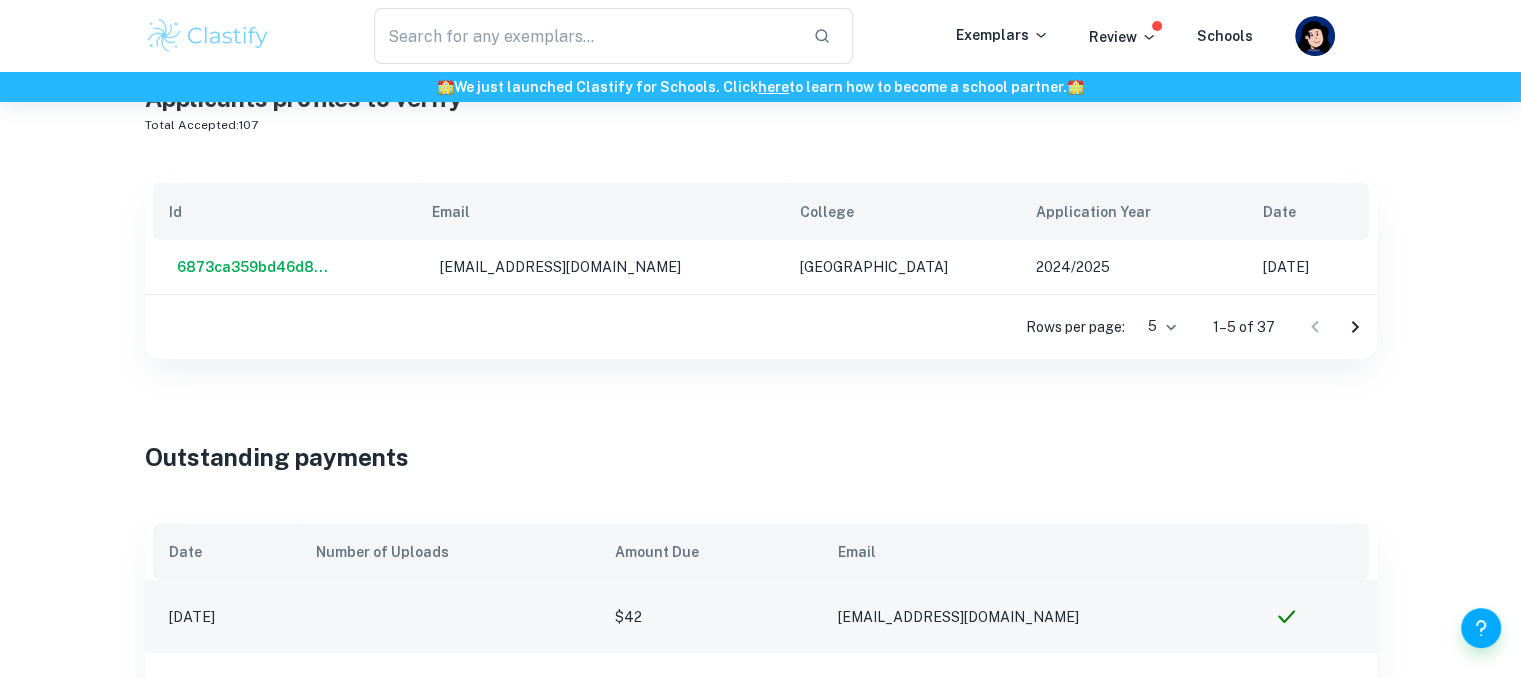 scroll, scrollTop: 1521, scrollLeft: 0, axis: vertical 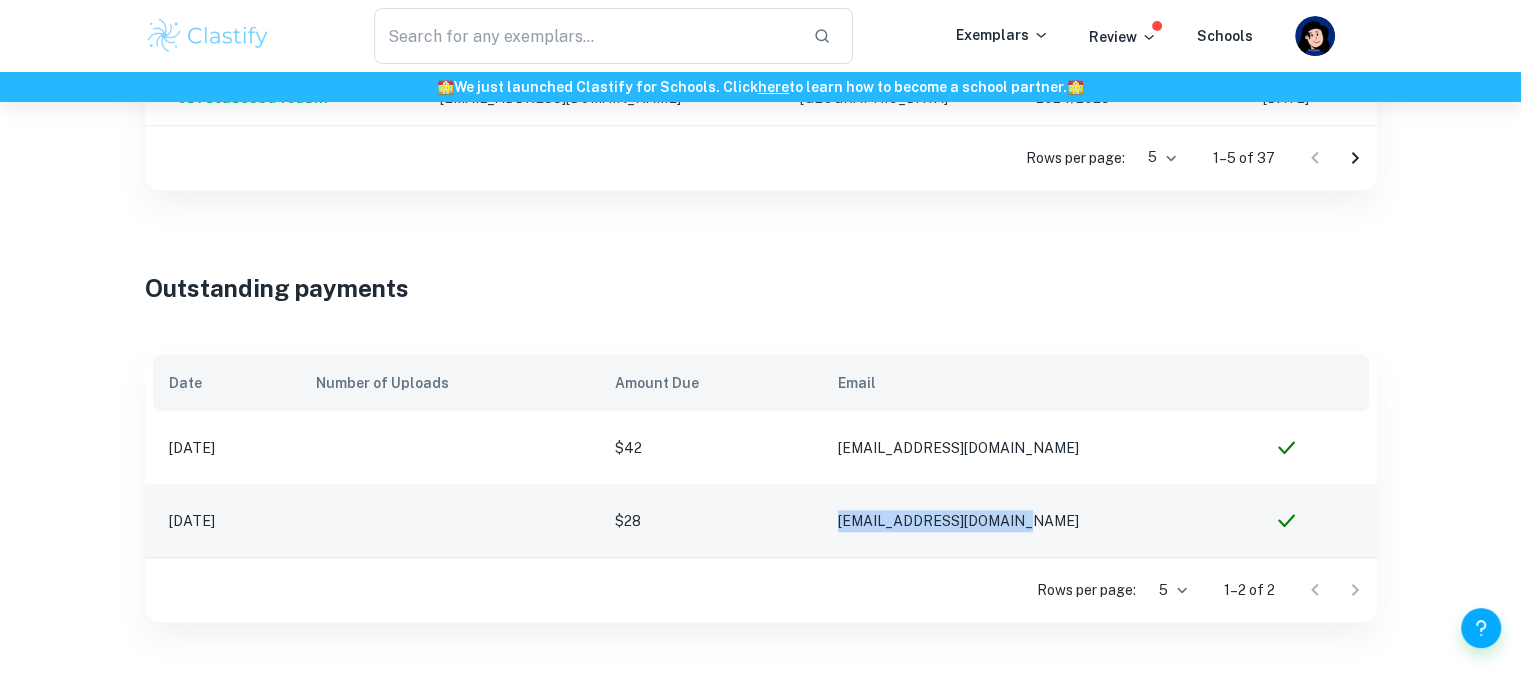drag, startPoint x: 1134, startPoint y: 495, endPoint x: 816, endPoint y: 510, distance: 318.35358 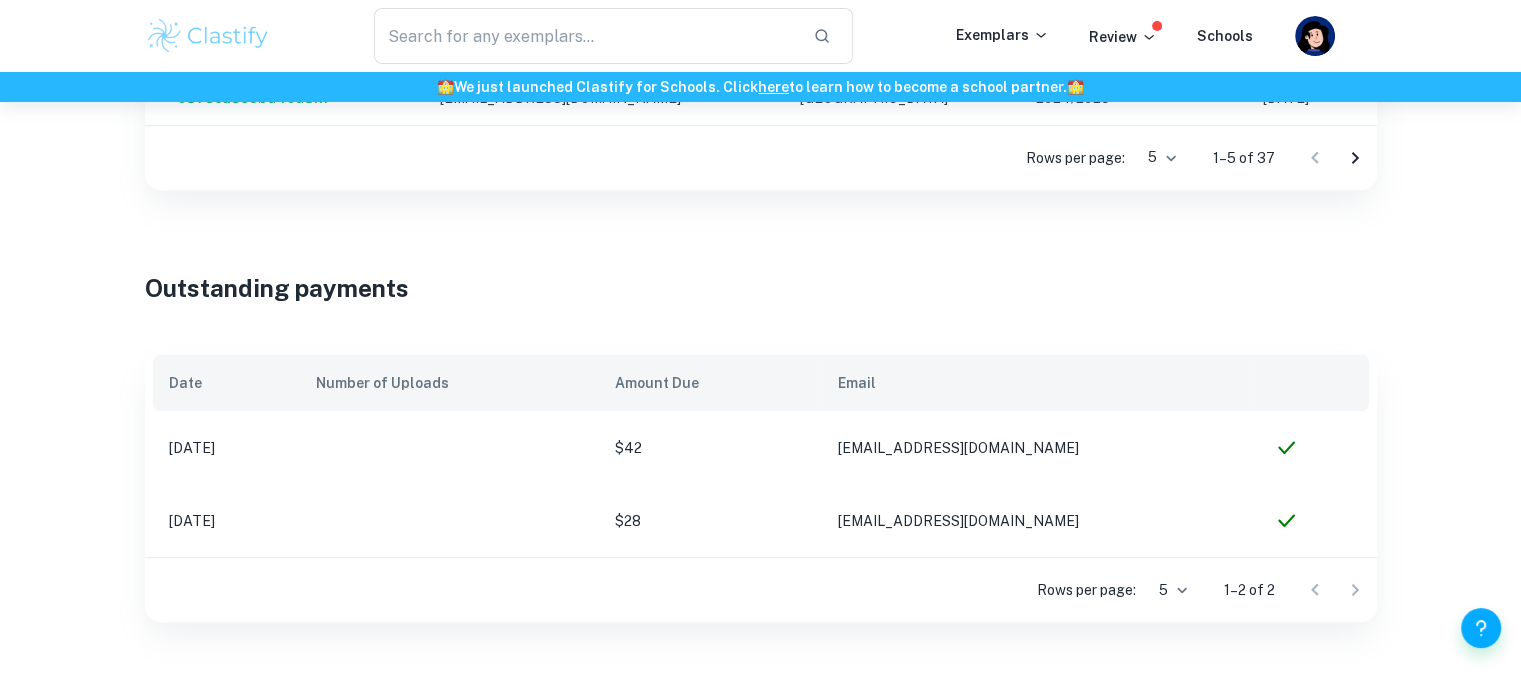 click on "Outstanding payments" at bounding box center (761, 252) 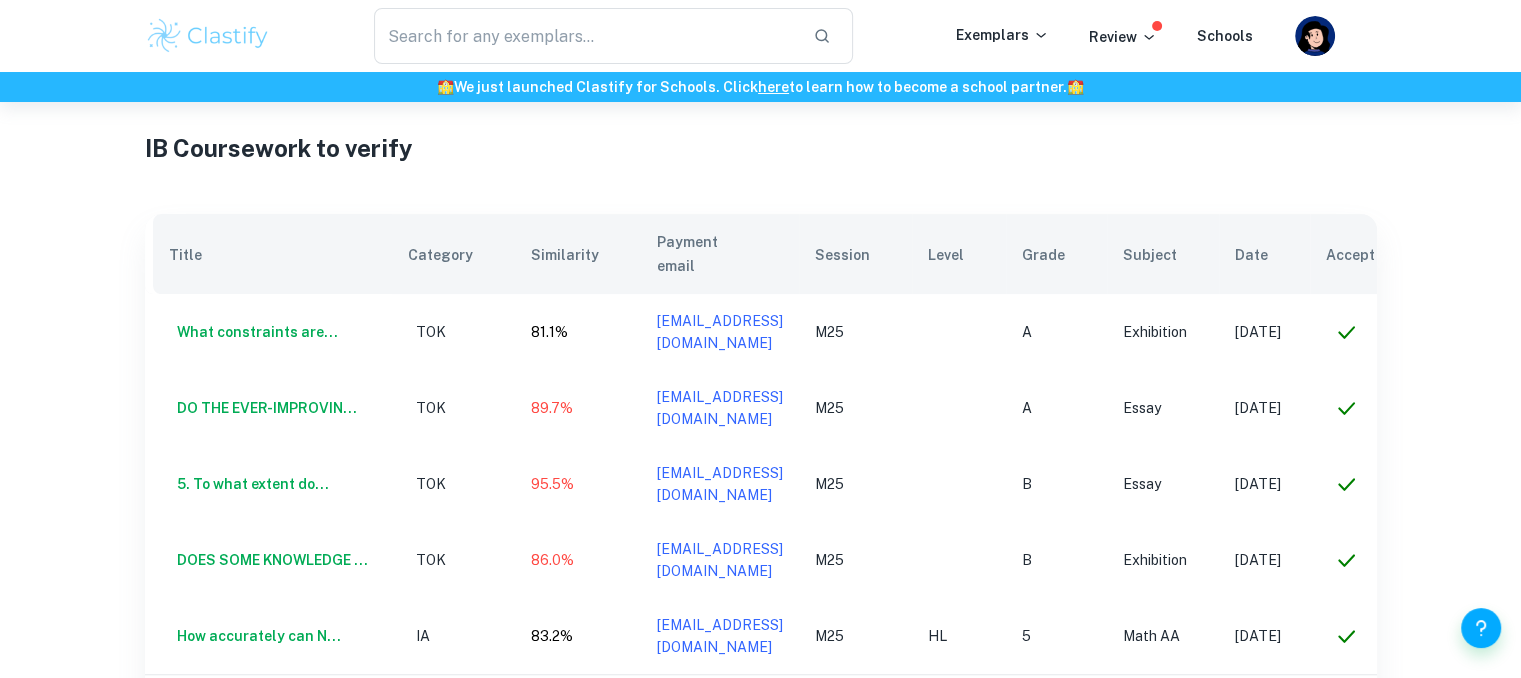 scroll, scrollTop: 612, scrollLeft: 0, axis: vertical 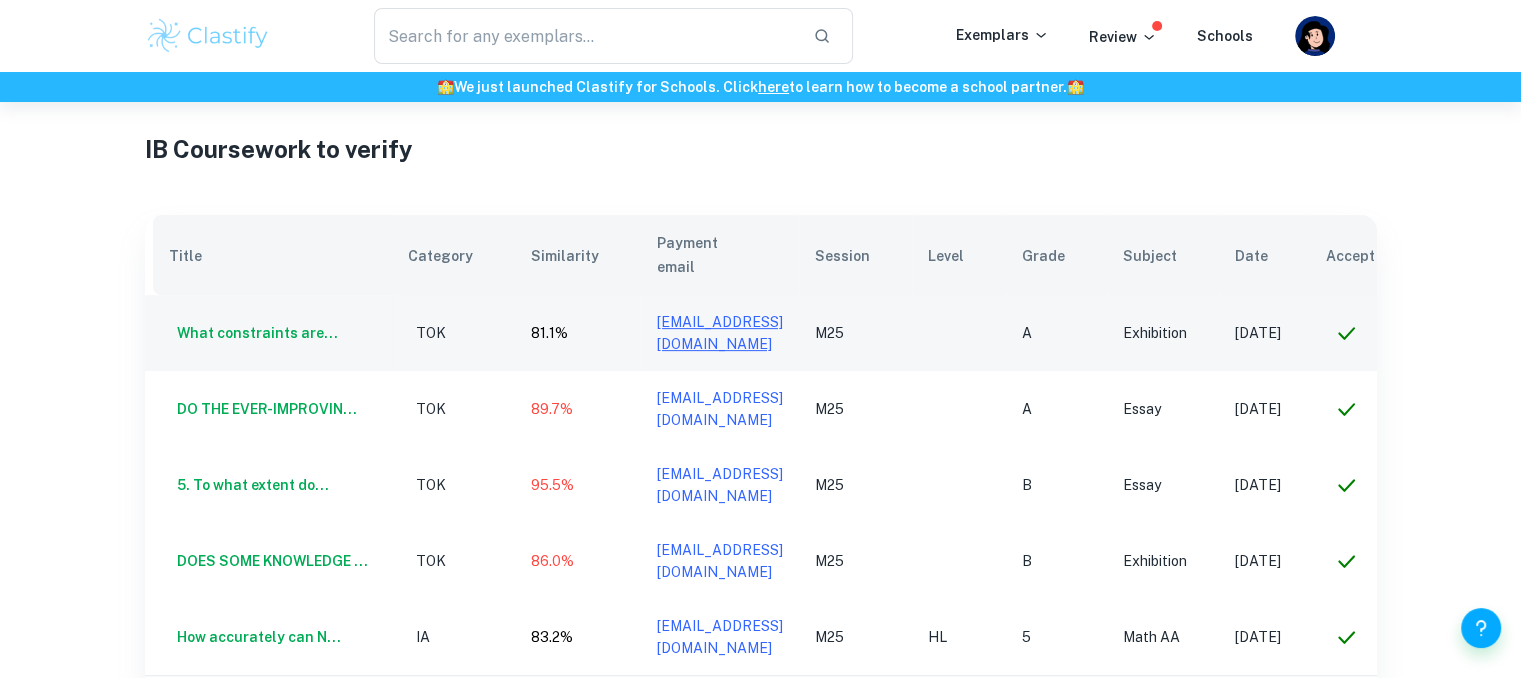 click on "cpratapaneni@gmail.com" at bounding box center (720, 333) 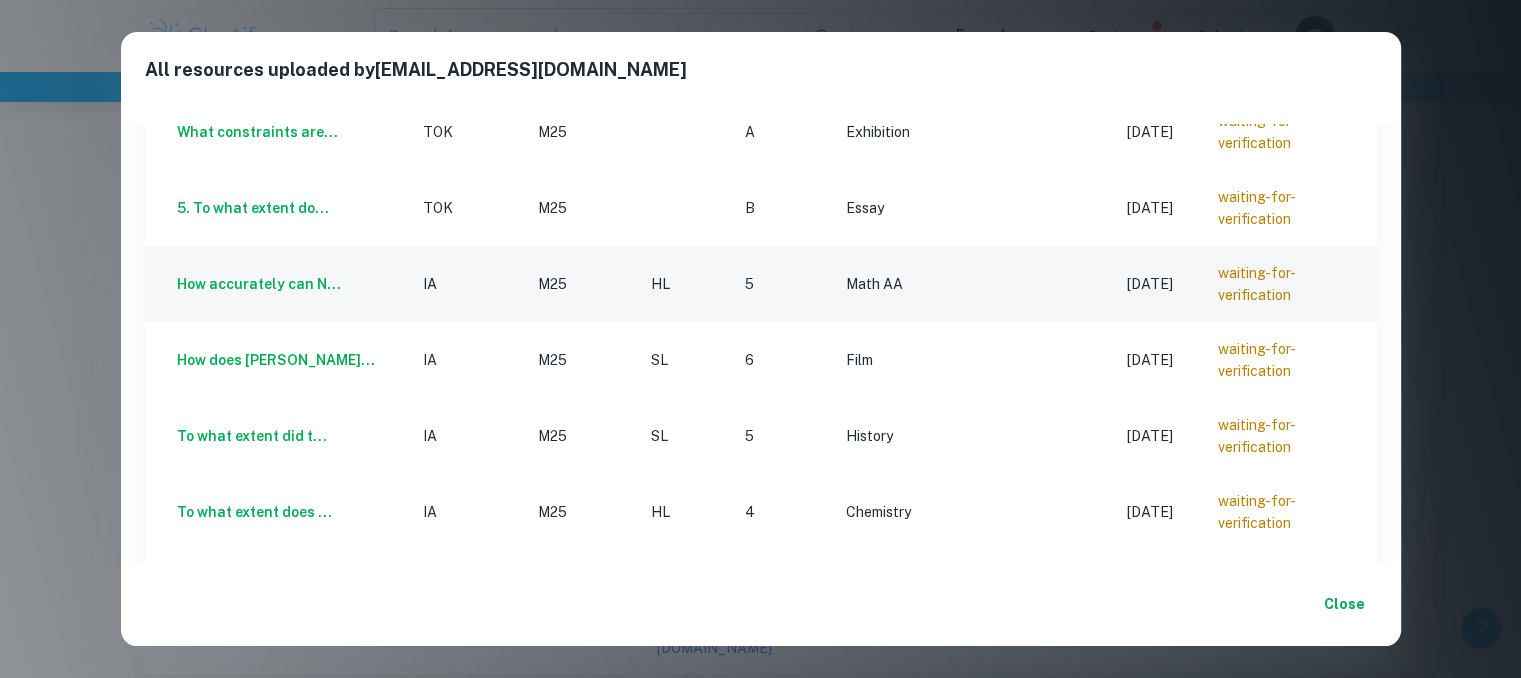 scroll, scrollTop: 248, scrollLeft: 0, axis: vertical 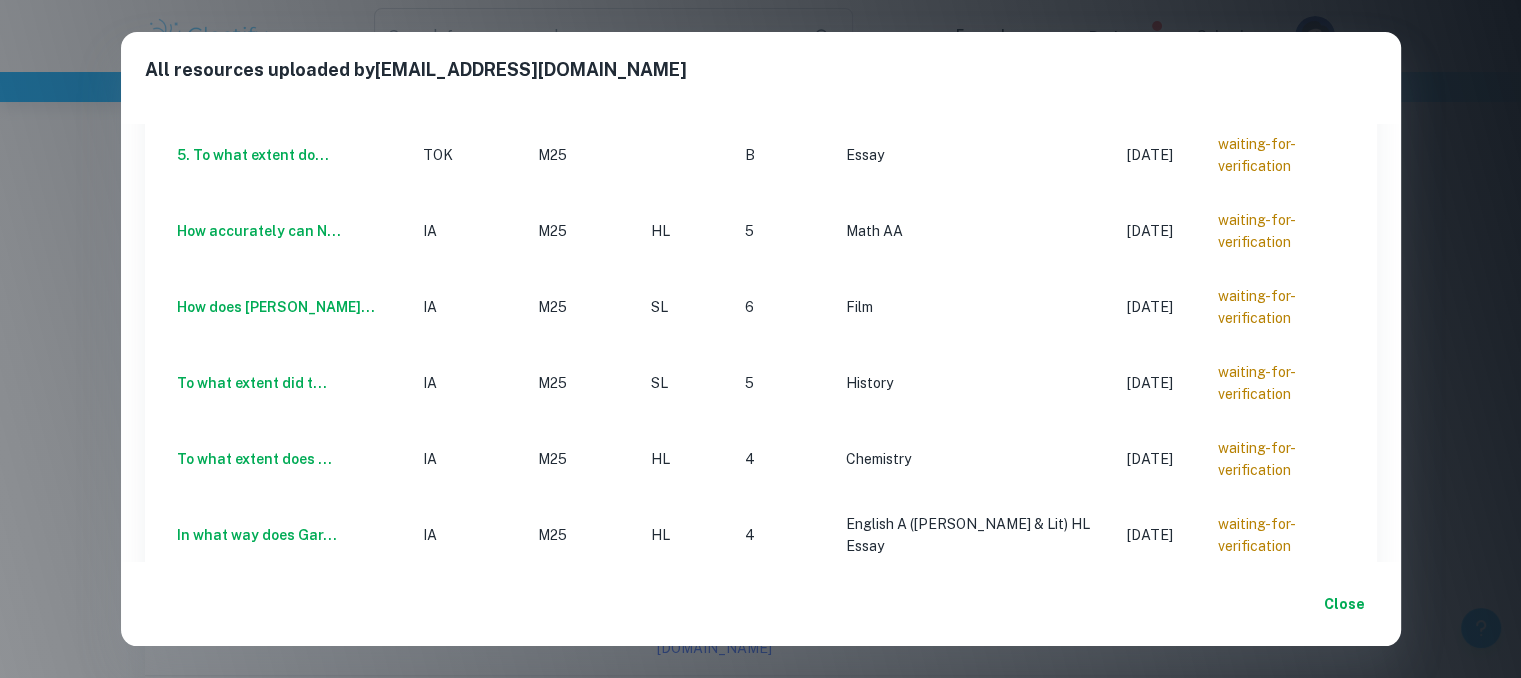 click 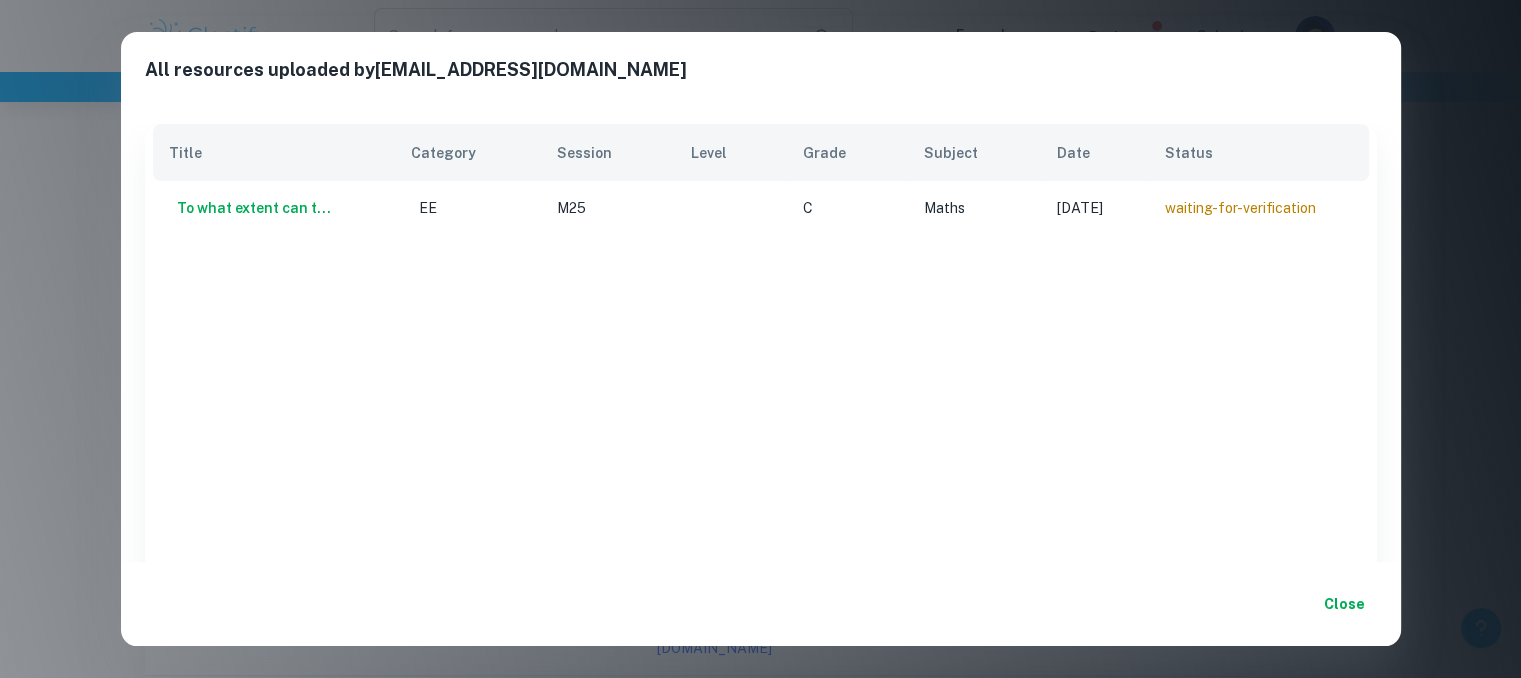 scroll, scrollTop: 239, scrollLeft: 0, axis: vertical 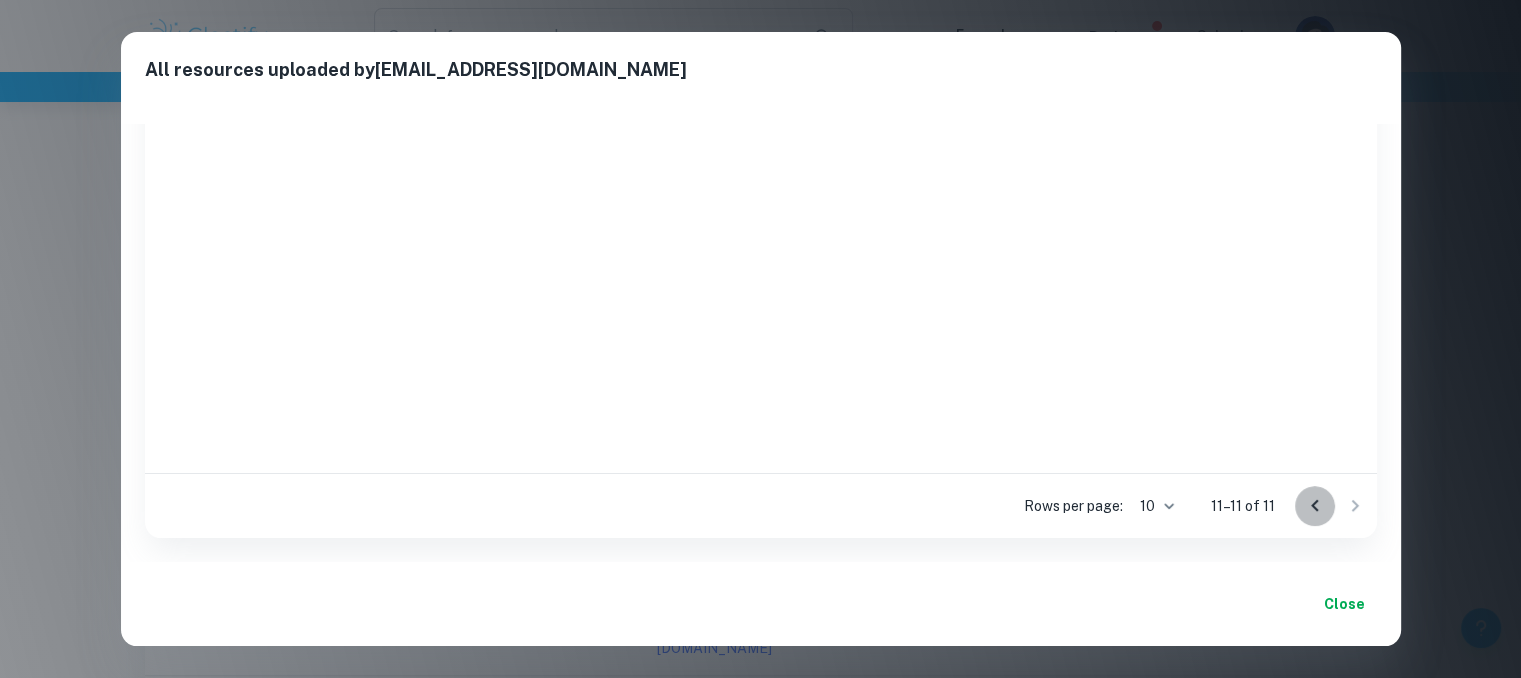 click 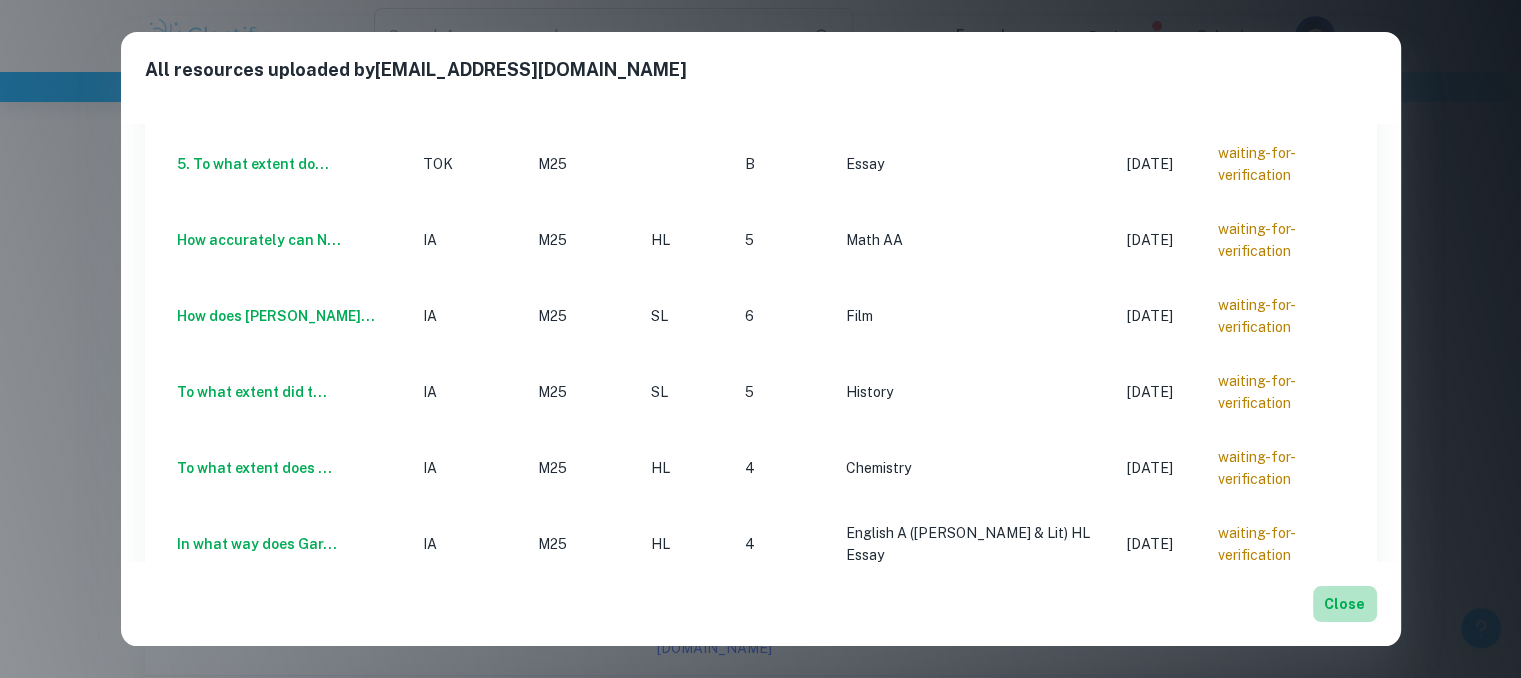 click on "Close" at bounding box center [1345, 604] 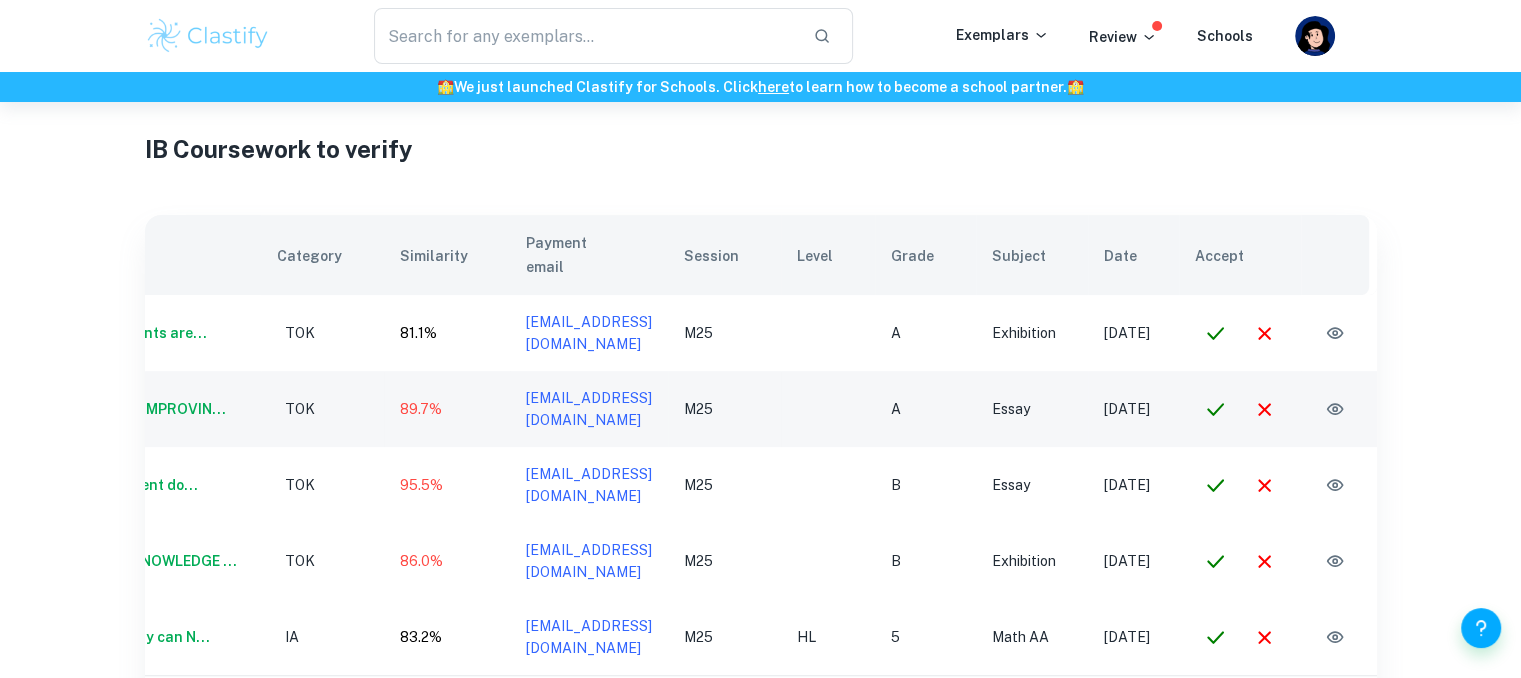 scroll, scrollTop: 0, scrollLeft: 148, axis: horizontal 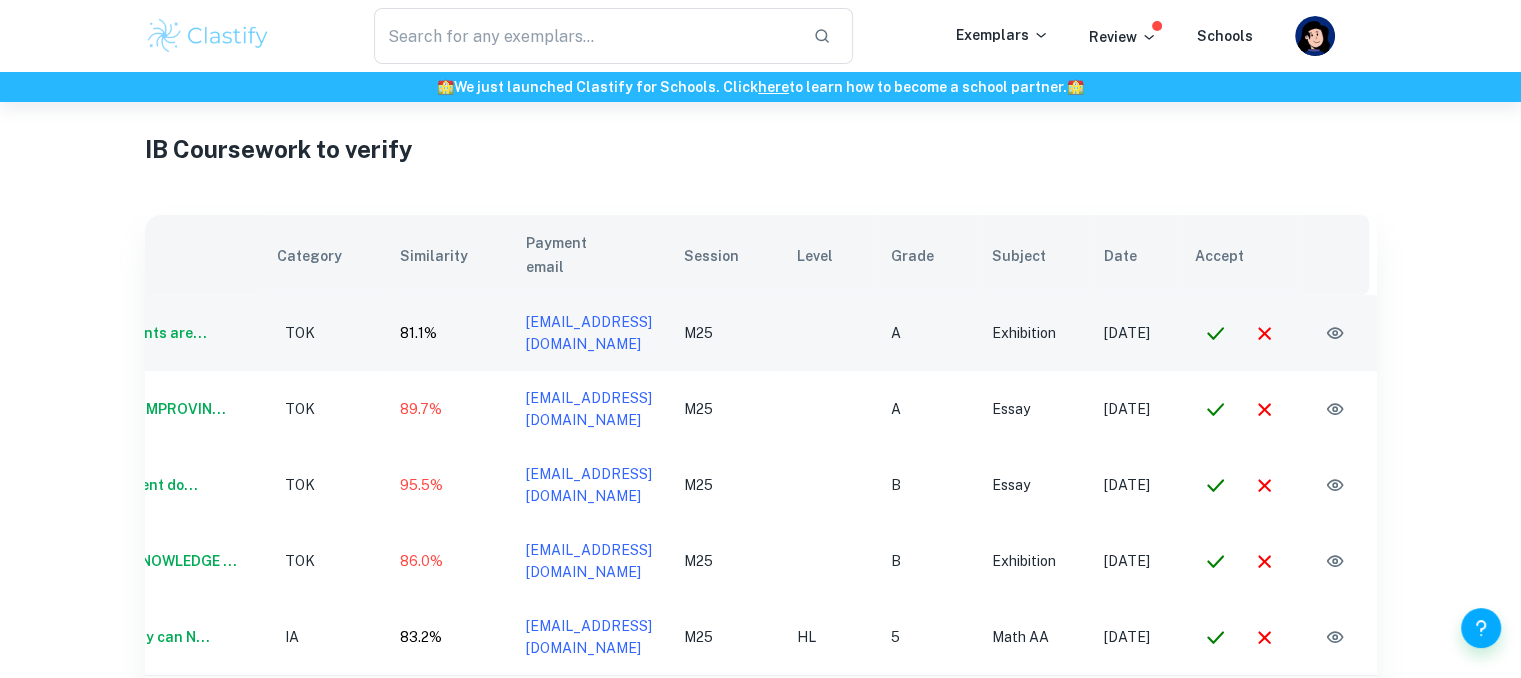 click 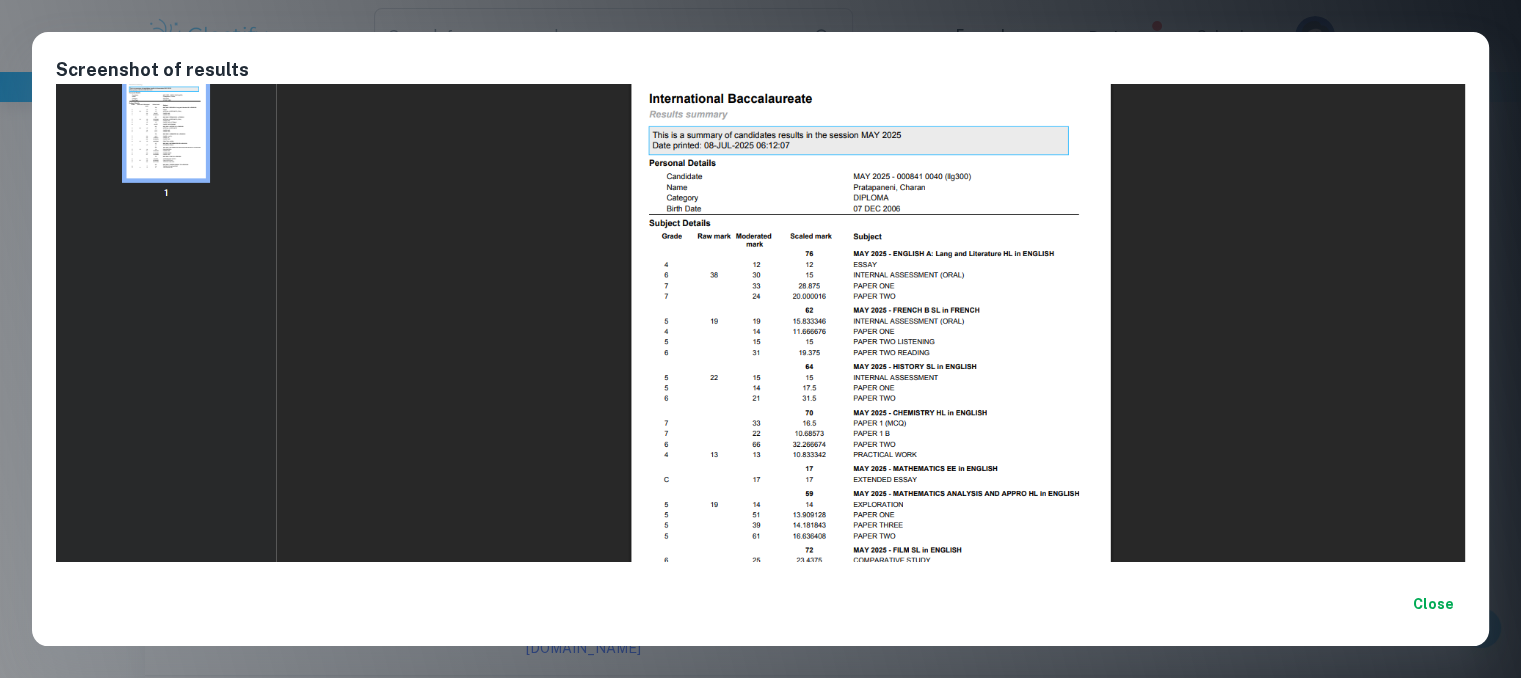 scroll, scrollTop: 79, scrollLeft: 0, axis: vertical 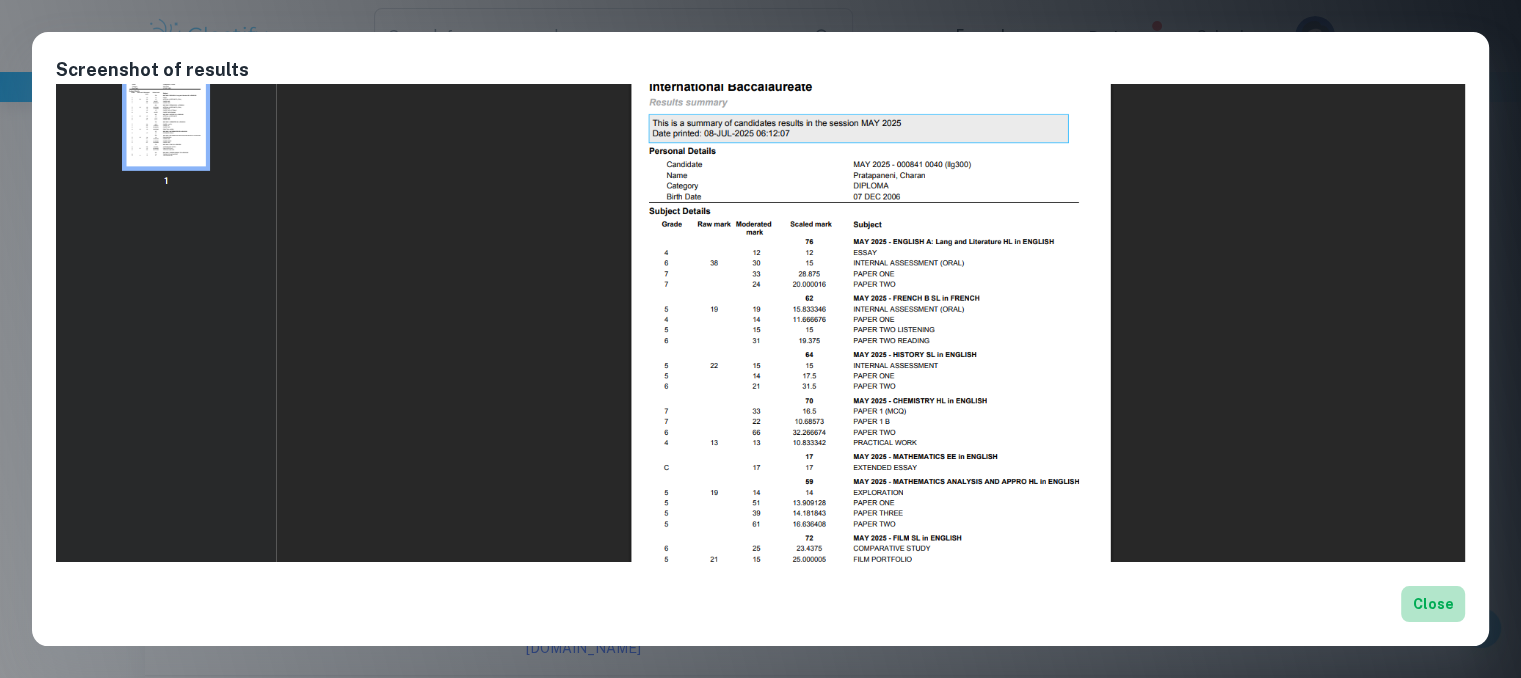 click on "Close" at bounding box center (1433, 604) 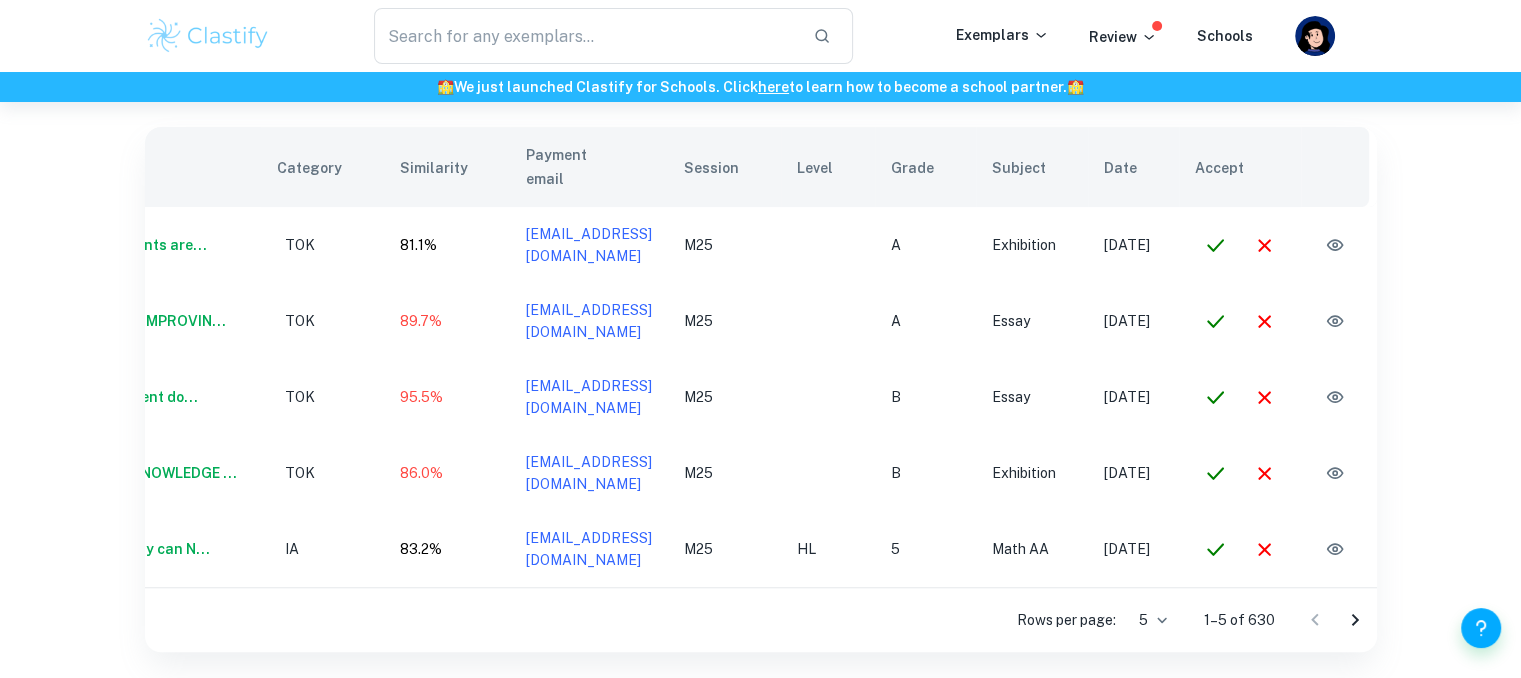 scroll, scrollTop: 700, scrollLeft: 0, axis: vertical 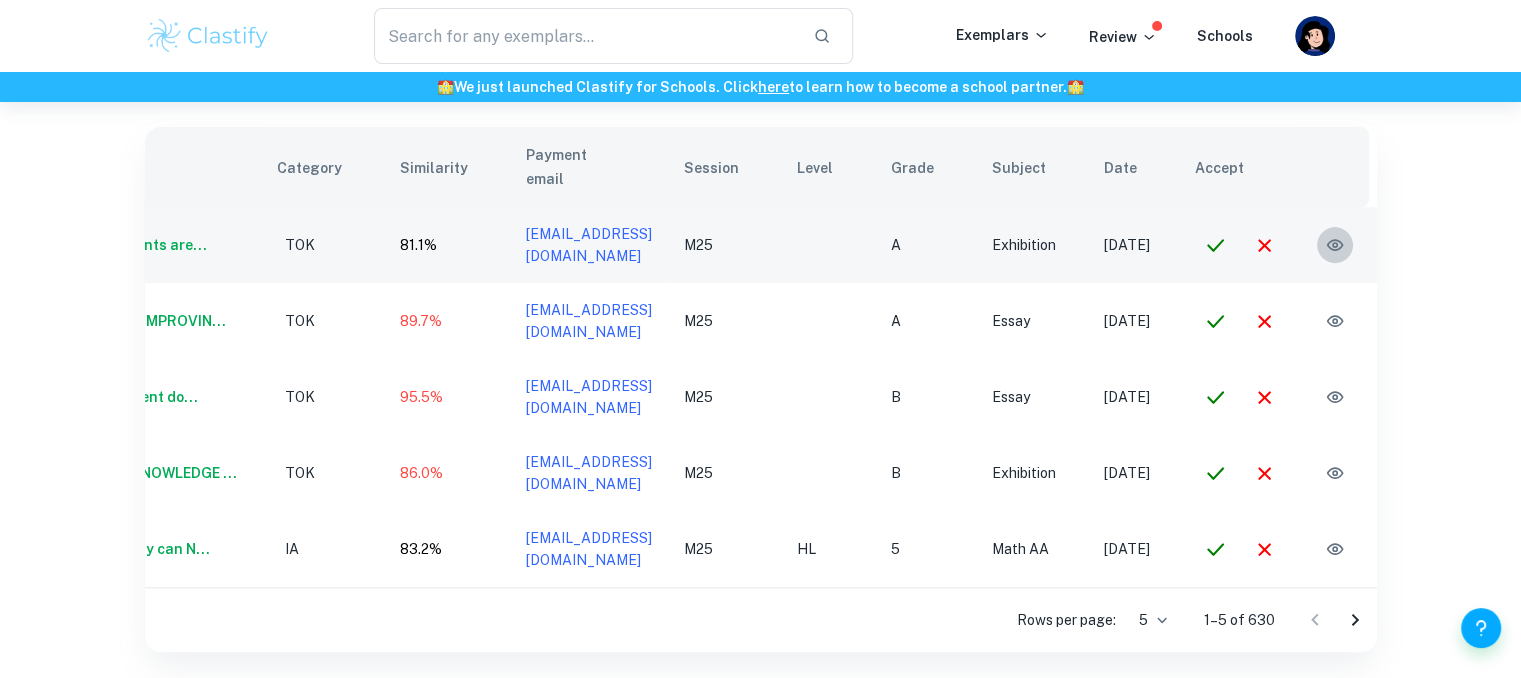 click 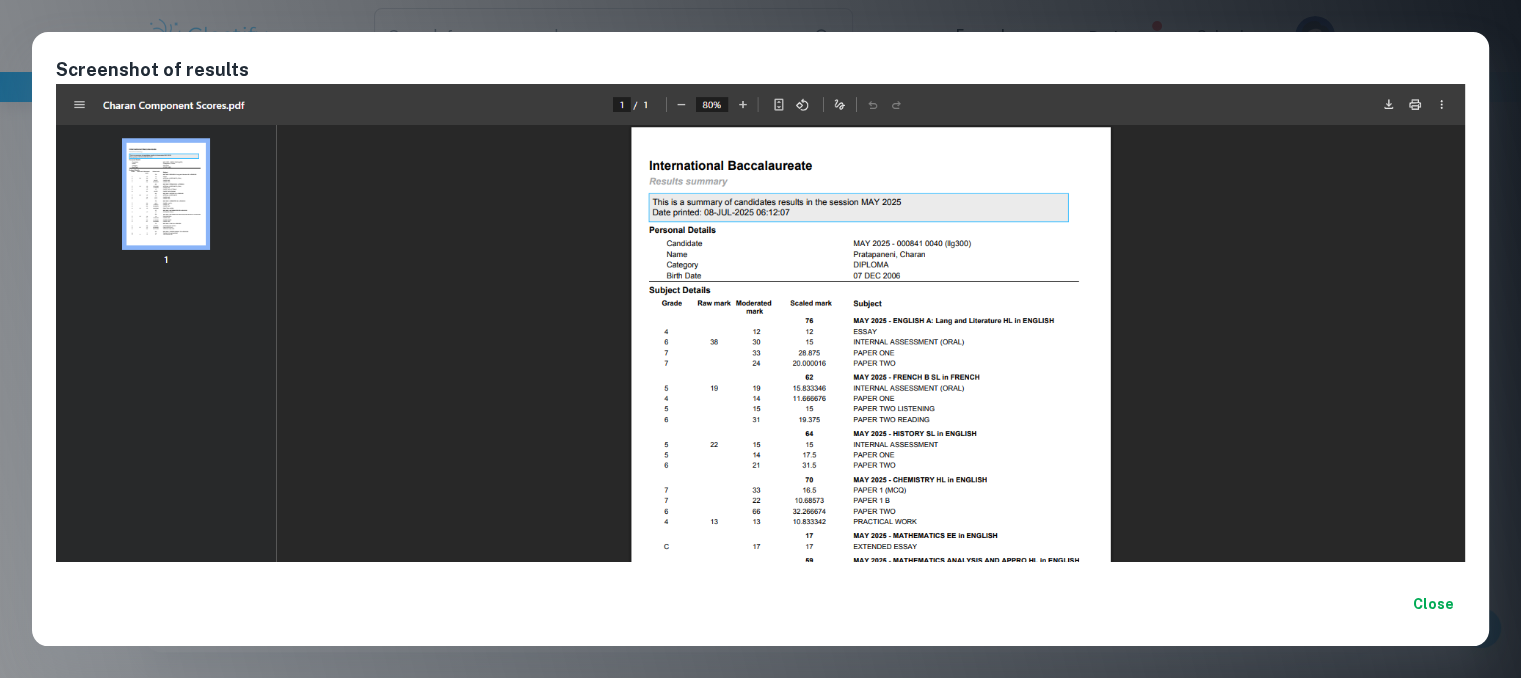 scroll, scrollTop: 213, scrollLeft: 0, axis: vertical 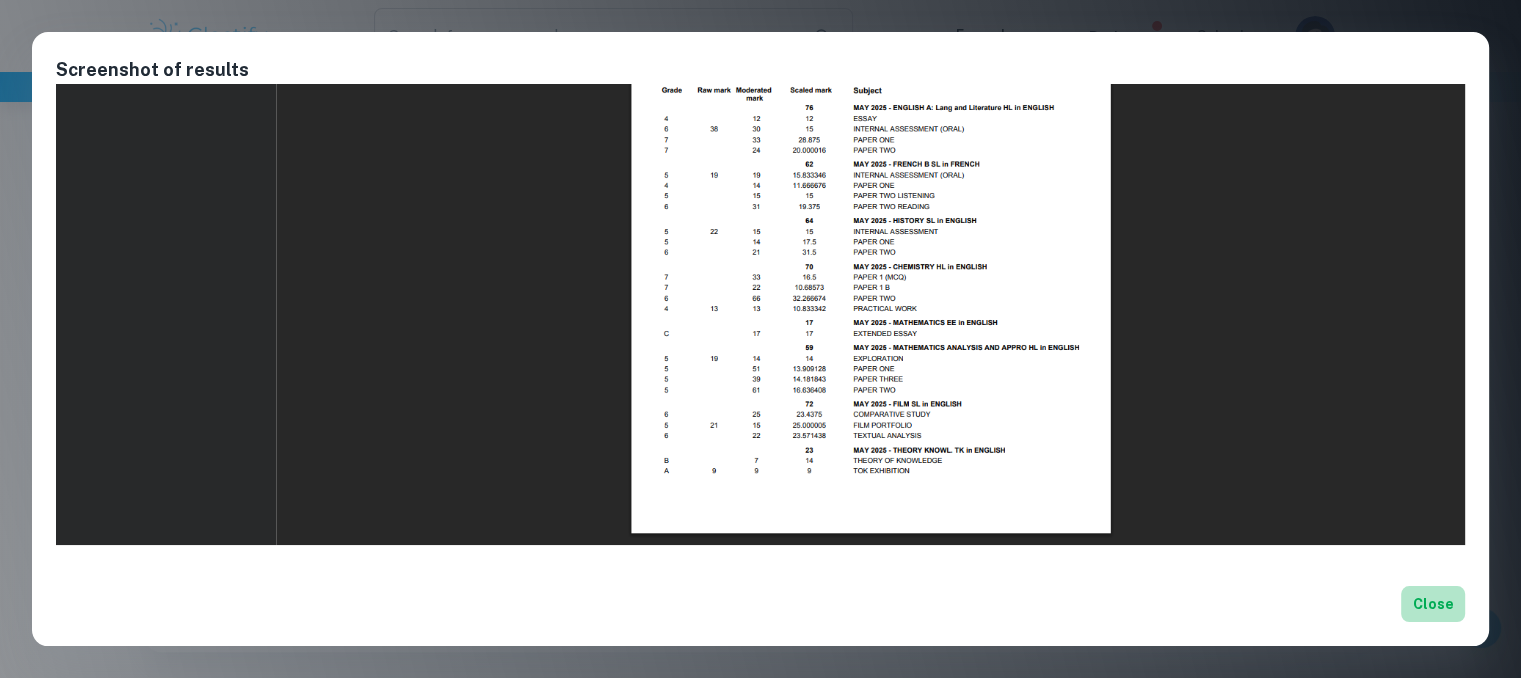 click on "Close" at bounding box center [1433, 604] 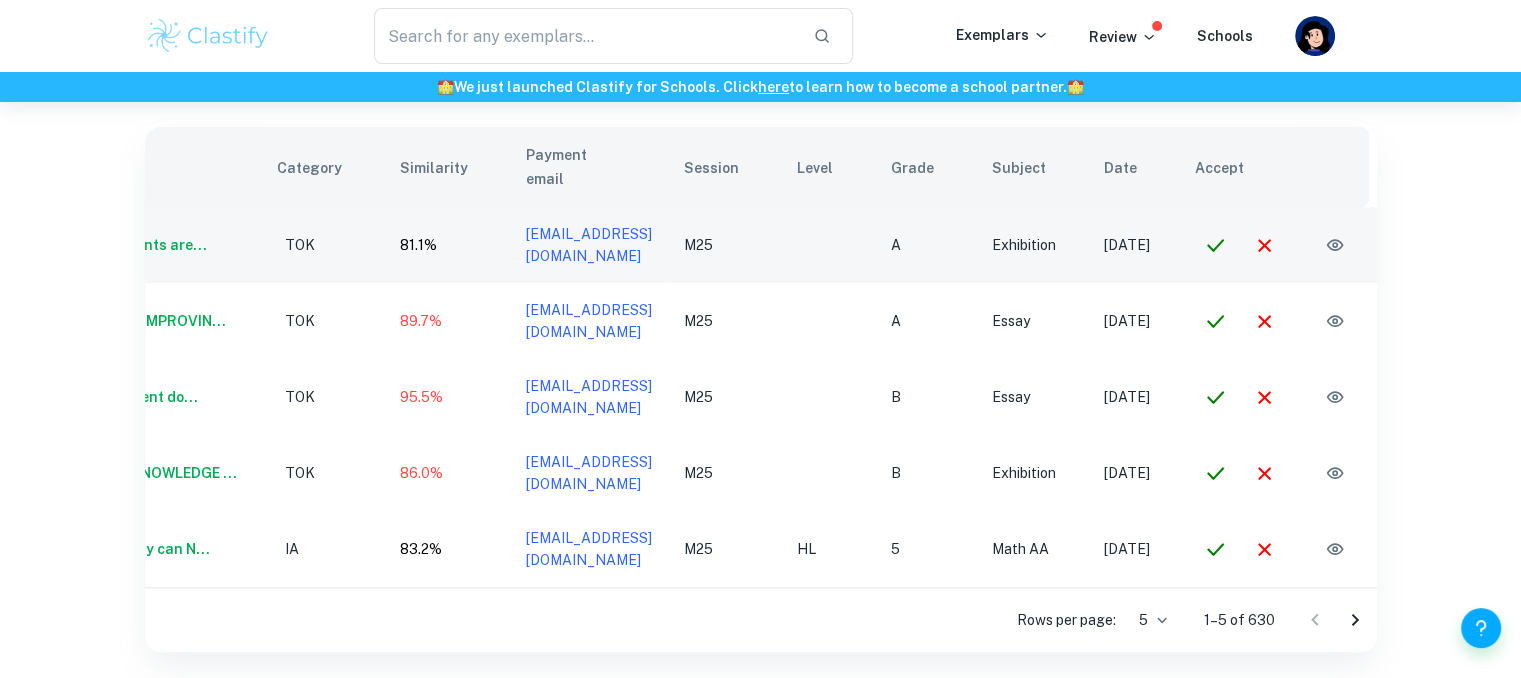 scroll, scrollTop: 0, scrollLeft: 0, axis: both 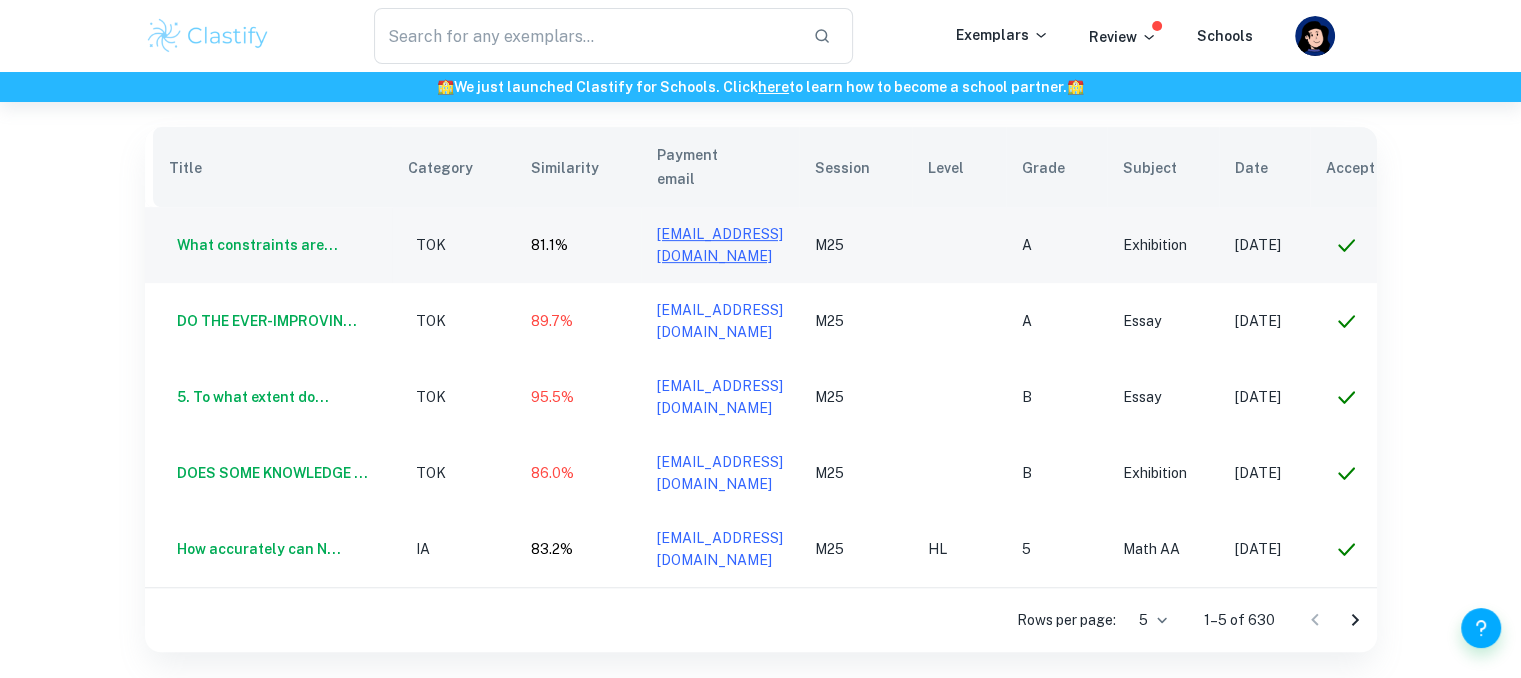 click on "cpratapaneni@gmail.com" at bounding box center [720, 245] 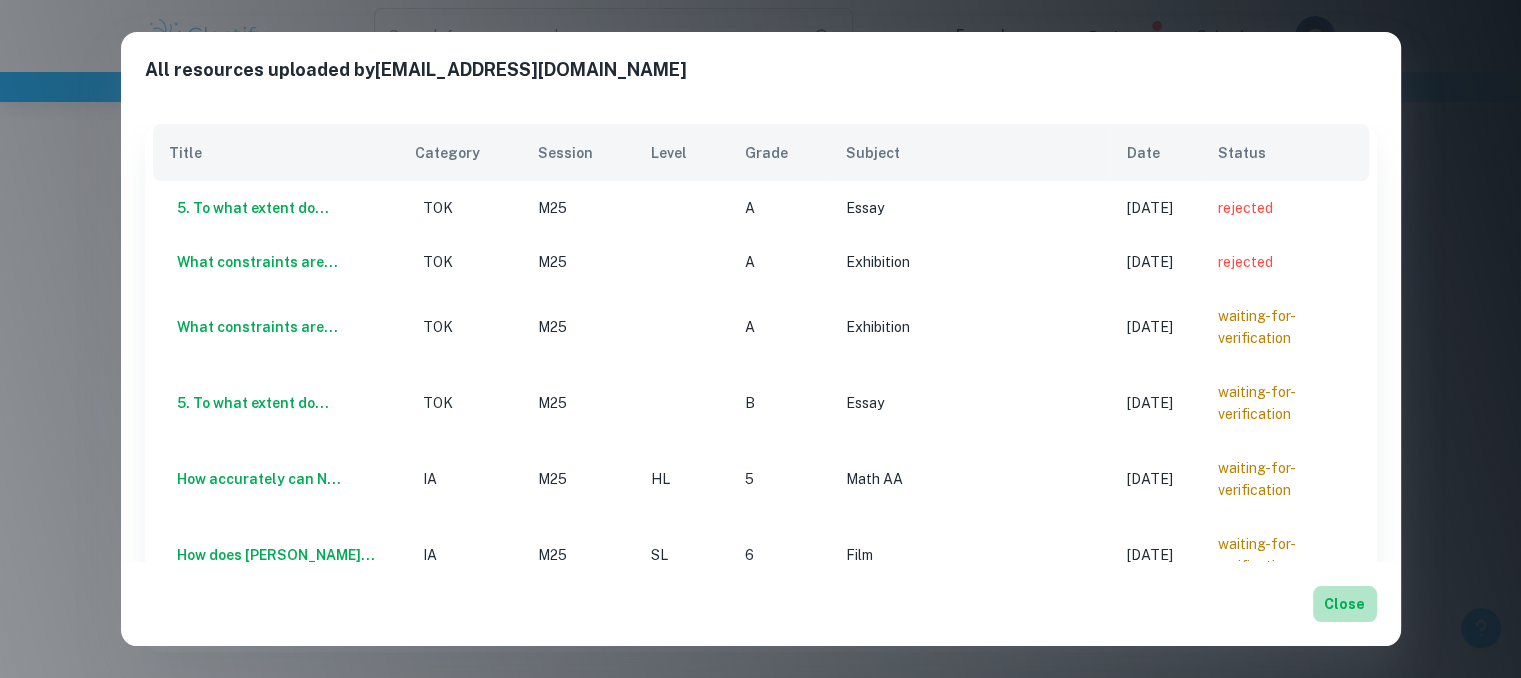 click on "Close" at bounding box center (1345, 604) 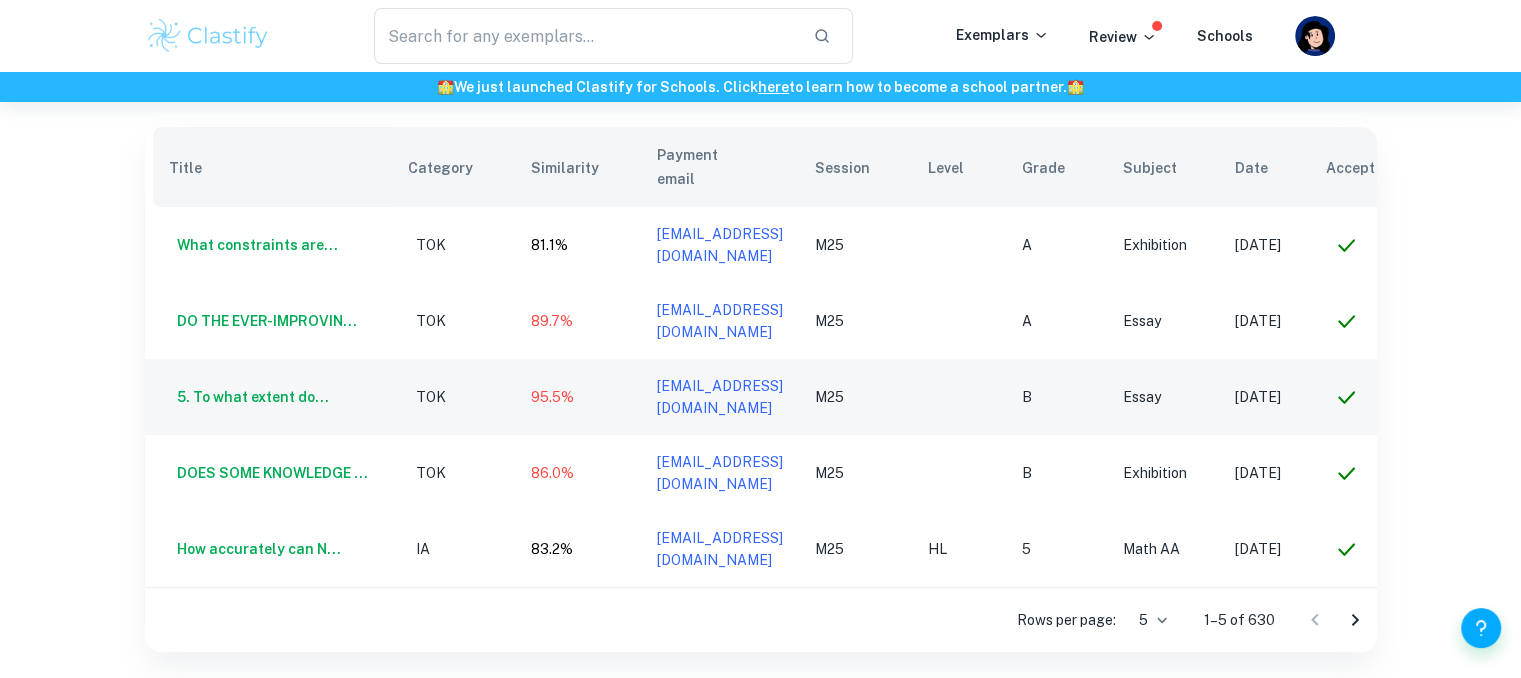 scroll, scrollTop: 0, scrollLeft: 34, axis: horizontal 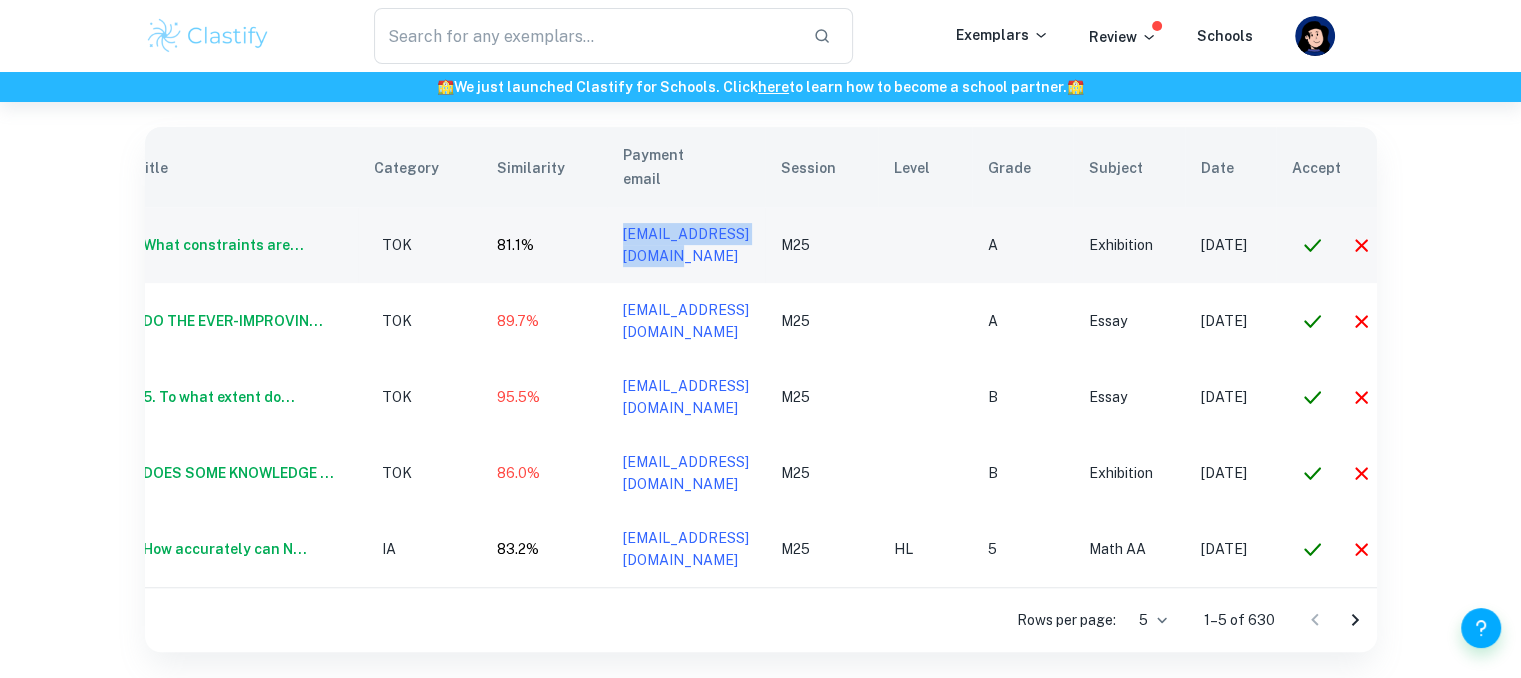 drag, startPoint x: 796, startPoint y: 213, endPoint x: 552, endPoint y: 222, distance: 244.16592 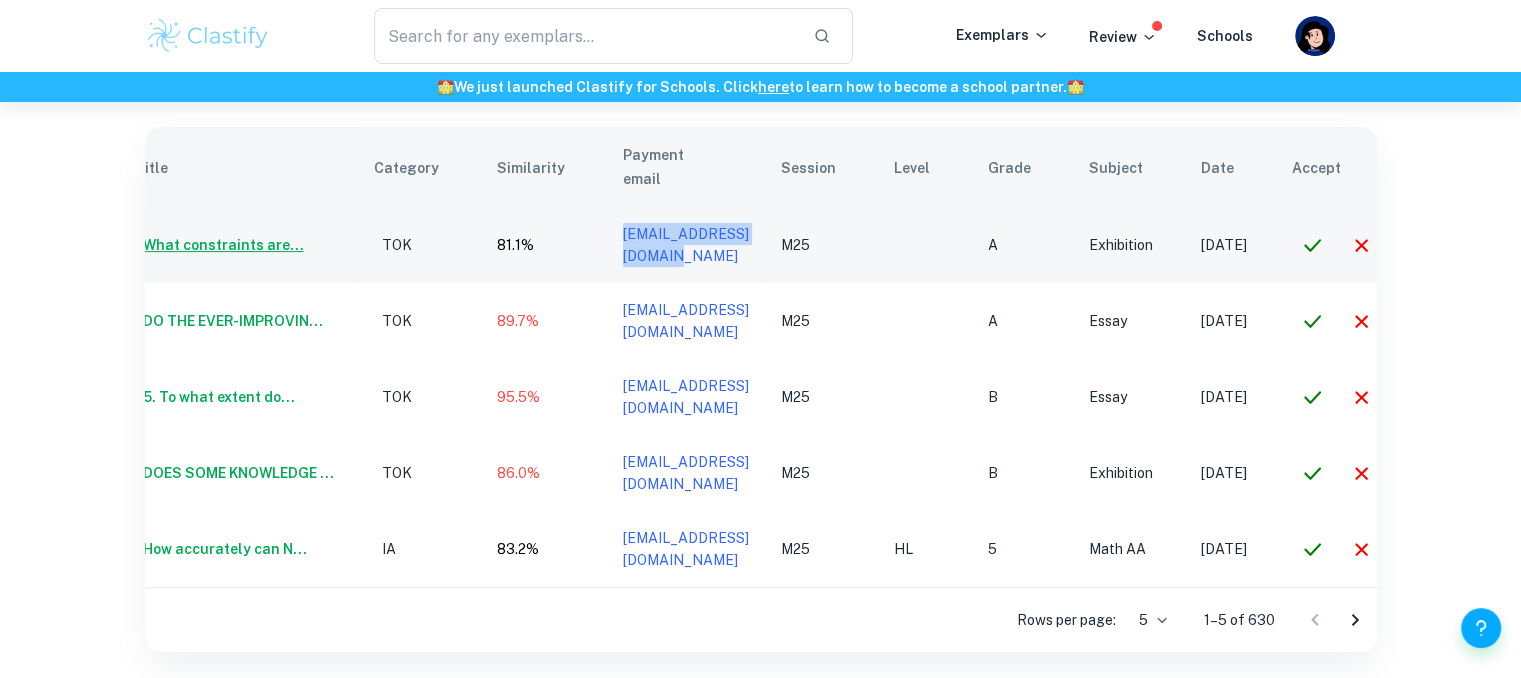 click on "What constraints are..." at bounding box center [219, 245] 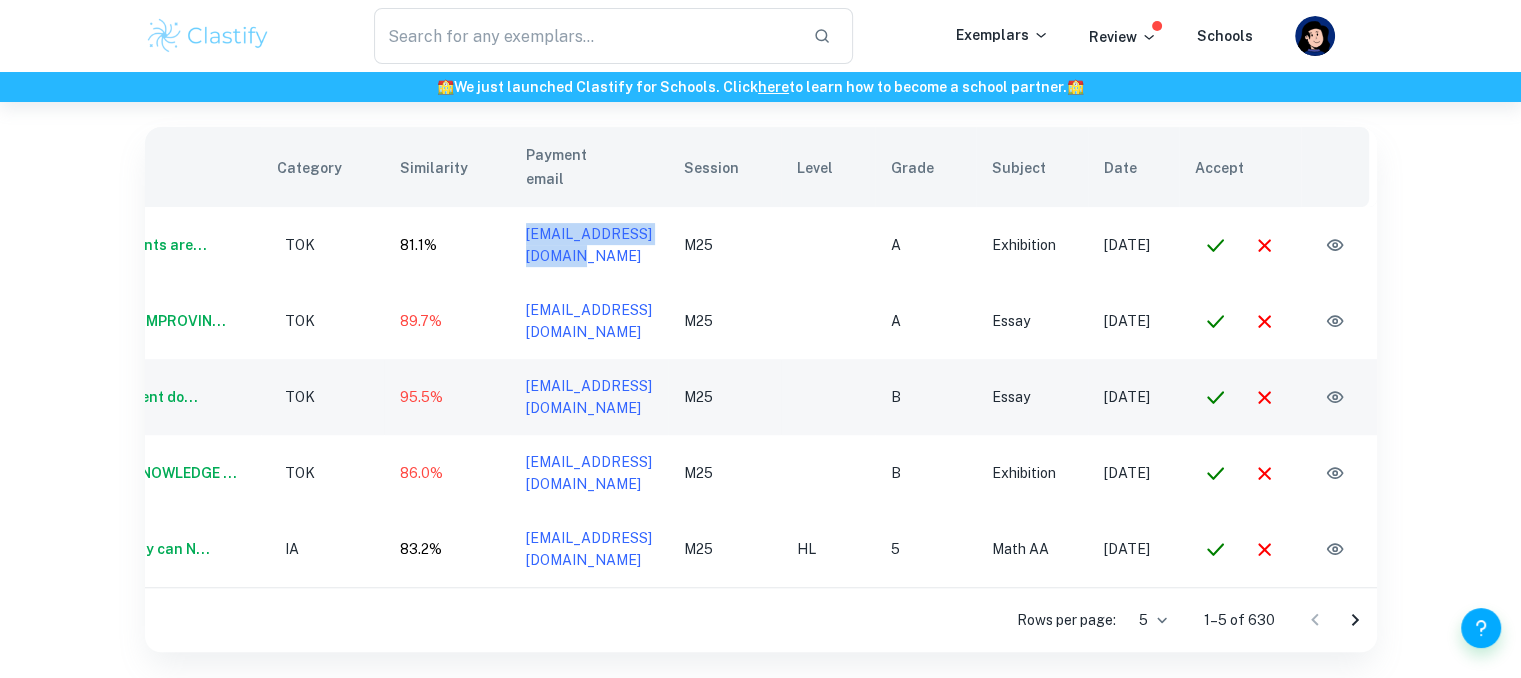 scroll, scrollTop: 0, scrollLeft: 152, axis: horizontal 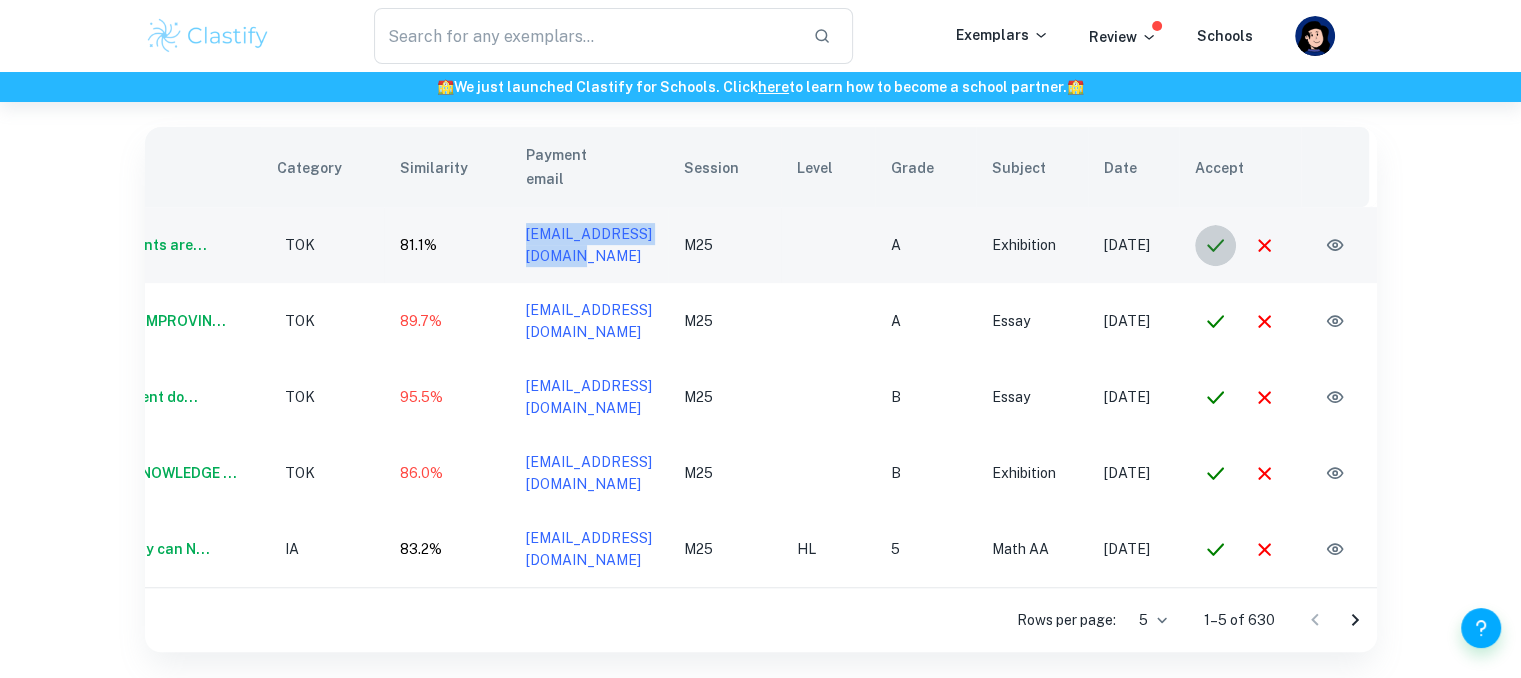 click 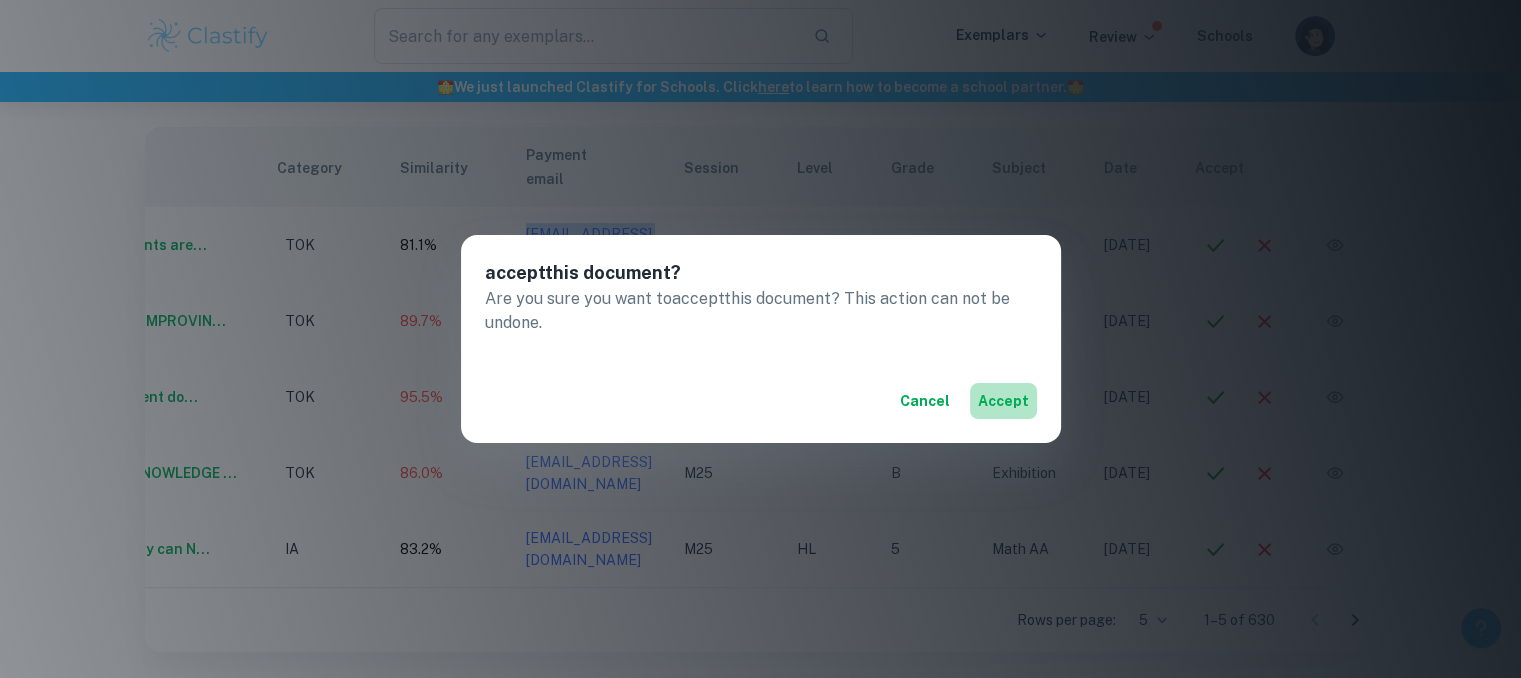 click on "accept" at bounding box center [1003, 401] 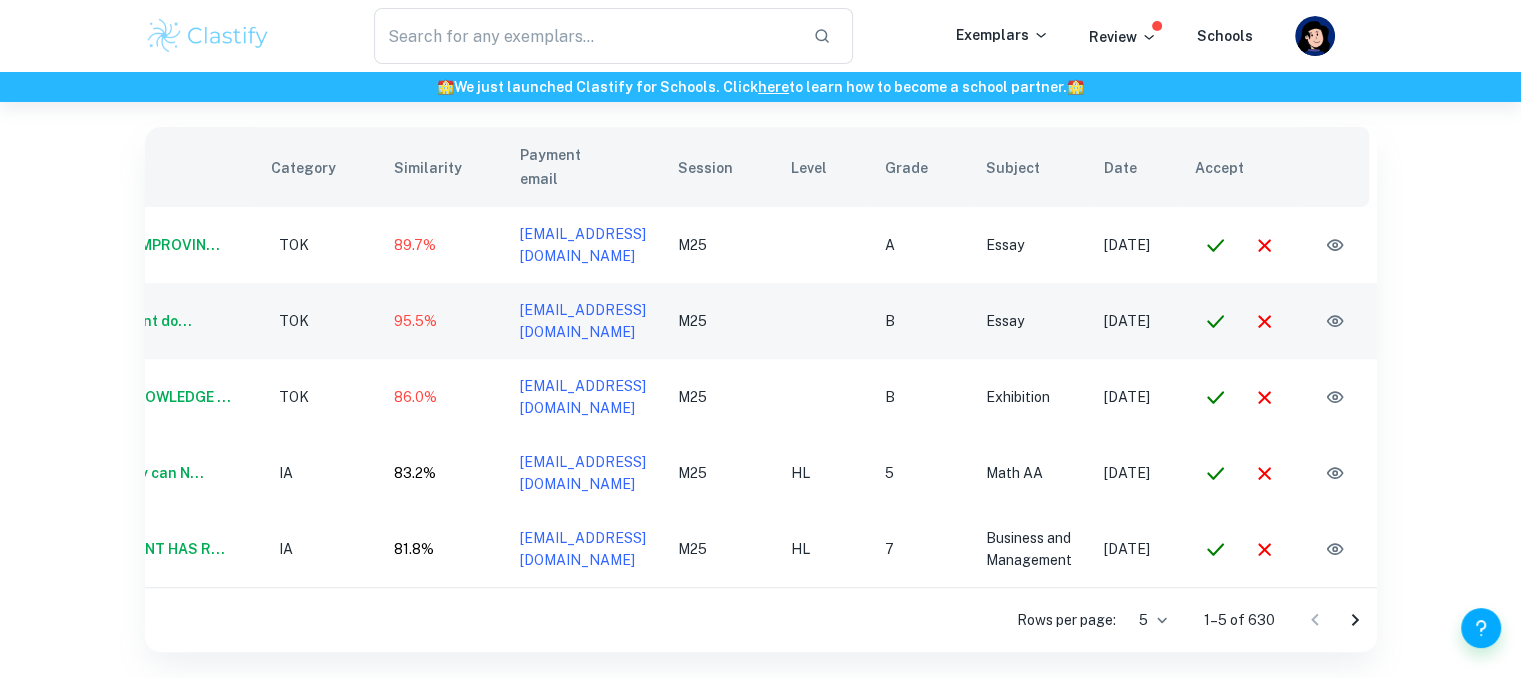 scroll, scrollTop: 0, scrollLeft: 189, axis: horizontal 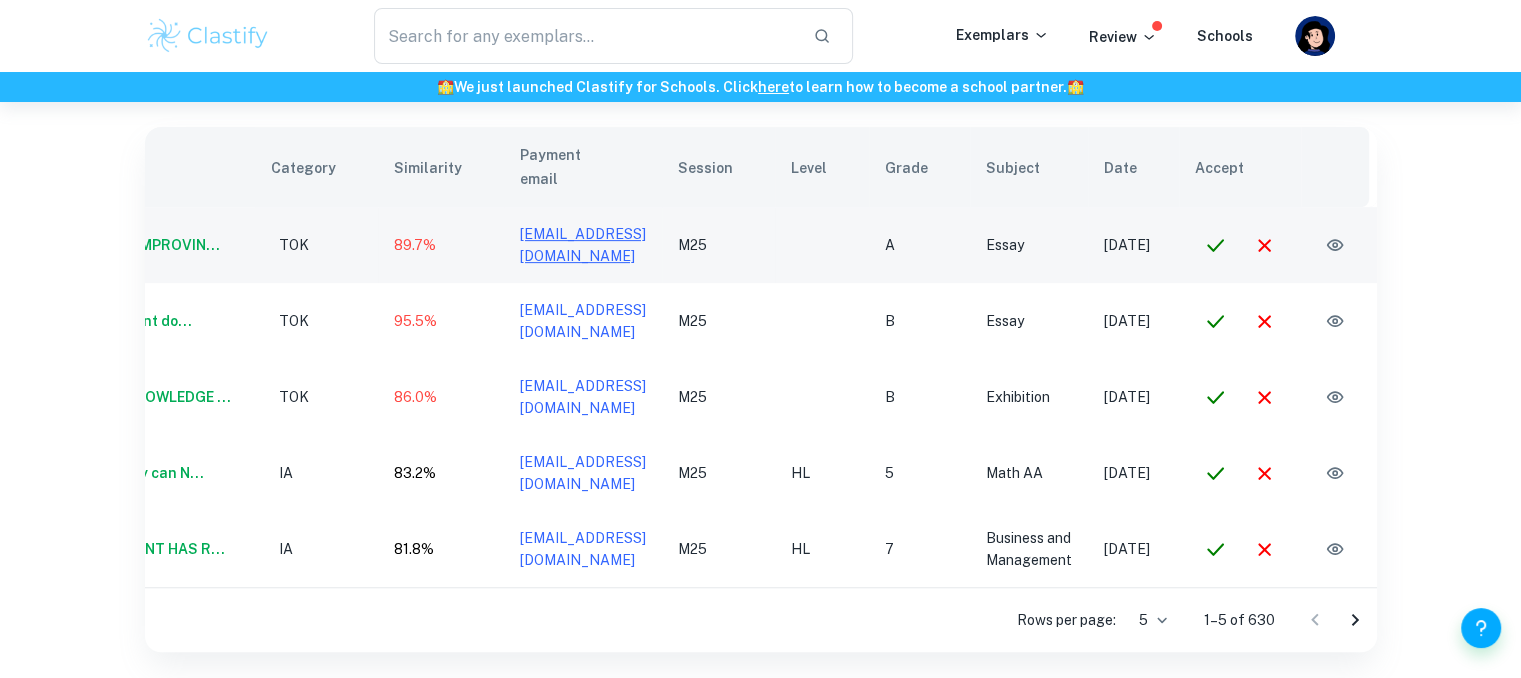 click on "ambremmbenoit@gmail.com" at bounding box center [583, 245] 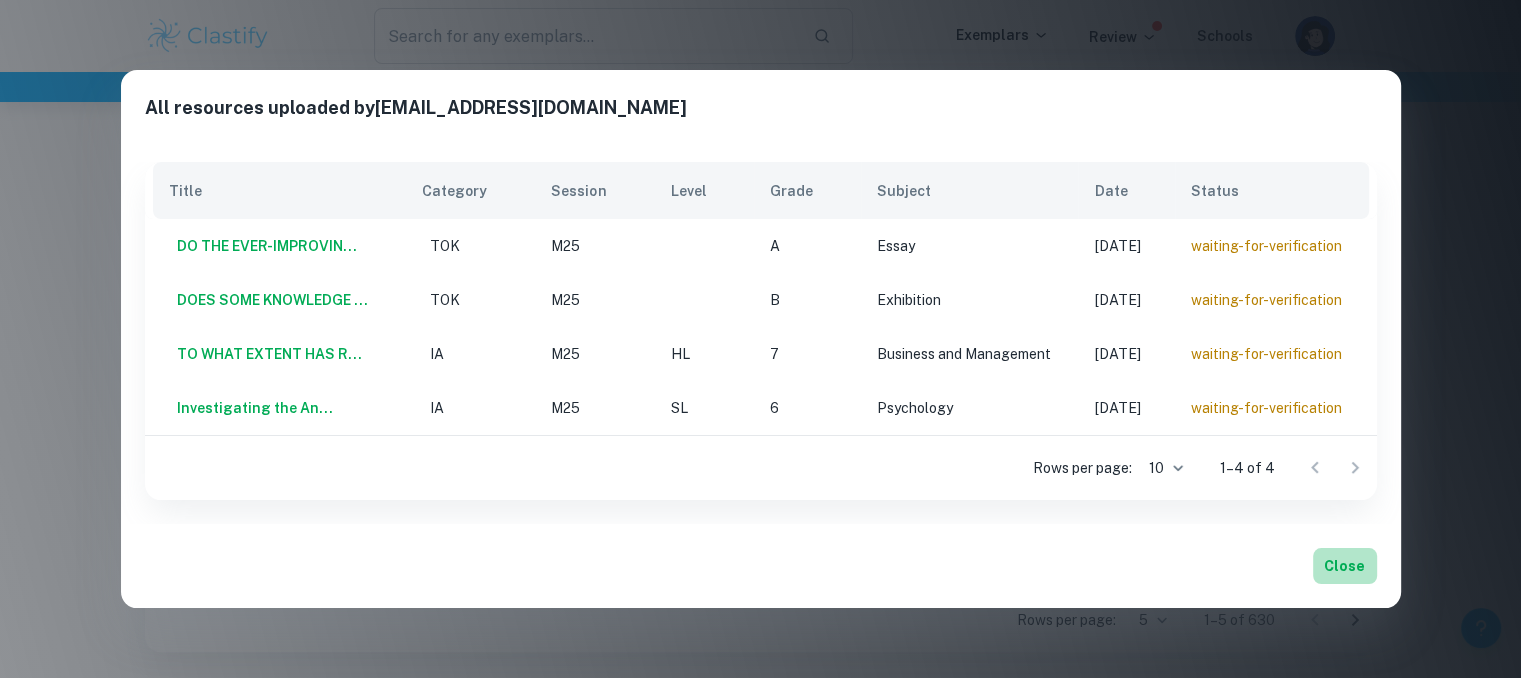 click on "Close" at bounding box center [1345, 566] 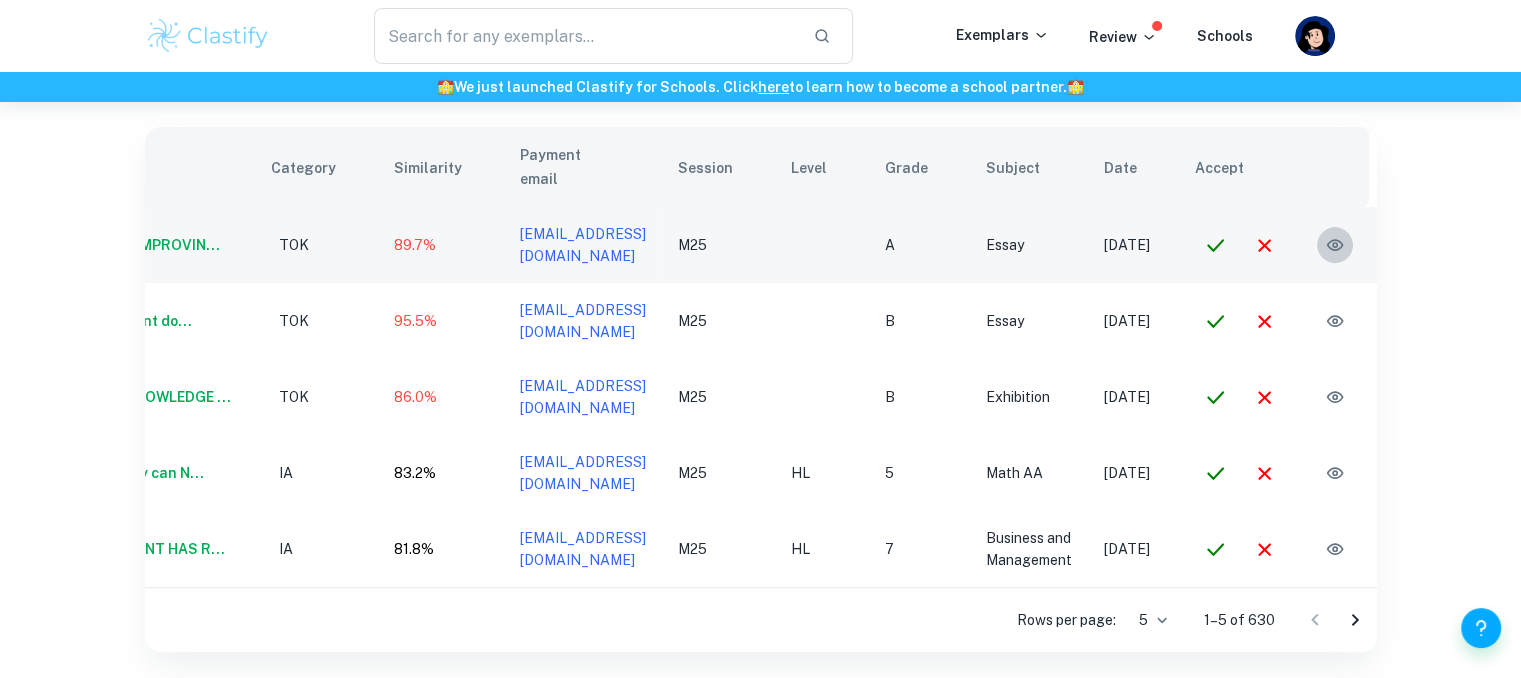 click 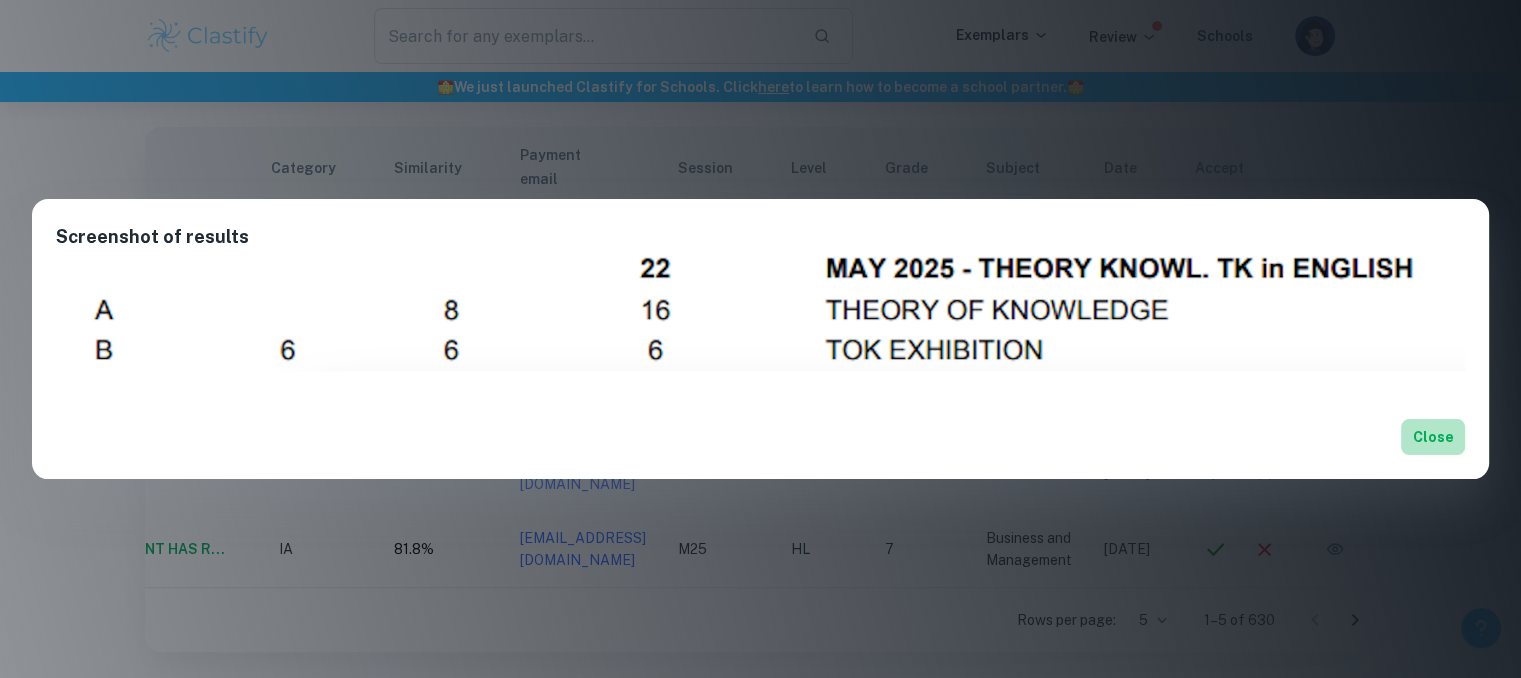 click on "Close" at bounding box center (1433, 437) 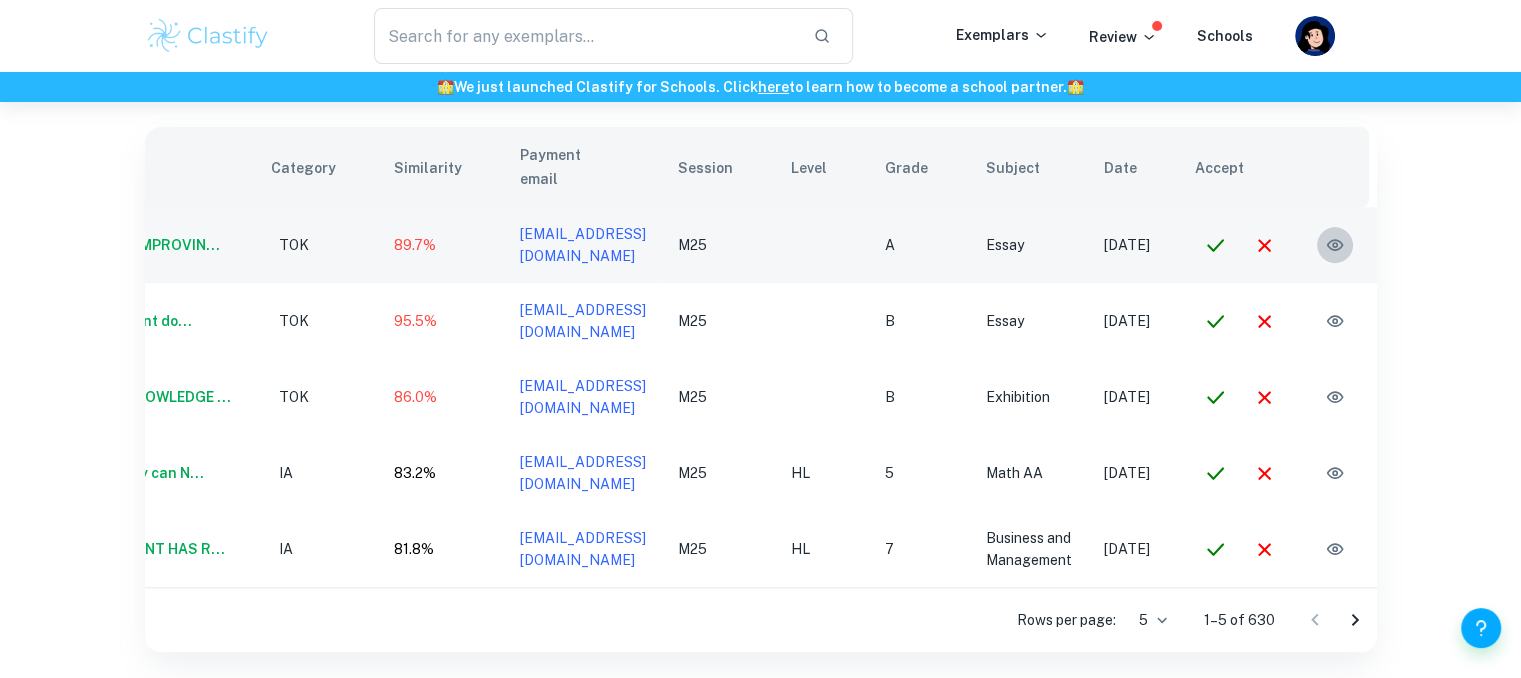 click 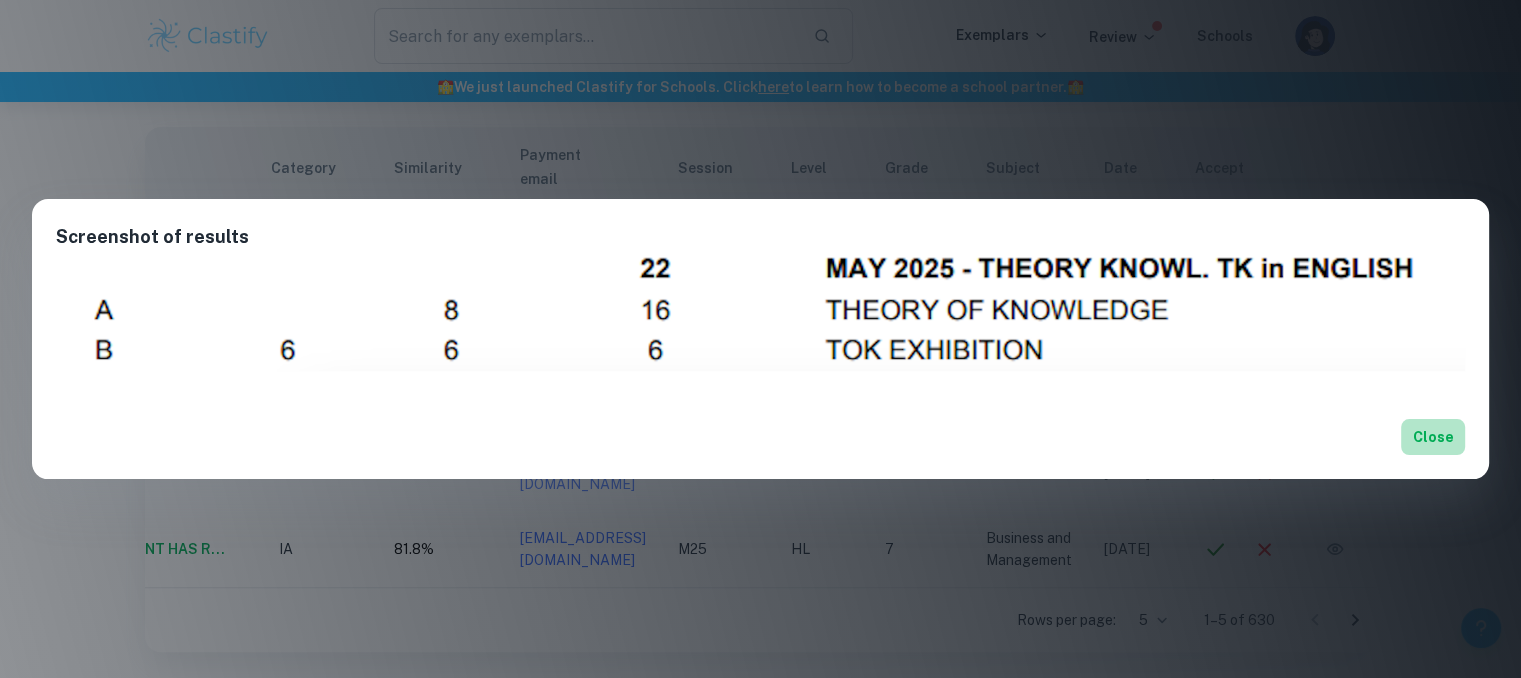 click on "Close" at bounding box center (1433, 437) 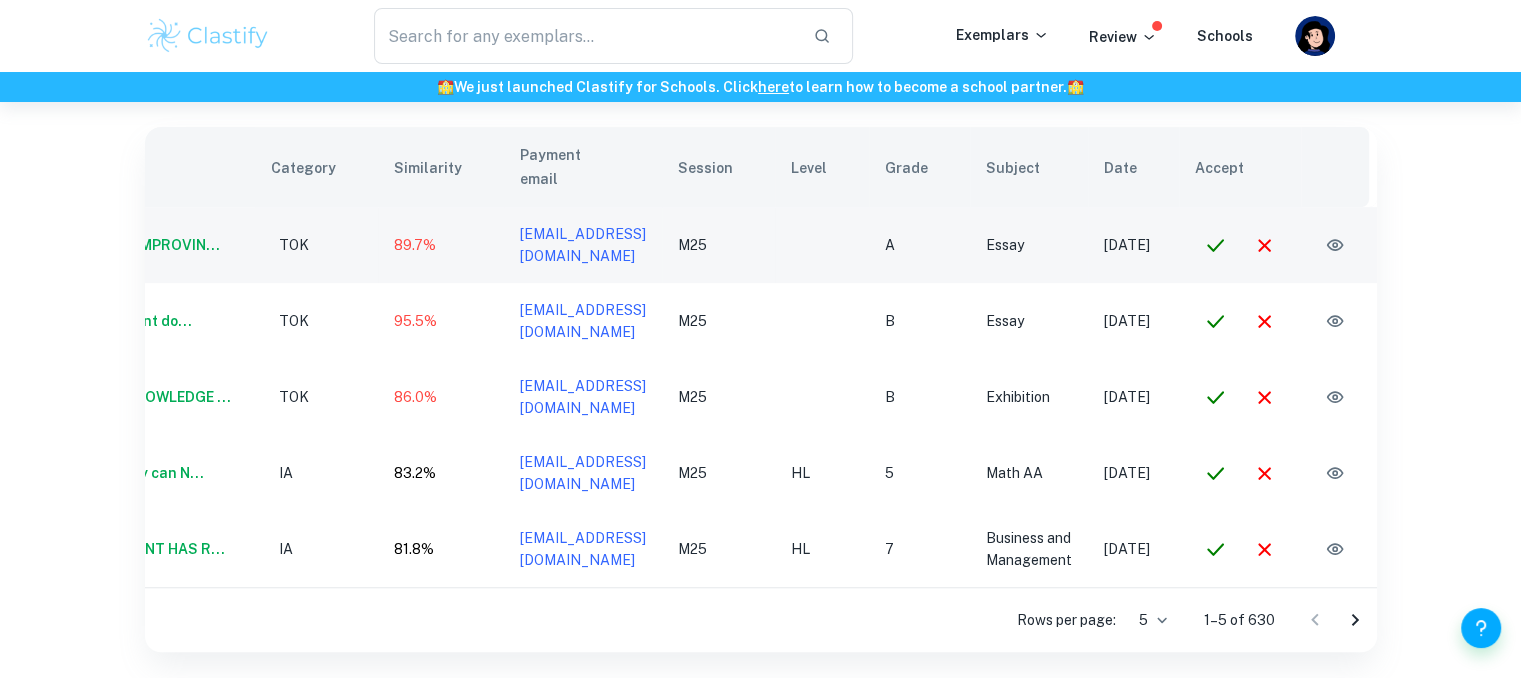 click 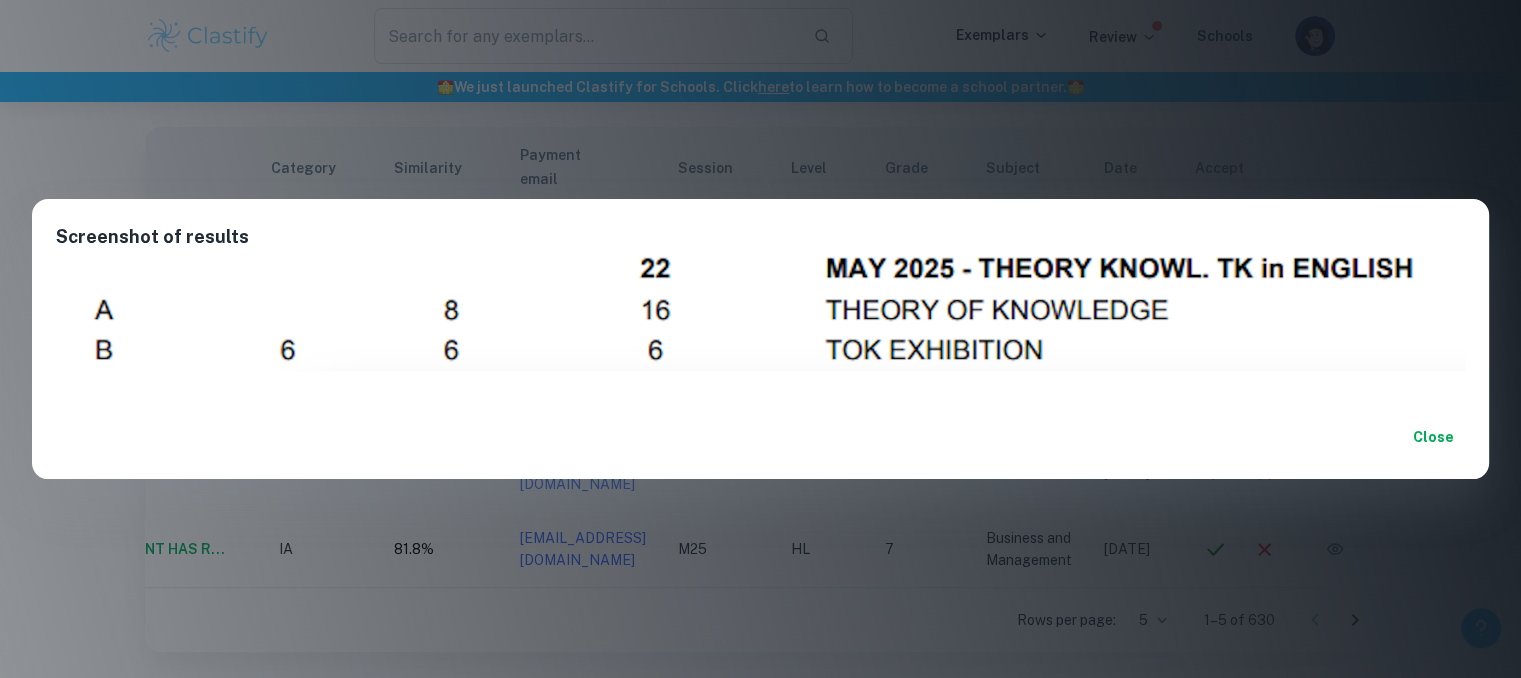 click on "Close" at bounding box center [760, 437] 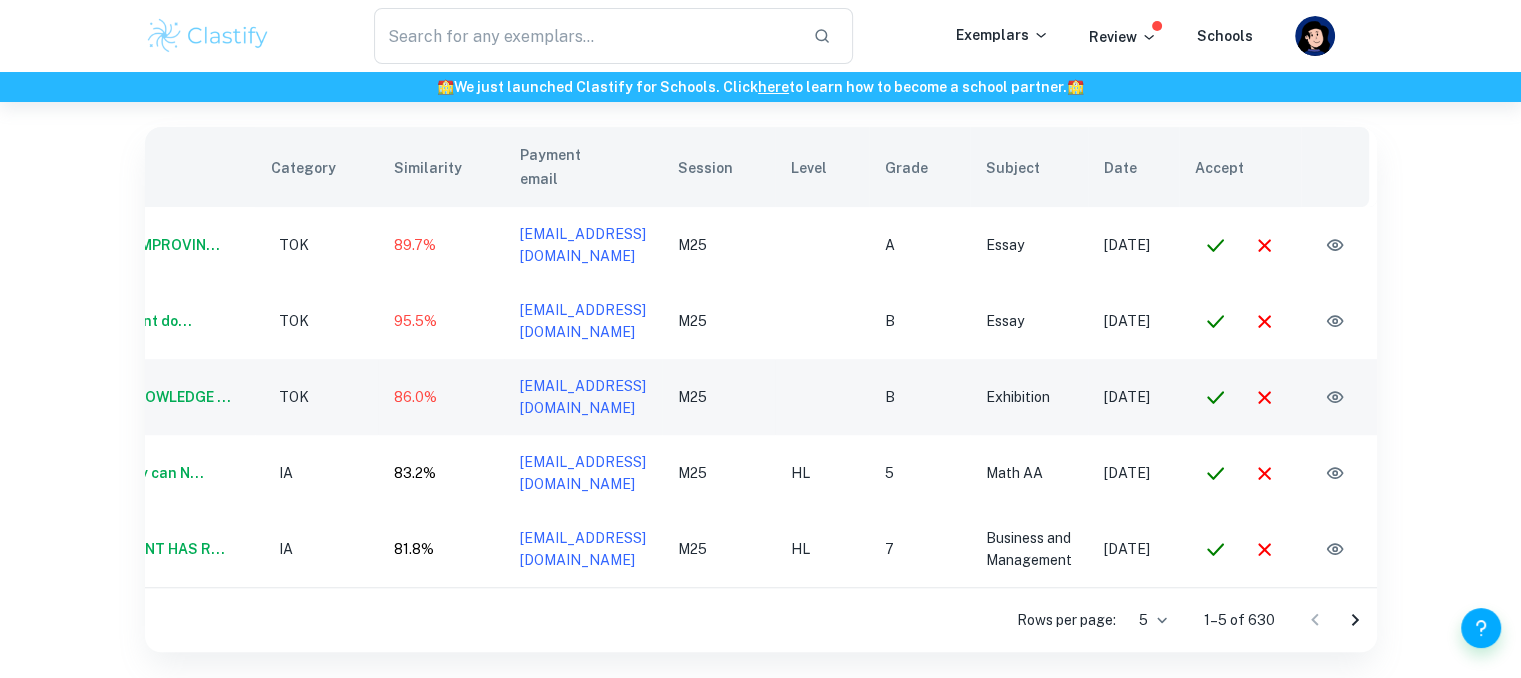 scroll, scrollTop: 0, scrollLeft: 0, axis: both 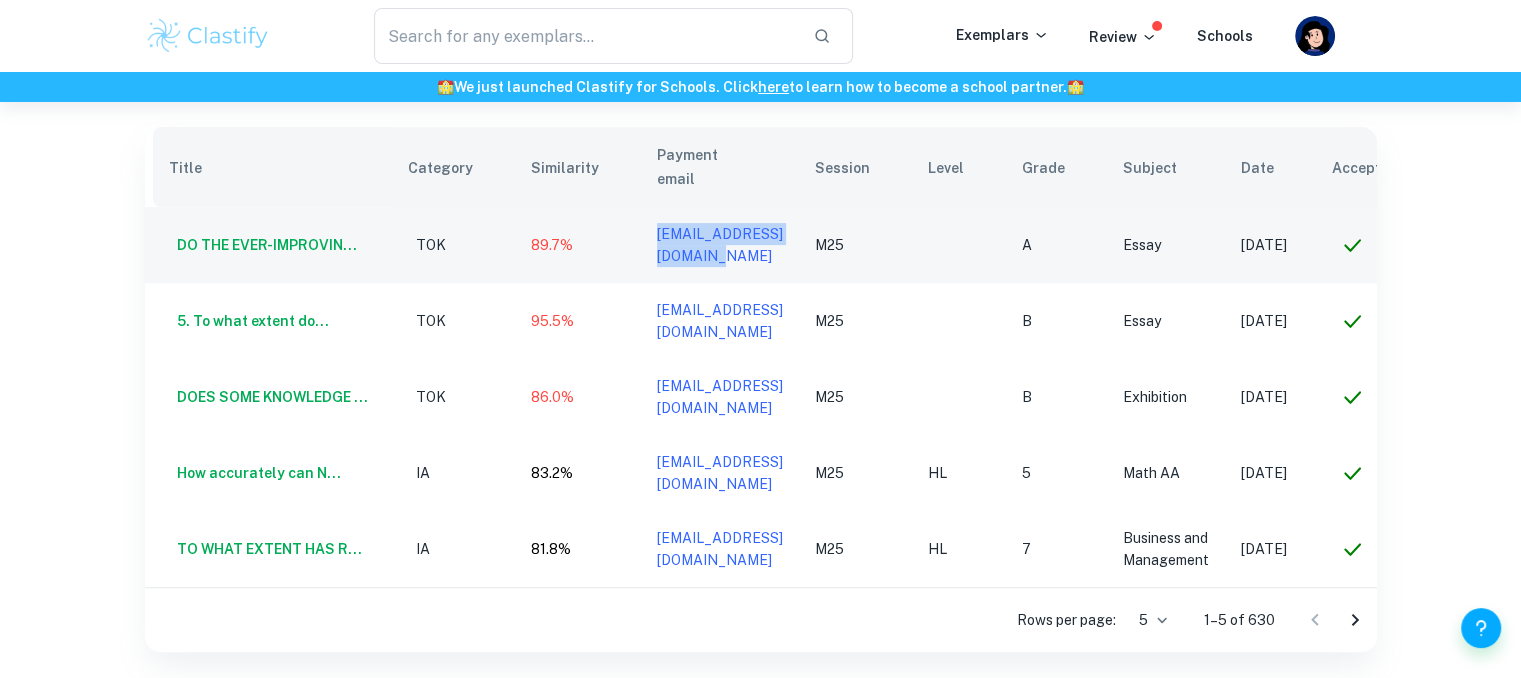 drag, startPoint x: 844, startPoint y: 211, endPoint x: 600, endPoint y: 218, distance: 244.10039 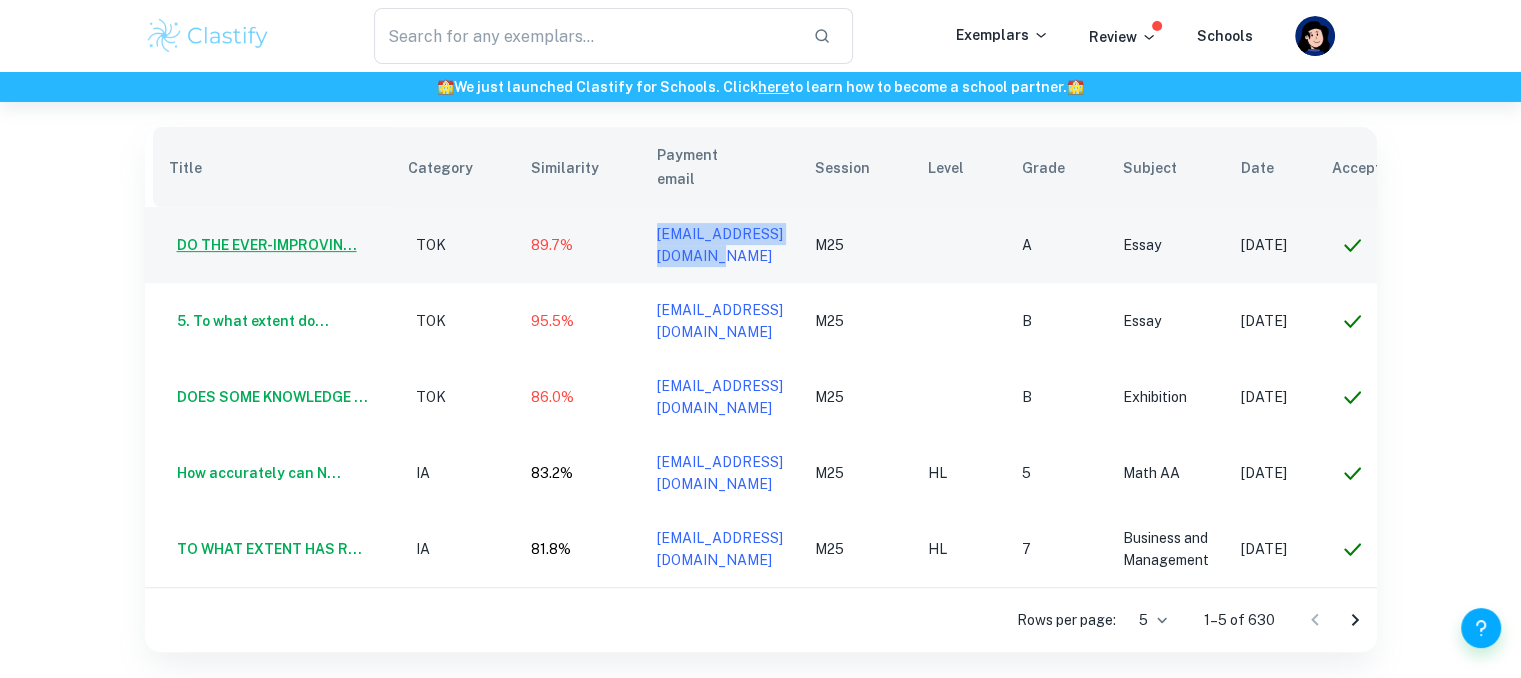 click on "DO THE EVER-IMPROVIN..." at bounding box center [263, 245] 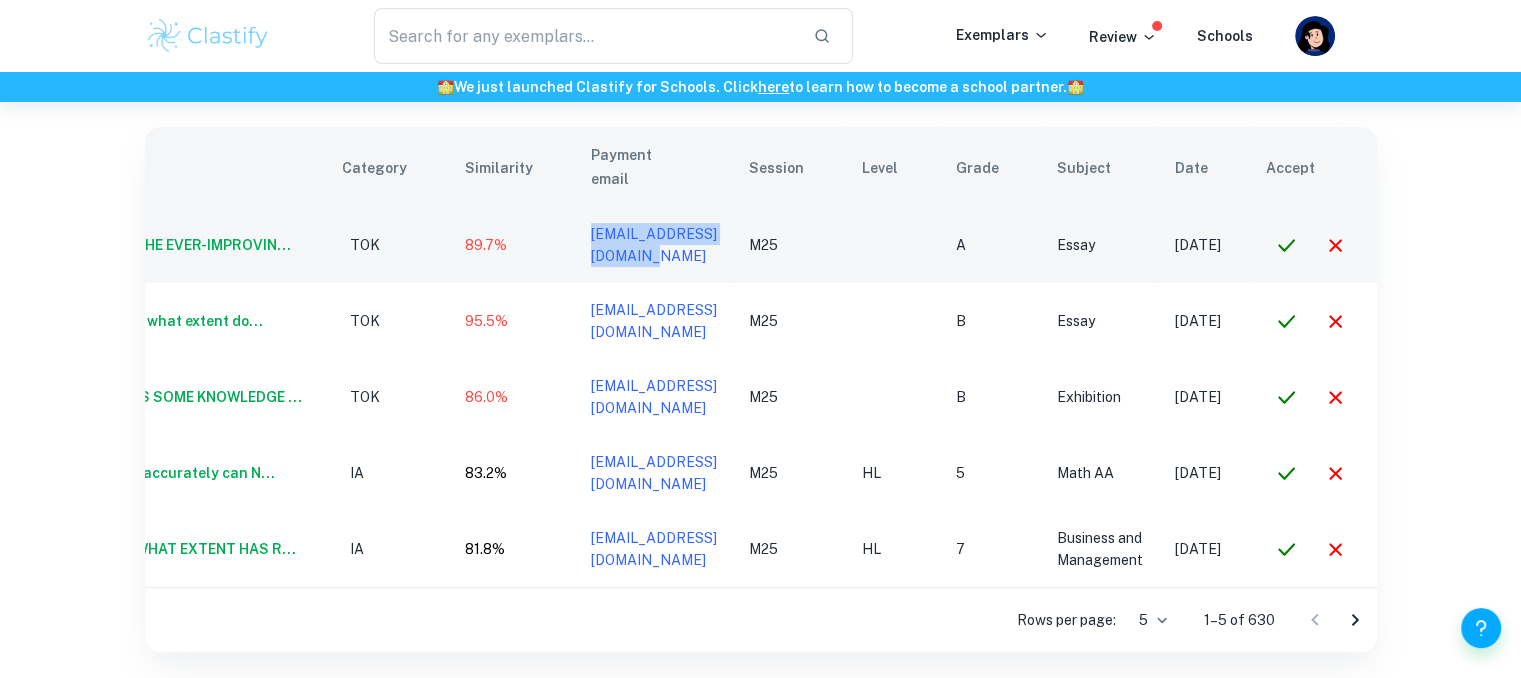 scroll, scrollTop: 0, scrollLeft: 68, axis: horizontal 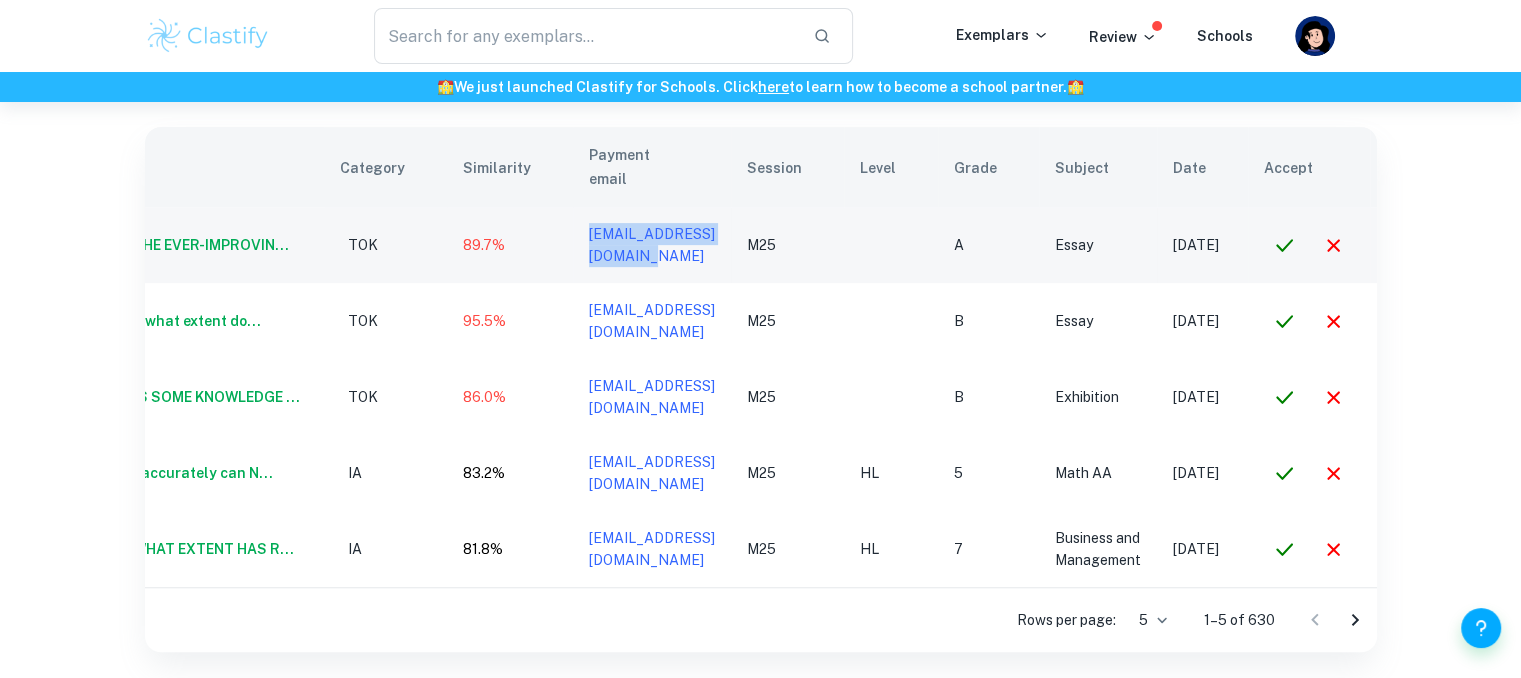 click 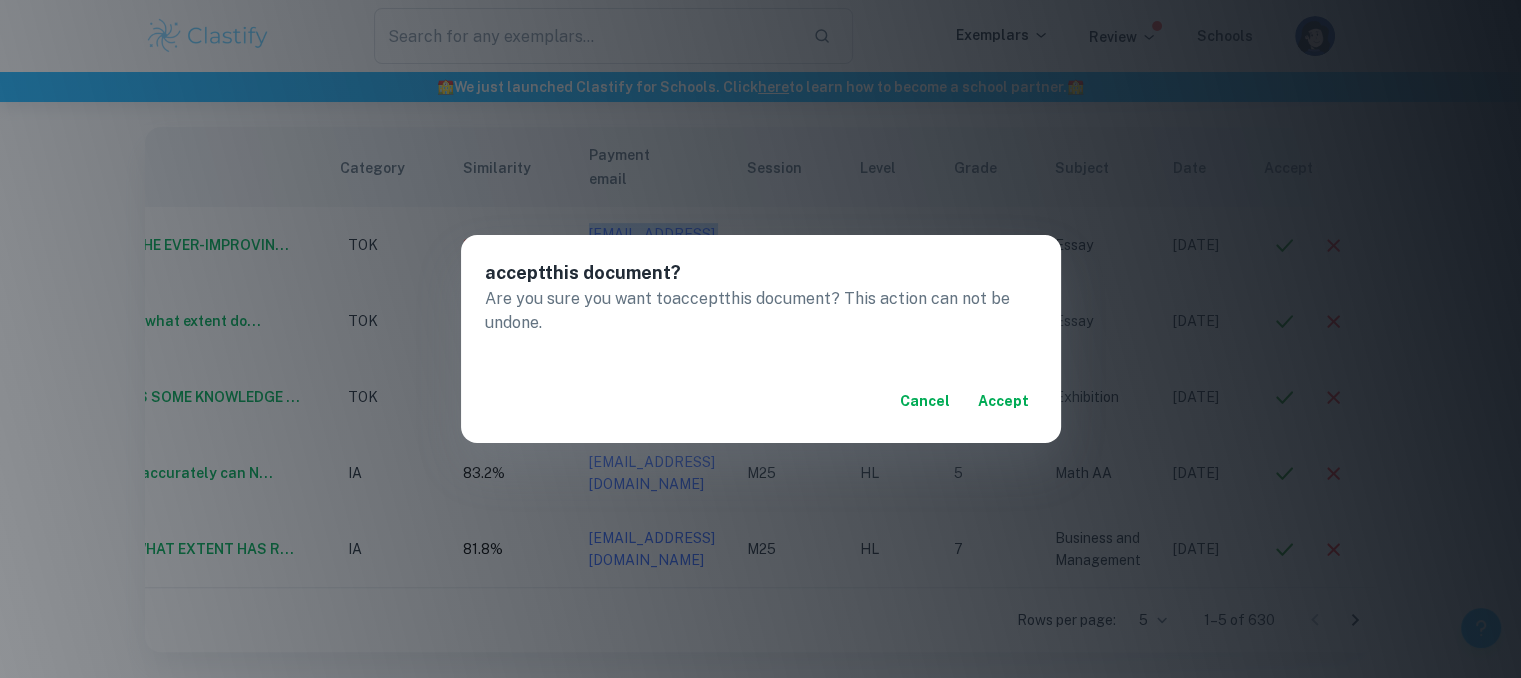 click on "accept" at bounding box center [1003, 401] 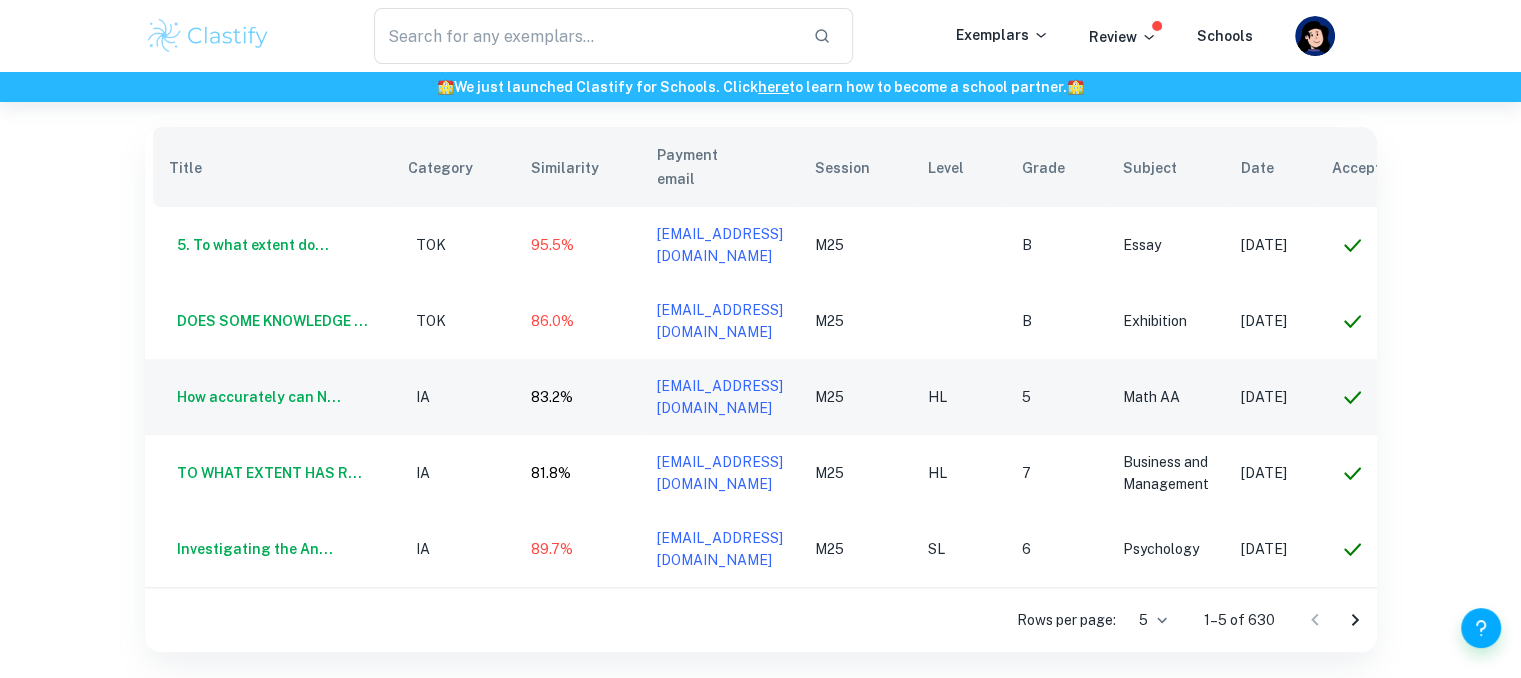 scroll, scrollTop: 0, scrollLeft: 172, axis: horizontal 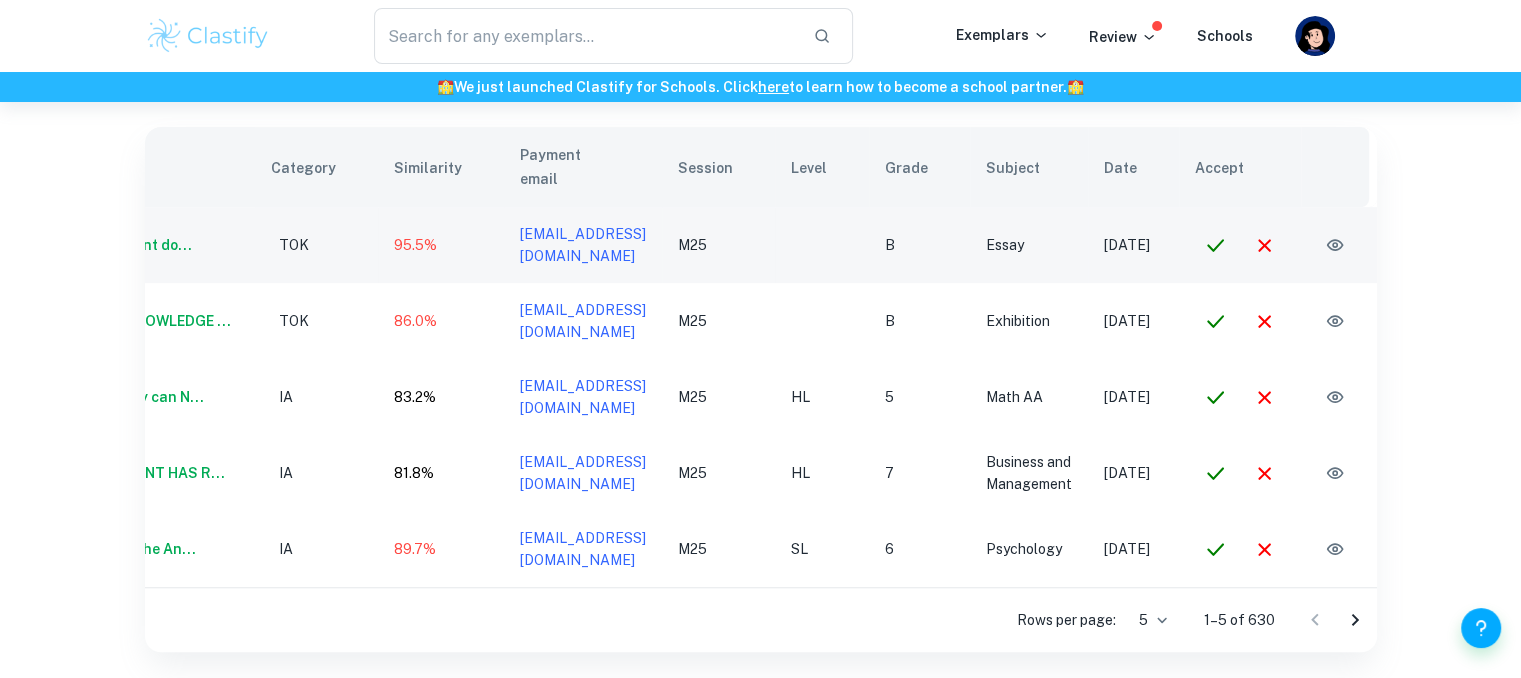 click at bounding box center [1264, 245] 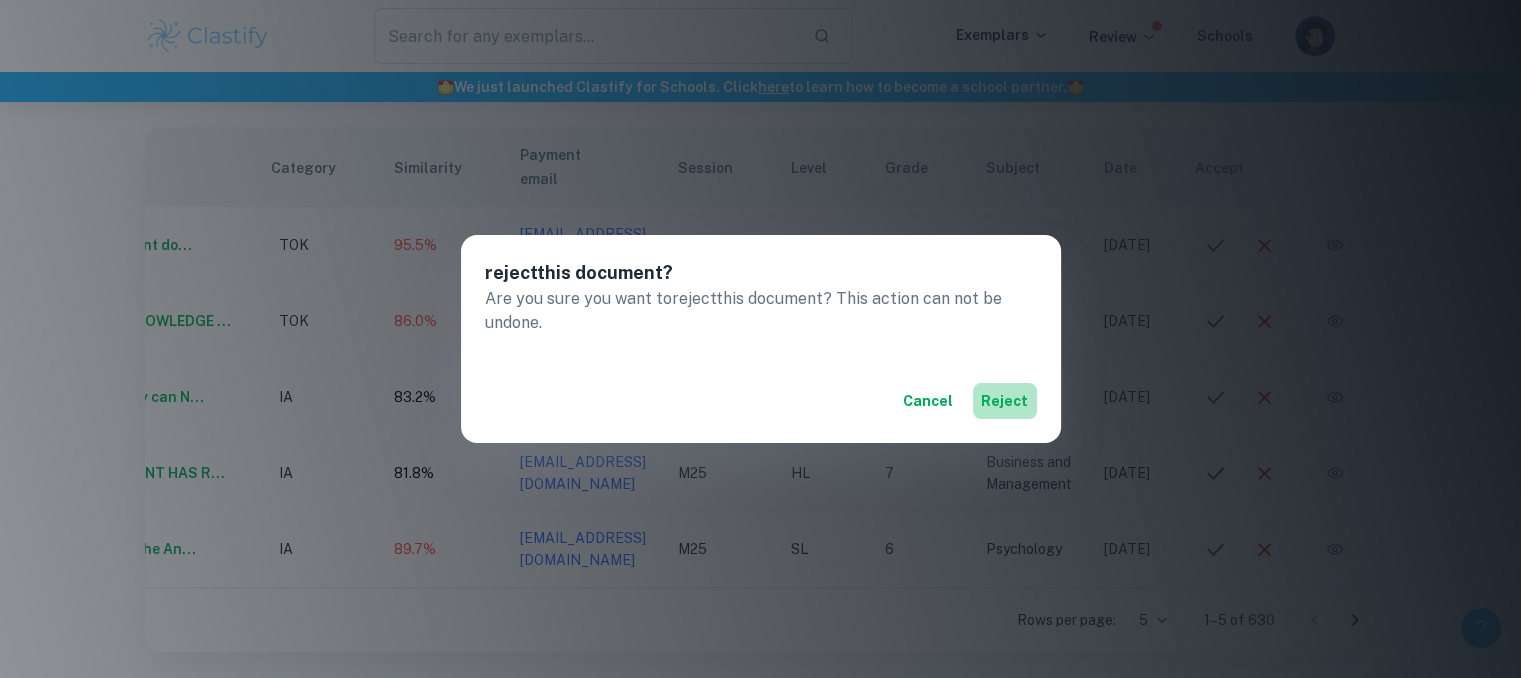 click on "reject" at bounding box center [1005, 401] 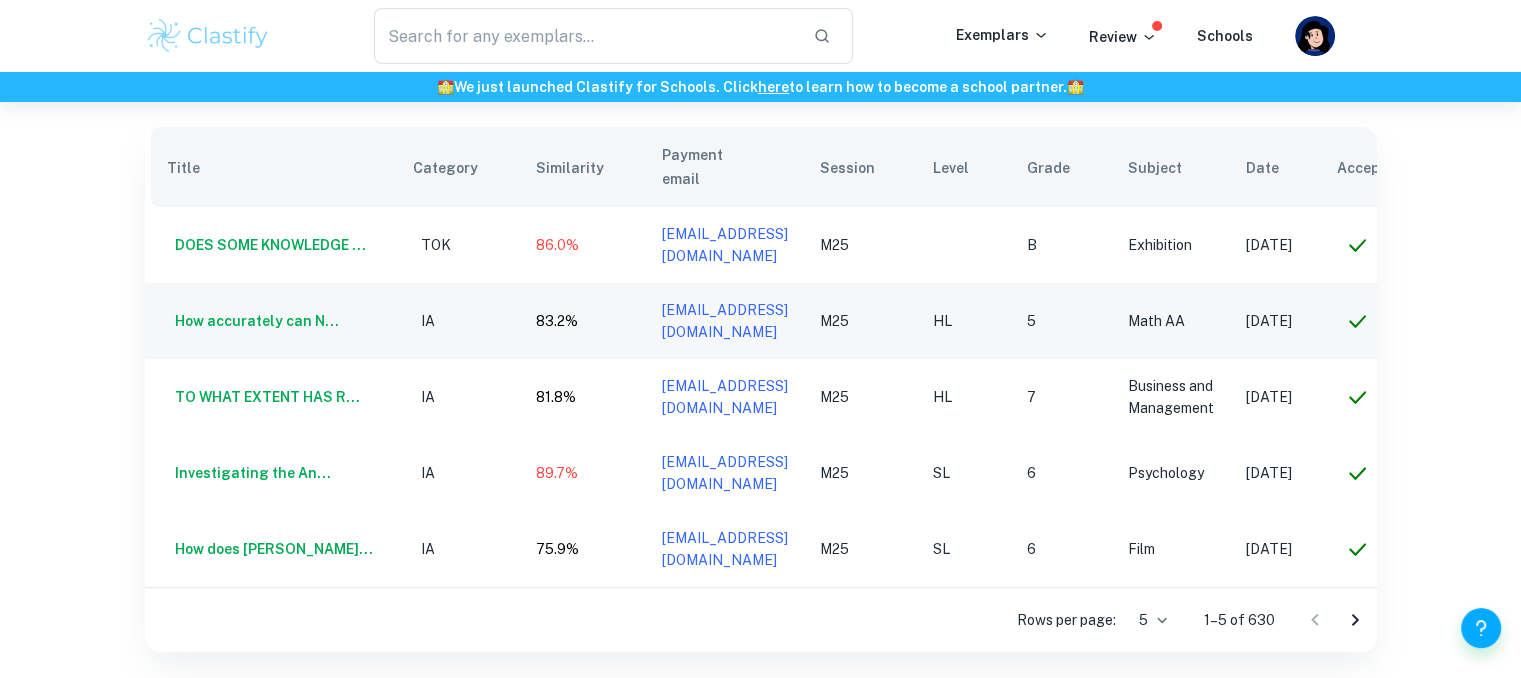 scroll, scrollTop: 0, scrollLeft: 0, axis: both 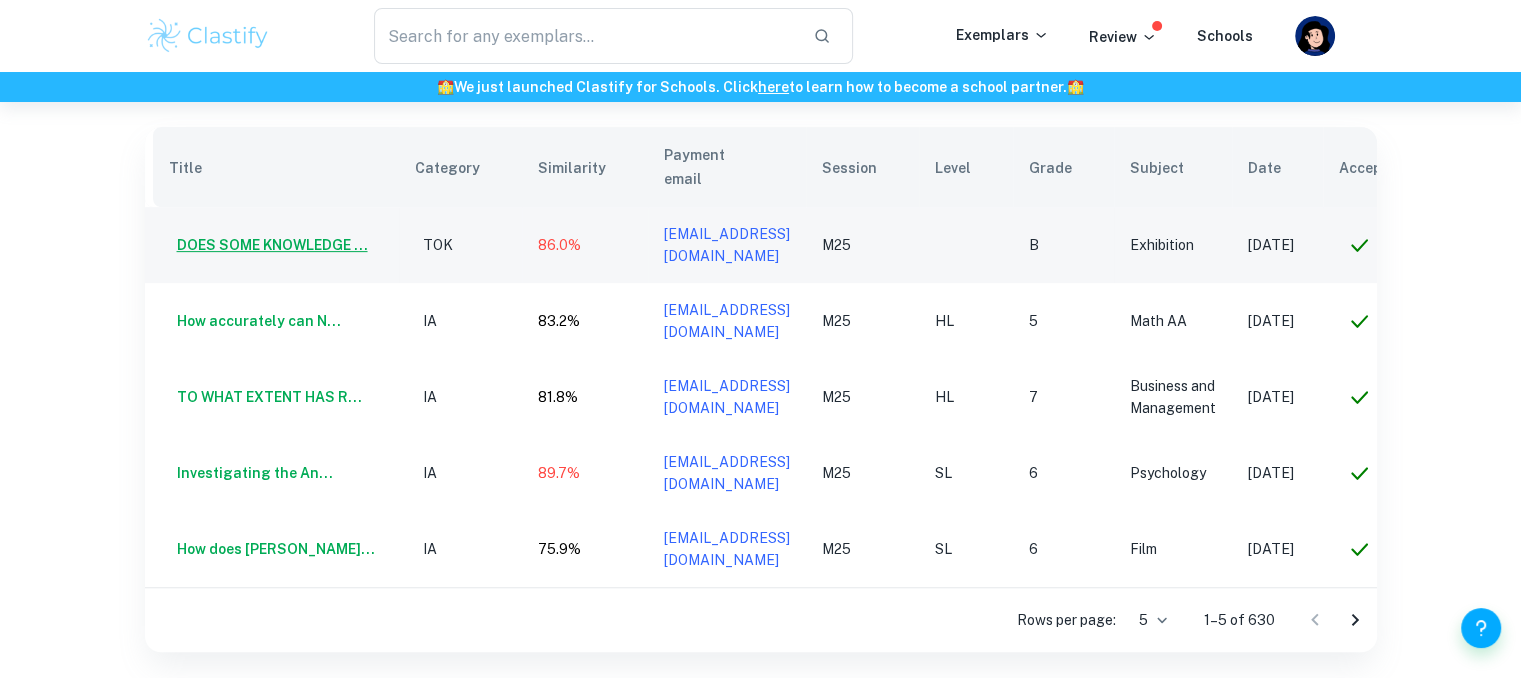 click on "DOES SOME KNOWLEDGE ..." at bounding box center [268, 245] 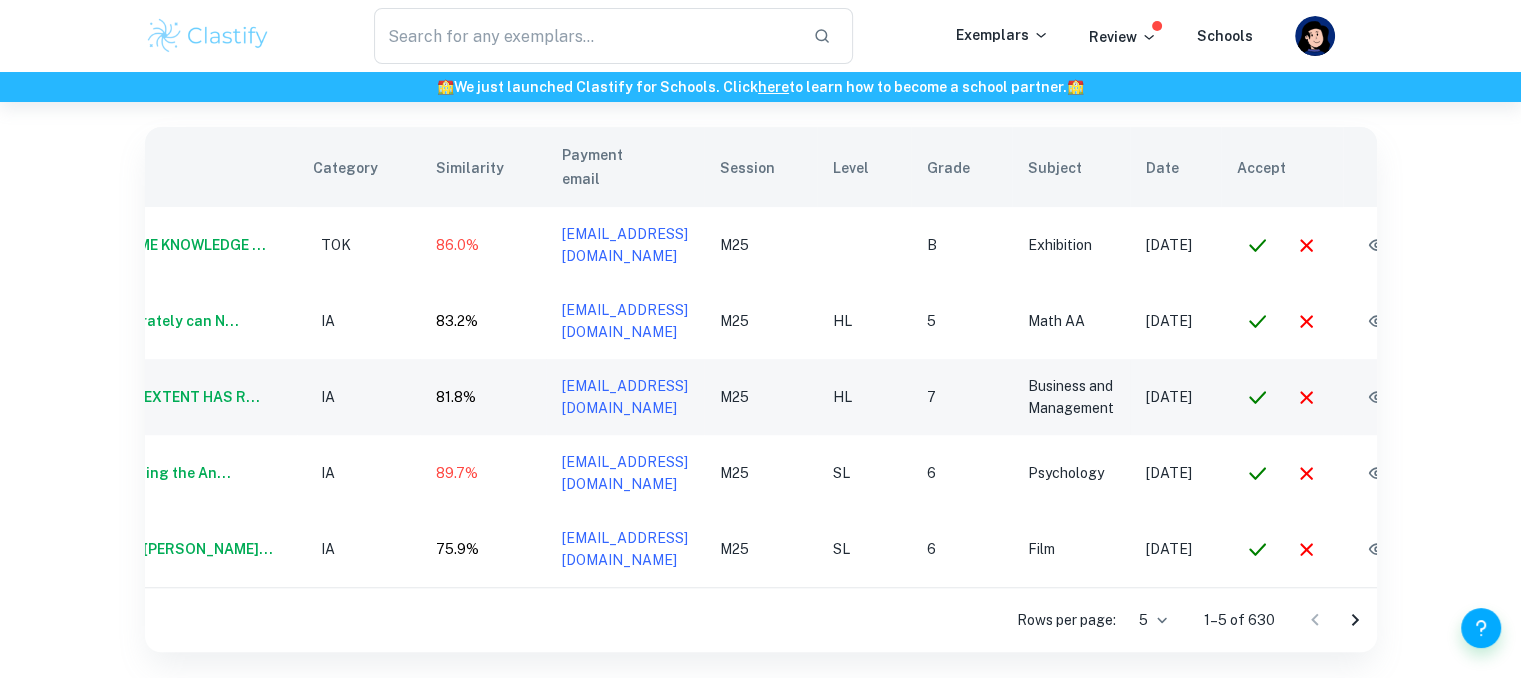 scroll, scrollTop: 0, scrollLeft: 103, axis: horizontal 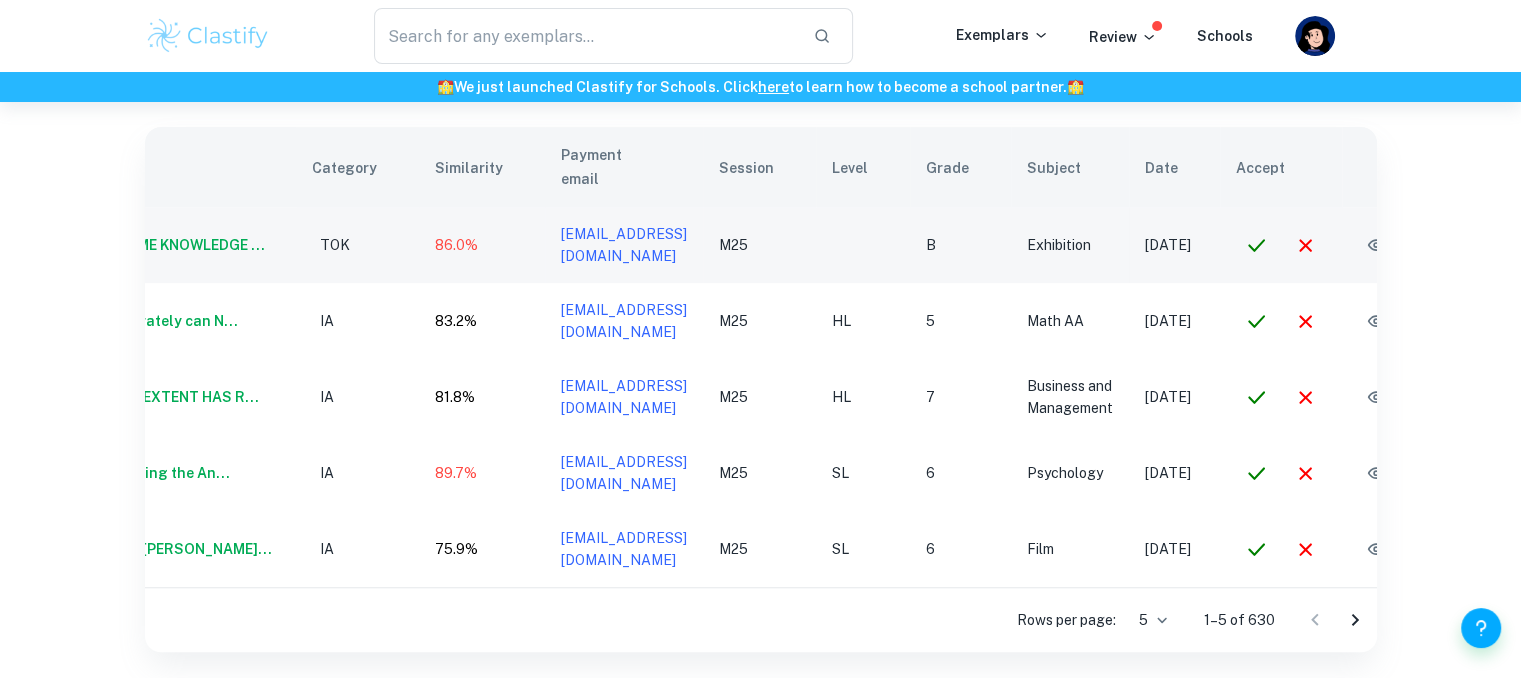 click 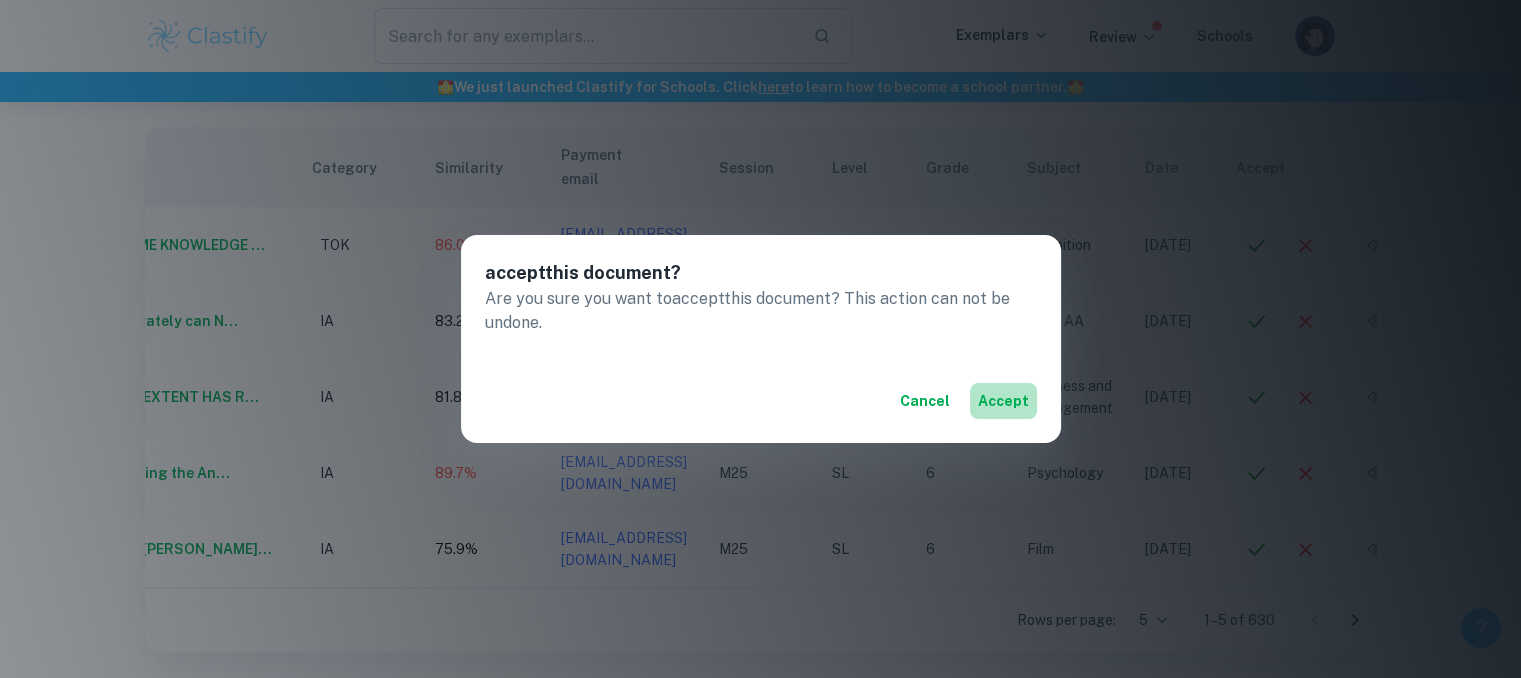 click on "accept" at bounding box center (1003, 401) 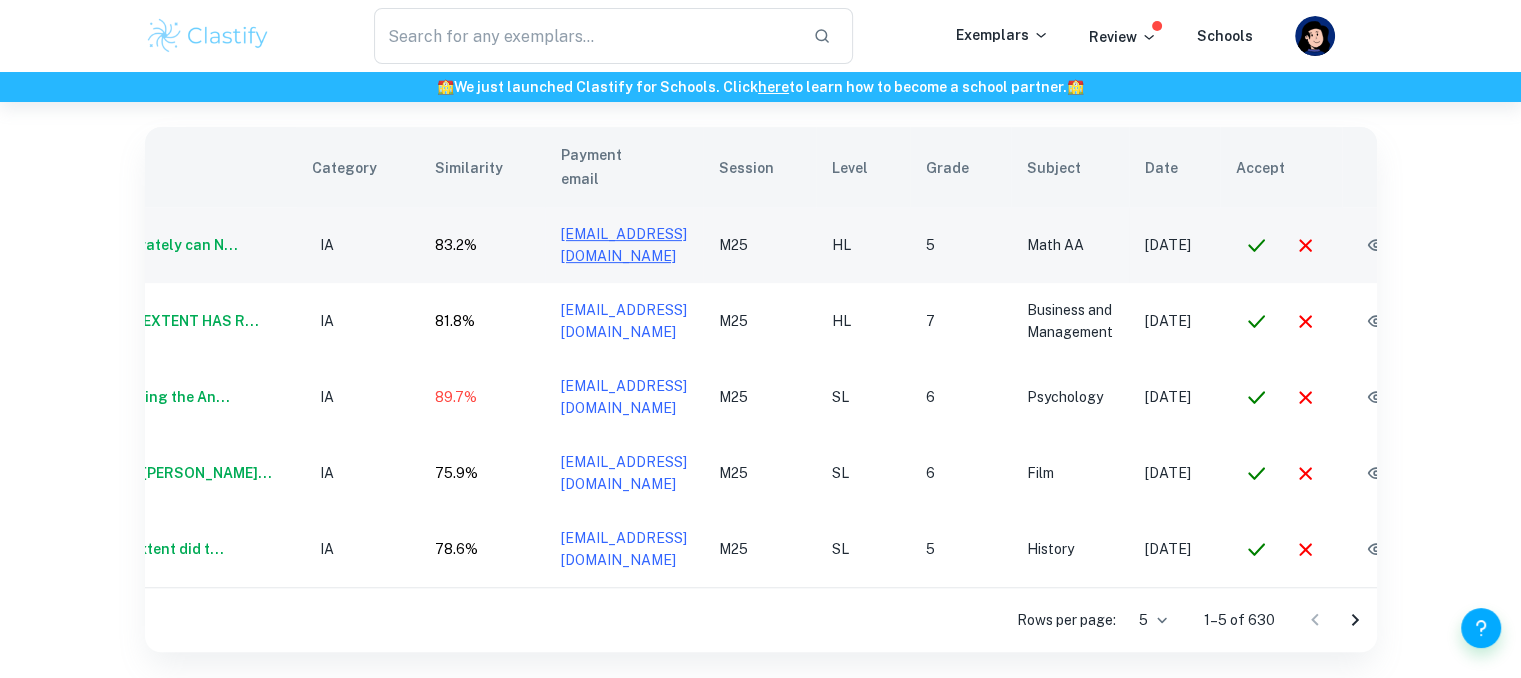 click on "[EMAIL_ADDRESS][DOMAIN_NAME]" at bounding box center (624, 245) 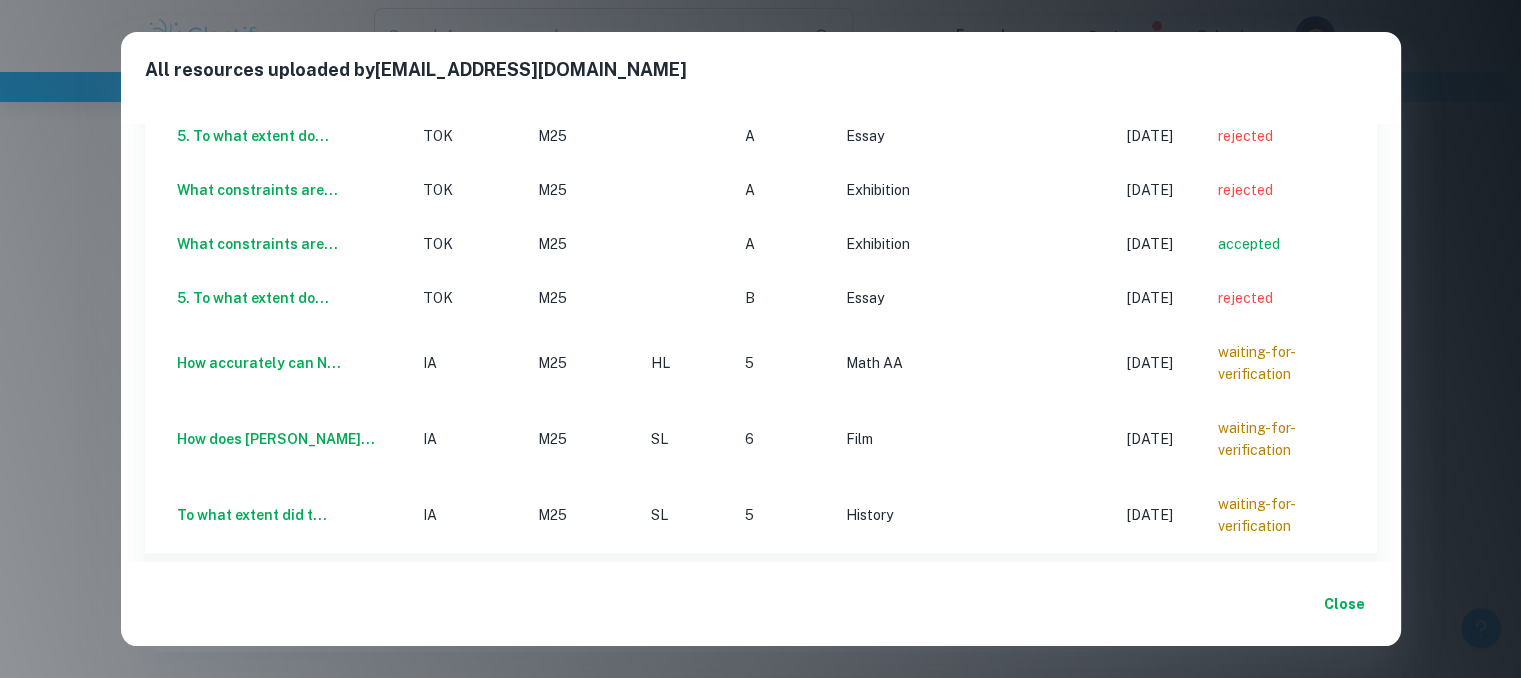 scroll, scrollTop: 248, scrollLeft: 0, axis: vertical 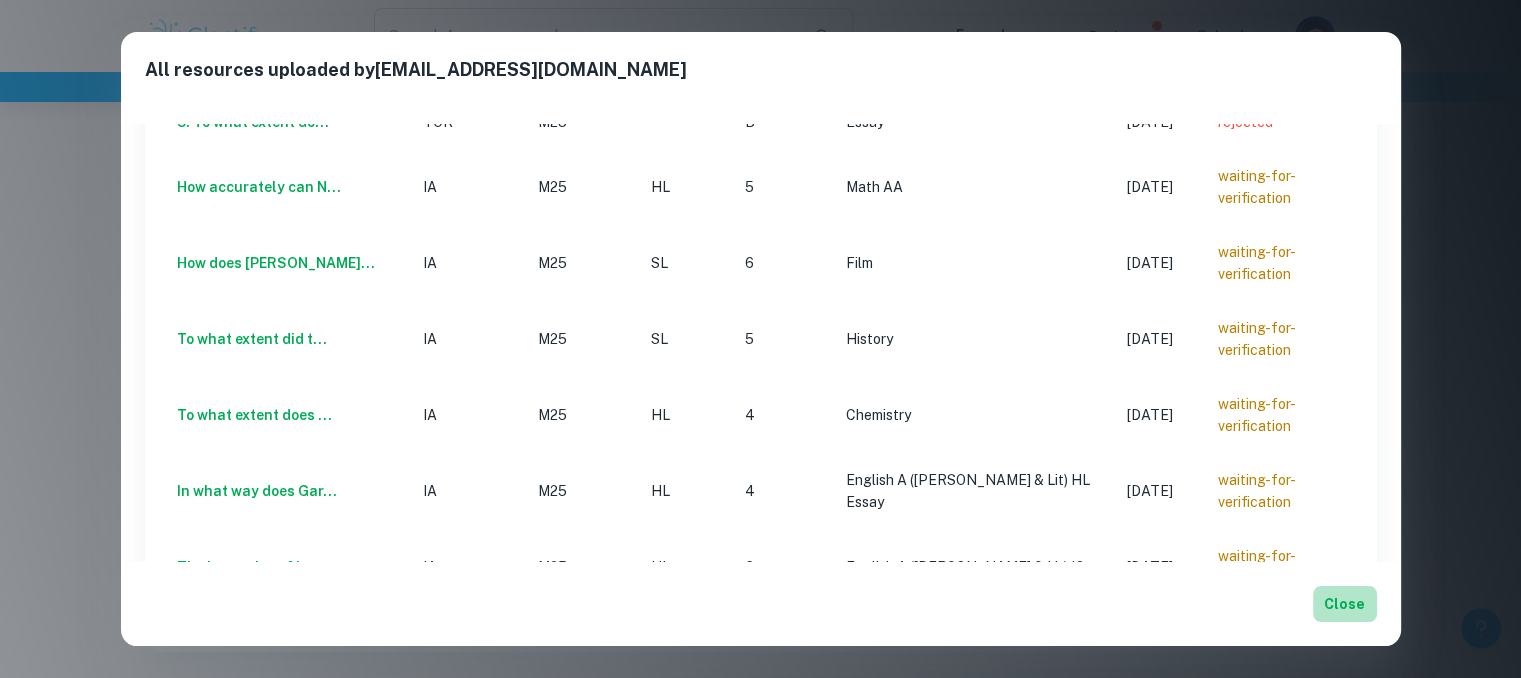 click on "Close" at bounding box center (1345, 604) 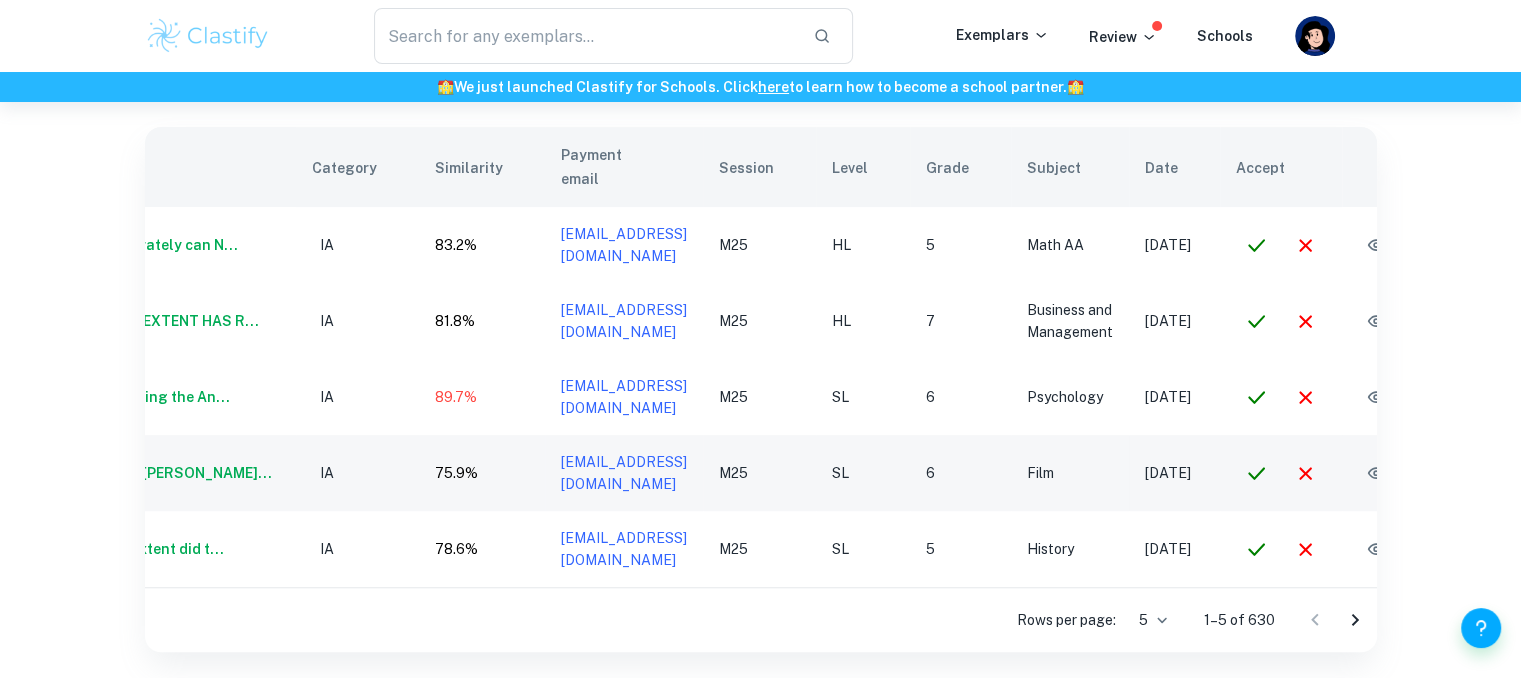 scroll, scrollTop: 0, scrollLeft: 178, axis: horizontal 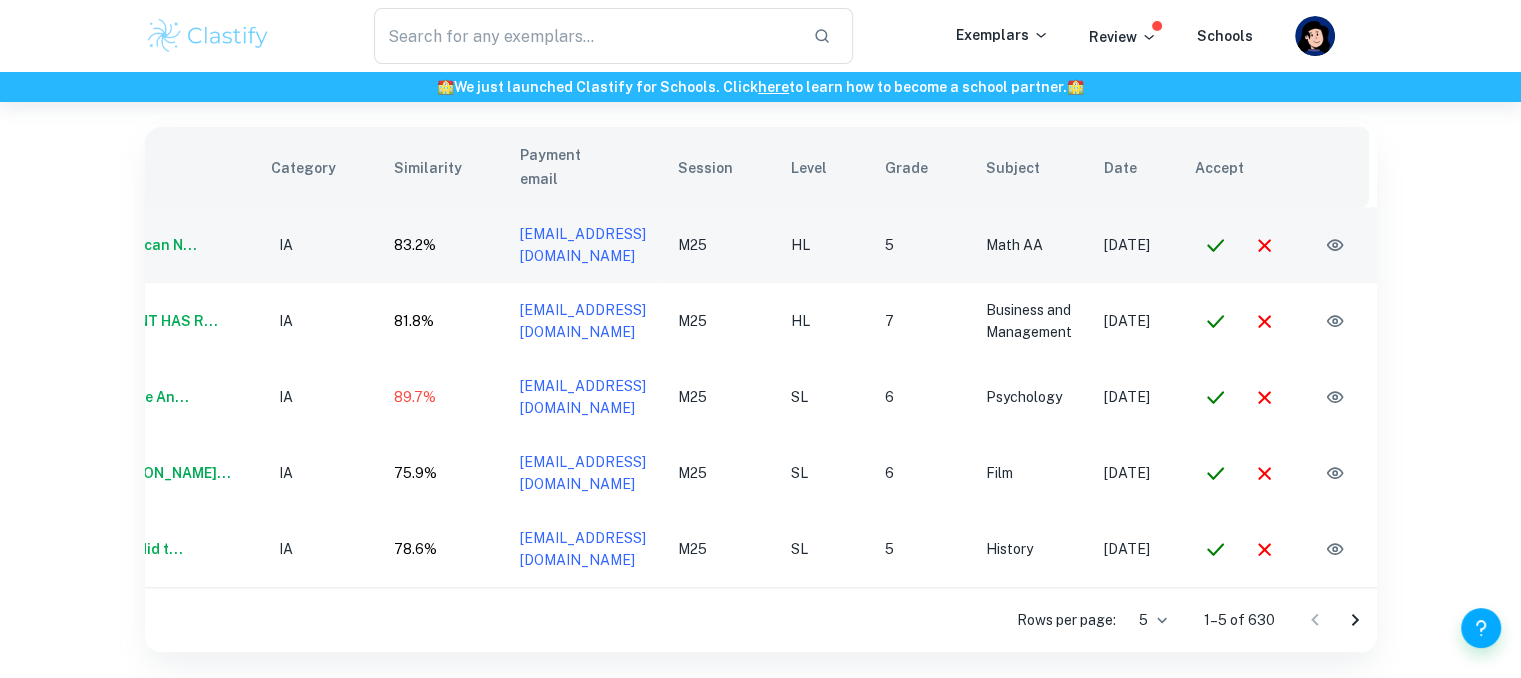 click 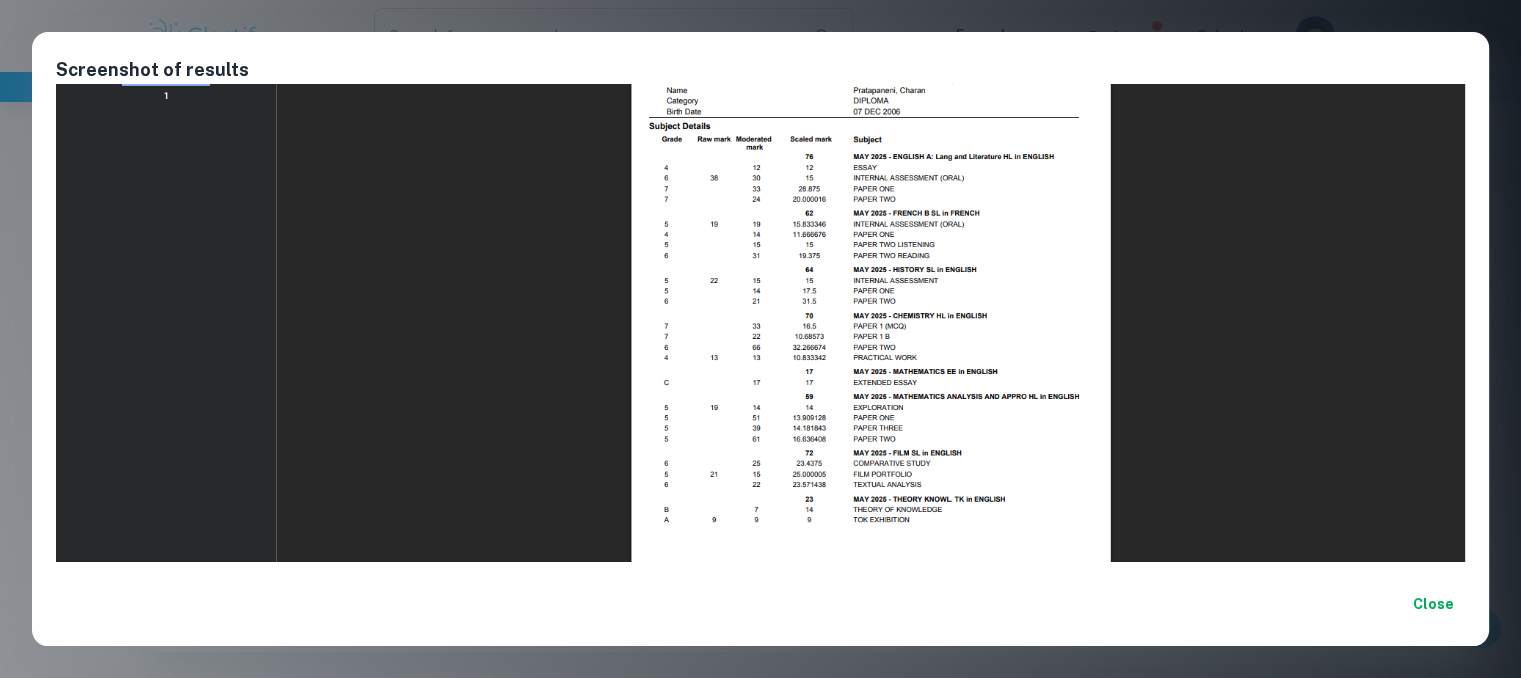 scroll, scrollTop: 166, scrollLeft: 0, axis: vertical 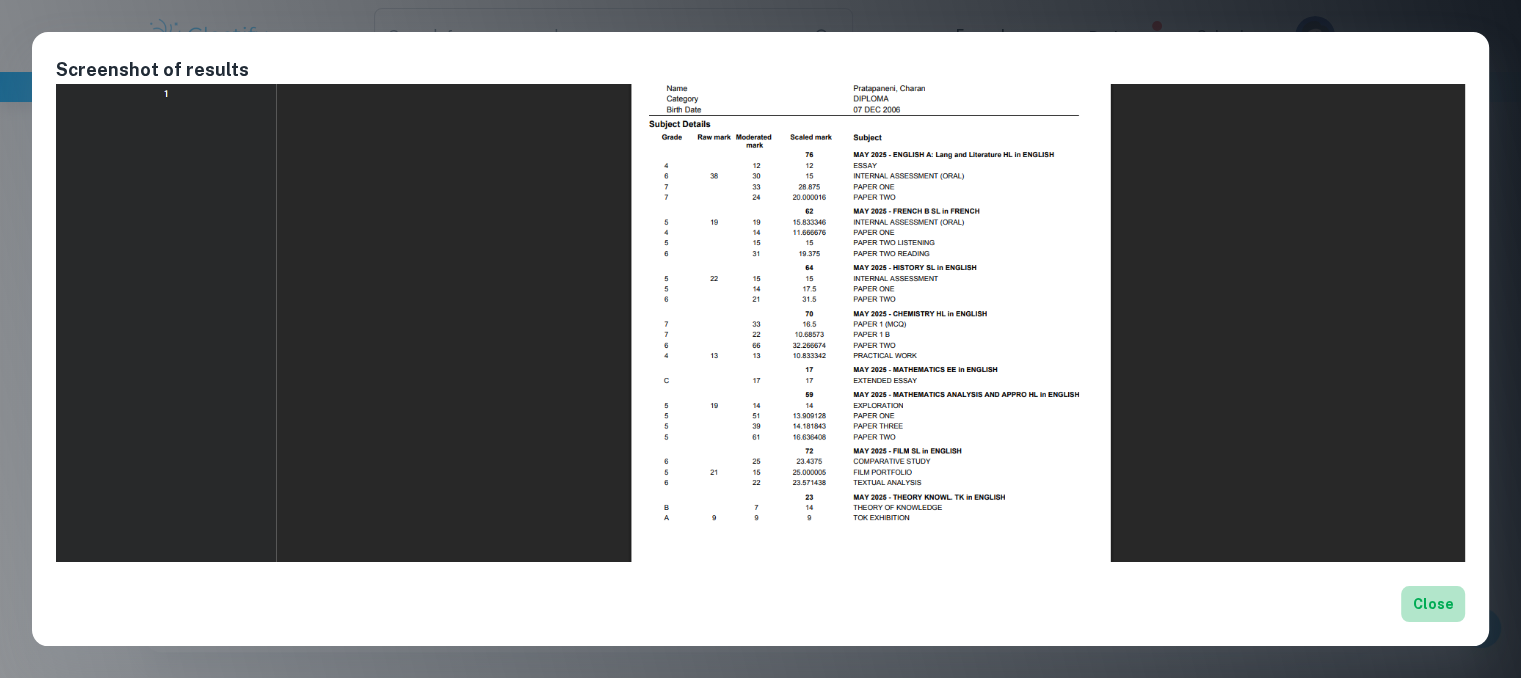 click on "Close" at bounding box center [1433, 604] 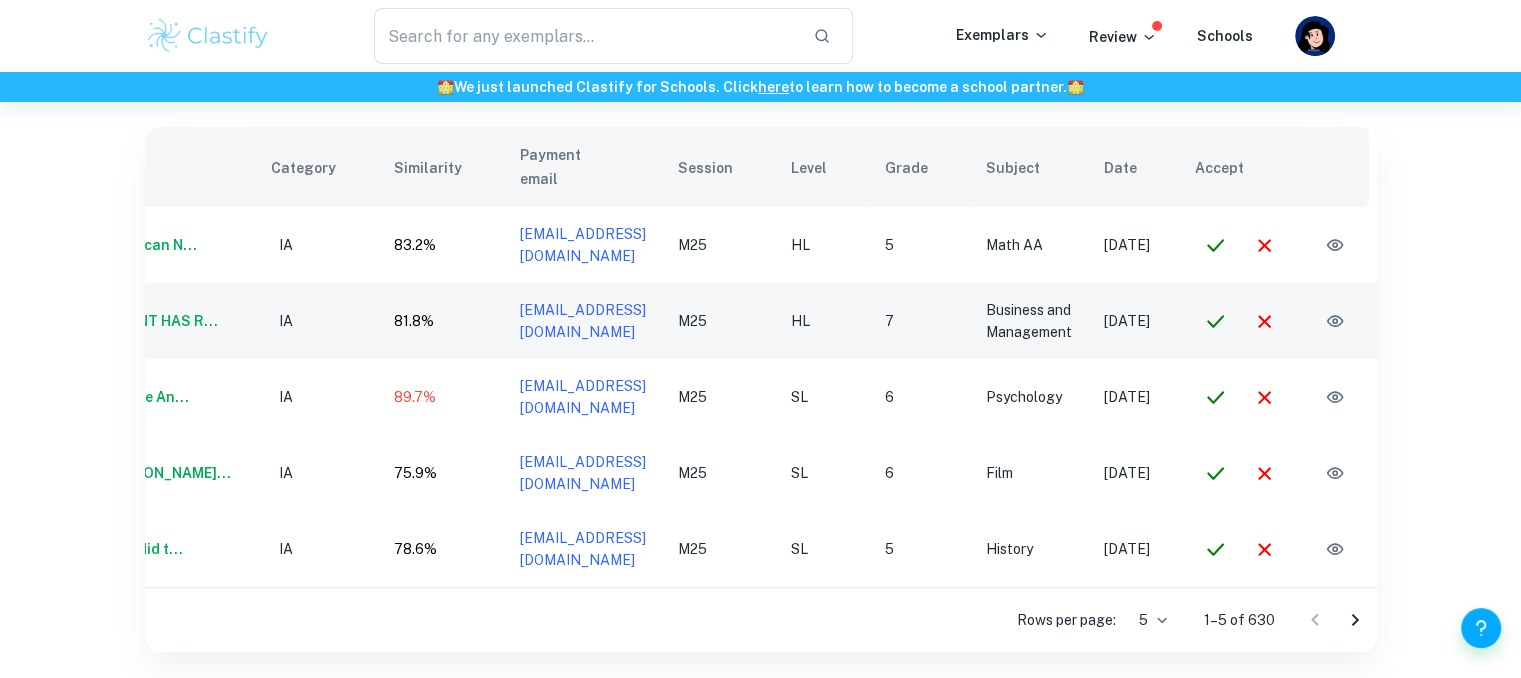 scroll, scrollTop: 0, scrollLeft: 0, axis: both 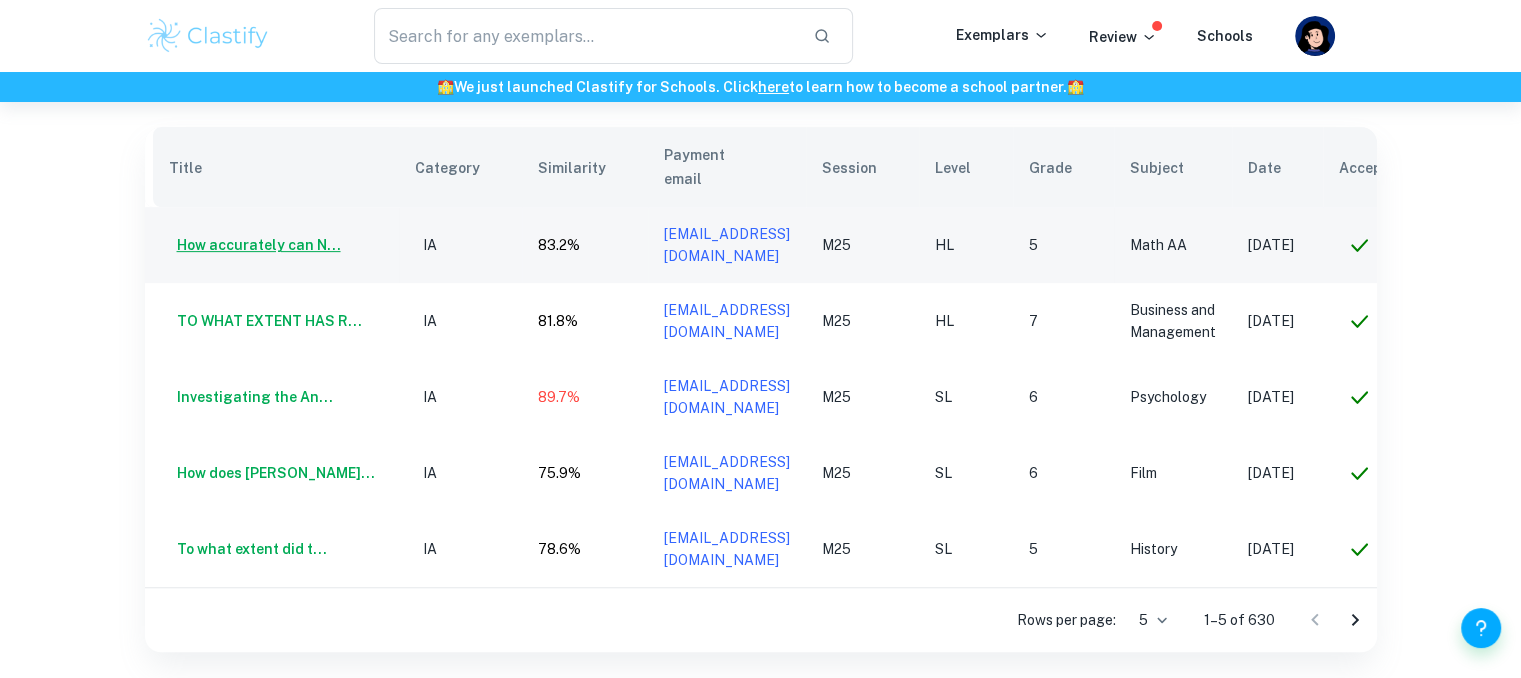 click on "How accurately can N..." at bounding box center [255, 245] 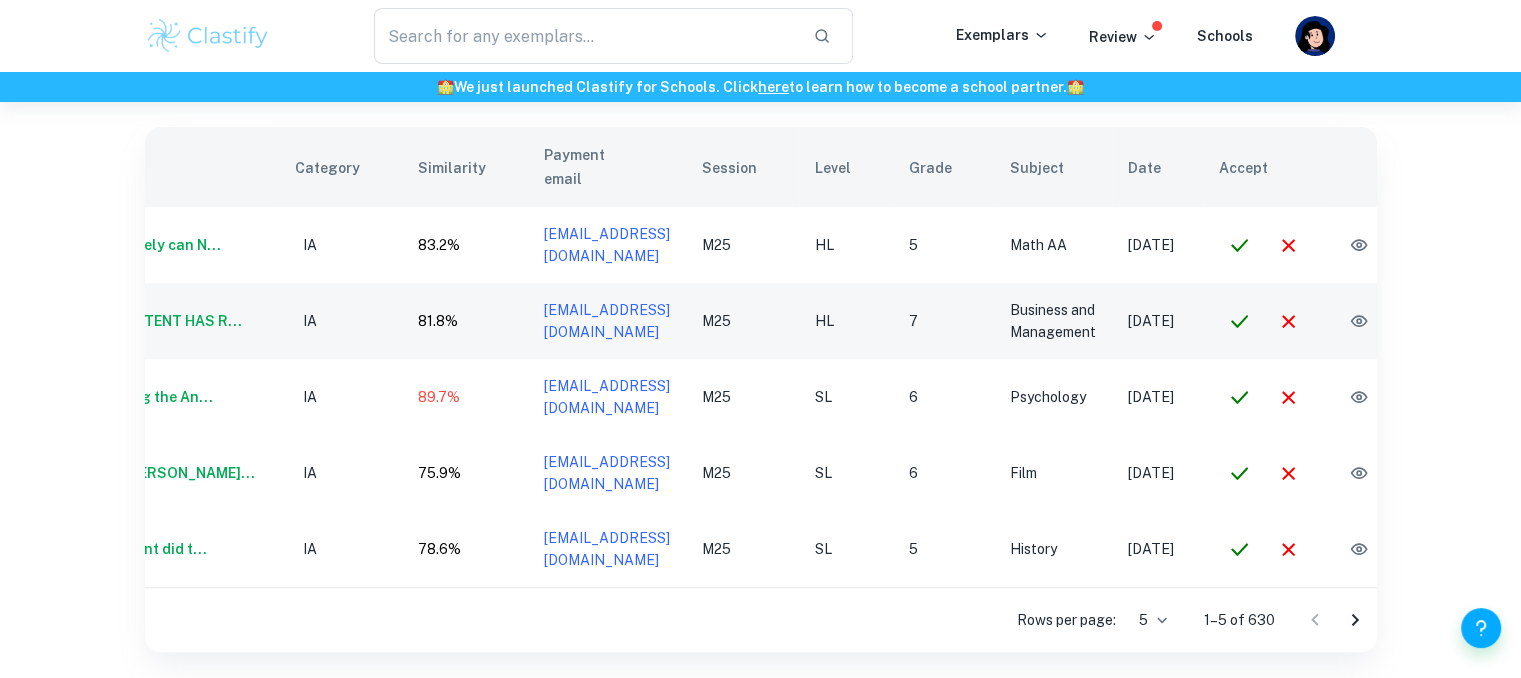 scroll, scrollTop: 0, scrollLeft: 120, axis: horizontal 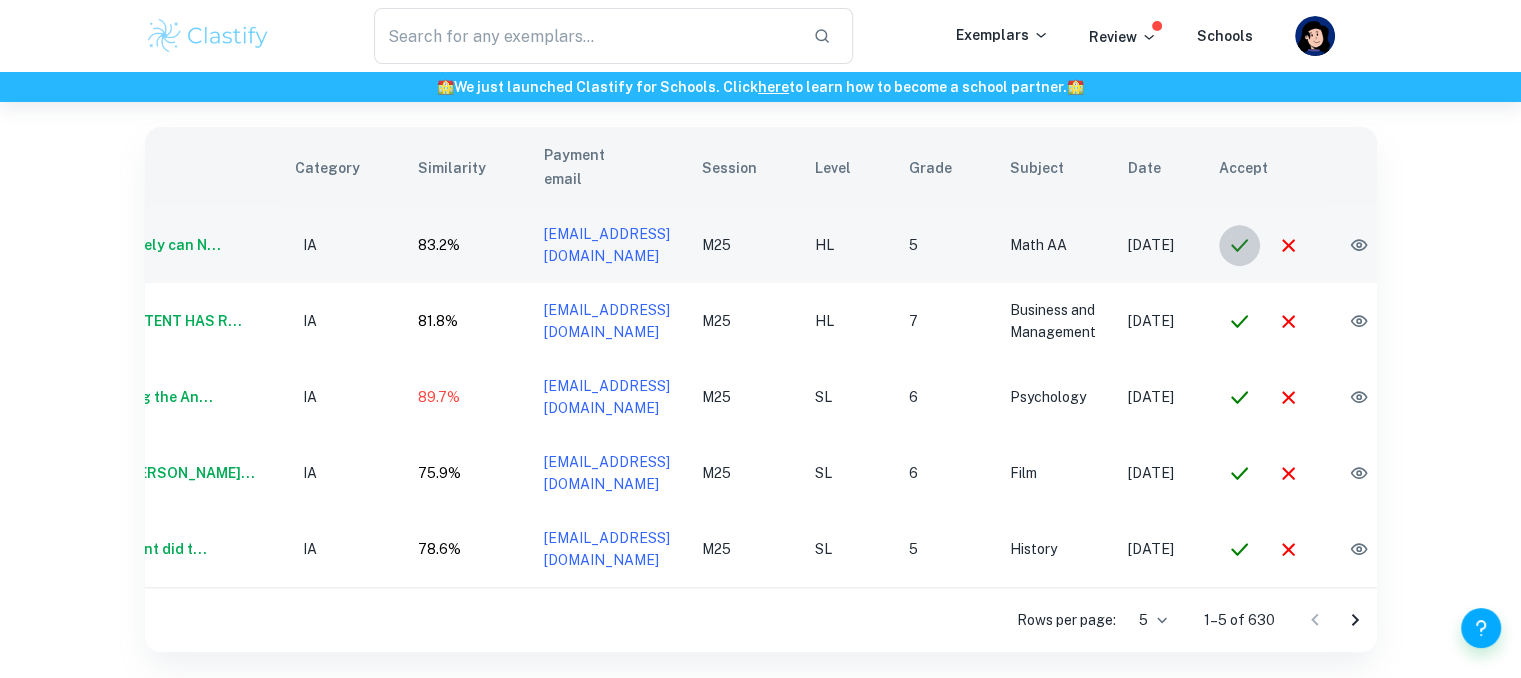 click 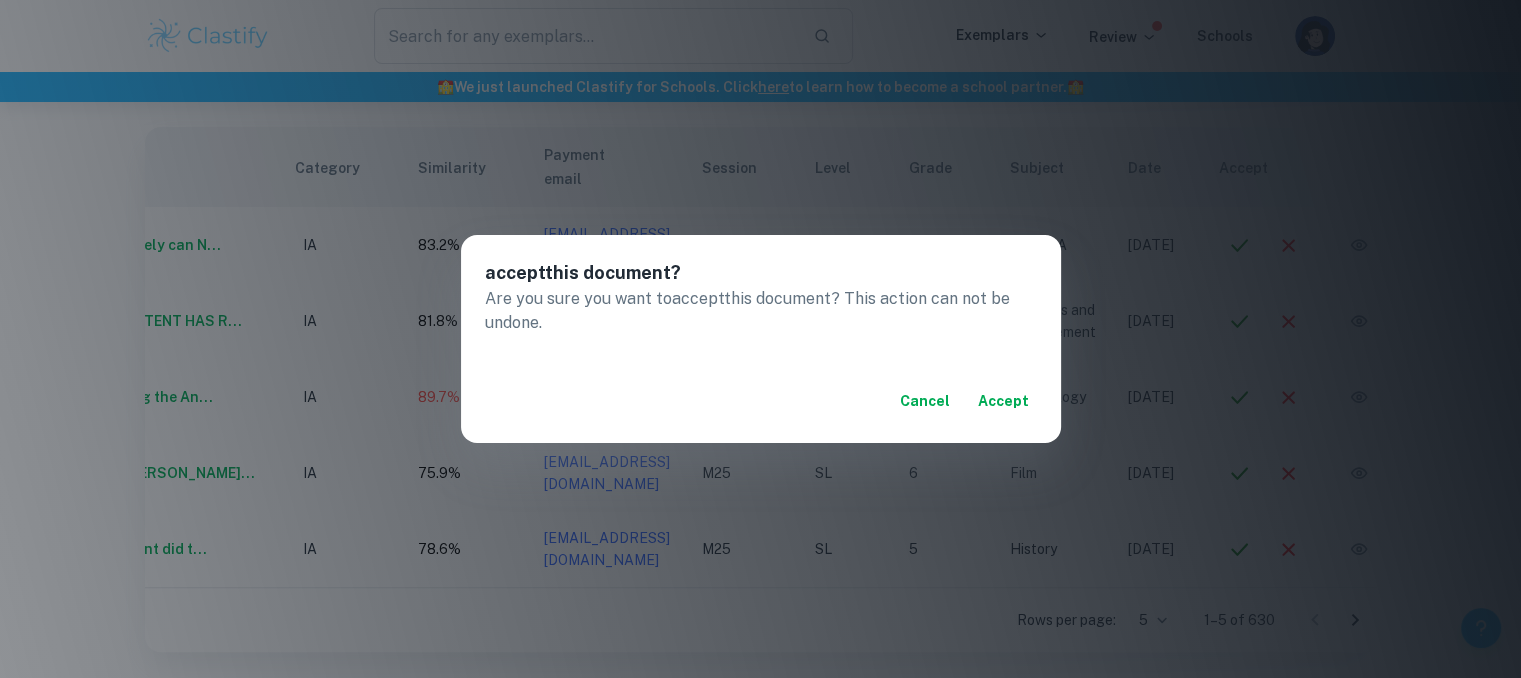 click on "accept" at bounding box center (1003, 401) 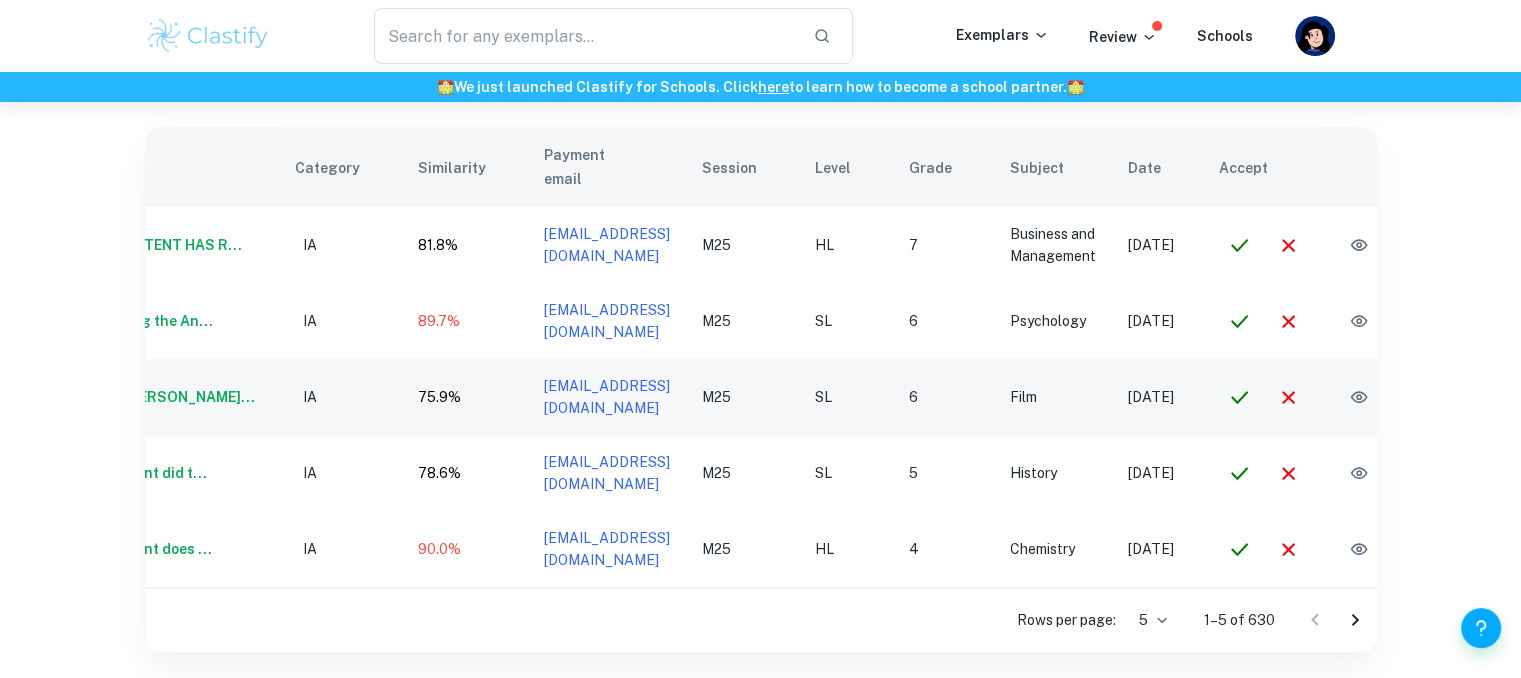 scroll, scrollTop: 724, scrollLeft: 0, axis: vertical 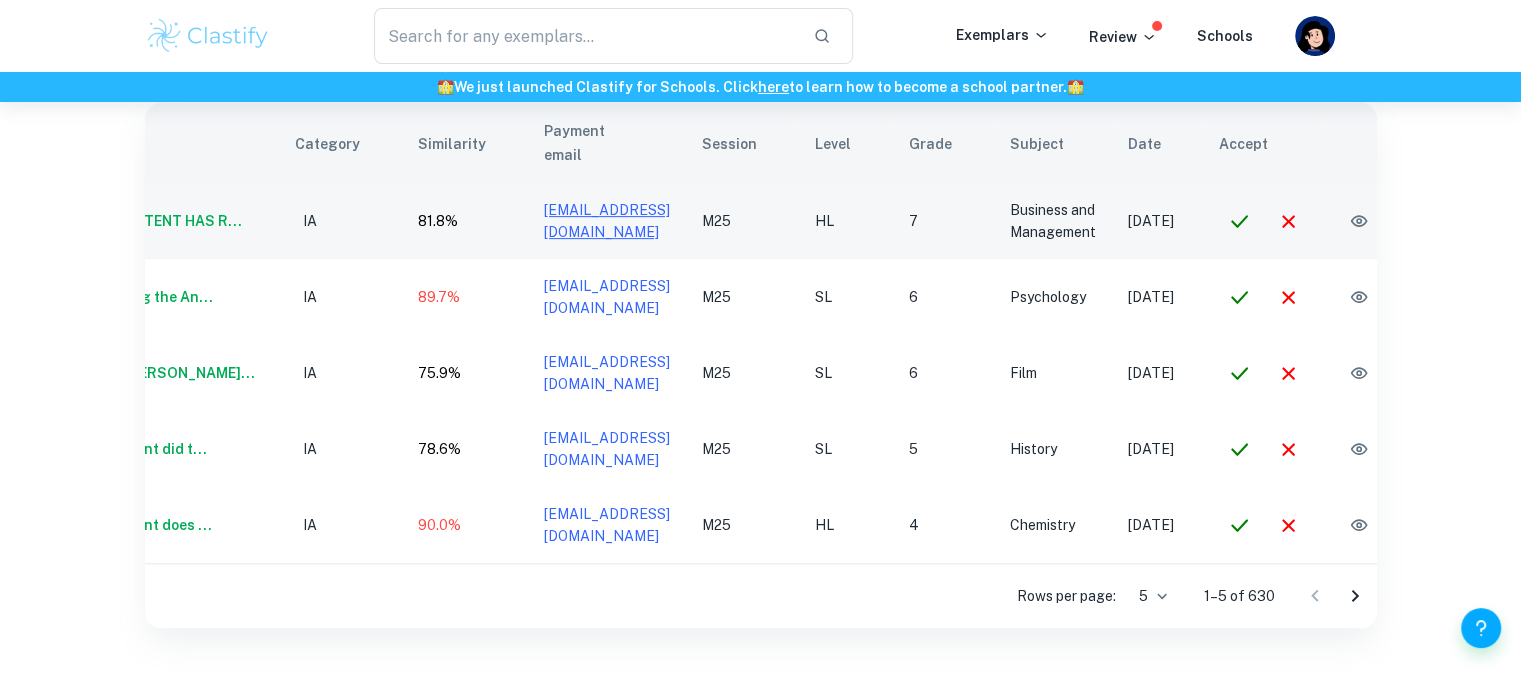 click on "ambremmbenoit@gmail.com" at bounding box center [607, 221] 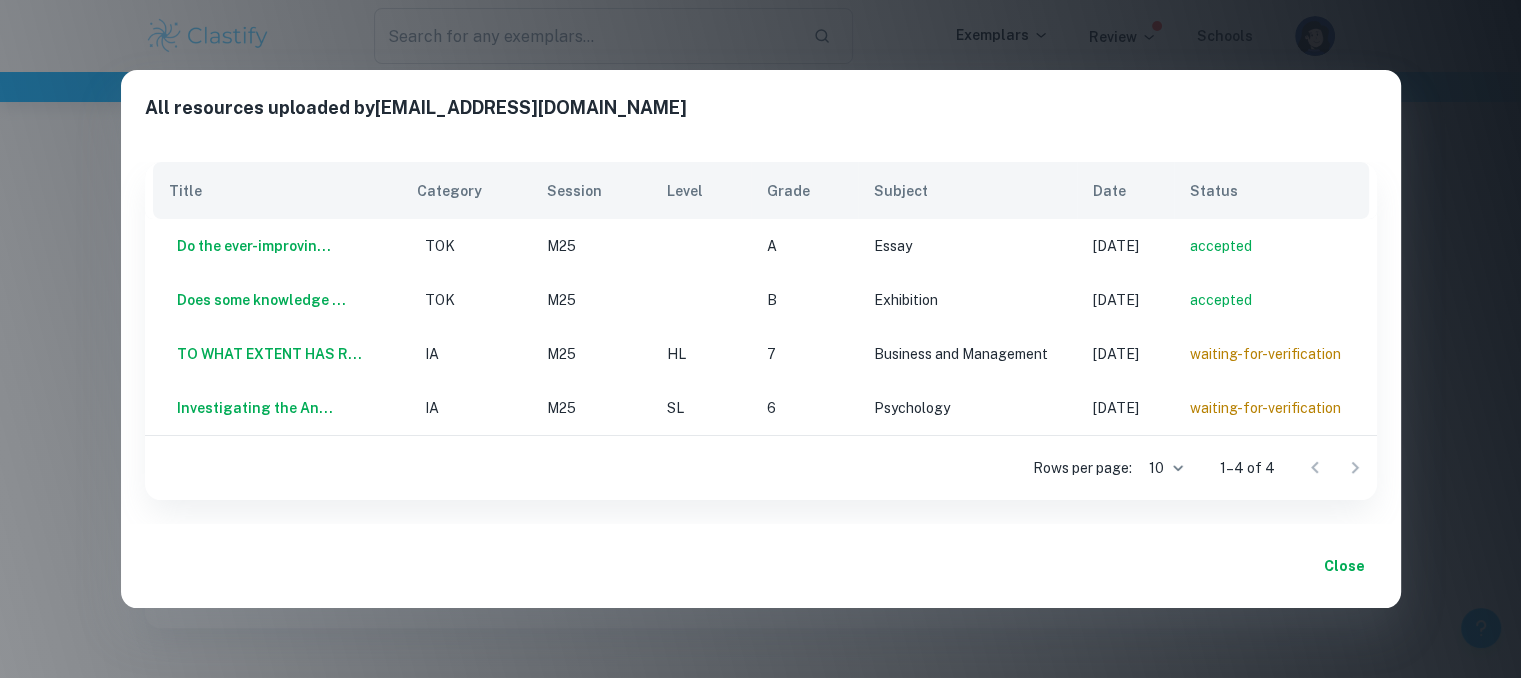 click on "Close" at bounding box center (1345, 566) 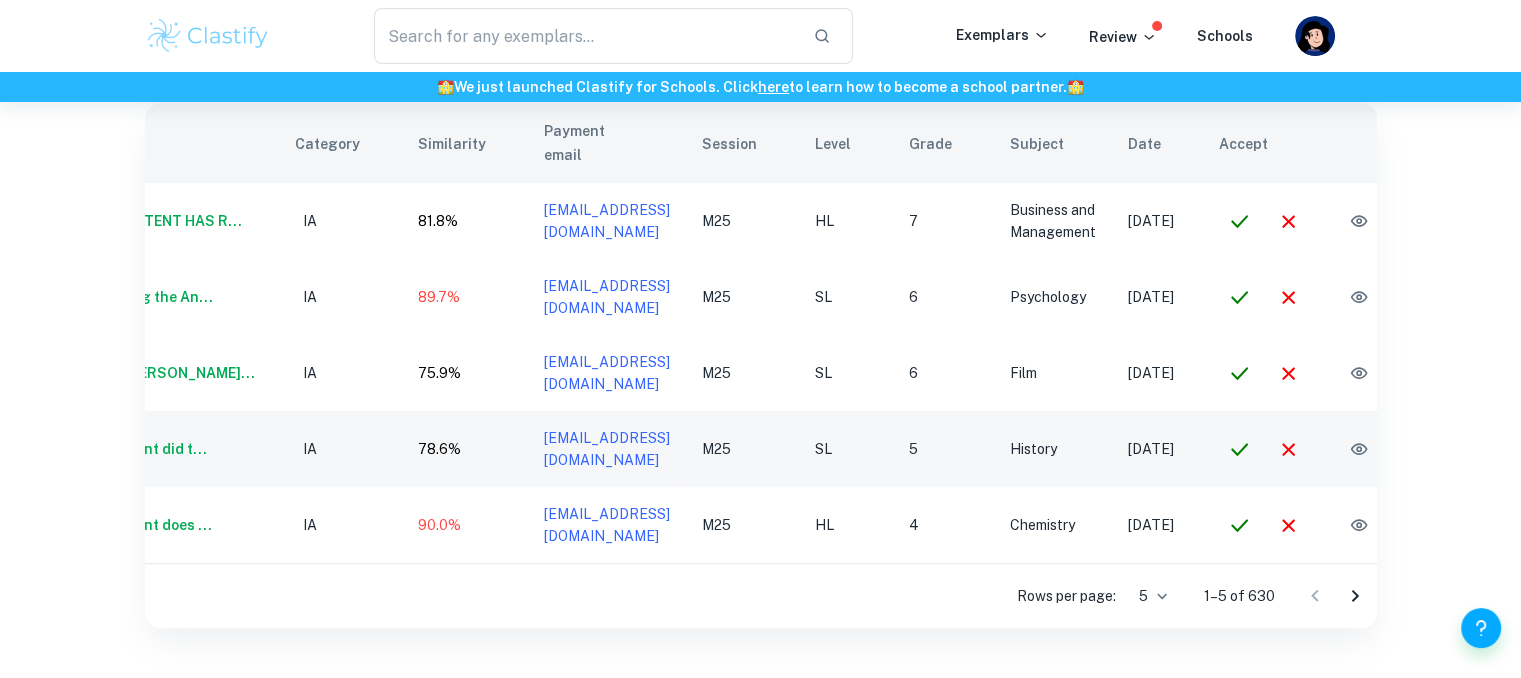 scroll, scrollTop: 0, scrollLeft: 178, axis: horizontal 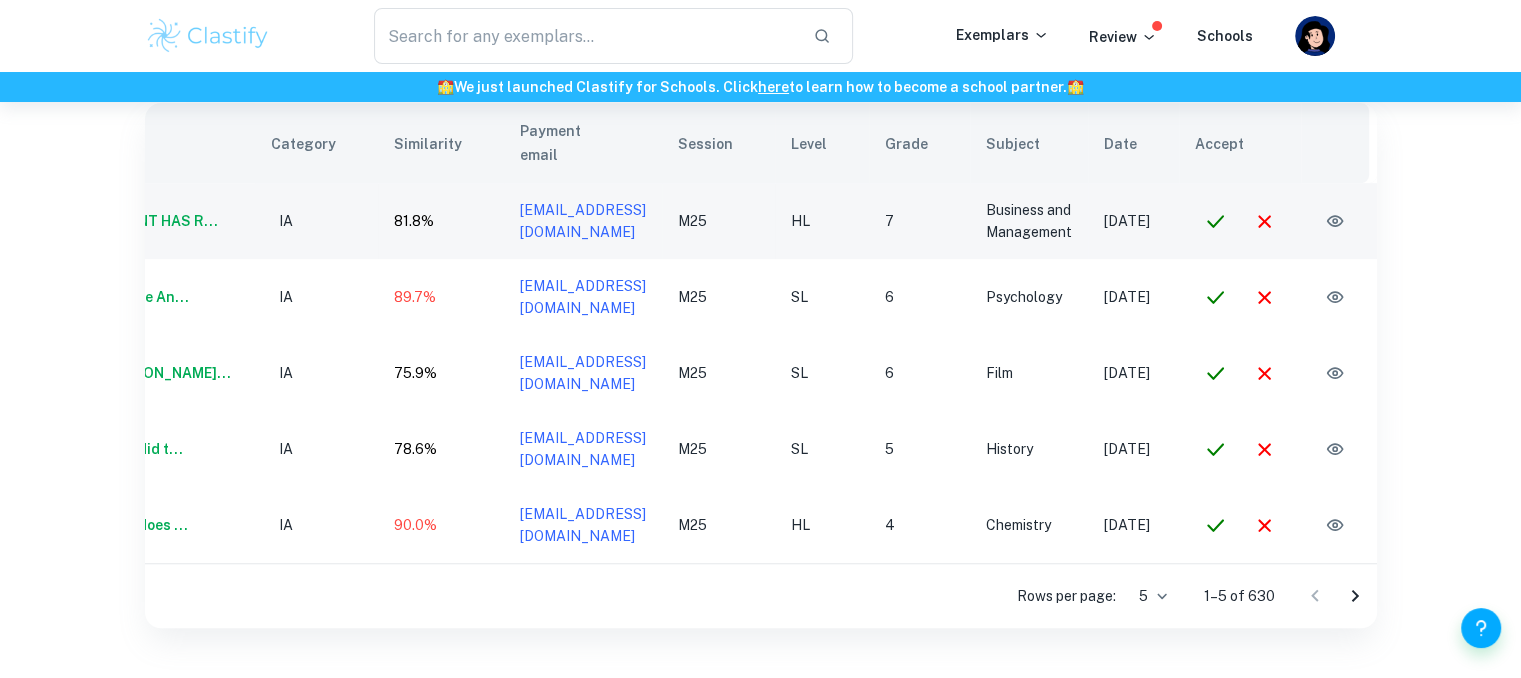 click at bounding box center [1335, 221] 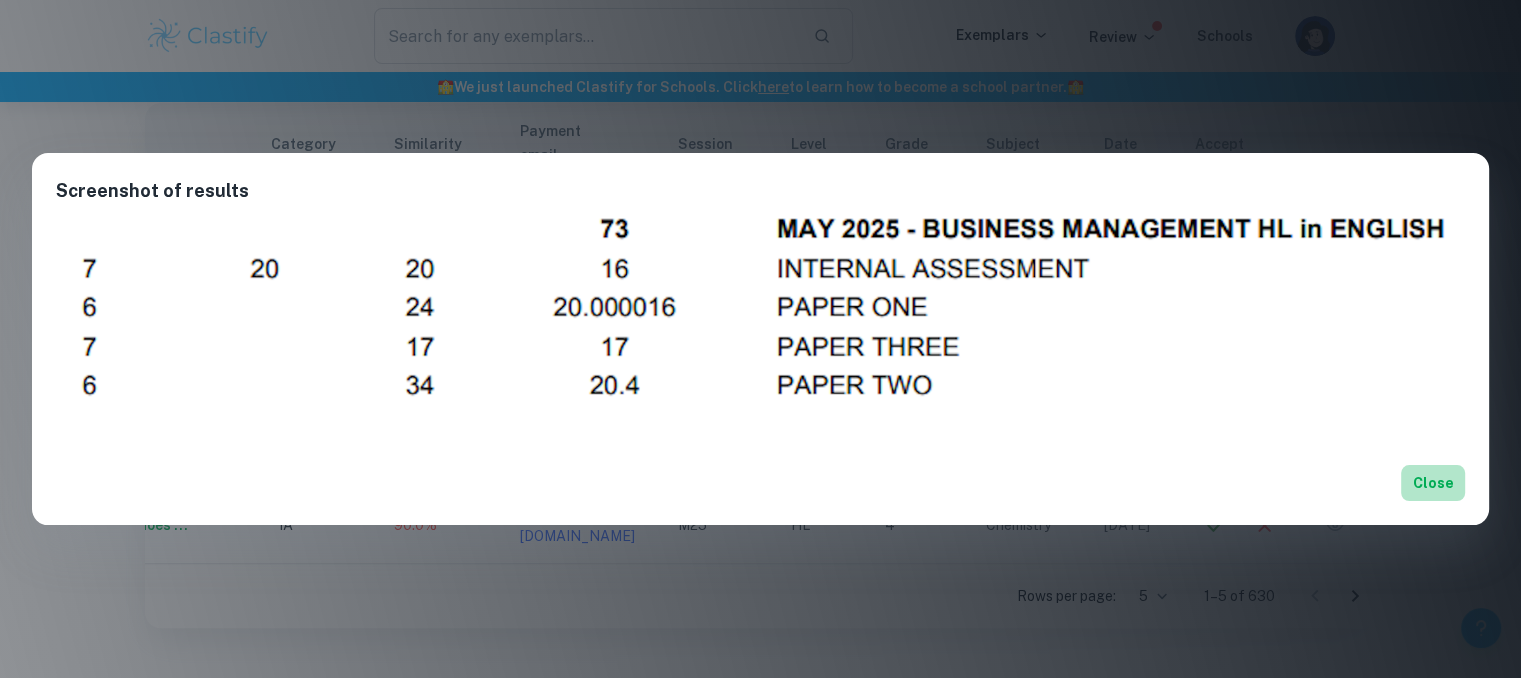 click on "Close" at bounding box center (1433, 483) 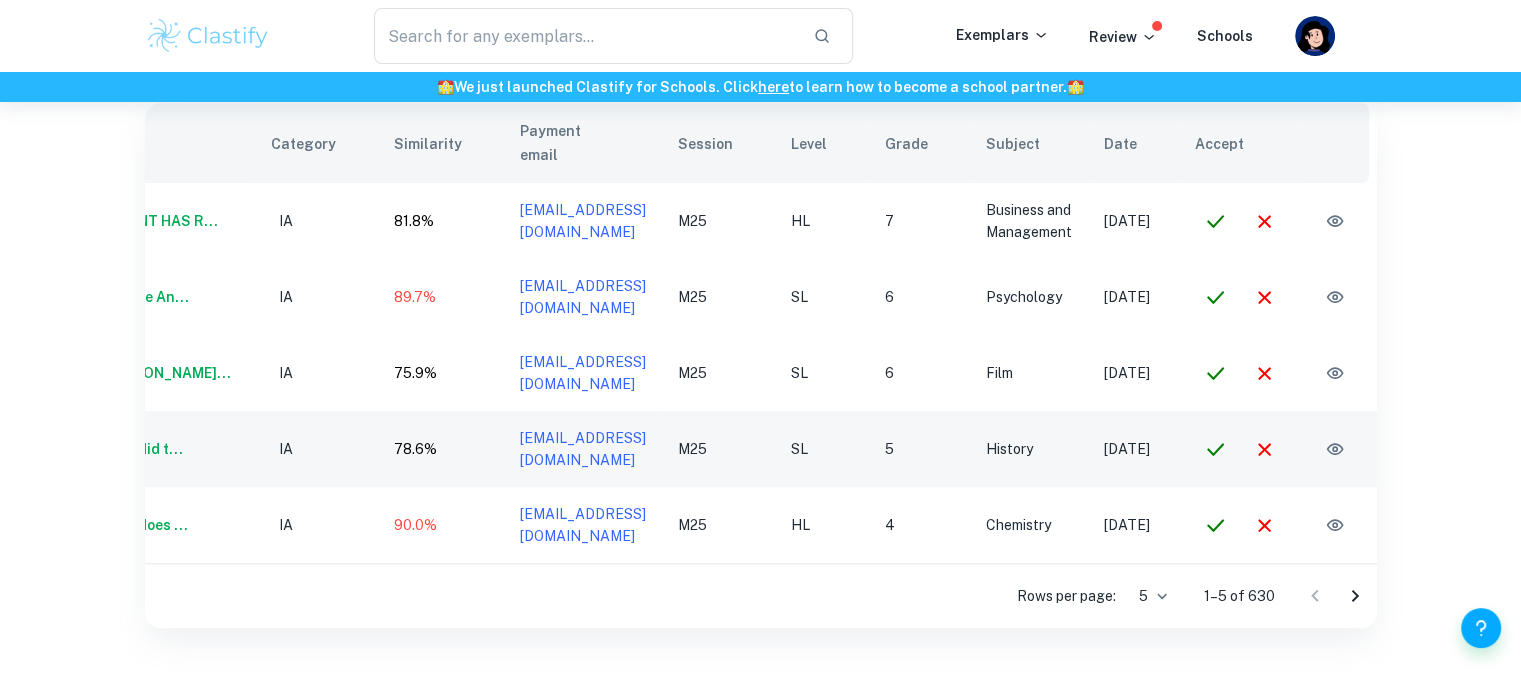 scroll, scrollTop: 0, scrollLeft: 0, axis: both 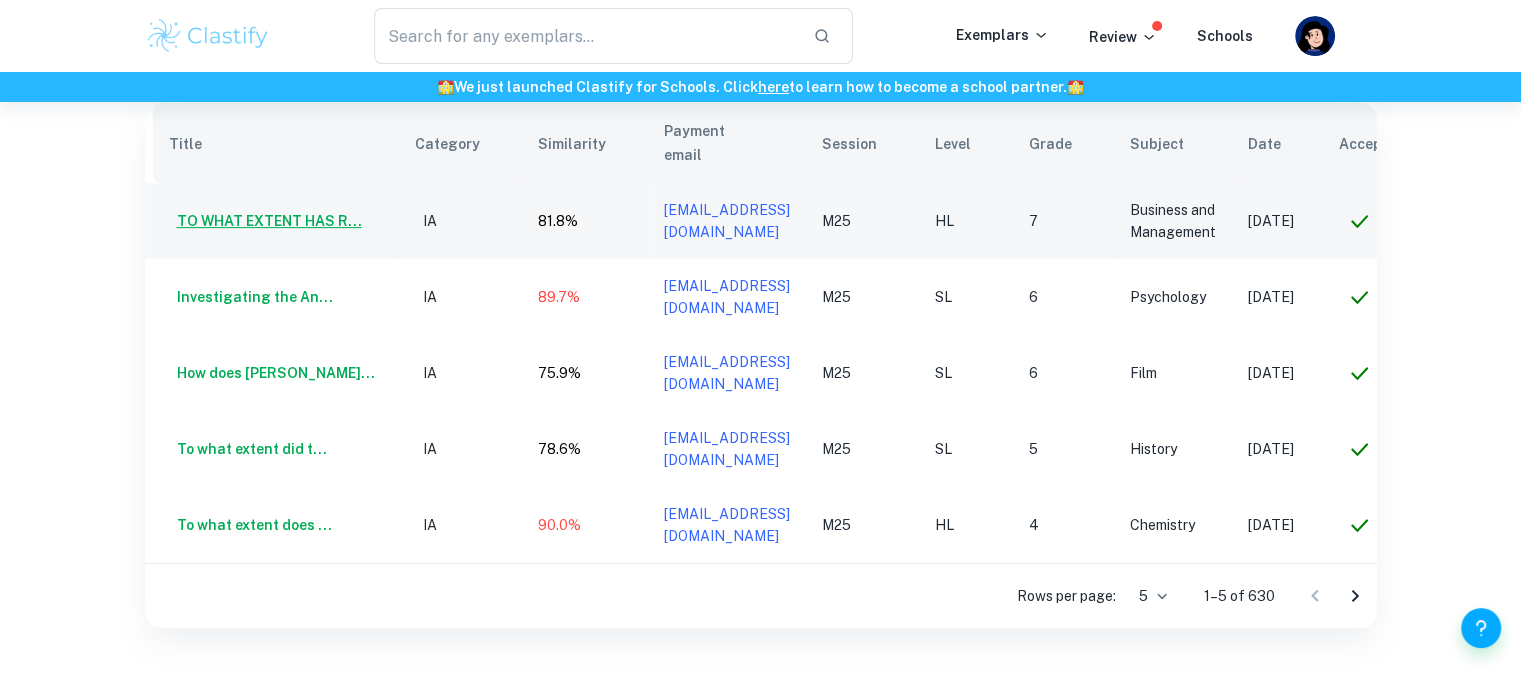 click on "TO WHAT EXTENT HAS R..." at bounding box center [265, 221] 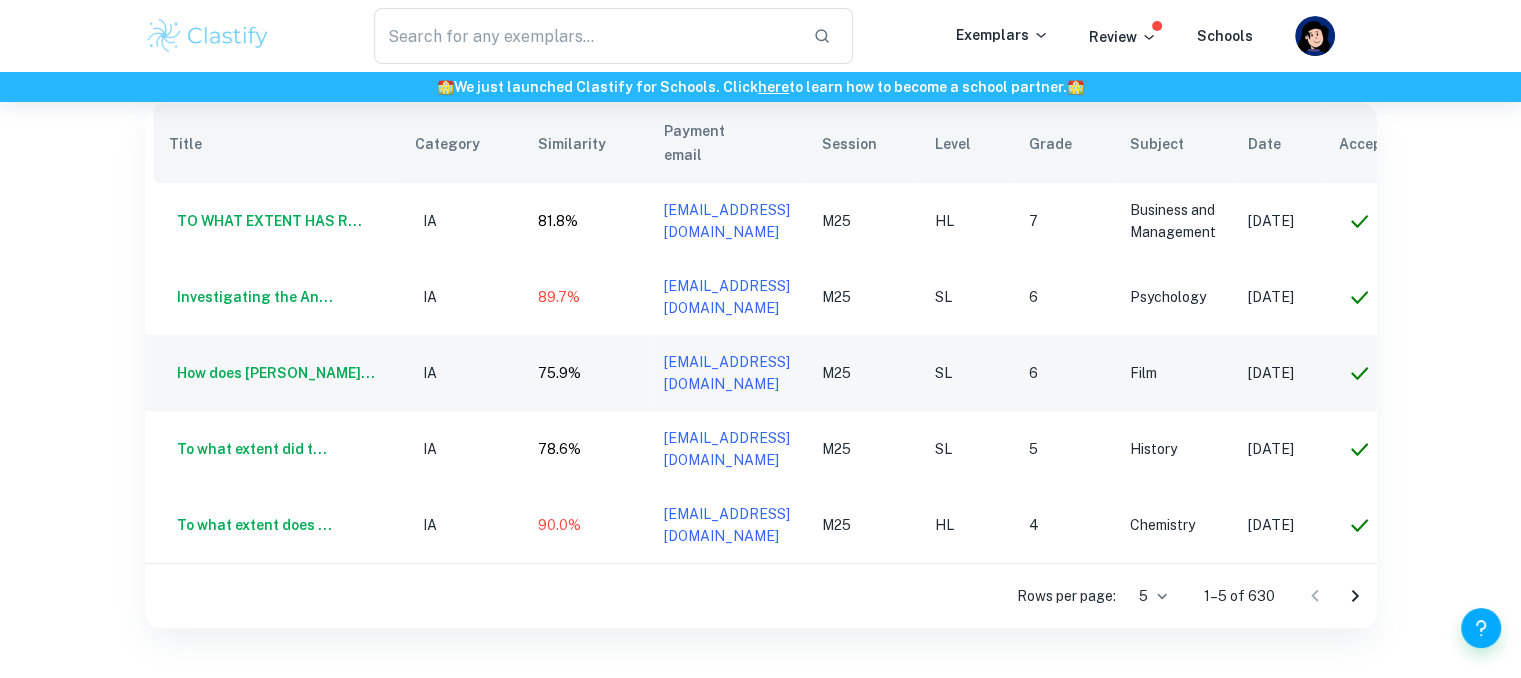 scroll, scrollTop: 0, scrollLeft: 116, axis: horizontal 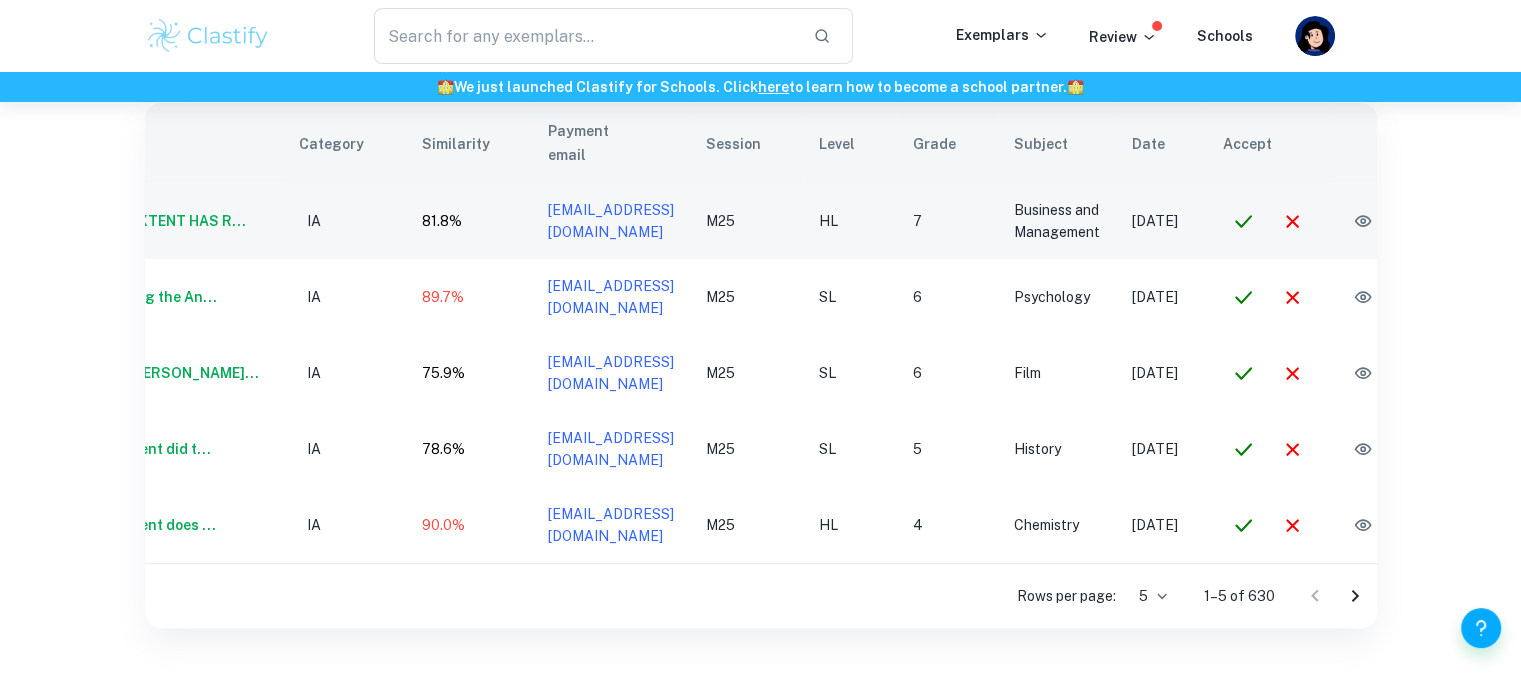 click at bounding box center (1243, 221) 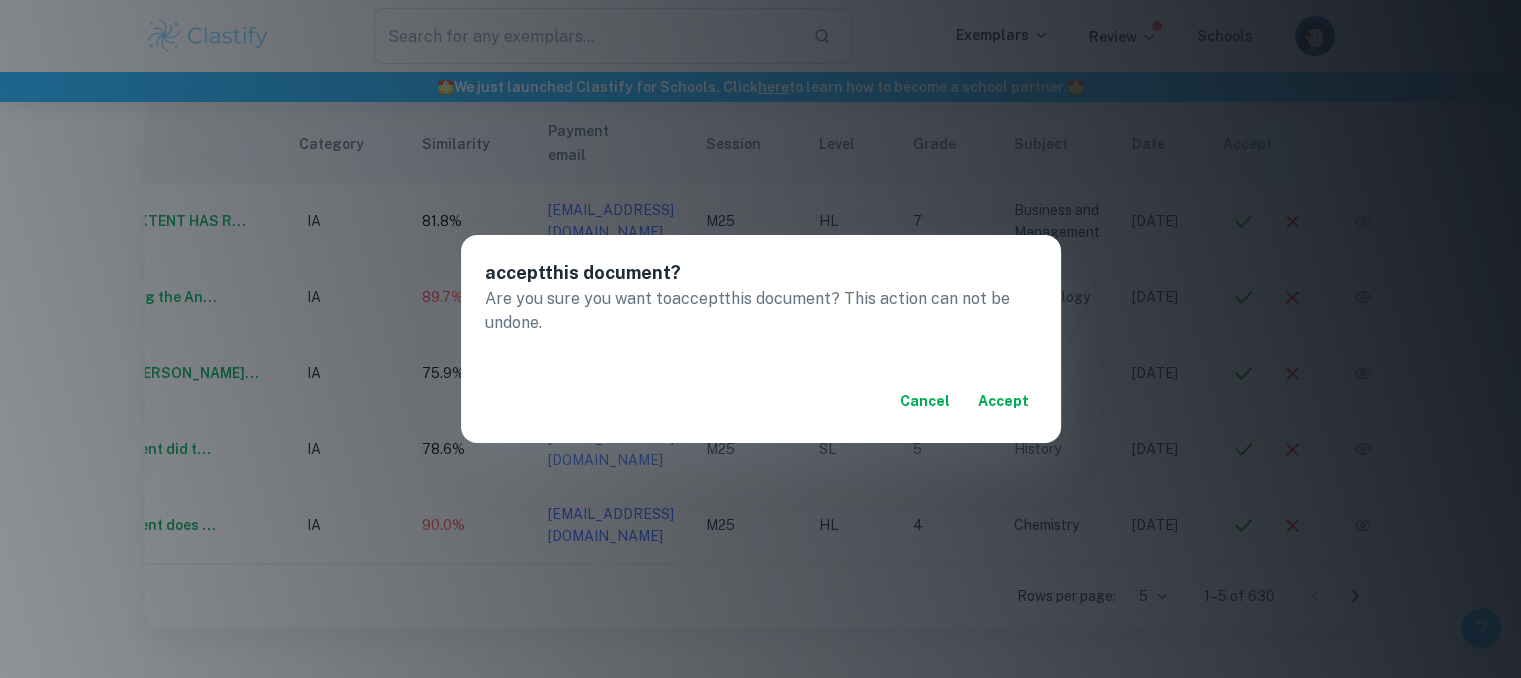 click on "accept" at bounding box center [1003, 401] 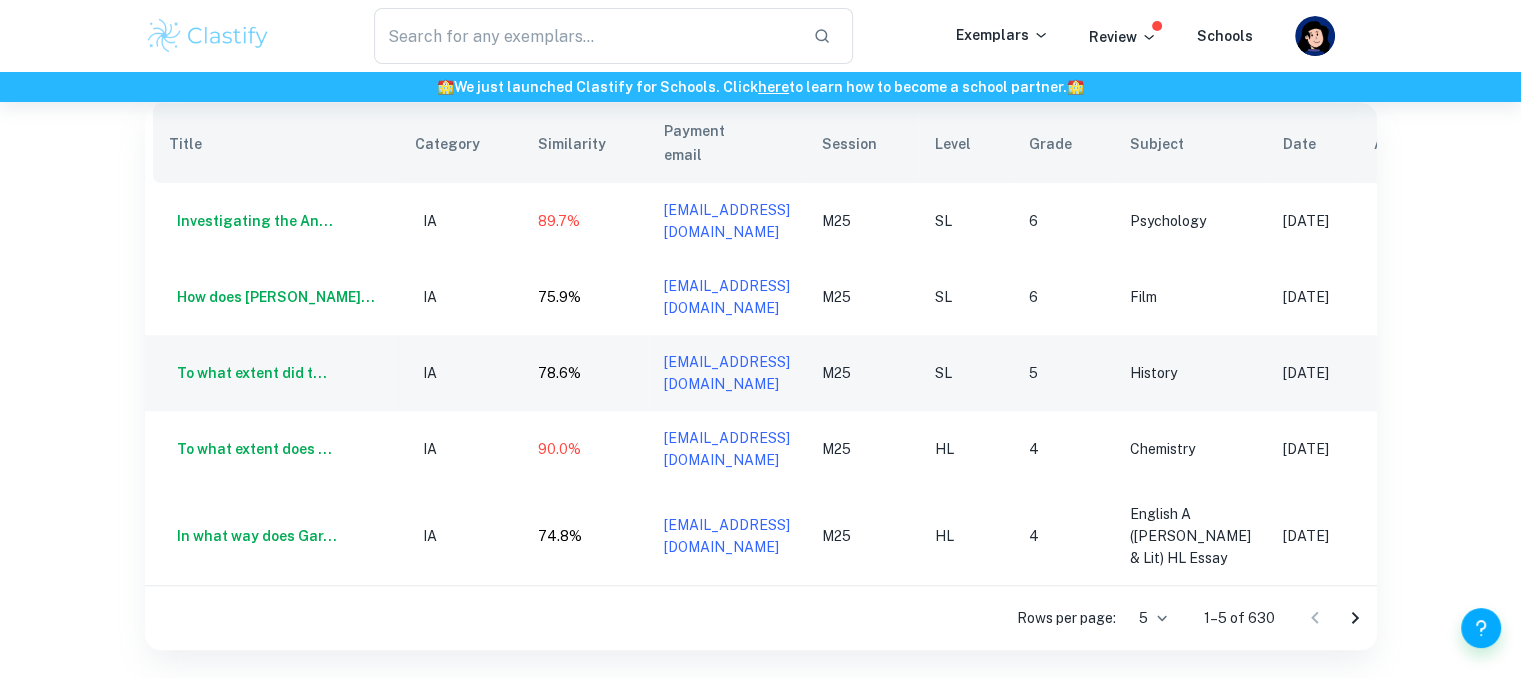 scroll, scrollTop: 0, scrollLeft: 148, axis: horizontal 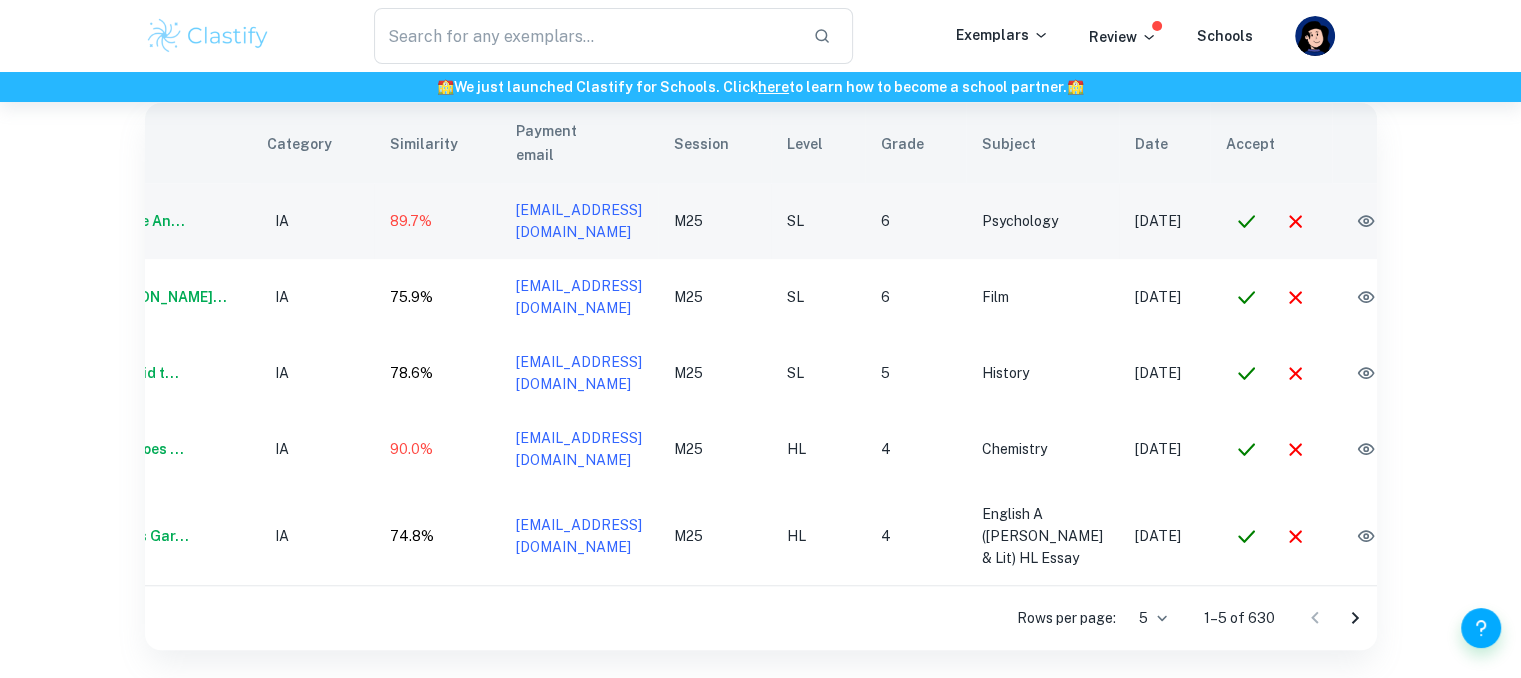 click at bounding box center [1366, 221] 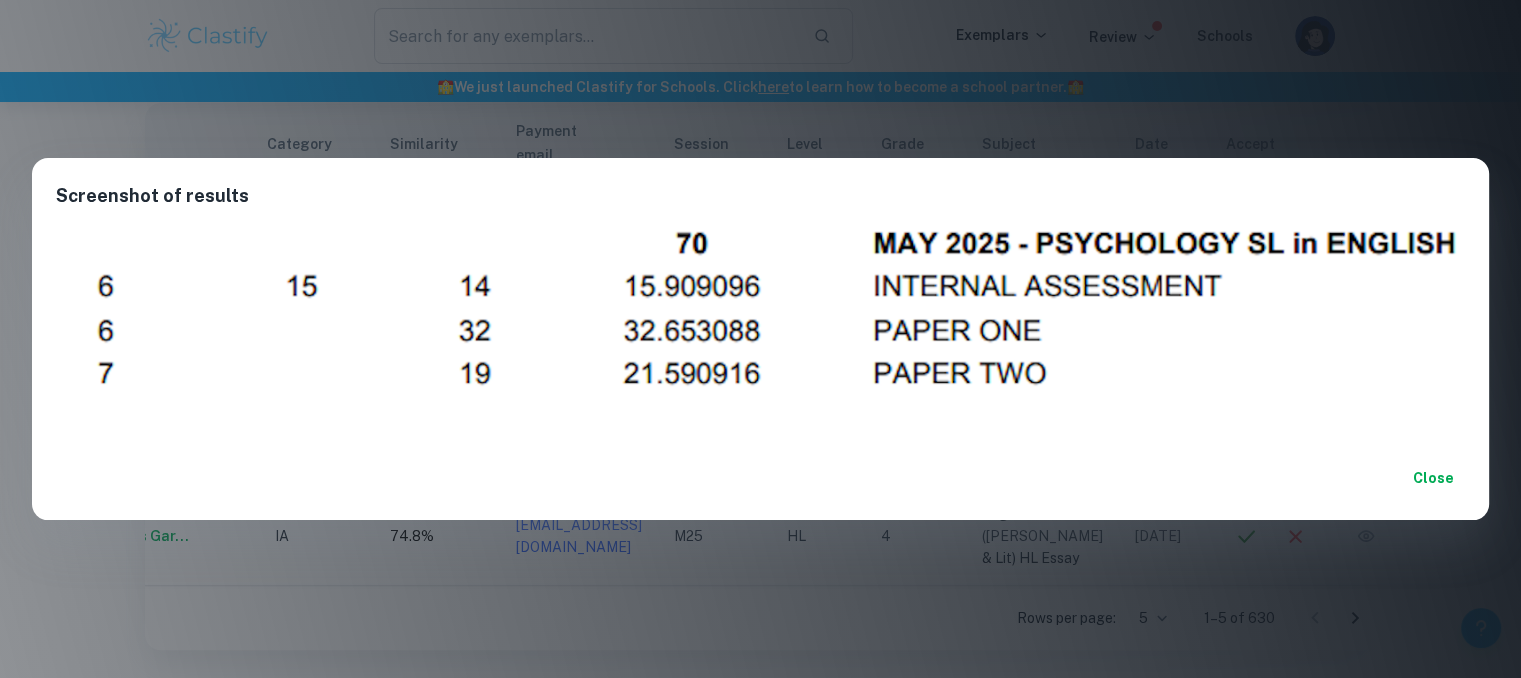 click on "Close" at bounding box center (1433, 478) 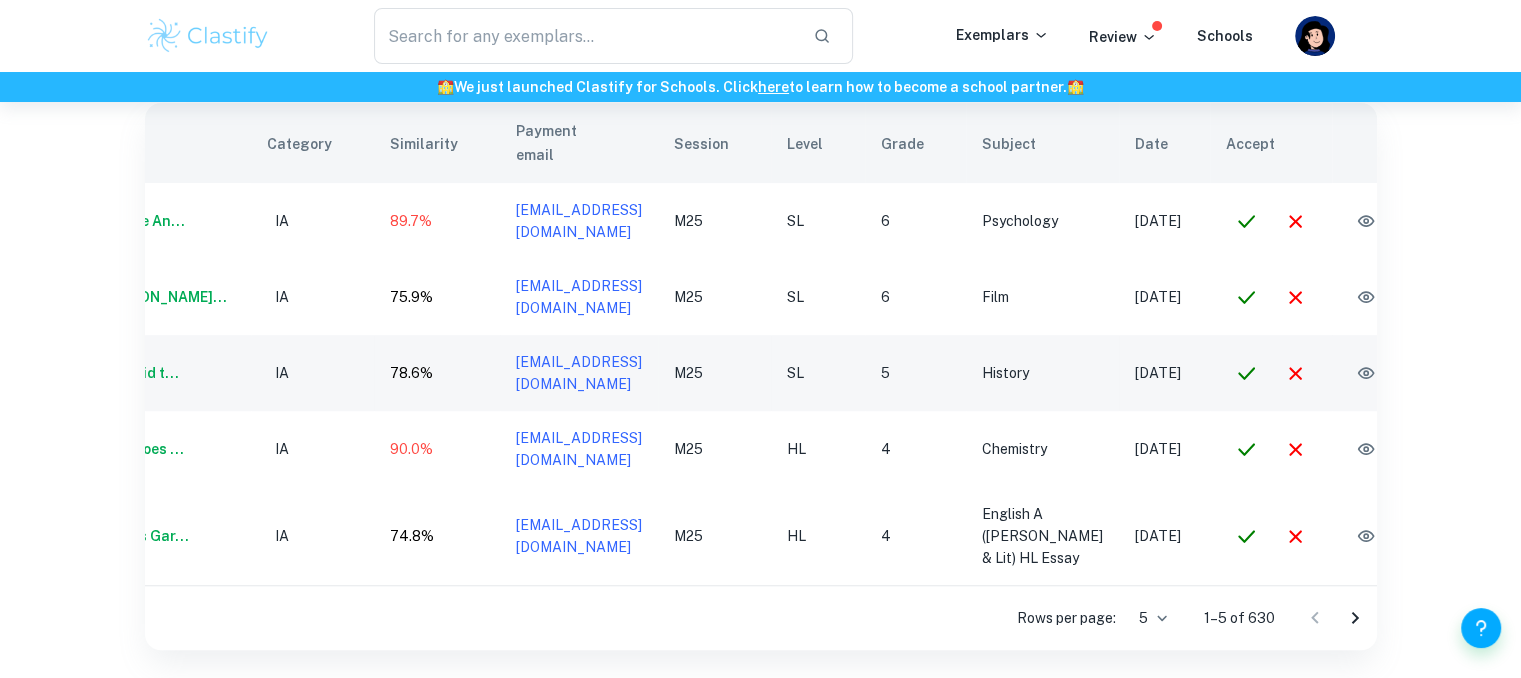 scroll, scrollTop: 0, scrollLeft: 0, axis: both 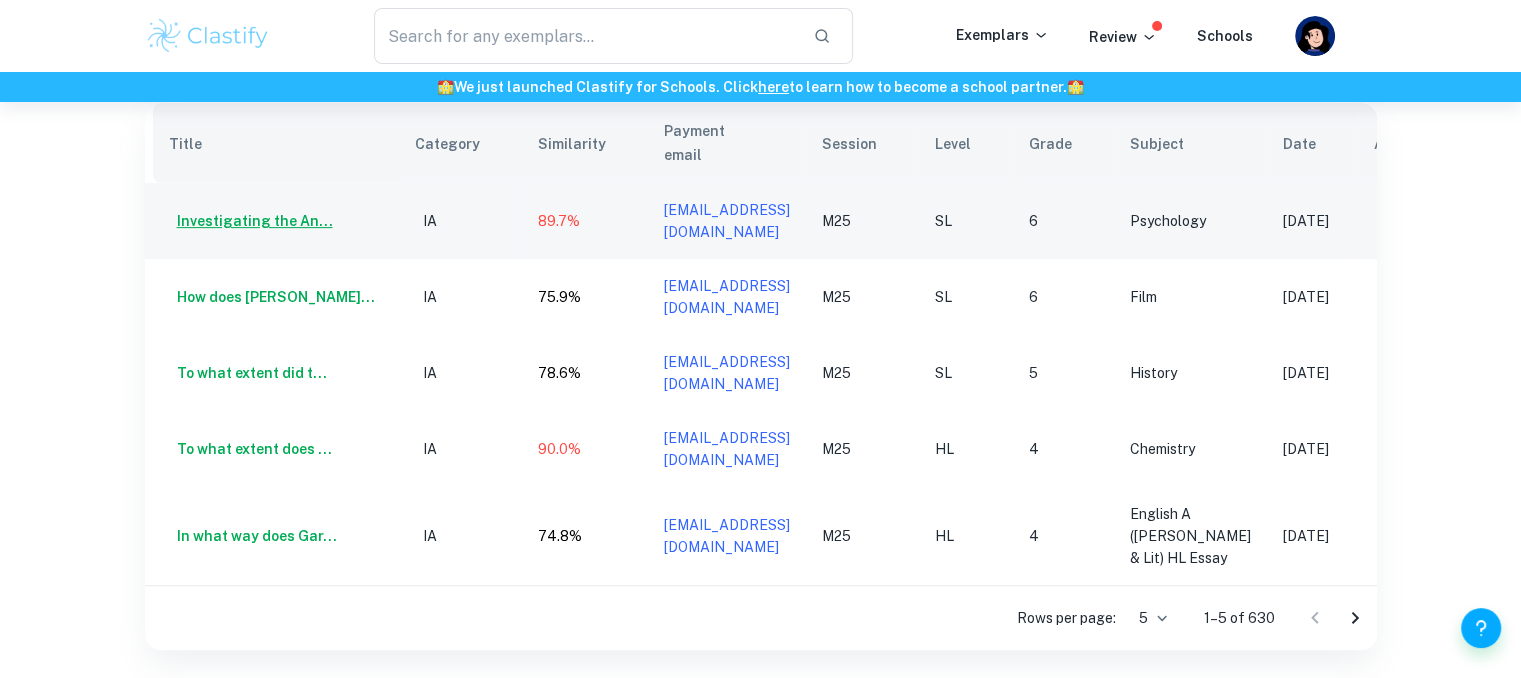 click on "Investigating the An..." at bounding box center [251, 221] 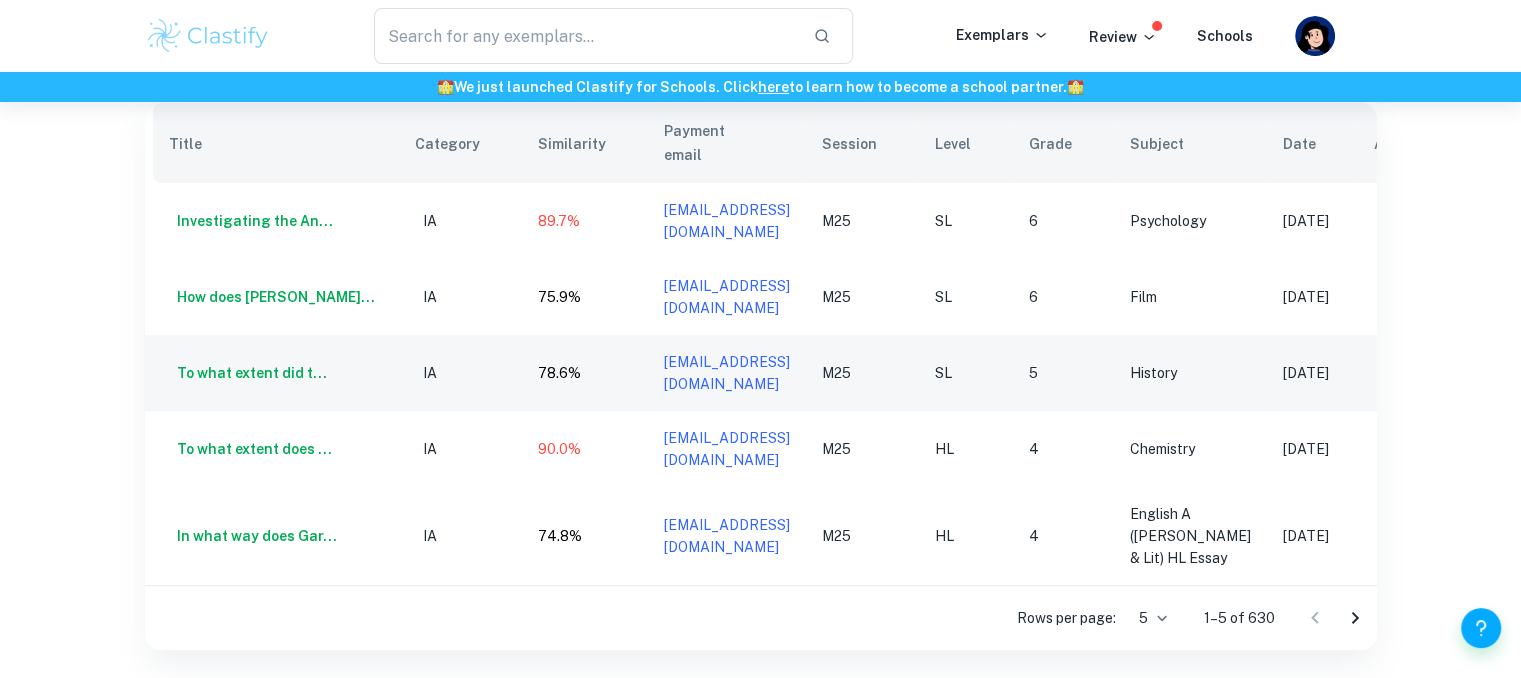 scroll, scrollTop: 0, scrollLeft: 103, axis: horizontal 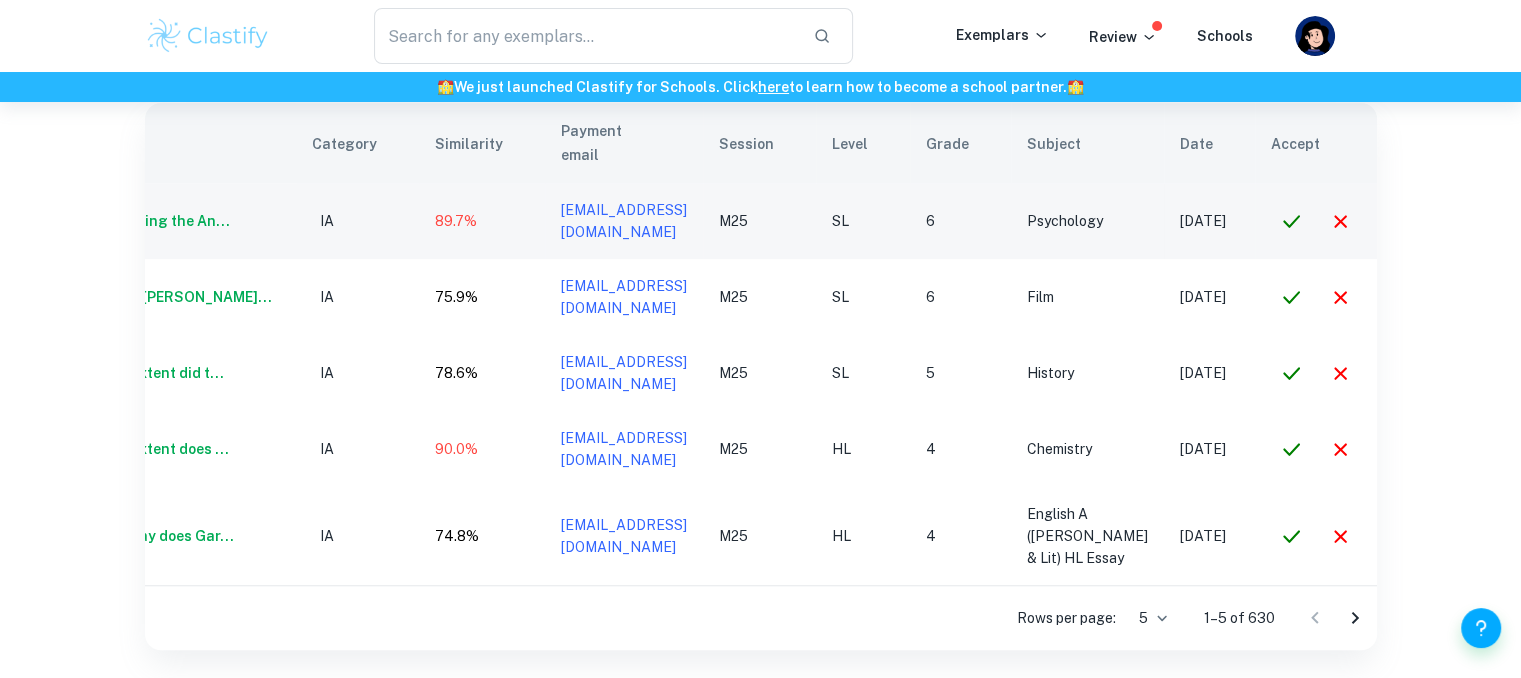 click 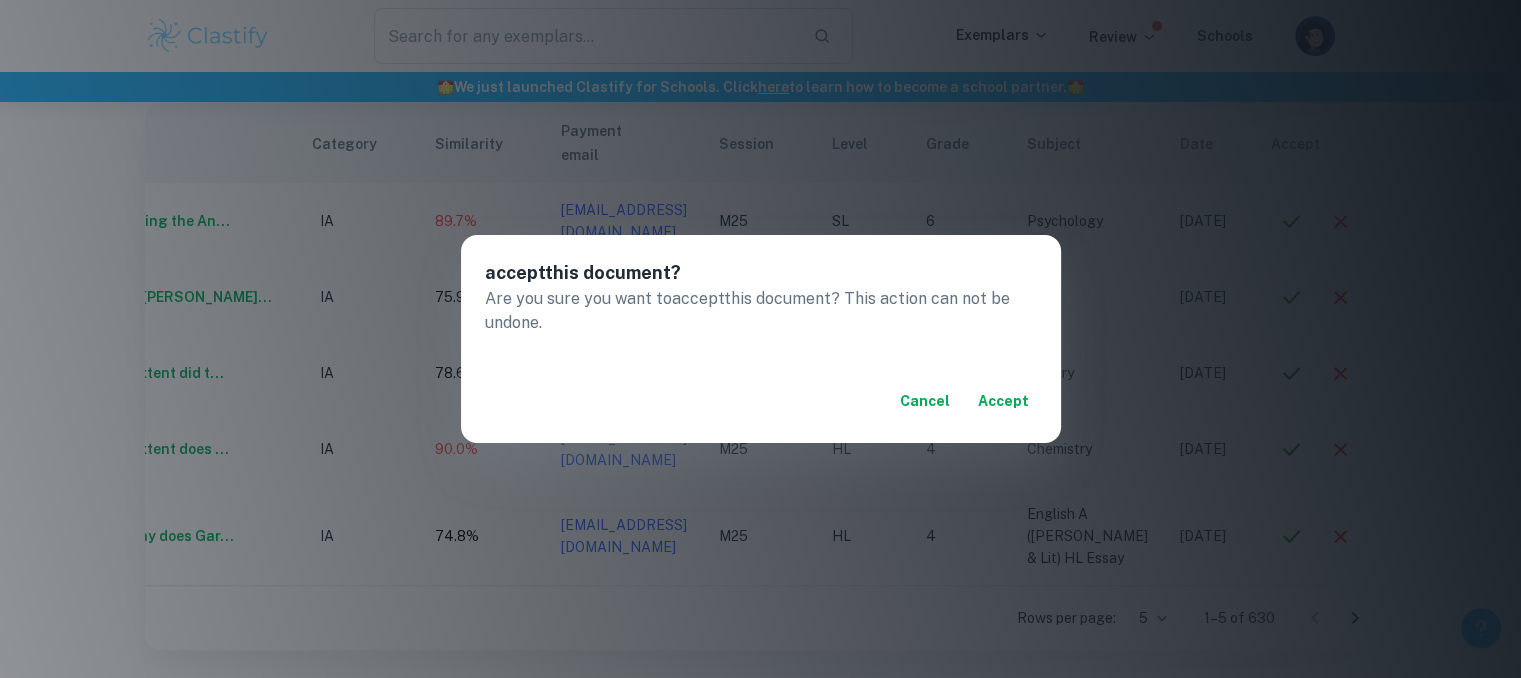 click on "accept" at bounding box center (1003, 401) 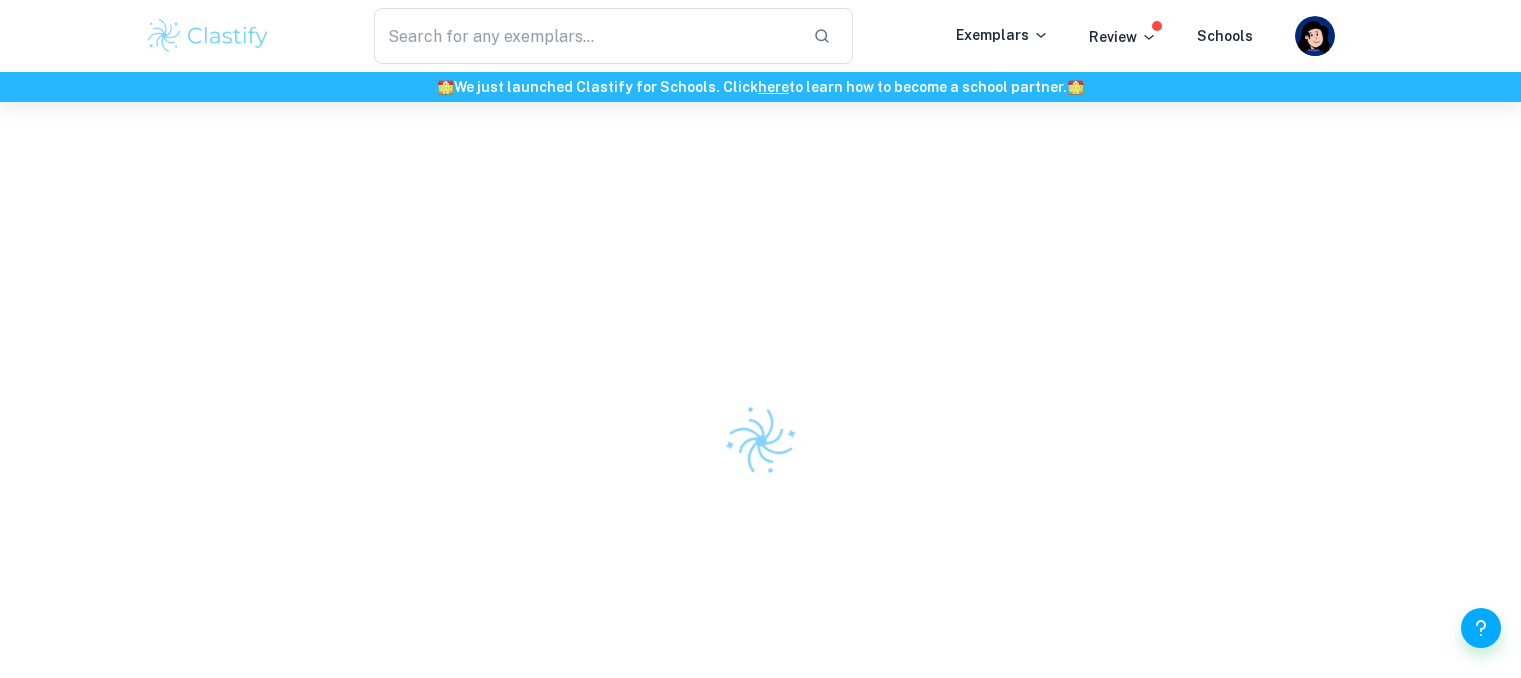 scroll, scrollTop: 0, scrollLeft: 0, axis: both 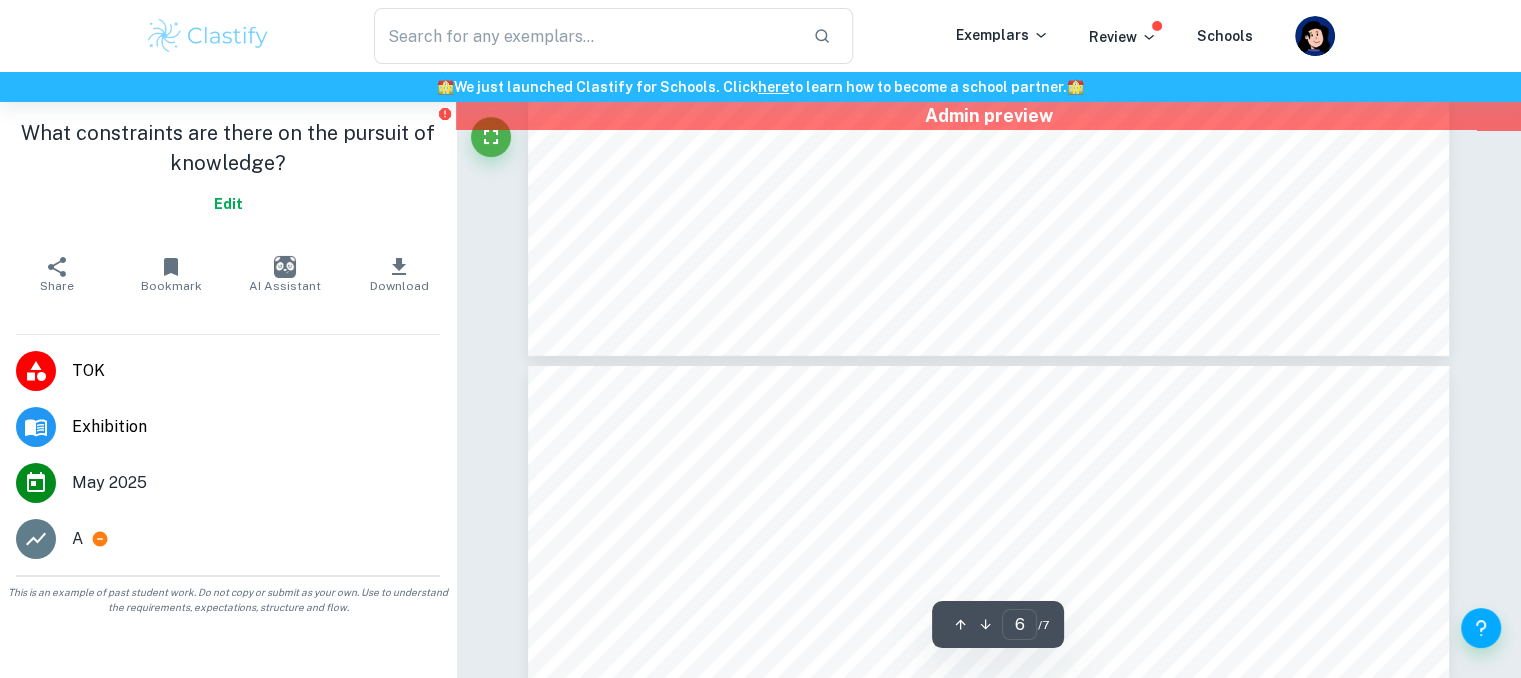 type on "7" 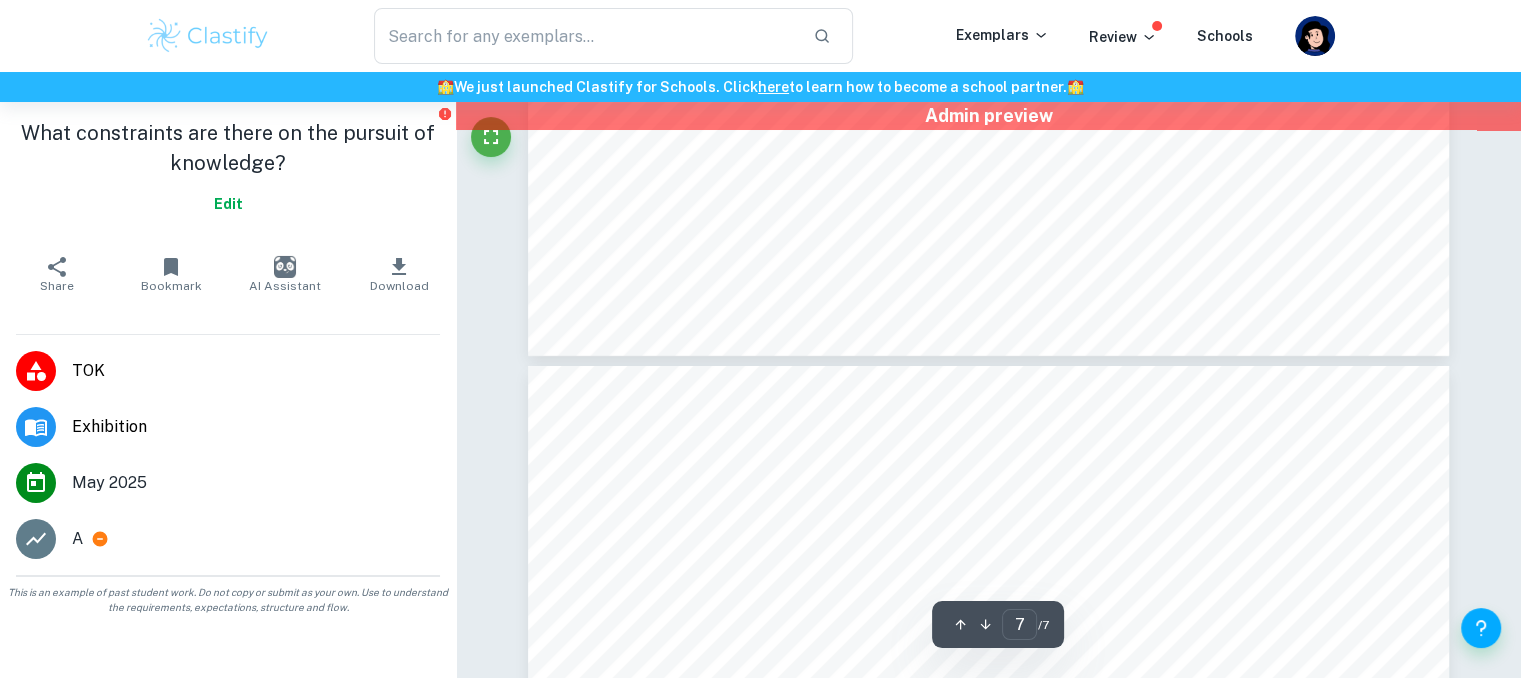 scroll, scrollTop: 7868, scrollLeft: 0, axis: vertical 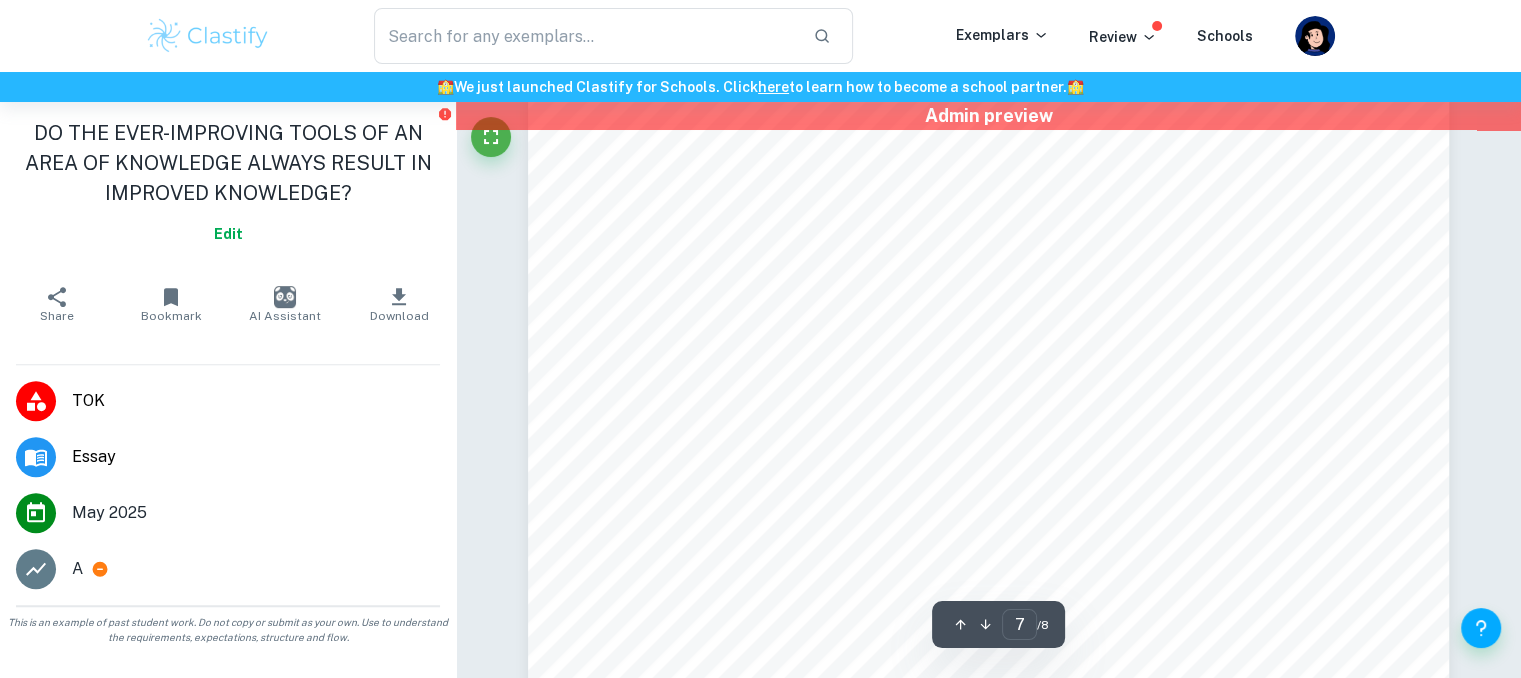 type on "8" 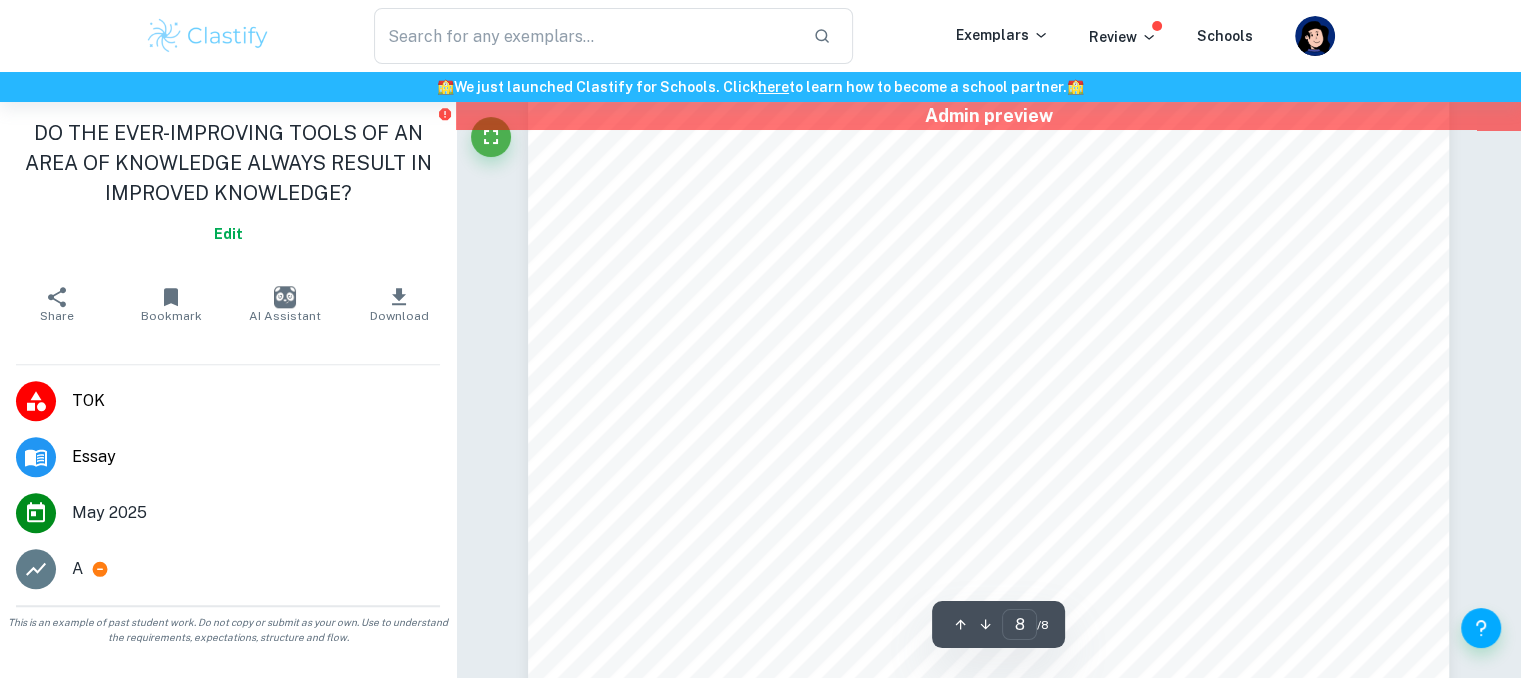 scroll, scrollTop: 9958, scrollLeft: 0, axis: vertical 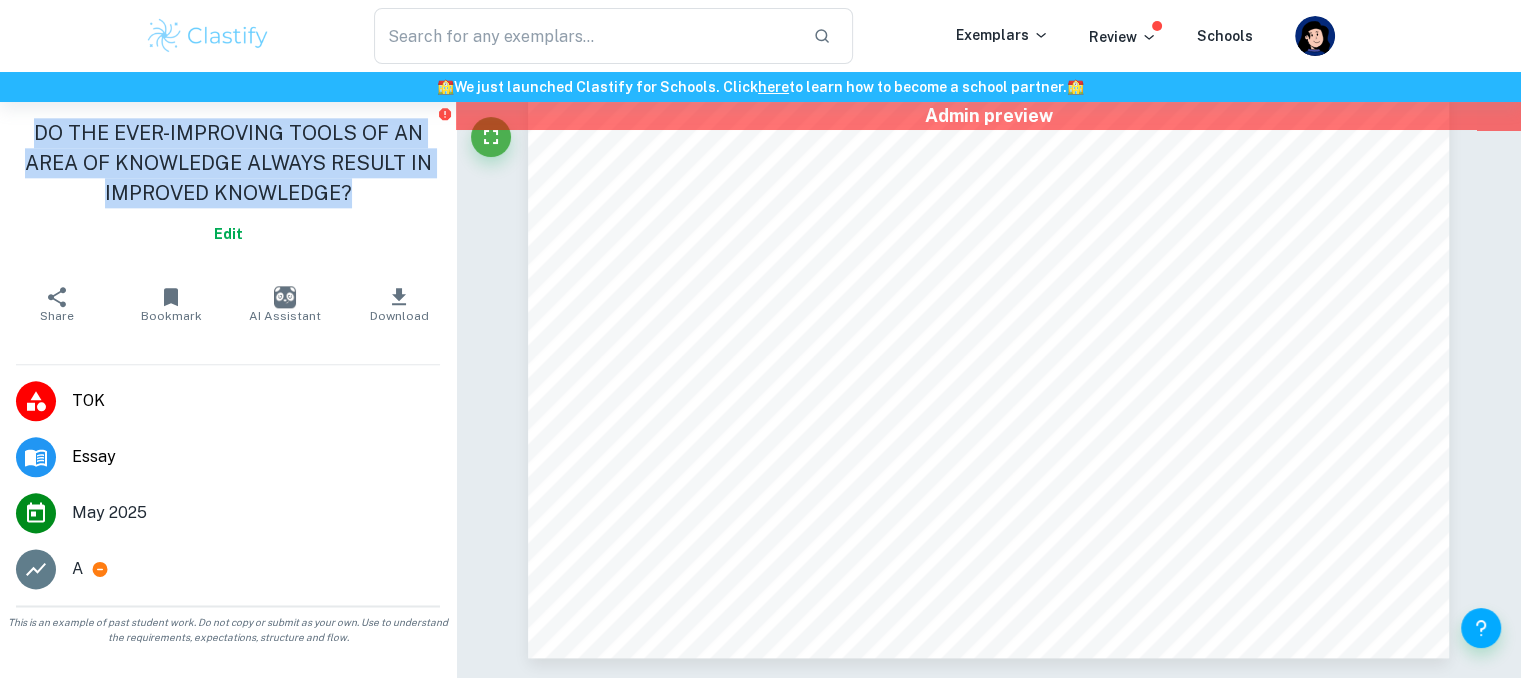 drag, startPoint x: 346, startPoint y: 188, endPoint x: 39, endPoint y: 139, distance: 310.88583 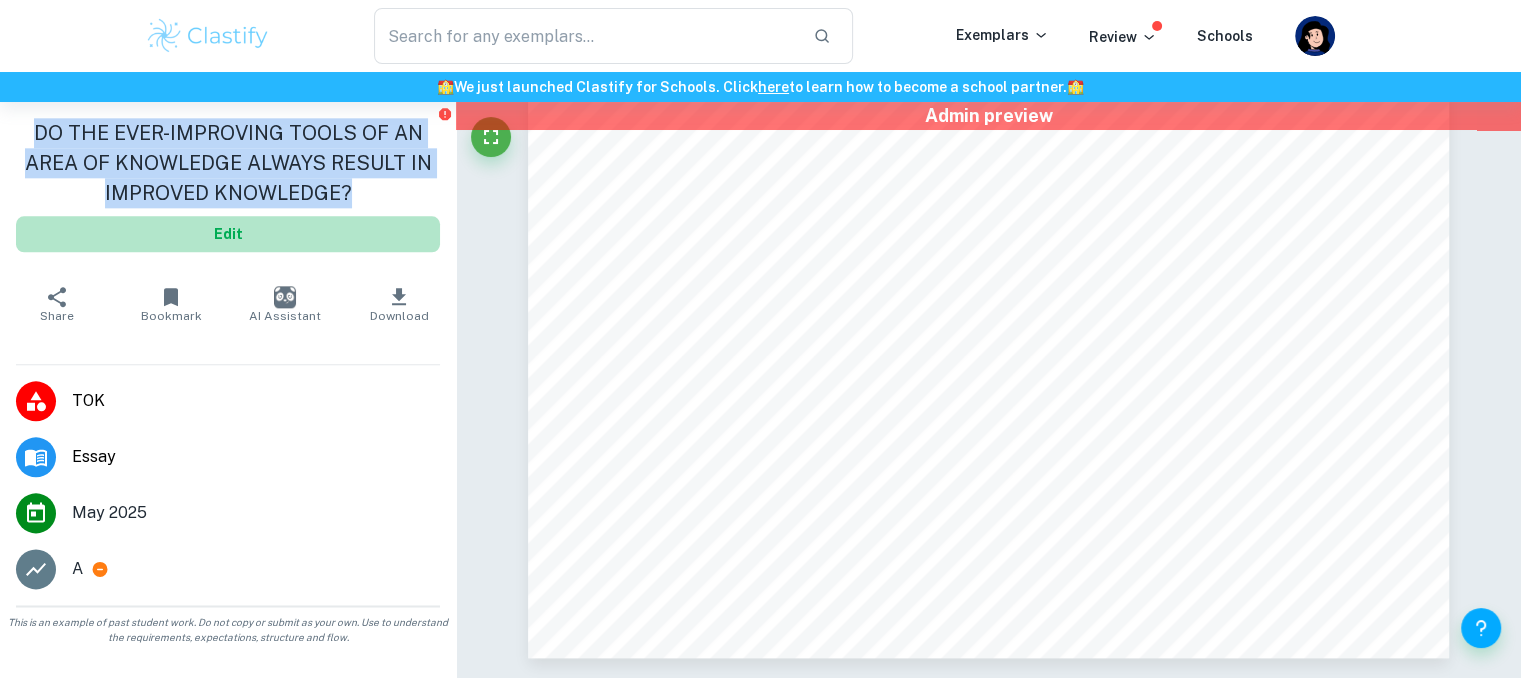 click on "Edit" at bounding box center (228, 234) 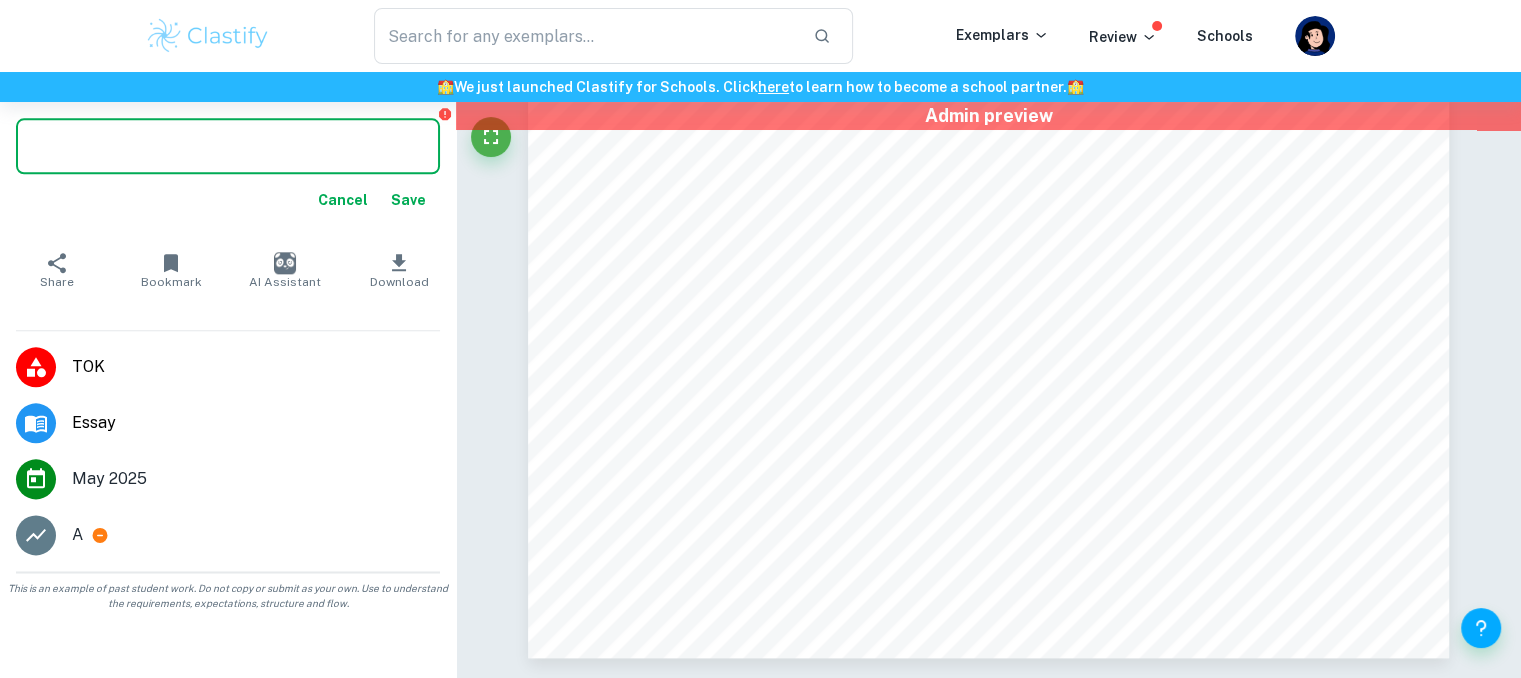 paste on "DO THE EVER-IMPROVING TOOLS OF AN AREA OF KNOWLEDGE ALWAYS RESULT IN IMPROVED KNOWLEDGE?" 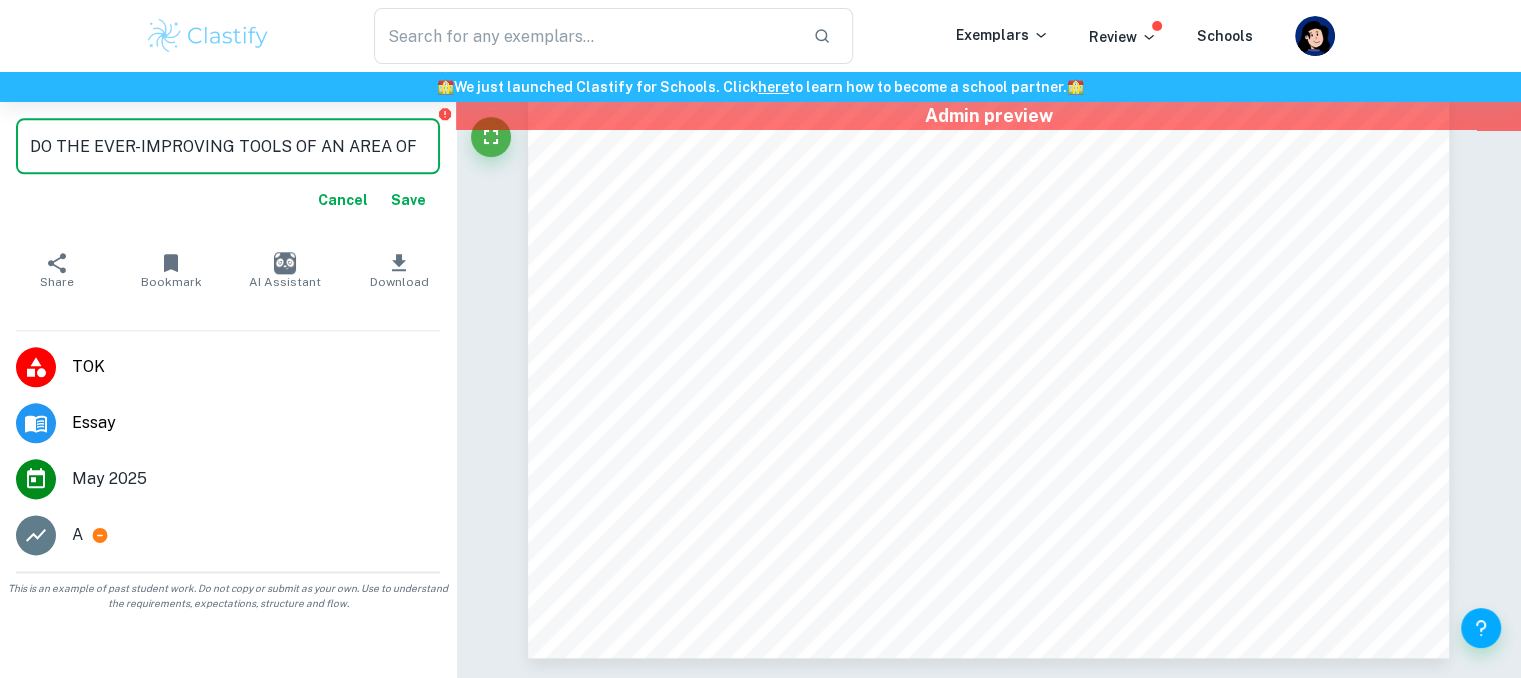 click on "DO THE EVER-IMPROVING TOOLS OF AN AREA OF KNOWLEDGE ALWAYS RESULT IN IMPROVED KNOWLEDGE?" at bounding box center [228, 146] 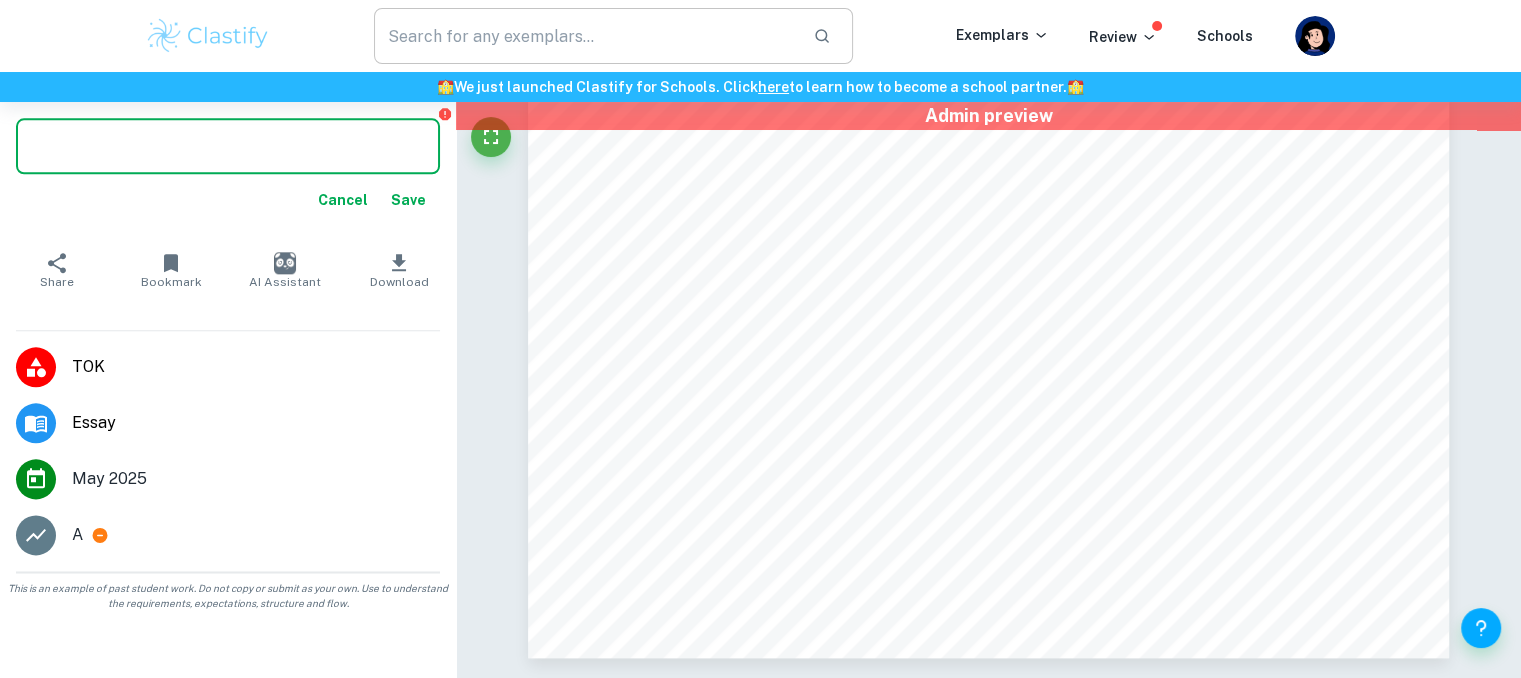 paste on "Do the ever-improving tools of an area of knowledge always result in improved knowledge" 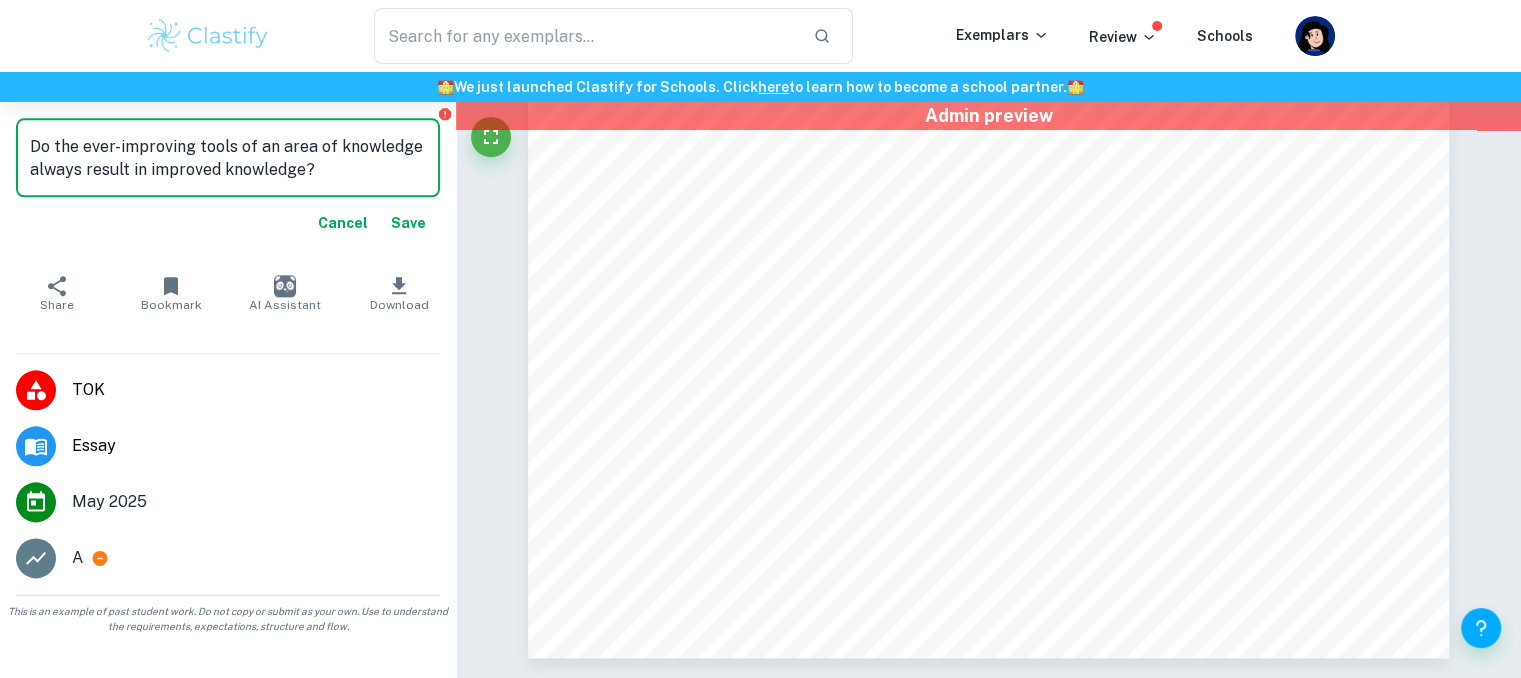 type on "Do the ever-improving tools of an area of knowledge always result in improved knowledge?" 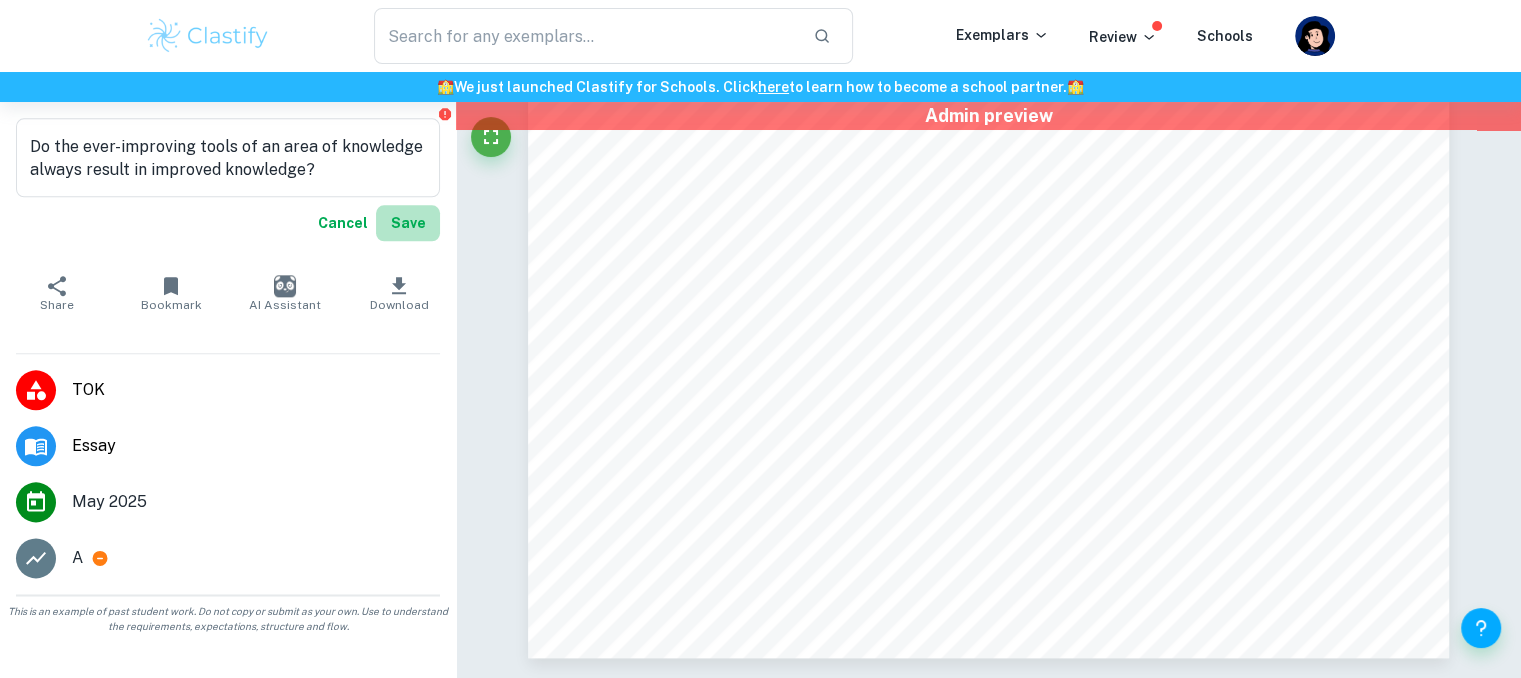 click on "Save" at bounding box center [408, 223] 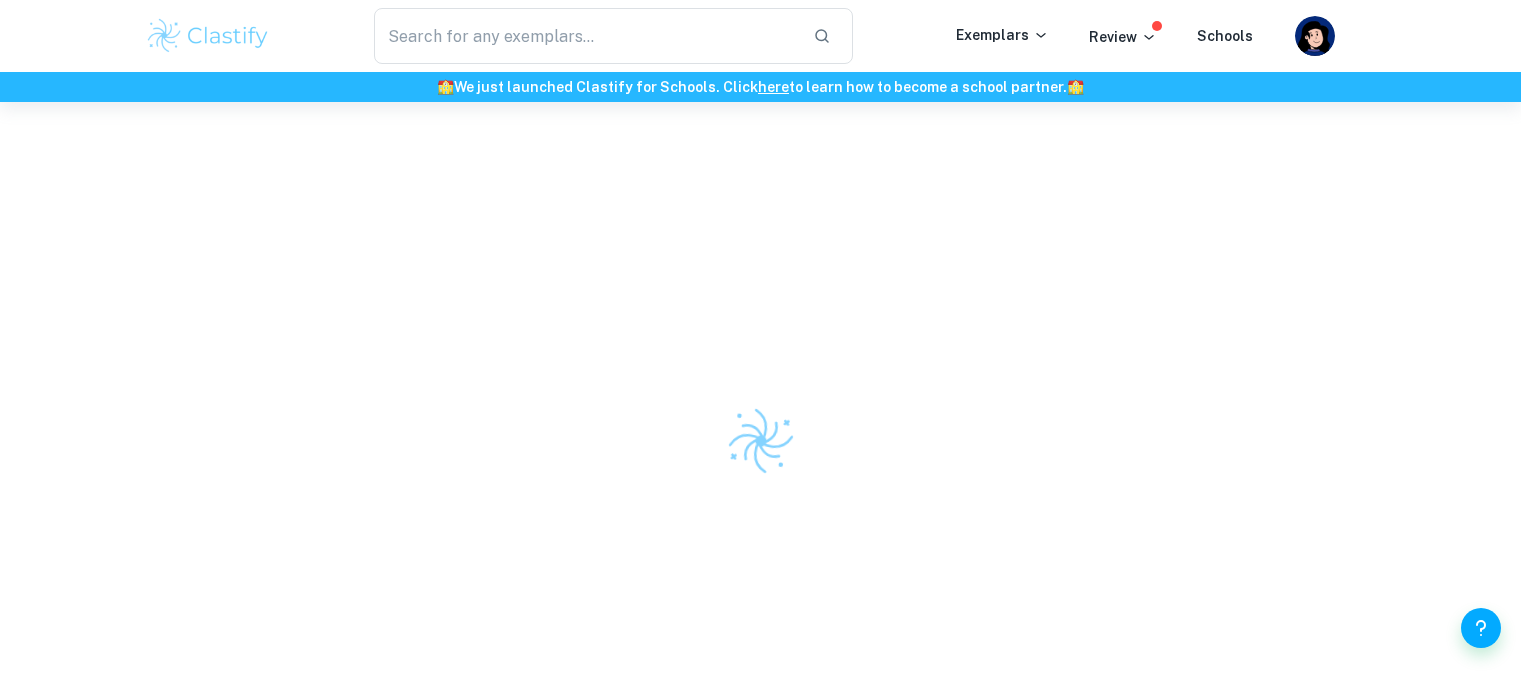 scroll, scrollTop: 0, scrollLeft: 0, axis: both 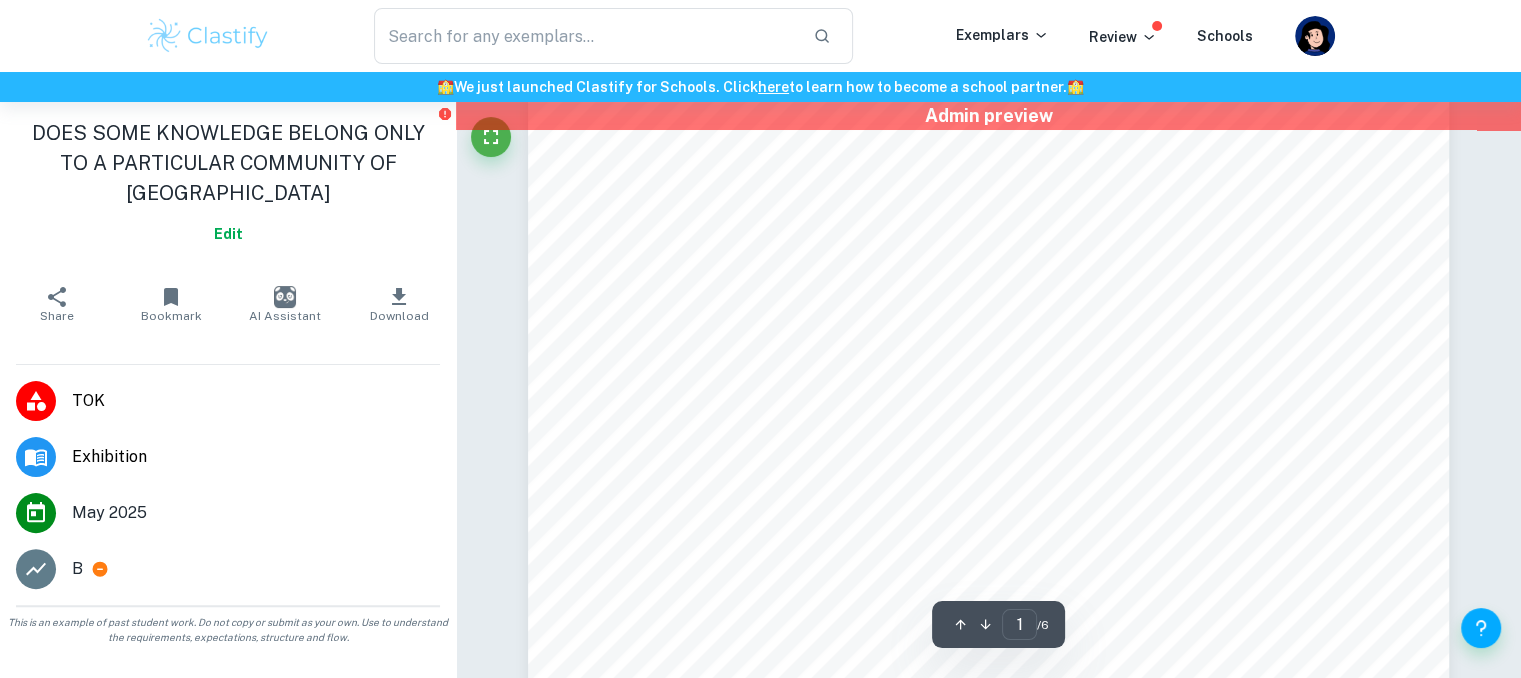type on "2" 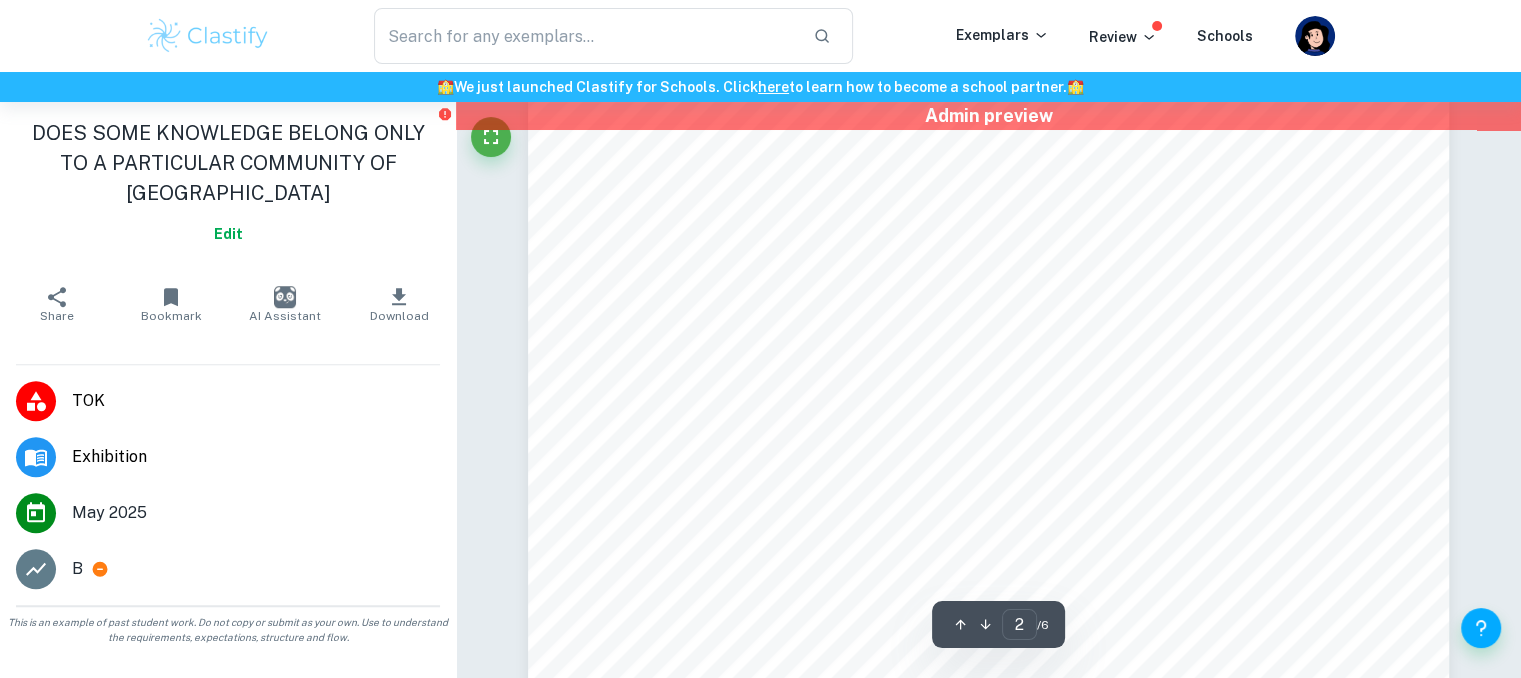 scroll, scrollTop: 1825, scrollLeft: 0, axis: vertical 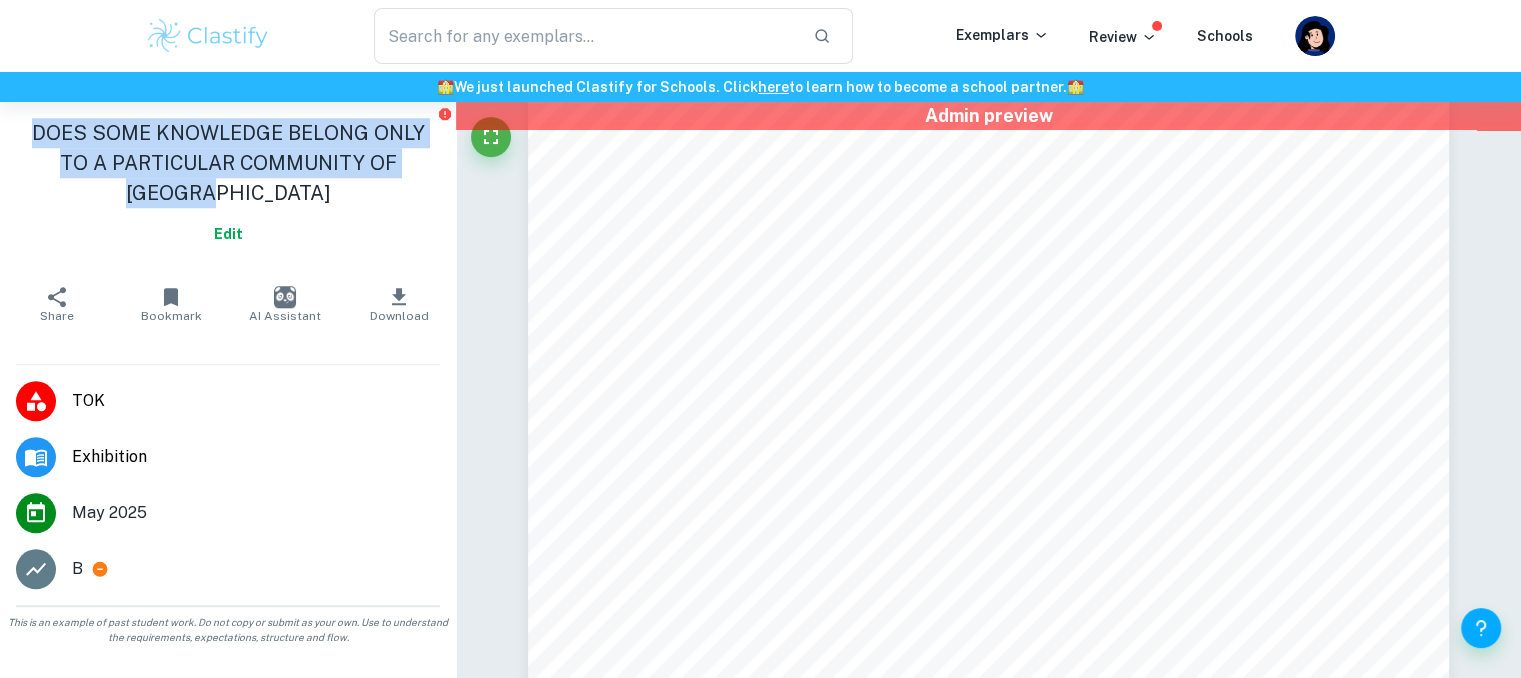 drag, startPoint x: 20, startPoint y: 134, endPoint x: 436, endPoint y: 161, distance: 416.87527 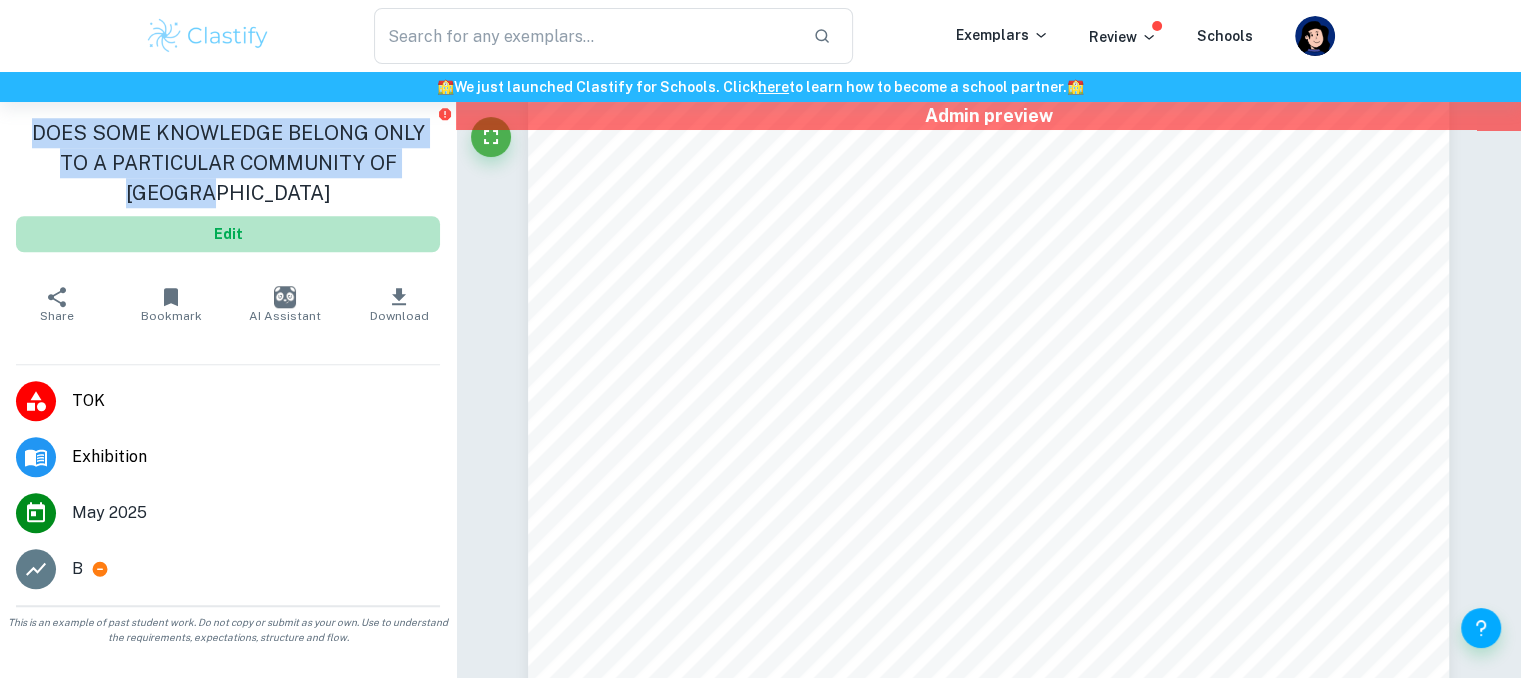 click on "Edit" at bounding box center (228, 234) 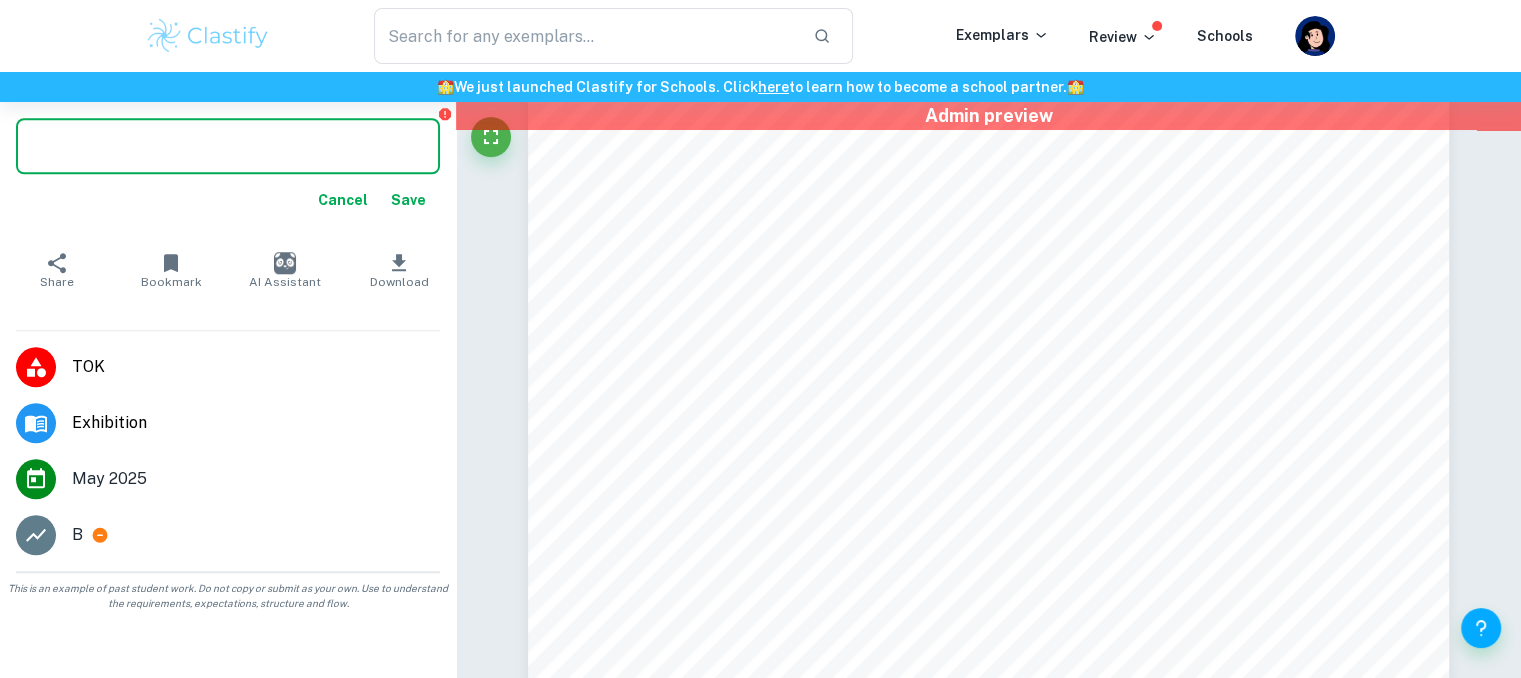 click at bounding box center [228, 146] 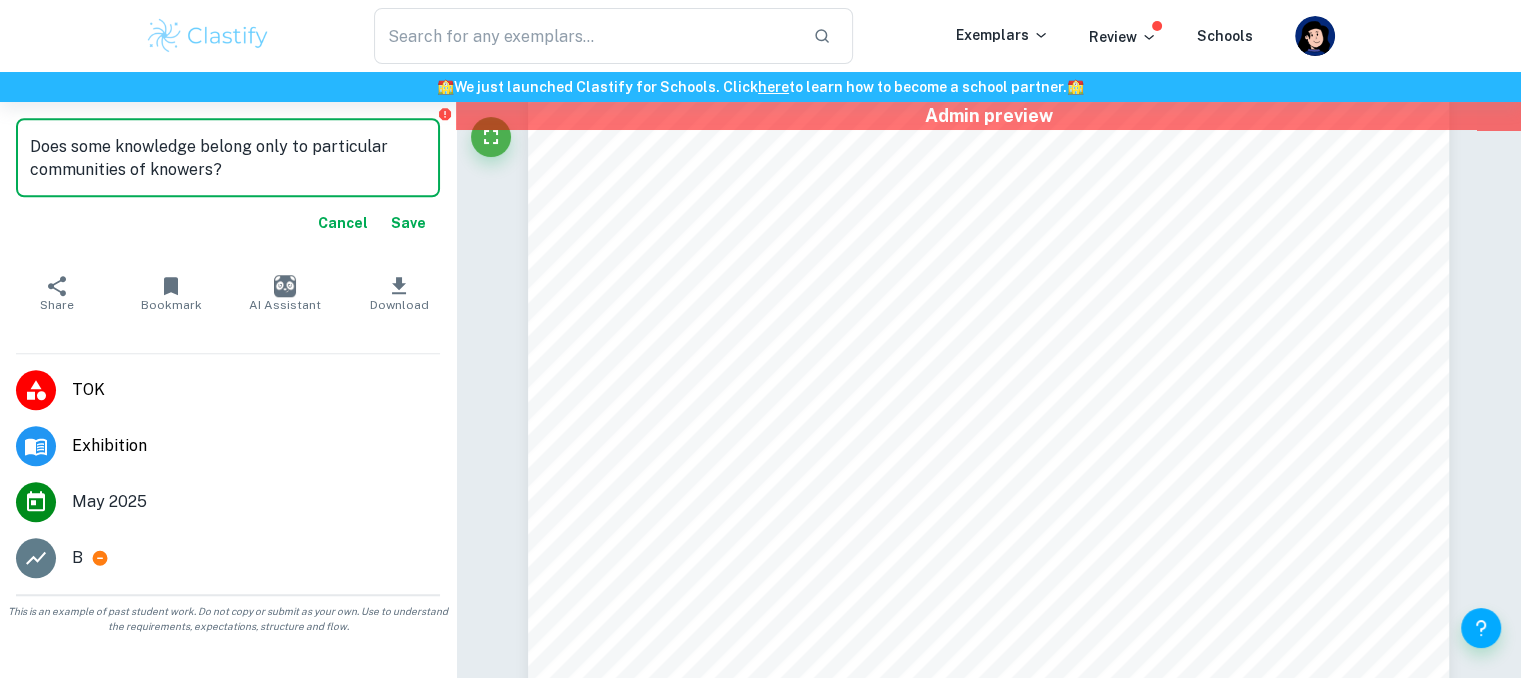 type on "Does some knowledge belong only to particular communities of knowers?" 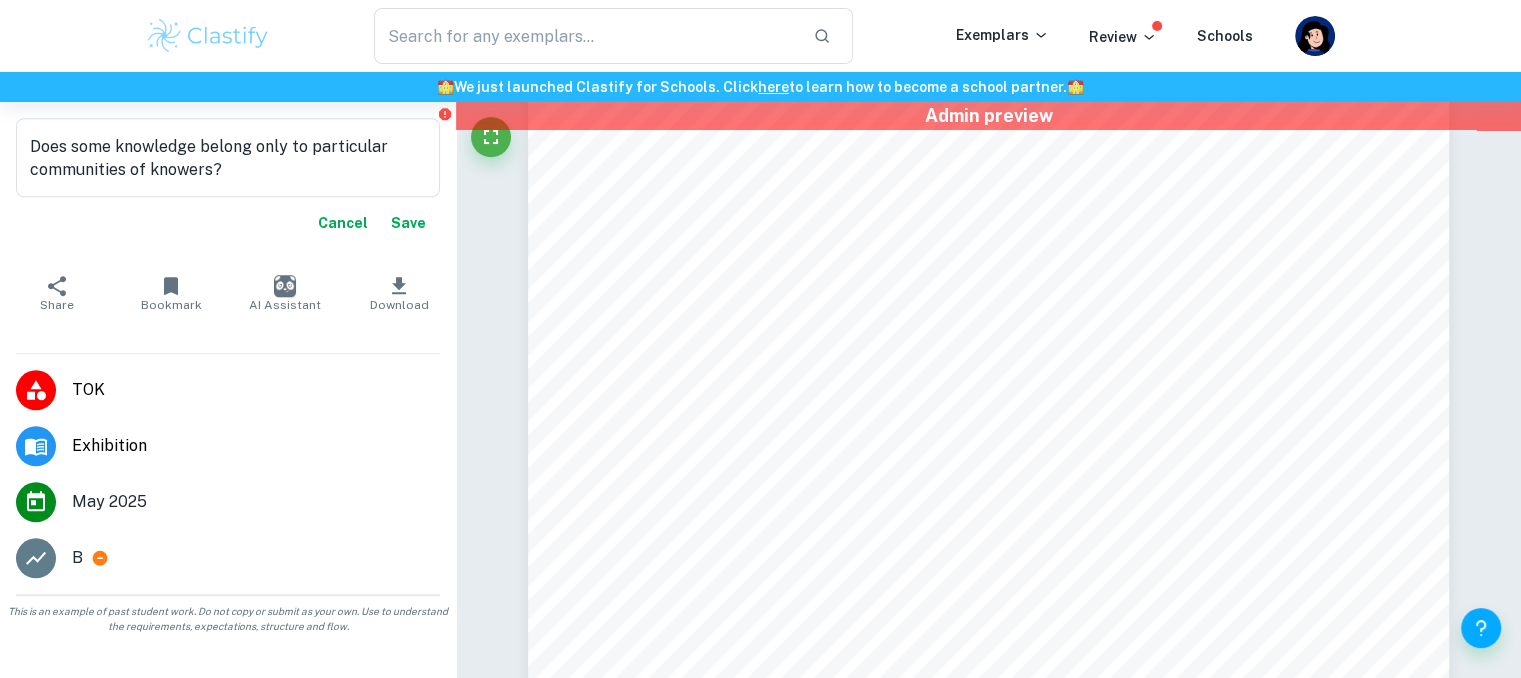 click on "Does some knowledge belong only to particular communities of knowers? x ​ Cancel Save" at bounding box center (228, 183) 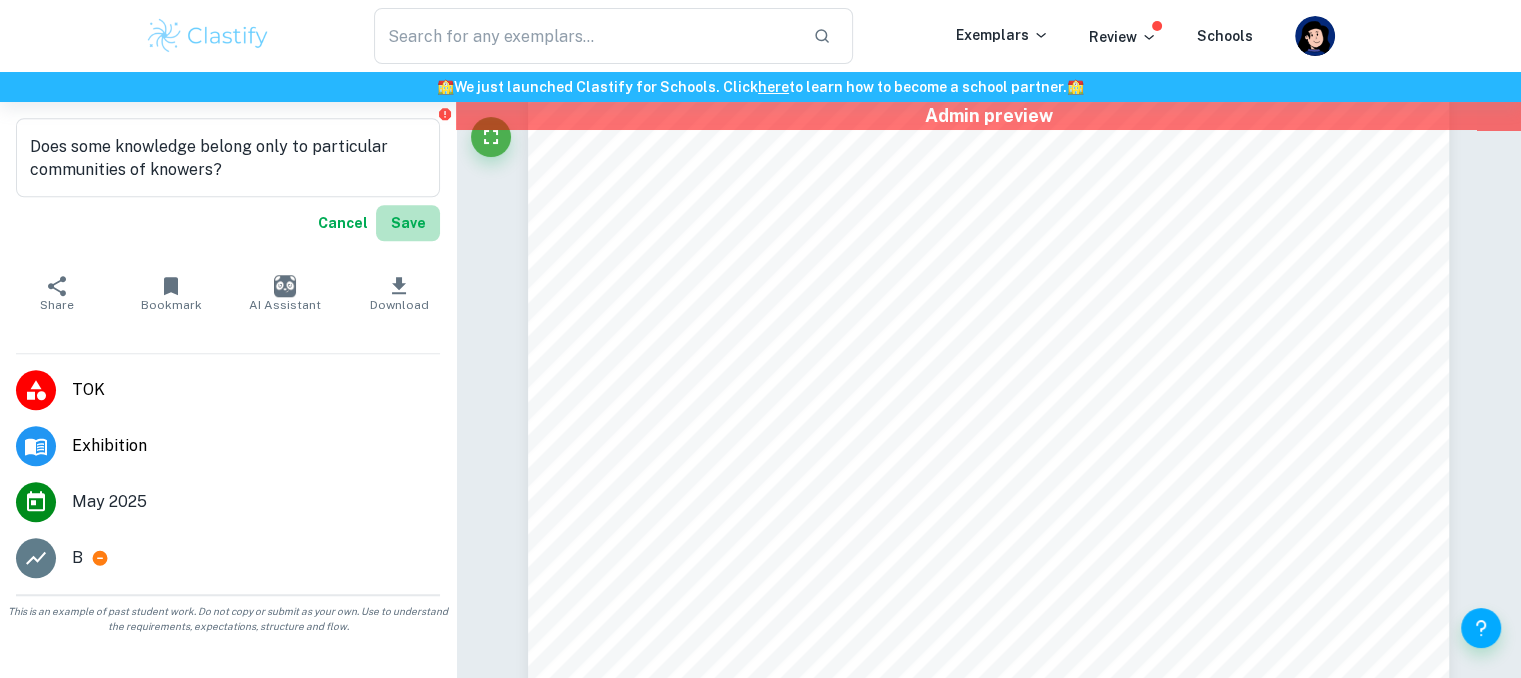 click on "Save" at bounding box center [408, 223] 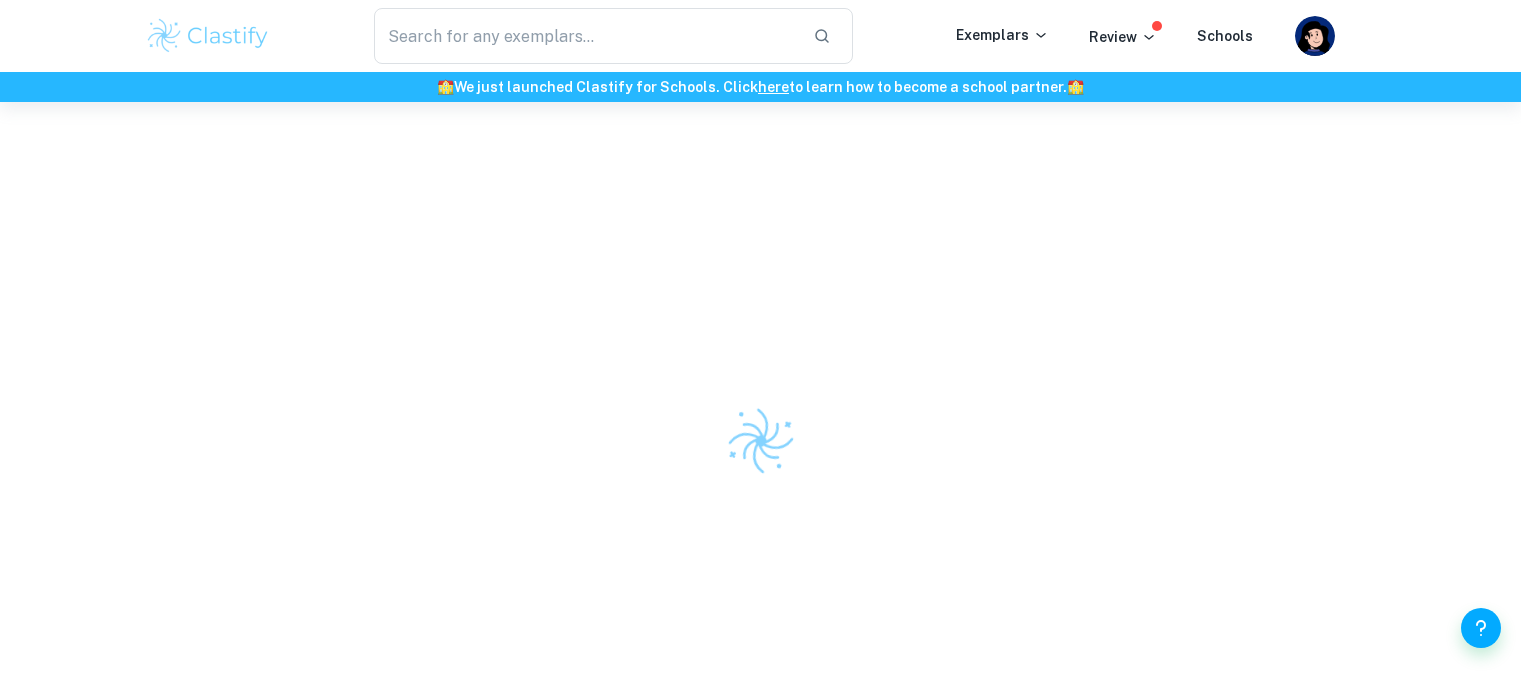 scroll, scrollTop: 0, scrollLeft: 0, axis: both 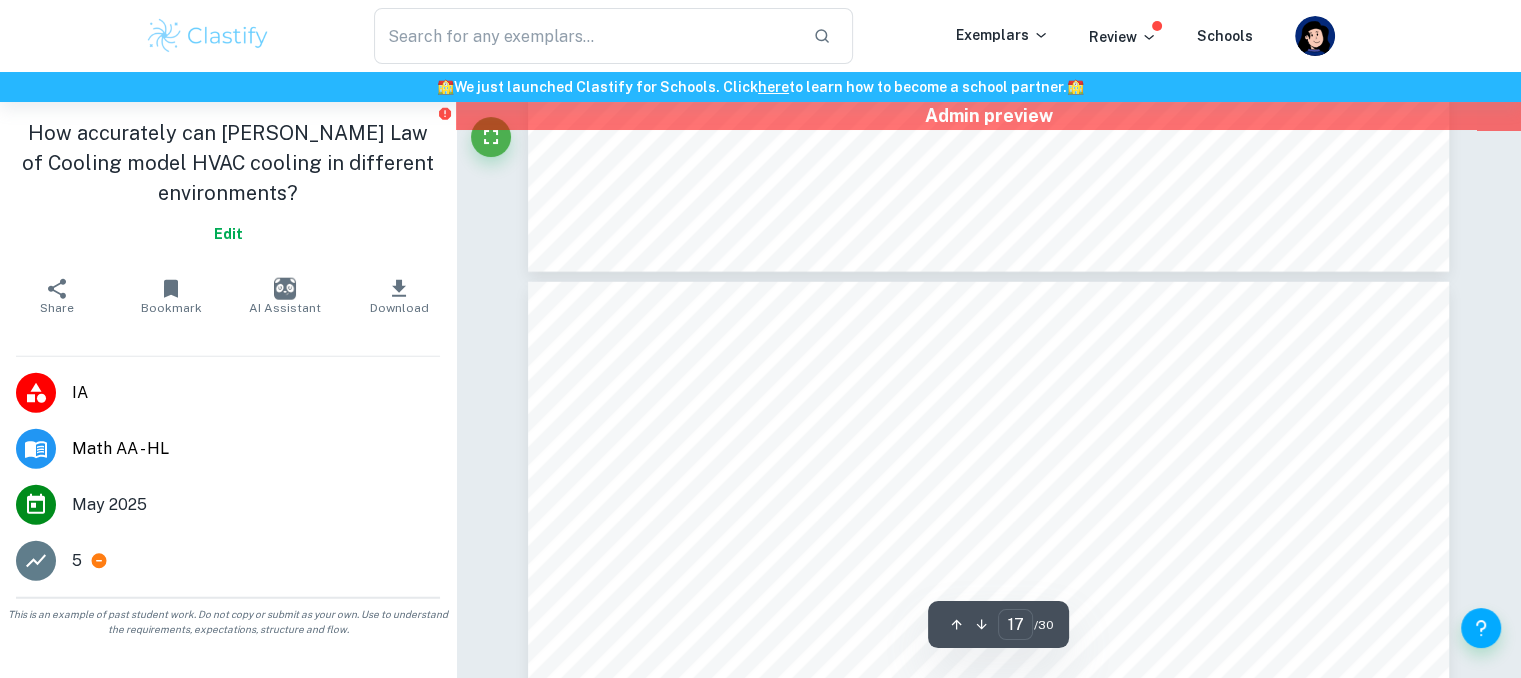 type on "18" 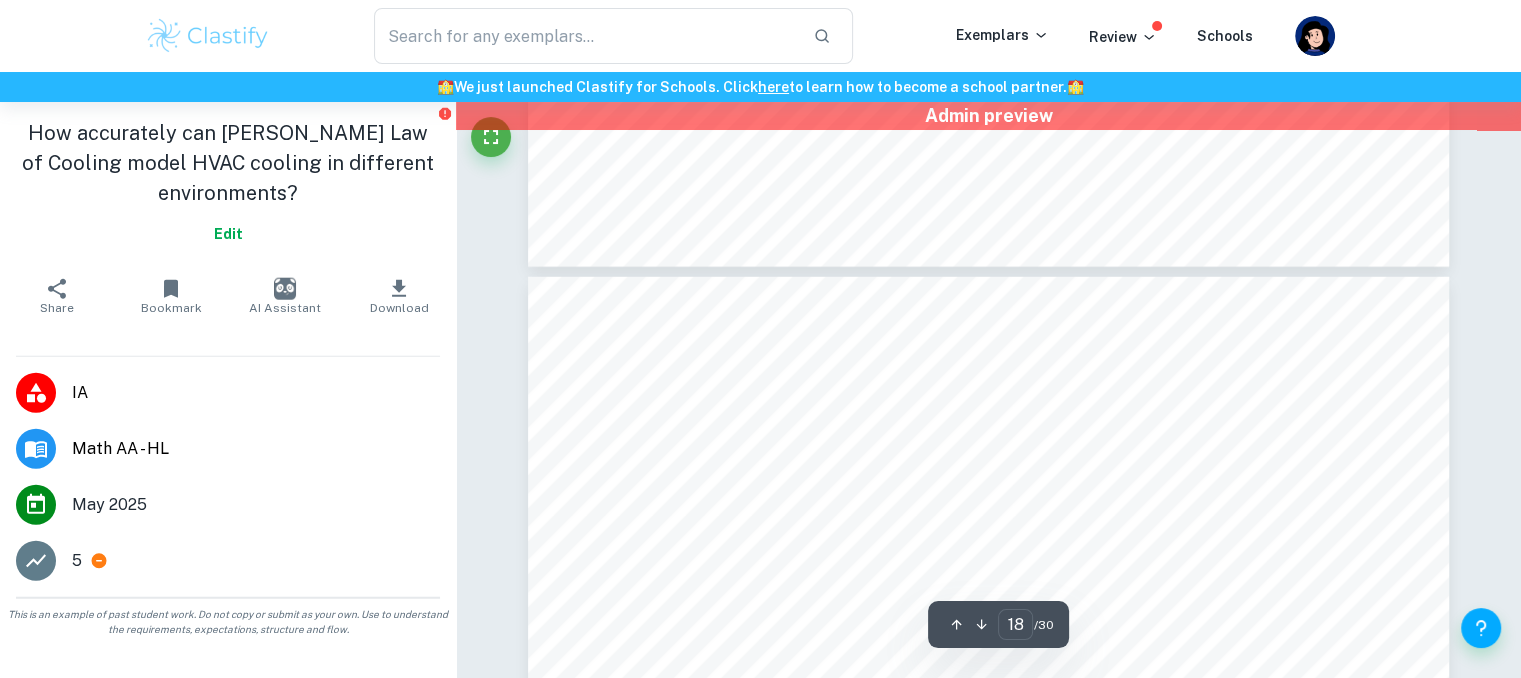 scroll, scrollTop: 20362, scrollLeft: 0, axis: vertical 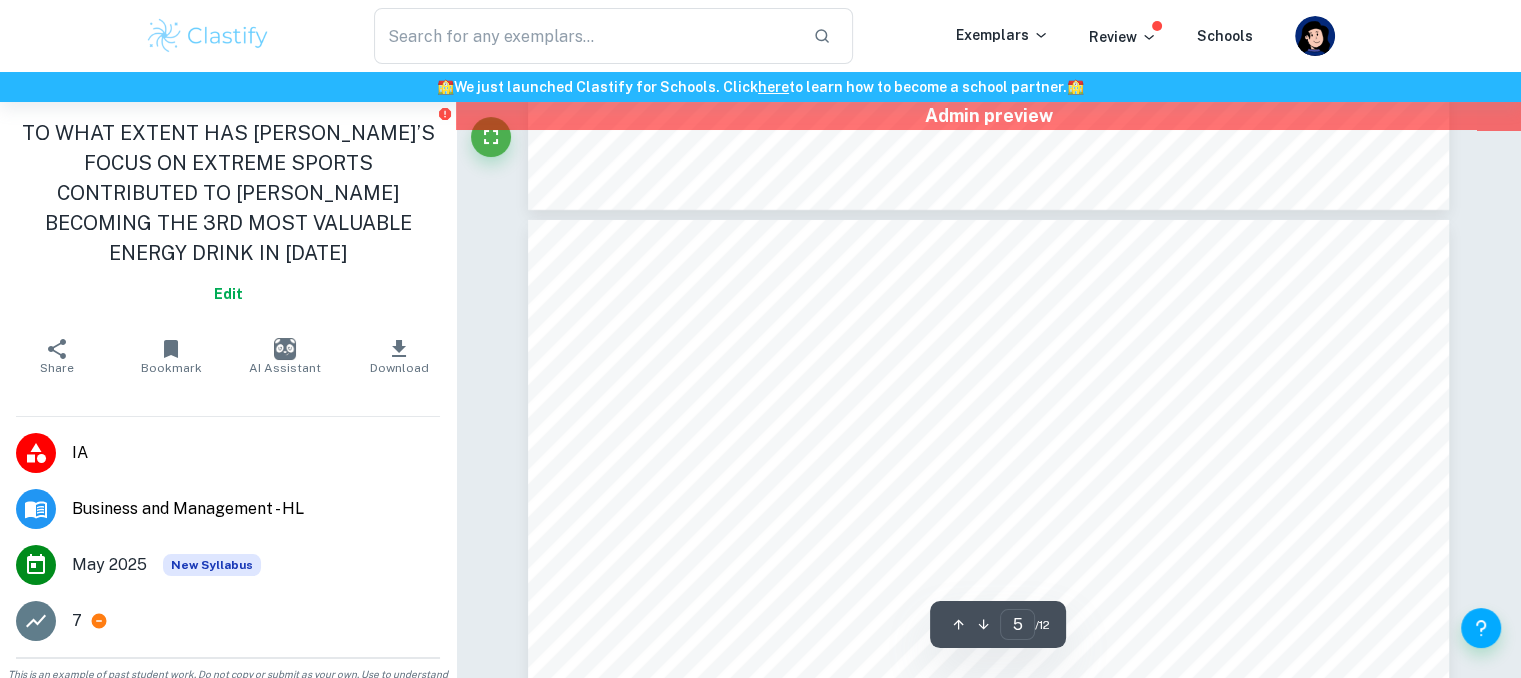 type on "6" 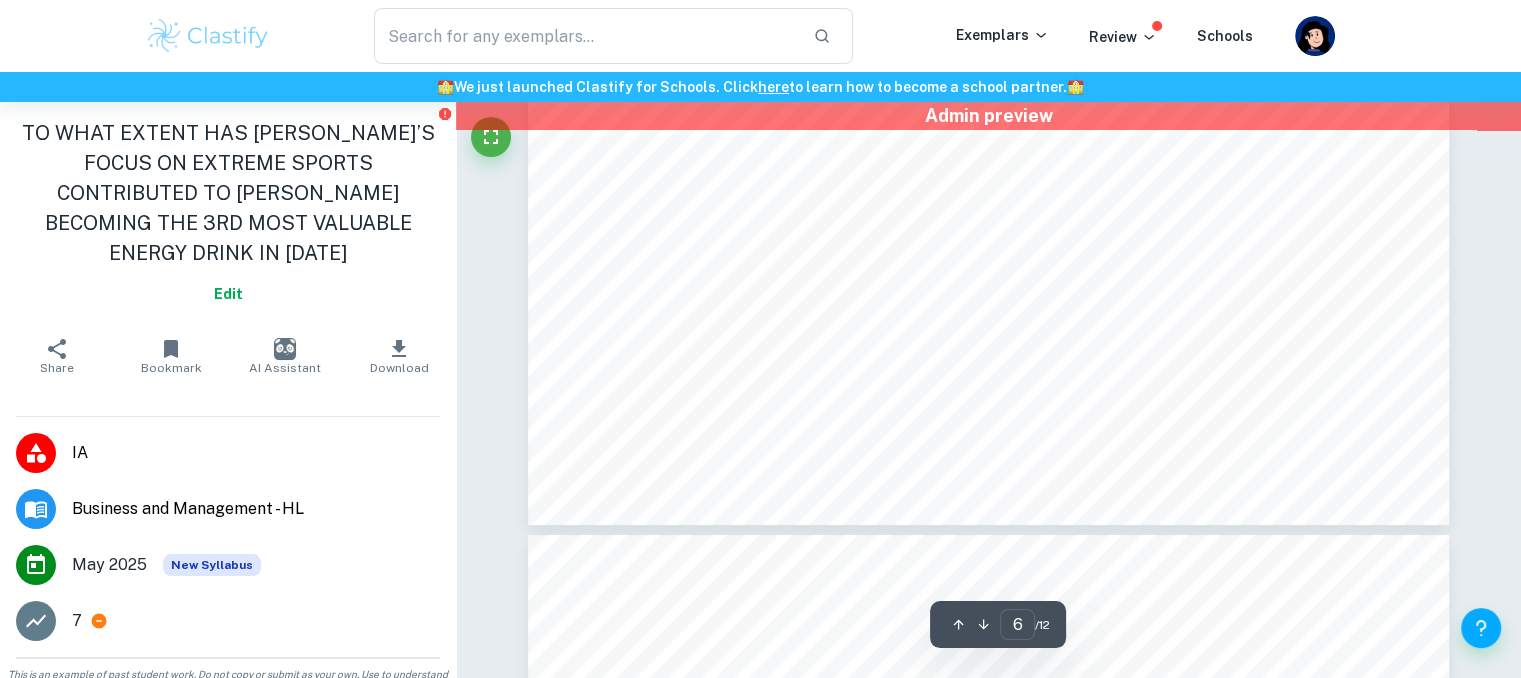 scroll, scrollTop: 7474, scrollLeft: 0, axis: vertical 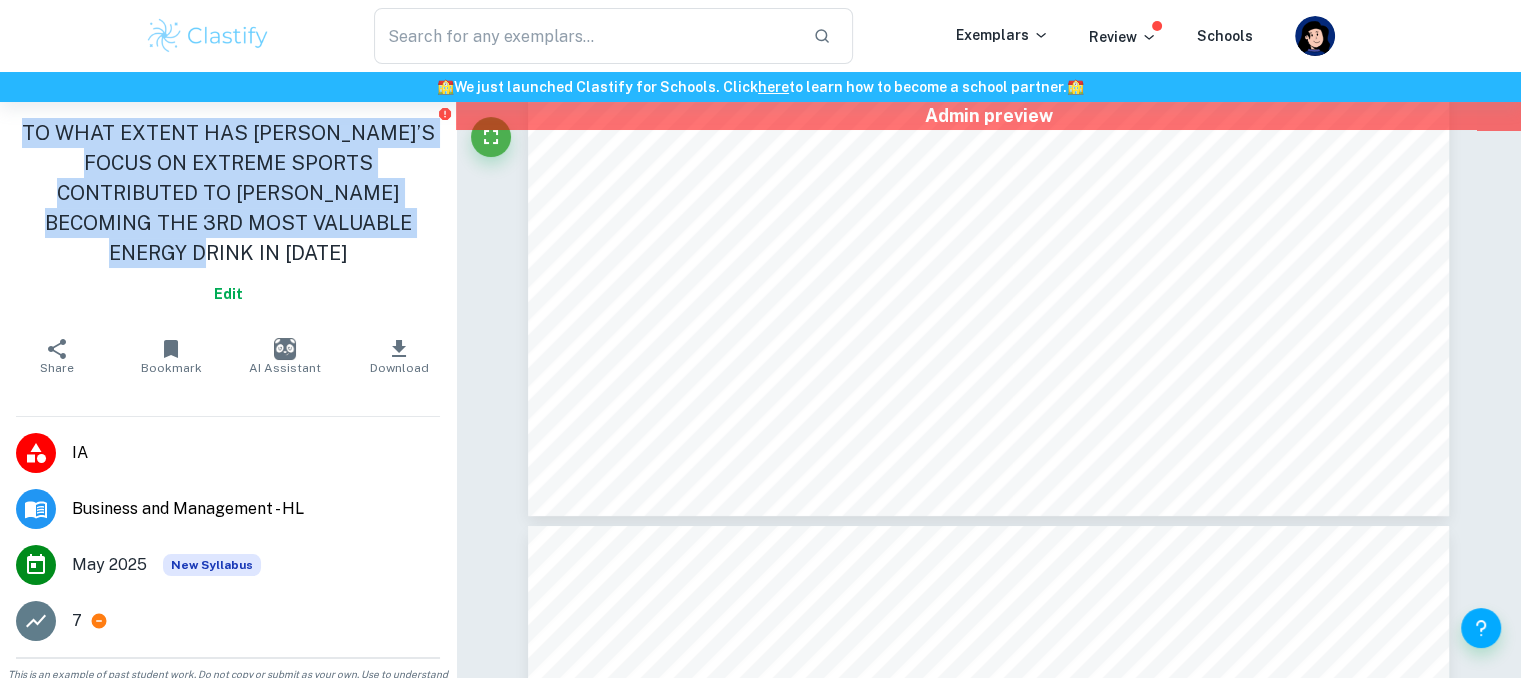 drag, startPoint x: 391, startPoint y: 222, endPoint x: 23, endPoint y: 131, distance: 379.0844 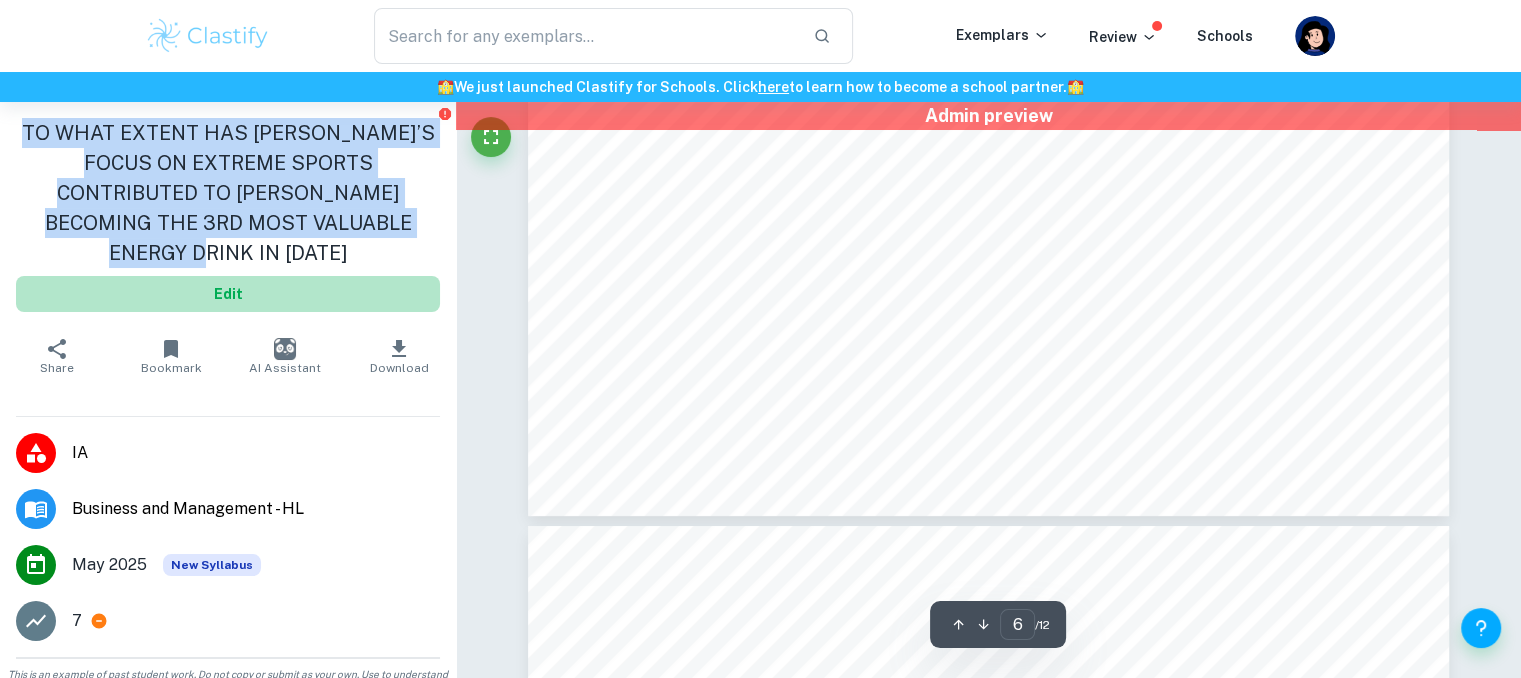 click on "Edit" at bounding box center (228, 294) 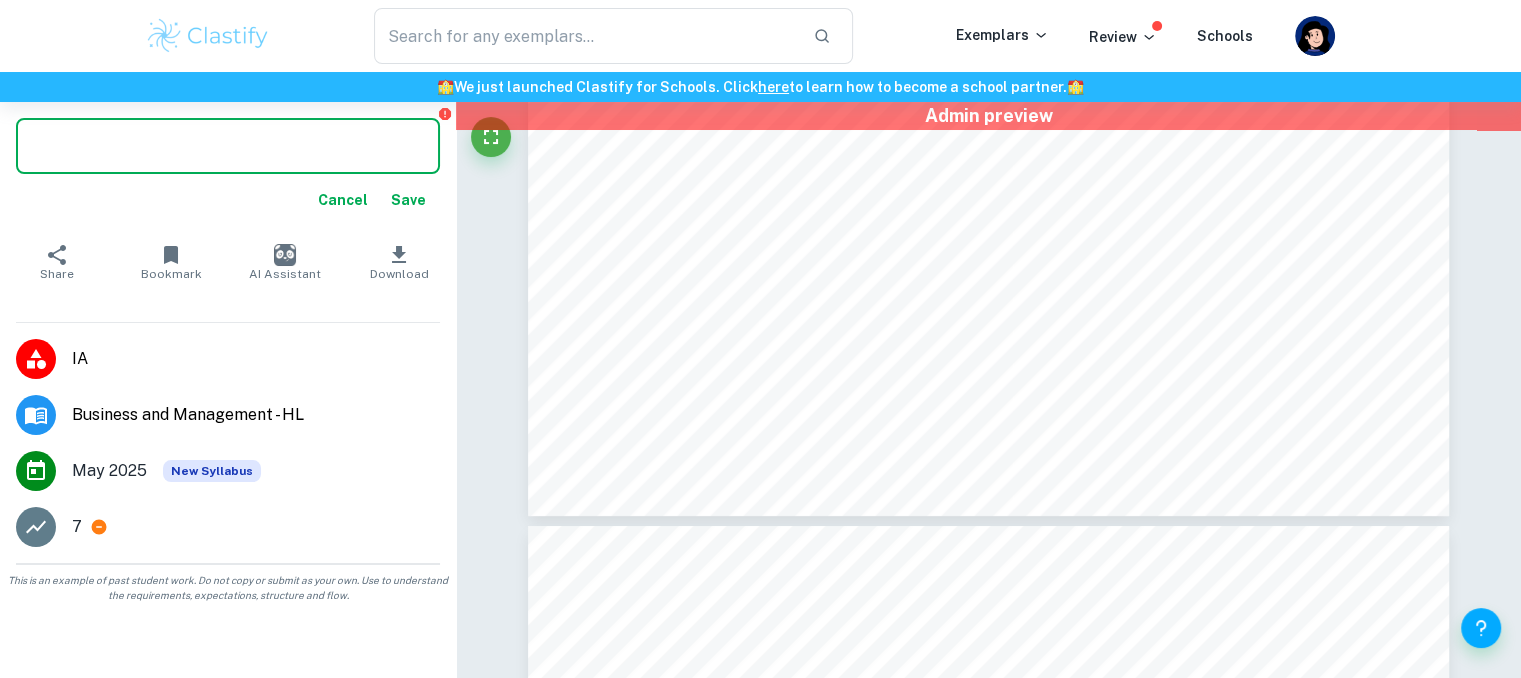 click at bounding box center (228, 146) 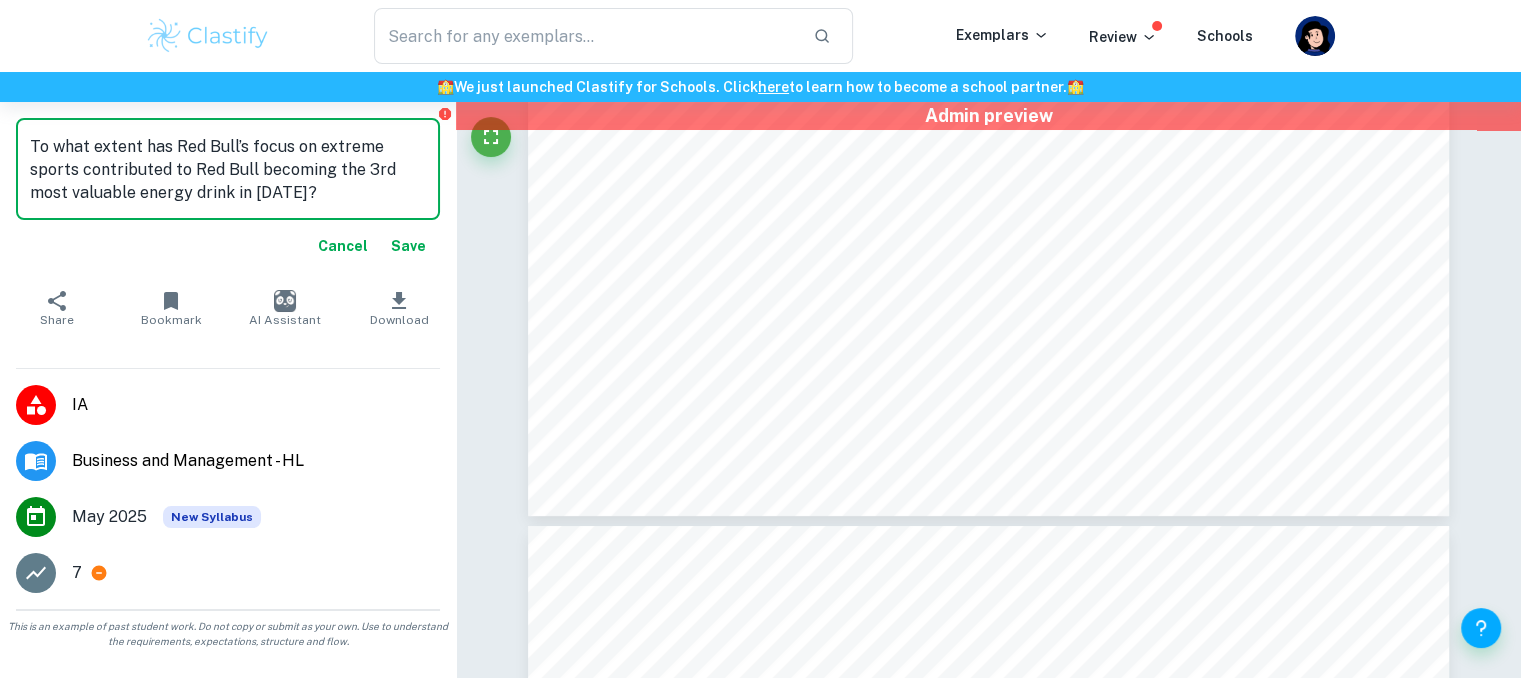 type on "To what extent has Red Bull’s focus on extreme sports contributed to Red Bull becoming the 3rd most valuable energy drink in 2024?" 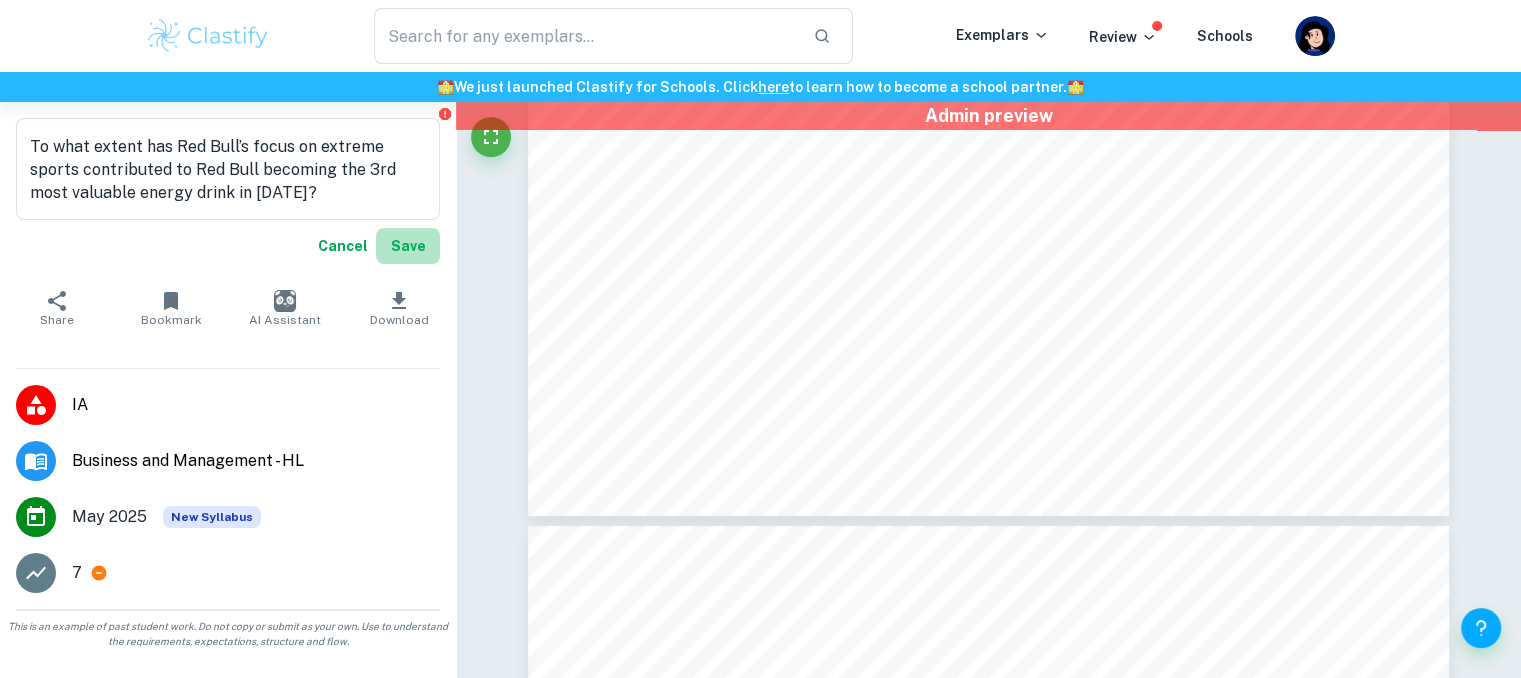 click on "Save" at bounding box center (408, 246) 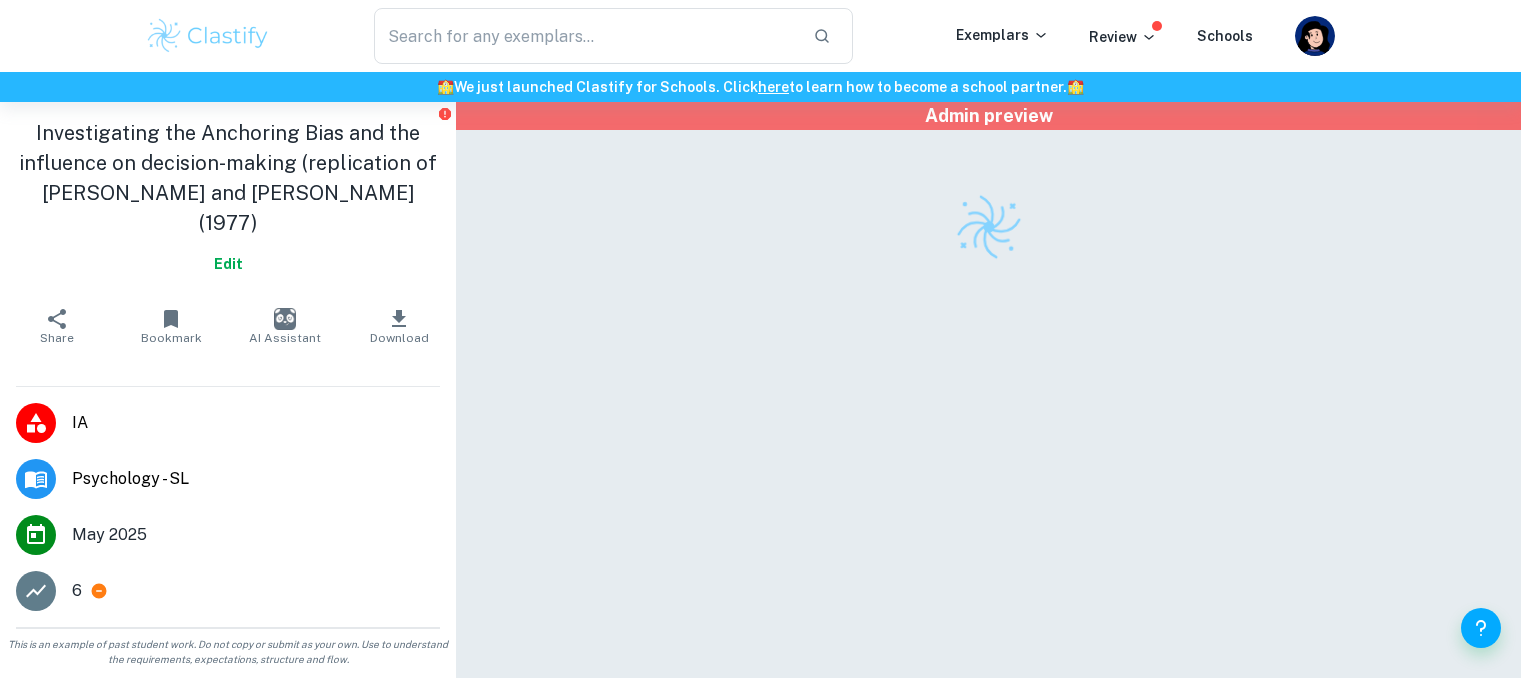 scroll, scrollTop: 0, scrollLeft: 0, axis: both 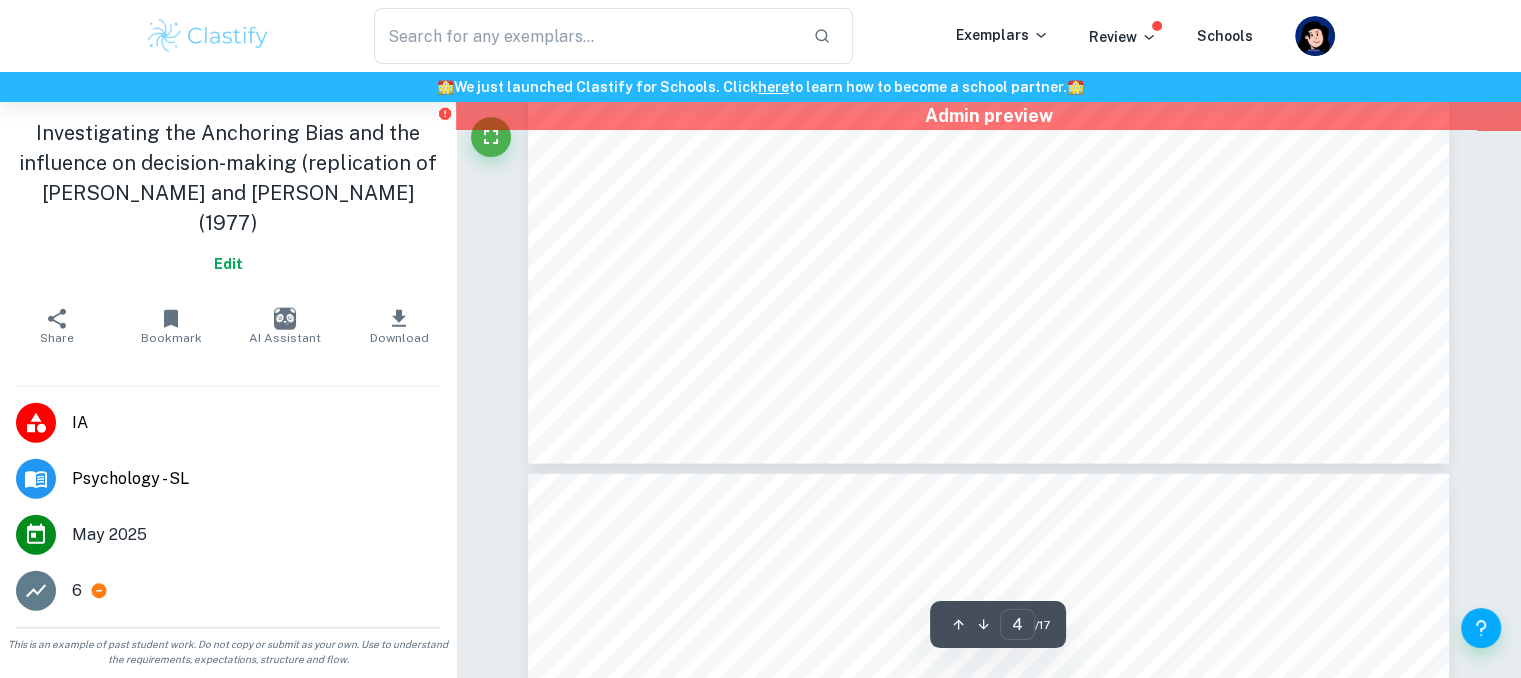 type on "5" 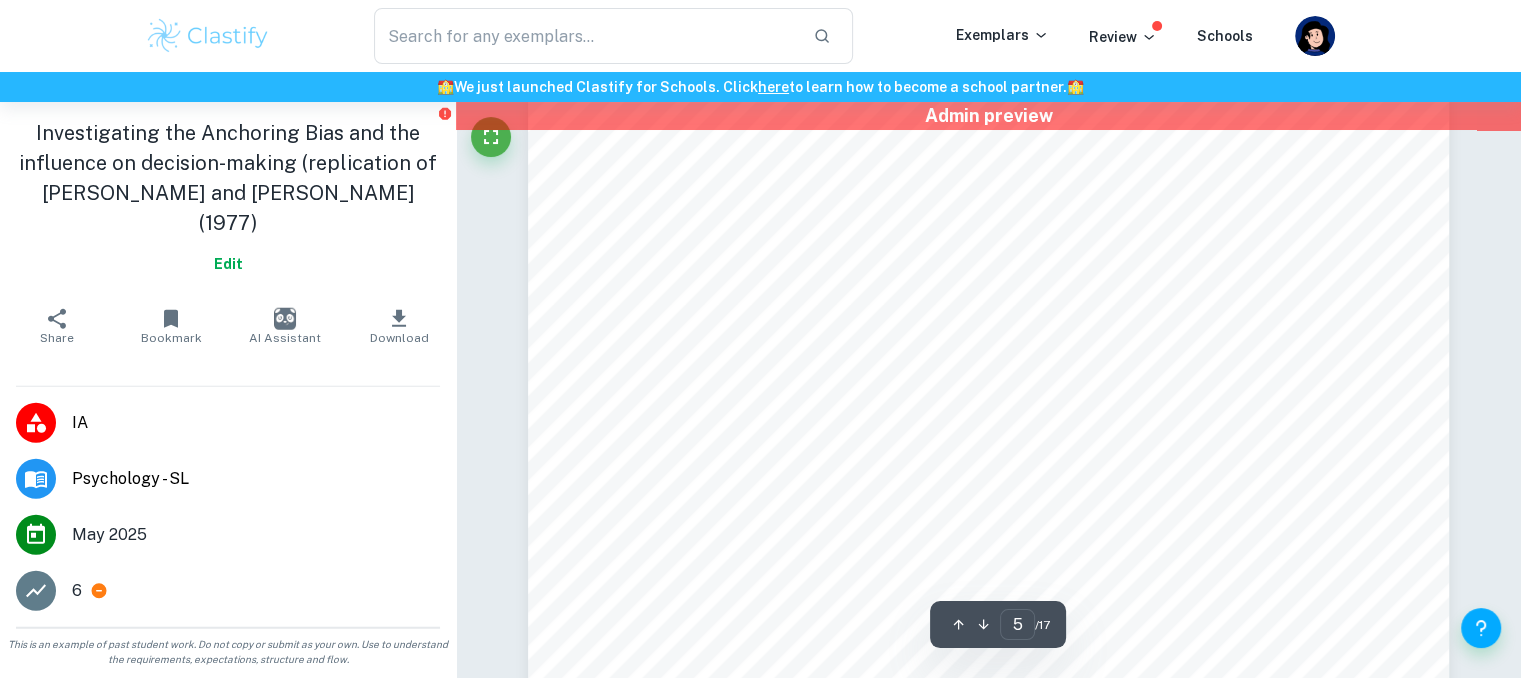 scroll, scrollTop: 5312, scrollLeft: 0, axis: vertical 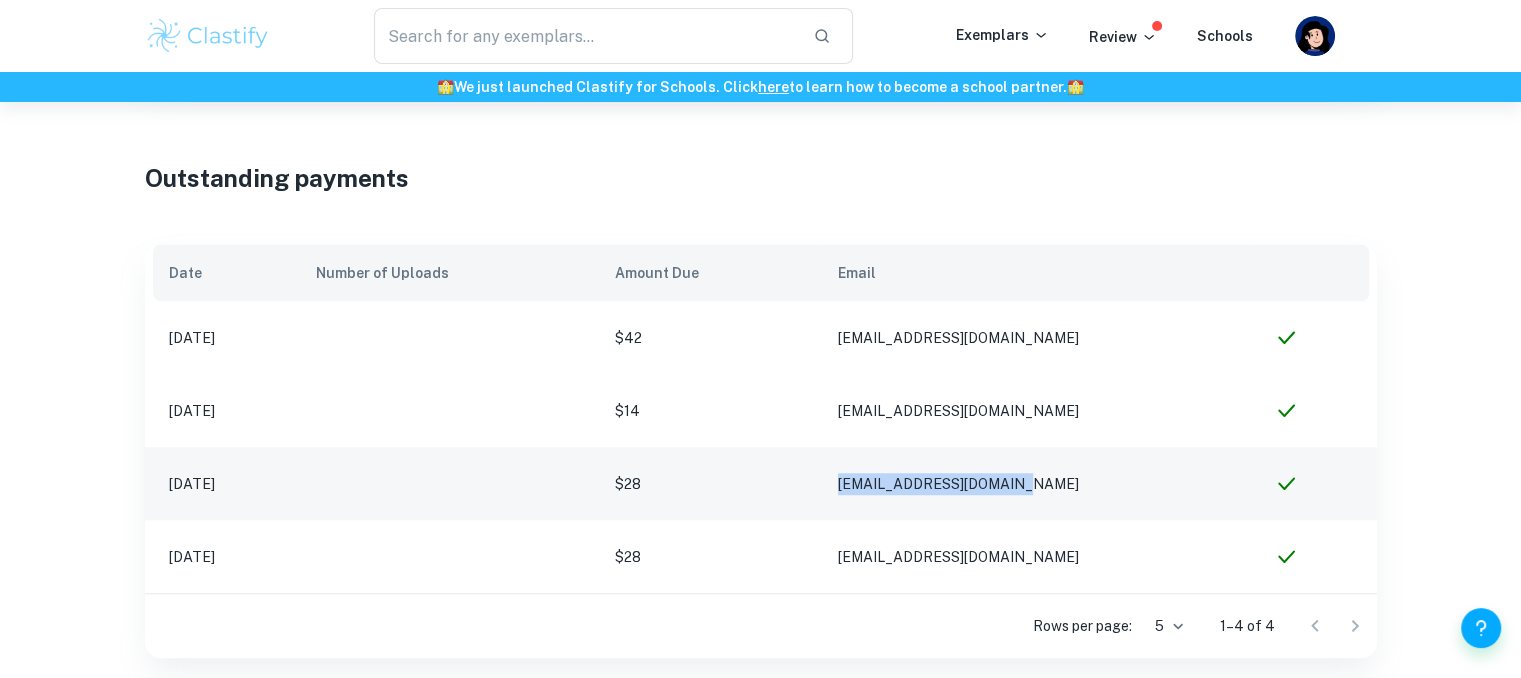 drag, startPoint x: 1114, startPoint y: 460, endPoint x: 848, endPoint y: 475, distance: 266.4226 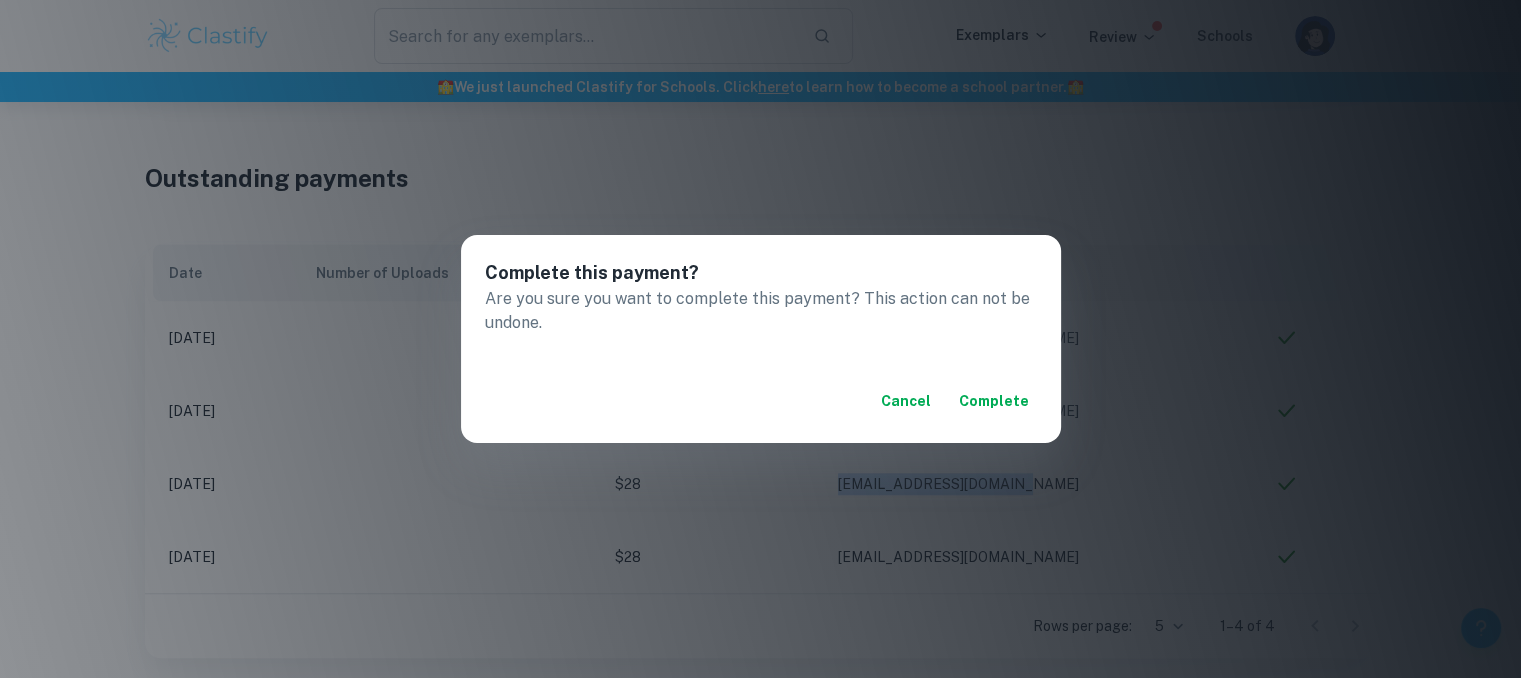 click on "Complete" at bounding box center (994, 401) 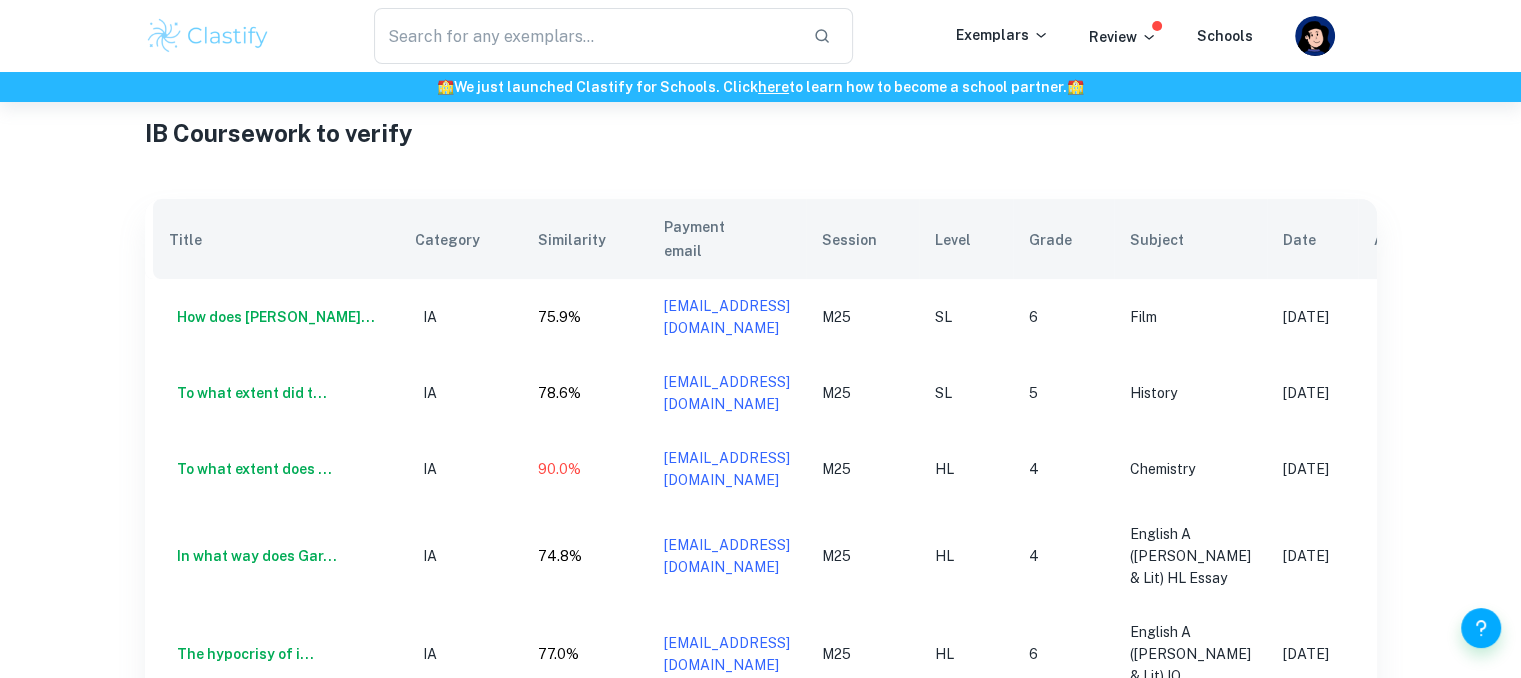 scroll, scrollTop: 709, scrollLeft: 0, axis: vertical 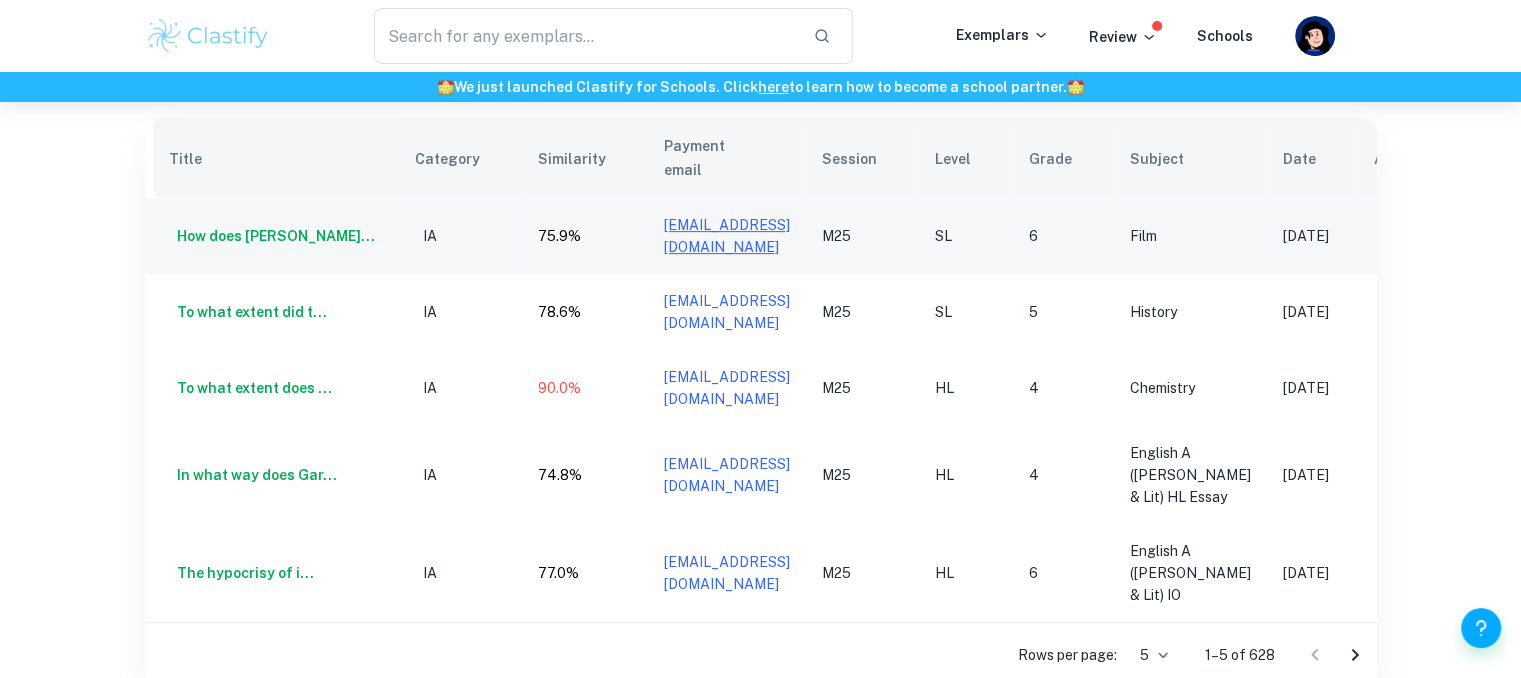 click on "cpratapaneni@gmail.com" at bounding box center [727, 236] 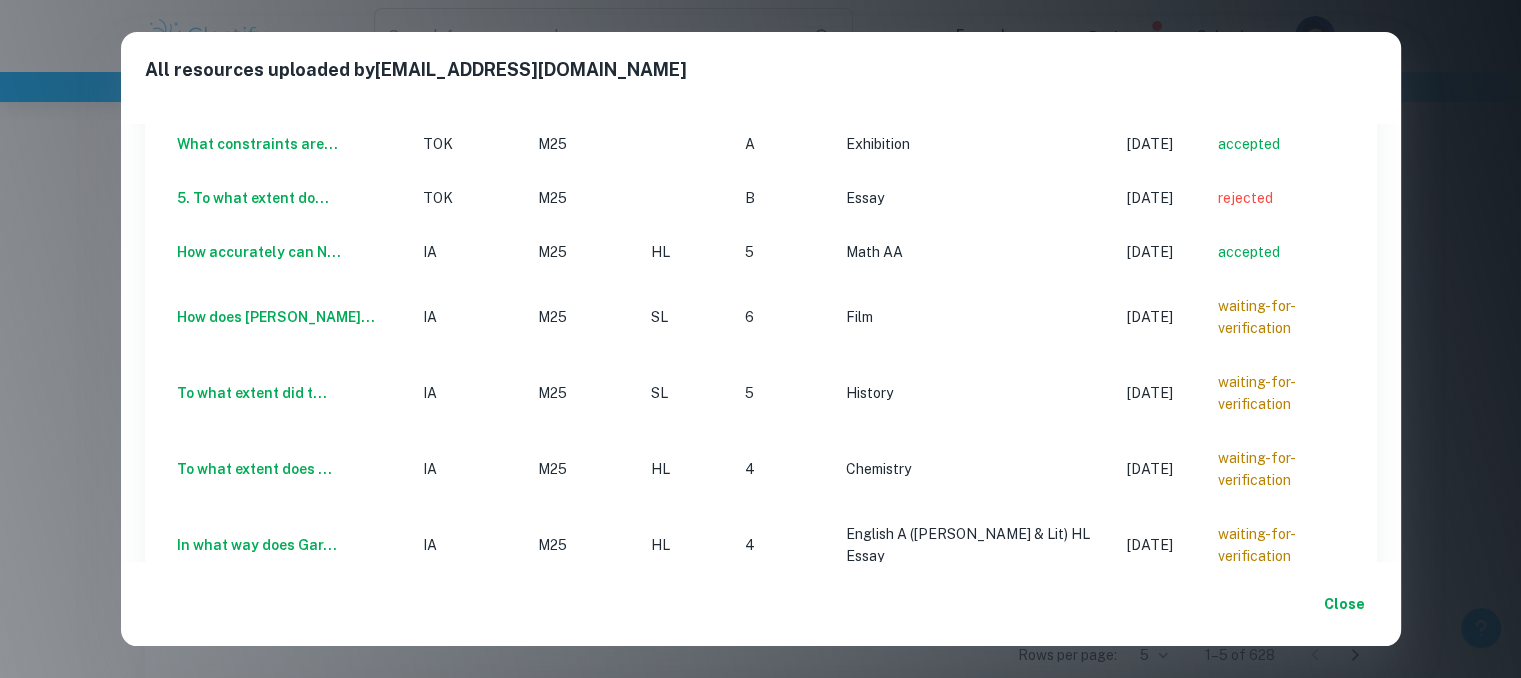 scroll, scrollTop: 0, scrollLeft: 0, axis: both 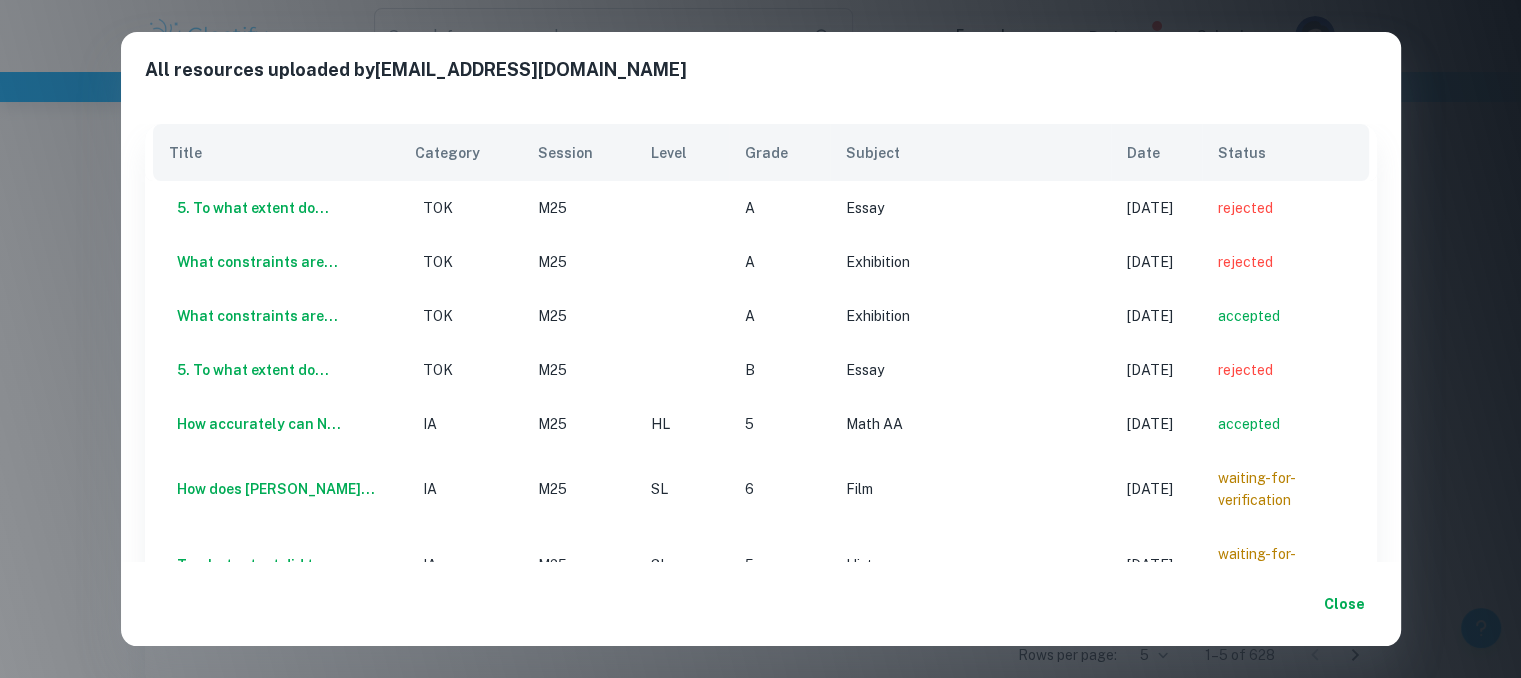 click on "Close" at bounding box center (1345, 604) 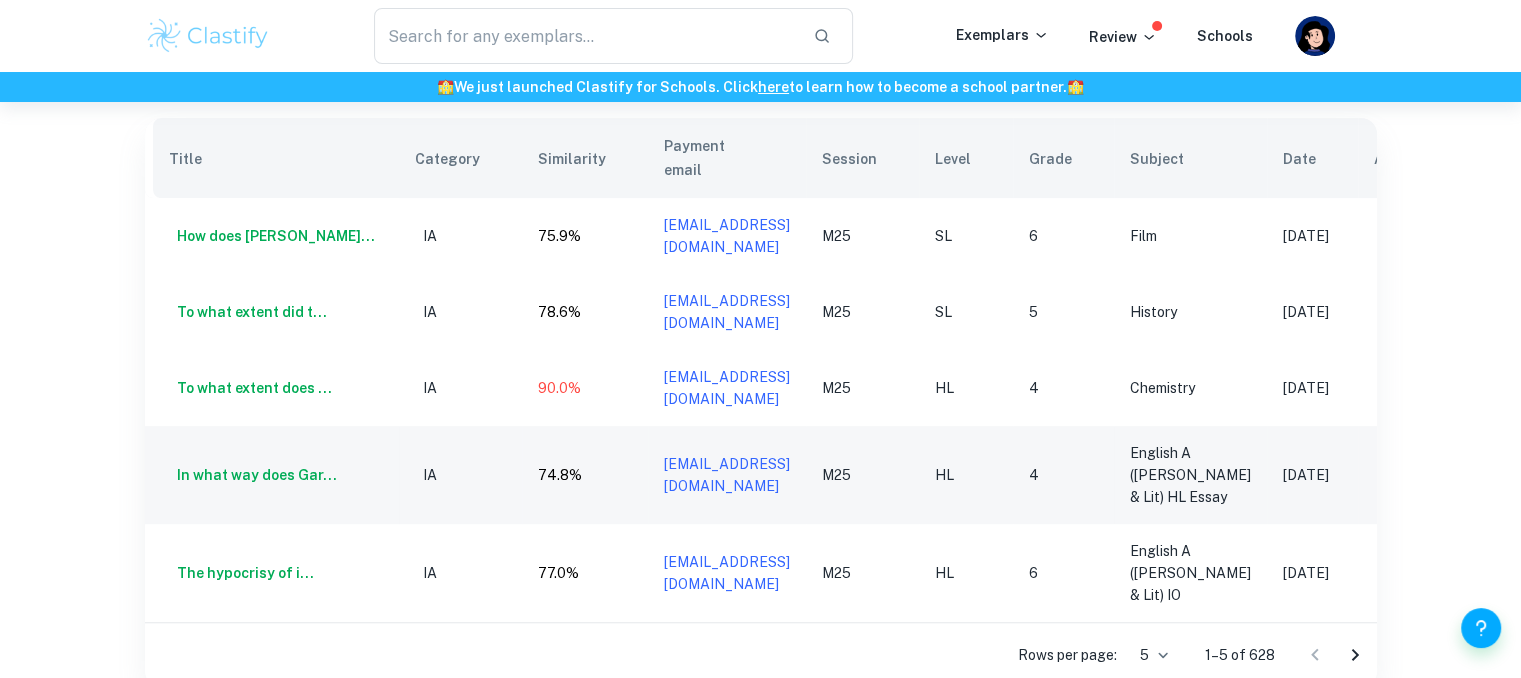 scroll, scrollTop: 0, scrollLeft: 127, axis: horizontal 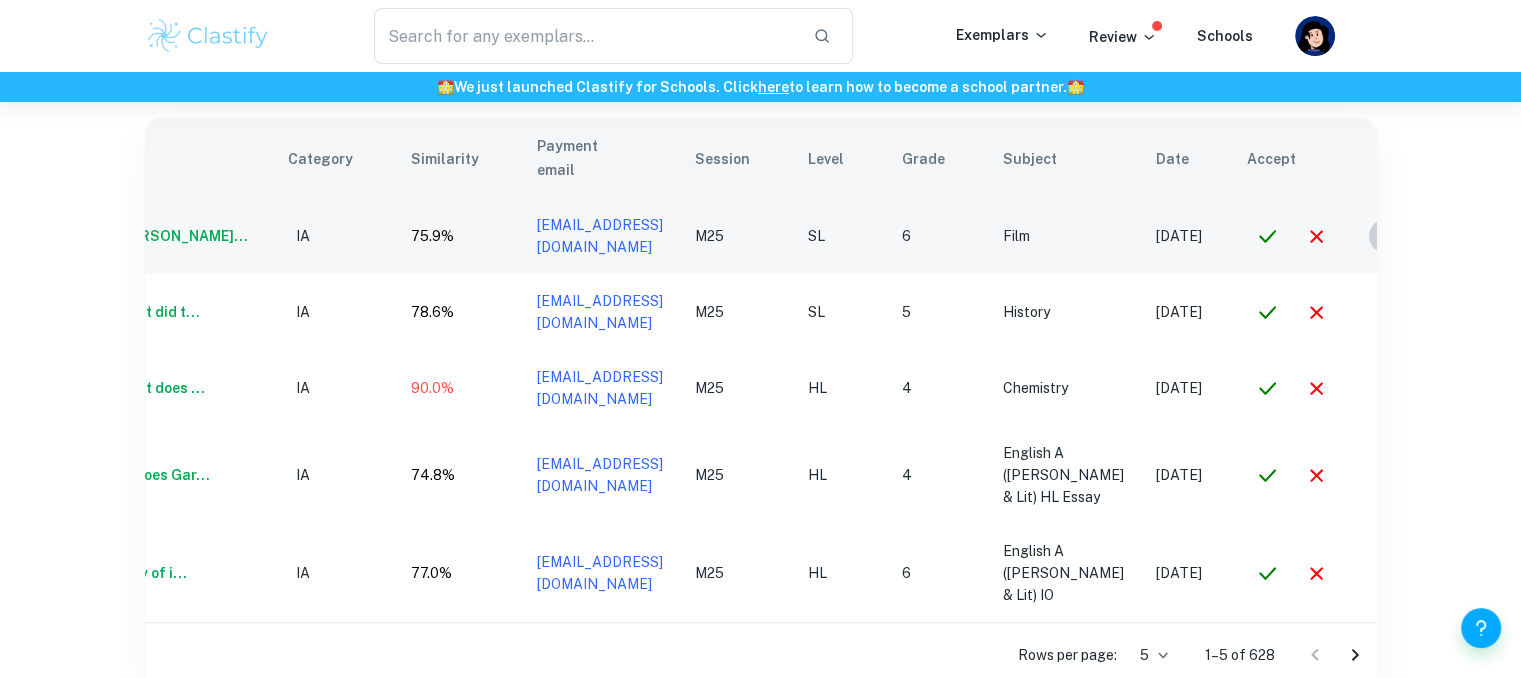 click 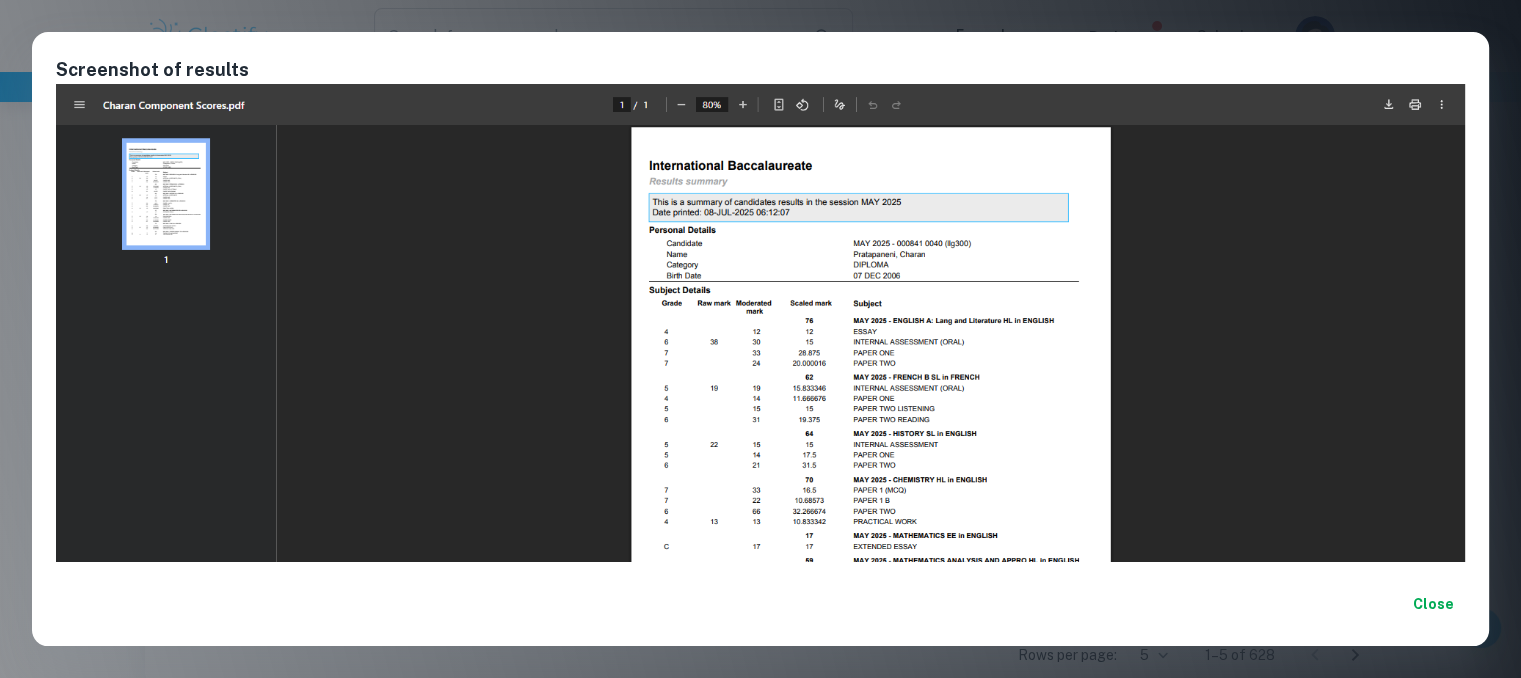 scroll, scrollTop: 213, scrollLeft: 0, axis: vertical 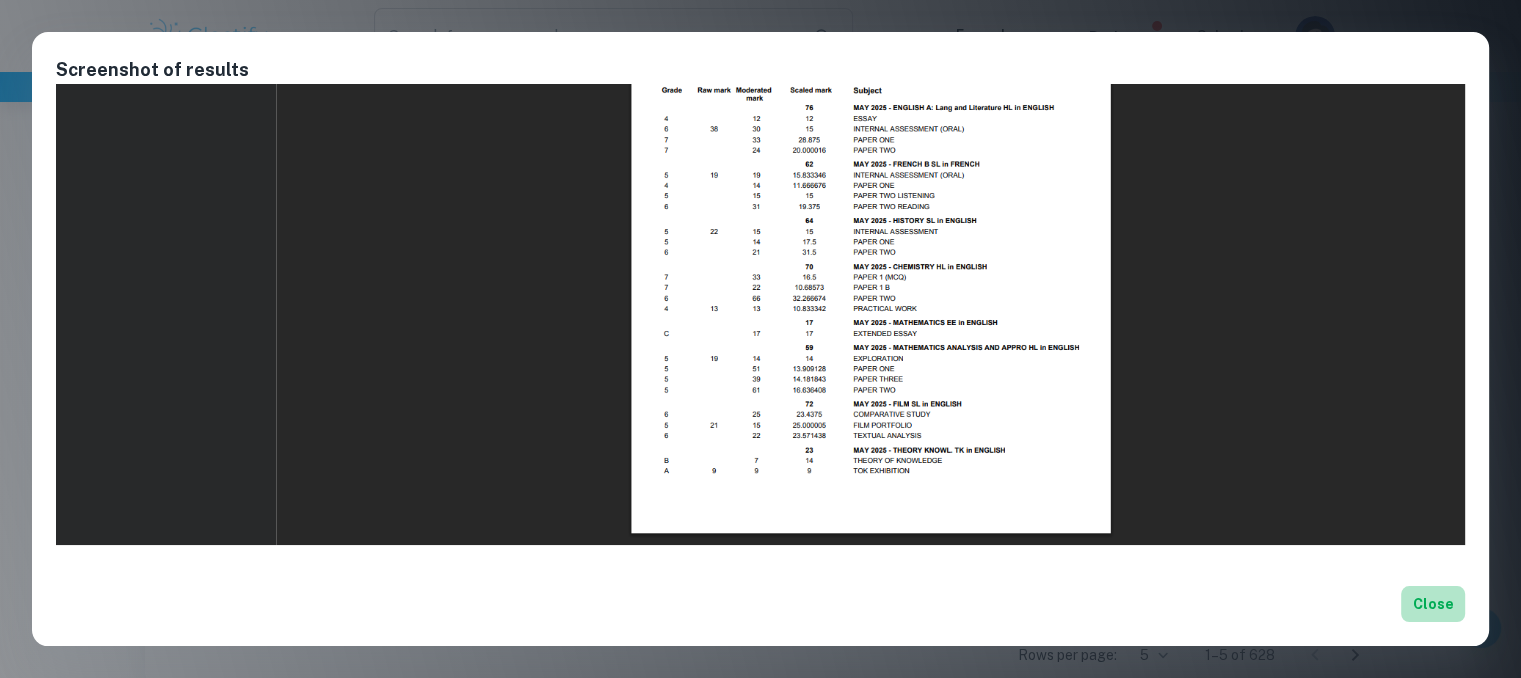 click on "Close" at bounding box center (1433, 604) 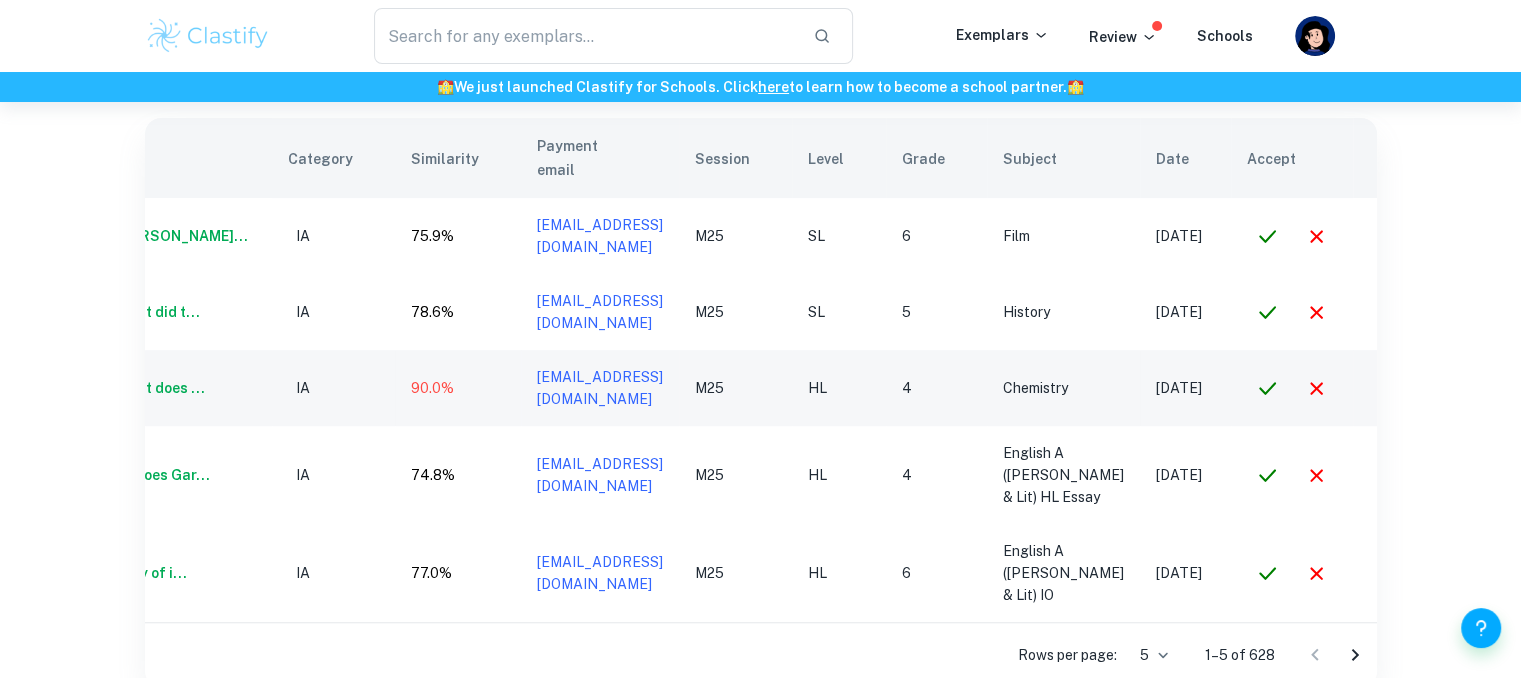 scroll, scrollTop: 0, scrollLeft: 0, axis: both 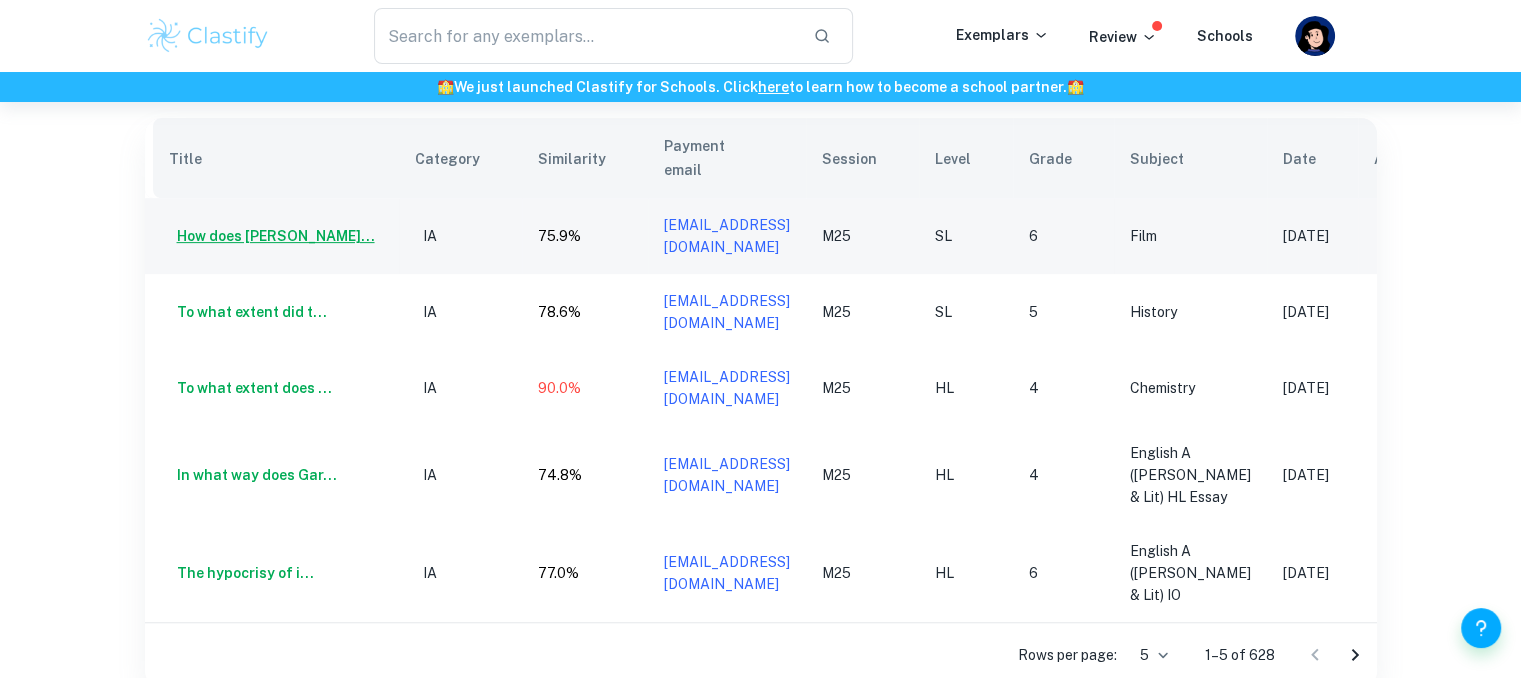 click on "How does Paul Anders..." at bounding box center [272, 236] 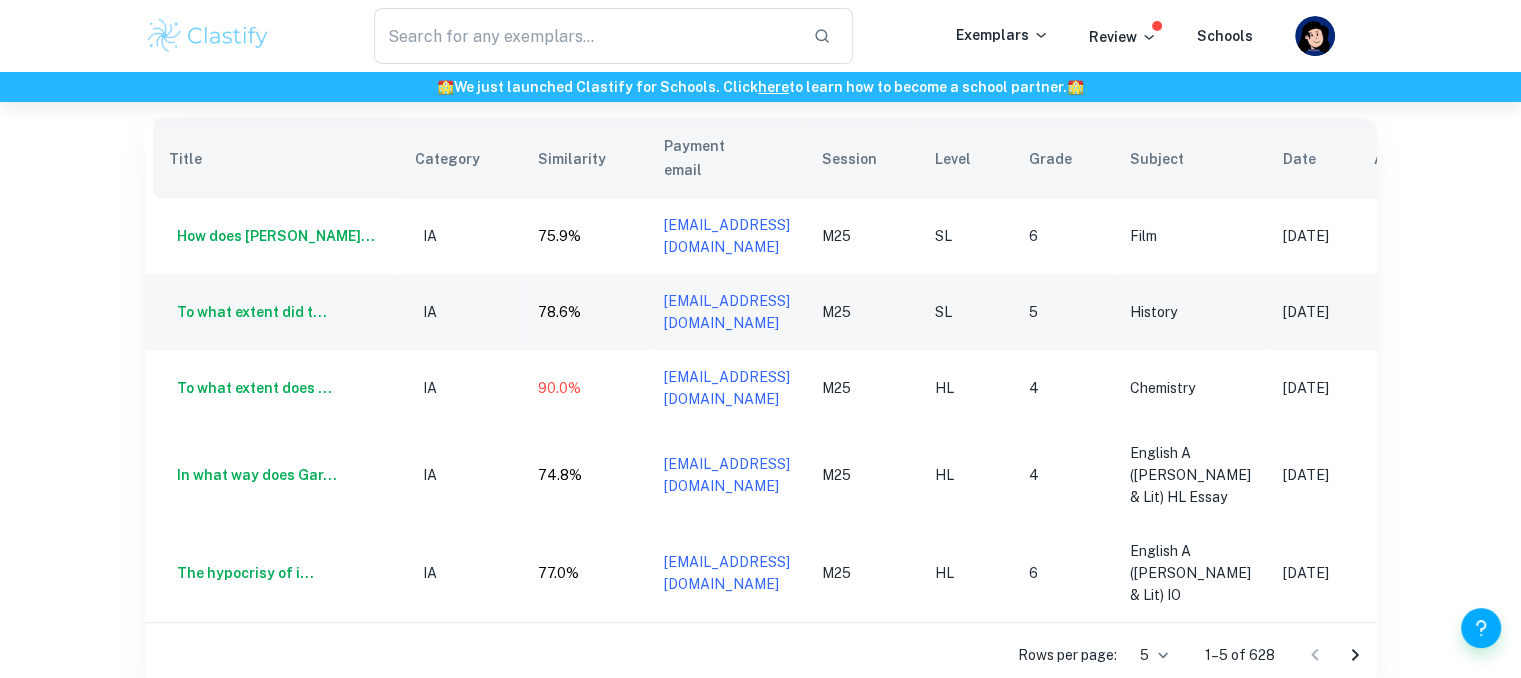 scroll, scrollTop: 0, scrollLeft: 127, axis: horizontal 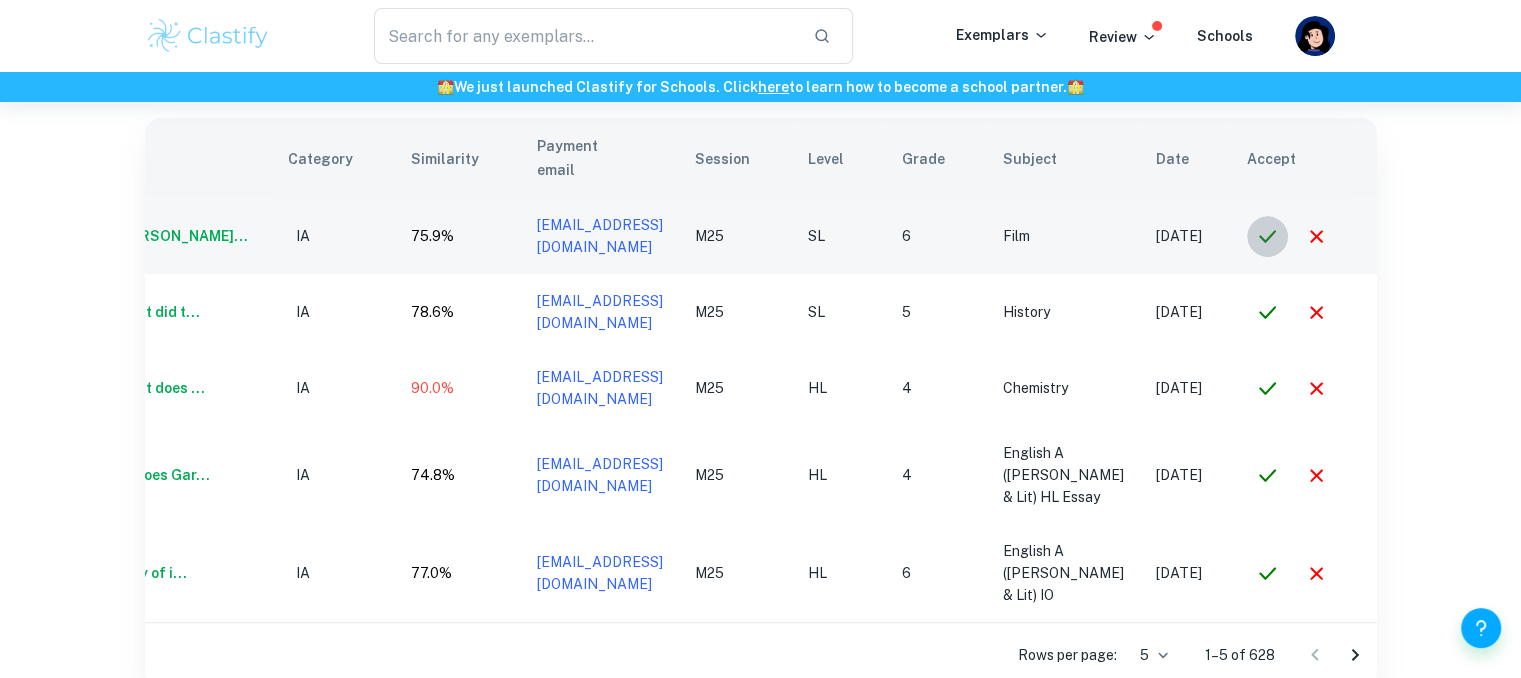 click 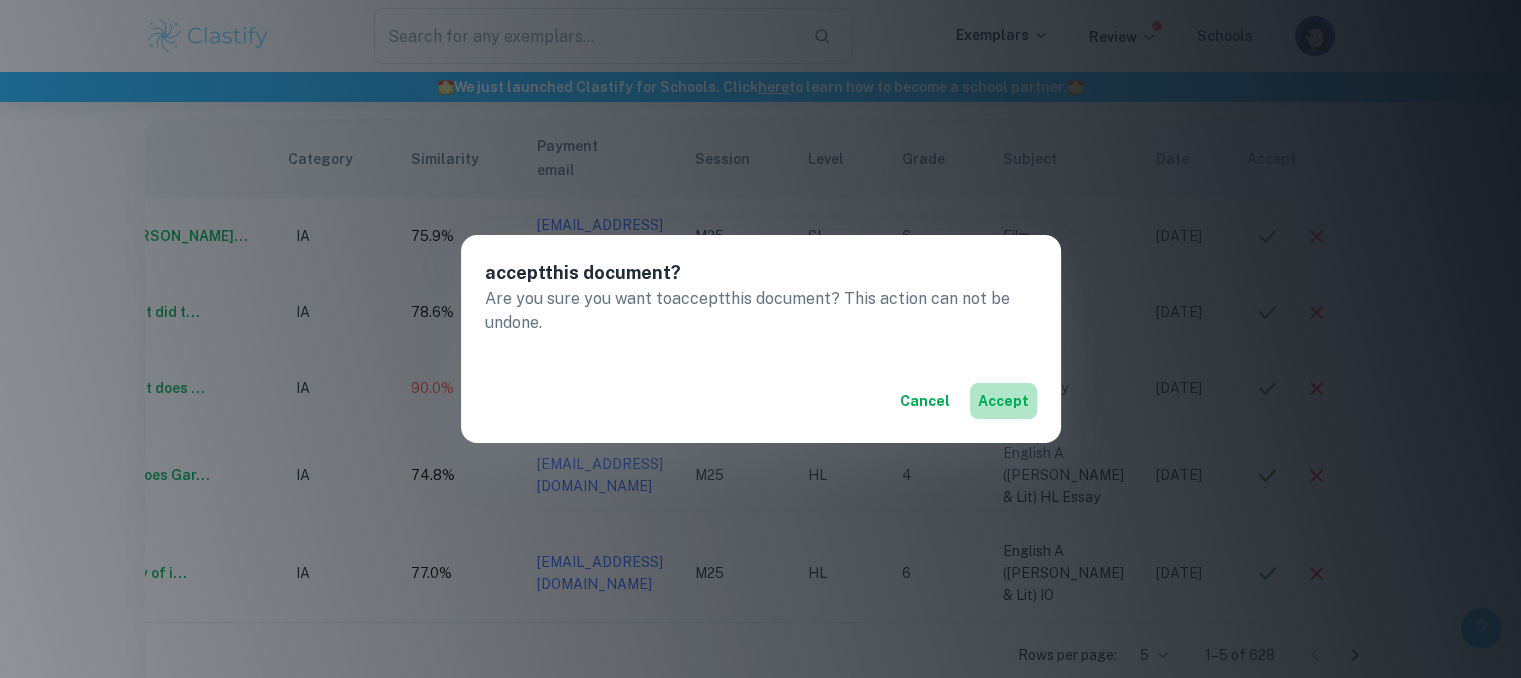 click on "accept" at bounding box center (1003, 401) 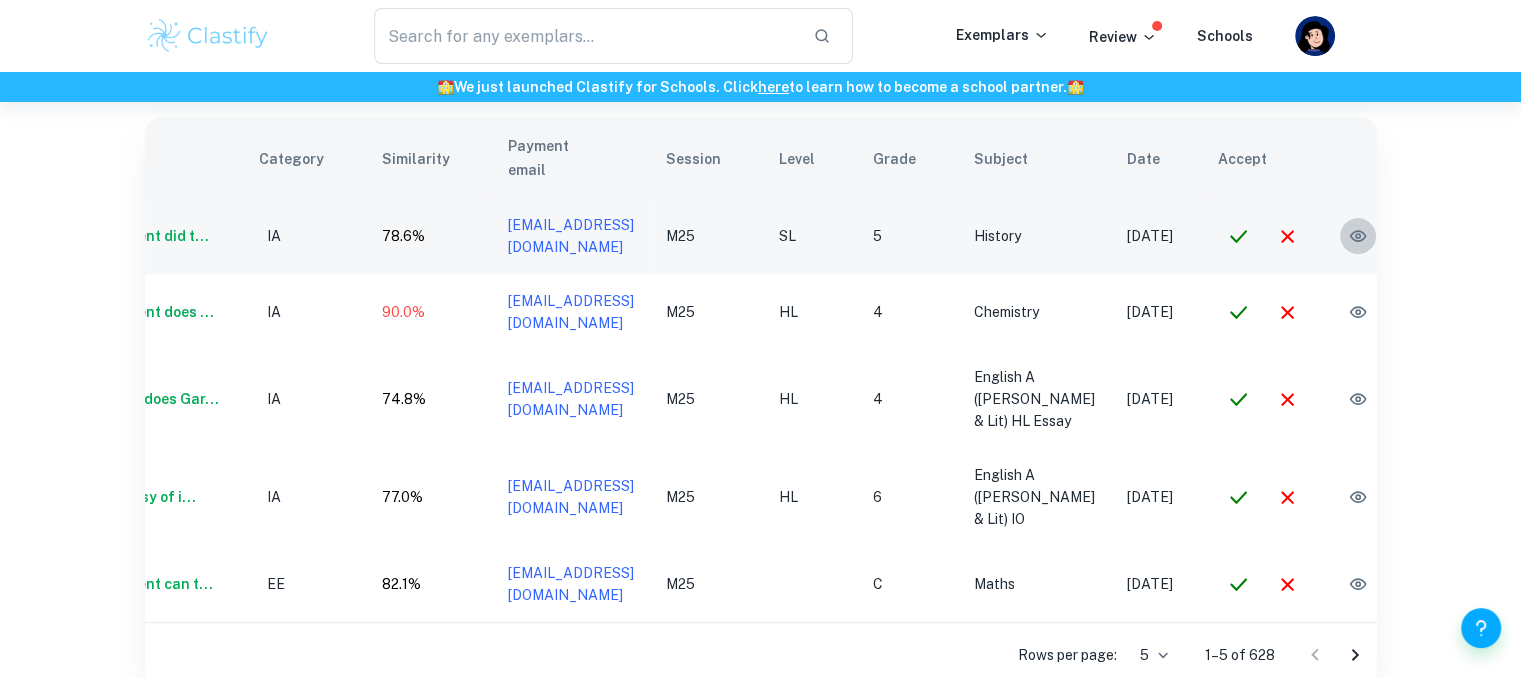 click 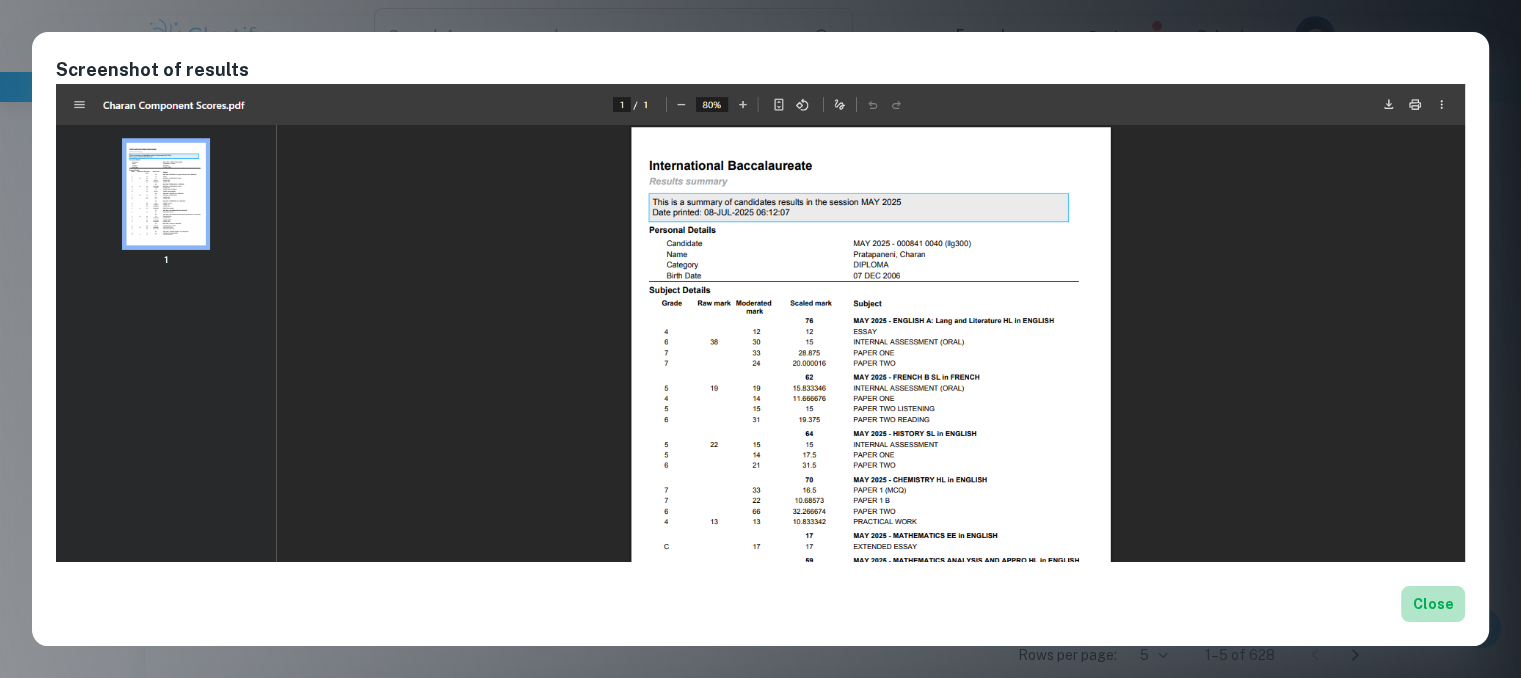 click on "Close" at bounding box center (1433, 604) 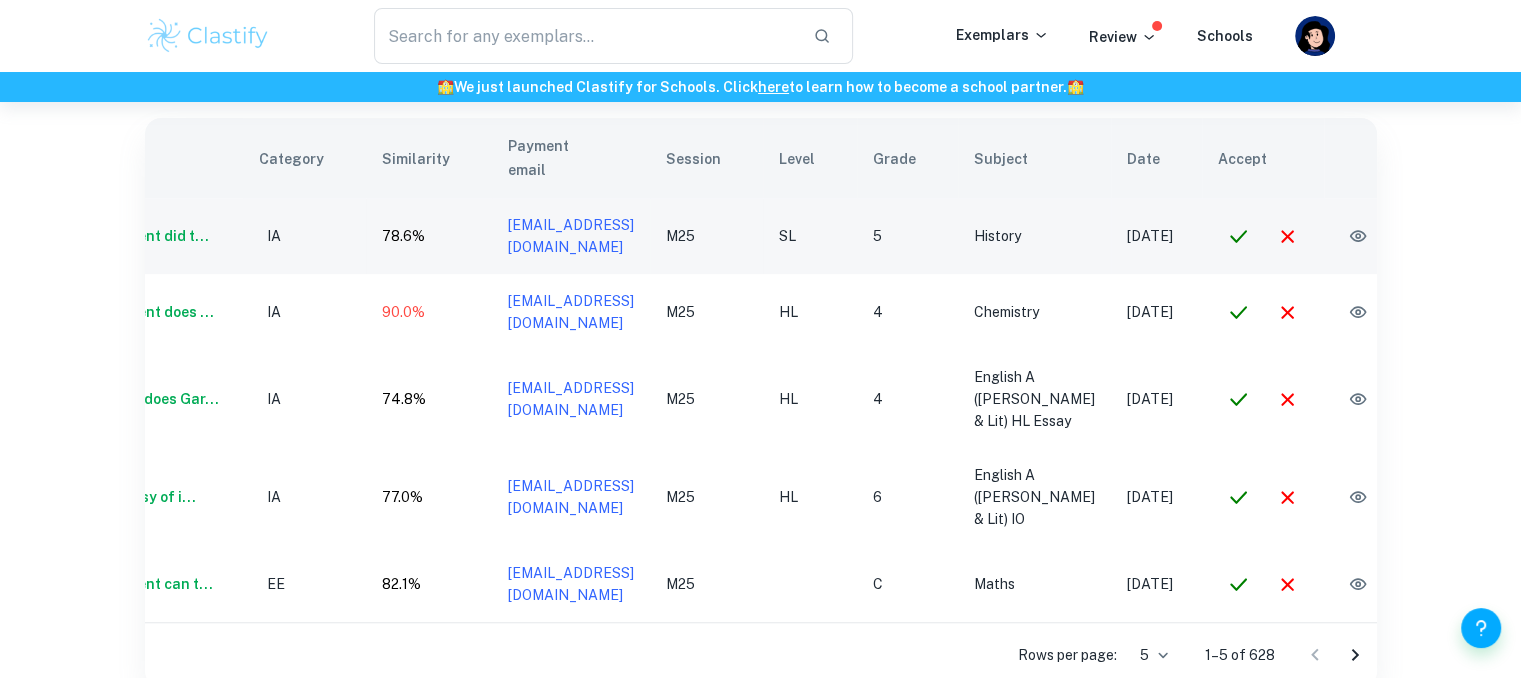 click 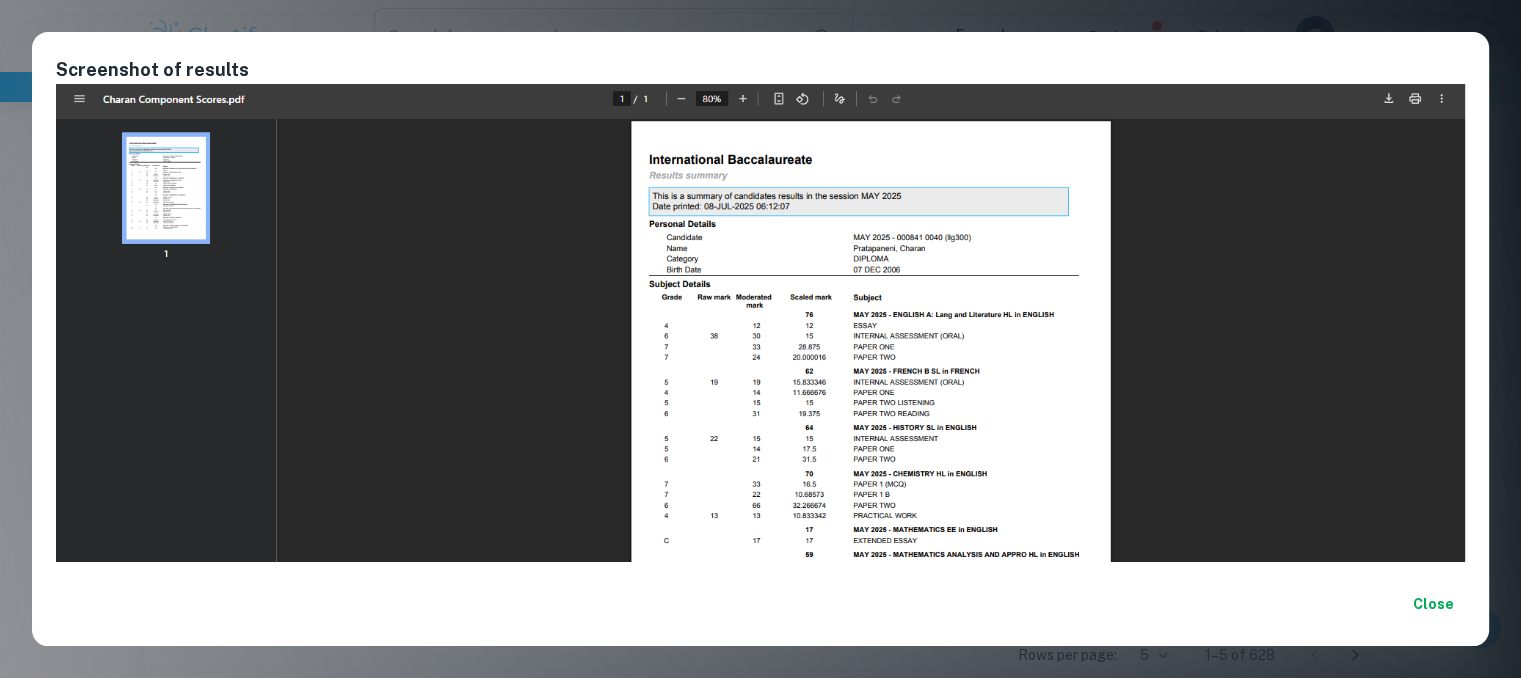 scroll, scrollTop: 7, scrollLeft: 0, axis: vertical 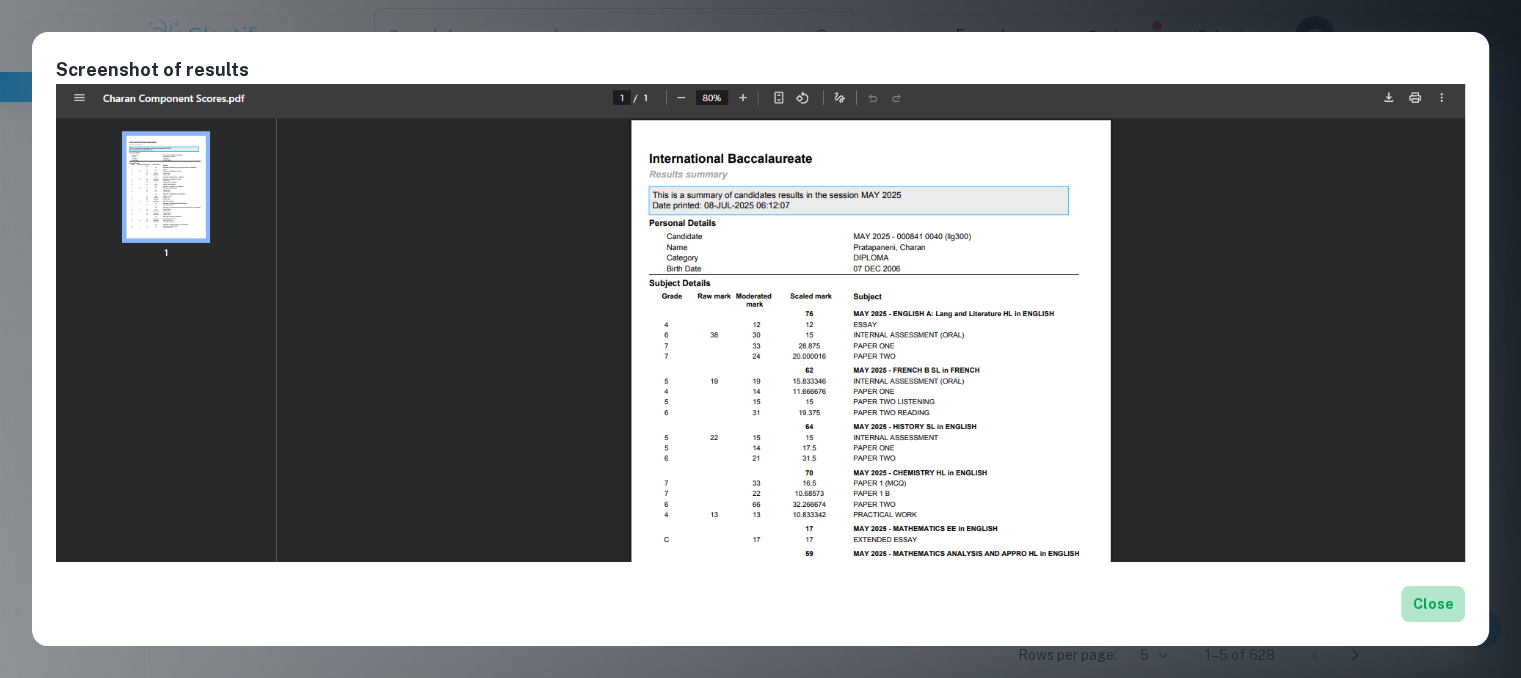 click on "Close" at bounding box center (1433, 604) 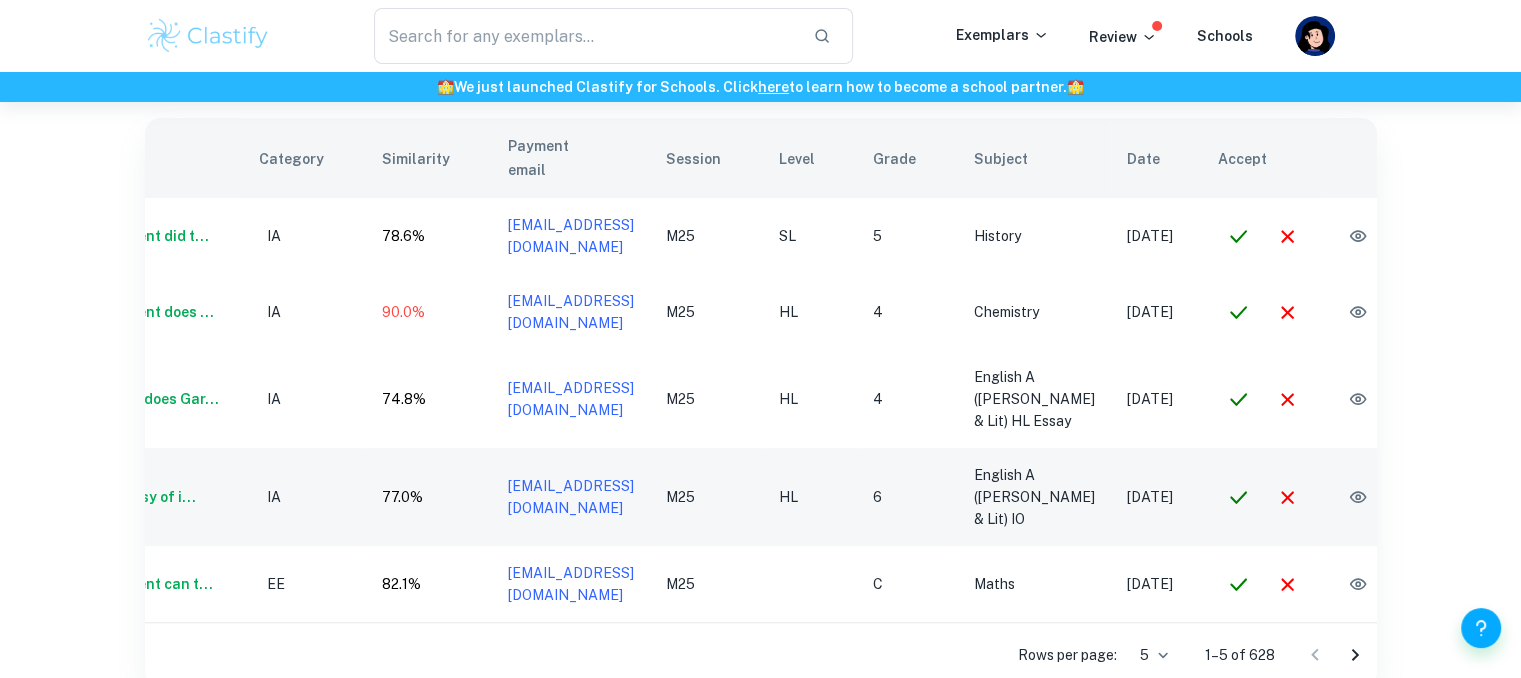 scroll, scrollTop: 0, scrollLeft: 0, axis: both 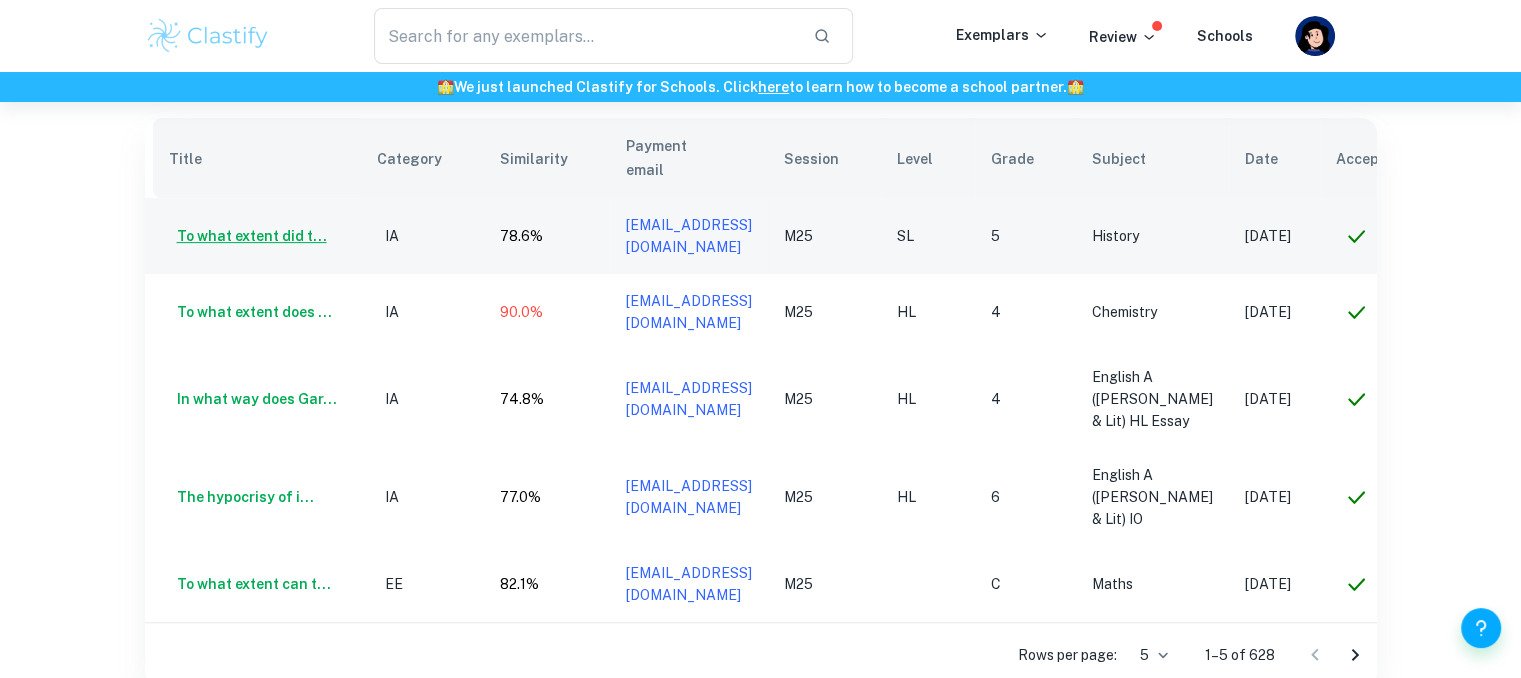 click on "To what extent did t..." at bounding box center [248, 236] 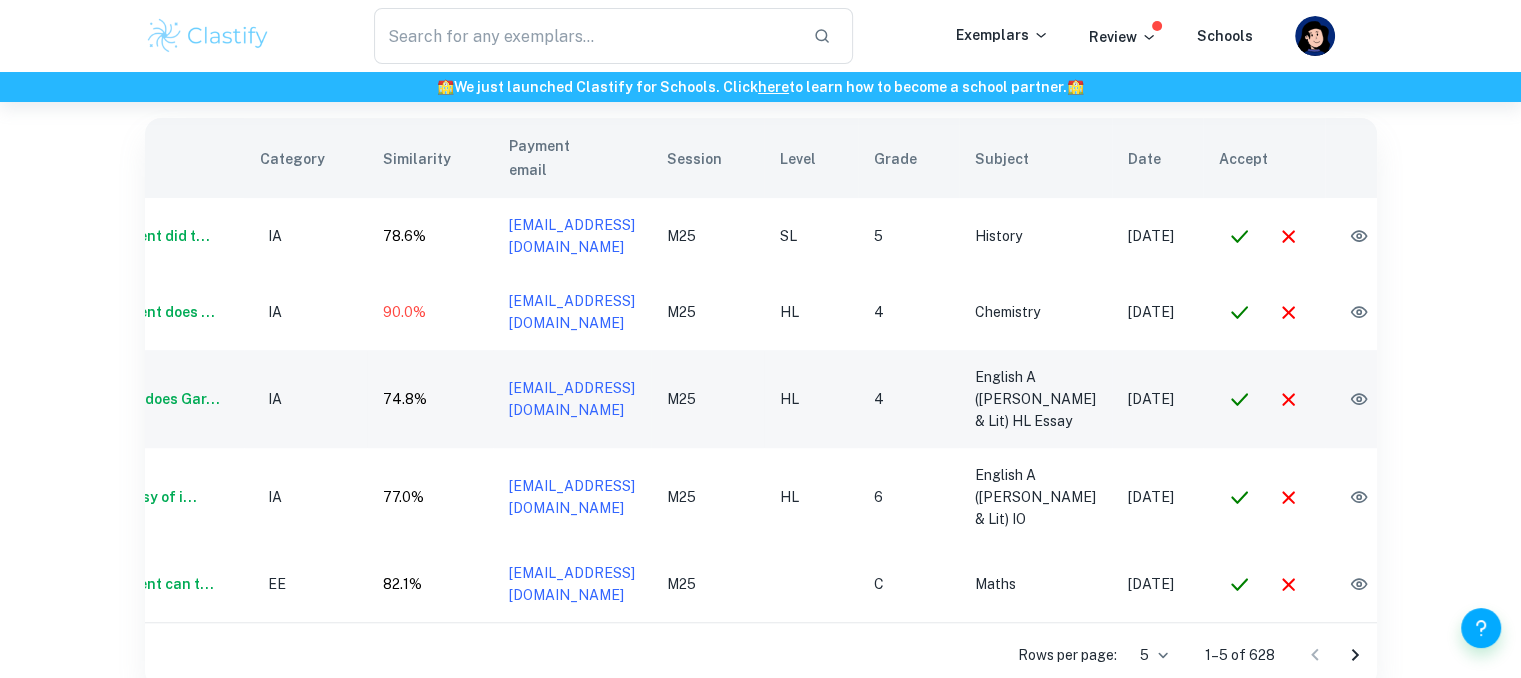 scroll, scrollTop: 0, scrollLeft: 117, axis: horizontal 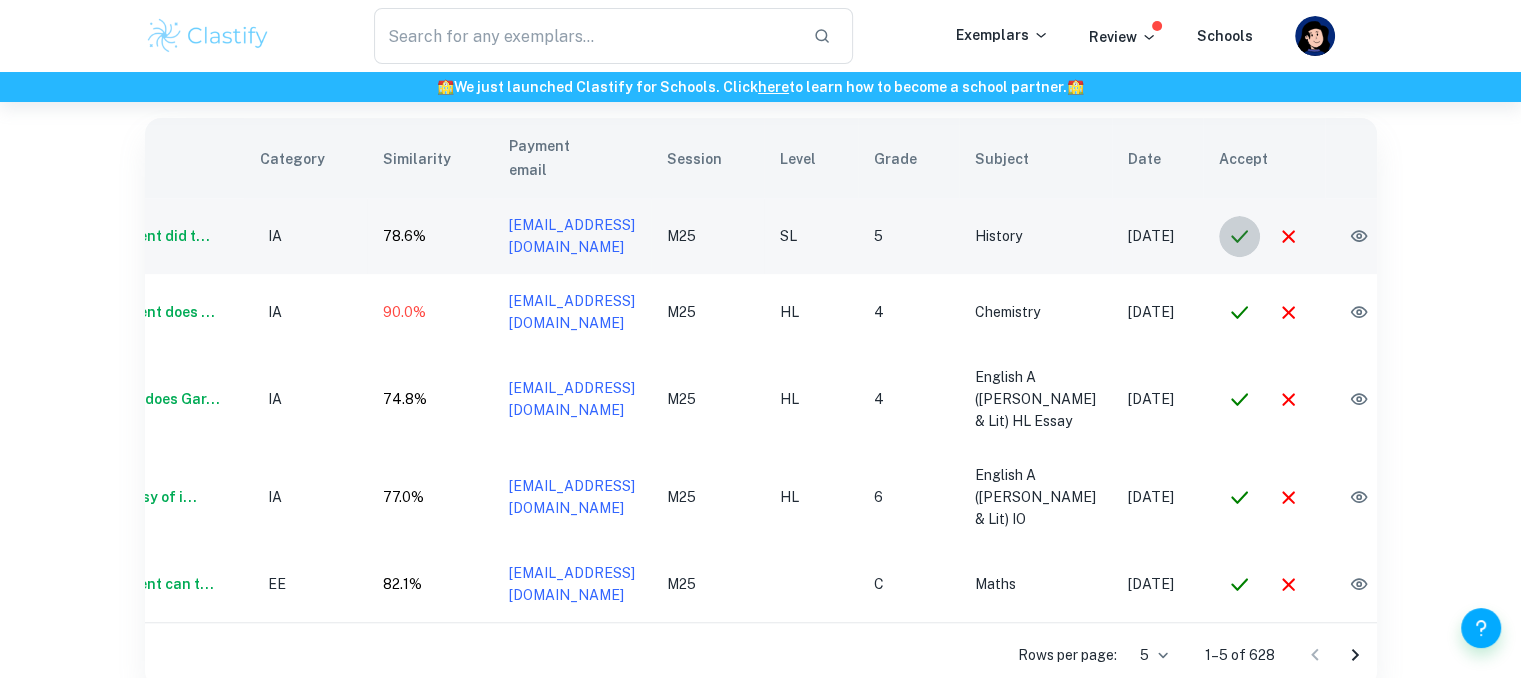 click 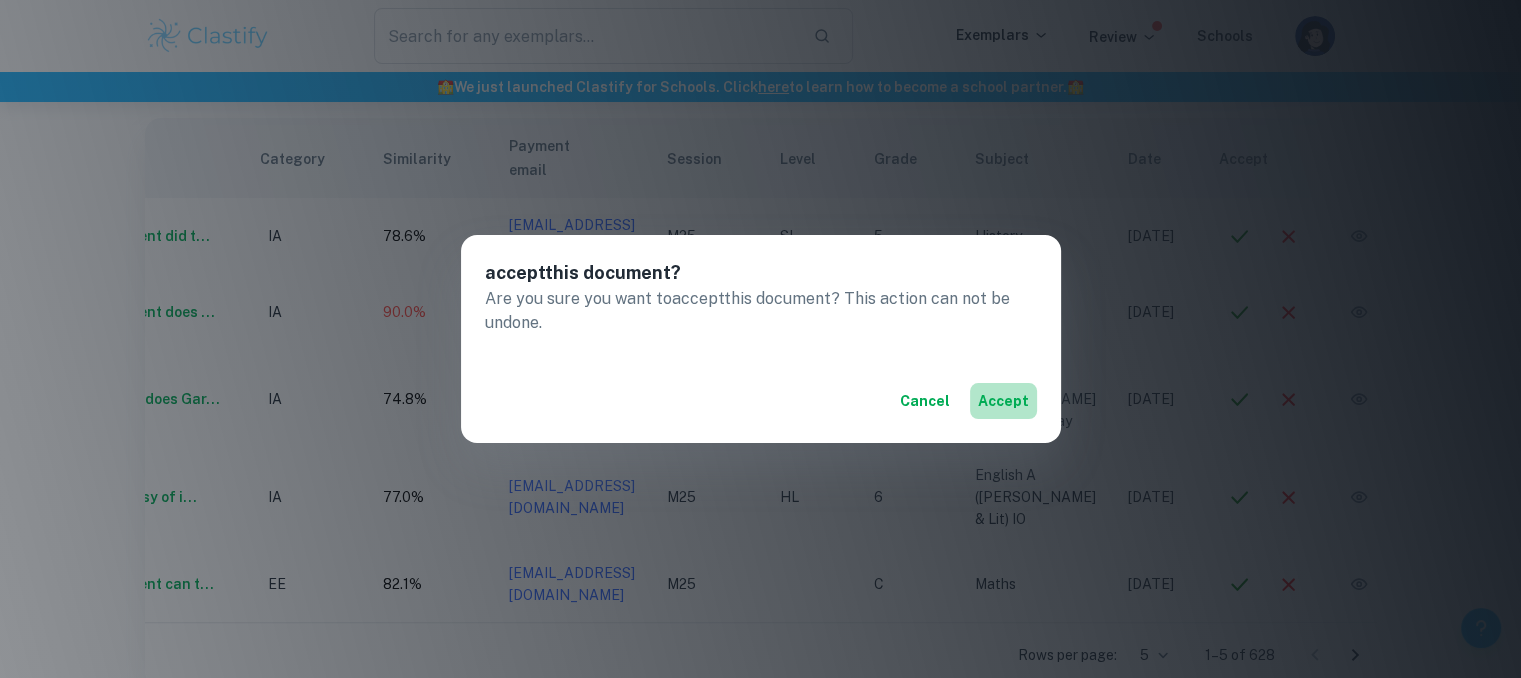 click on "accept" at bounding box center (1003, 401) 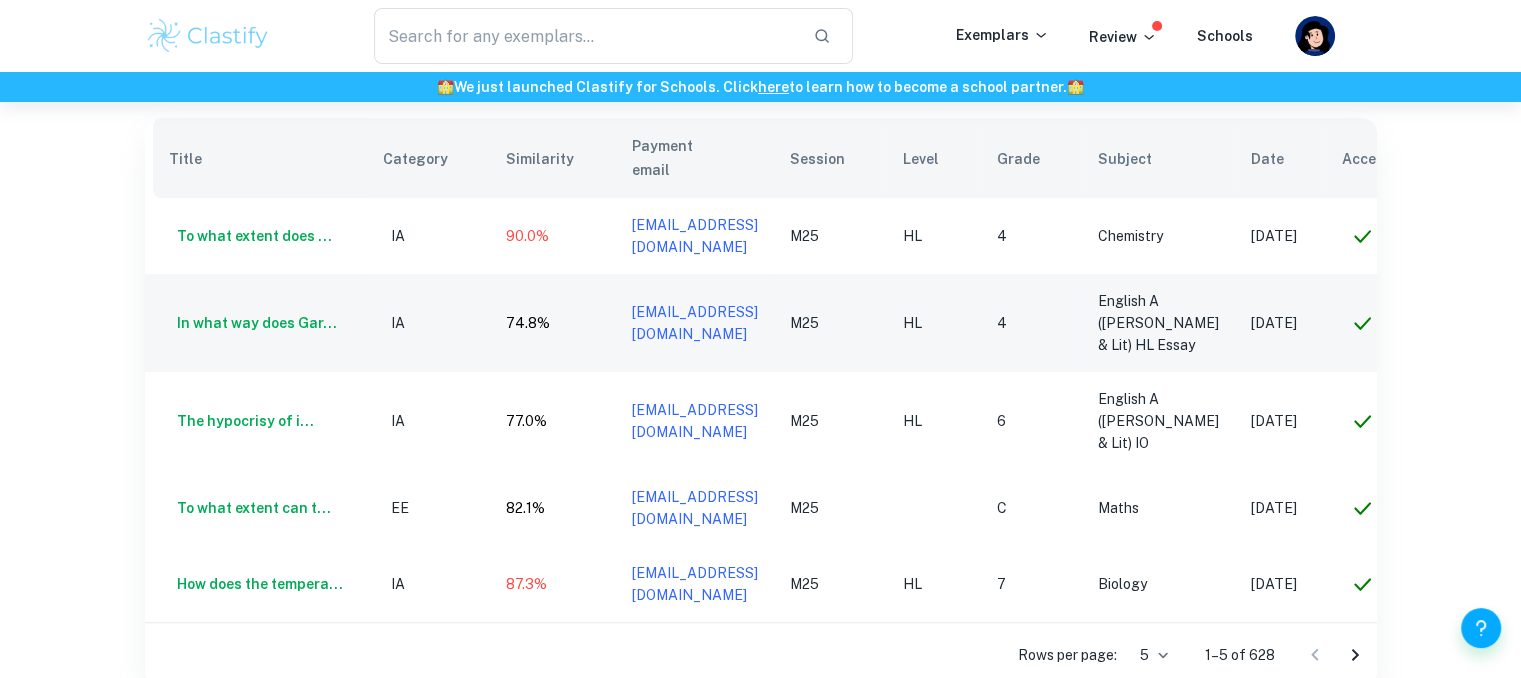scroll, scrollTop: 0, scrollLeft: 127, axis: horizontal 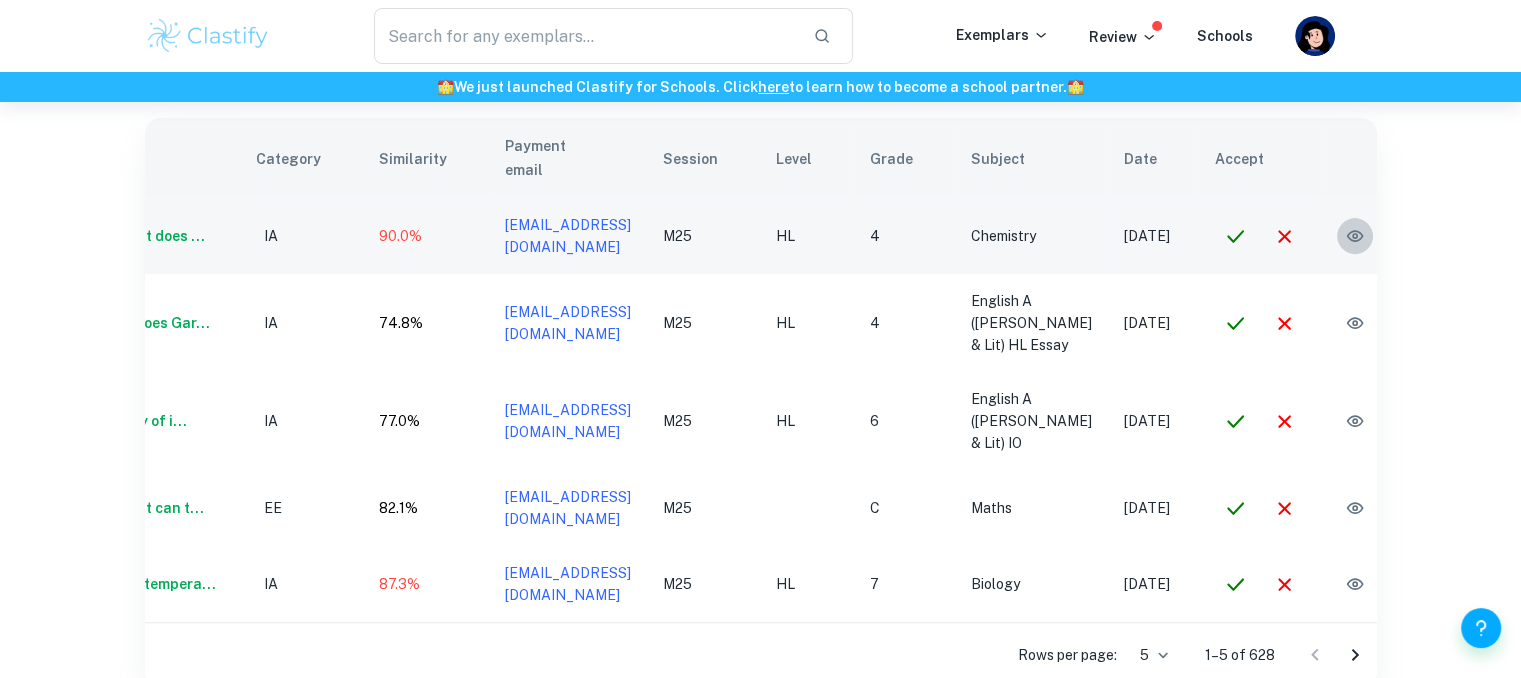 click 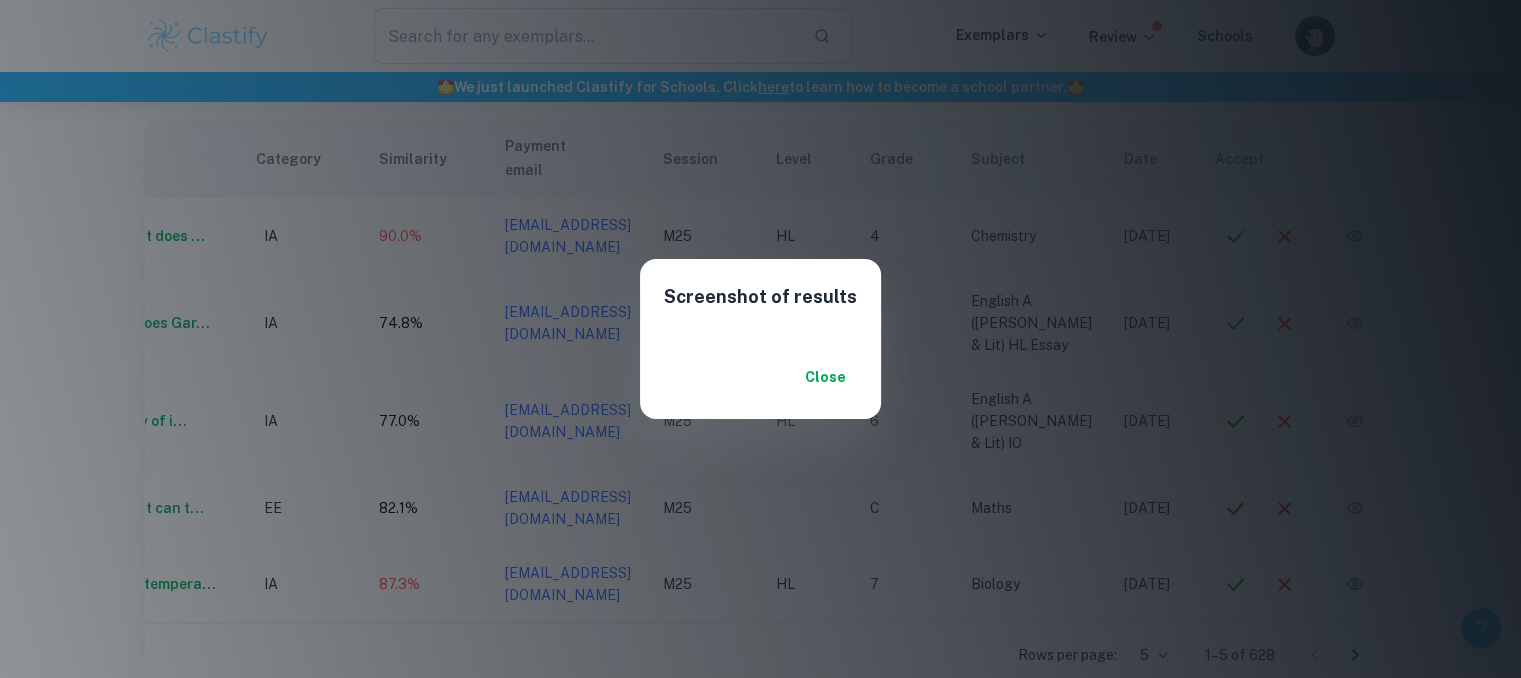 scroll, scrollTop: 84, scrollLeft: 0, axis: vertical 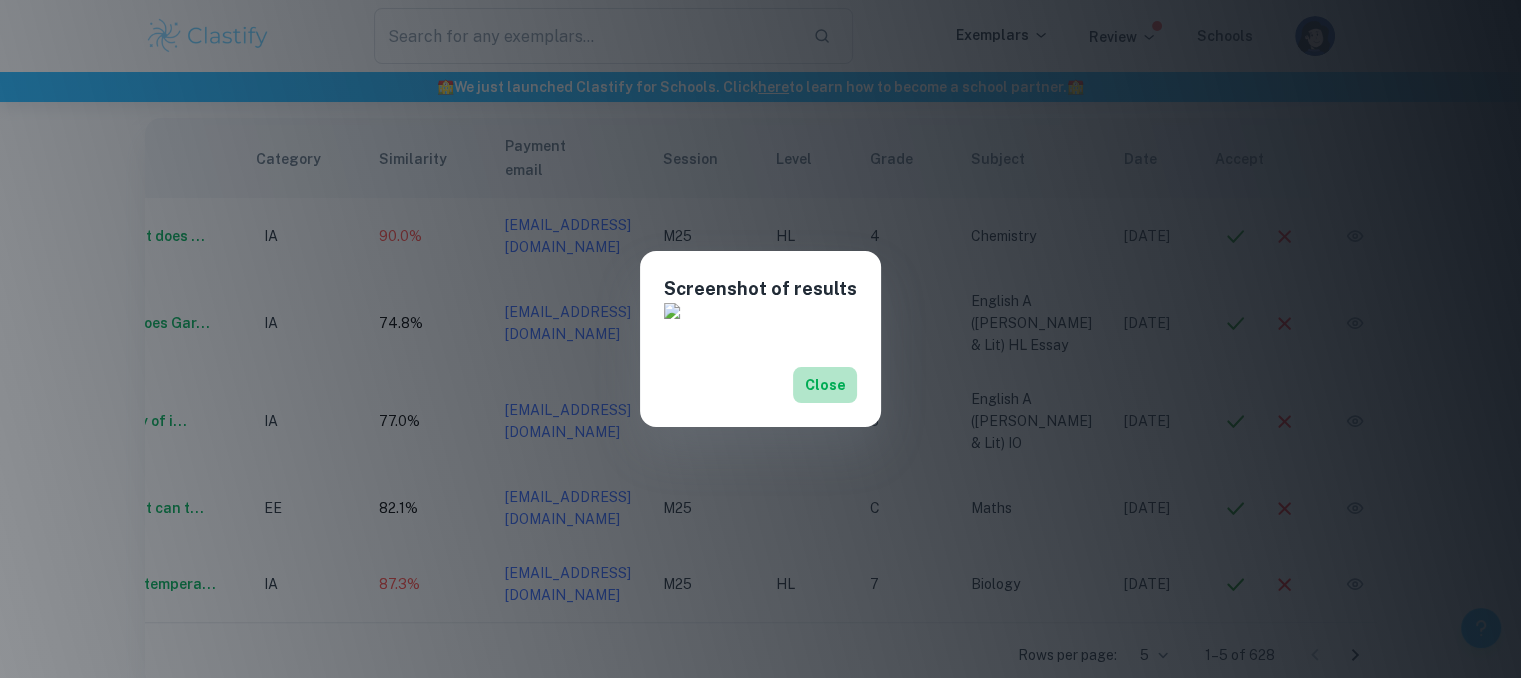 click on "Close" at bounding box center [825, 385] 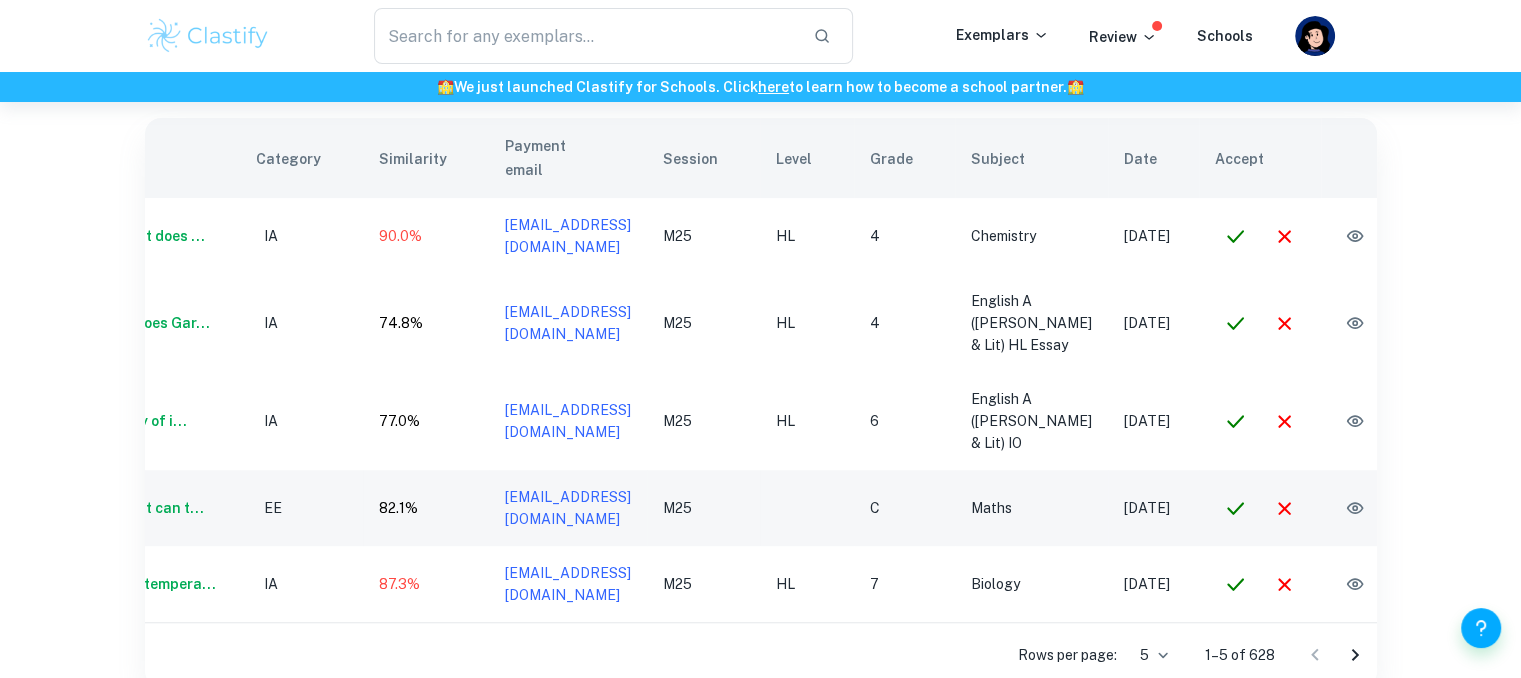 scroll, scrollTop: 0, scrollLeft: 0, axis: both 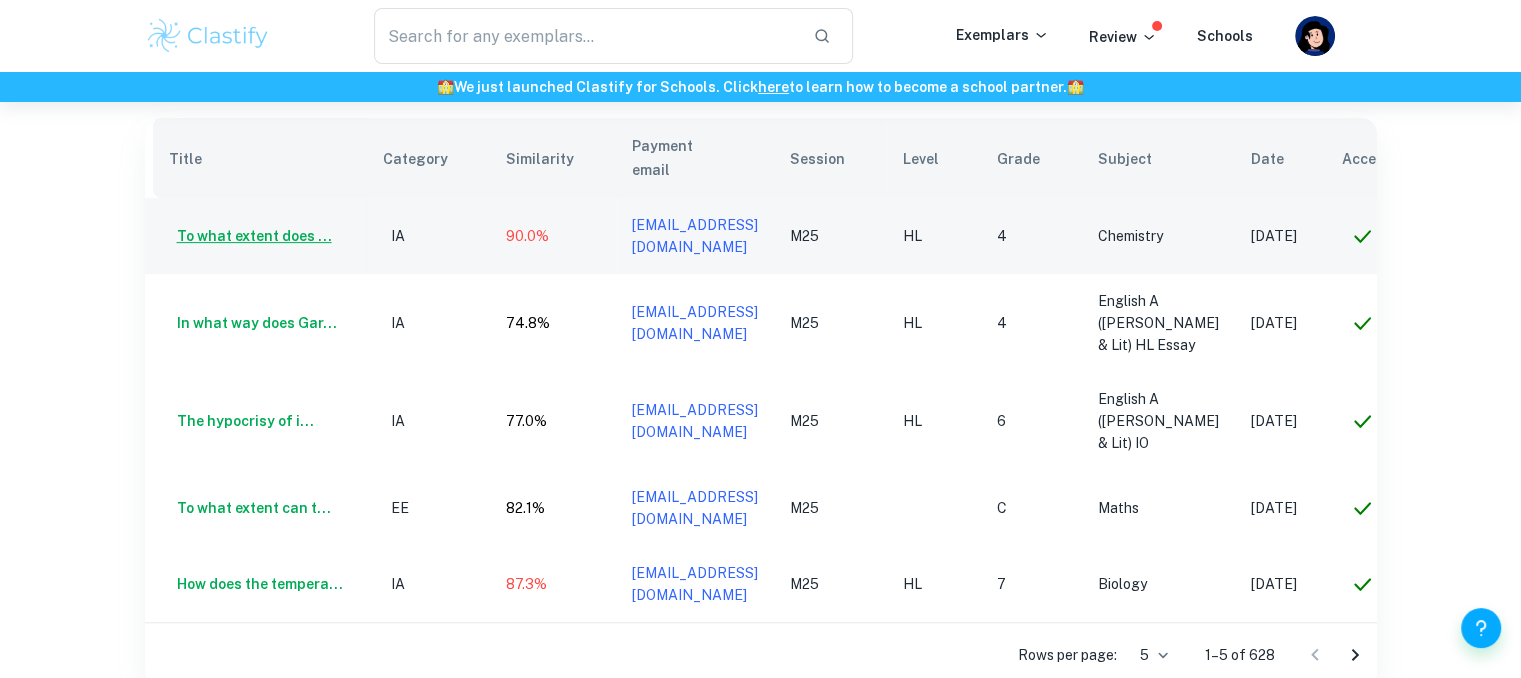 click on "To what extent does ..." at bounding box center (250, 236) 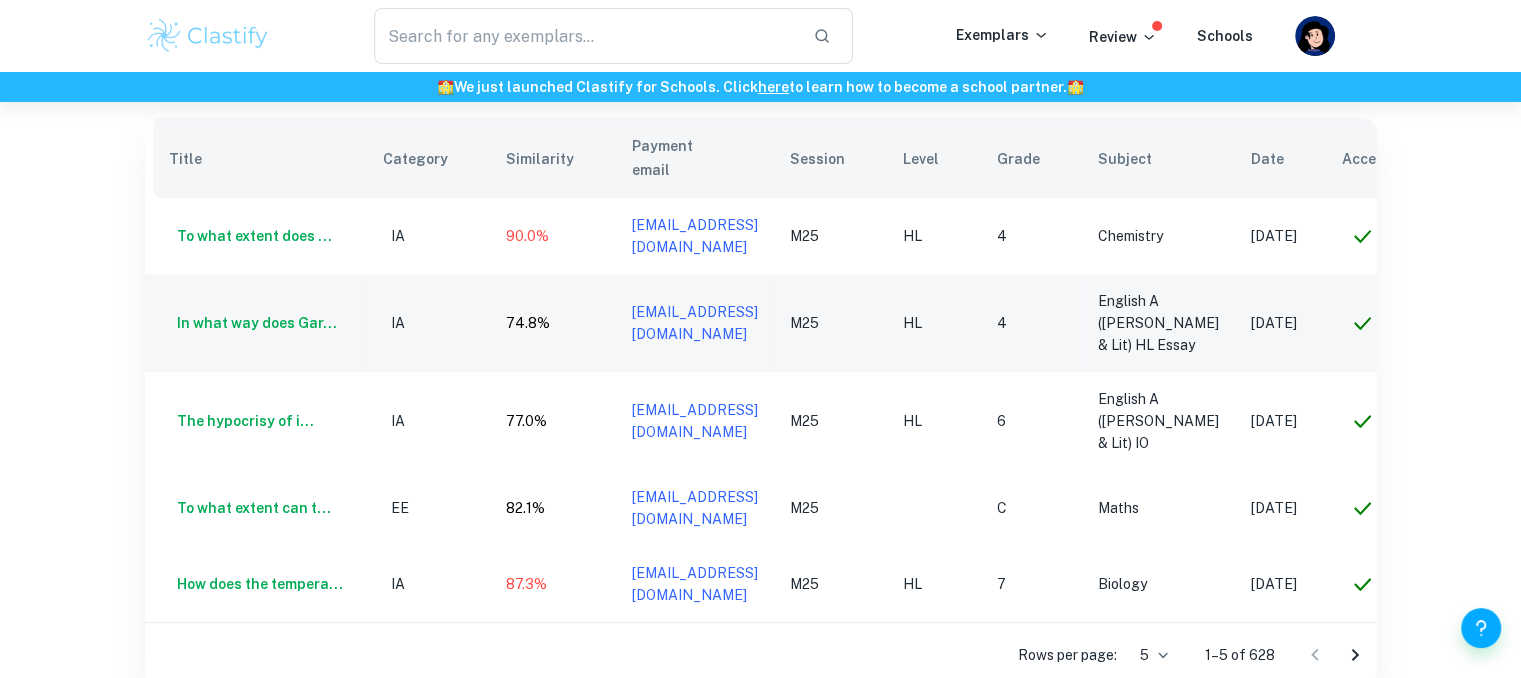 scroll, scrollTop: 0, scrollLeft: 87, axis: horizontal 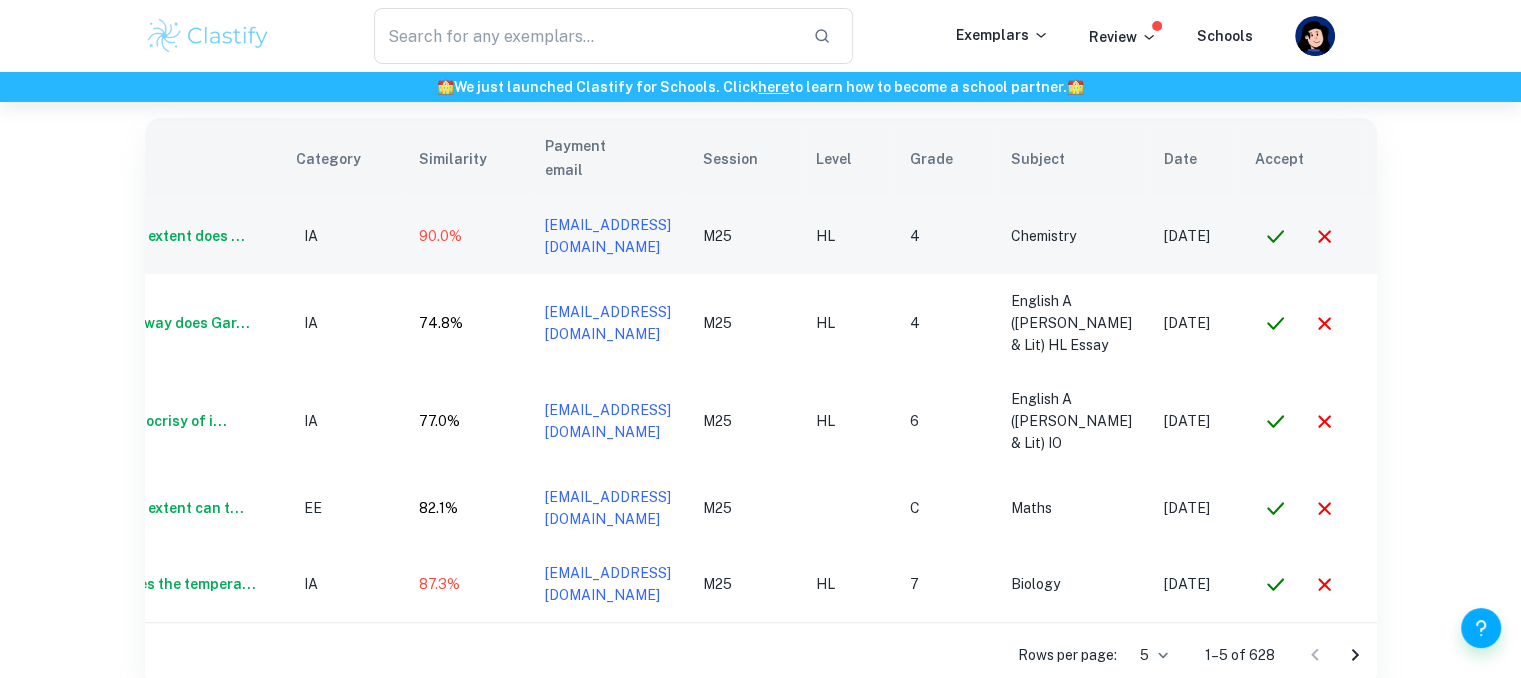 click 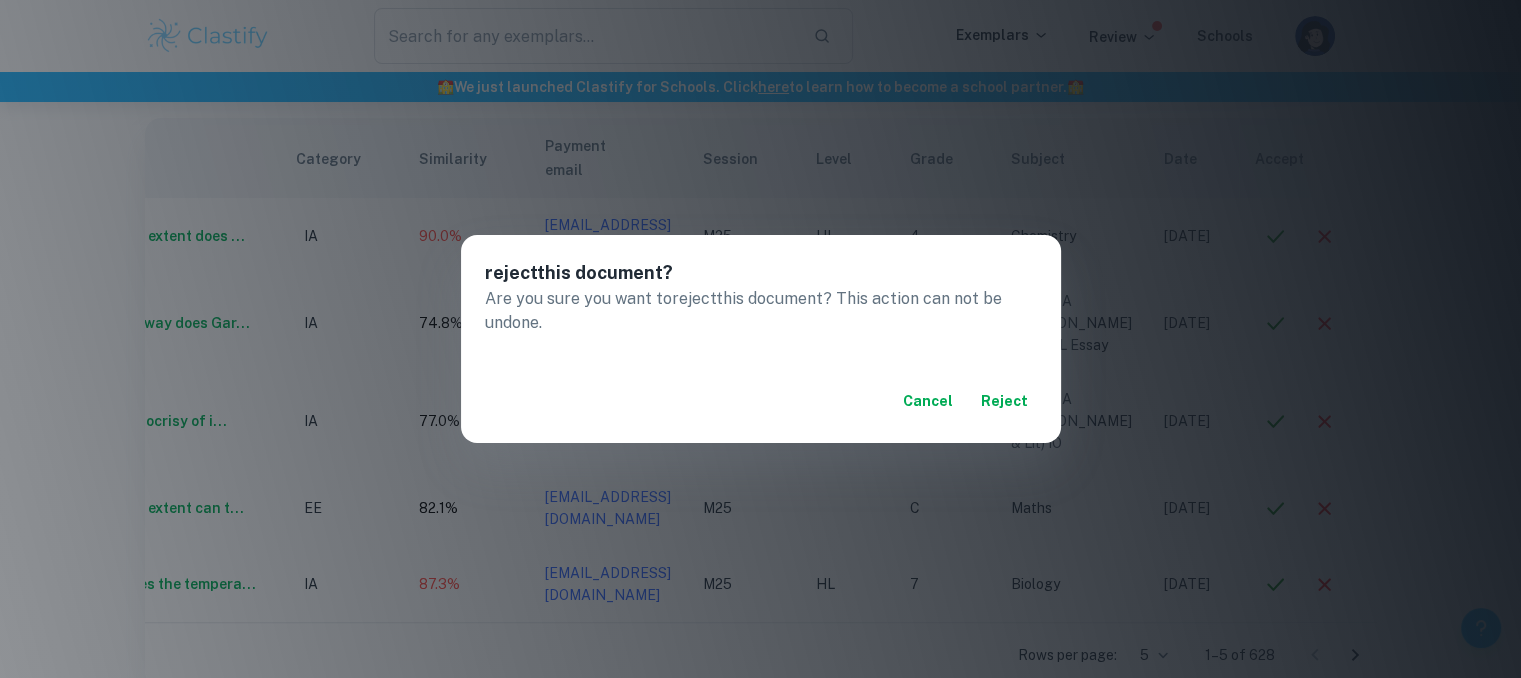 click on "reject" at bounding box center (1005, 401) 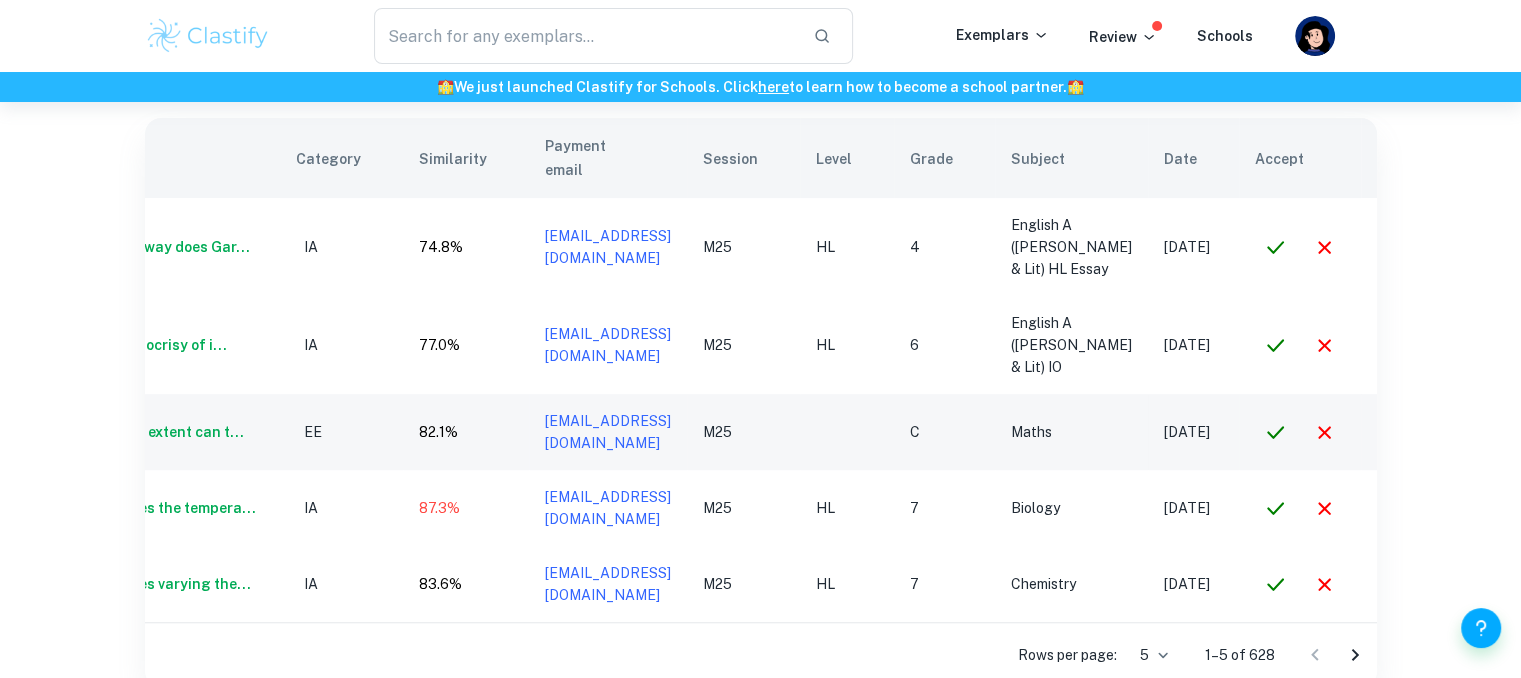 scroll, scrollTop: 0, scrollLeft: 127, axis: horizontal 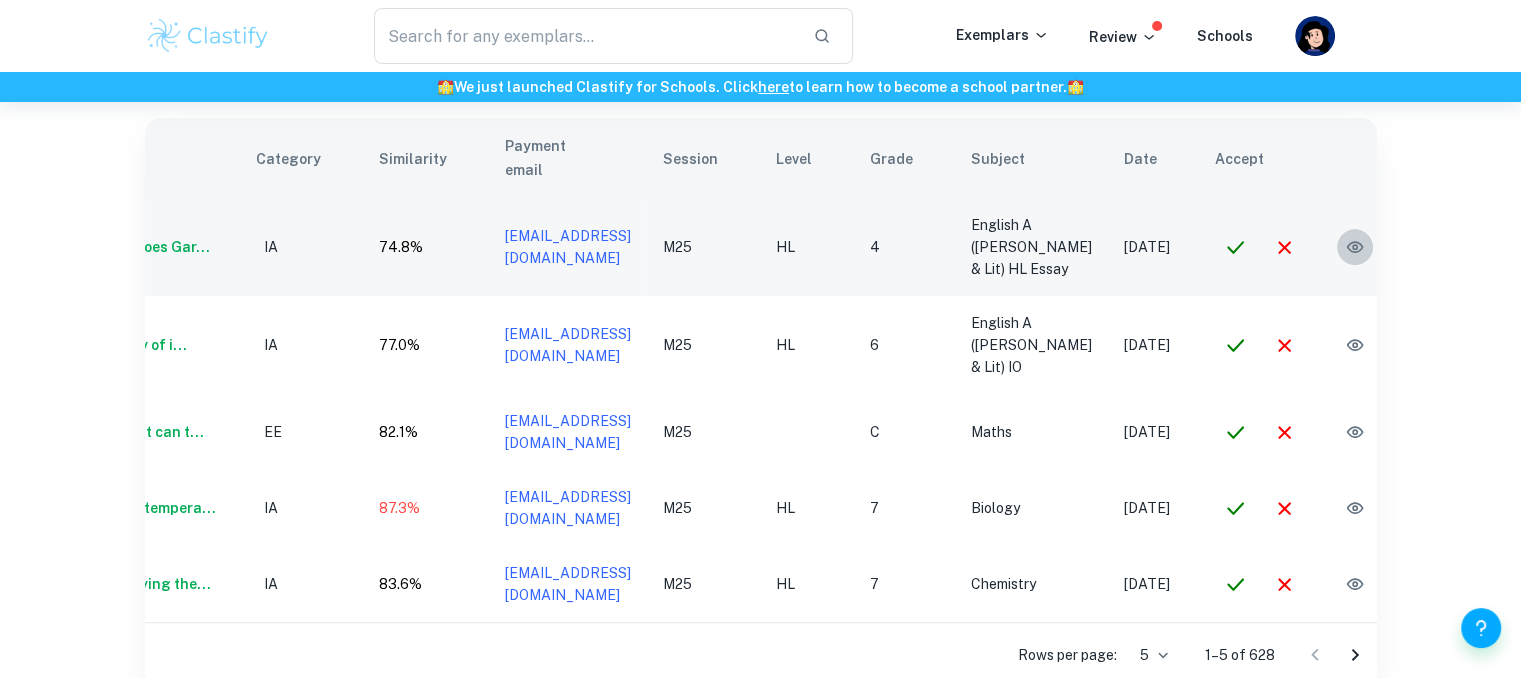 click 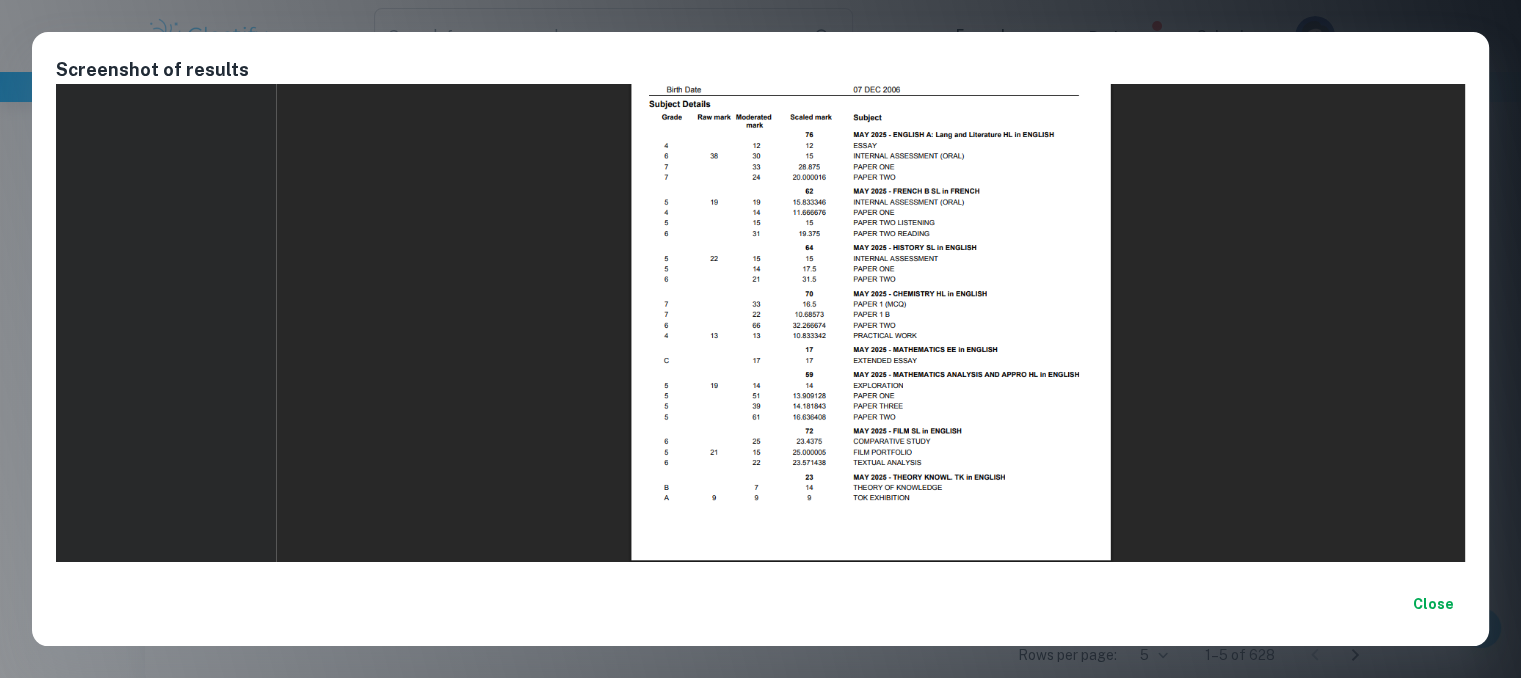 scroll, scrollTop: 188, scrollLeft: 0, axis: vertical 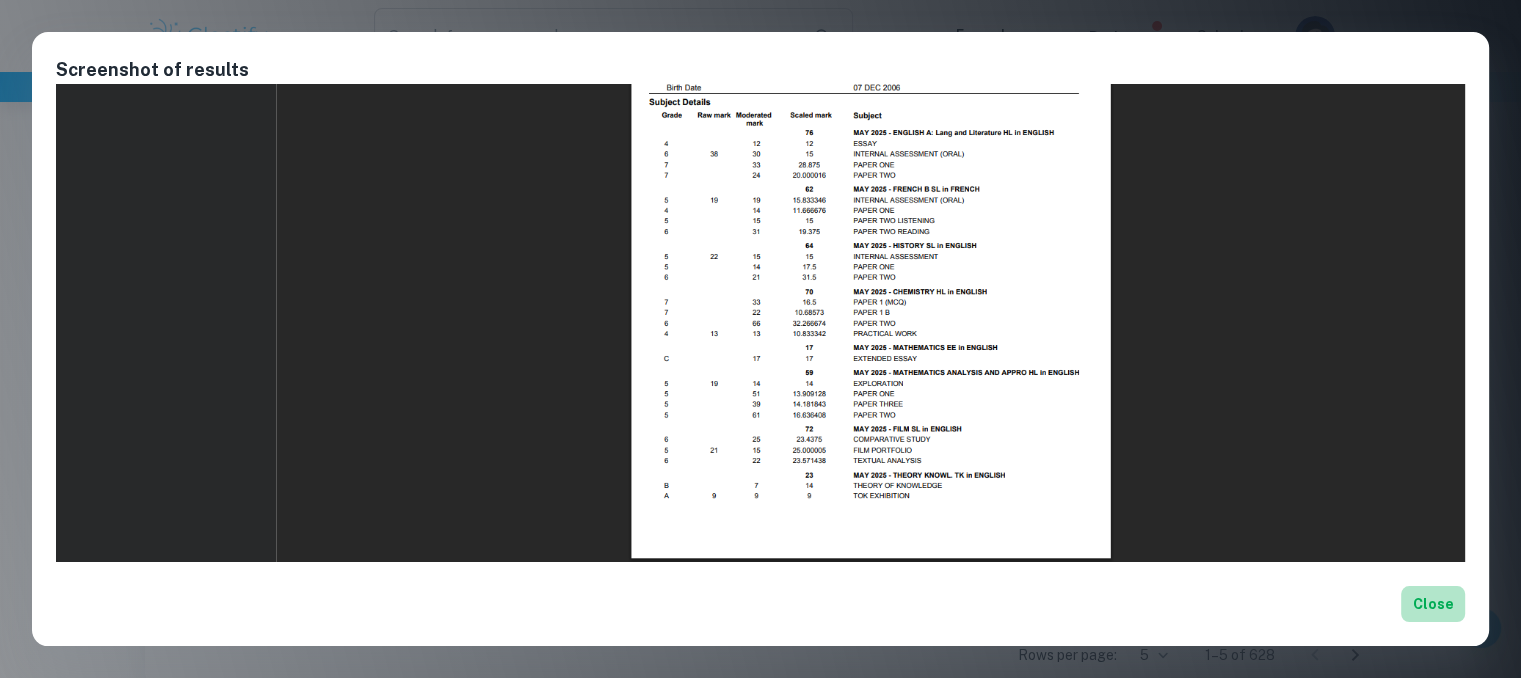 click on "Close" at bounding box center (1433, 604) 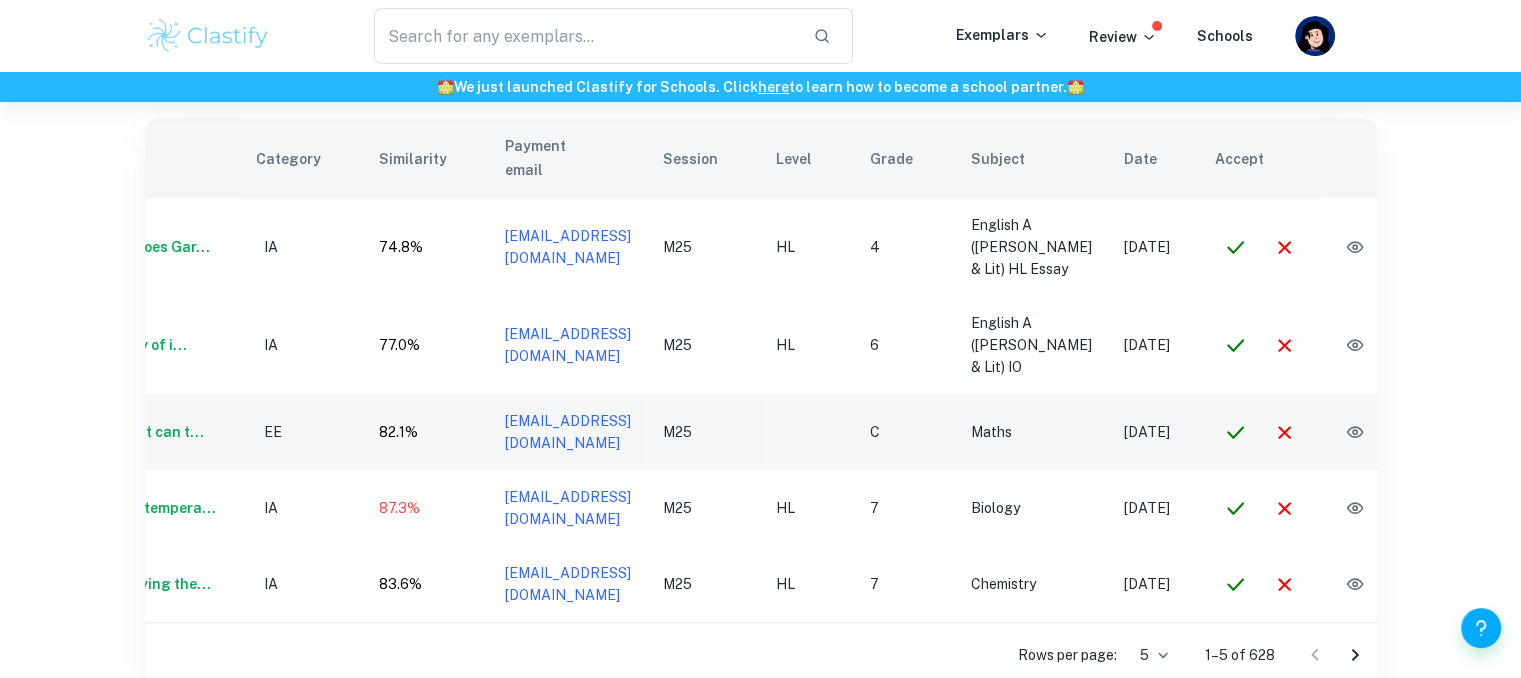 scroll, scrollTop: 0, scrollLeft: 0, axis: both 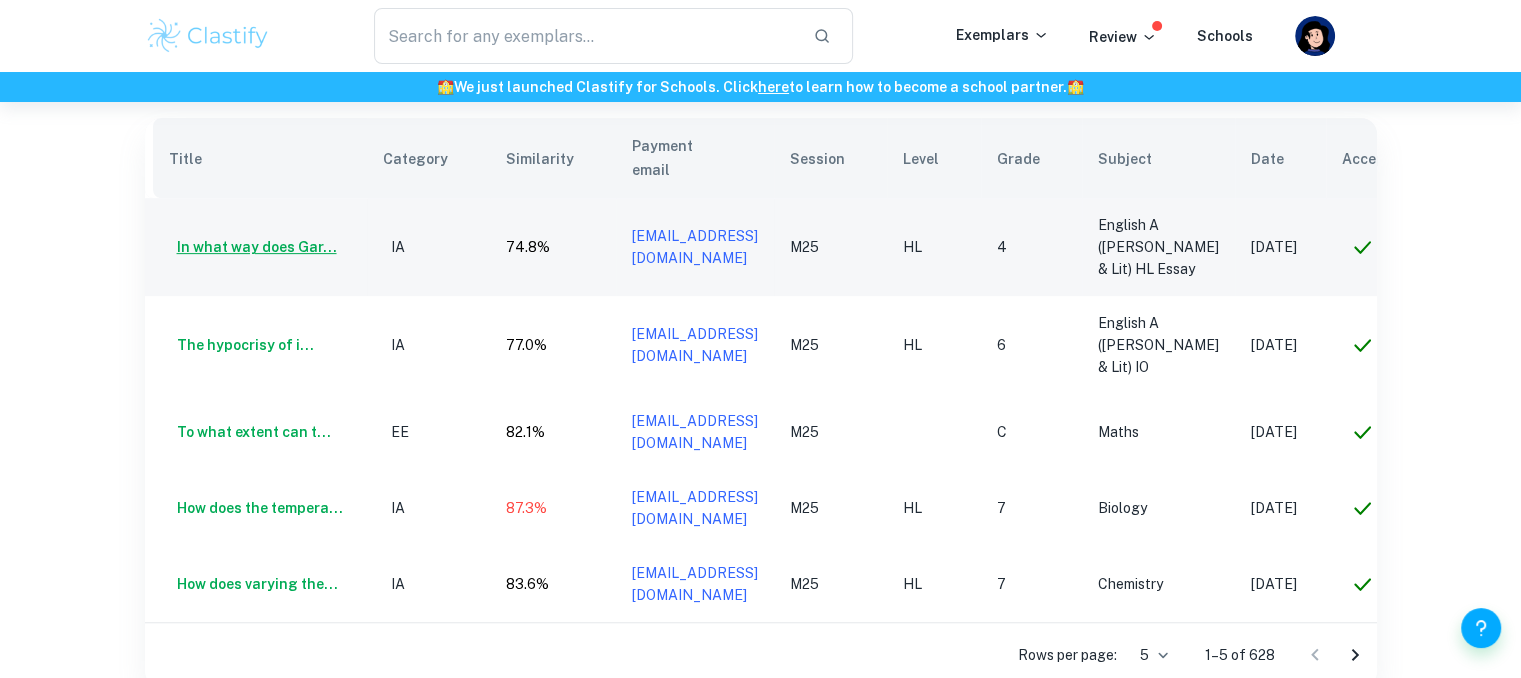 click on "In what way does Gar..." at bounding box center [253, 247] 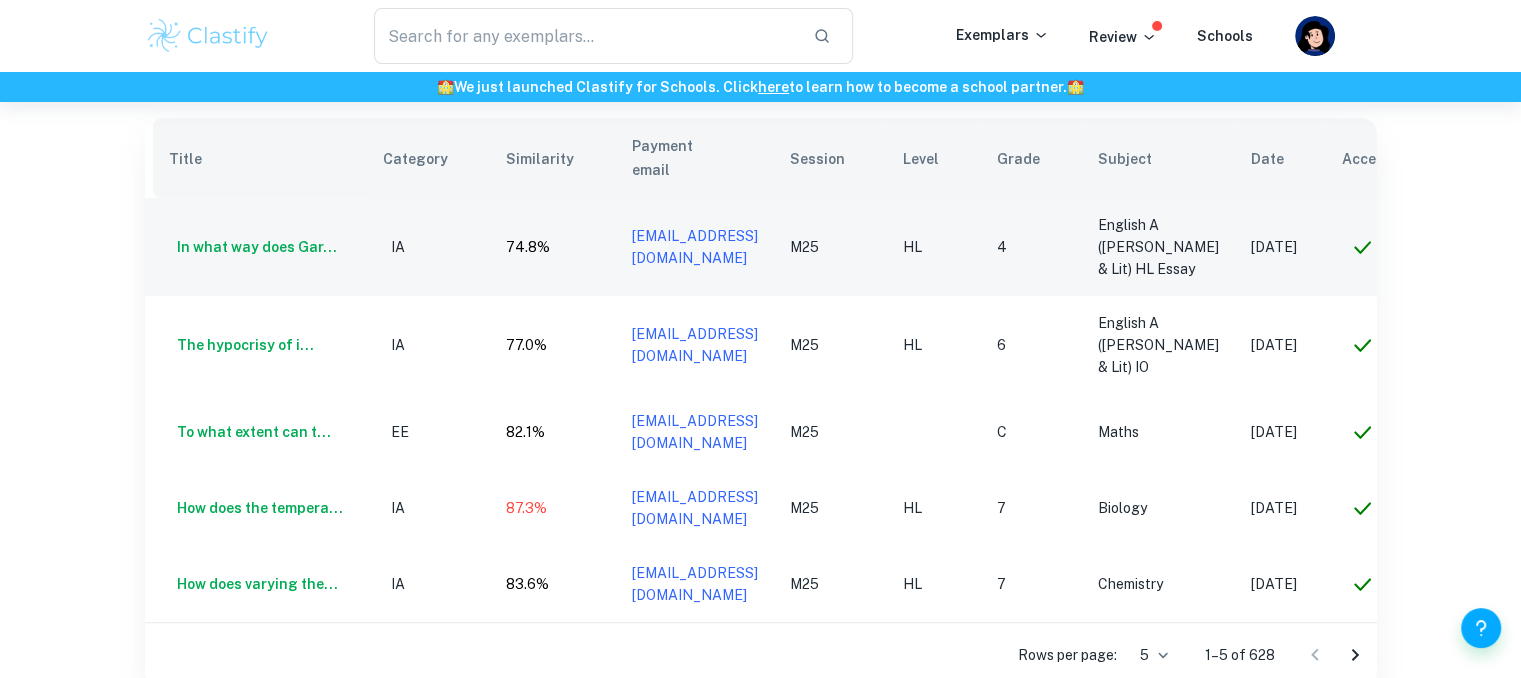 scroll, scrollTop: 0, scrollLeft: 127, axis: horizontal 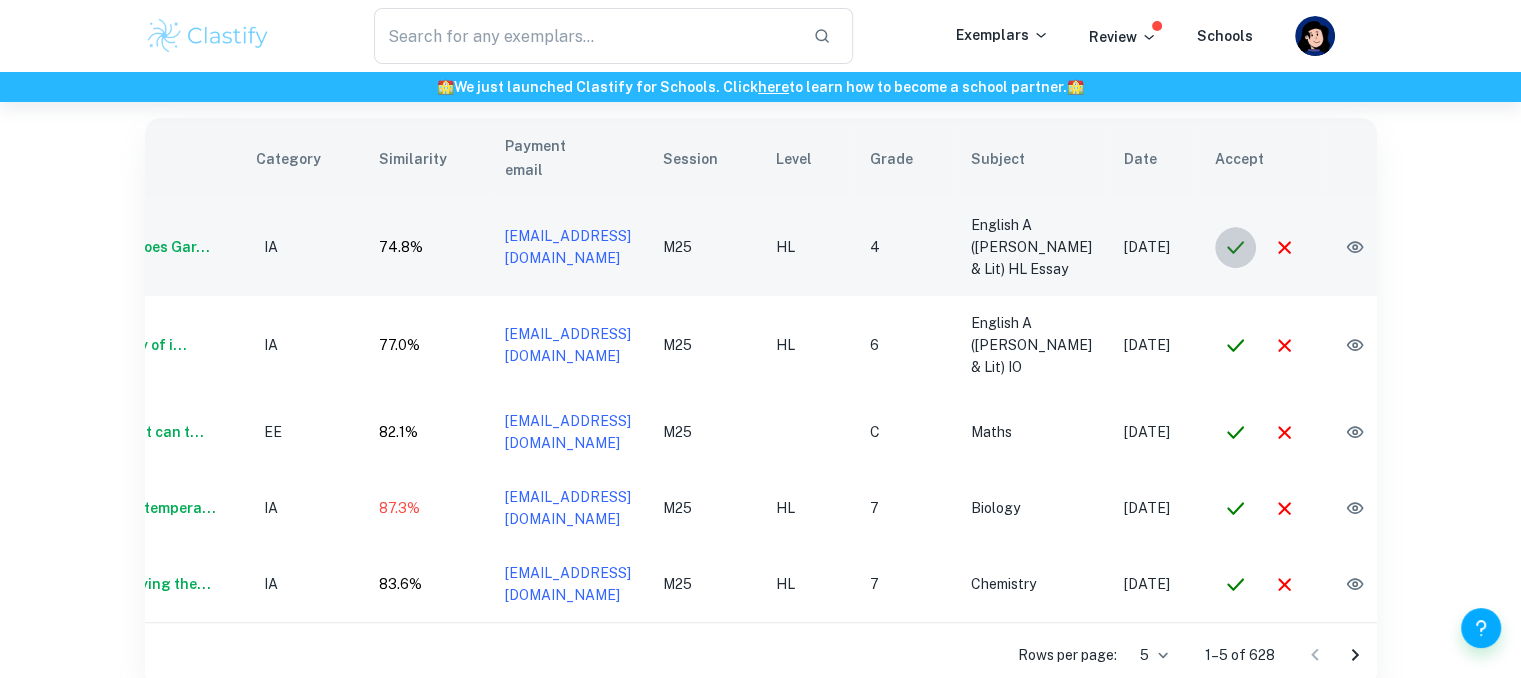 click 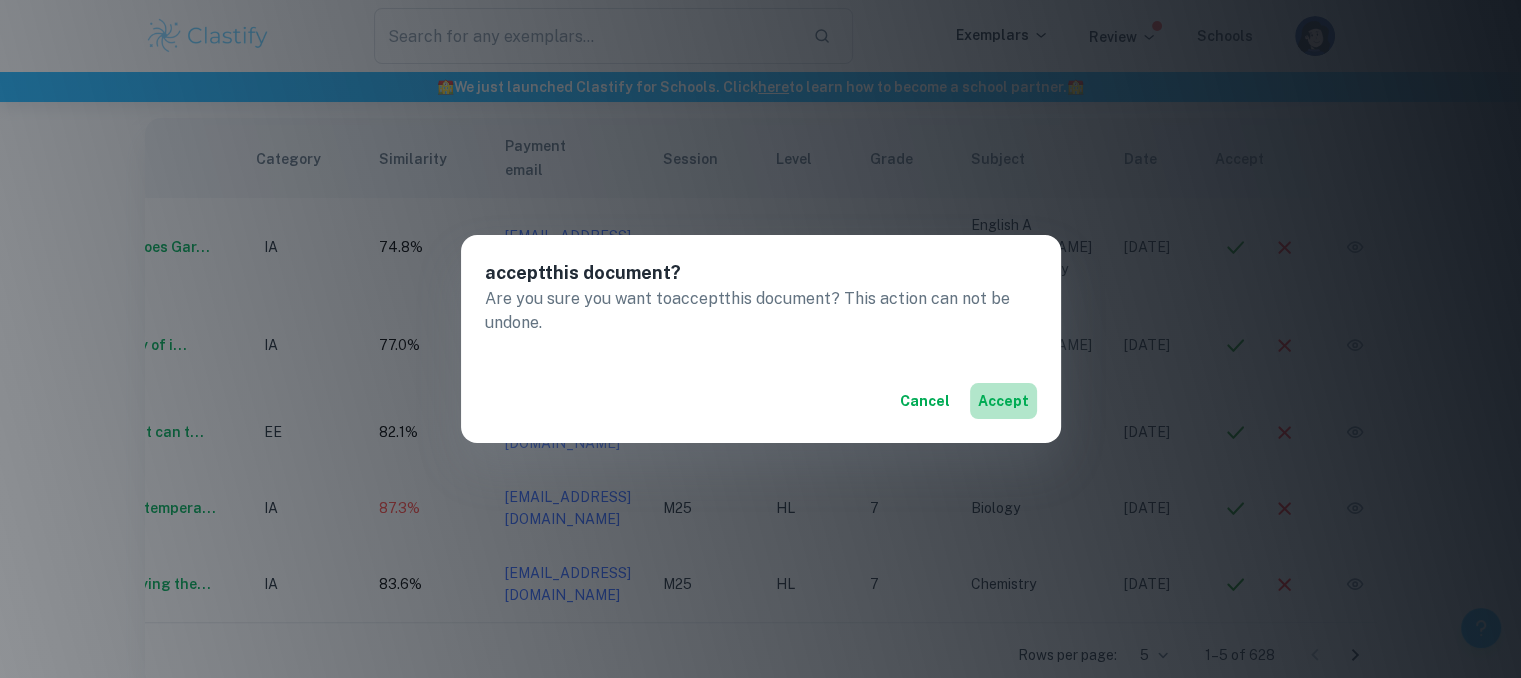 click on "accept" at bounding box center (1003, 401) 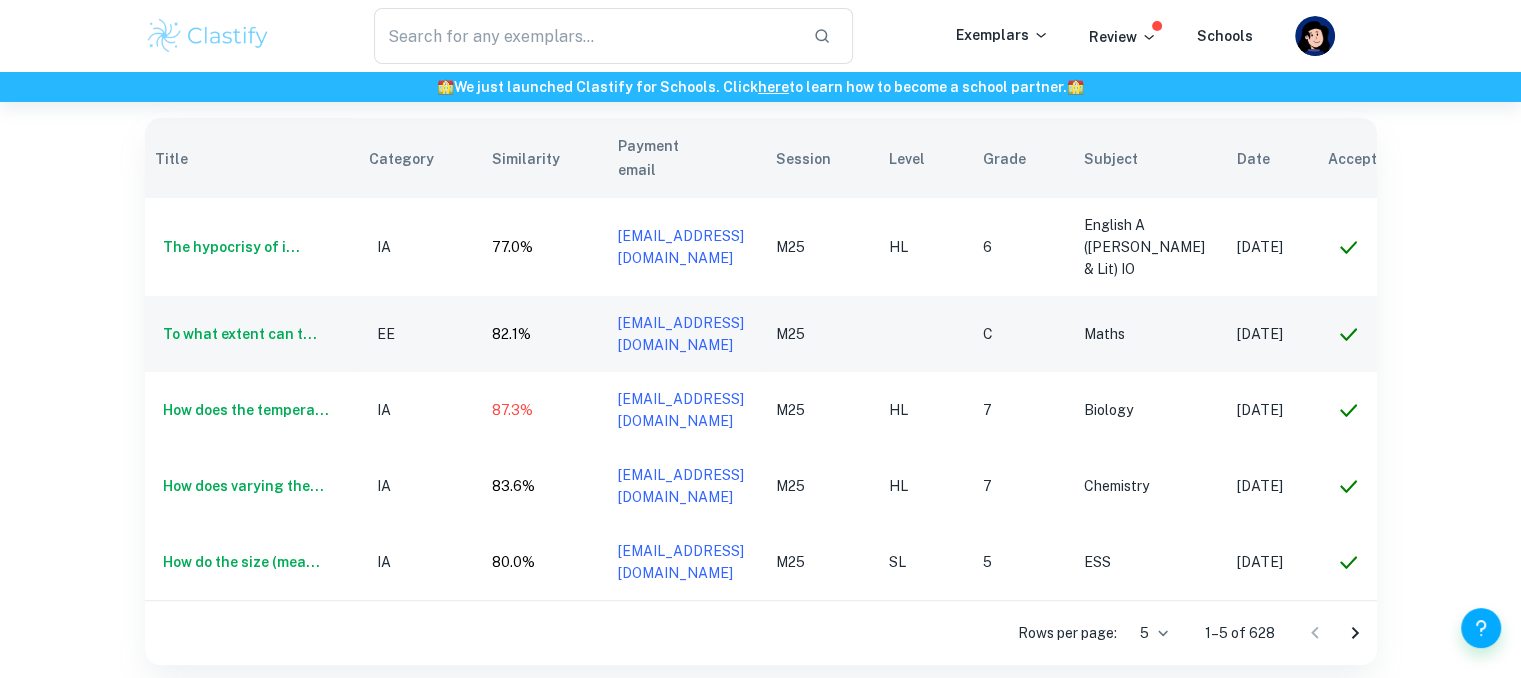 scroll, scrollTop: 0, scrollLeft: 5, axis: horizontal 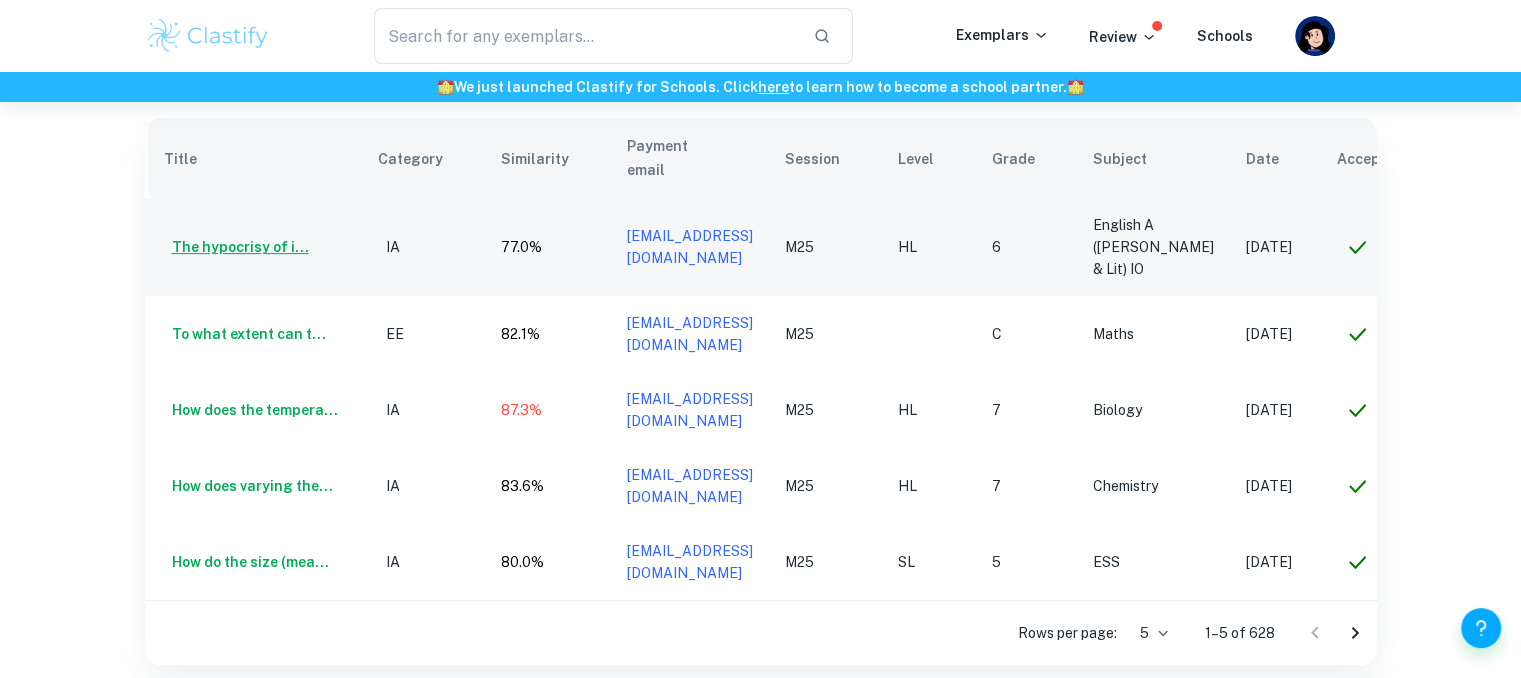 click on "The hypocrisy of i..." at bounding box center (236, 247) 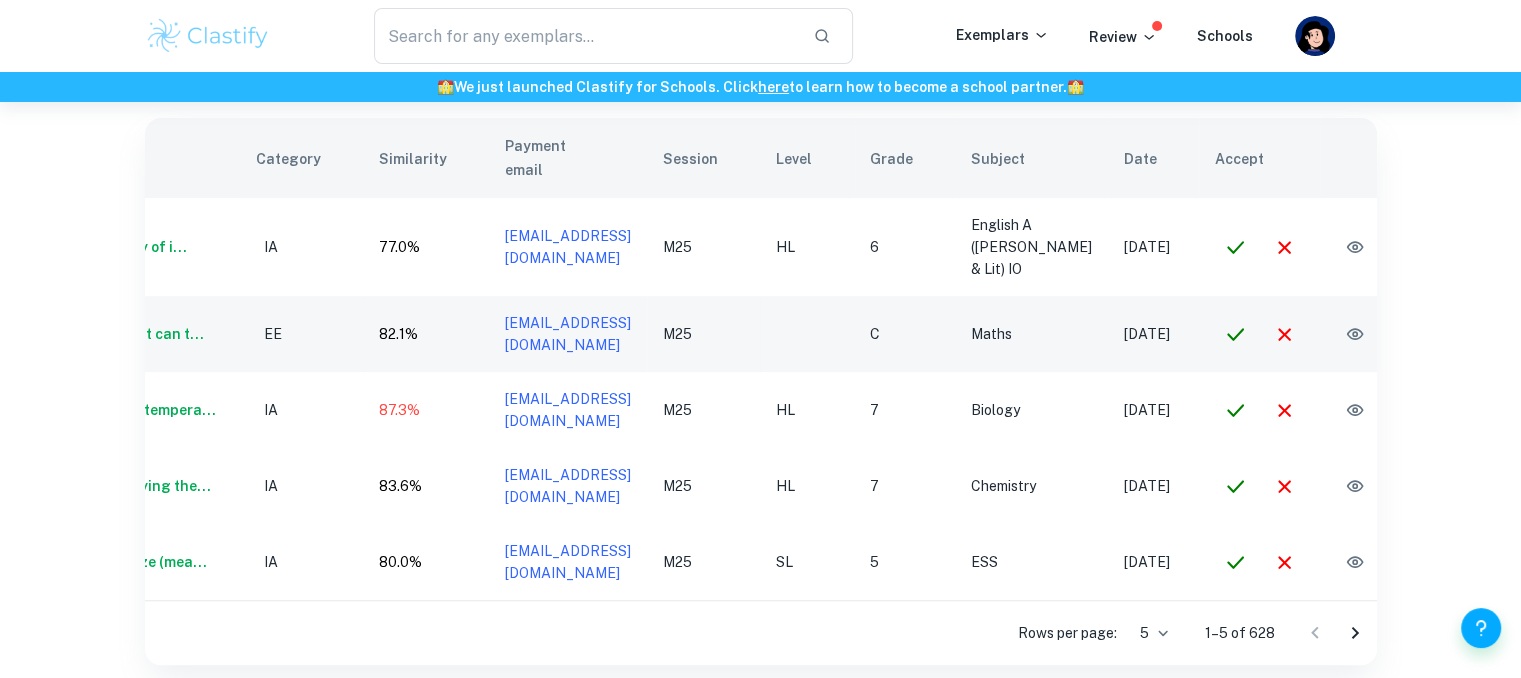 scroll, scrollTop: 0, scrollLeft: 127, axis: horizontal 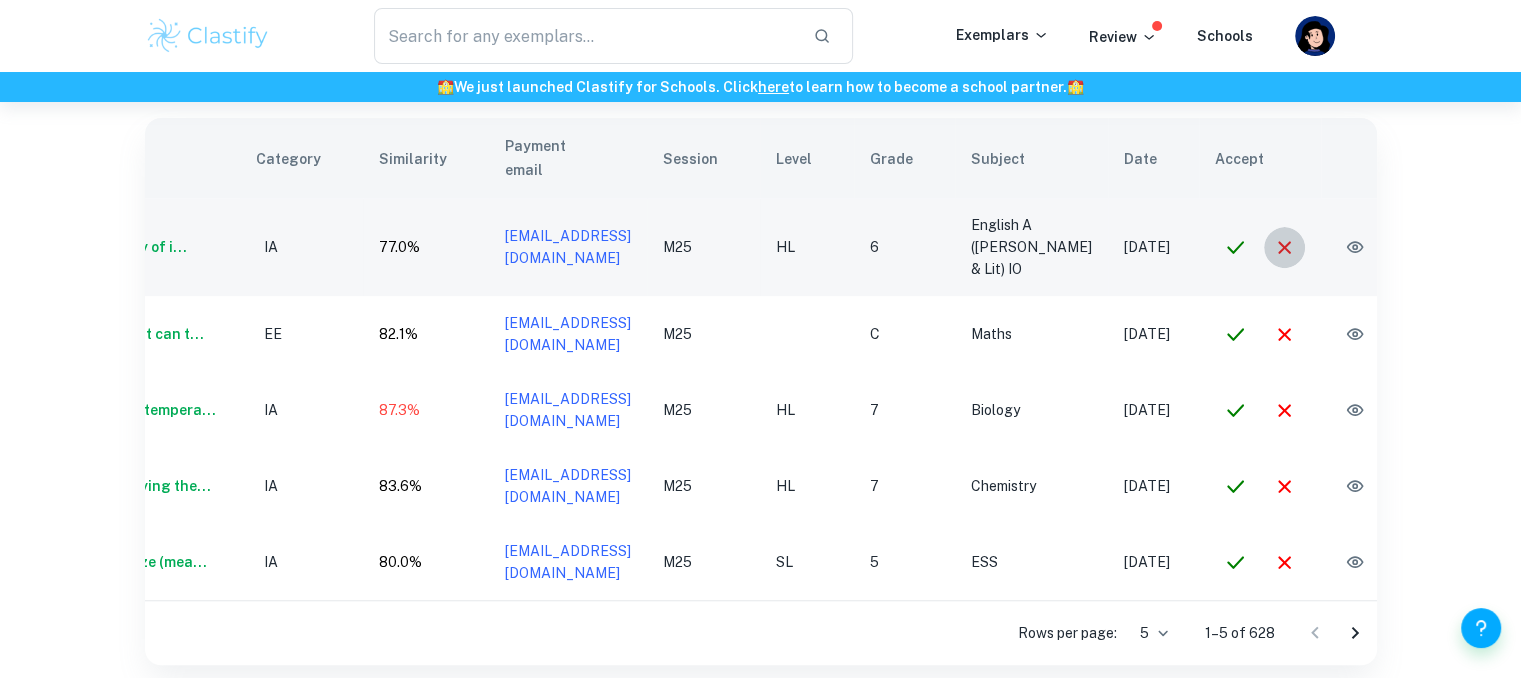 click 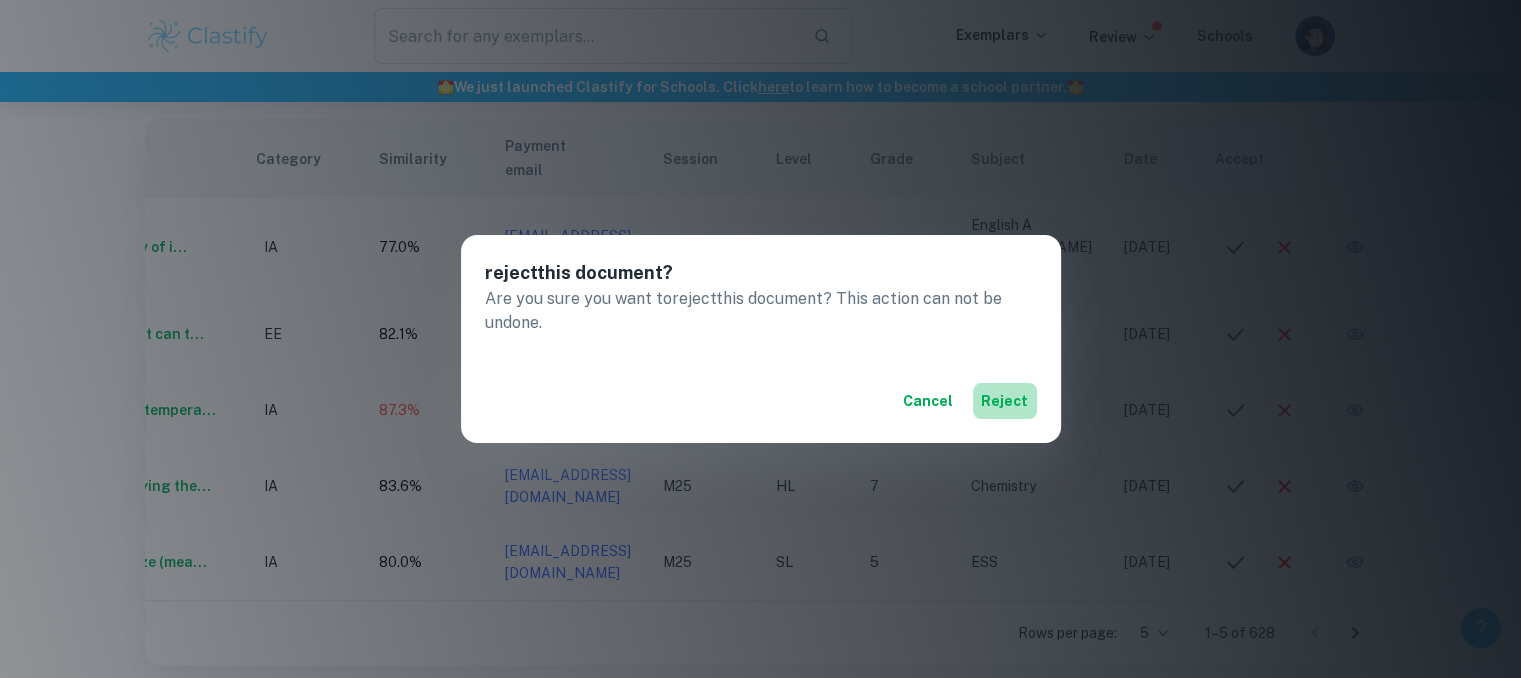 click on "reject" at bounding box center (1005, 401) 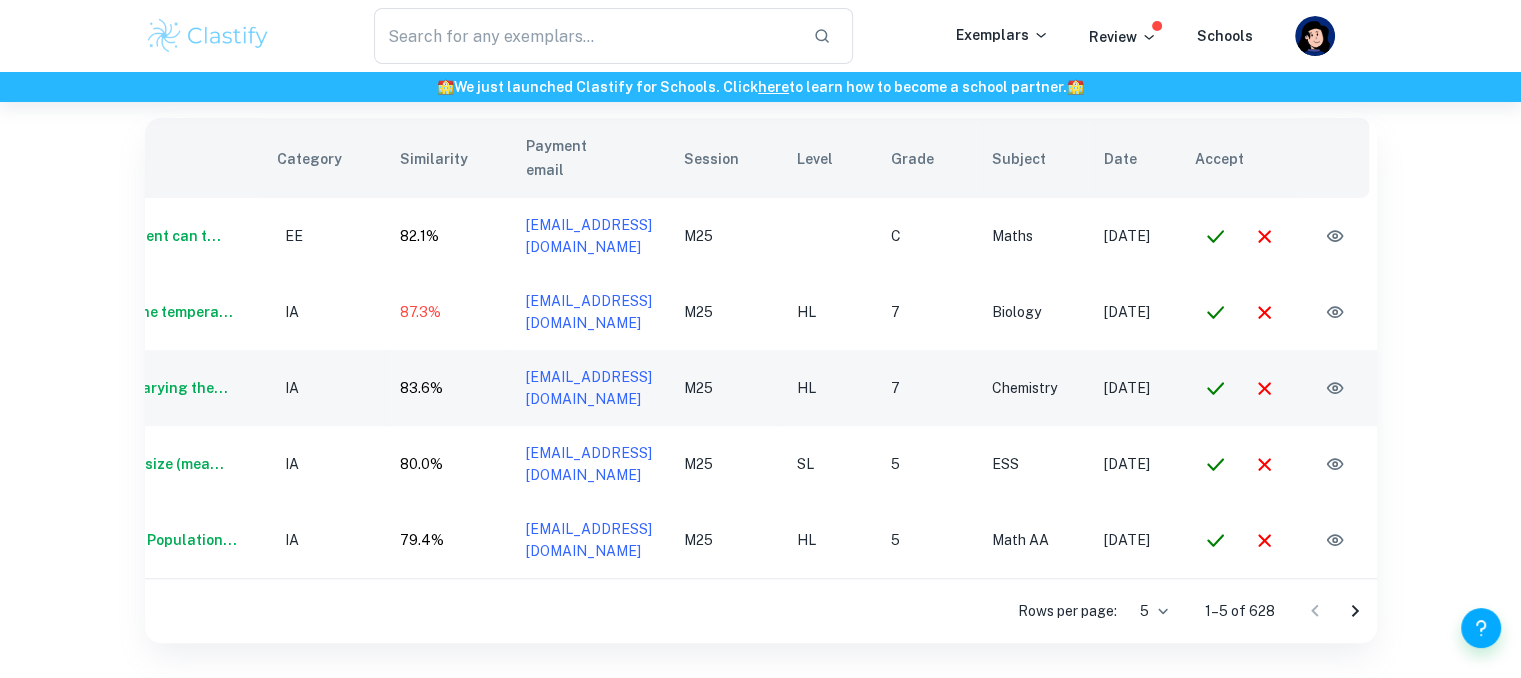 scroll, scrollTop: 0, scrollLeft: 0, axis: both 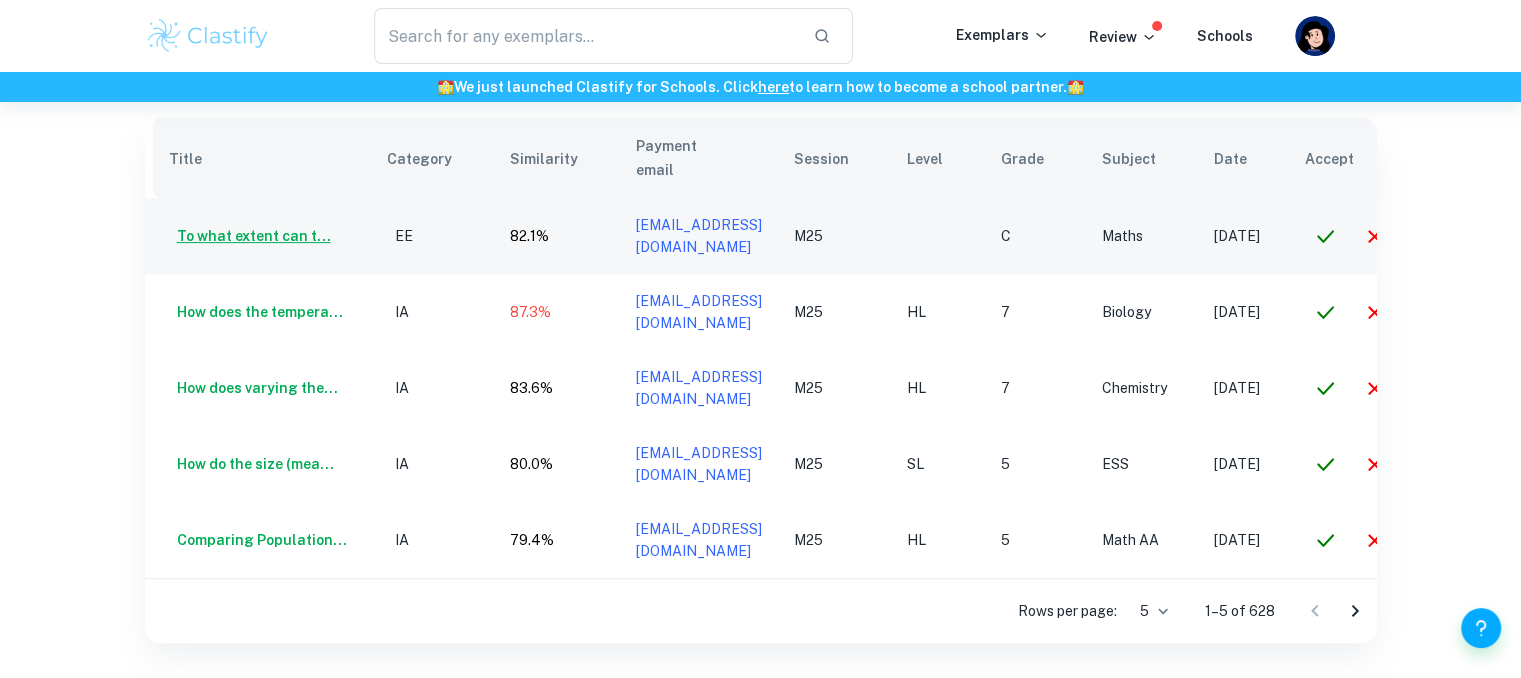 click on "To what extent can t..." at bounding box center [250, 236] 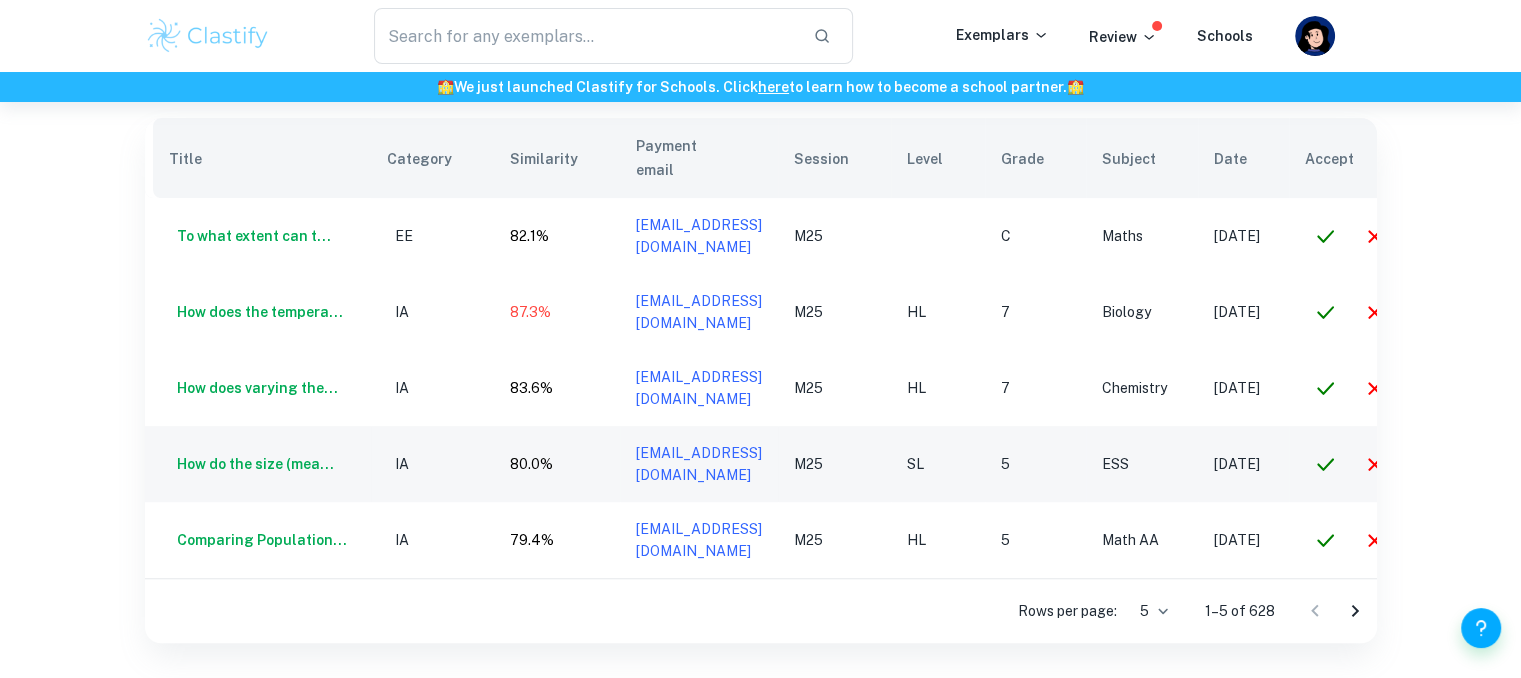 scroll, scrollTop: 0, scrollLeft: 127, axis: horizontal 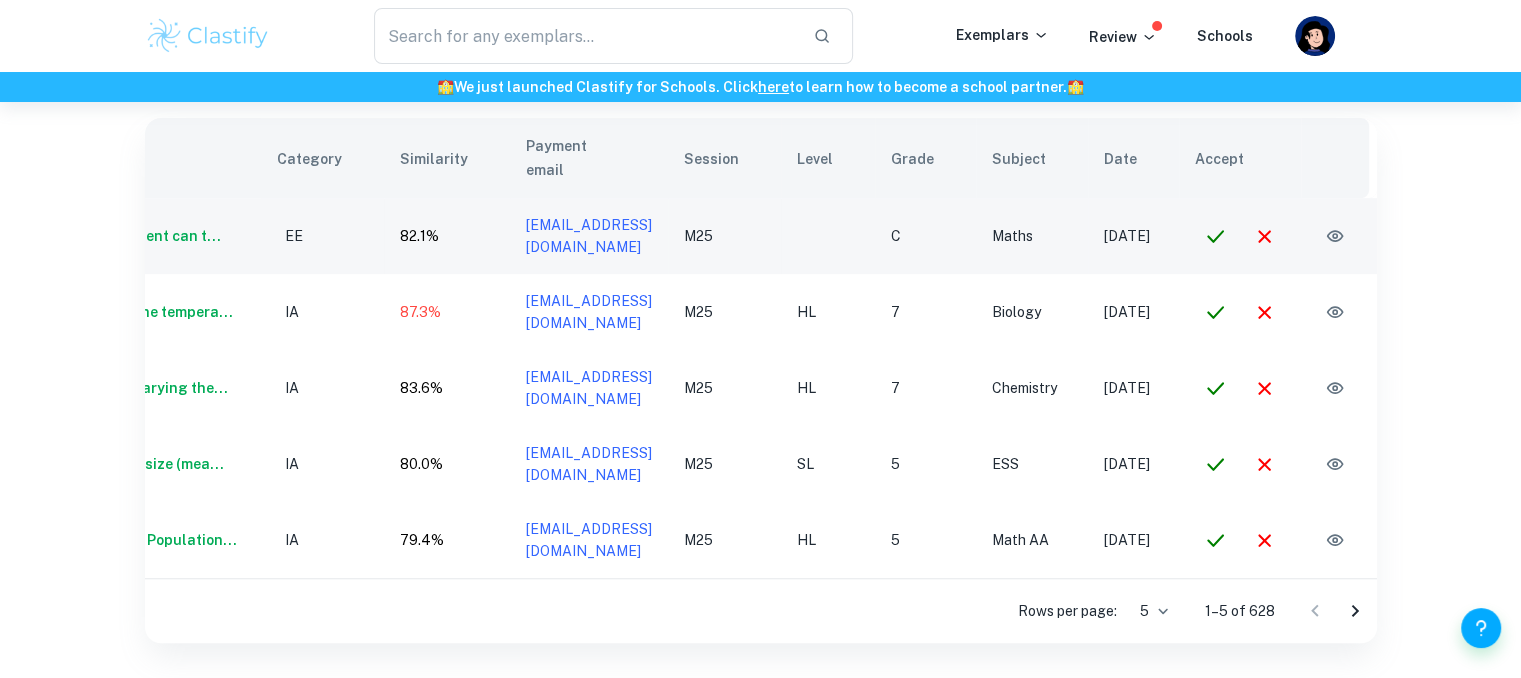 click 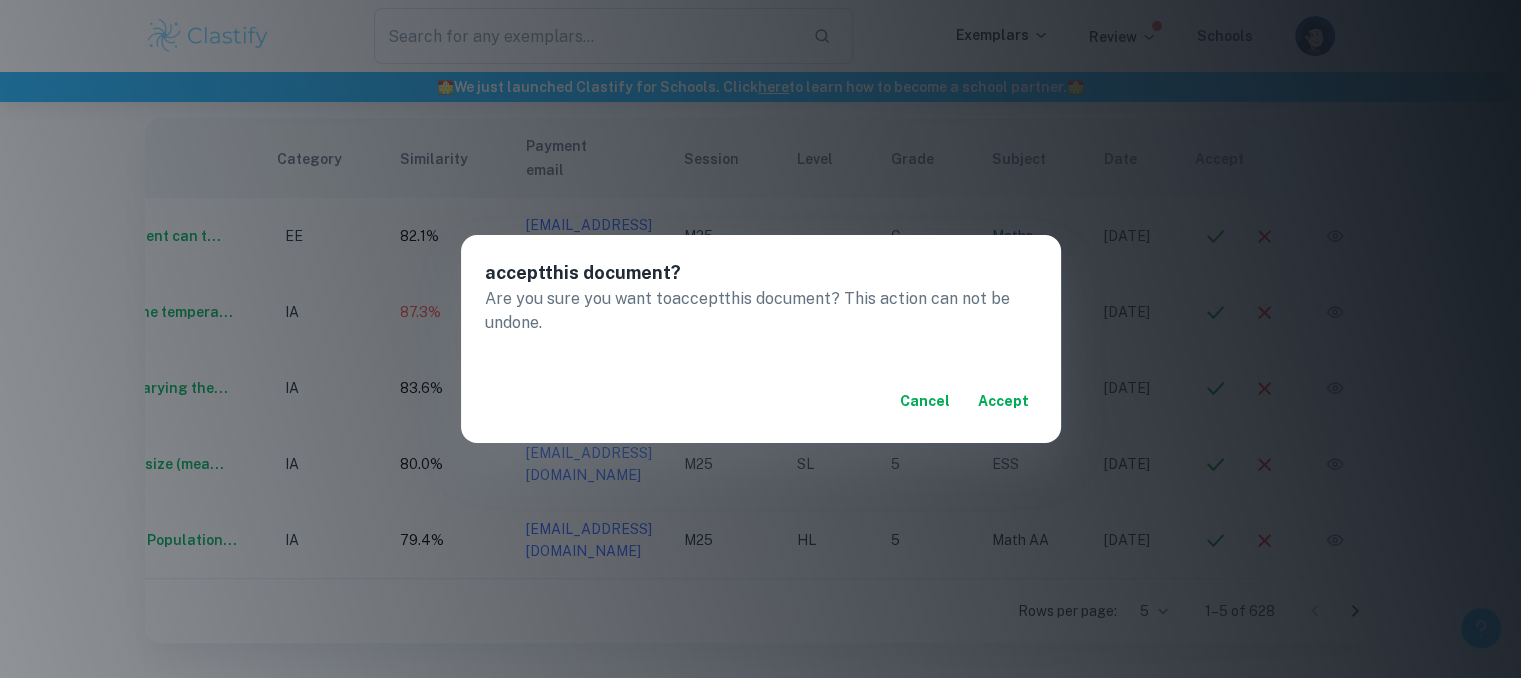 click on "accept" at bounding box center (1003, 401) 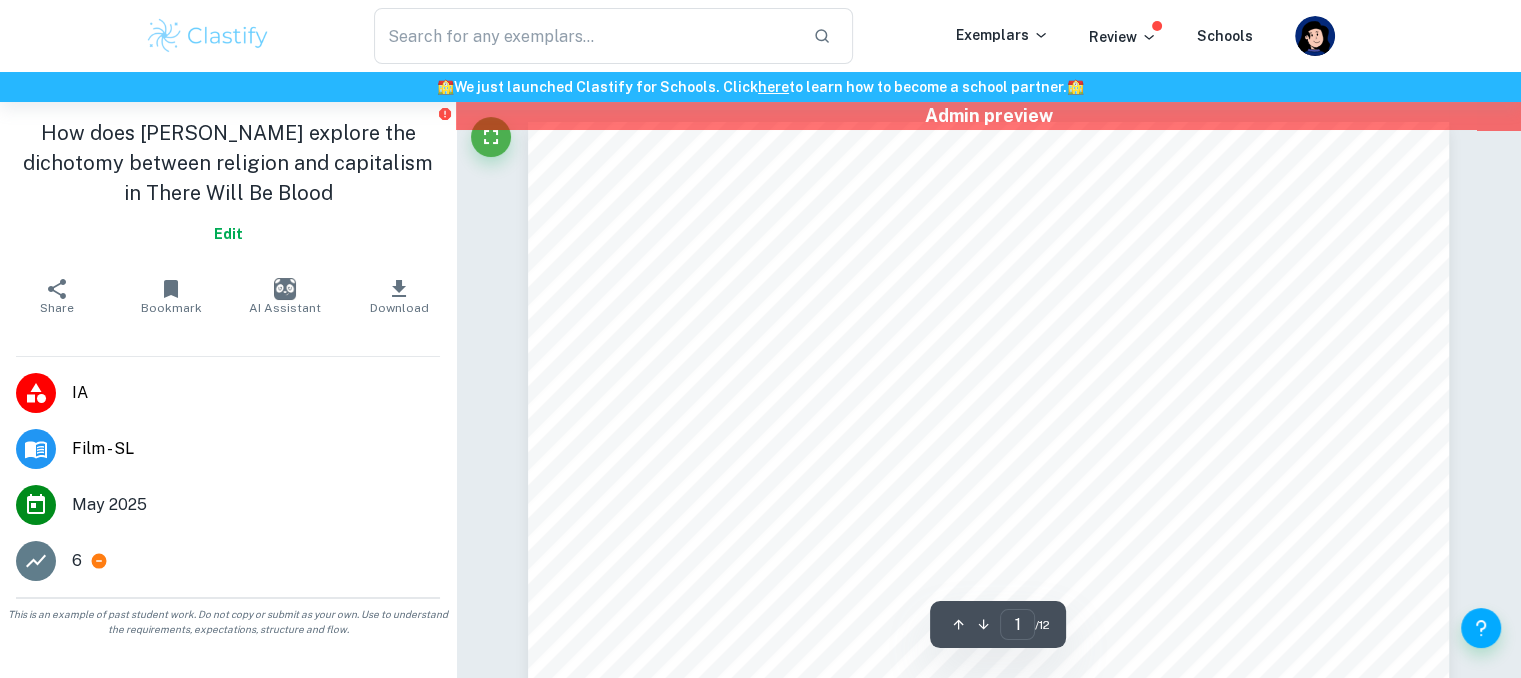scroll, scrollTop: 12, scrollLeft: 0, axis: vertical 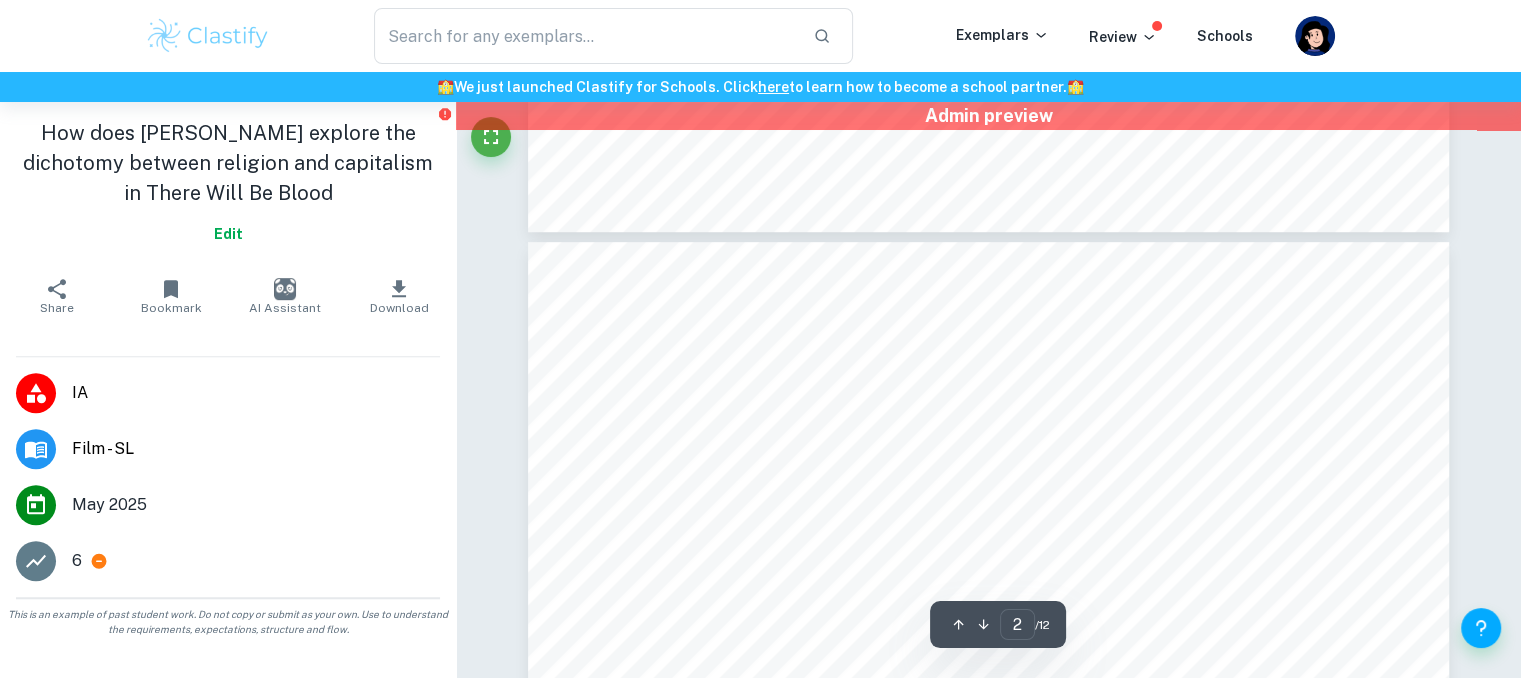 type on "1" 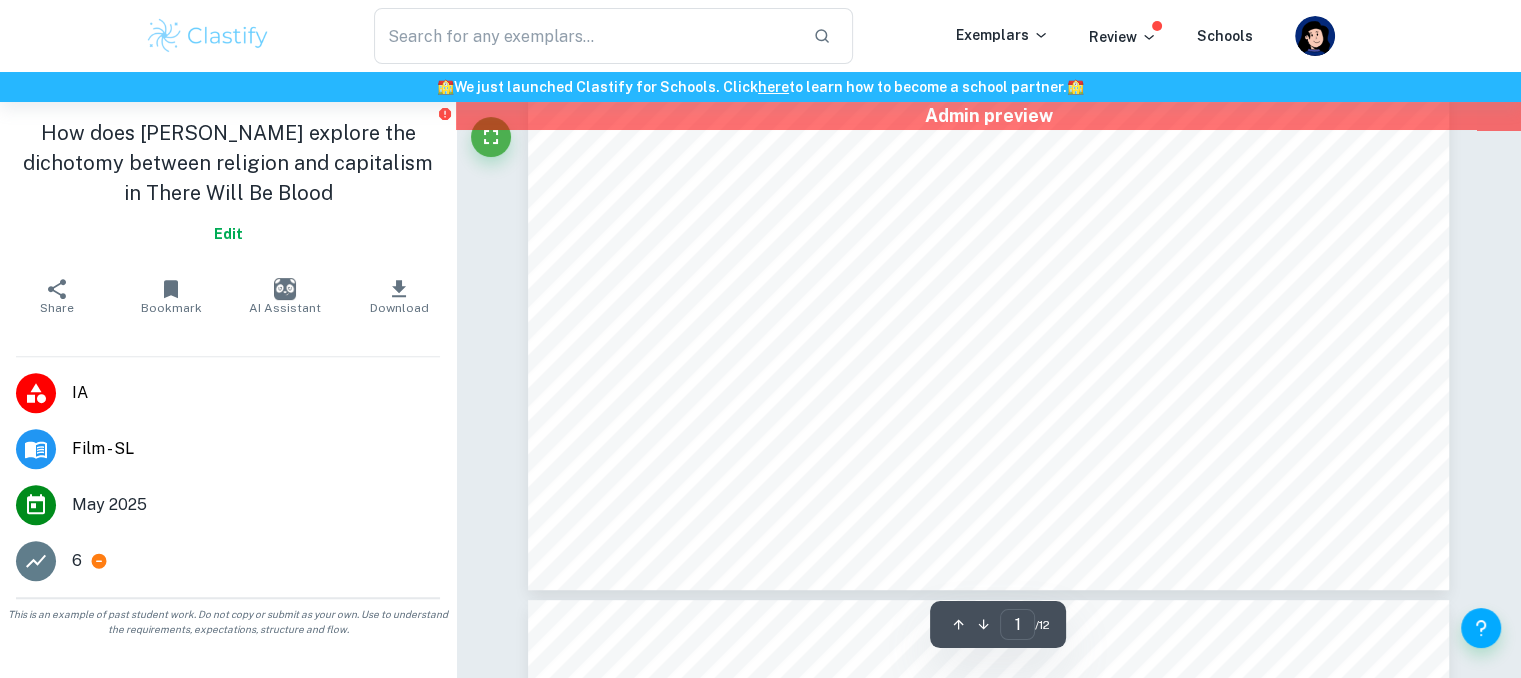 scroll, scrollTop: 0, scrollLeft: 0, axis: both 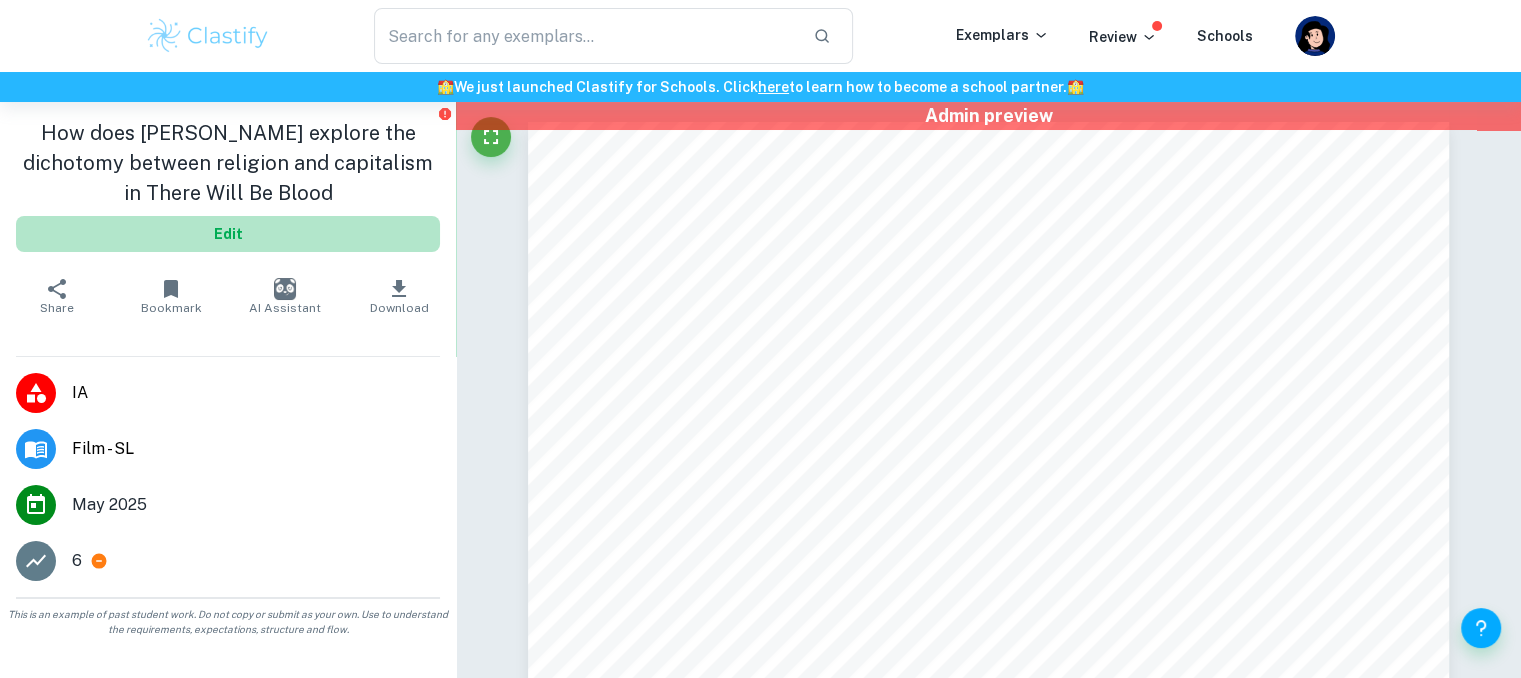 click on "Edit" at bounding box center (228, 234) 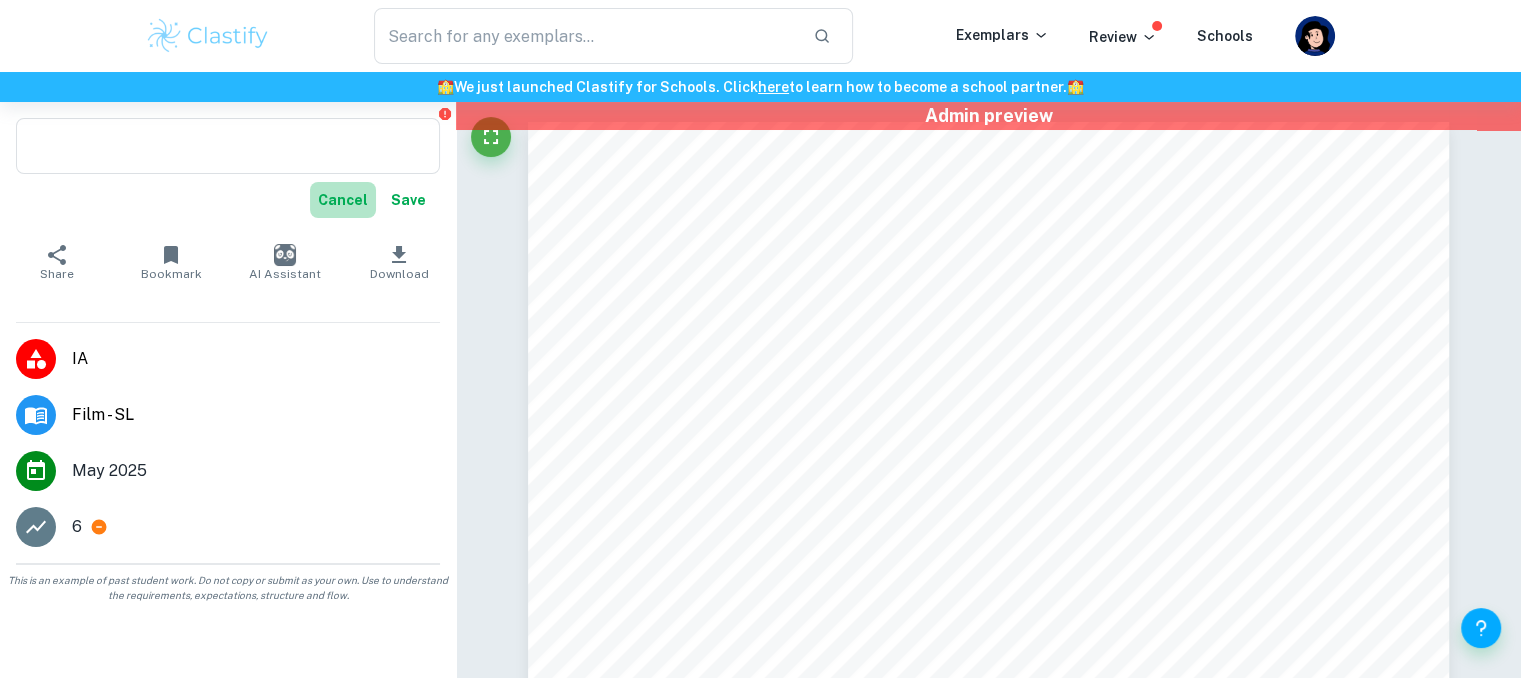 click on "Cancel" at bounding box center (343, 200) 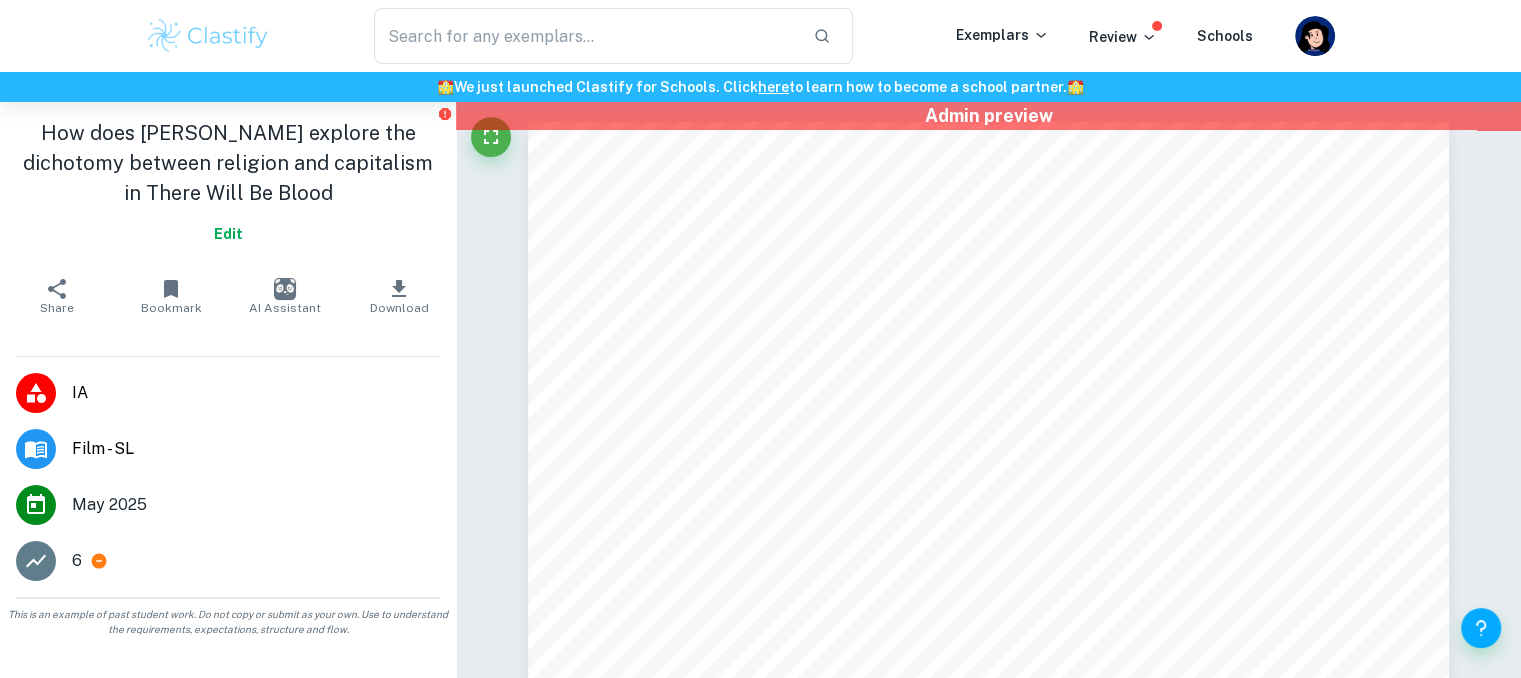 click on "Edit" at bounding box center (228, 234) 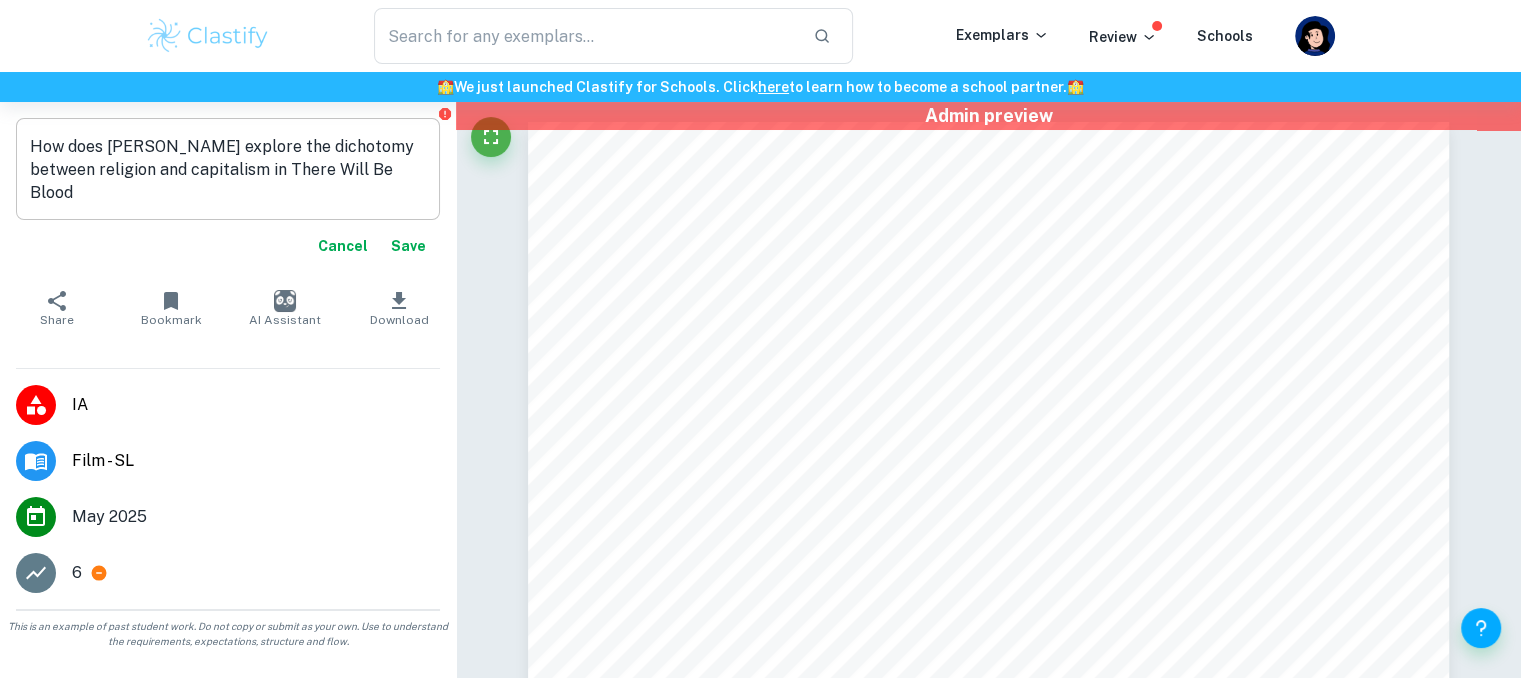 click on "How does Paul Anderson explore the dichotomy between religion and capitalism in There Will Be Blood" at bounding box center [228, 169] 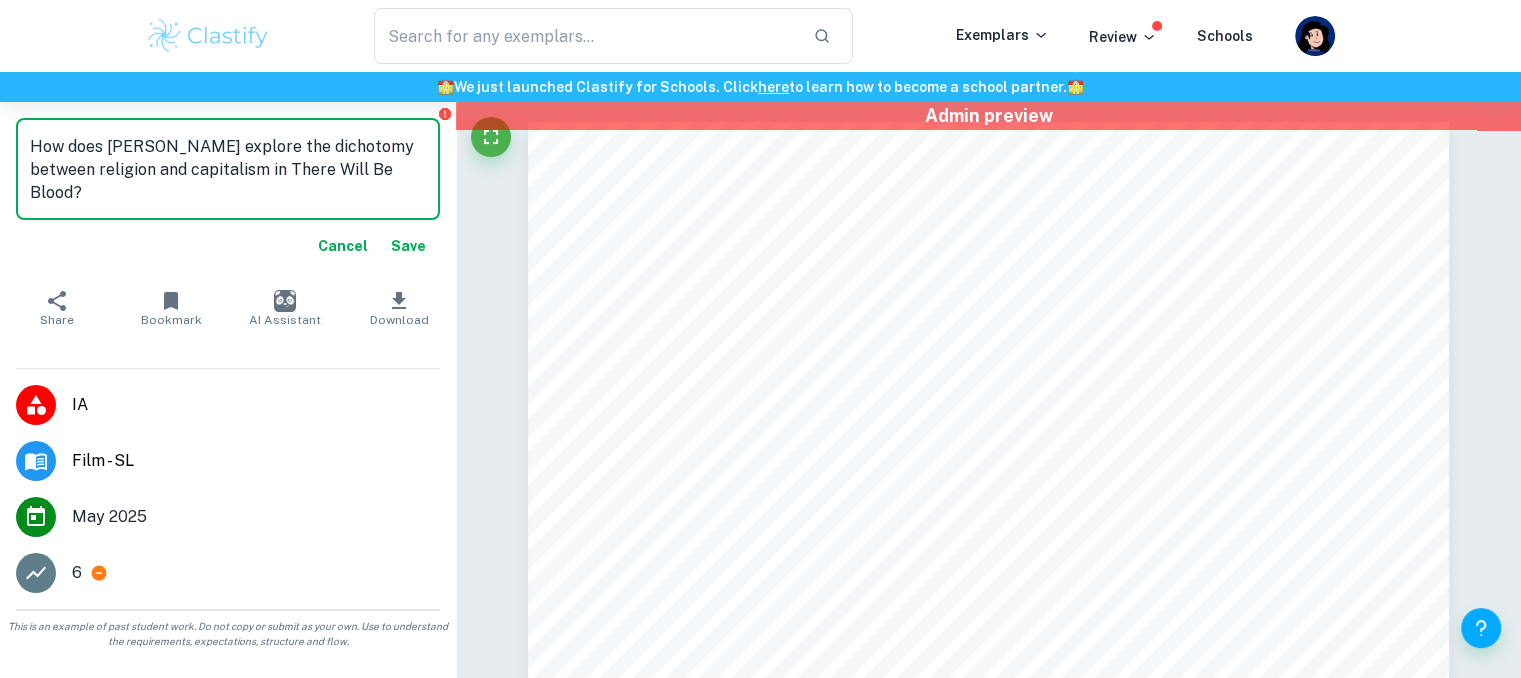 type on "How does Paul Anderson explore the dichotomy between religion and capitalism in There Will Be Blood?" 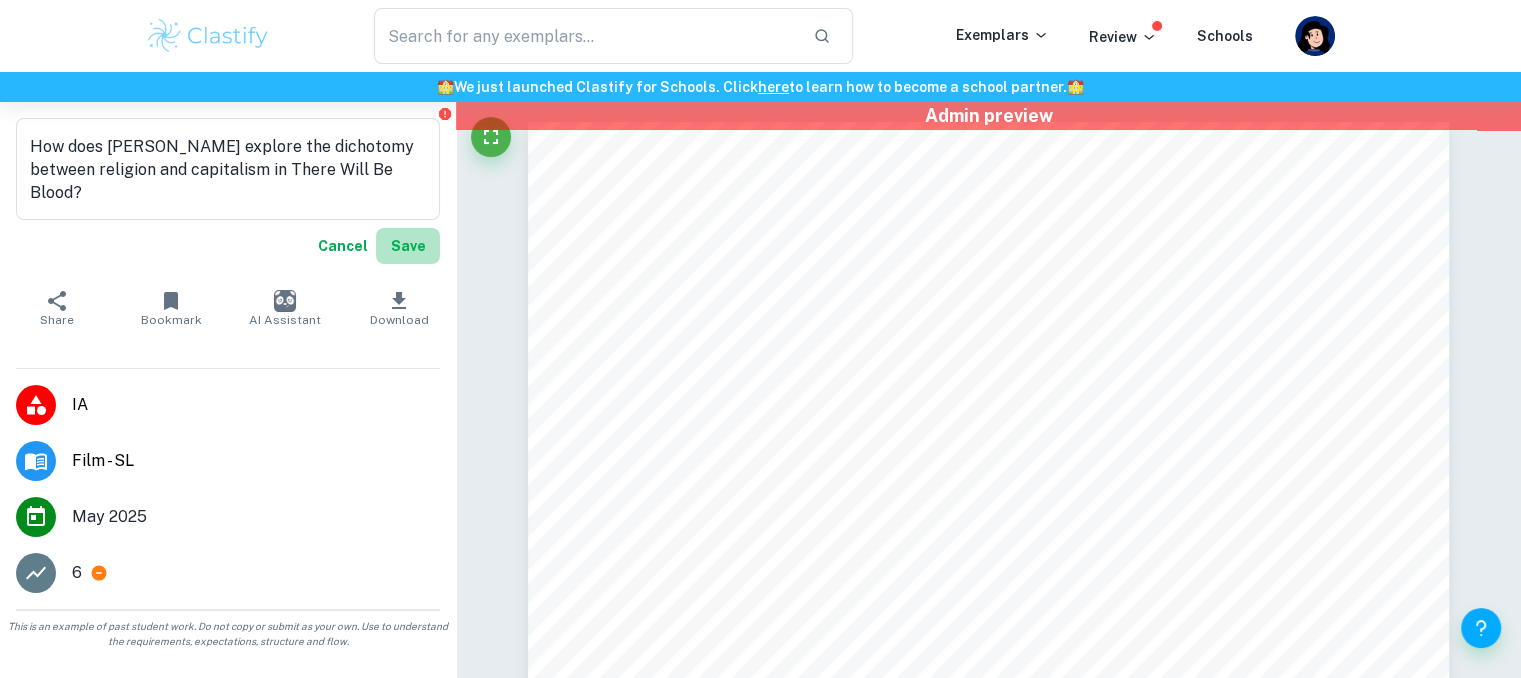 click on "Save" at bounding box center [408, 246] 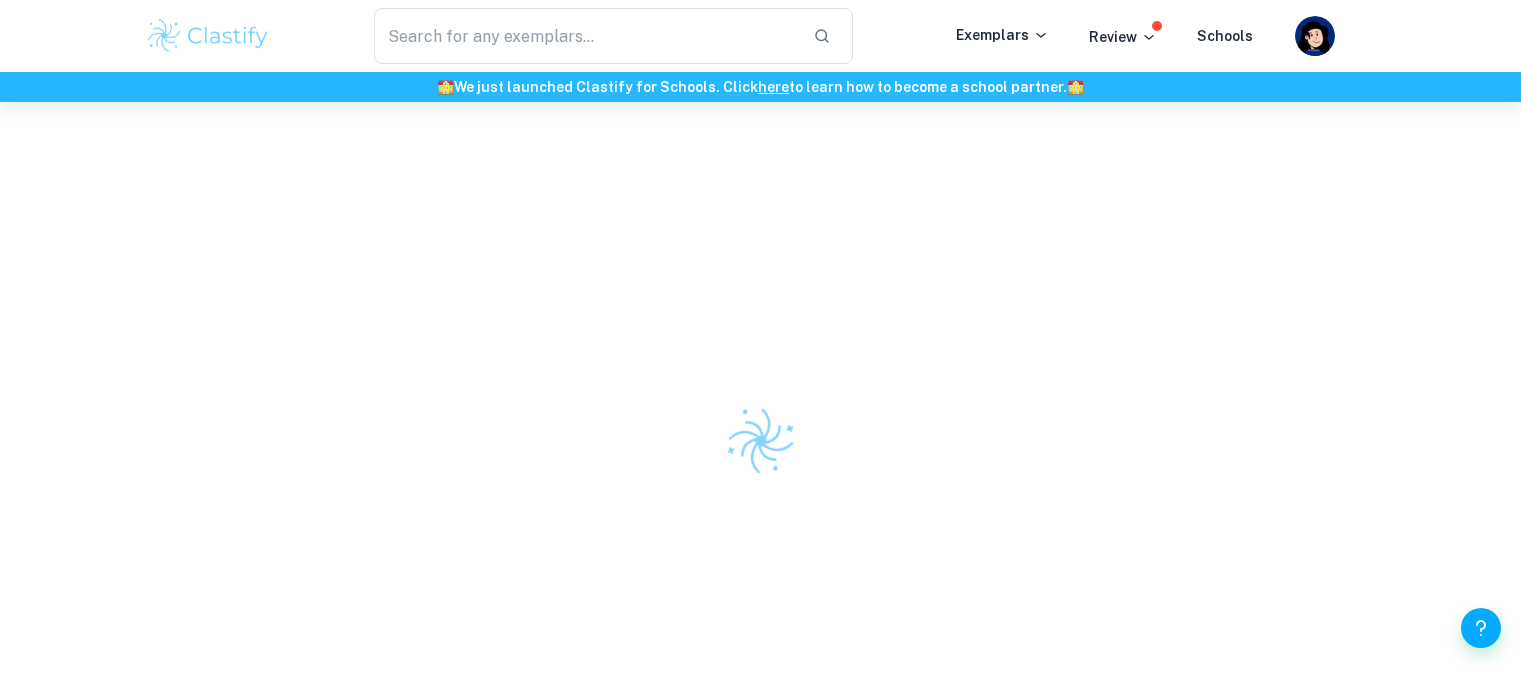 scroll, scrollTop: 0, scrollLeft: 0, axis: both 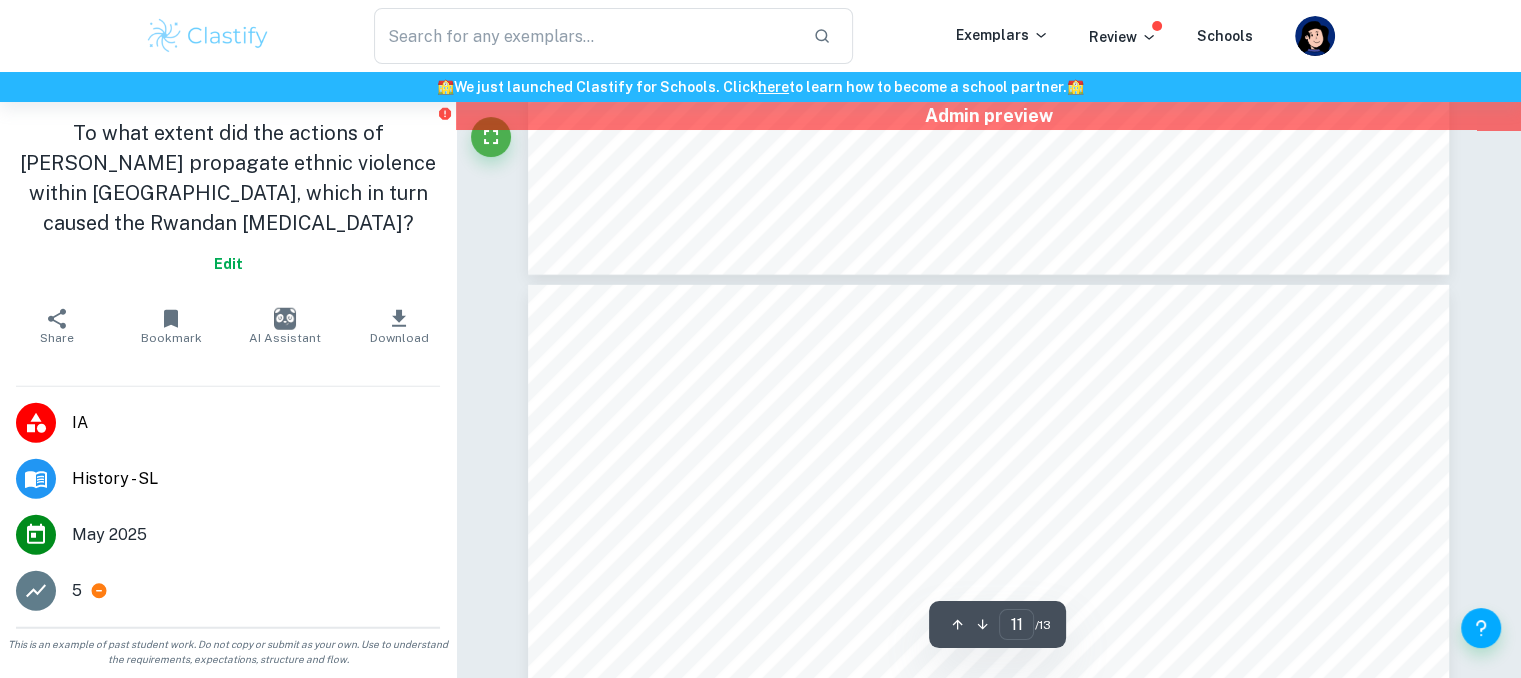 type on "12" 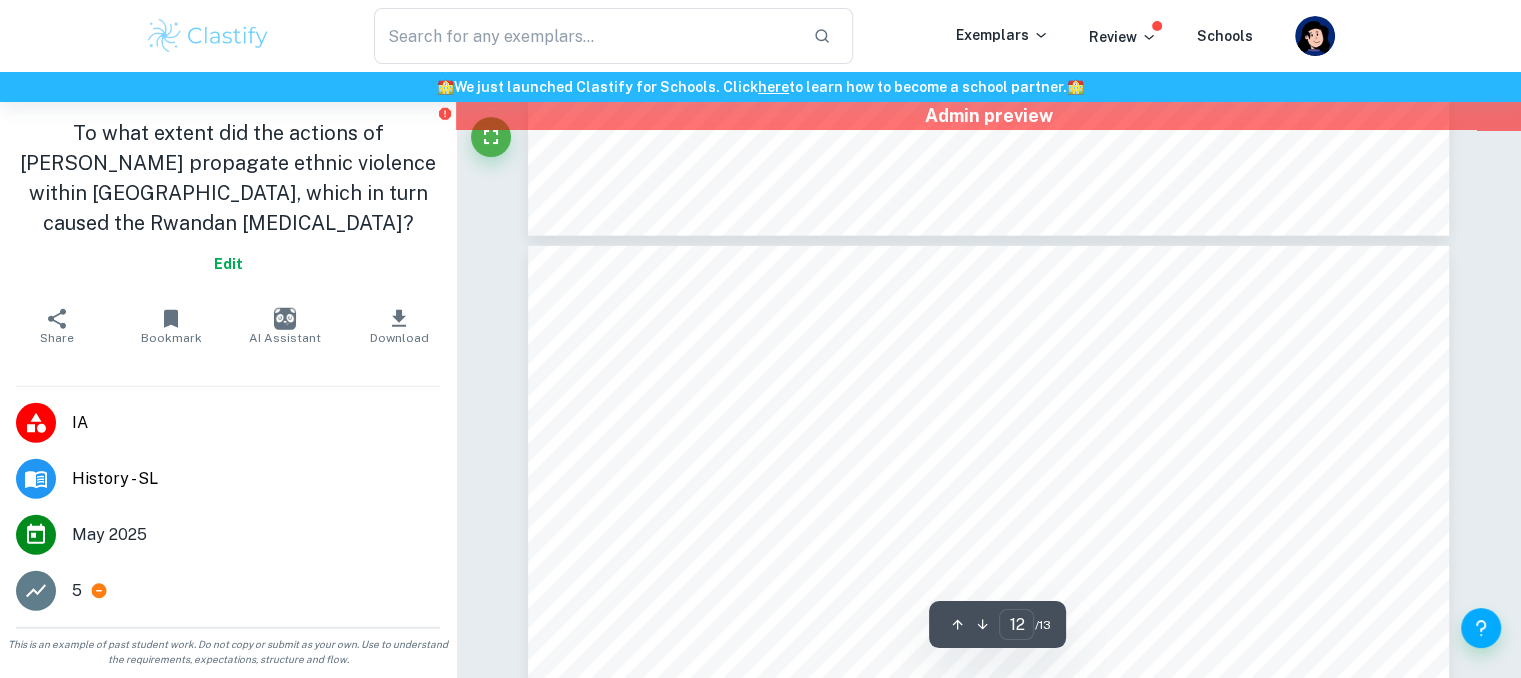 scroll, scrollTop: 13447, scrollLeft: 0, axis: vertical 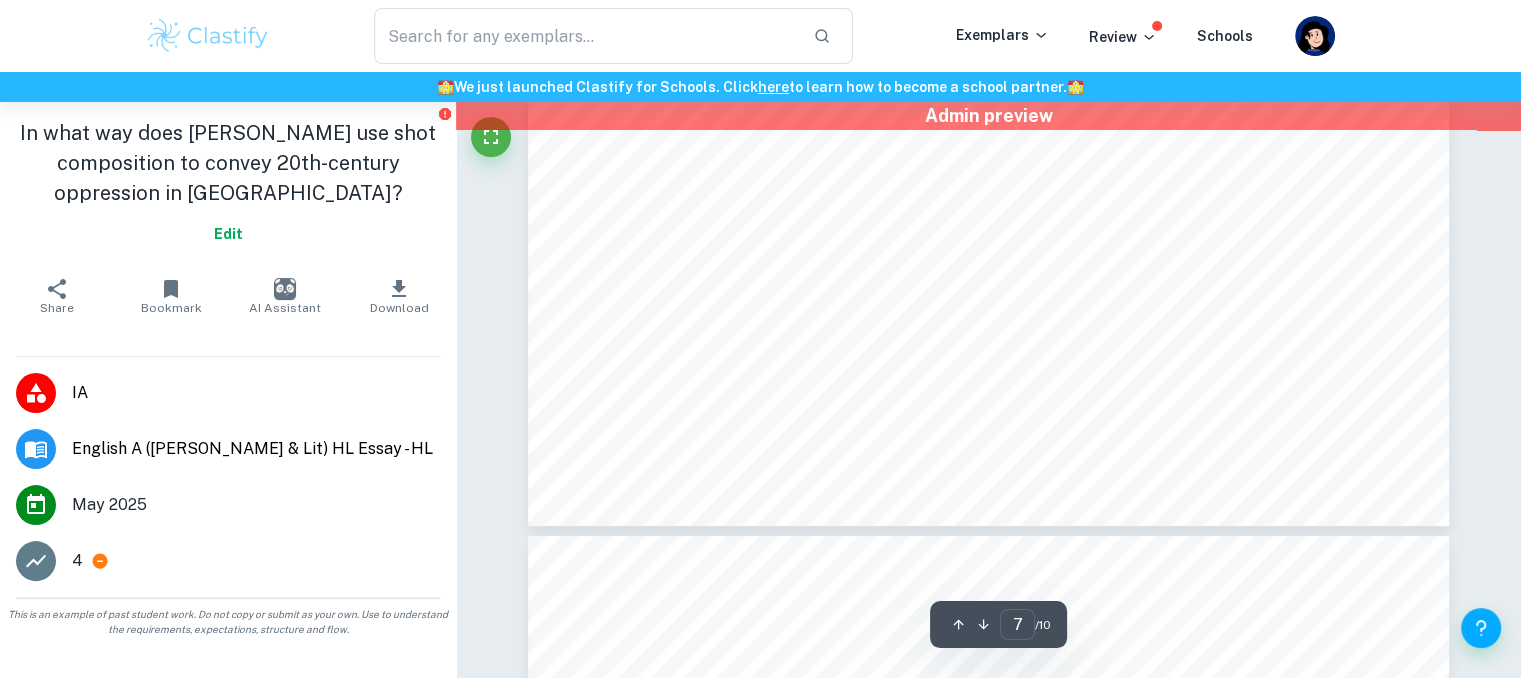 type on "8" 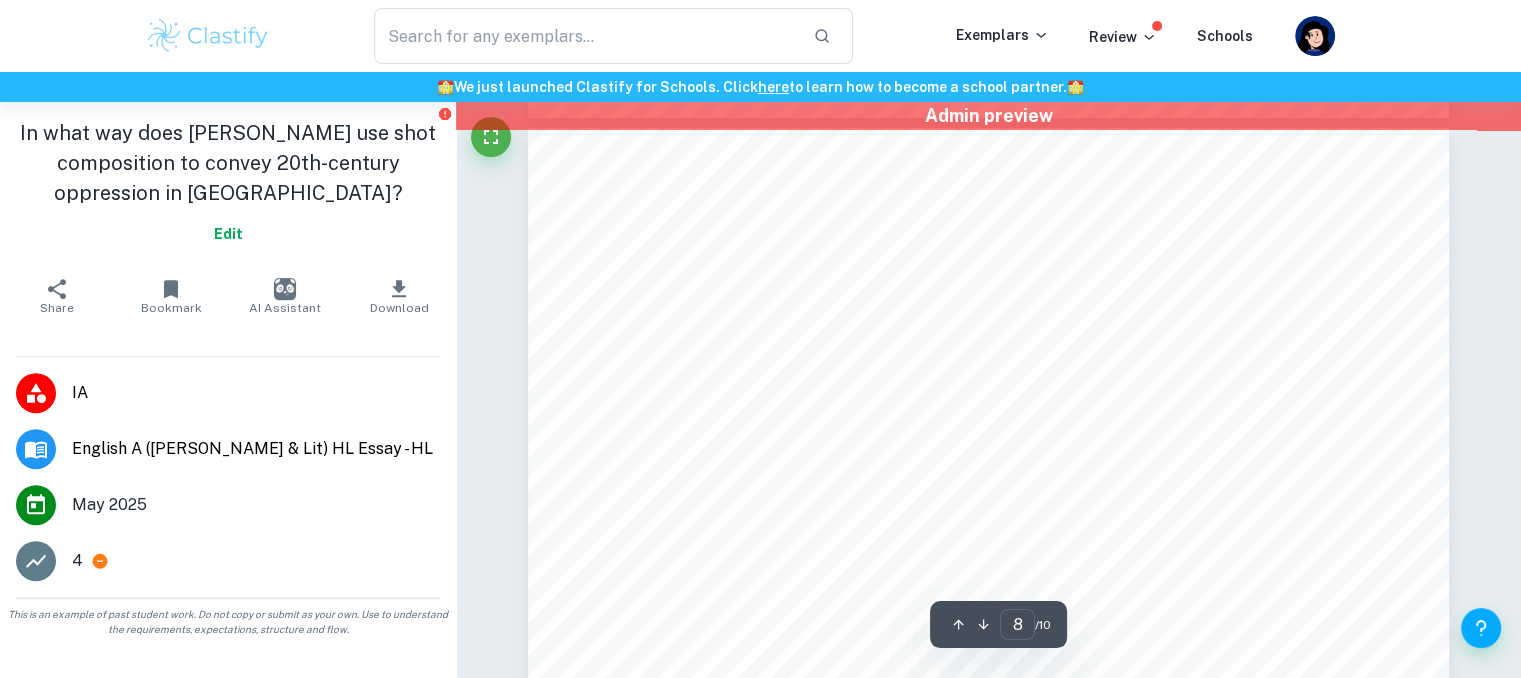 scroll, scrollTop: 8600, scrollLeft: 0, axis: vertical 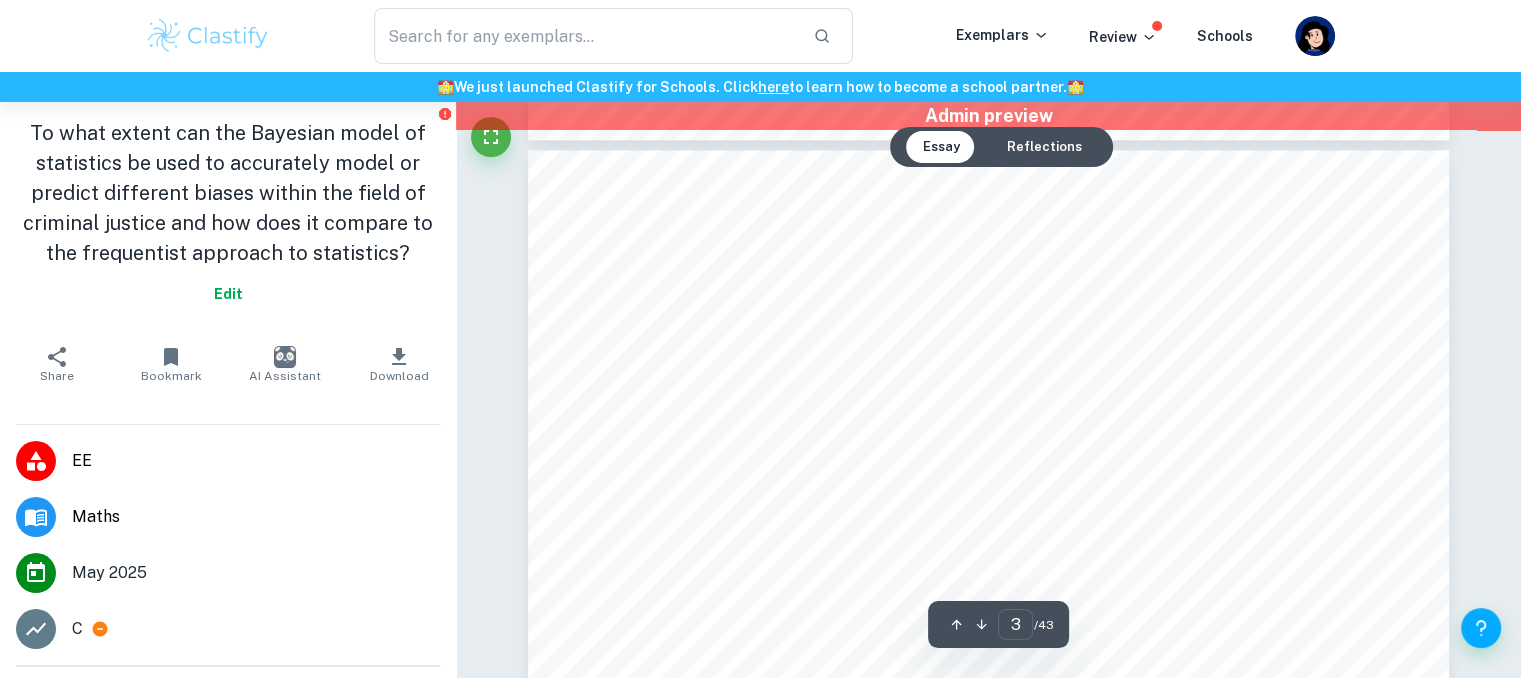 click on "Reflections" at bounding box center [1043, 147] 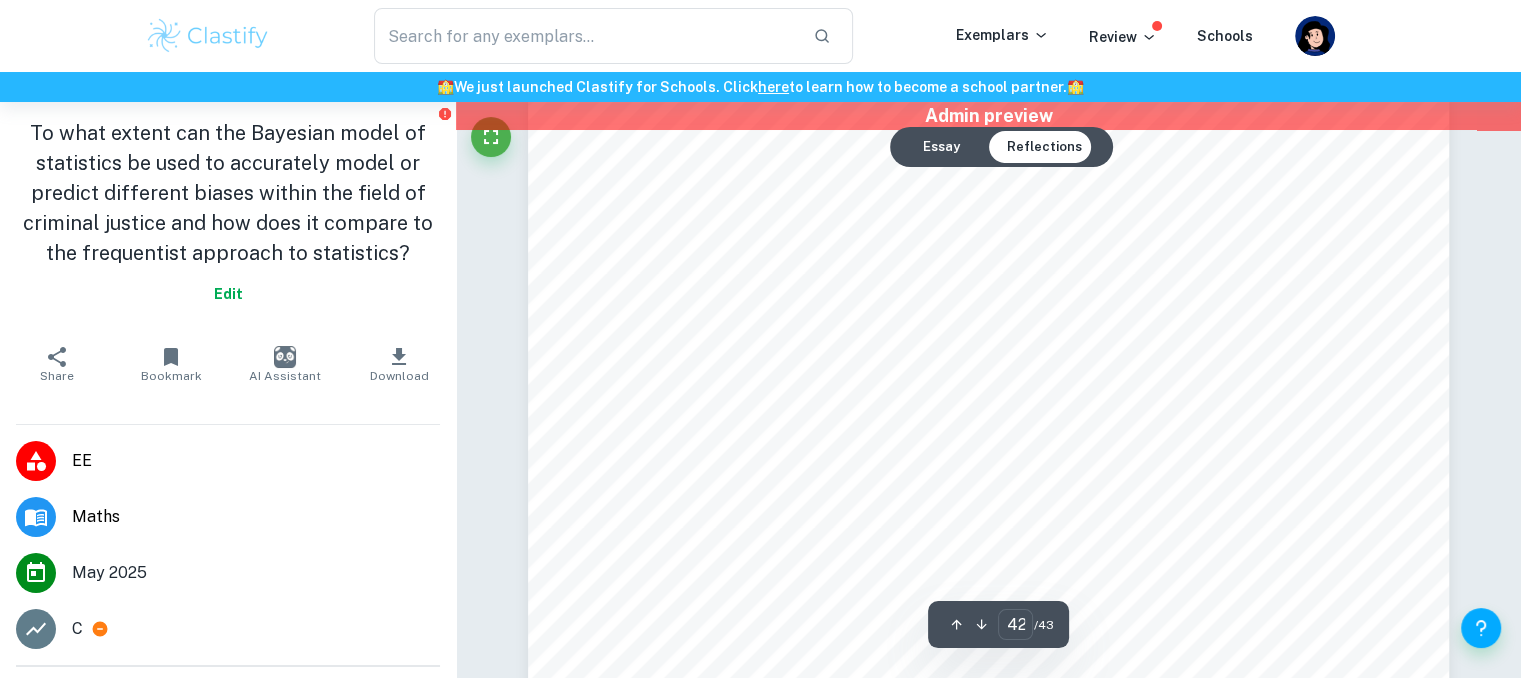 type on "43" 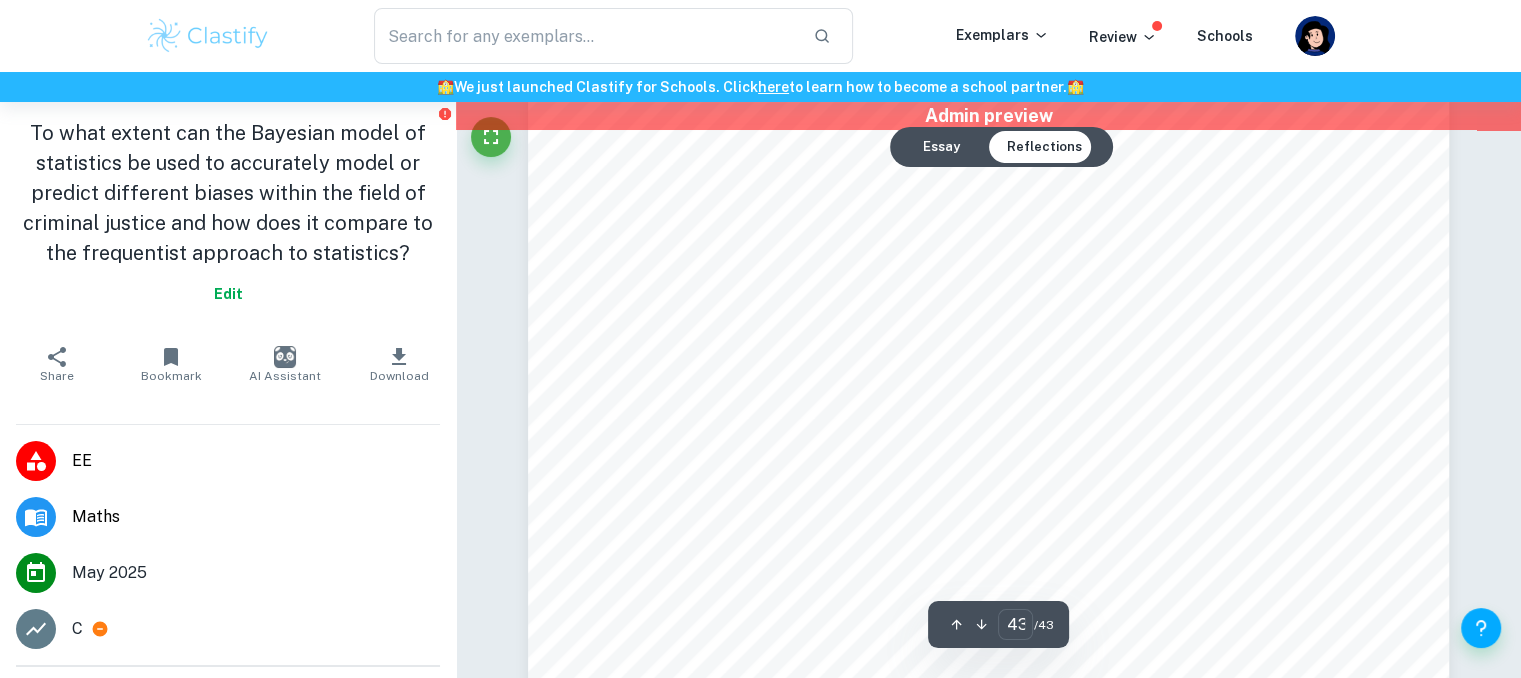 scroll, scrollTop: 51428, scrollLeft: 0, axis: vertical 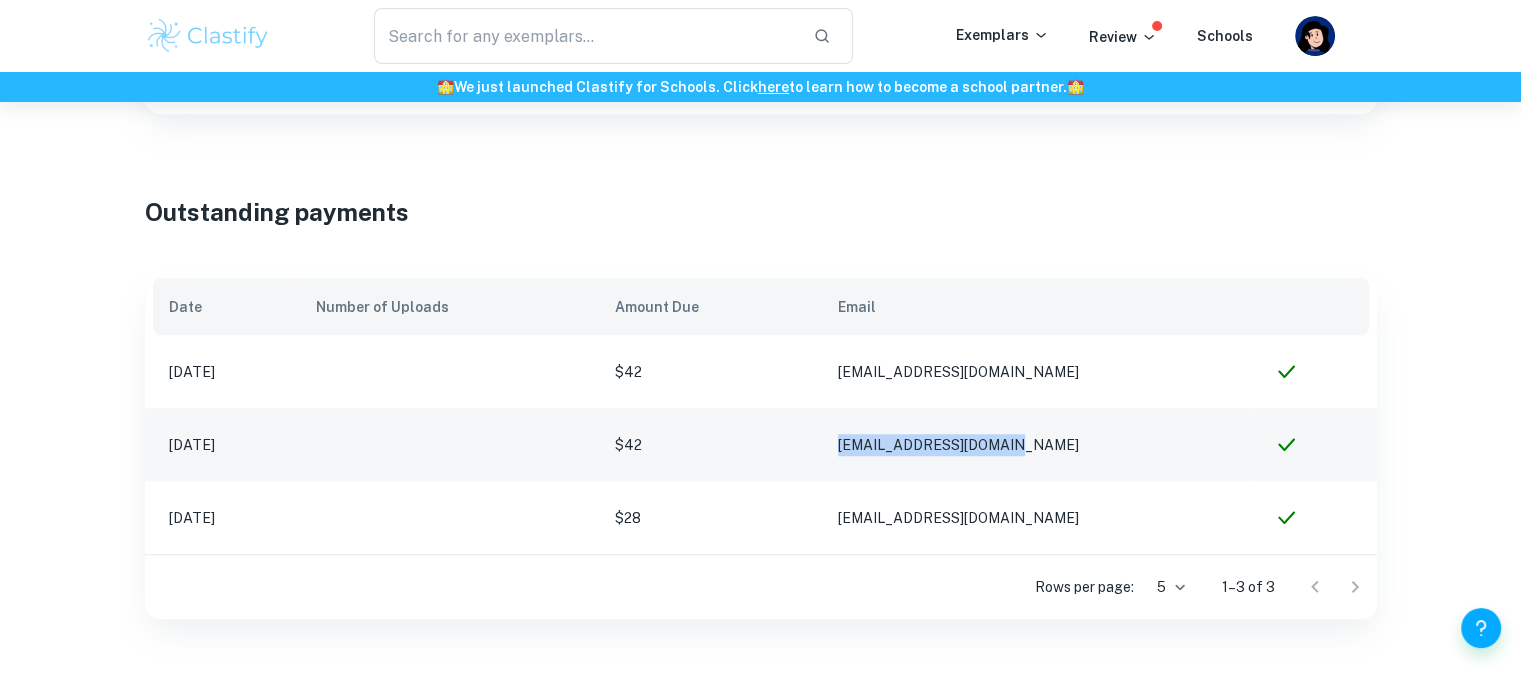 drag, startPoint x: 1092, startPoint y: 427, endPoint x: 827, endPoint y: 425, distance: 265.00754 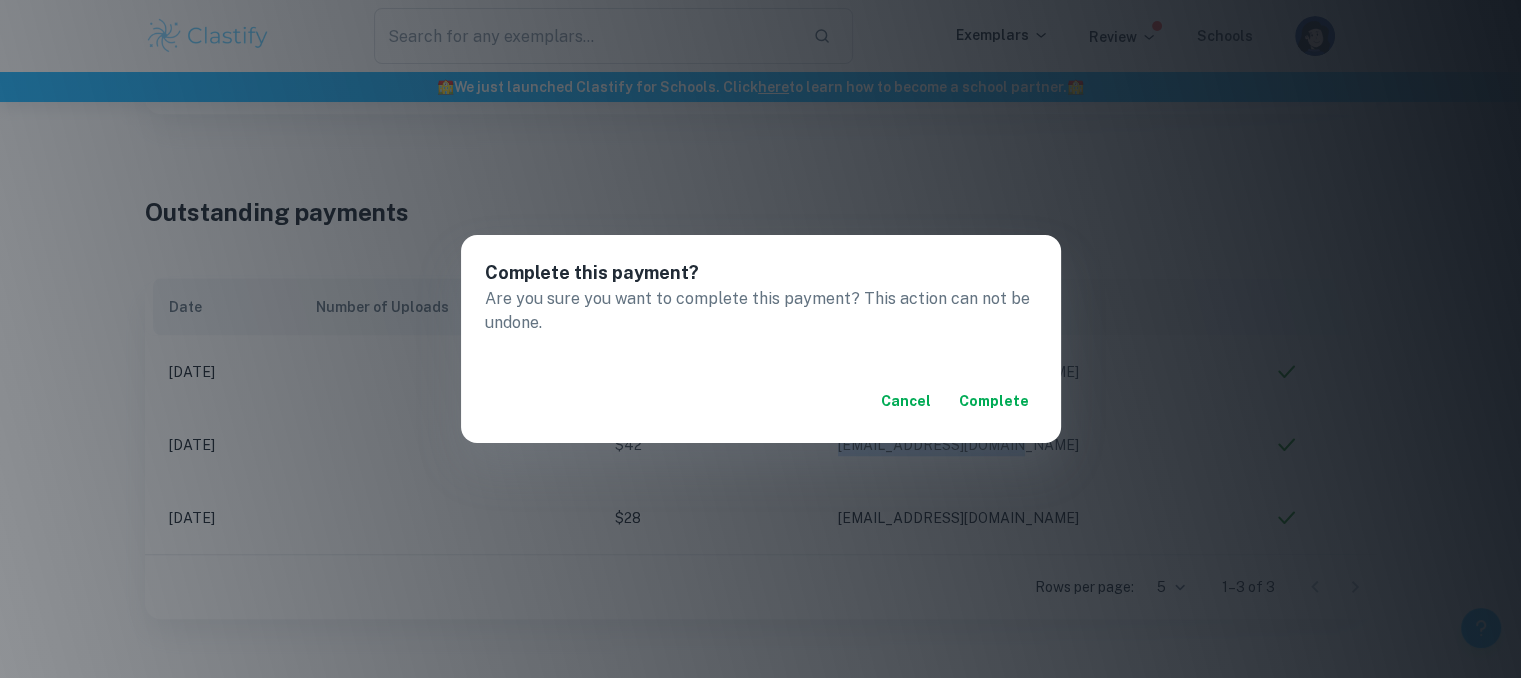 click on "Complete" at bounding box center (994, 401) 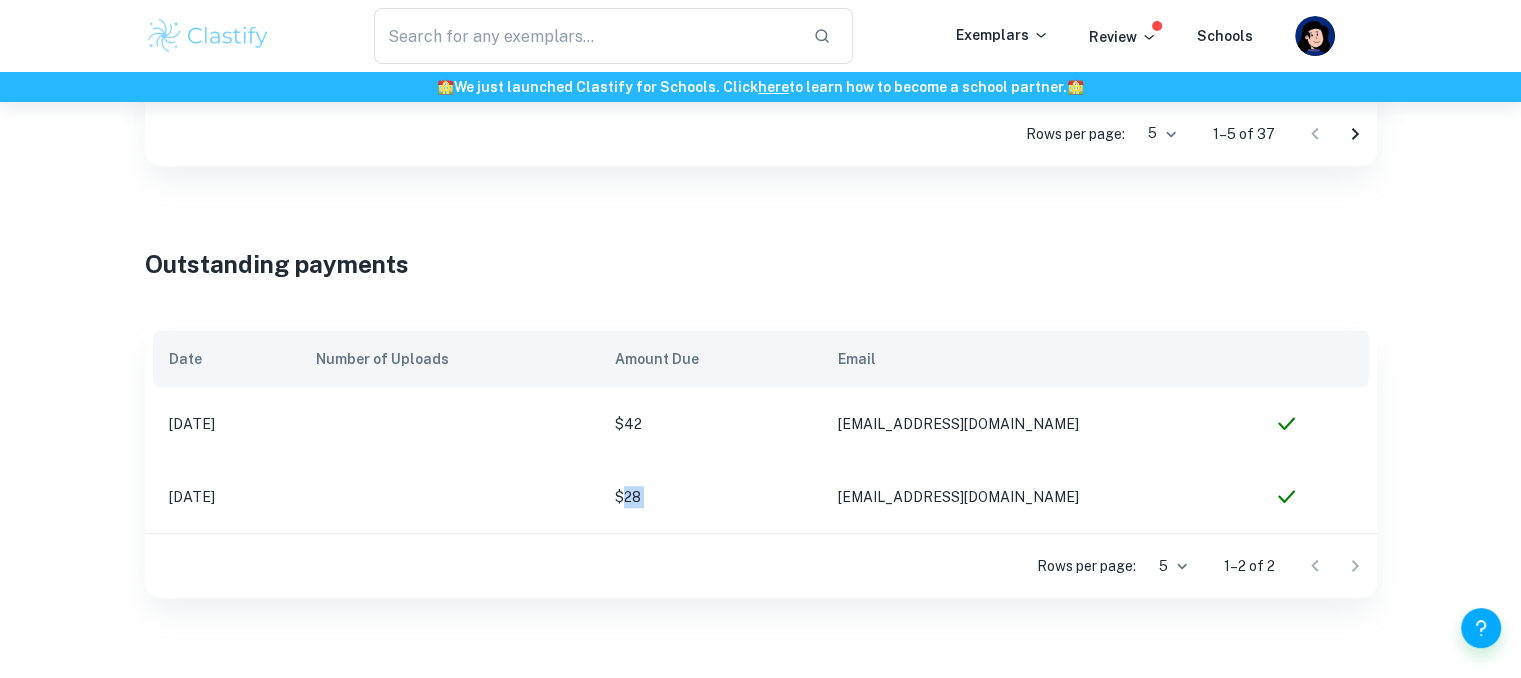 scroll, scrollTop: 1524, scrollLeft: 0, axis: vertical 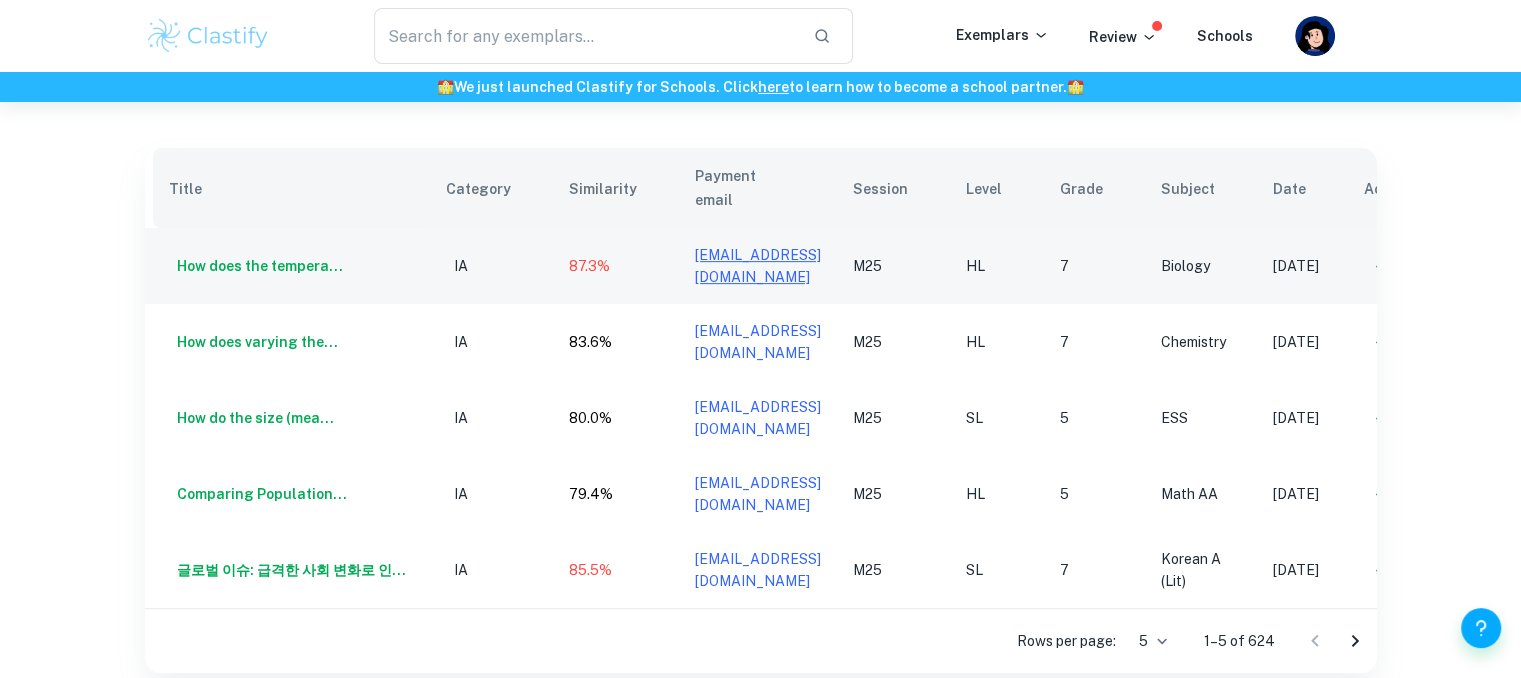 click on "[EMAIL_ADDRESS][DOMAIN_NAME]" at bounding box center (758, 266) 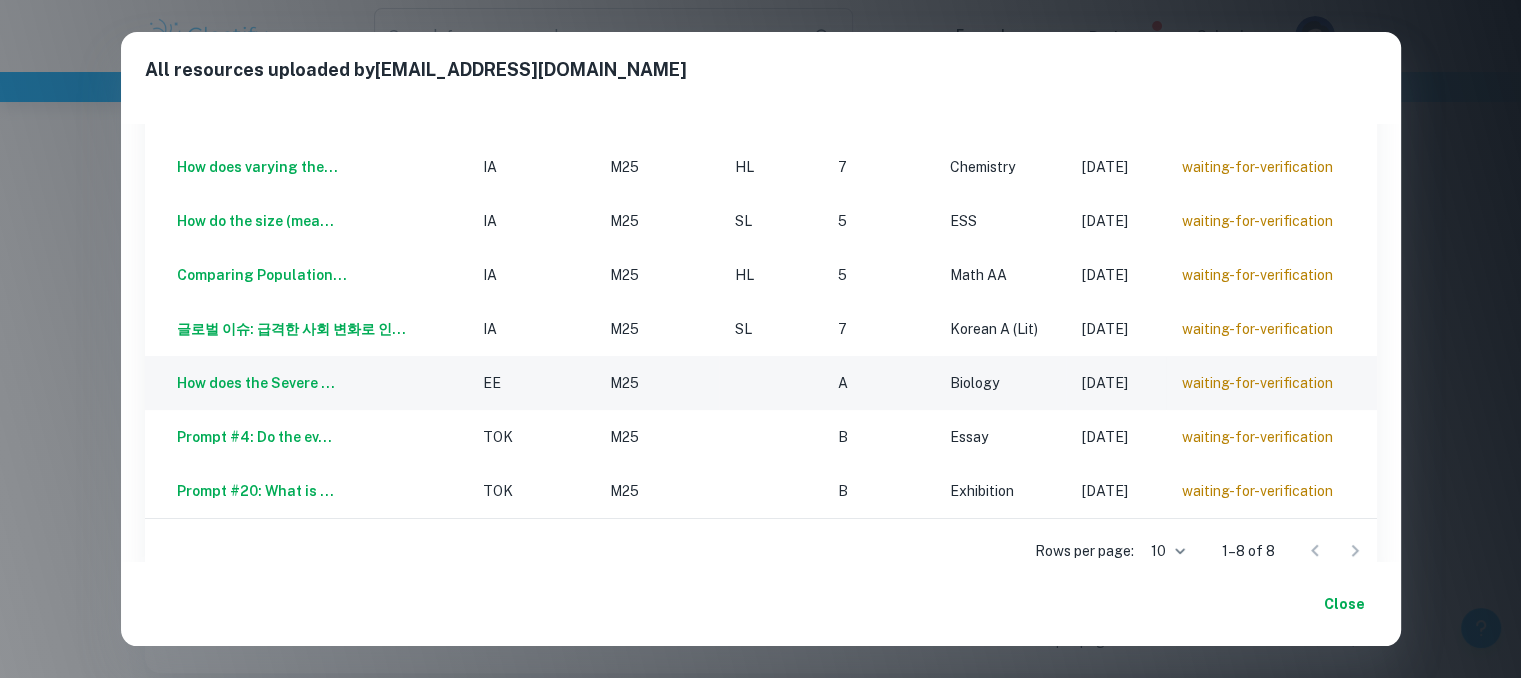 scroll, scrollTop: 140, scrollLeft: 0, axis: vertical 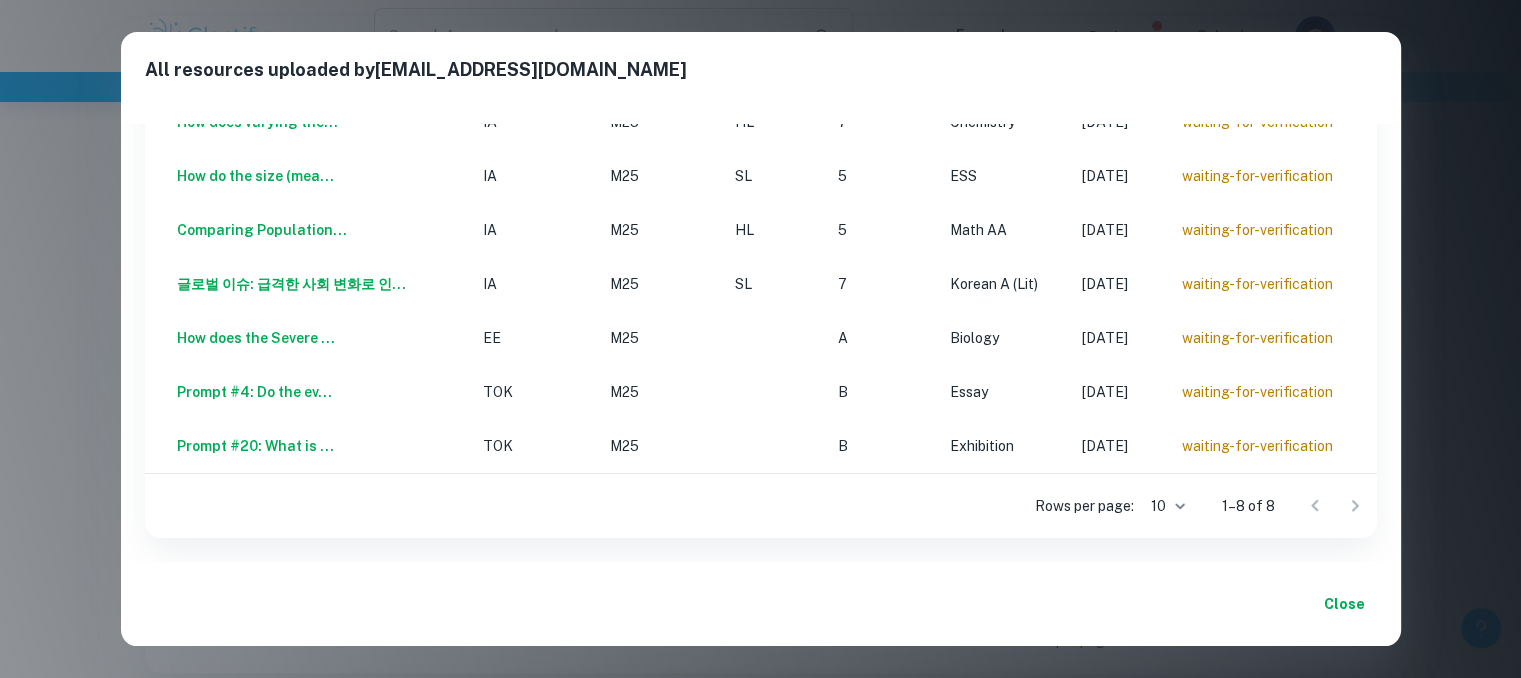 click on "Close" at bounding box center (1345, 604) 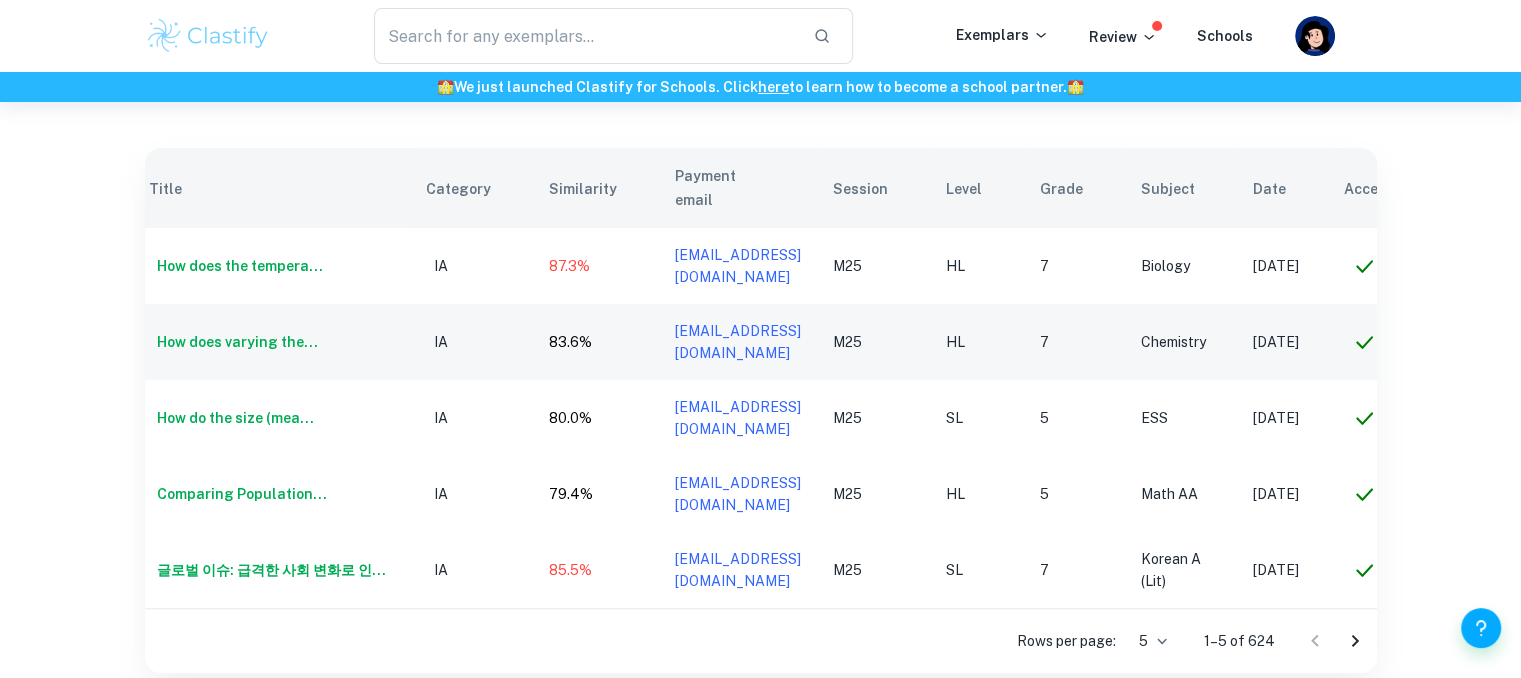 scroll, scrollTop: 0, scrollLeft: 184, axis: horizontal 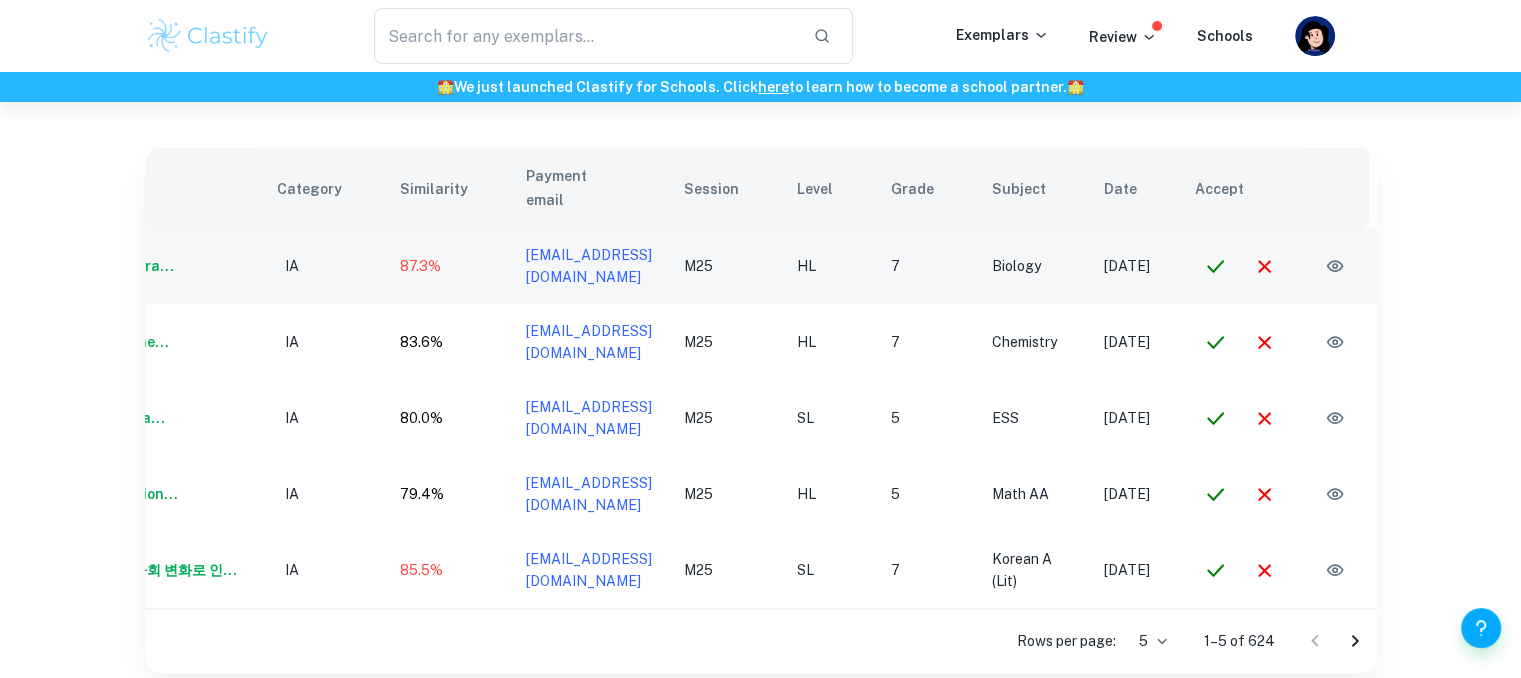 click at bounding box center [1335, 266] 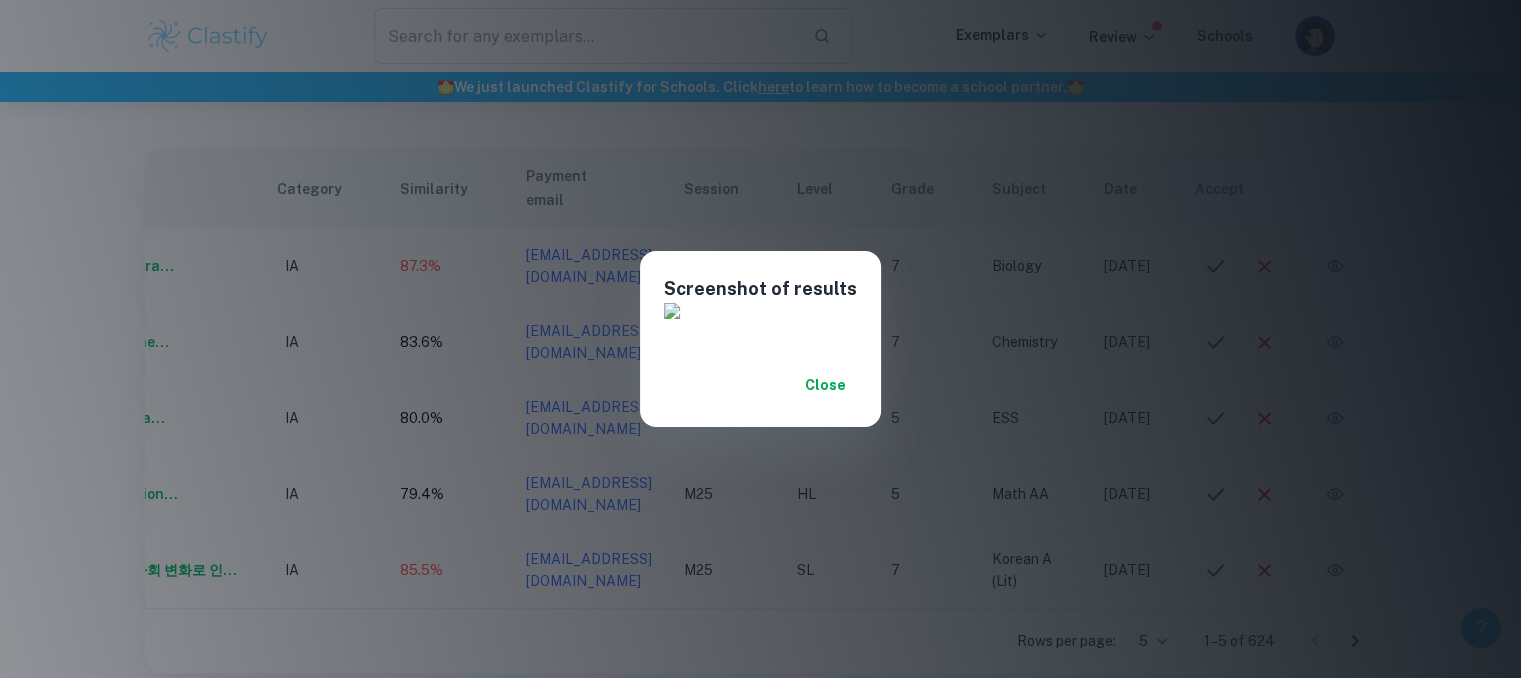click on "Close" at bounding box center (825, 385) 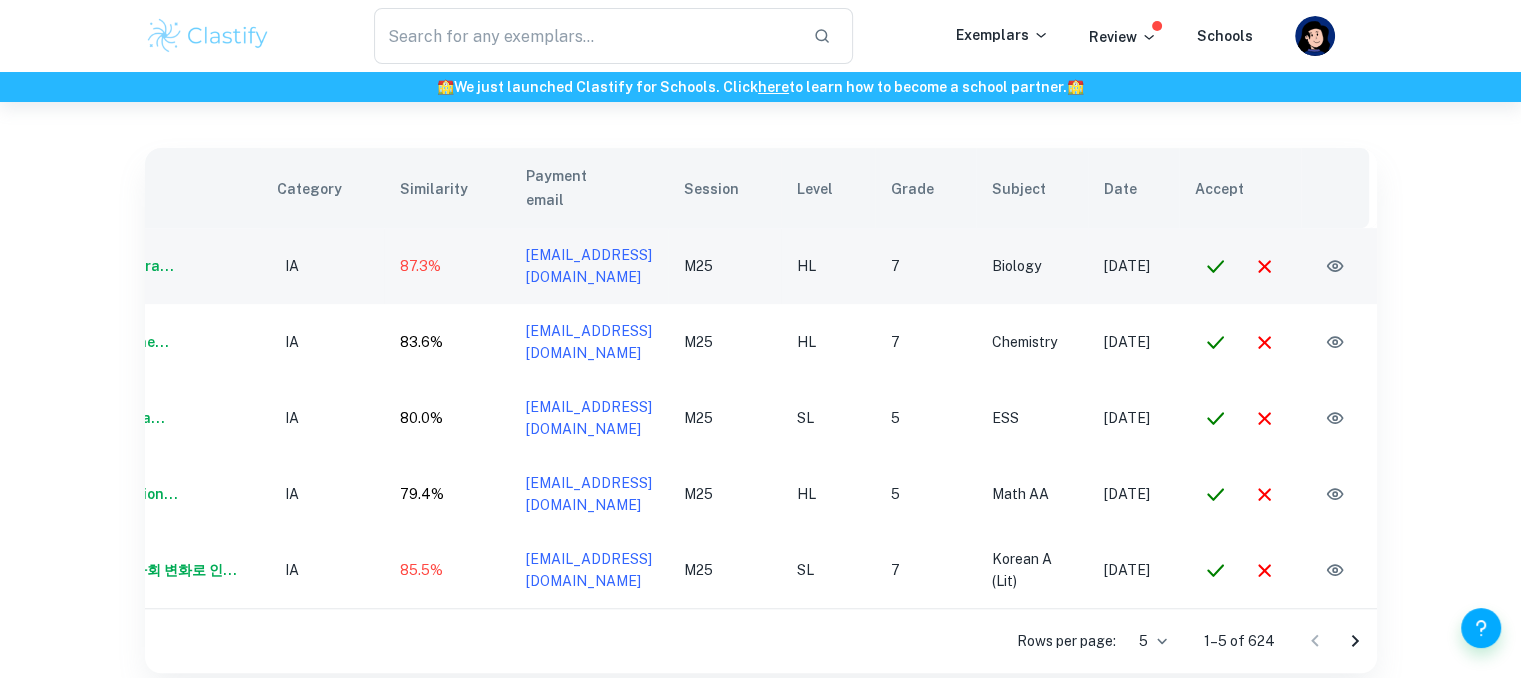 click 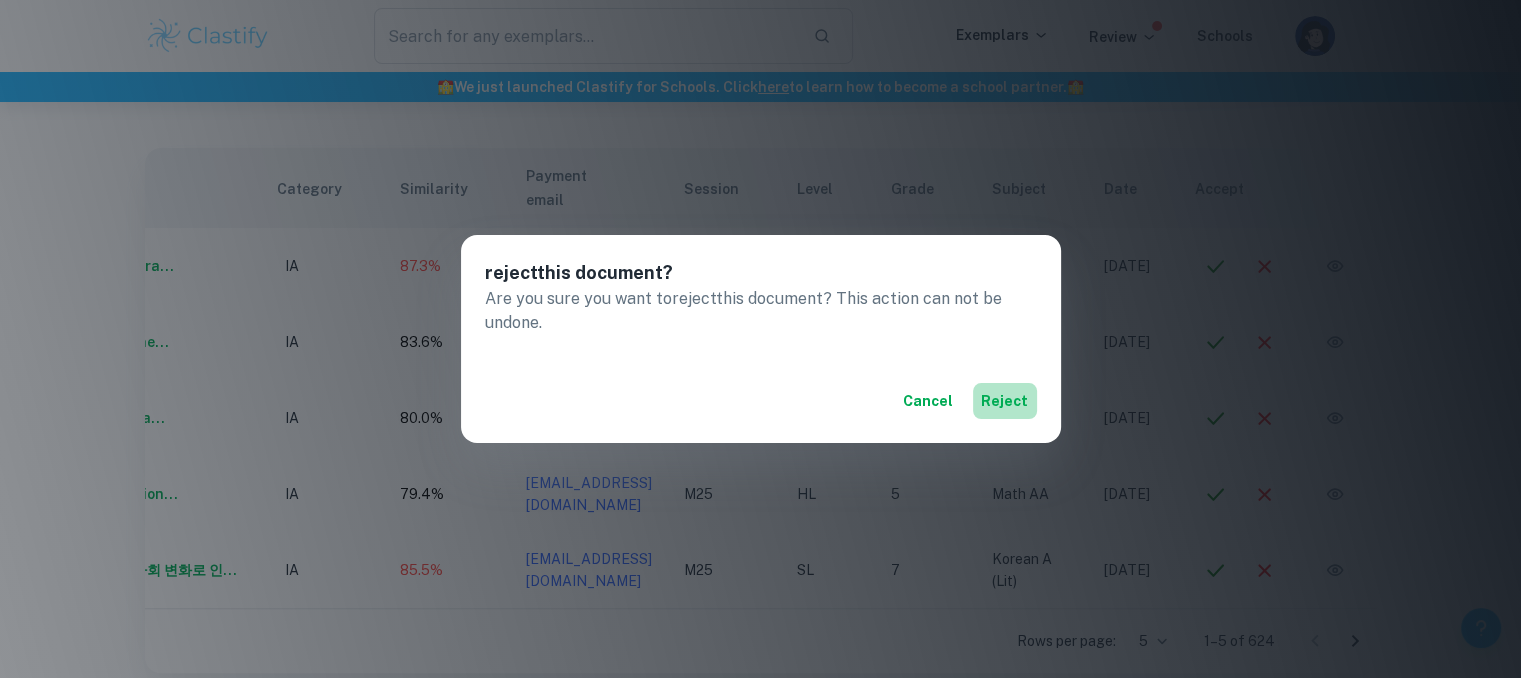 click on "reject" at bounding box center [1005, 401] 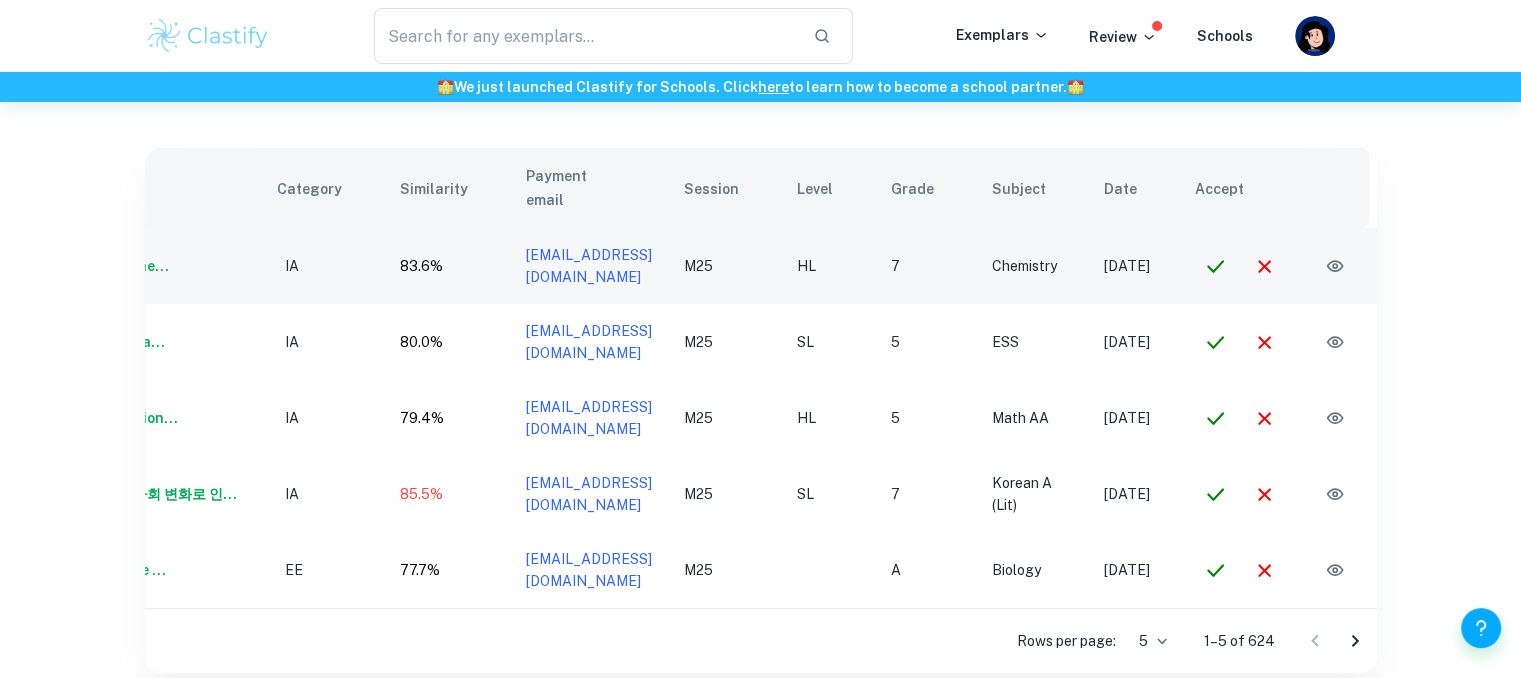 click 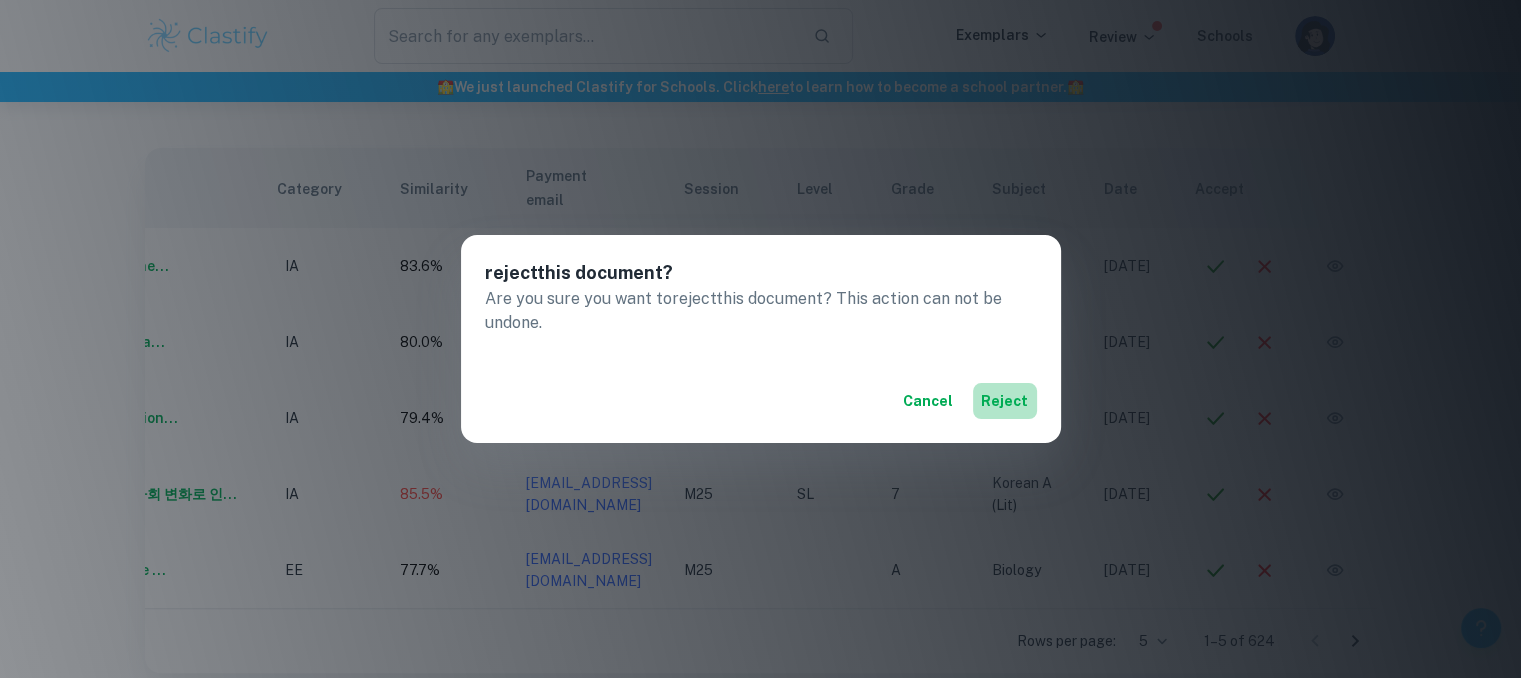 click on "reject" at bounding box center (1005, 401) 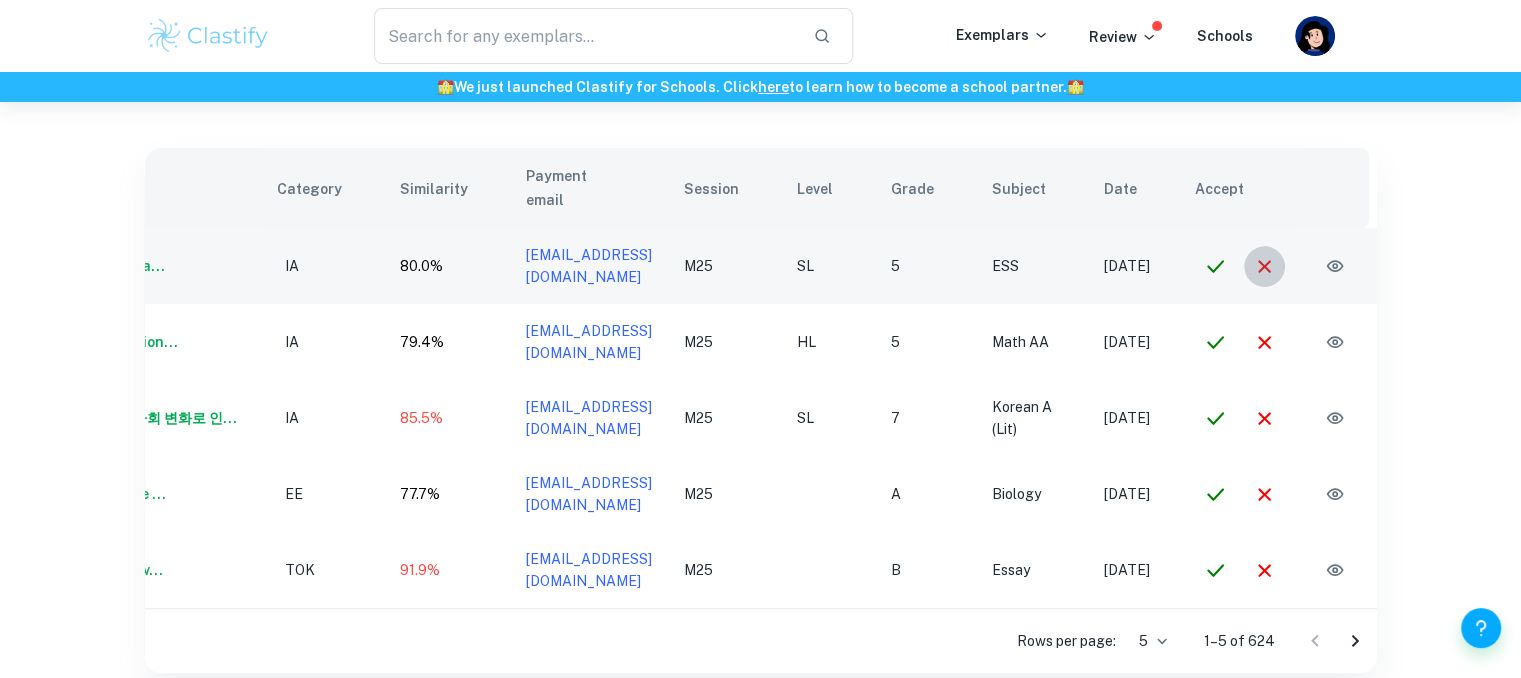 click at bounding box center (1264, 266) 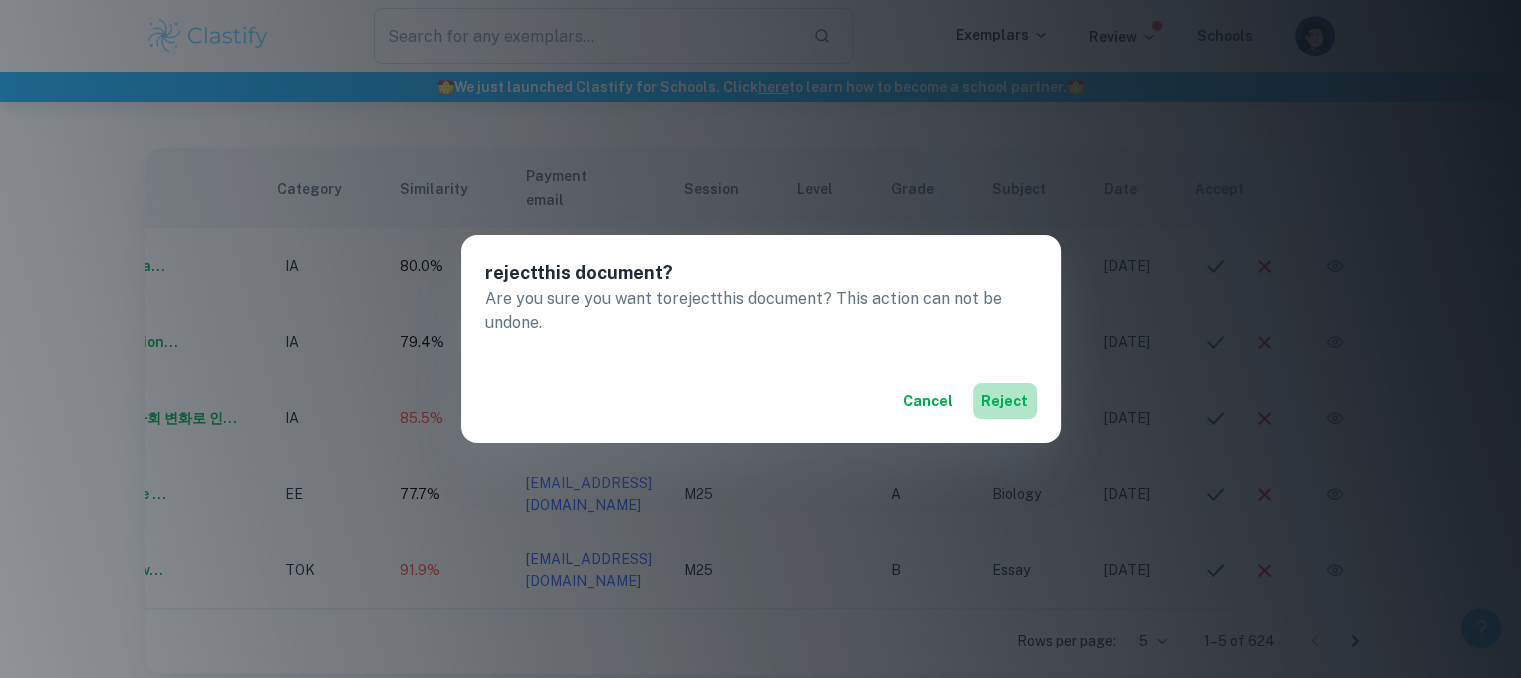 click on "reject" at bounding box center [1005, 401] 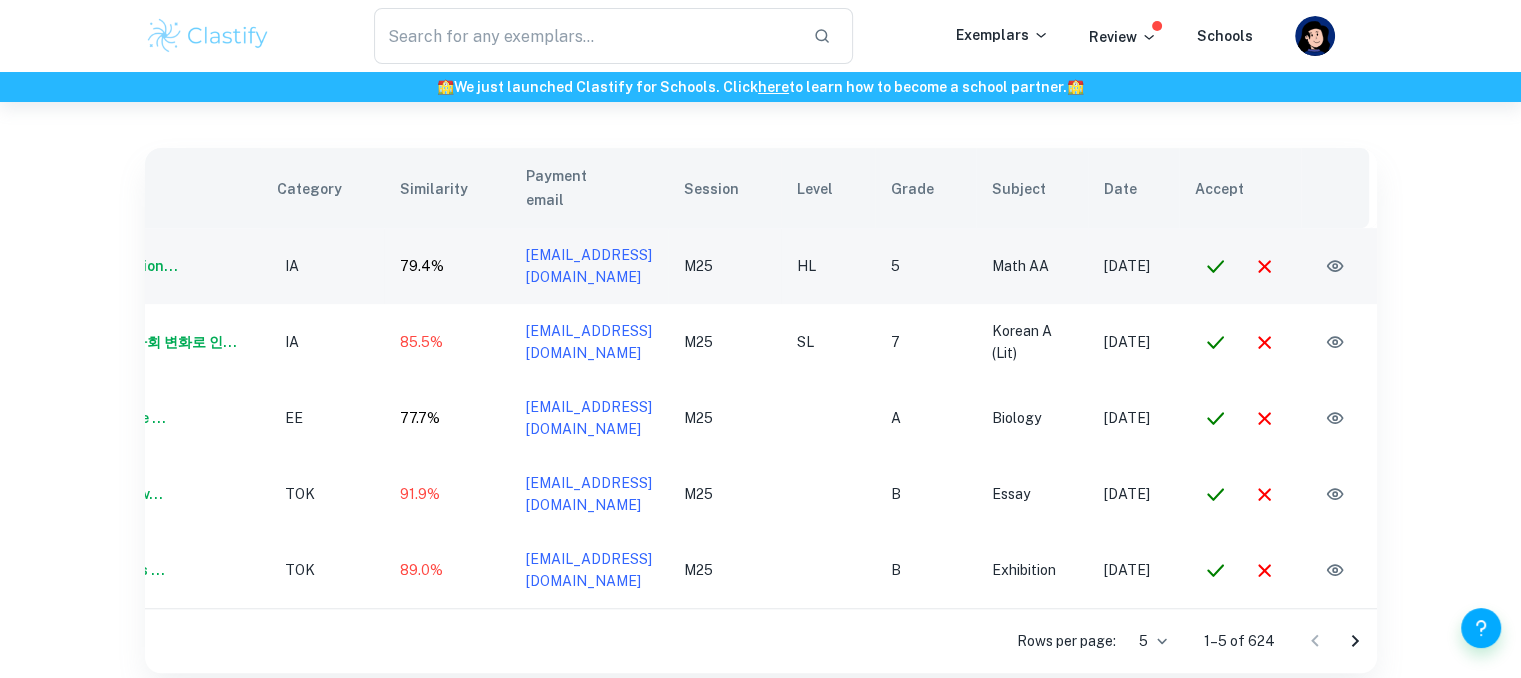 click 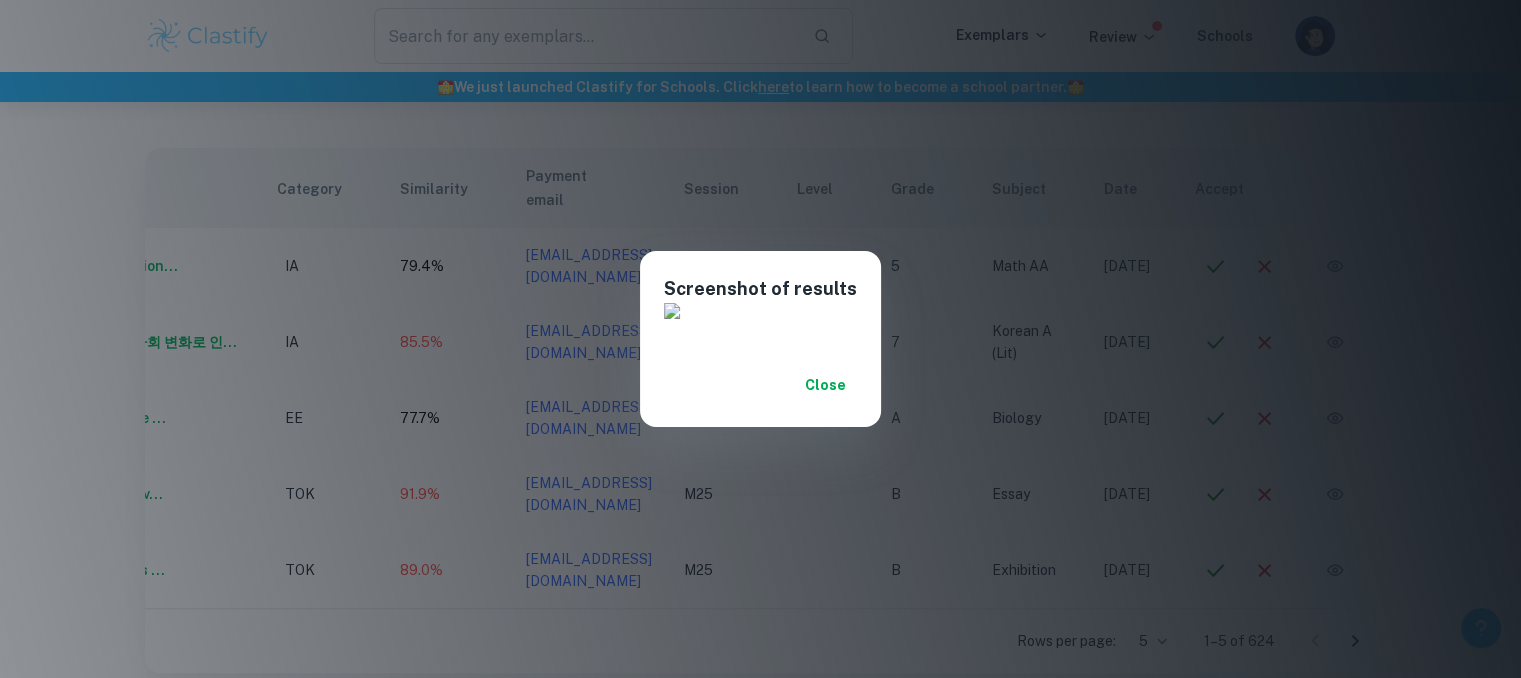 click on "Close" at bounding box center (825, 385) 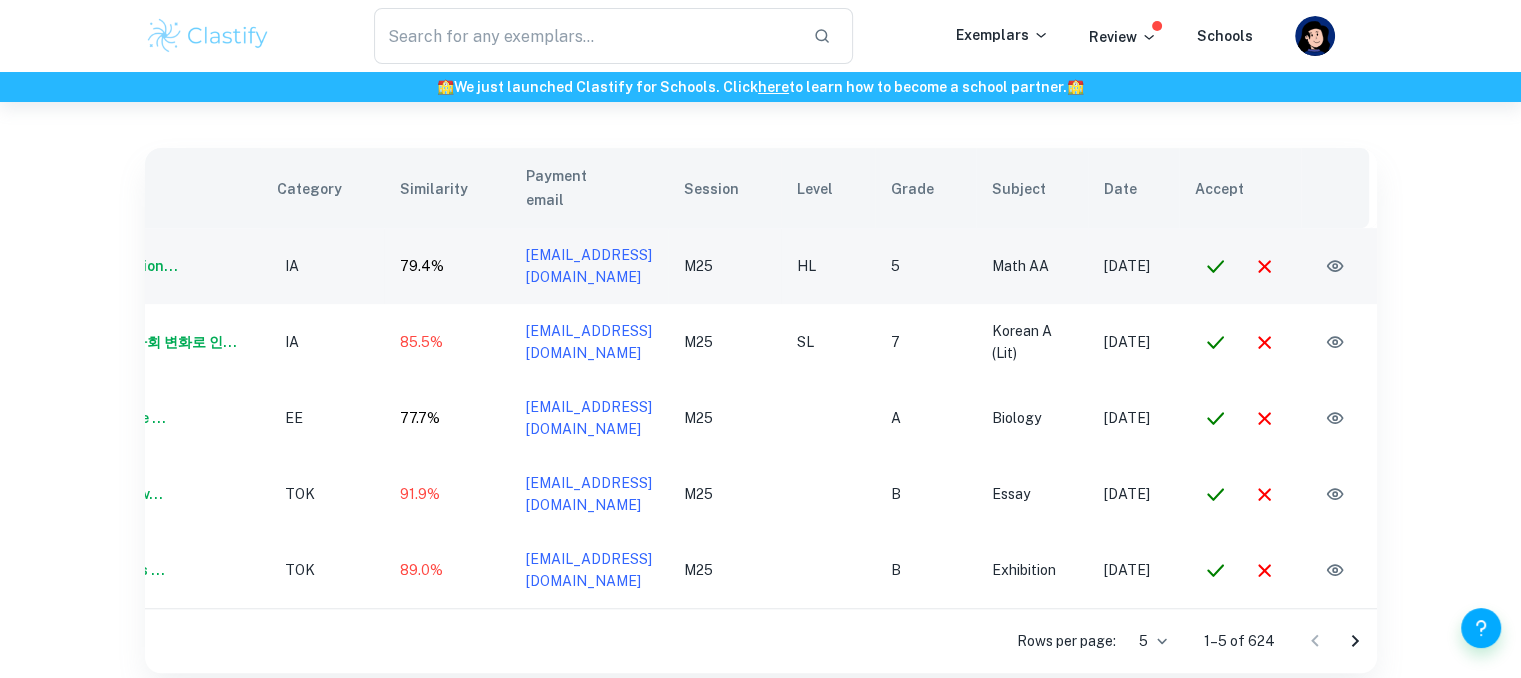 click 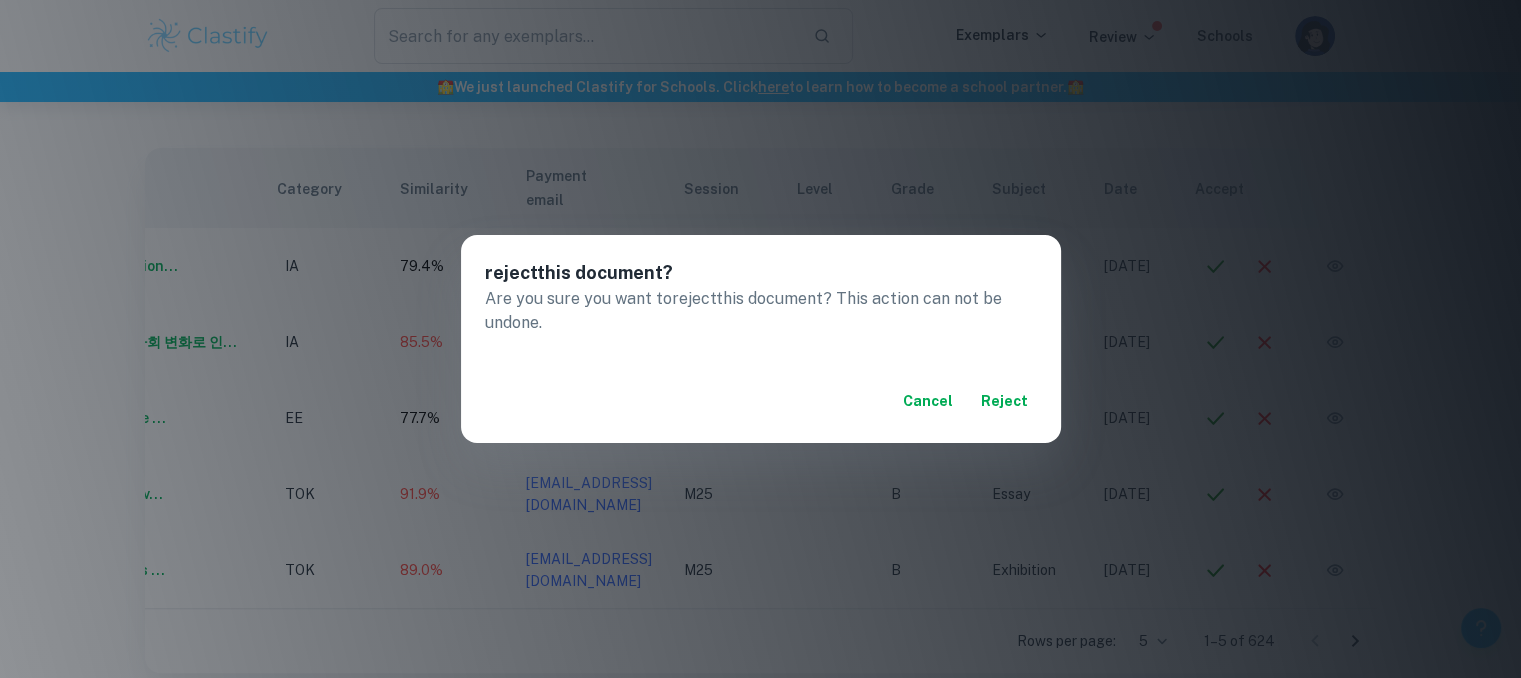 click on "reject" at bounding box center (1005, 401) 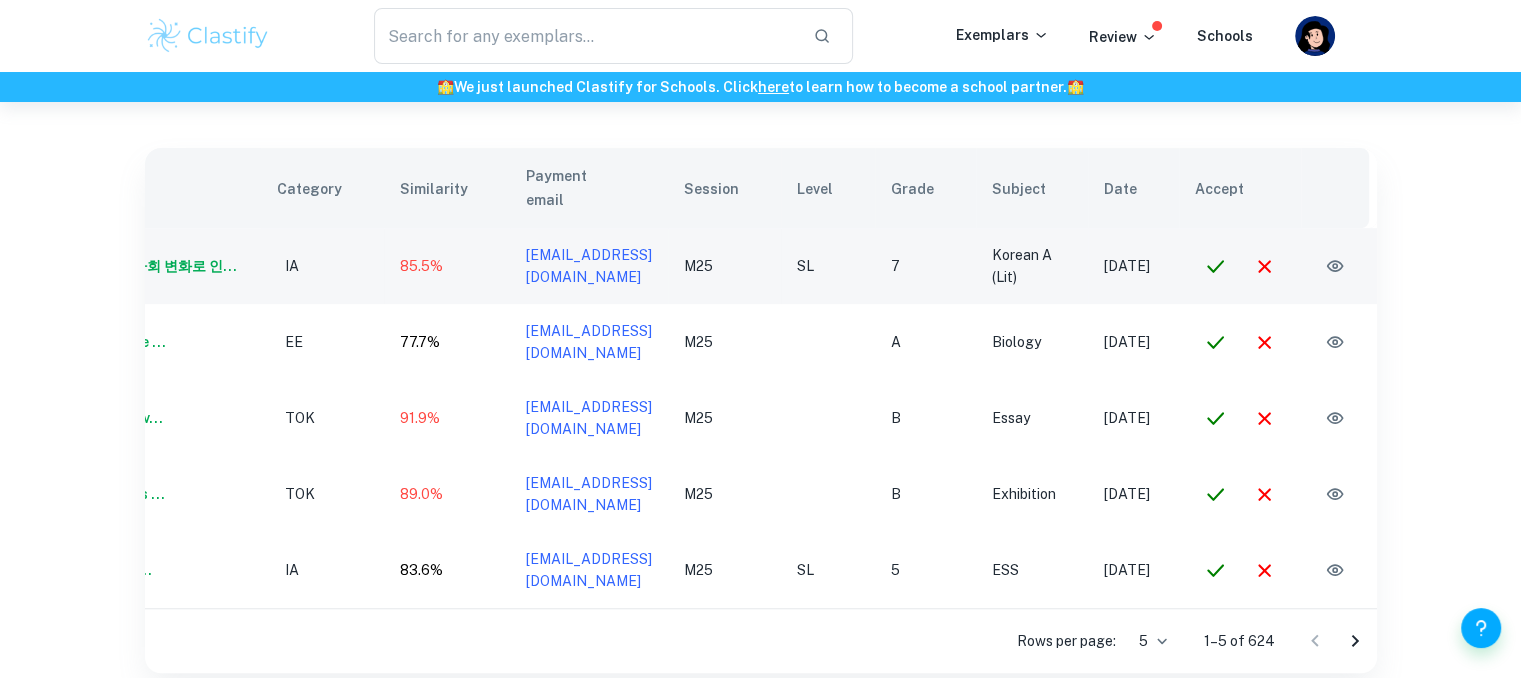 click 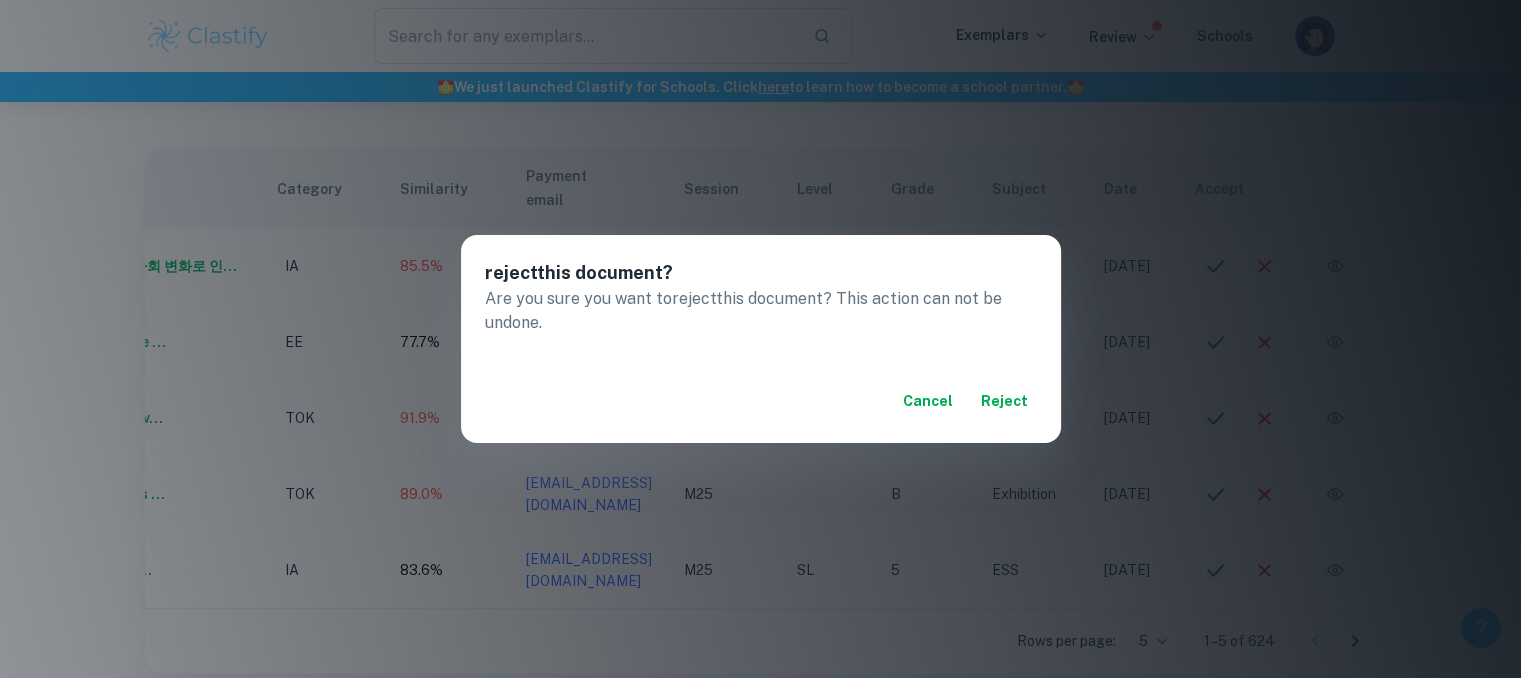click on "reject" at bounding box center [1005, 401] 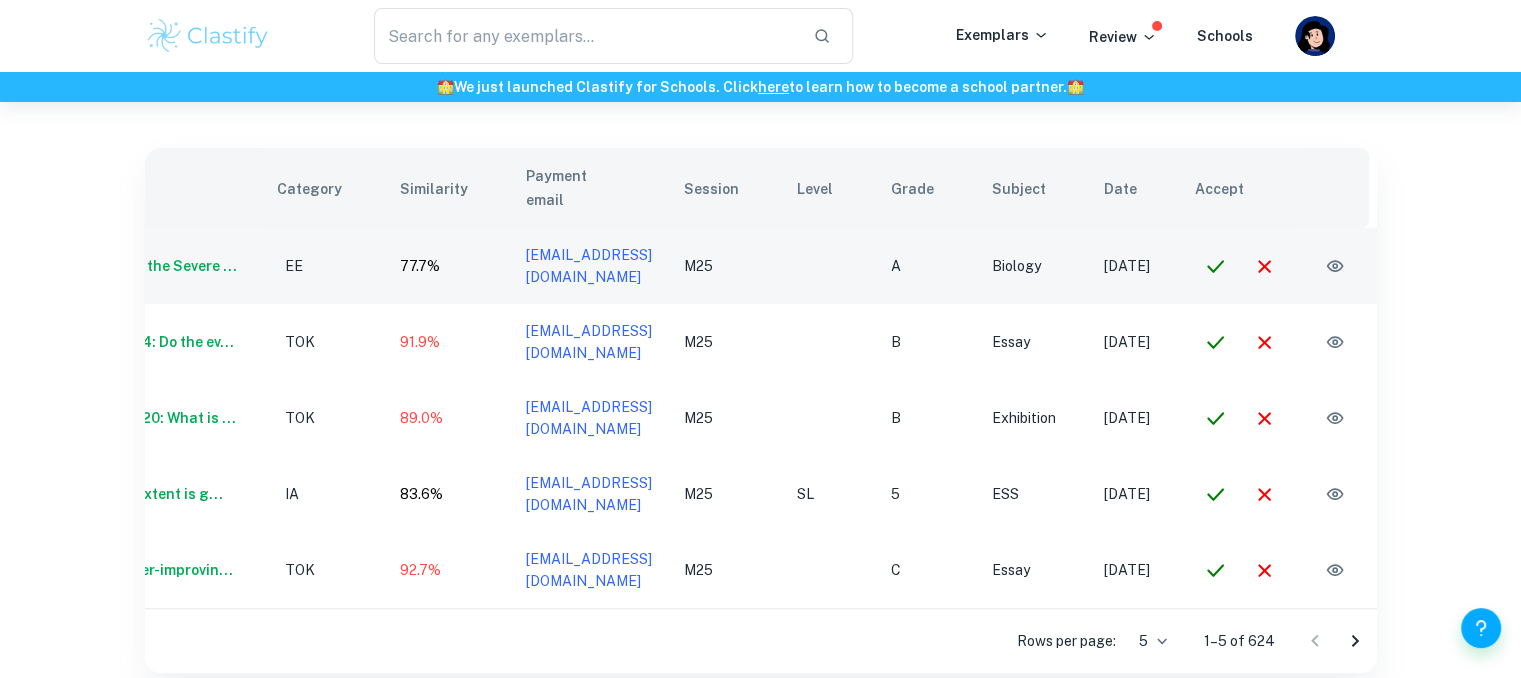 click at bounding box center [1264, 266] 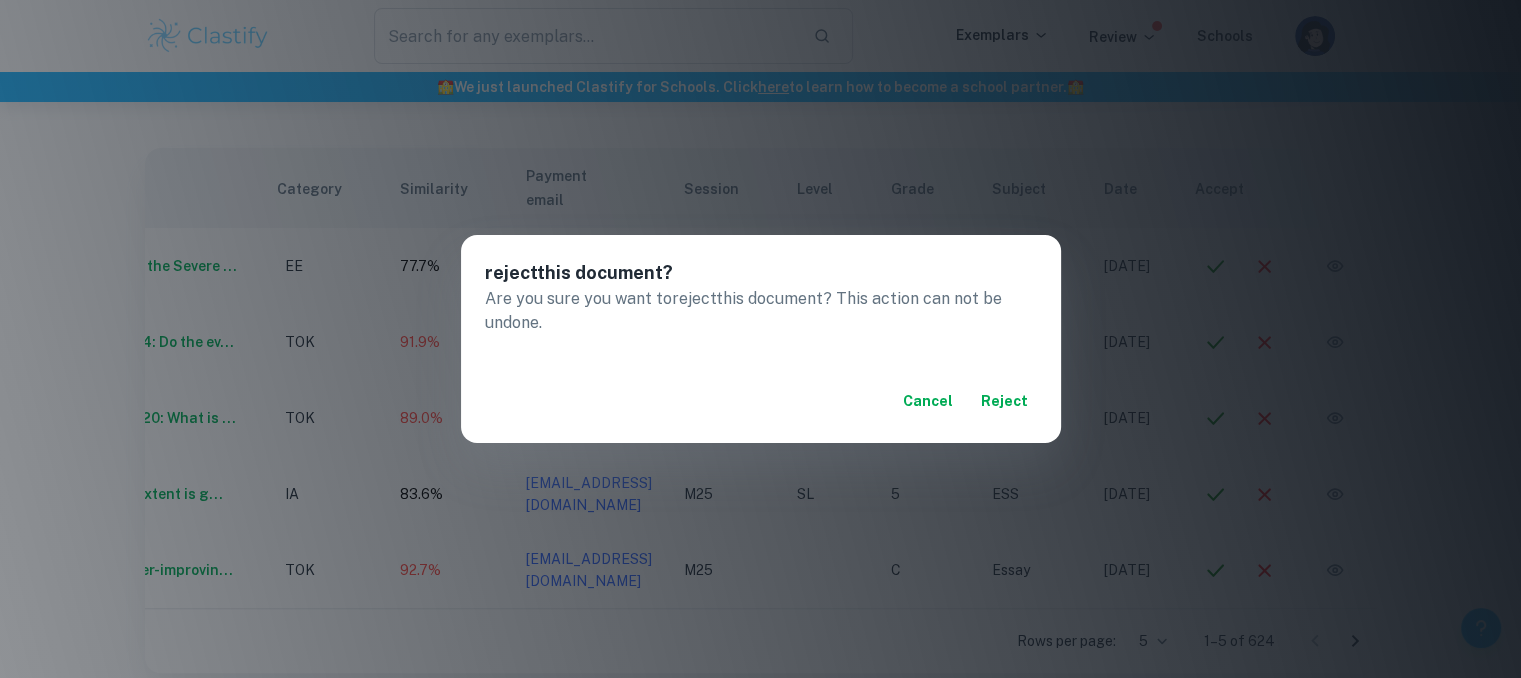 click on "reject" at bounding box center (1005, 401) 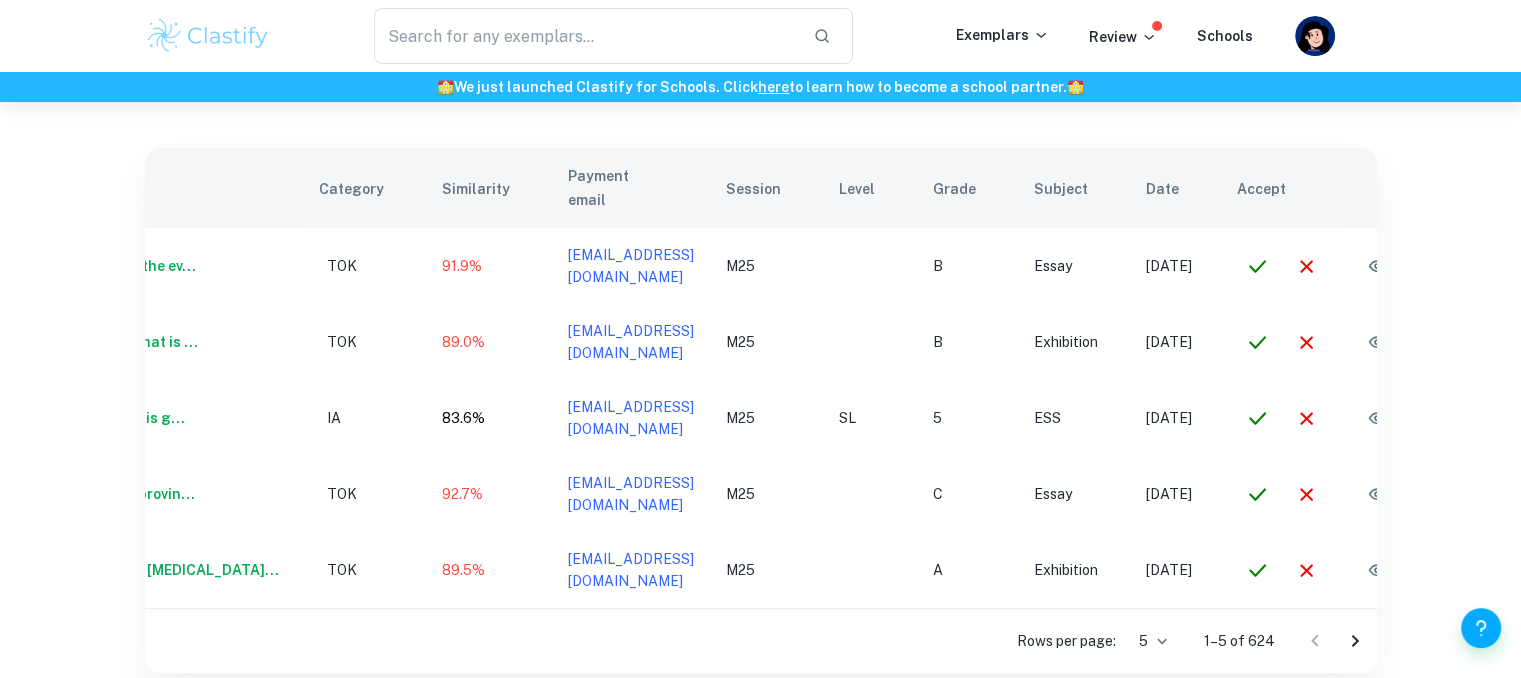 scroll, scrollTop: 0, scrollLeft: 131, axis: horizontal 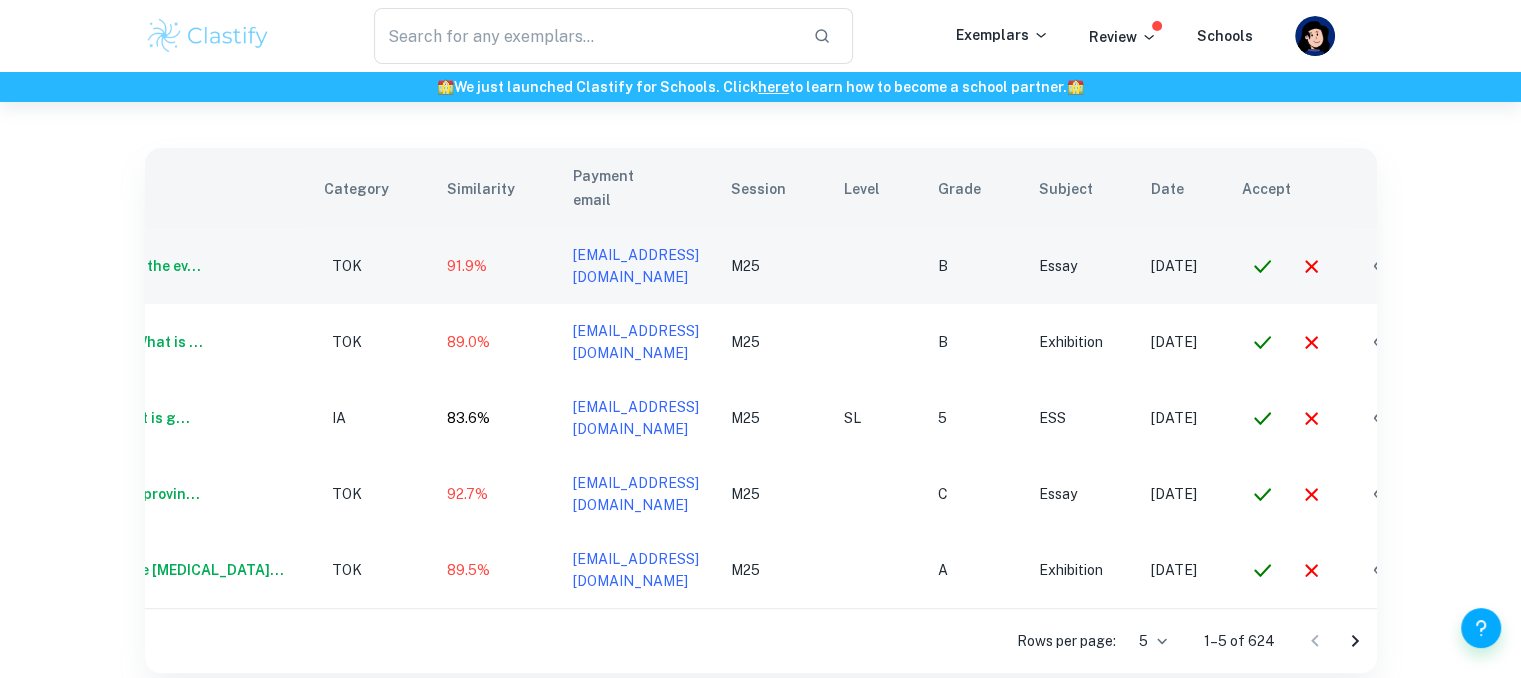 click 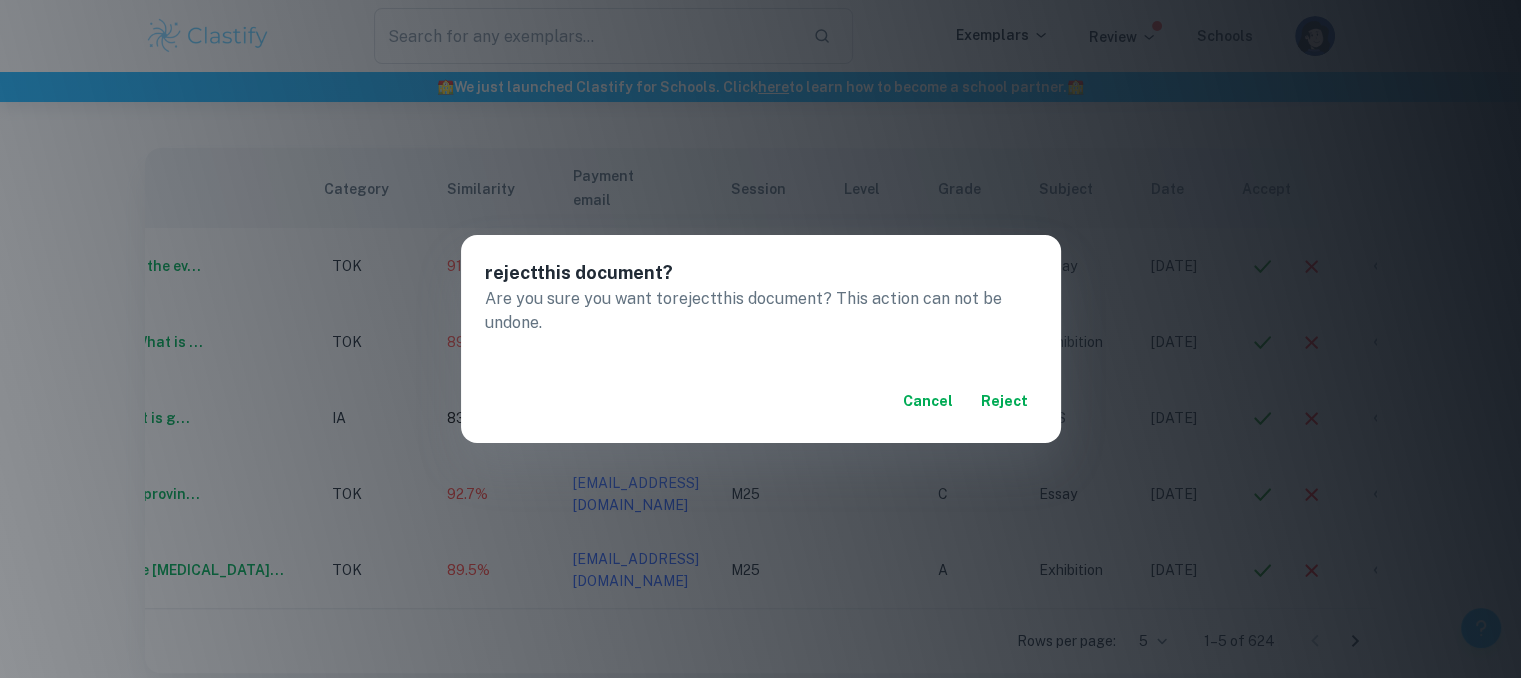 click on "reject" at bounding box center [1005, 401] 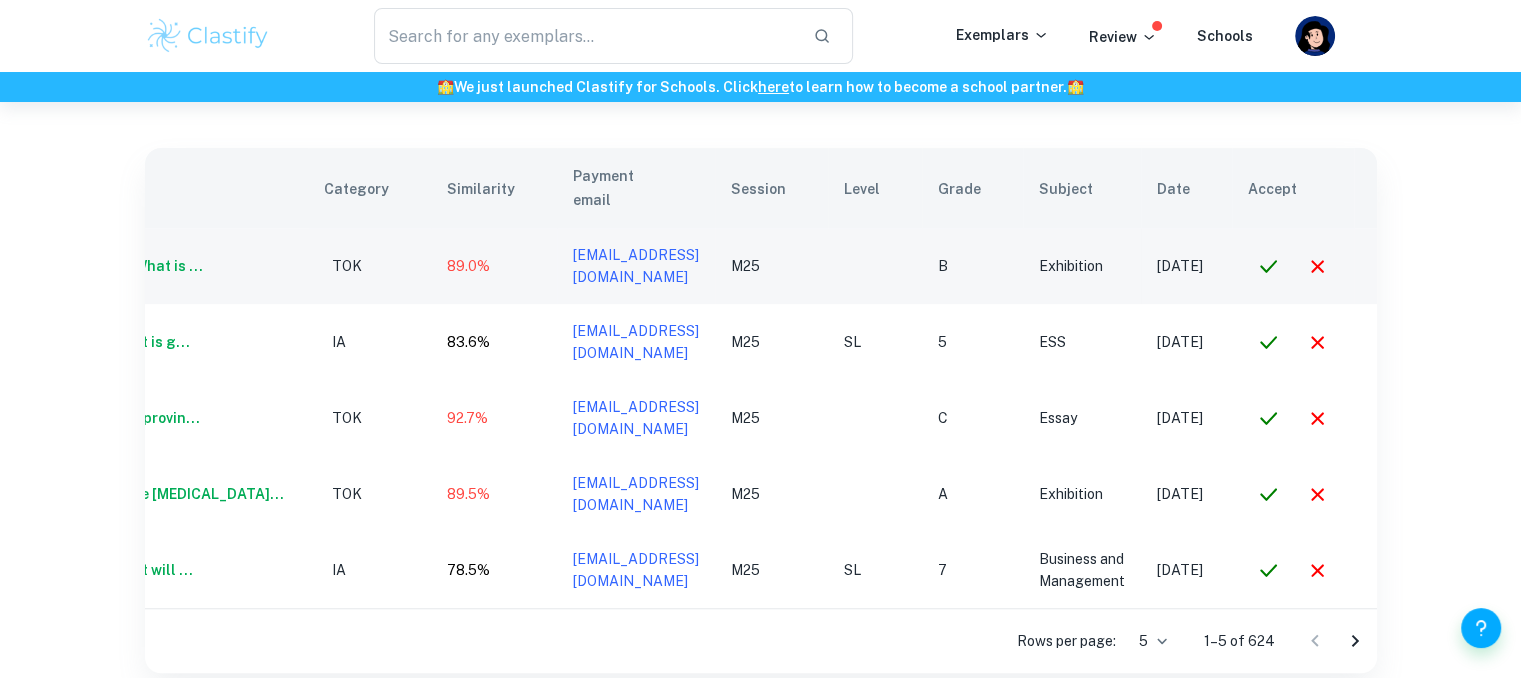 click 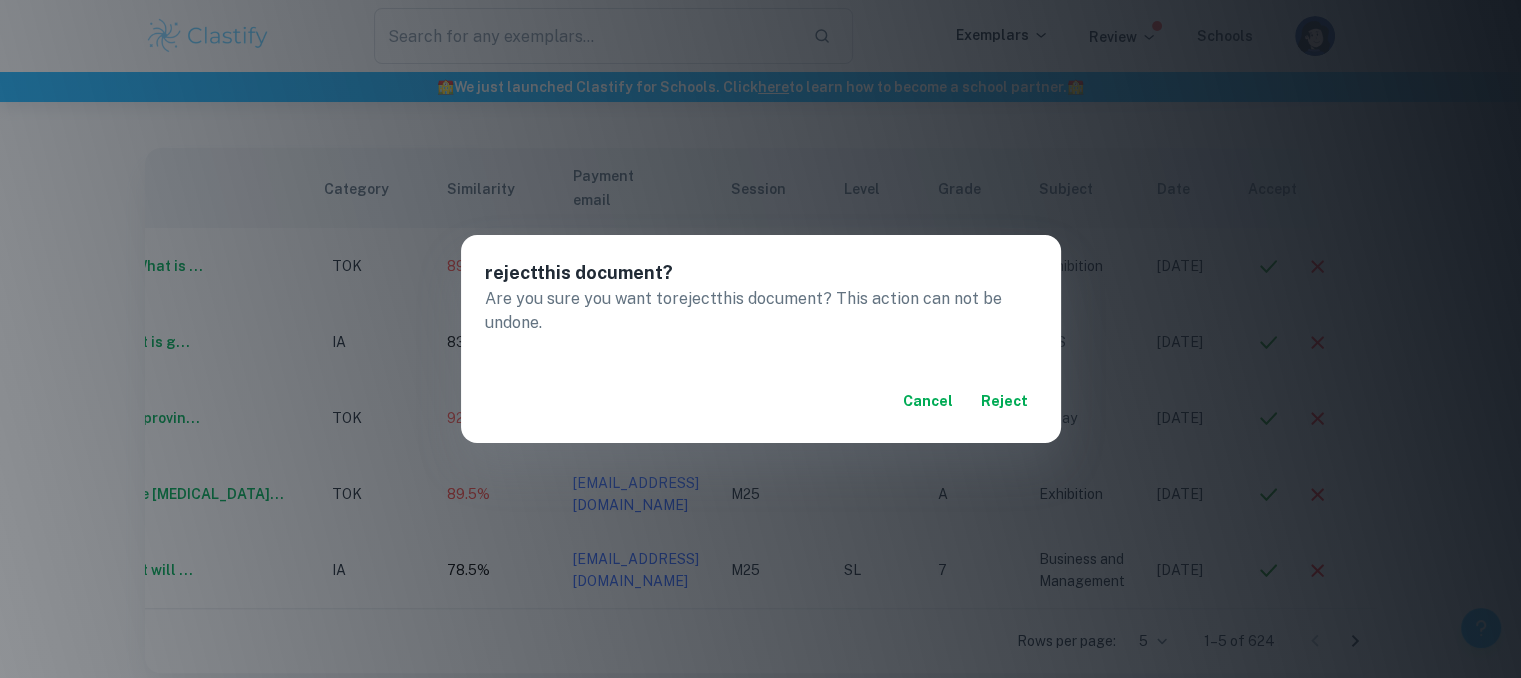 click on "reject" at bounding box center (1005, 401) 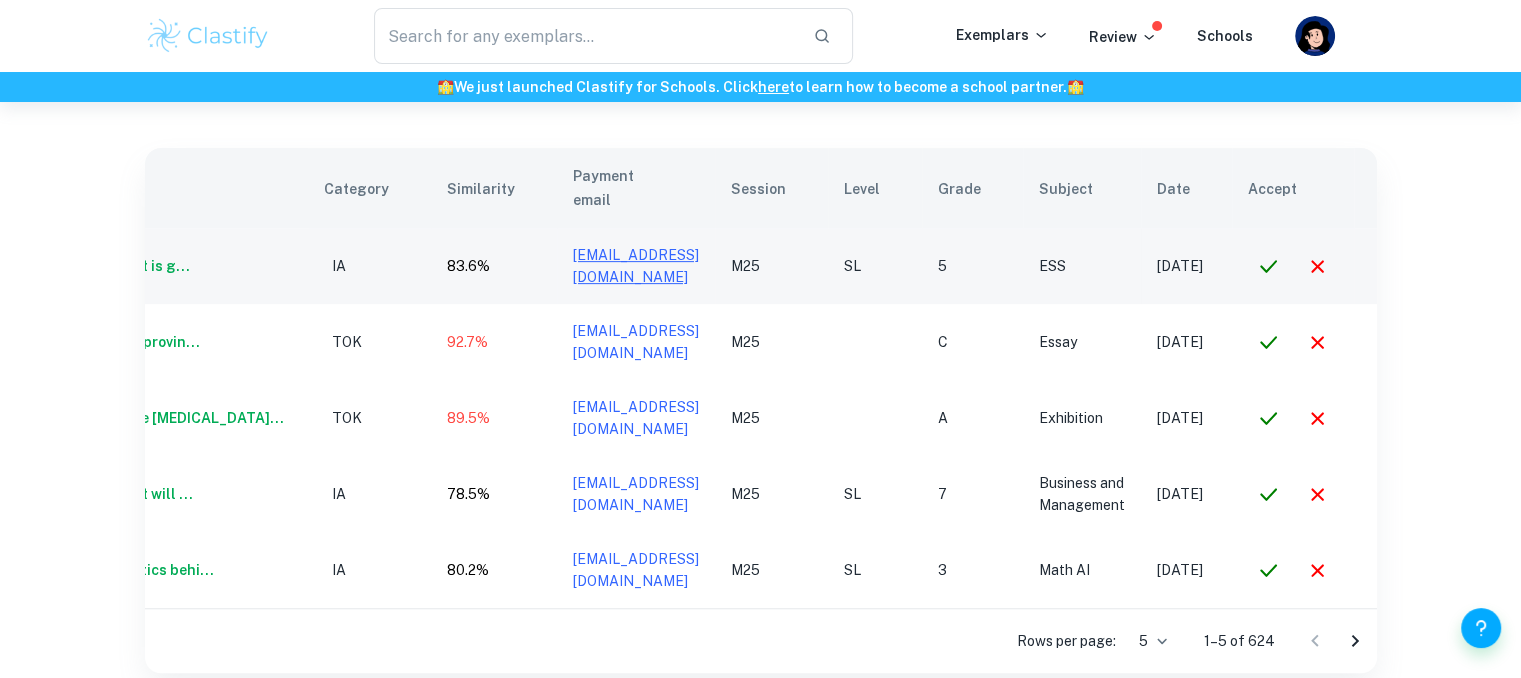 click on "mahtanikrishna@gmail.com" at bounding box center [636, 266] 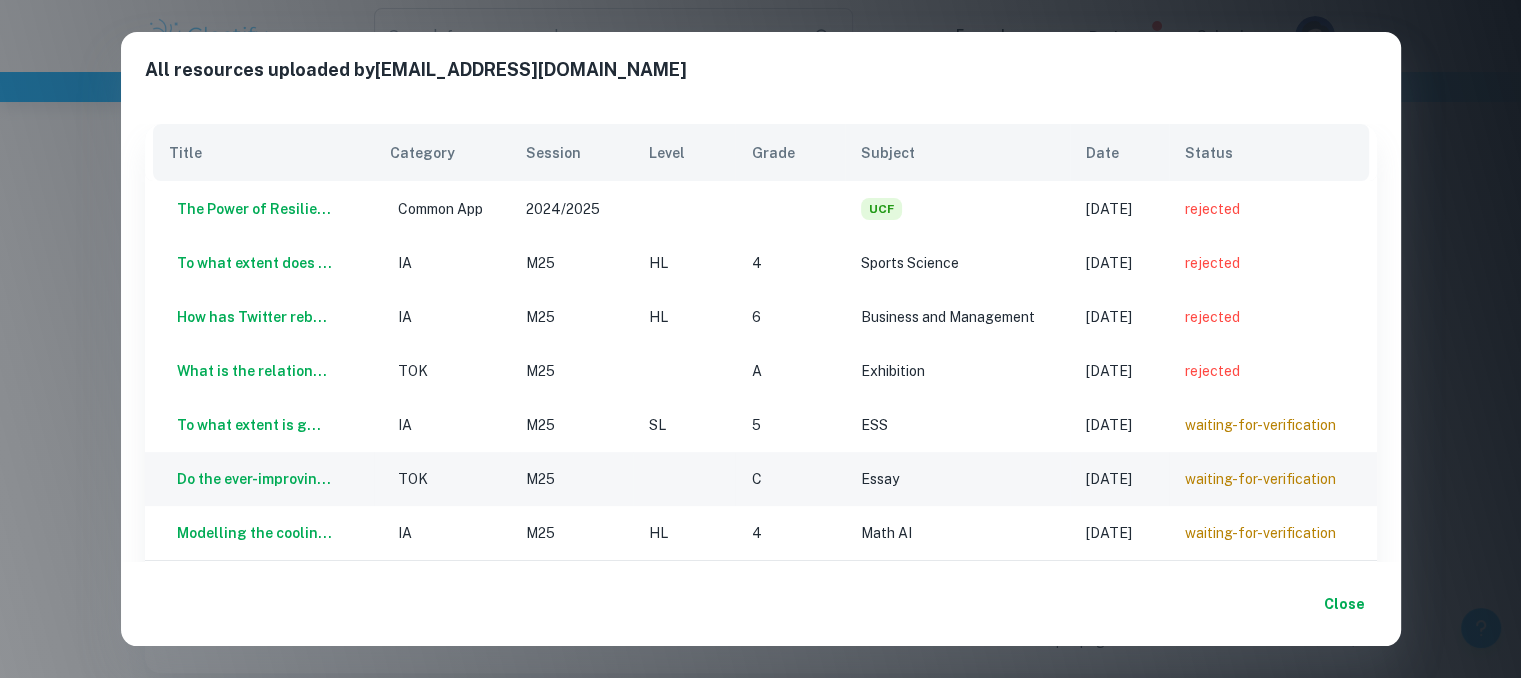 scroll, scrollTop: 87, scrollLeft: 0, axis: vertical 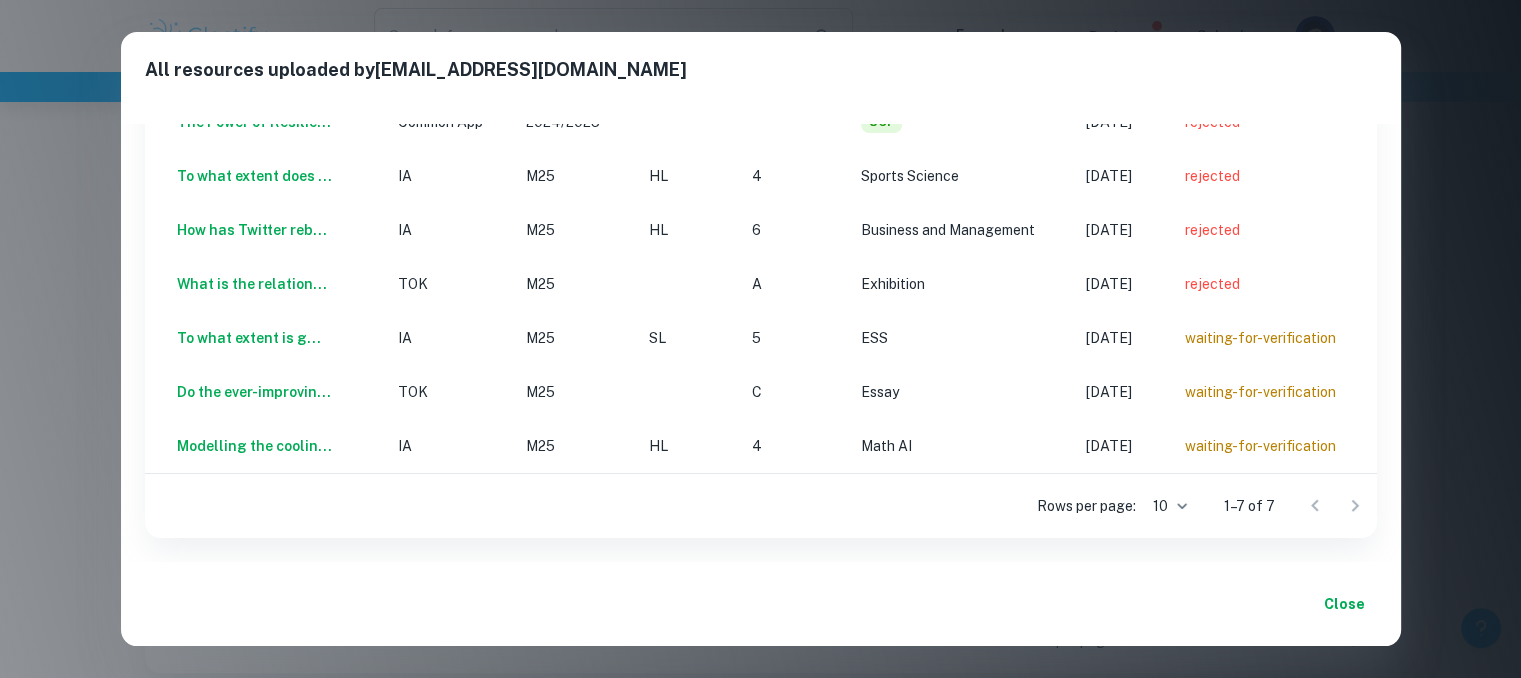 click on "Close" at bounding box center [1345, 604] 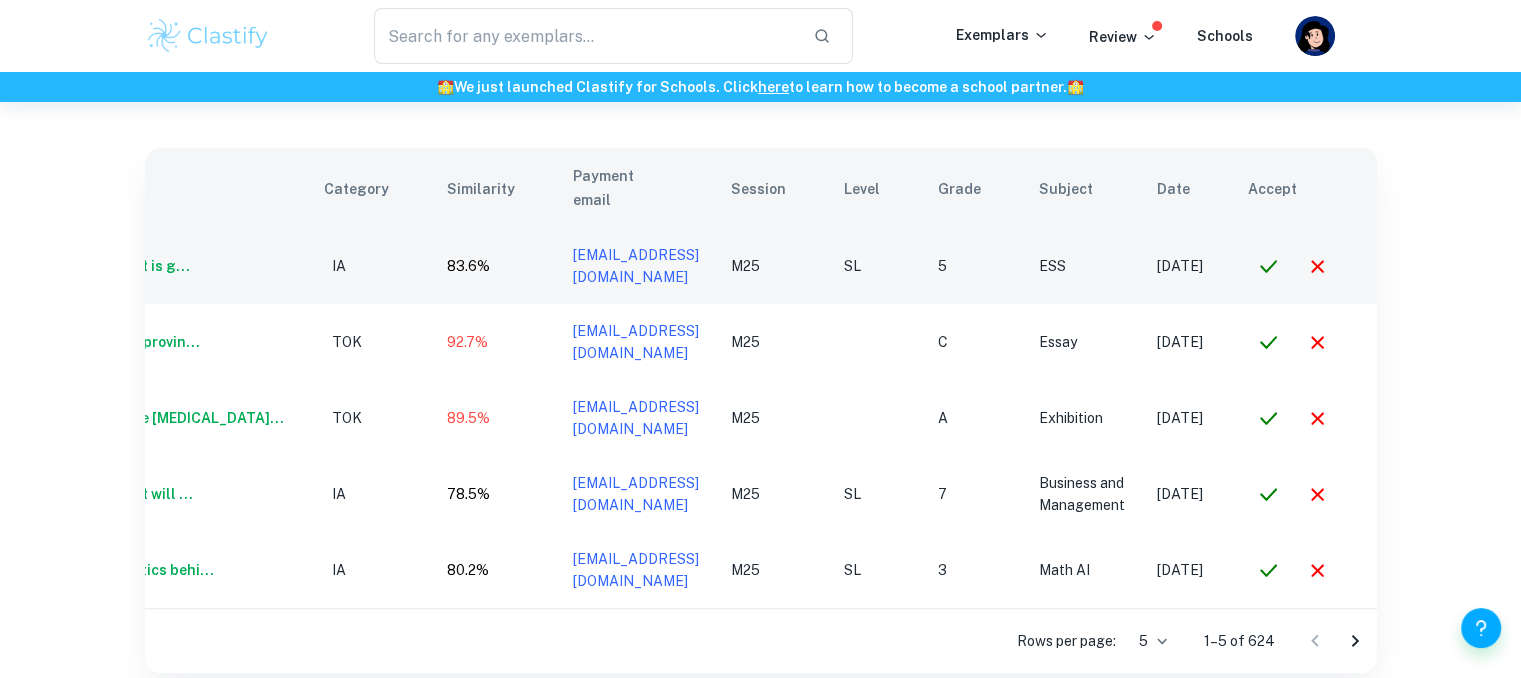 click 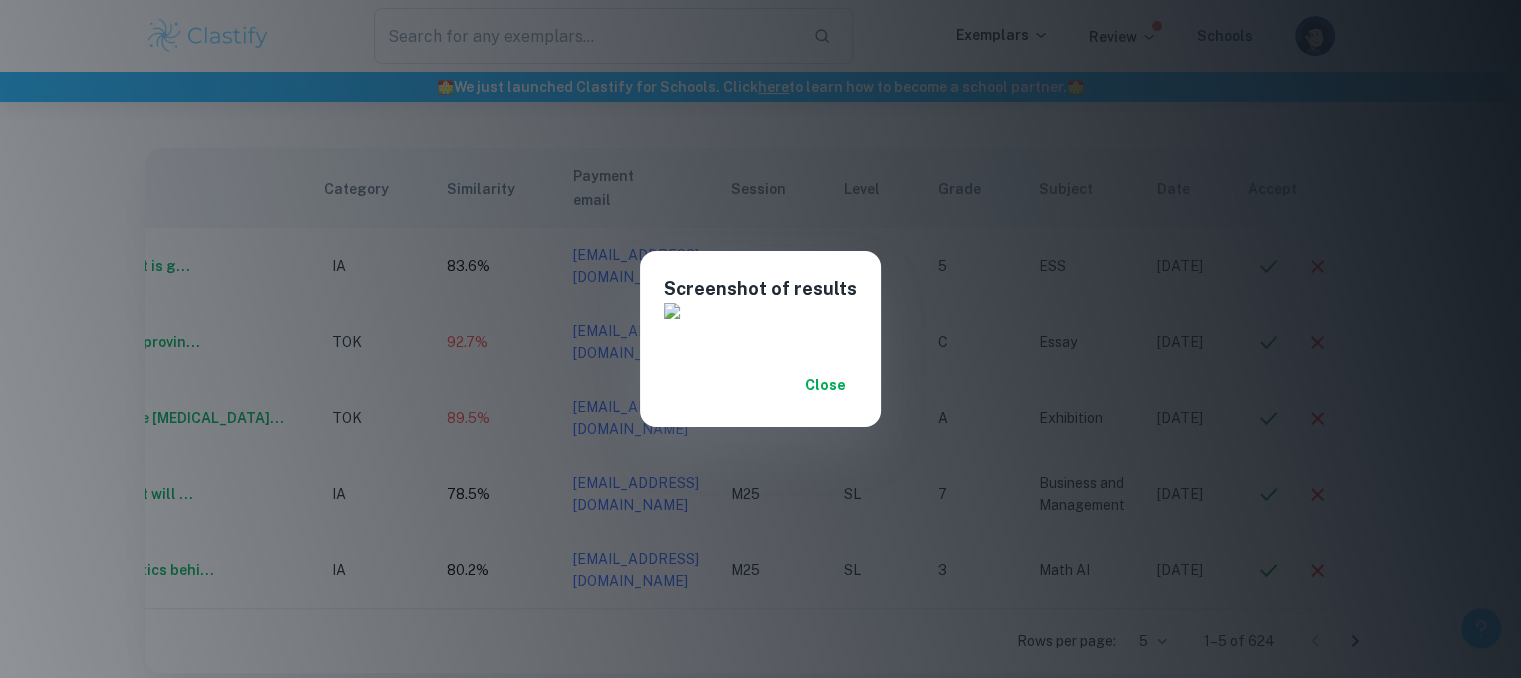click on "Close" at bounding box center (825, 385) 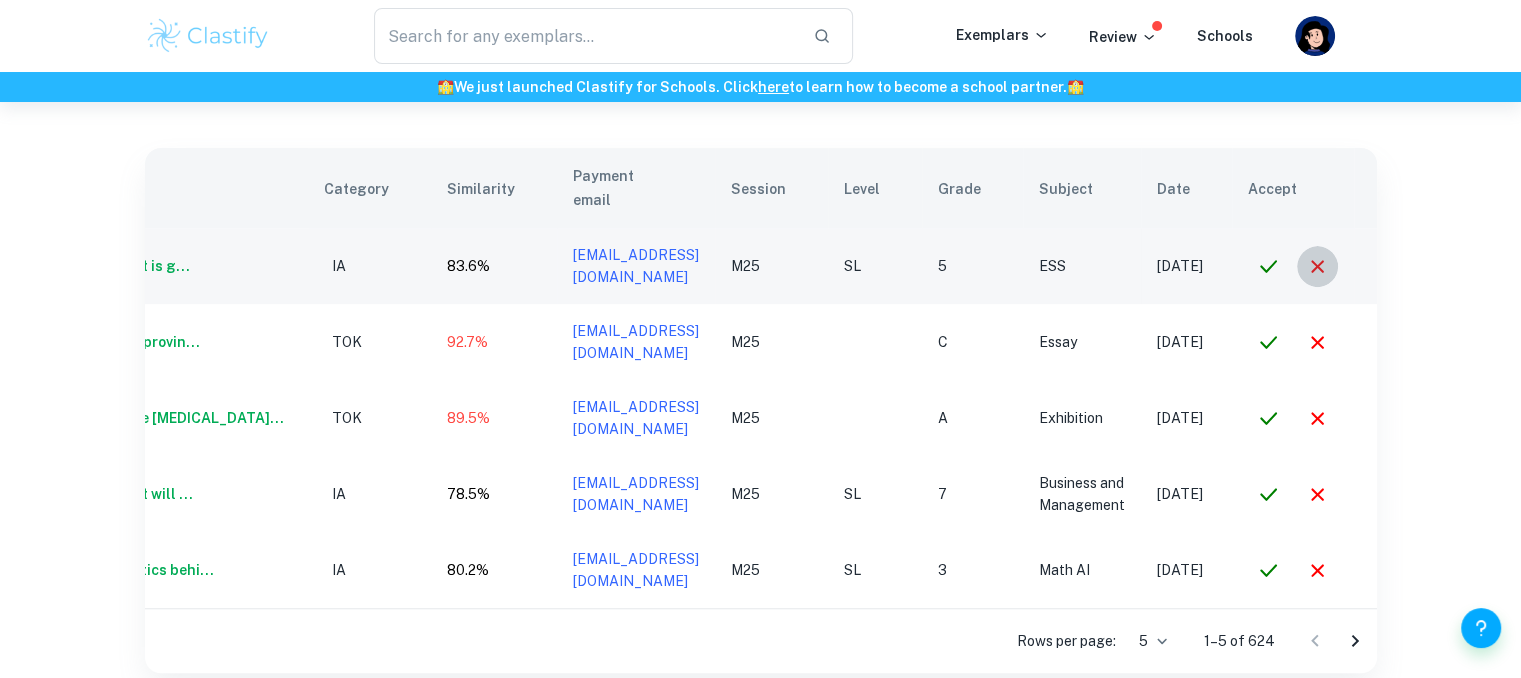 click 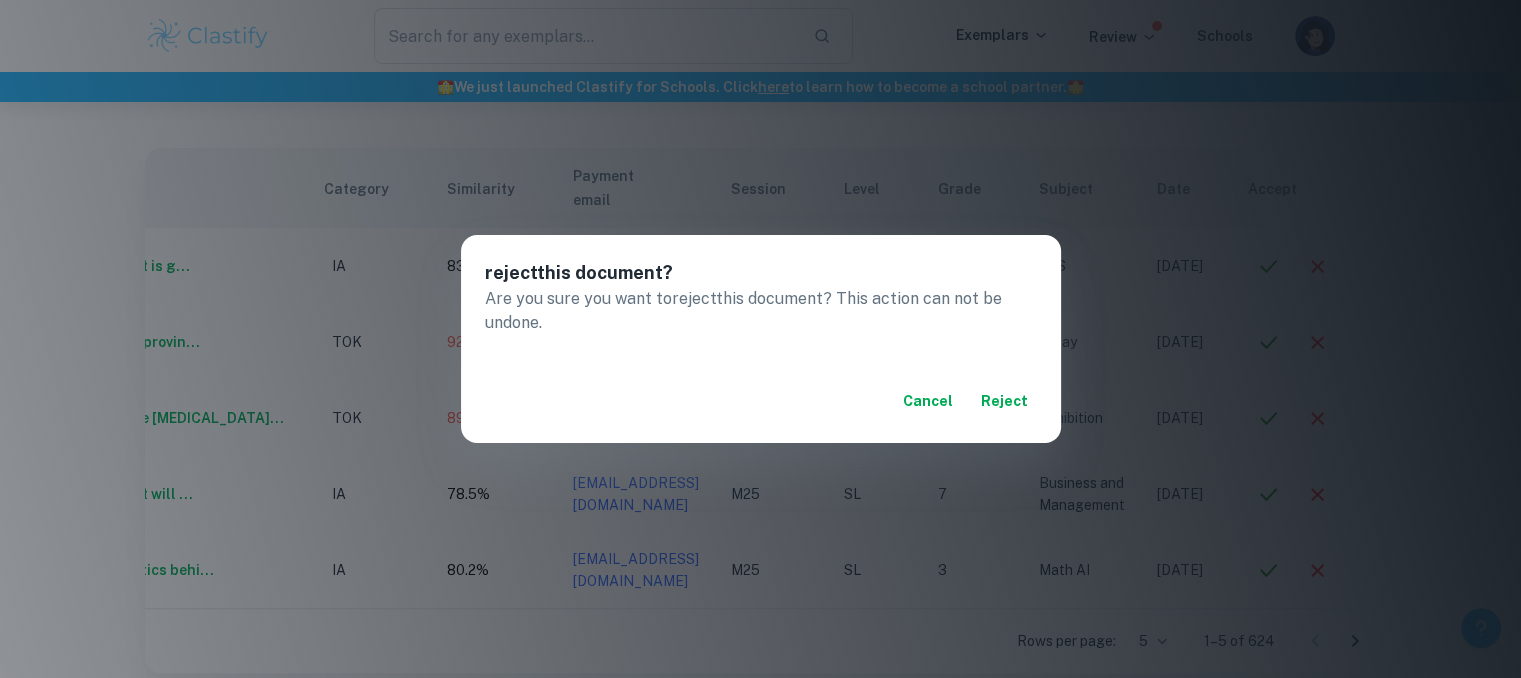 click on "reject" at bounding box center (1005, 401) 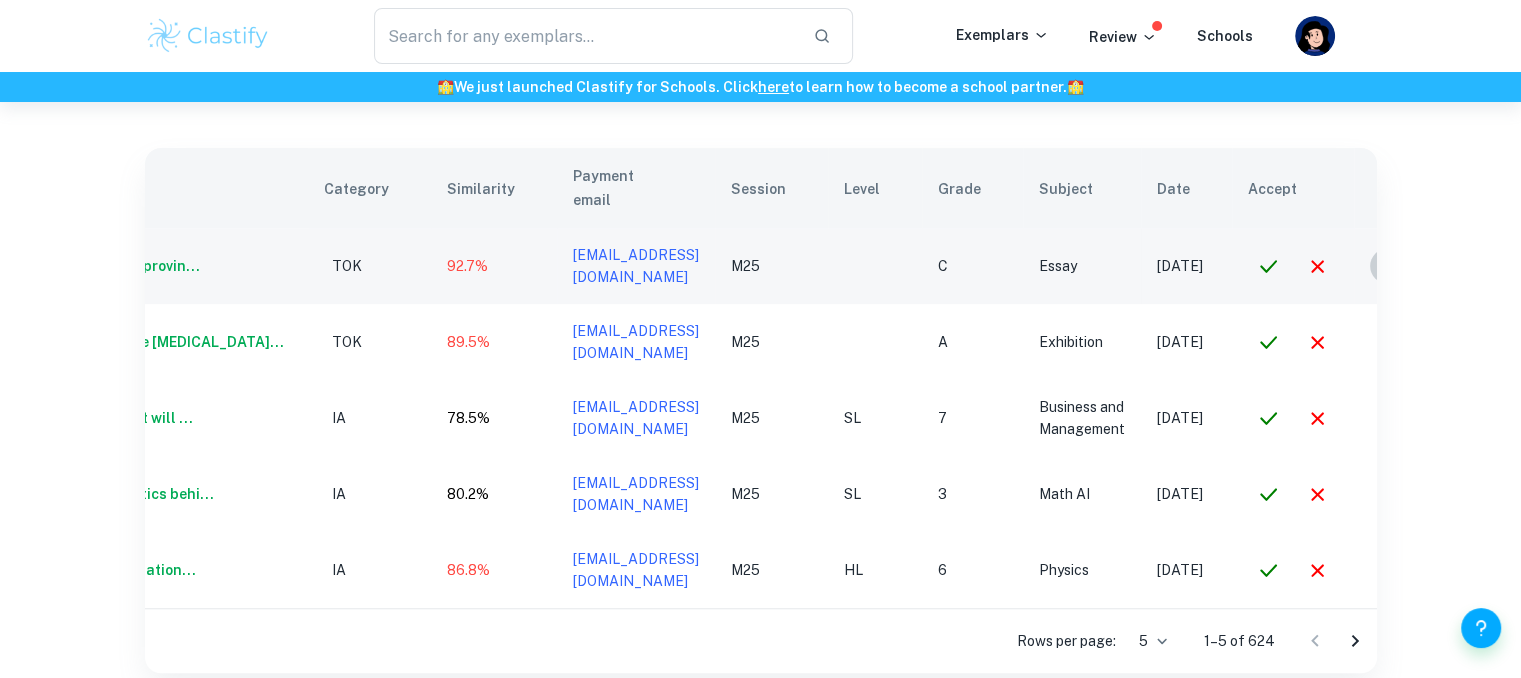 click 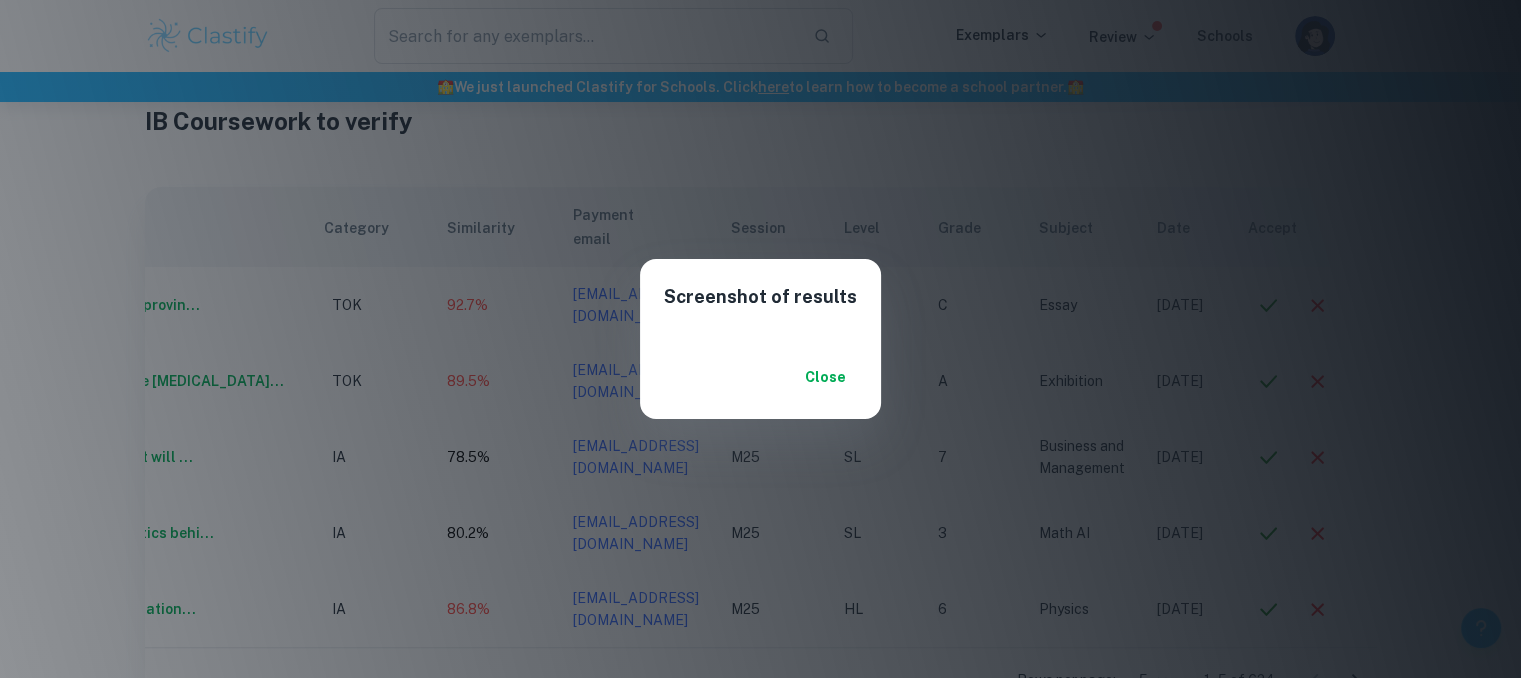 scroll, scrollTop: 645, scrollLeft: 0, axis: vertical 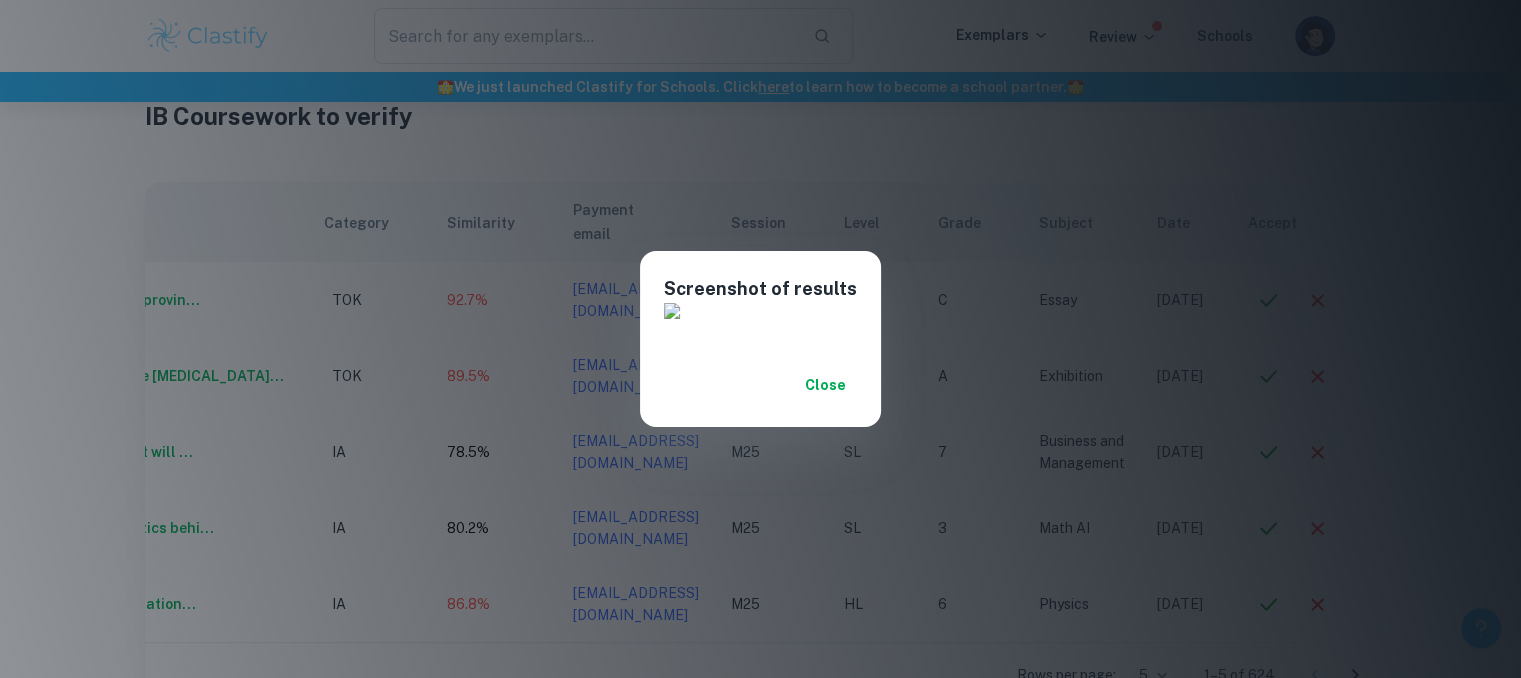 click on "Close" at bounding box center [825, 385] 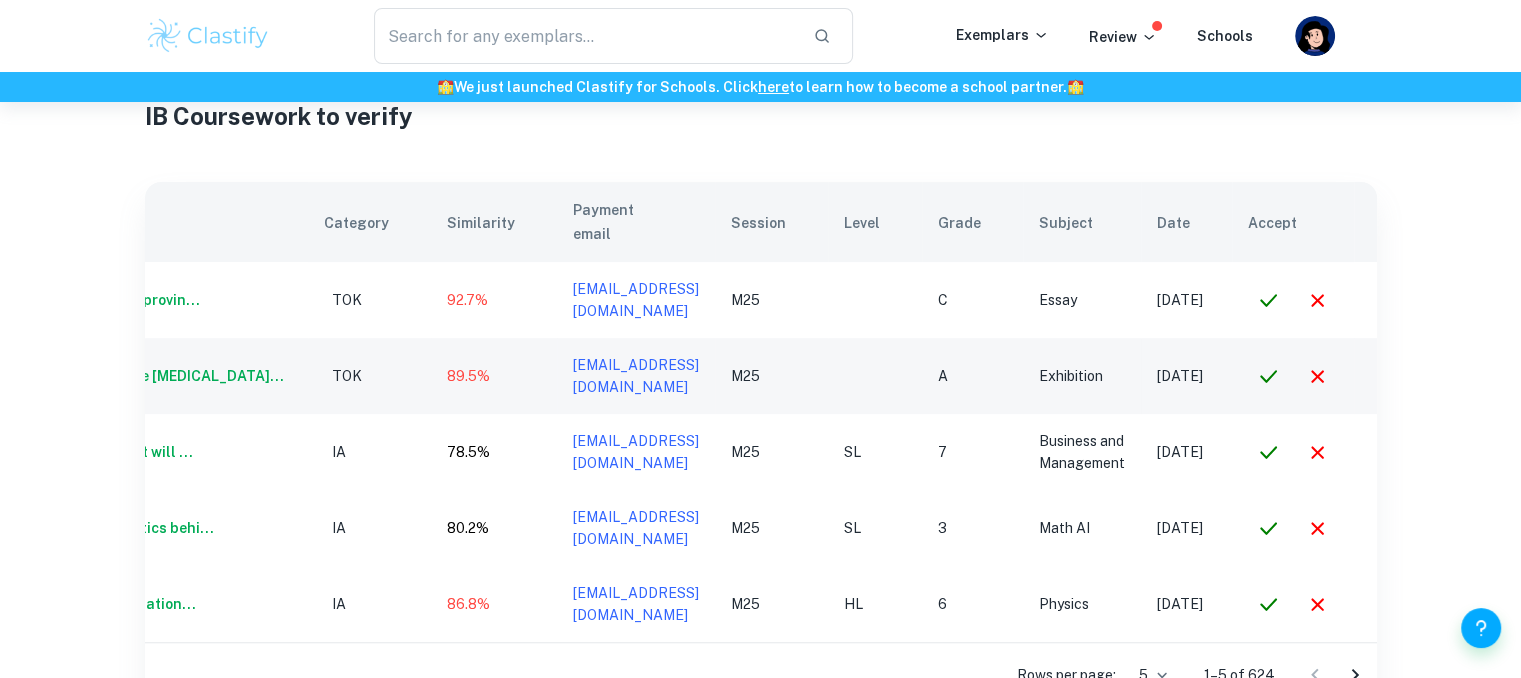 click at bounding box center [1388, 376] 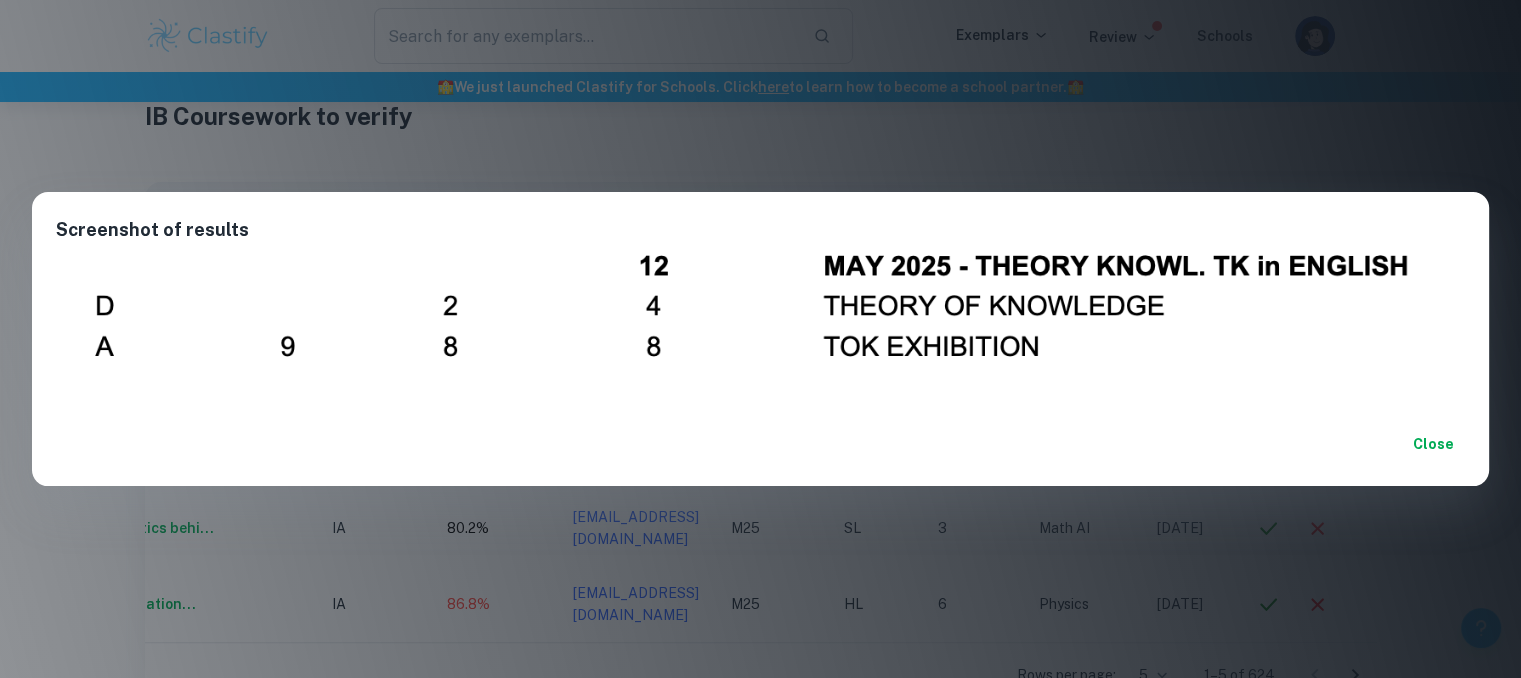 click on "Close" at bounding box center [1433, 444] 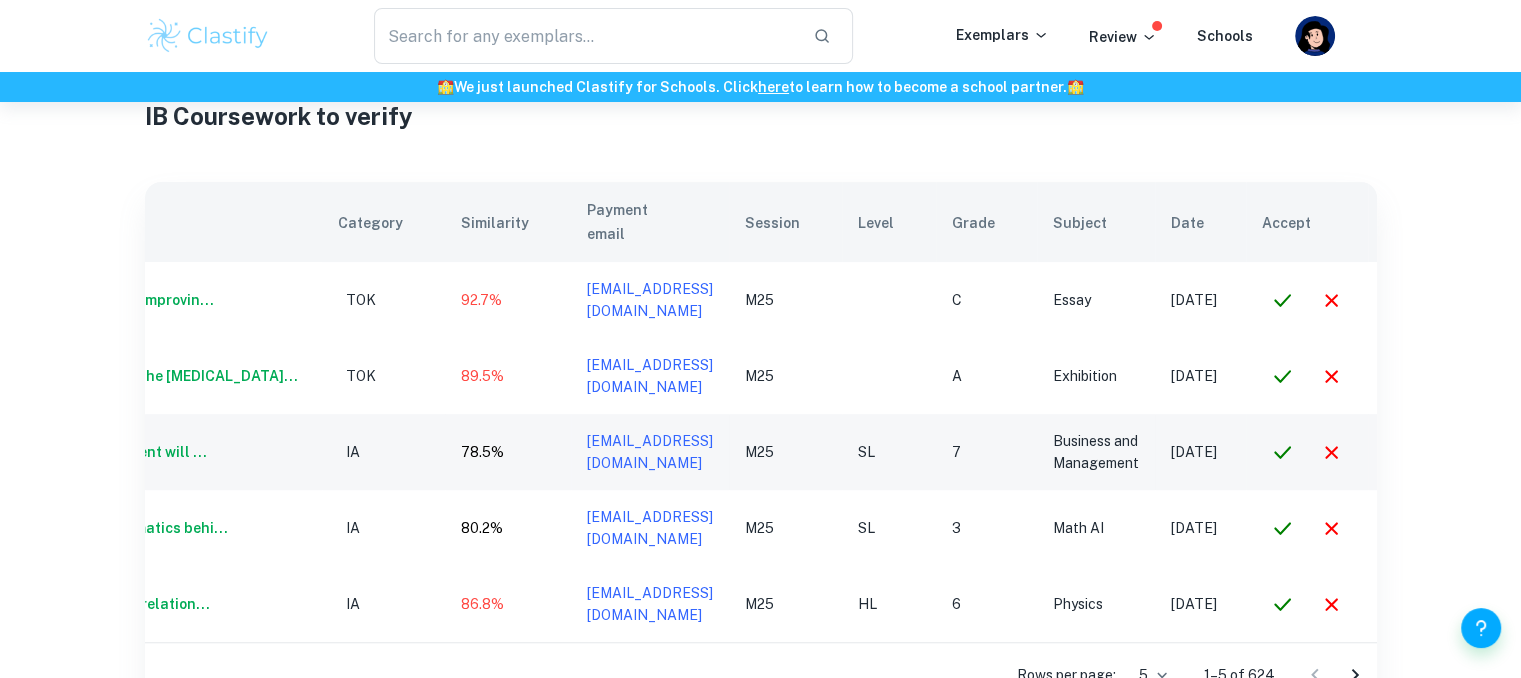 scroll, scrollTop: 0, scrollLeft: 116, axis: horizontal 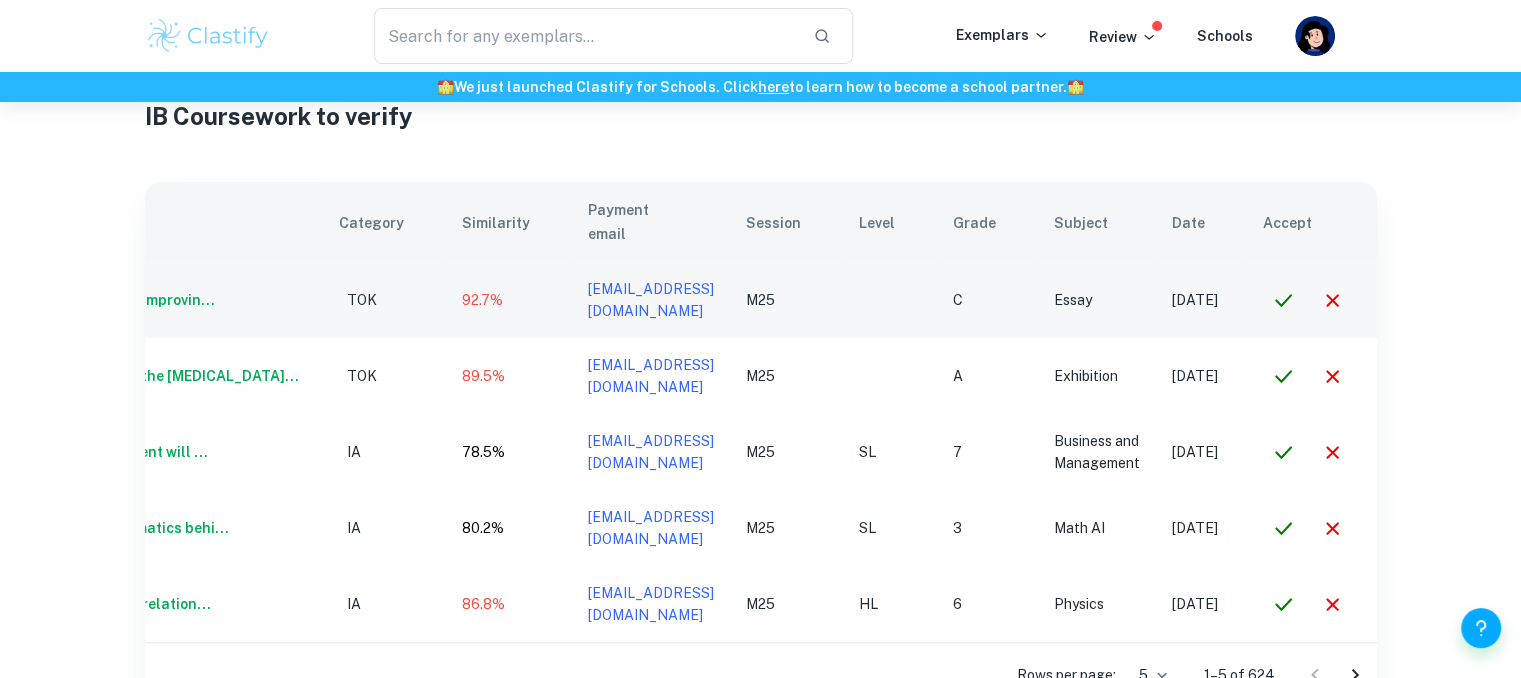 click 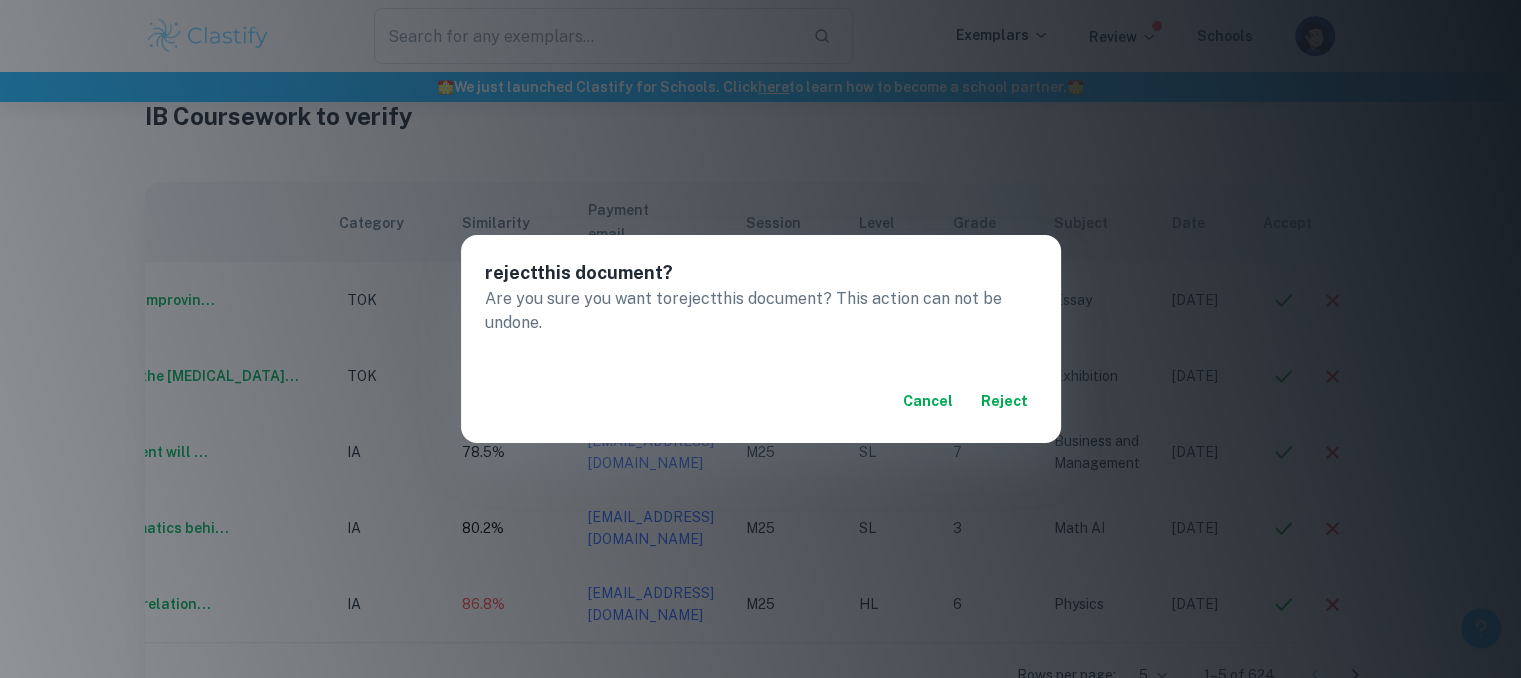 click on "reject" at bounding box center (1005, 401) 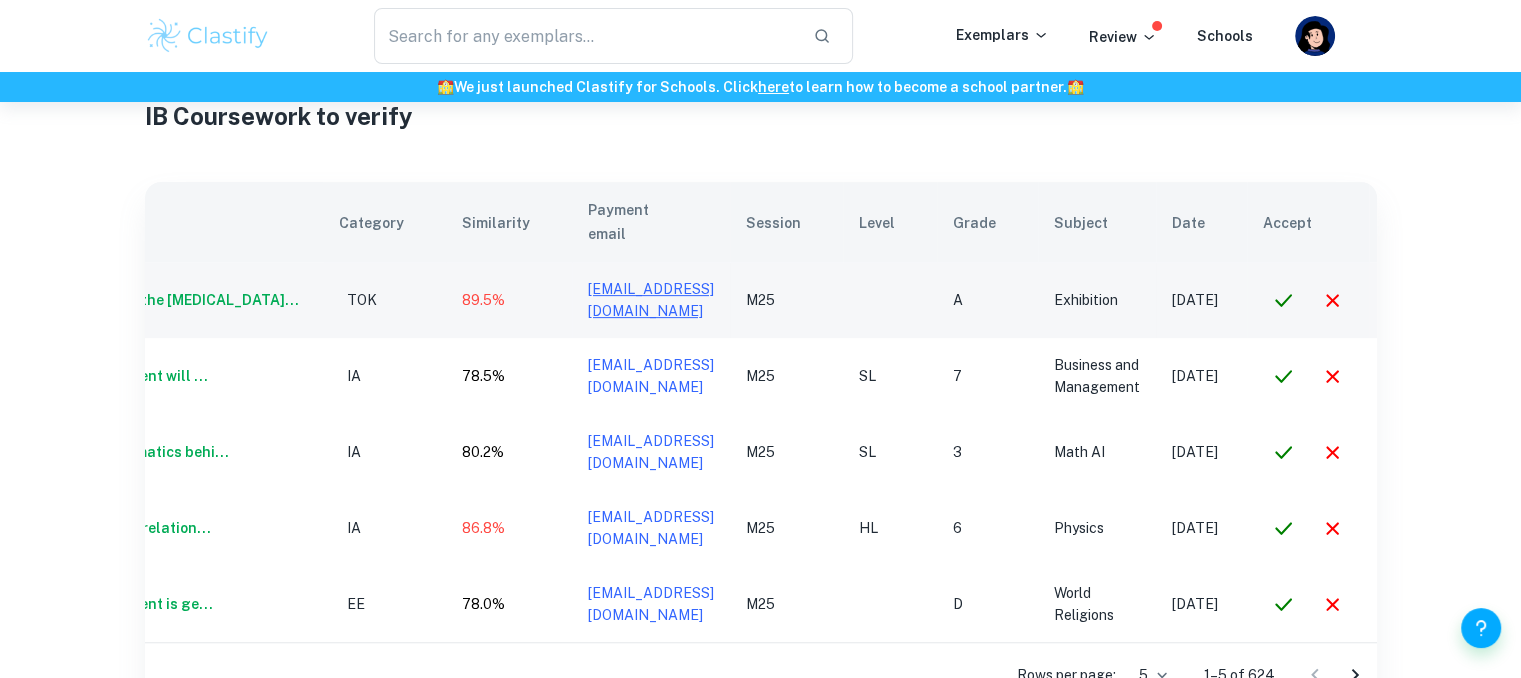 click on "hooyuixuan@gmail.com" at bounding box center [651, 300] 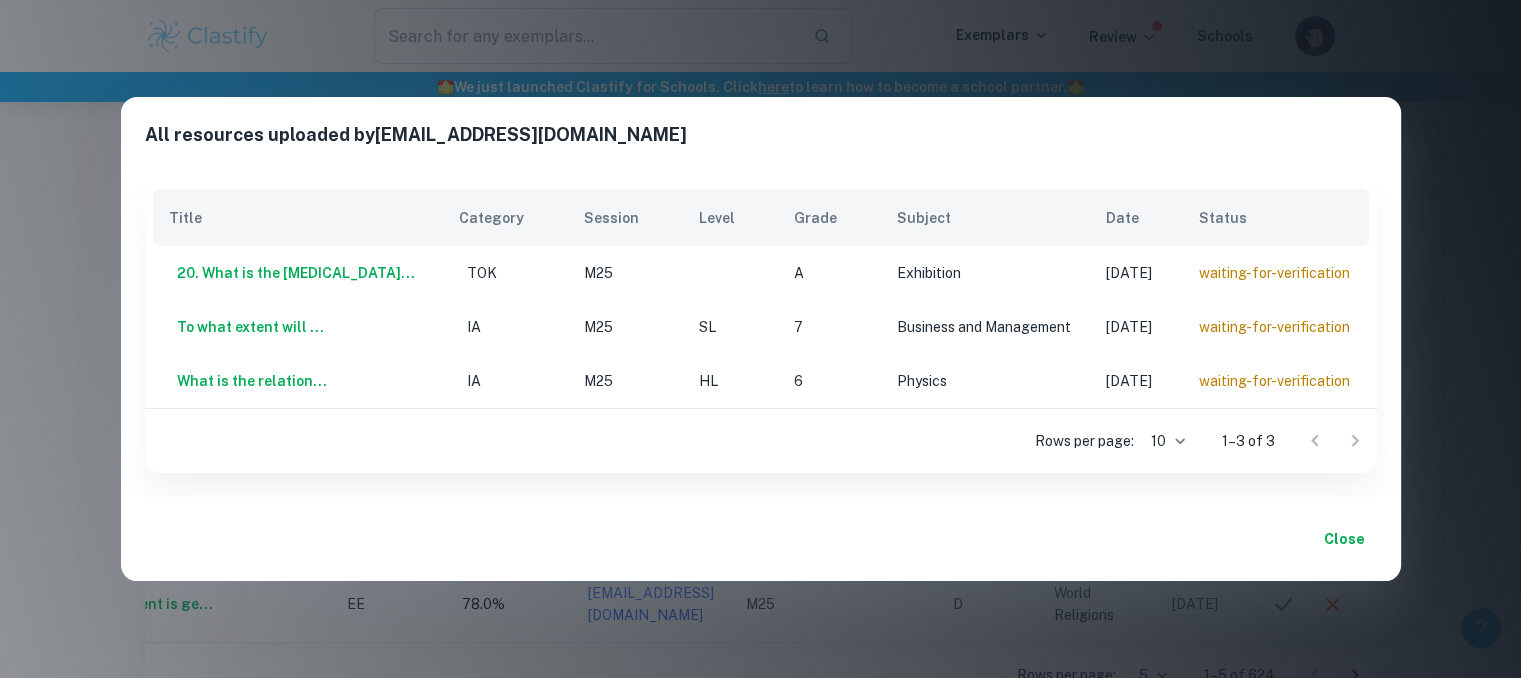 click on "Close" at bounding box center (761, 539) 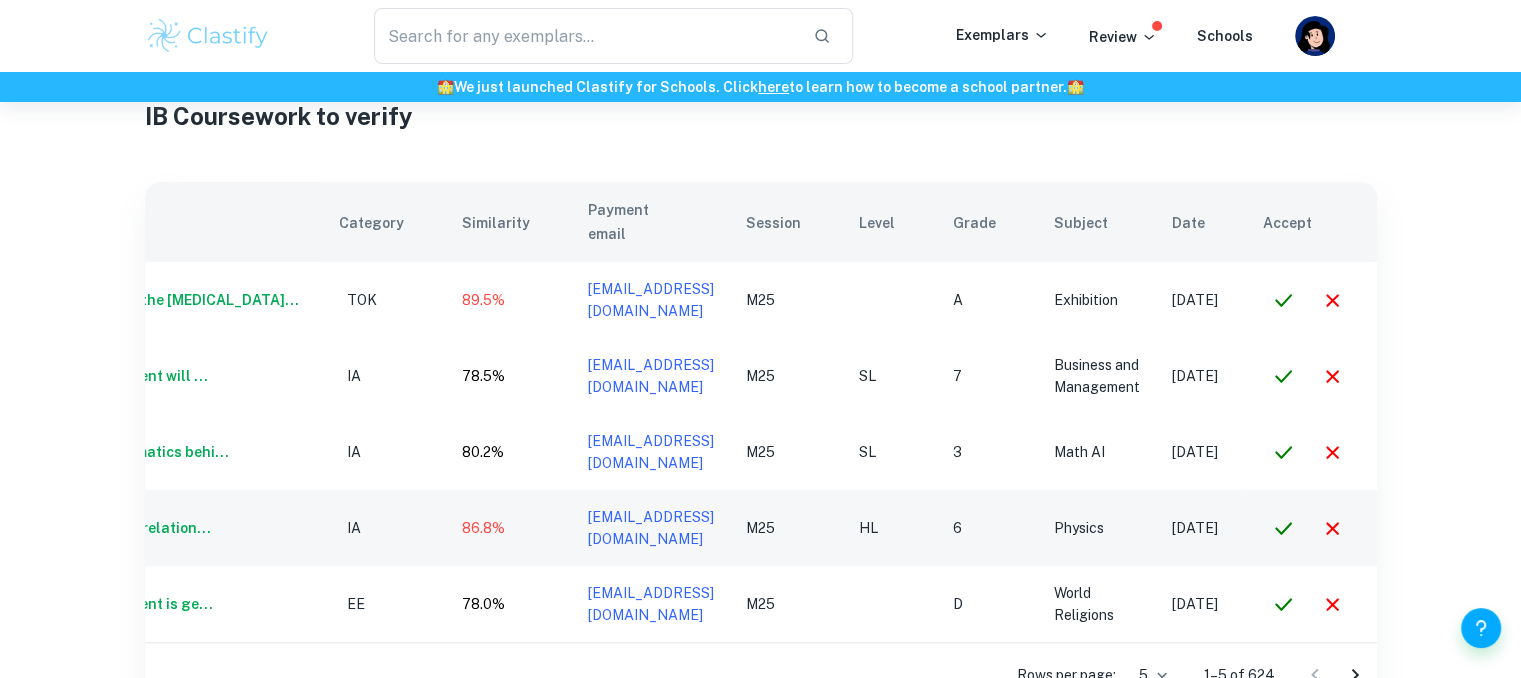 scroll, scrollTop: 0, scrollLeft: 146, axis: horizontal 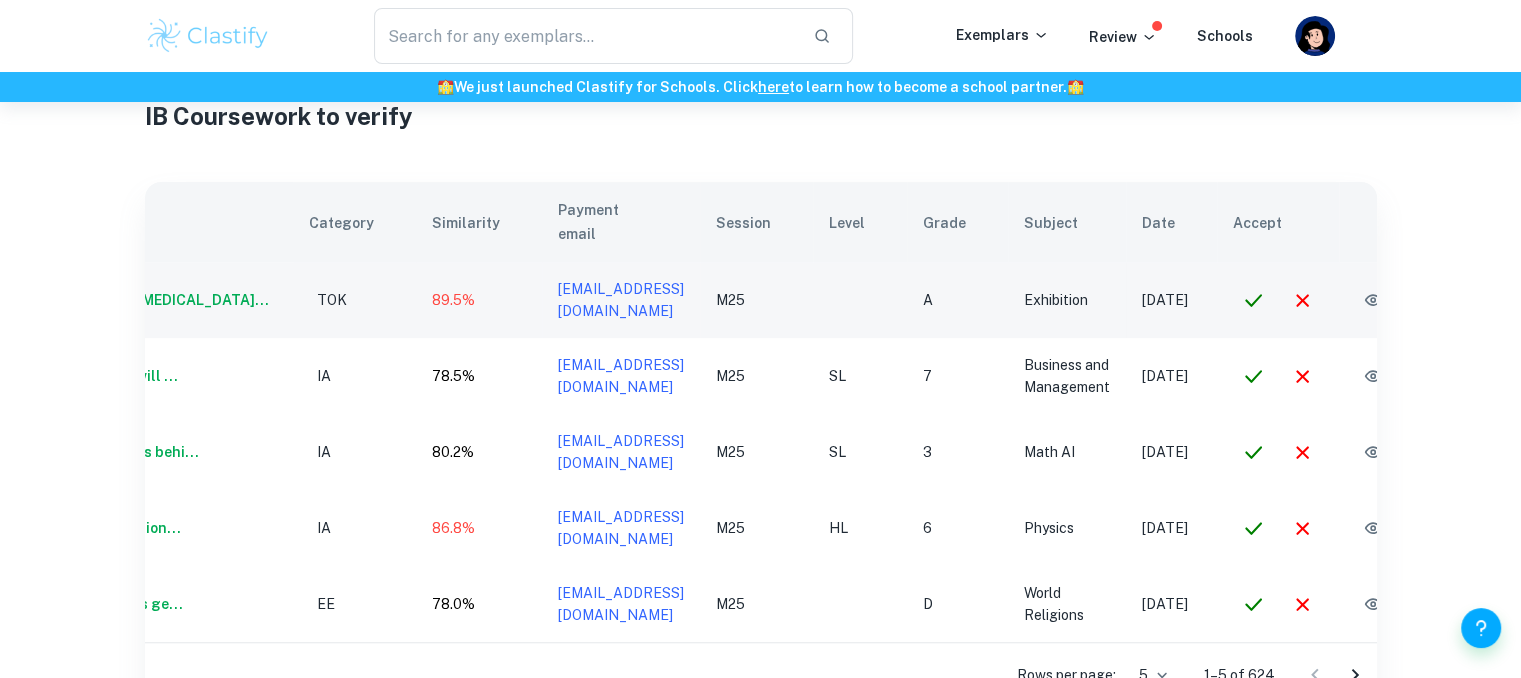 click at bounding box center [1373, 300] 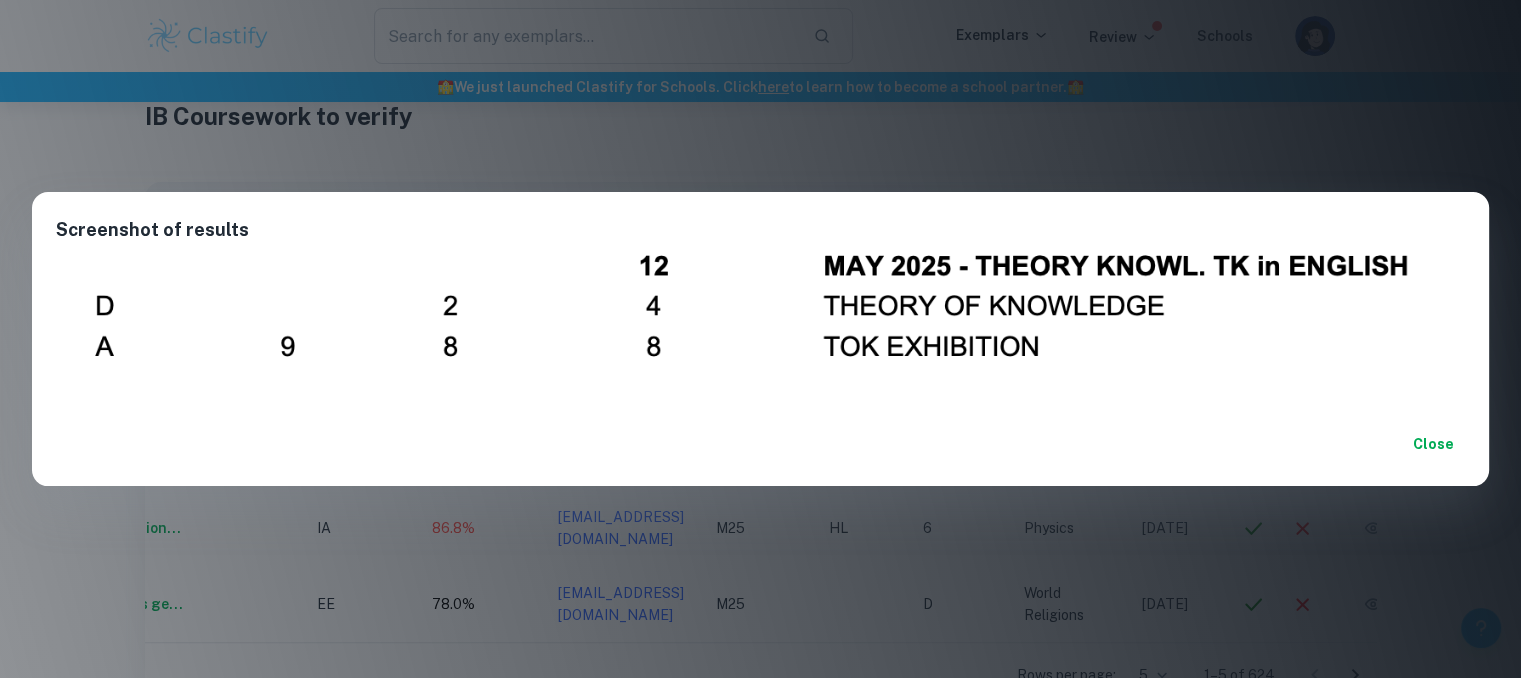 click on "Close" at bounding box center (1433, 444) 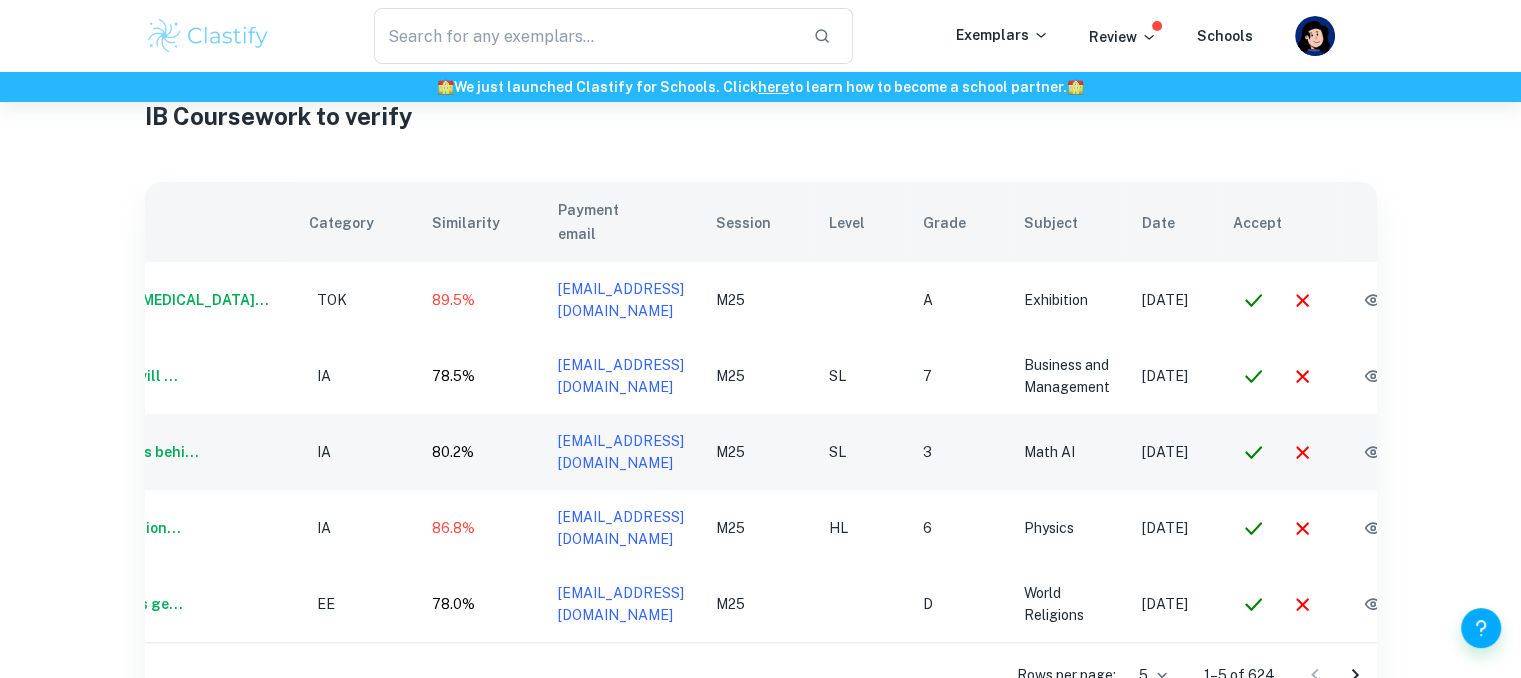 scroll, scrollTop: 0, scrollLeft: 0, axis: both 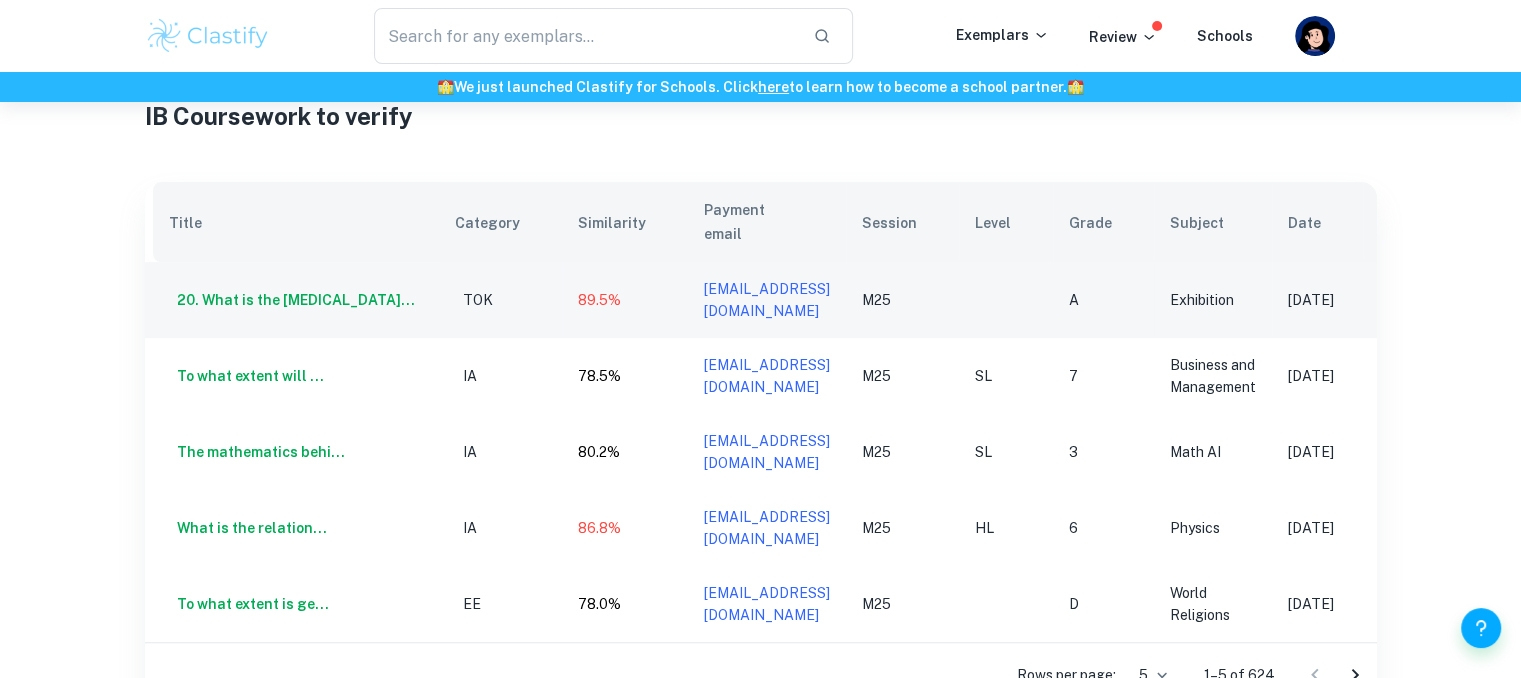 click on "20. What is the rela..." at bounding box center (292, 300) 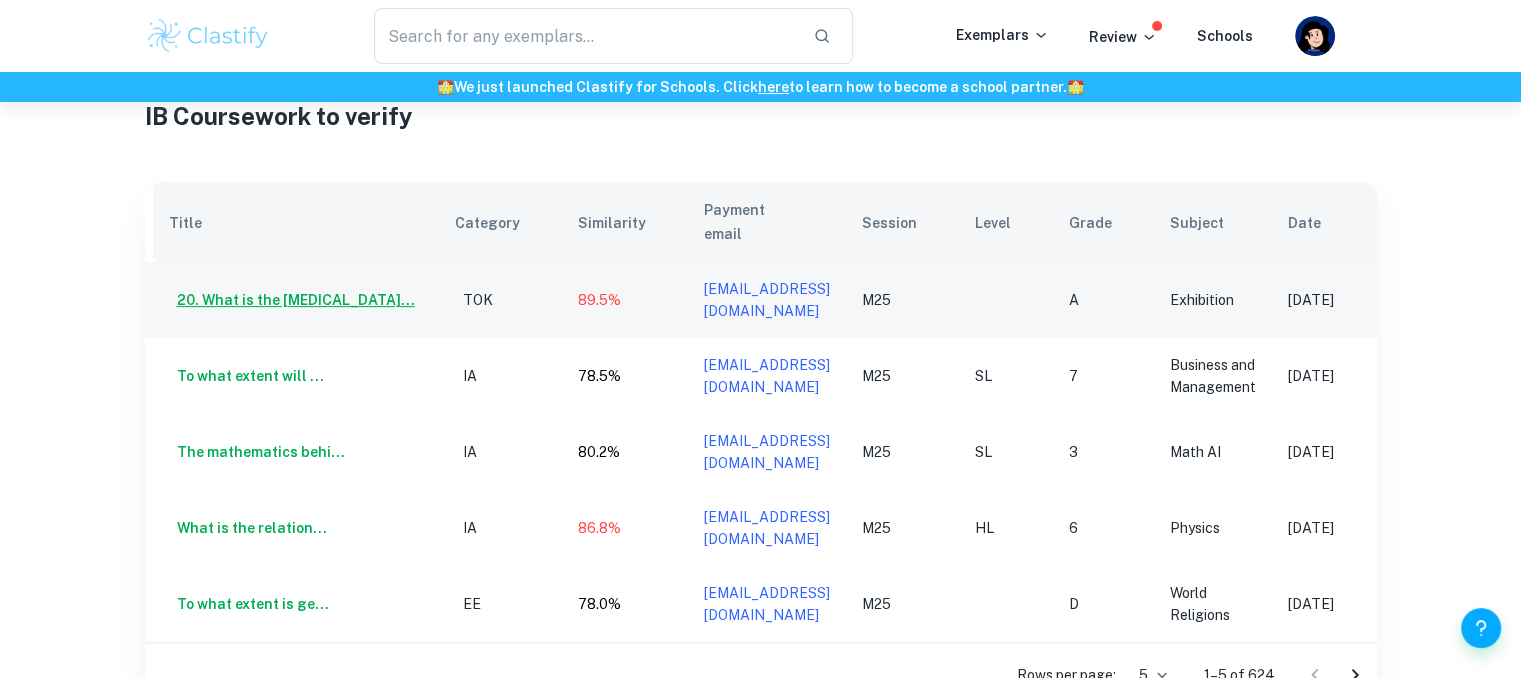 click on "20. What is the rela..." at bounding box center [292, 300] 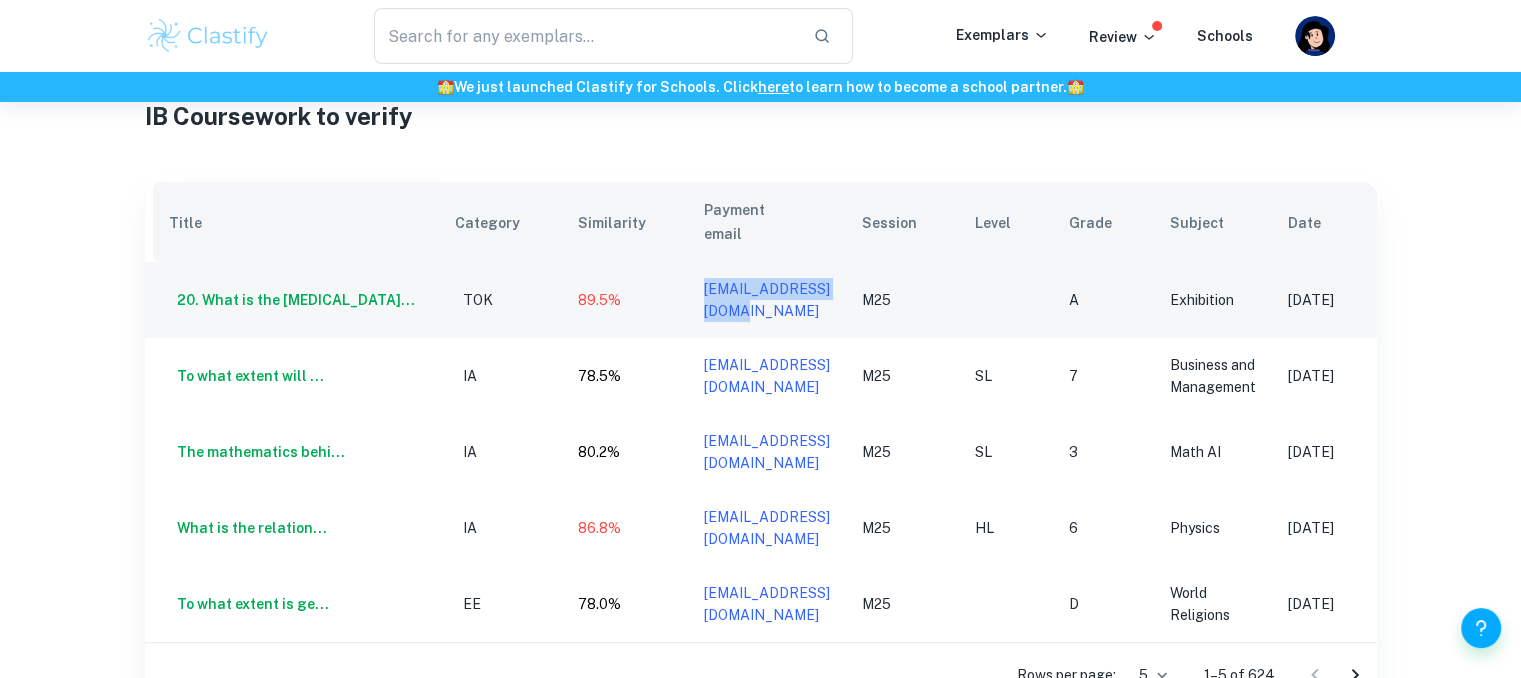 drag, startPoint x: 787, startPoint y: 267, endPoint x: 587, endPoint y: 241, distance: 201.68292 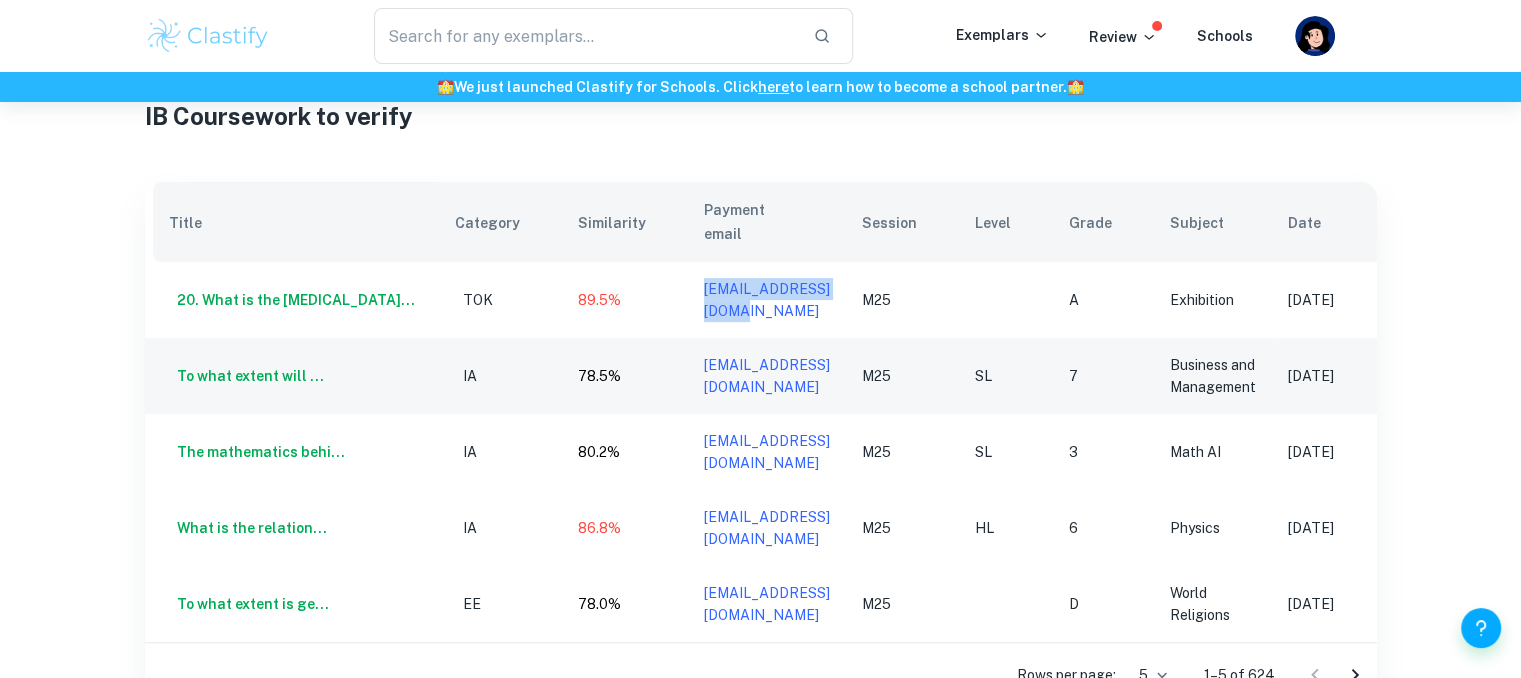 scroll, scrollTop: 707, scrollLeft: 0, axis: vertical 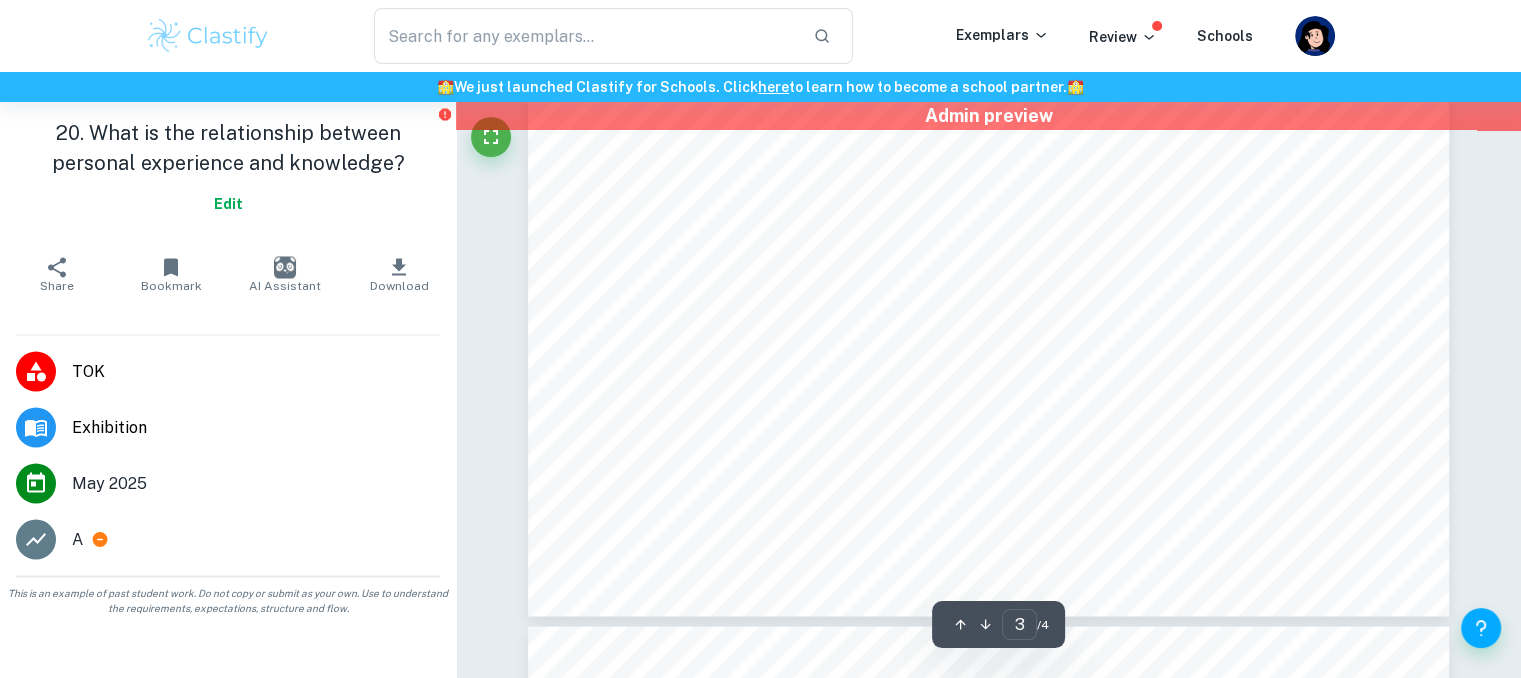 type on "4" 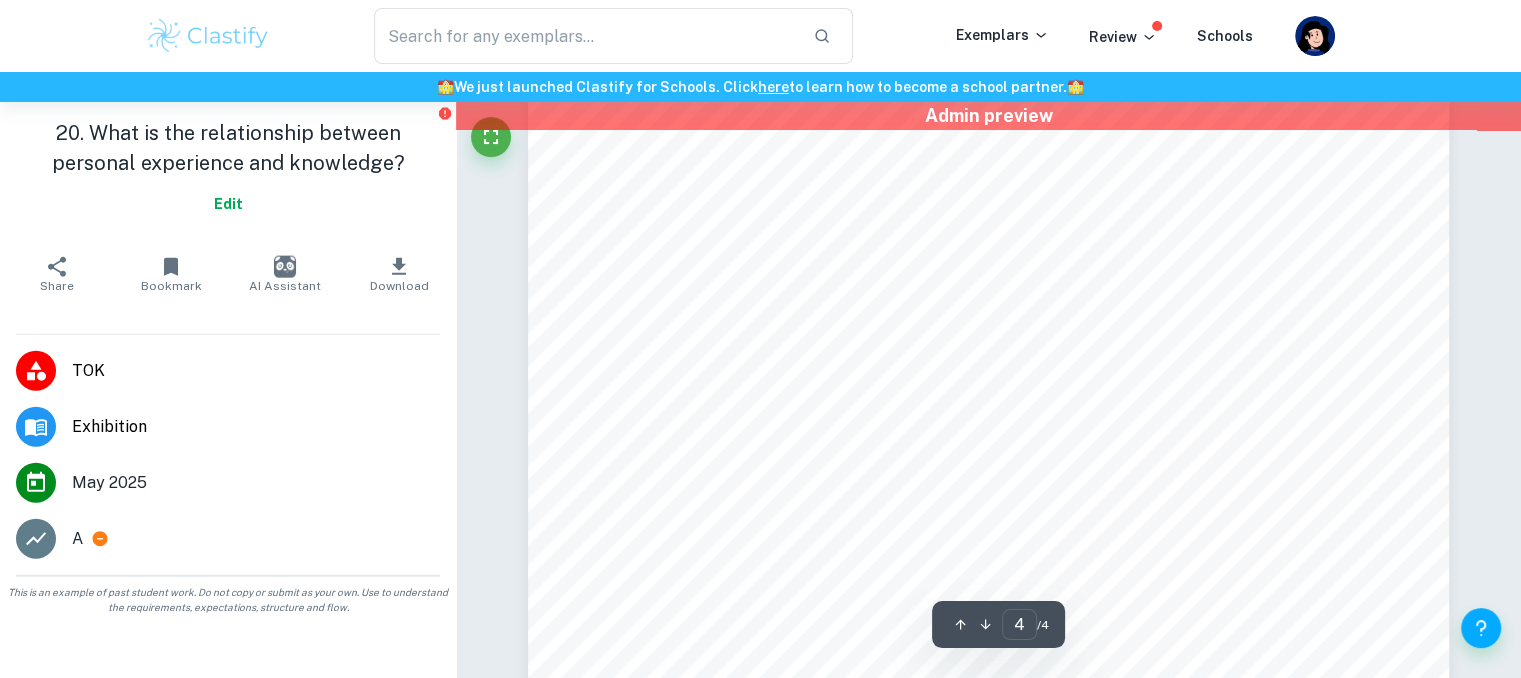 scroll, scrollTop: 4706, scrollLeft: 0, axis: vertical 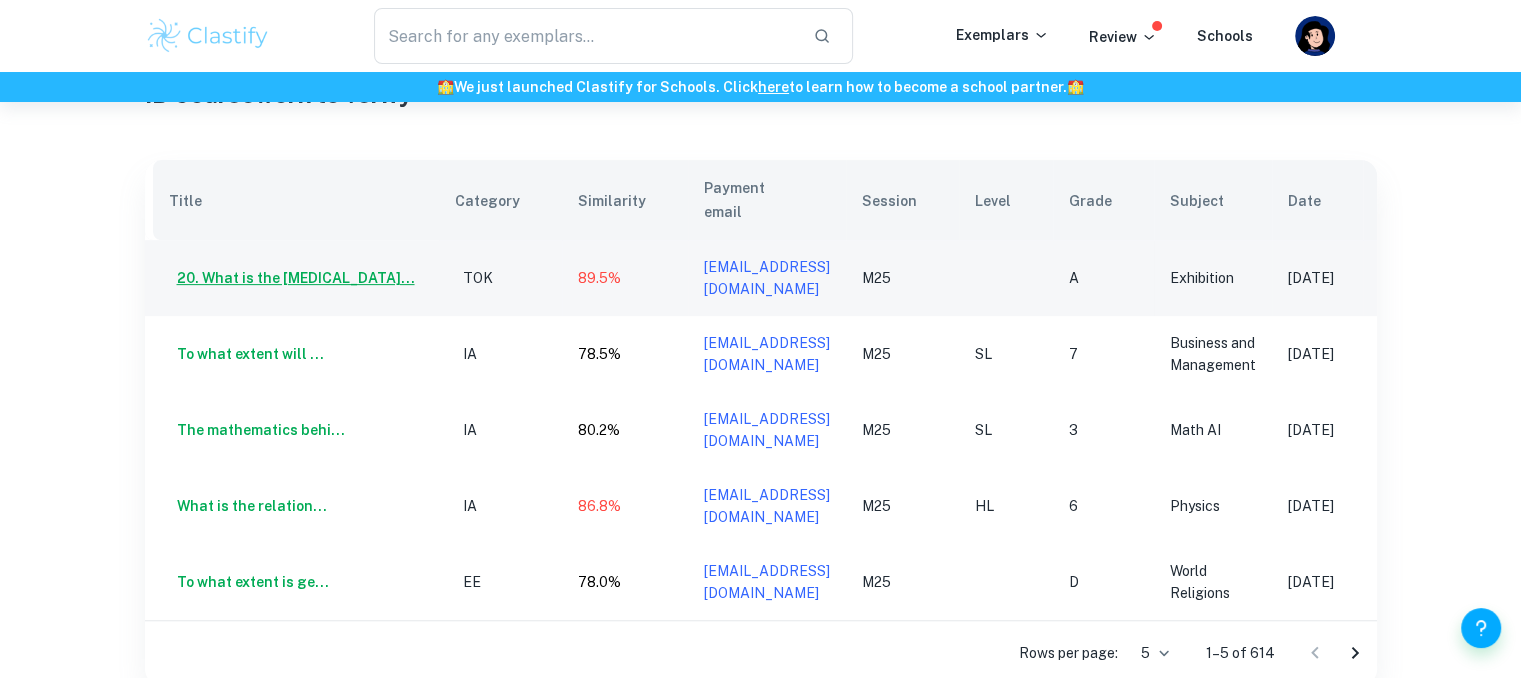 click on "20. What is the [MEDICAL_DATA]..." at bounding box center (292, 278) 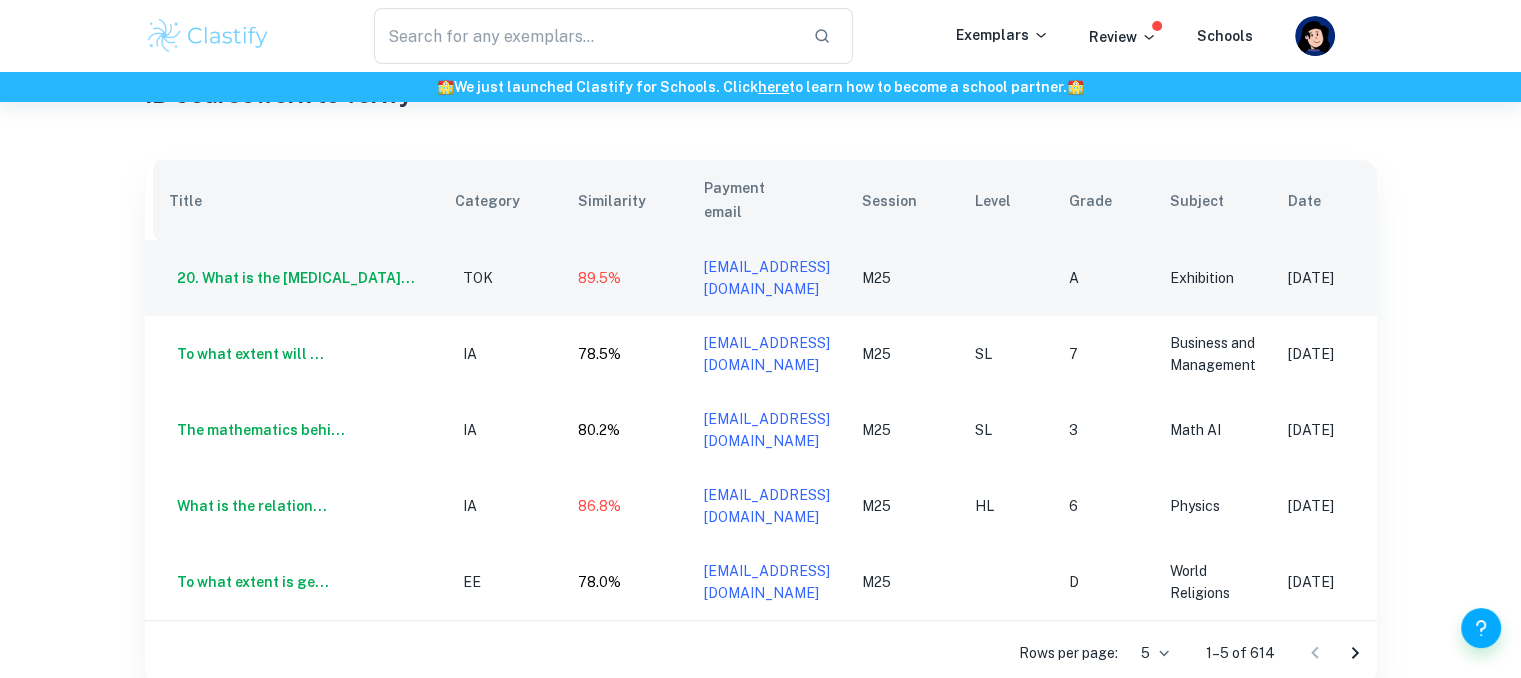 scroll, scrollTop: 0, scrollLeft: 146, axis: horizontal 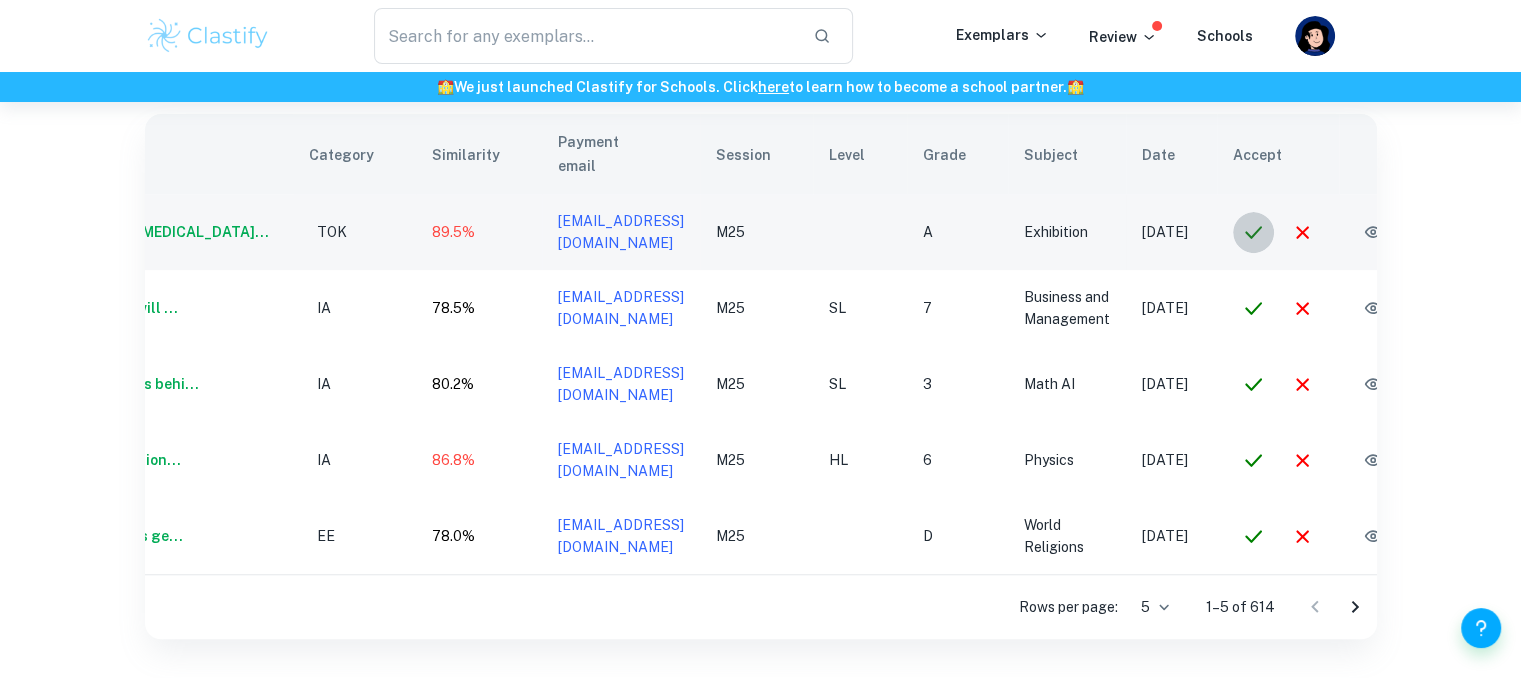 click 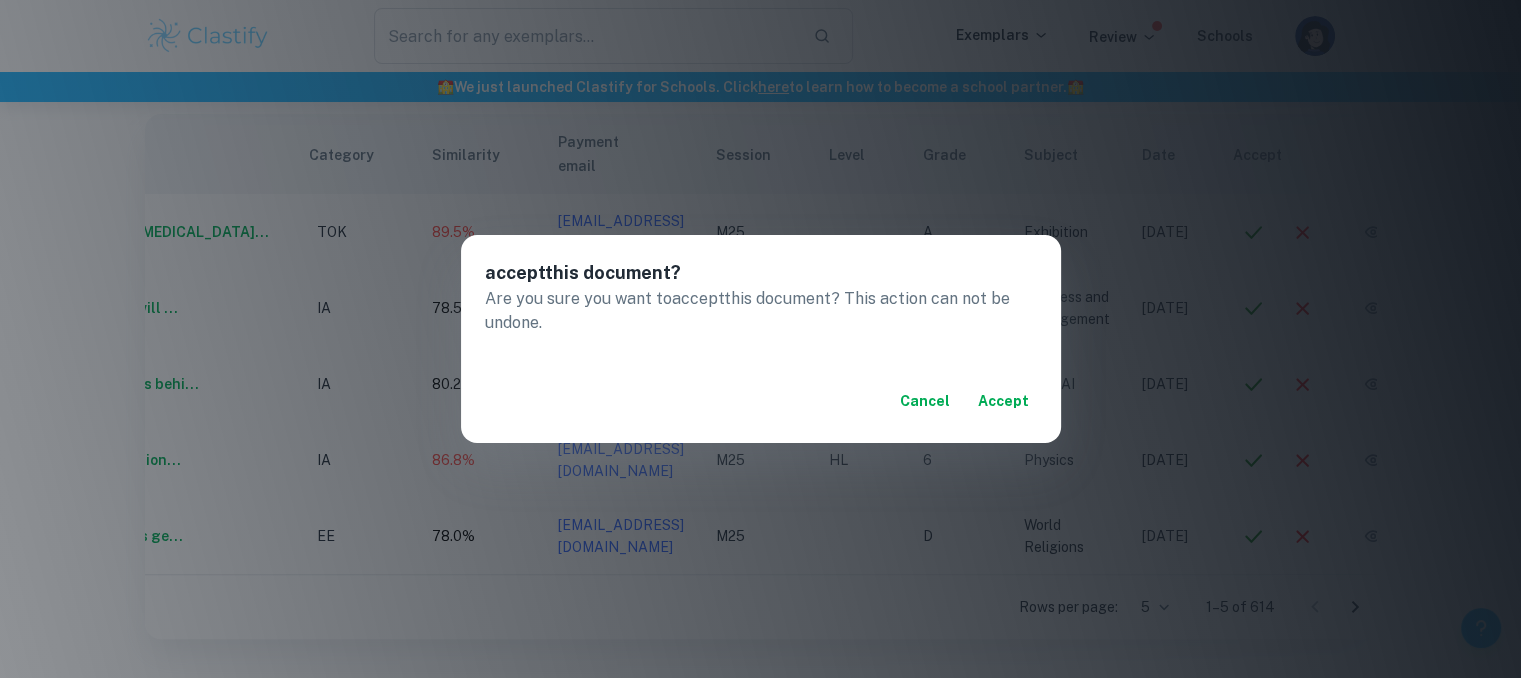 click on "accept" at bounding box center [1003, 401] 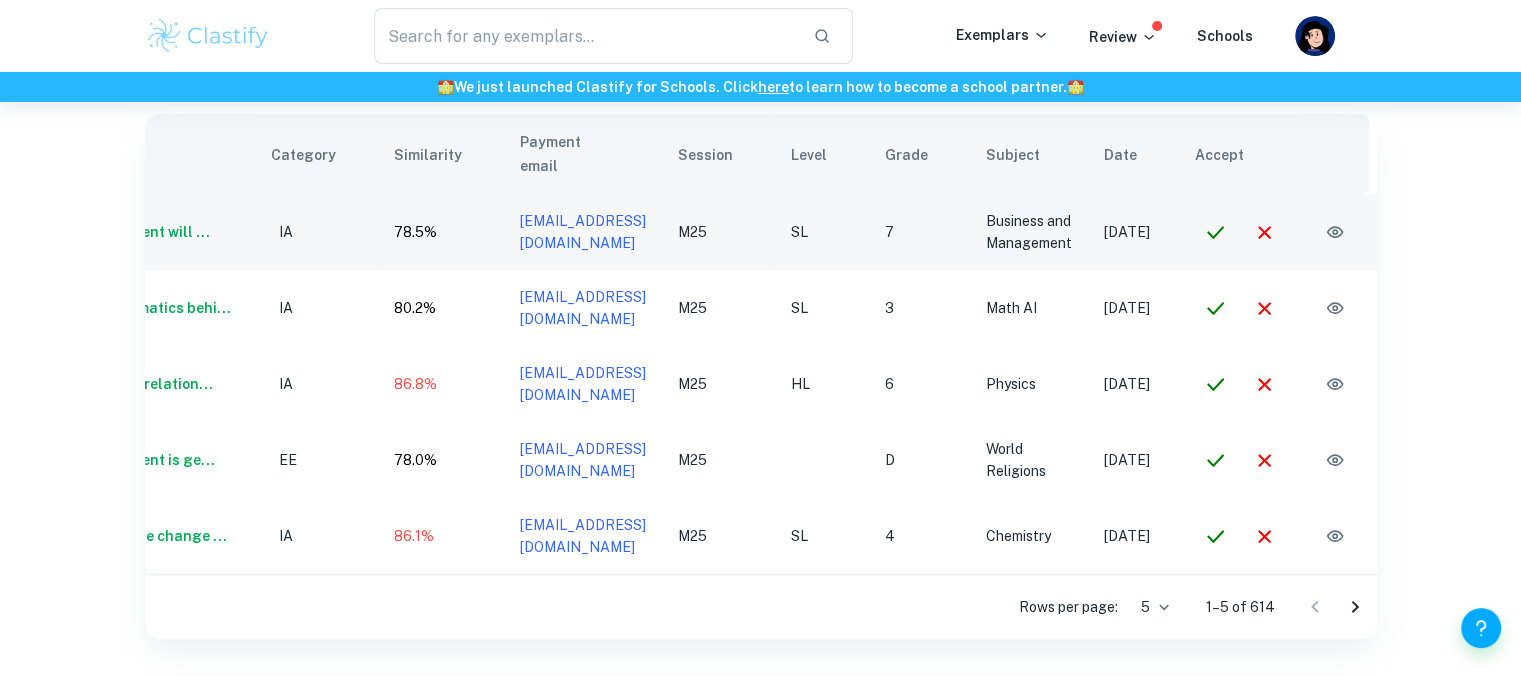 click 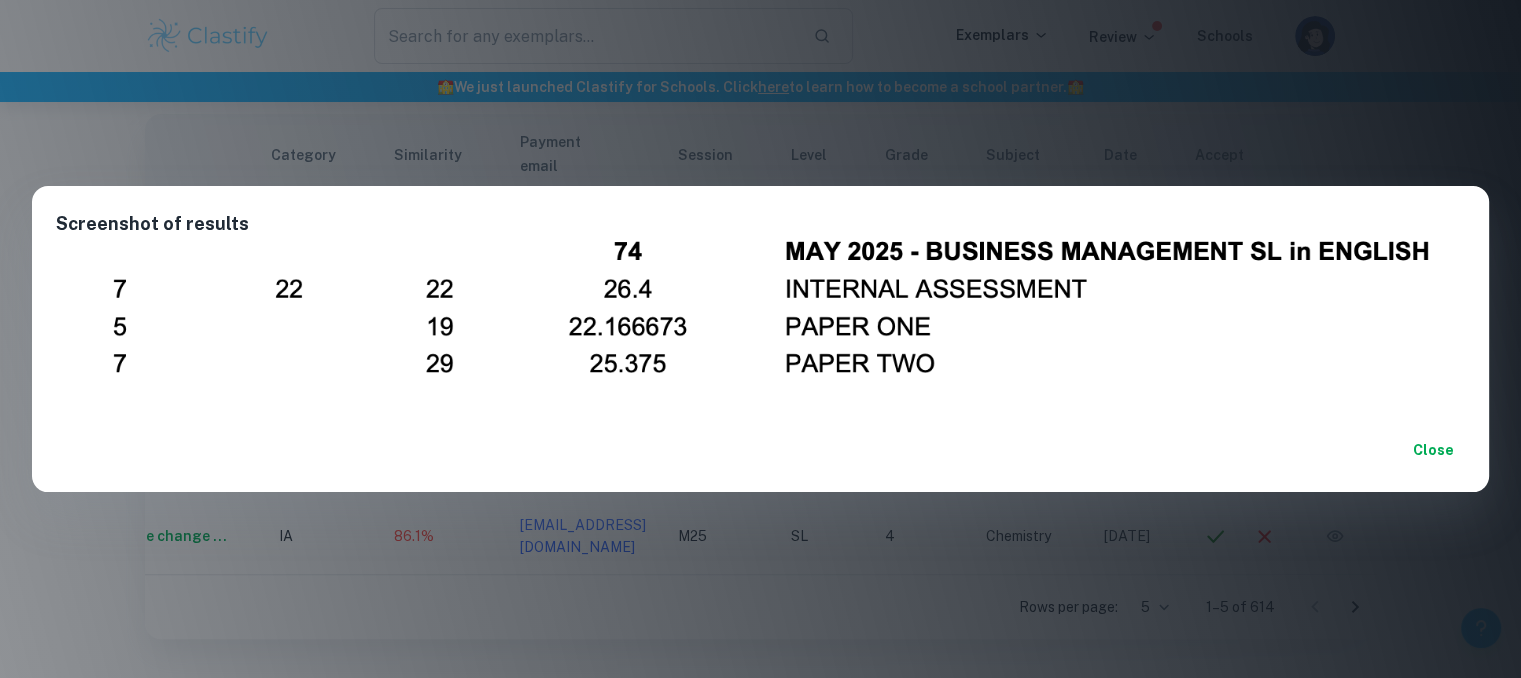 click on "Close" at bounding box center (1433, 450) 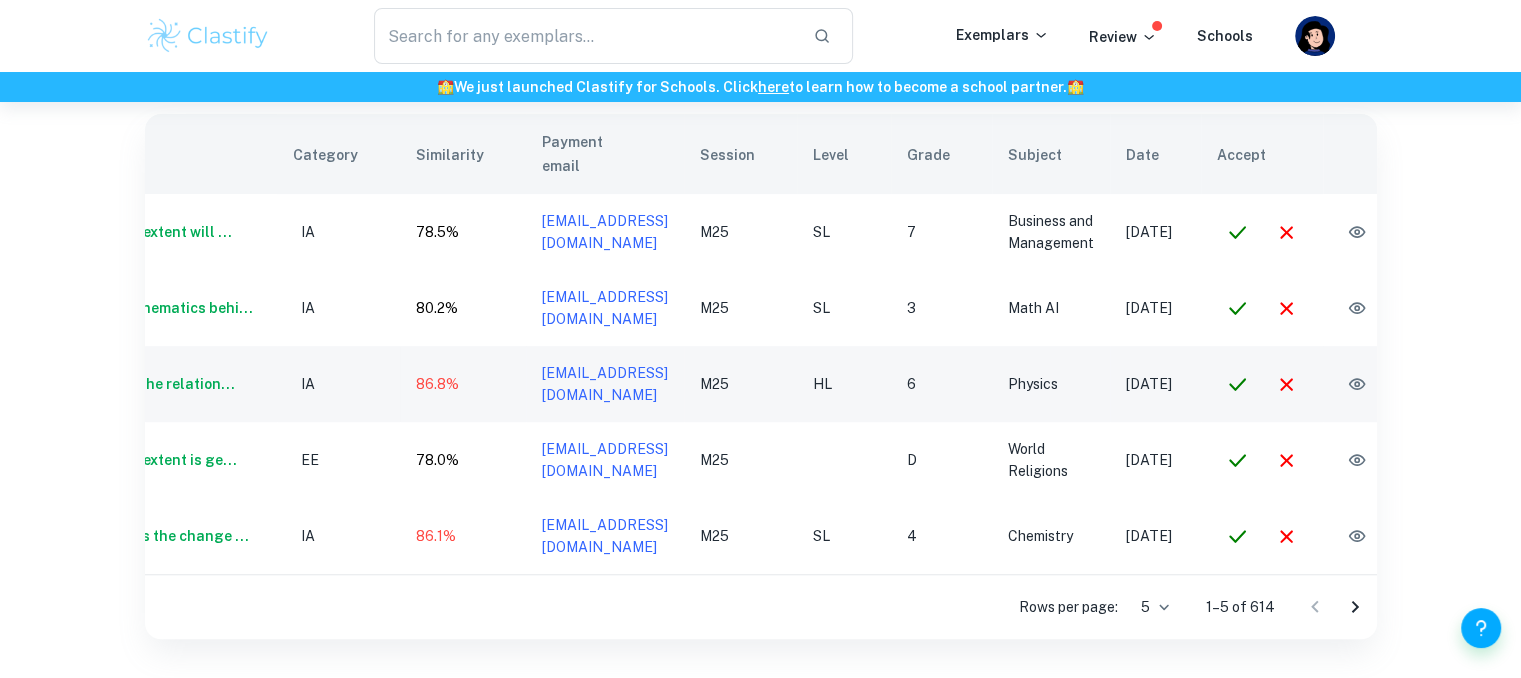 scroll, scrollTop: 0, scrollLeft: 92, axis: horizontal 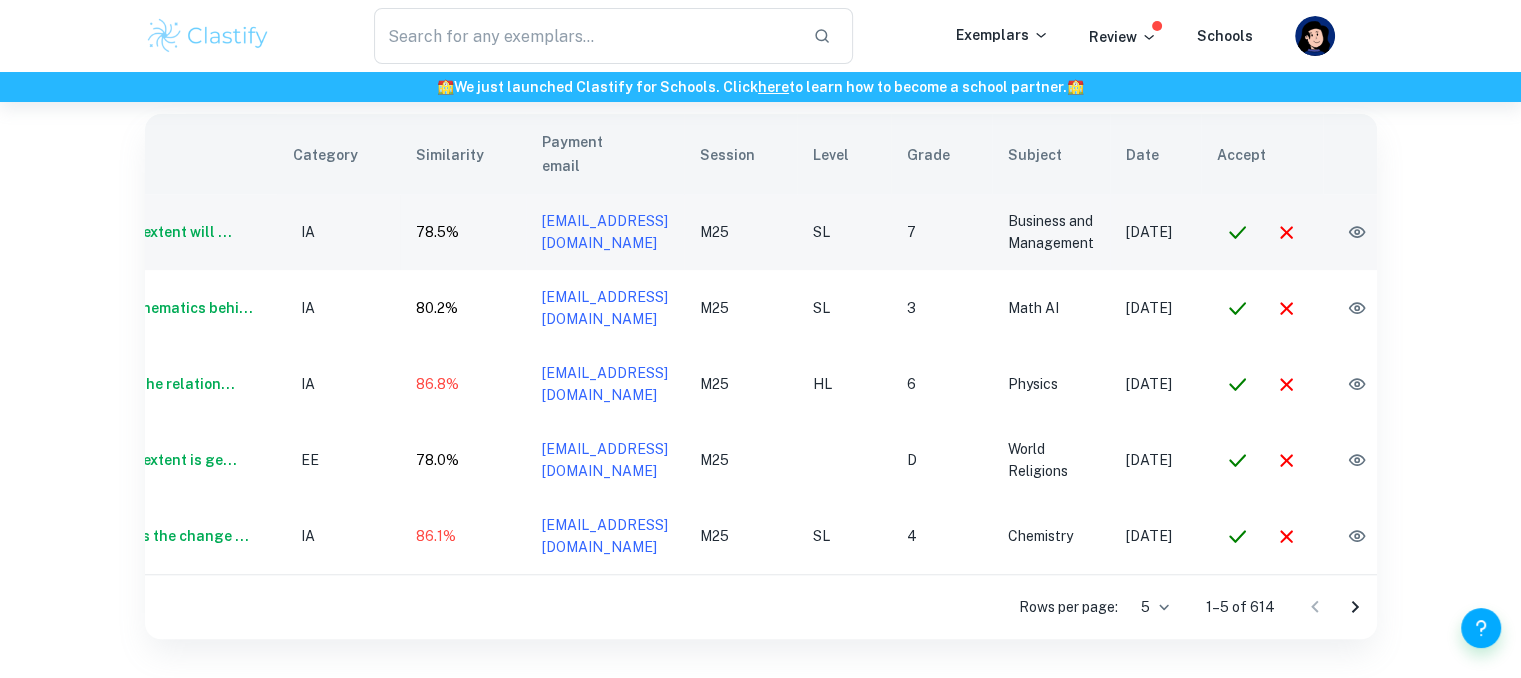 click 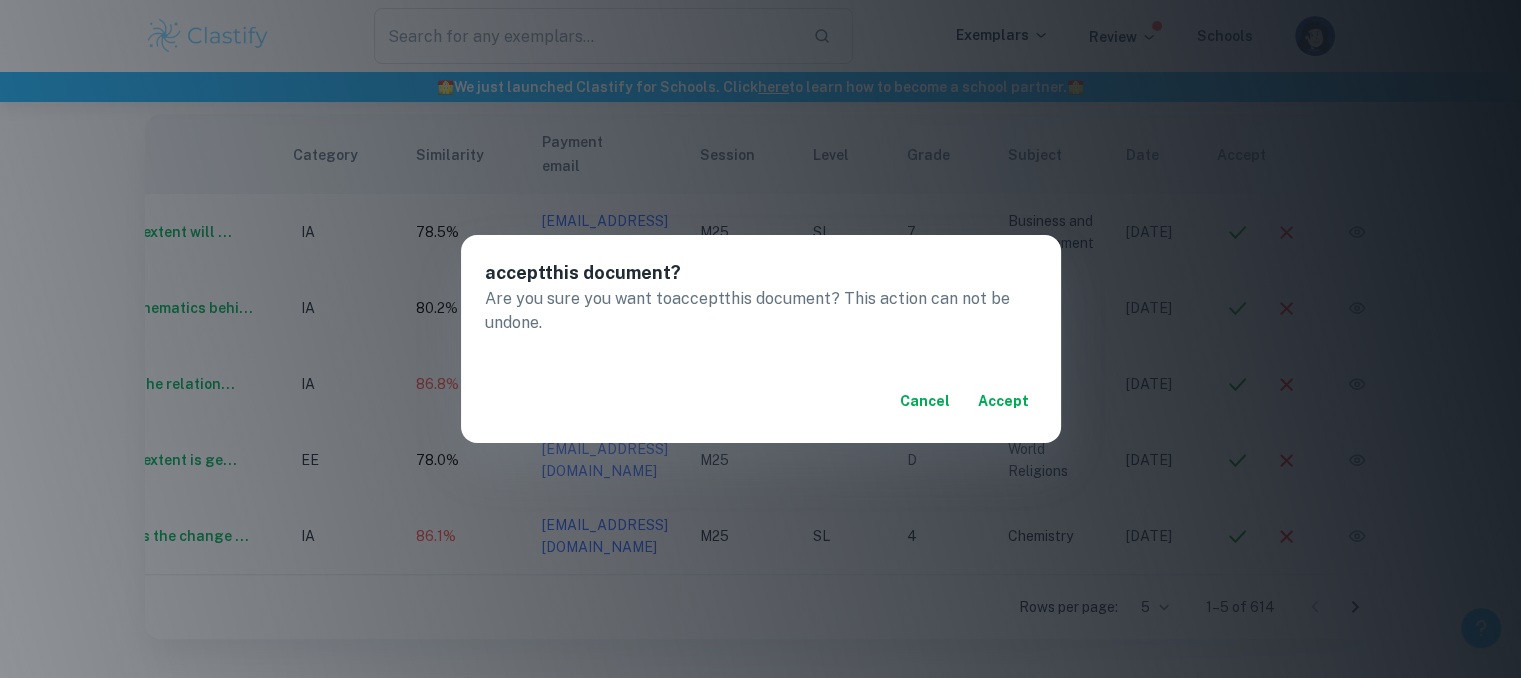 click on "accept" at bounding box center (1003, 401) 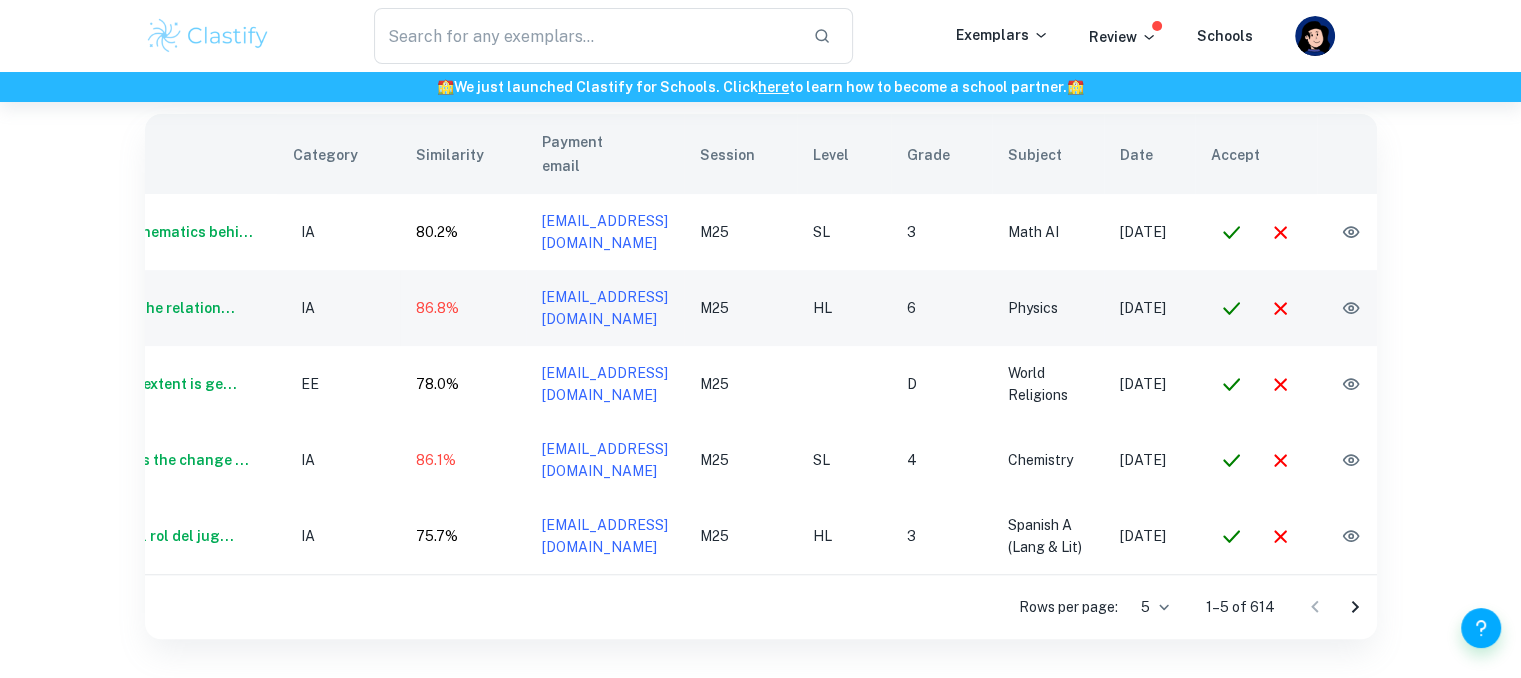 click on "hooyuixuan@gmail.com" at bounding box center [605, 308] 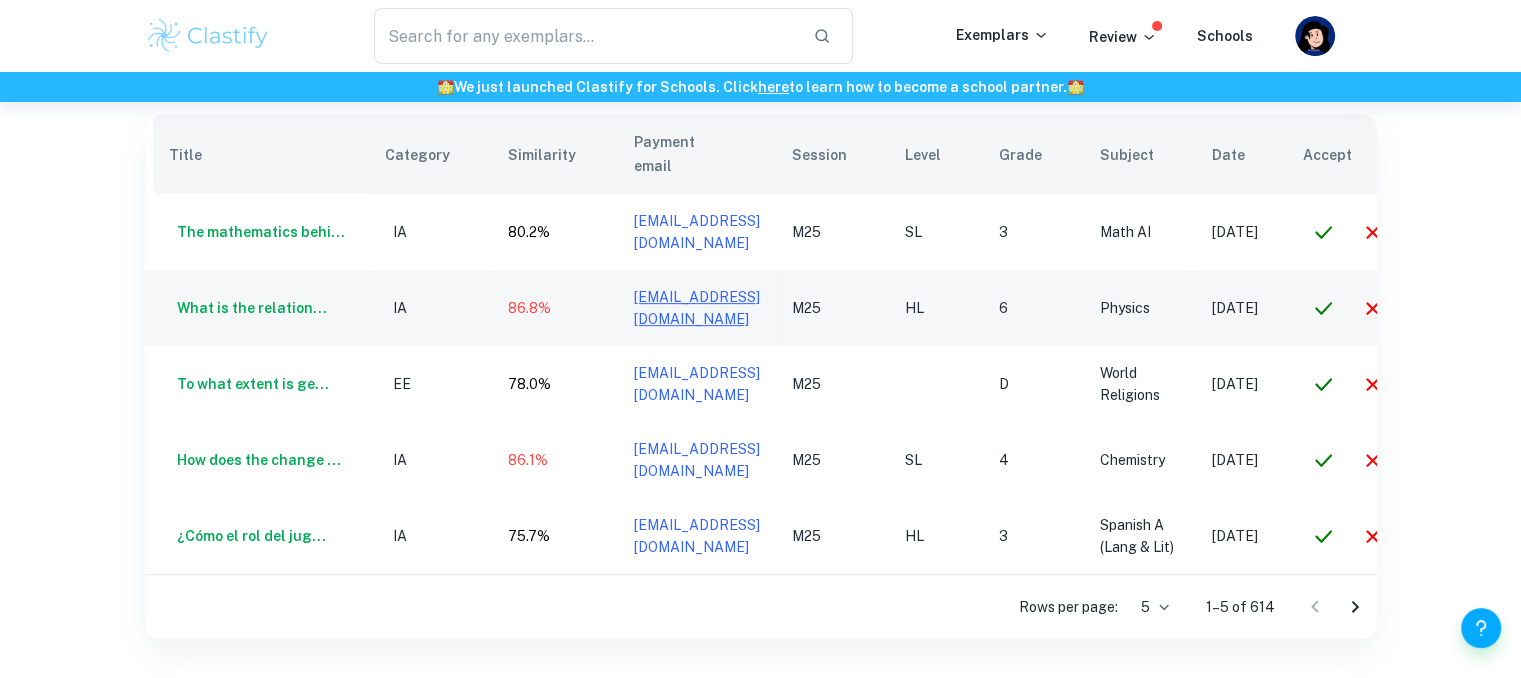 scroll, scrollTop: 0, scrollLeft: 137, axis: horizontal 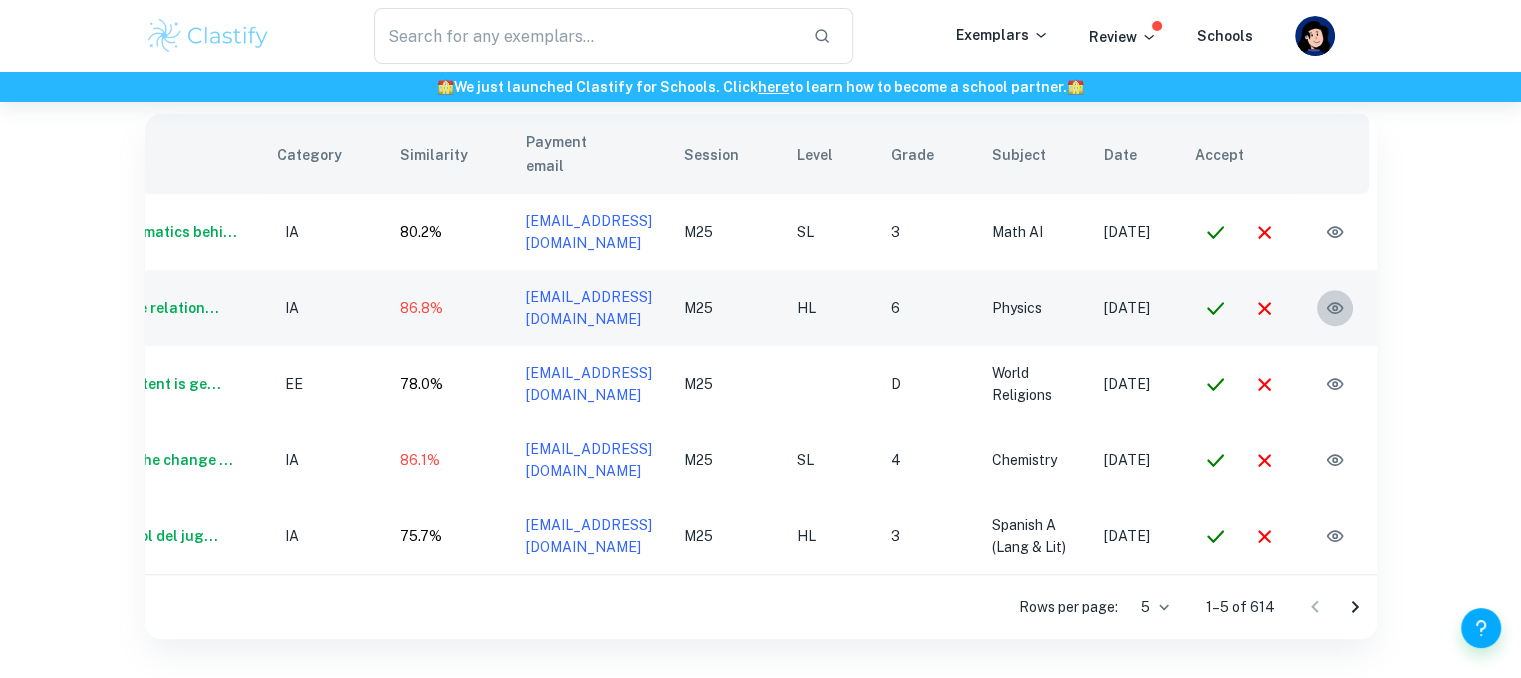 click 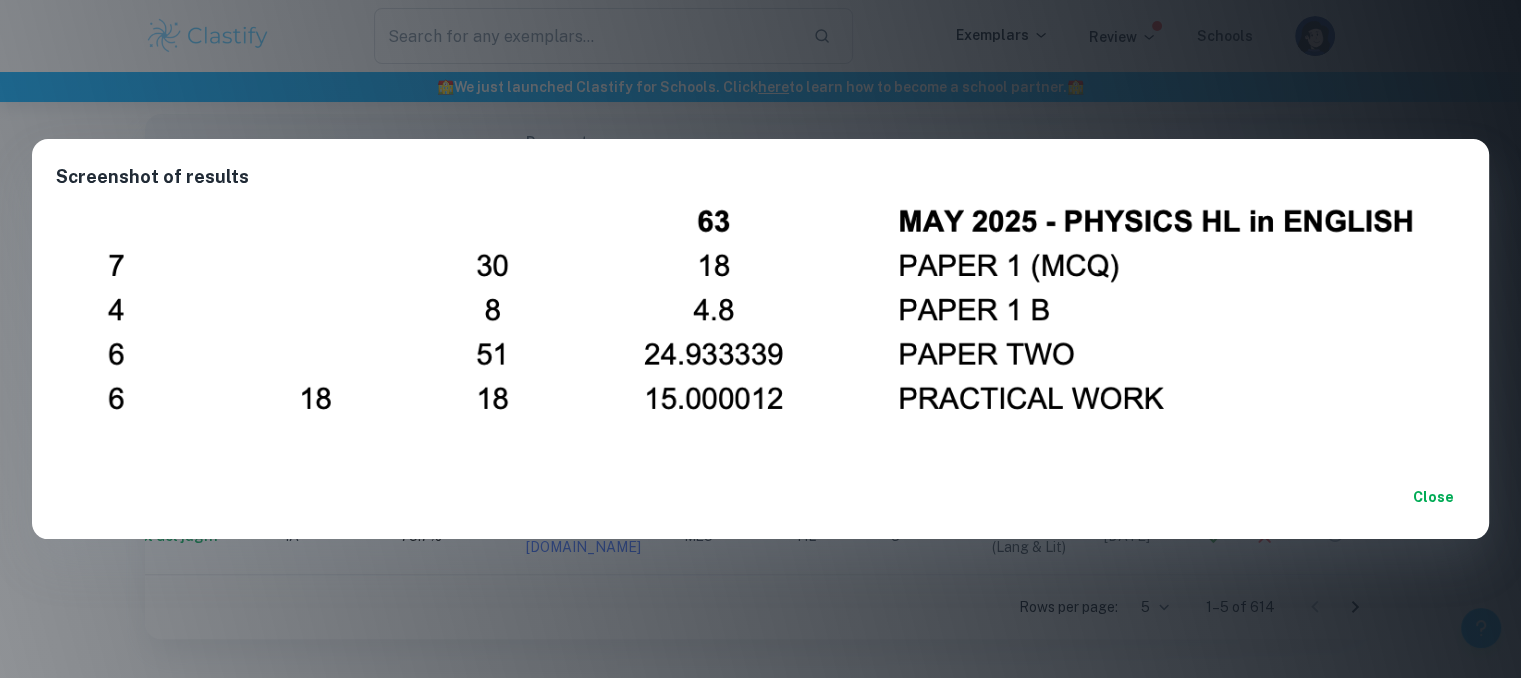 click on "Close" at bounding box center (1433, 497) 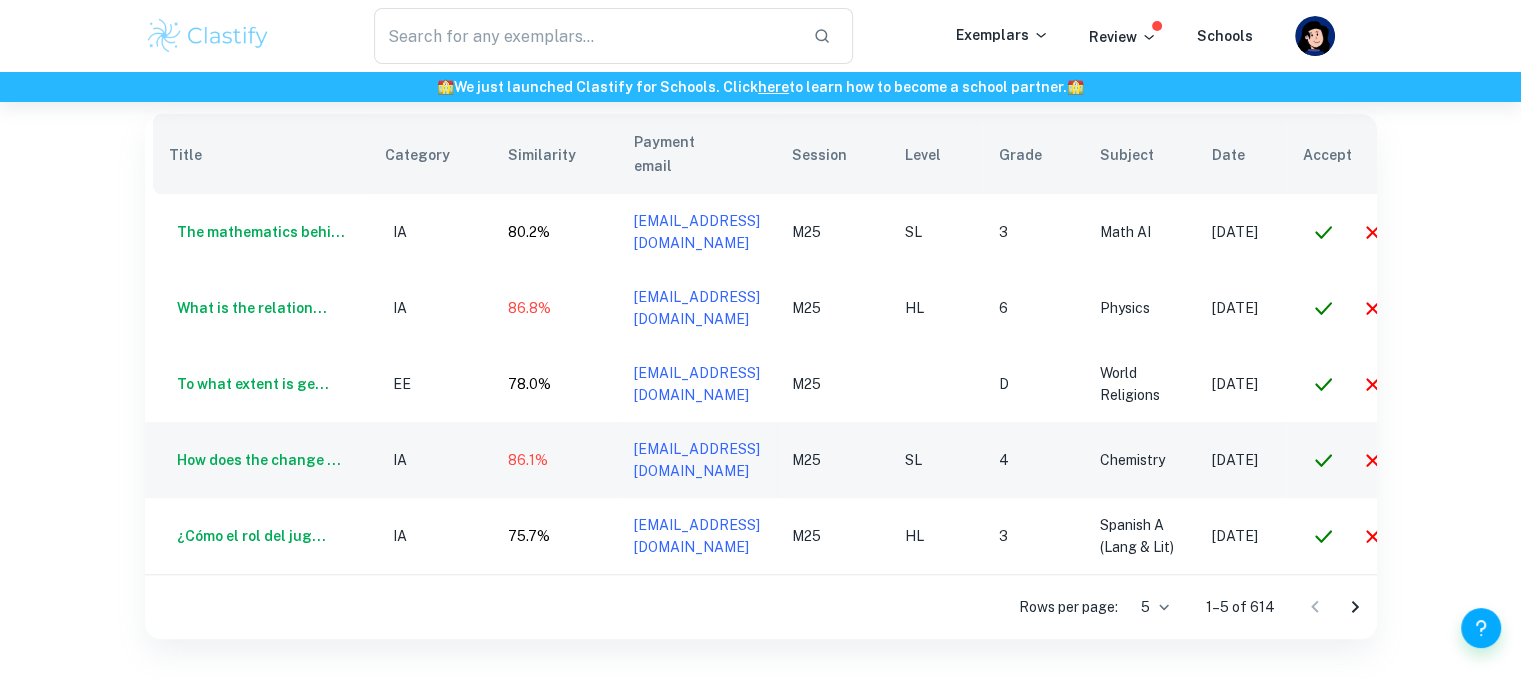 scroll, scrollTop: 0, scrollLeft: 0, axis: both 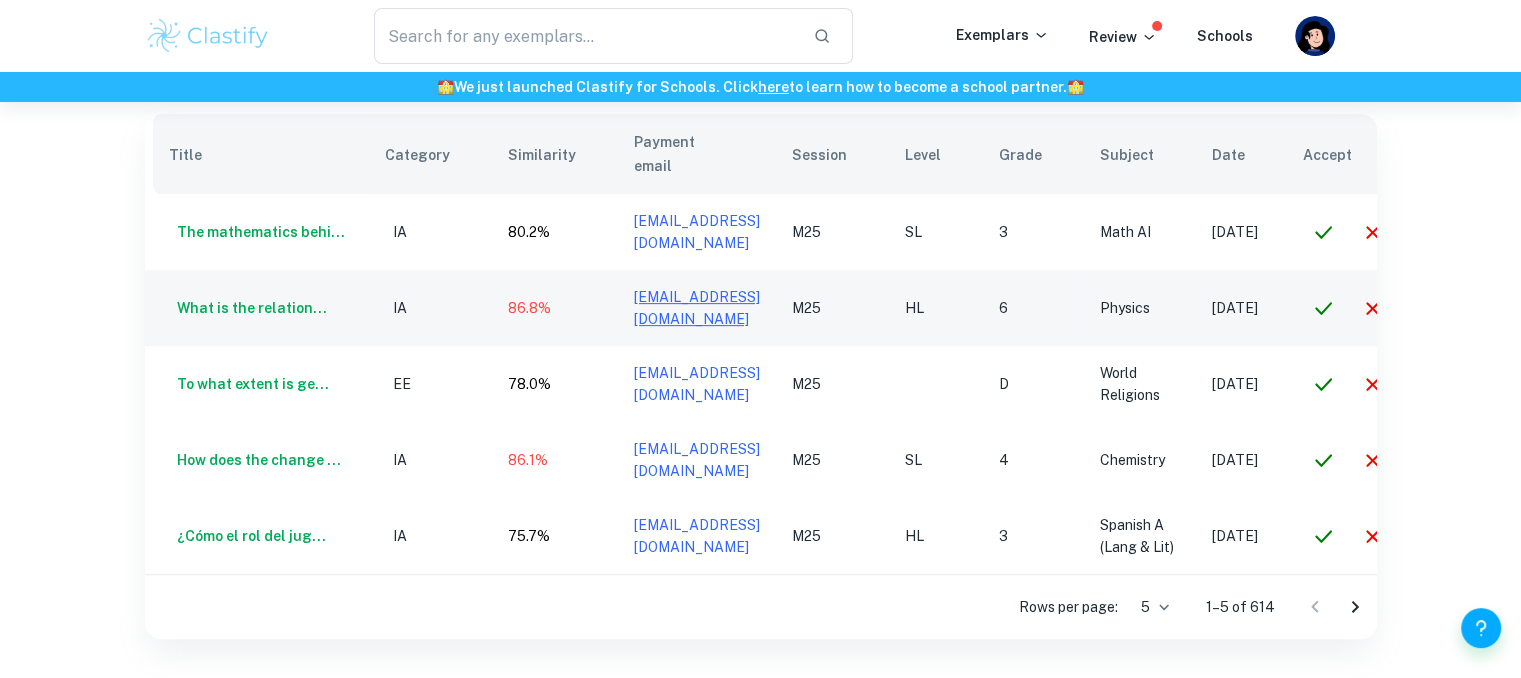 click on "hooyuixuan@gmail.com" at bounding box center (697, 308) 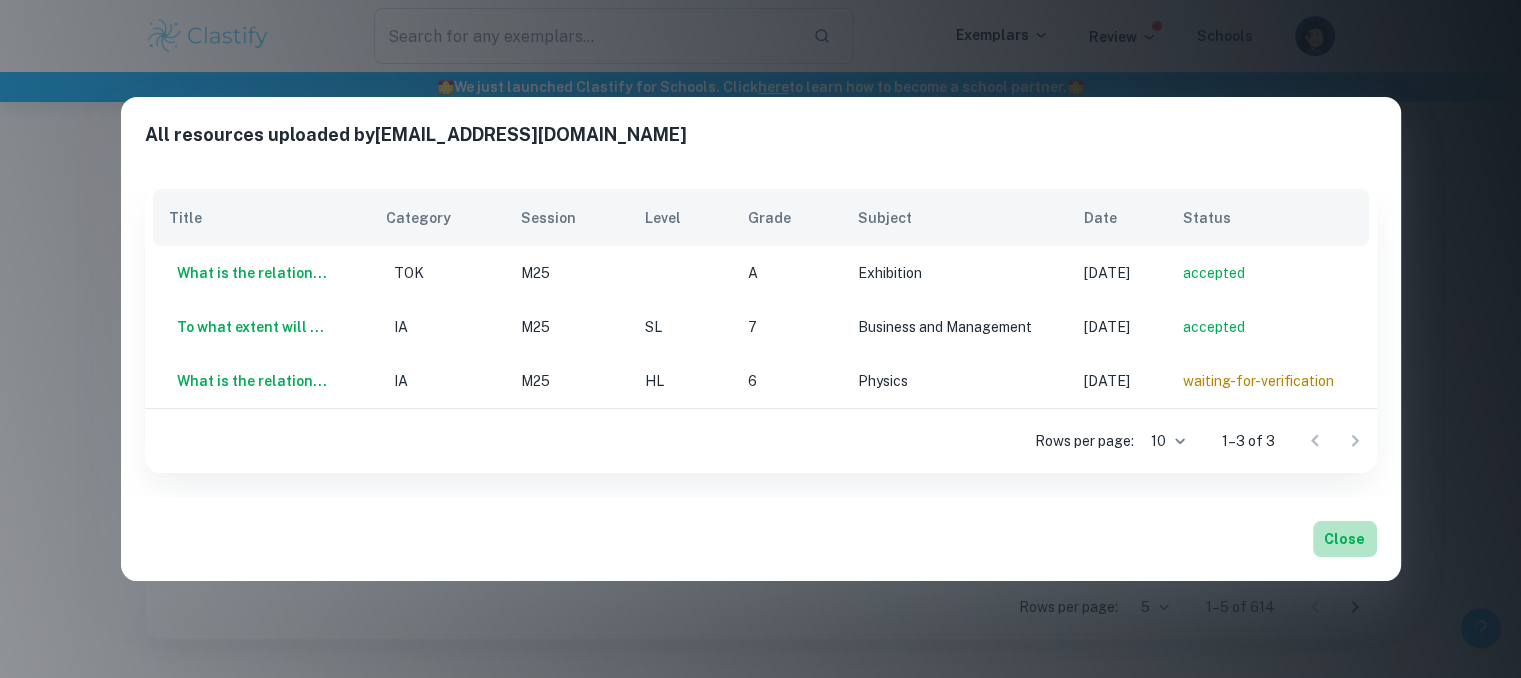 click on "Close" at bounding box center (1345, 539) 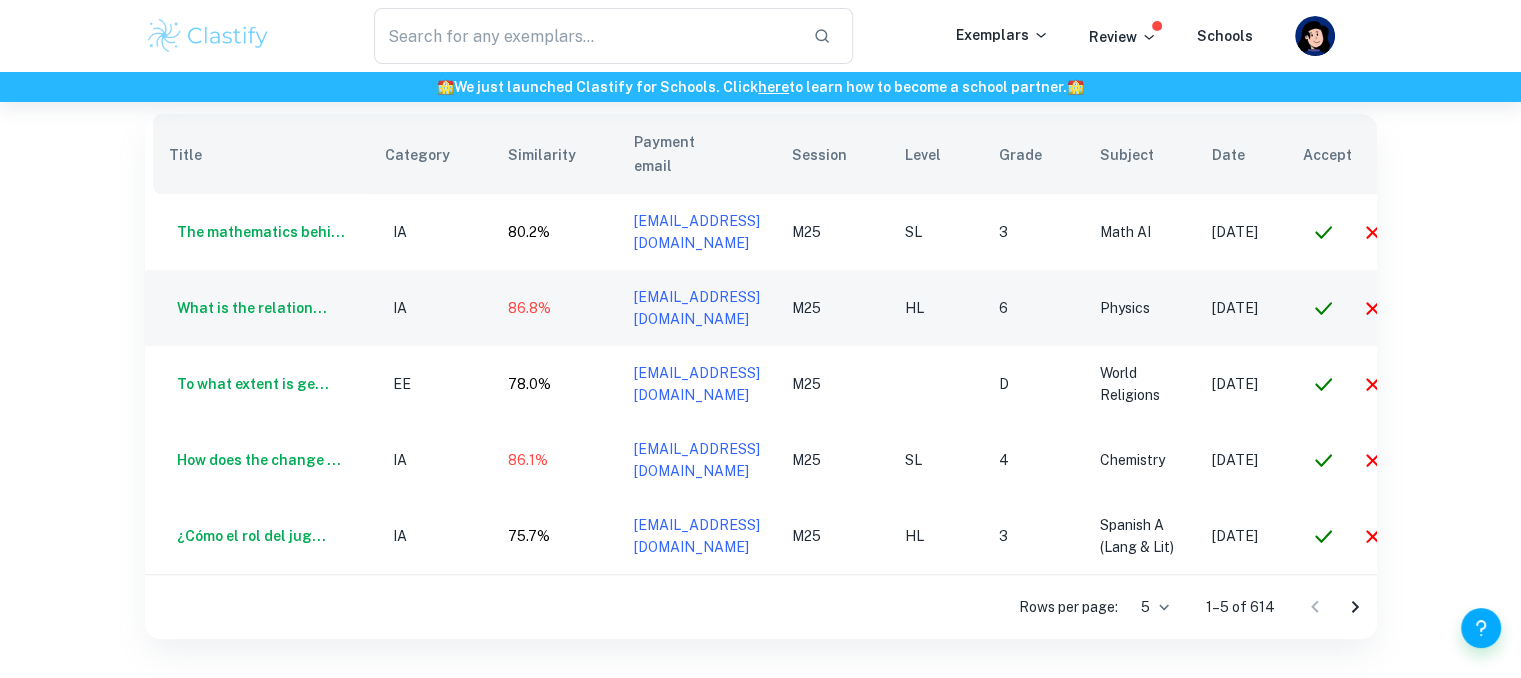 click 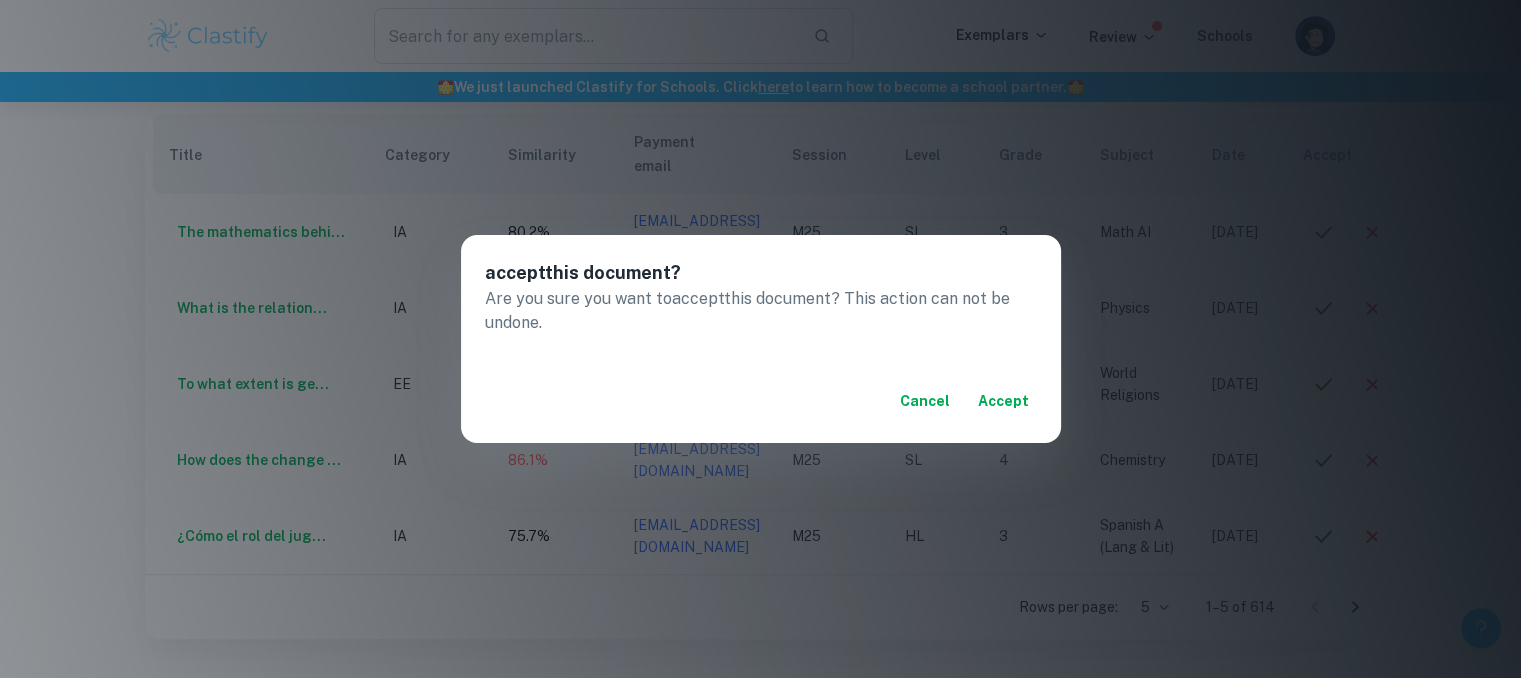 click on "accept" at bounding box center (1003, 401) 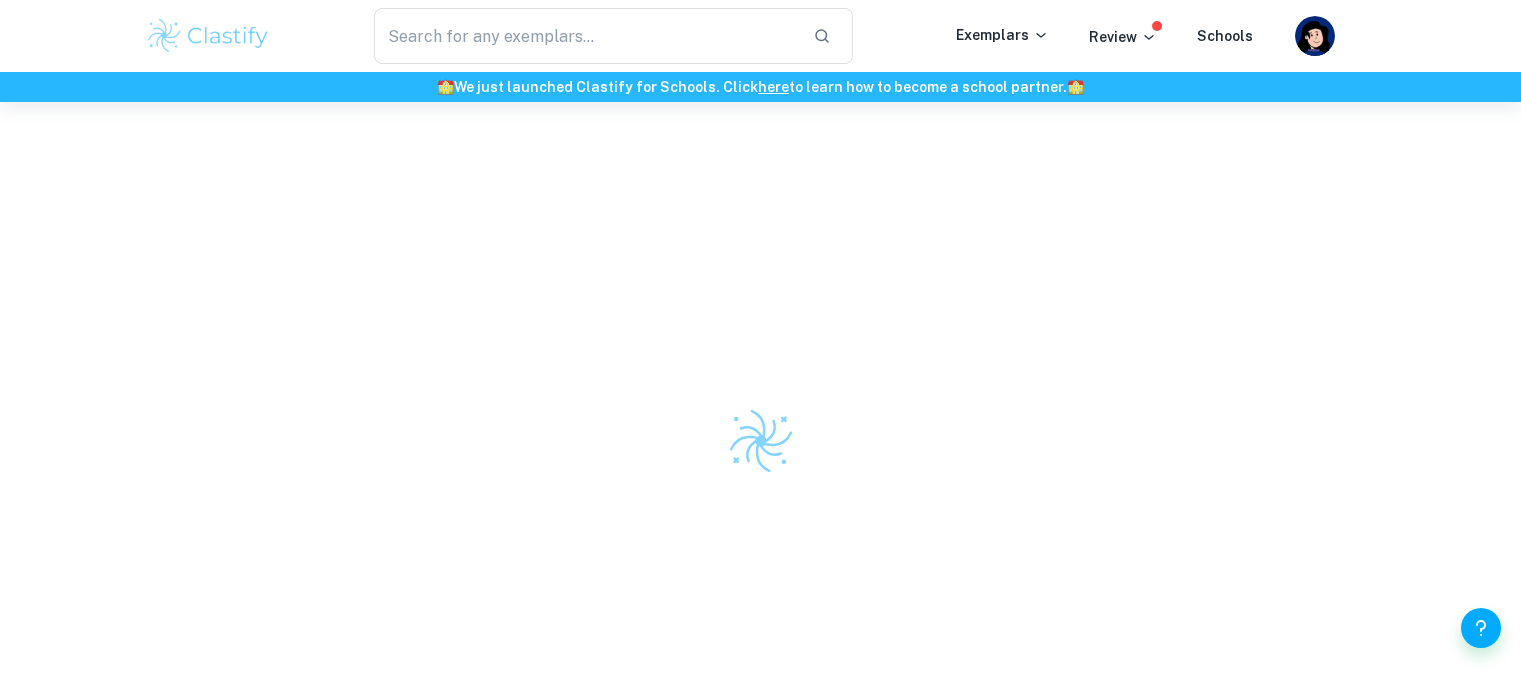 scroll, scrollTop: 0, scrollLeft: 0, axis: both 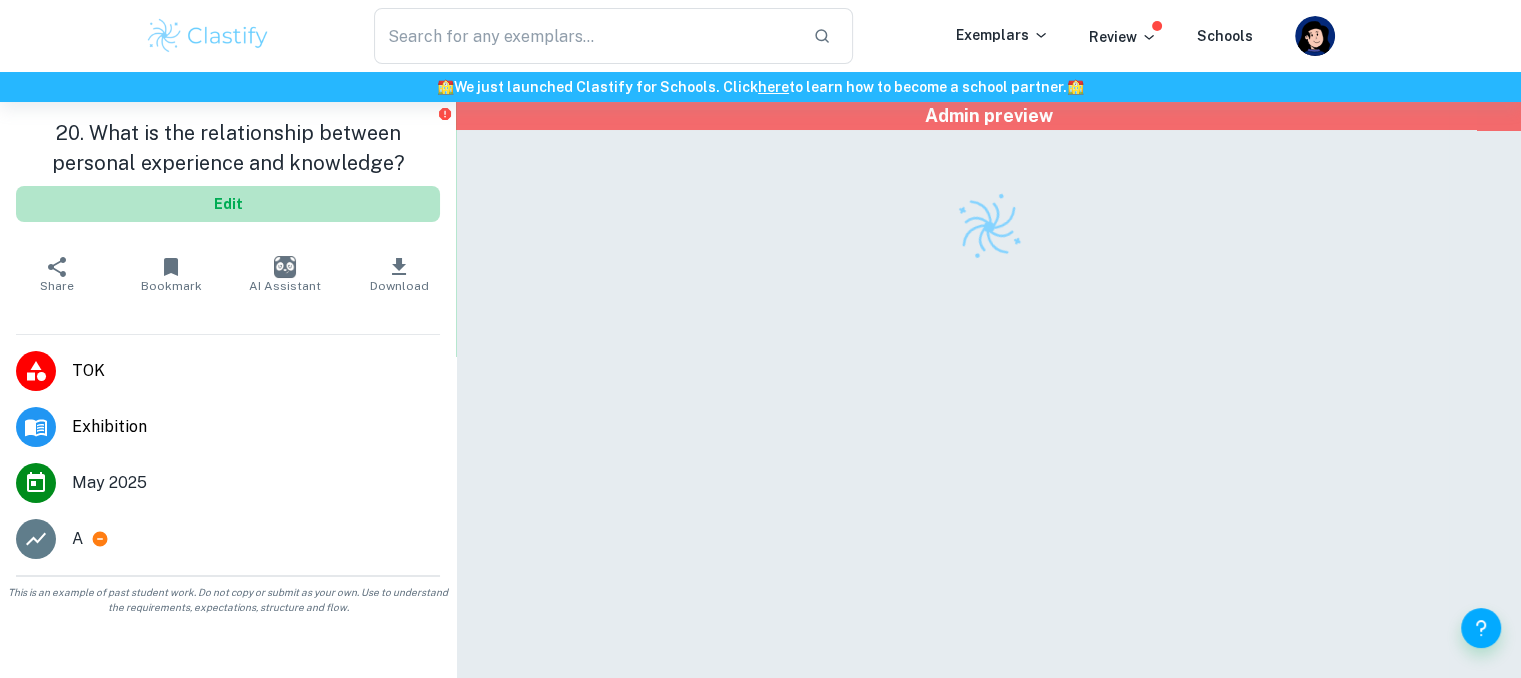 click on "Edit" at bounding box center [228, 204] 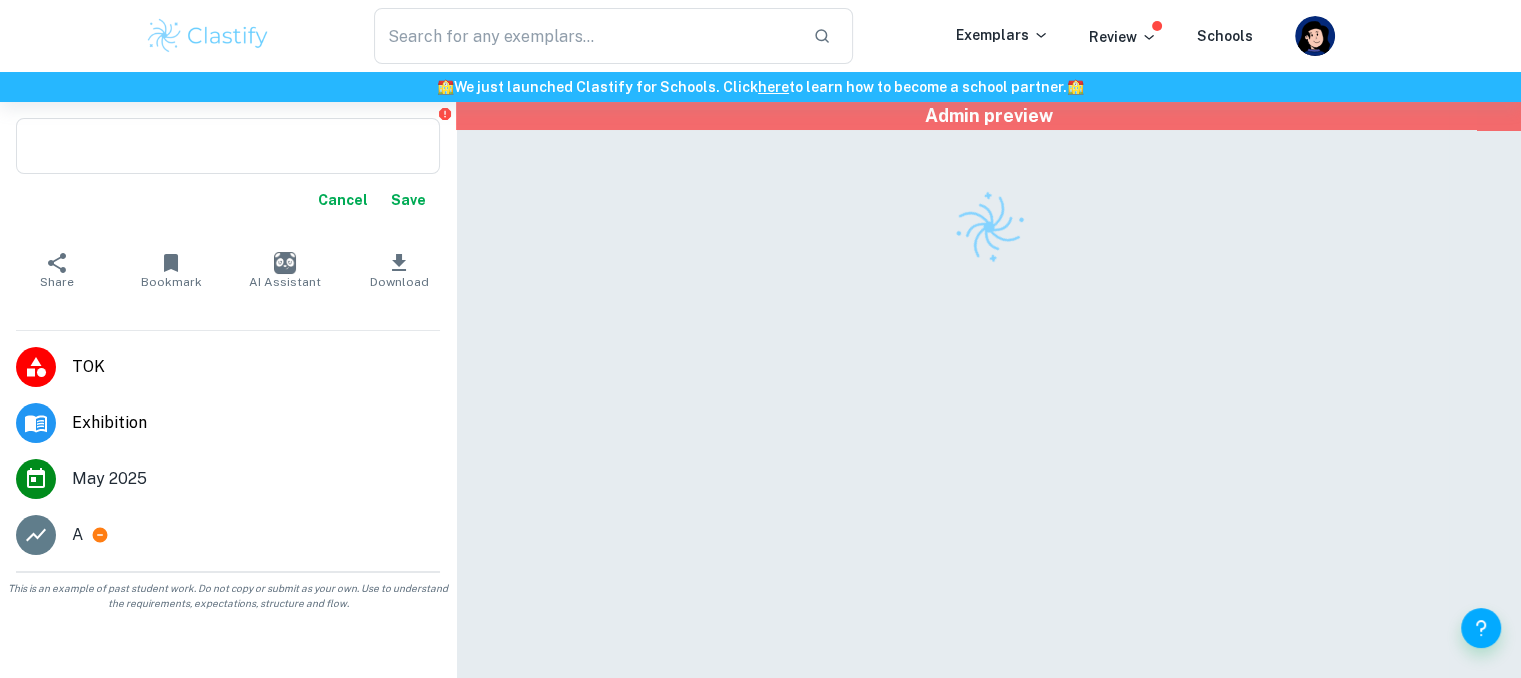 click on "Cancel" at bounding box center [343, 200] 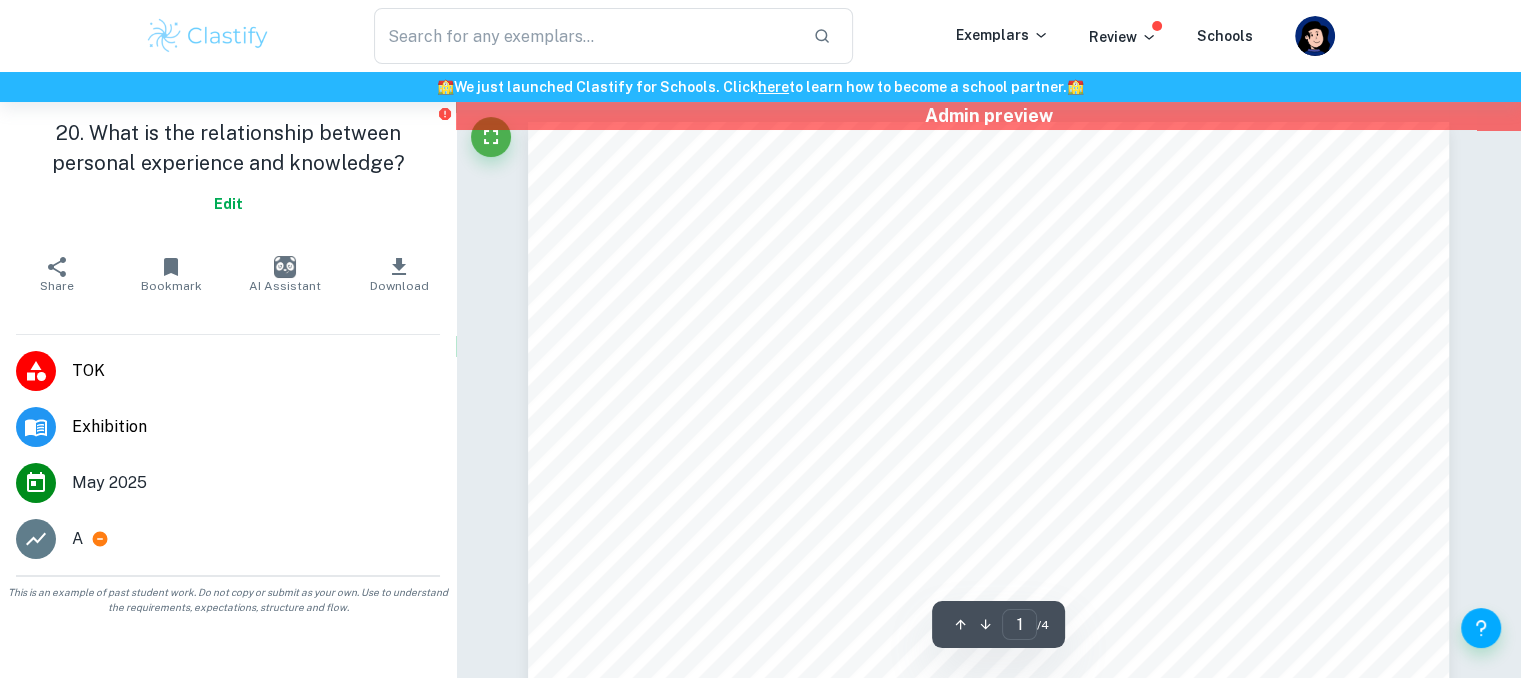 click on "20. What is the relationship between personal experience and knowledge? Edit" at bounding box center (228, 174) 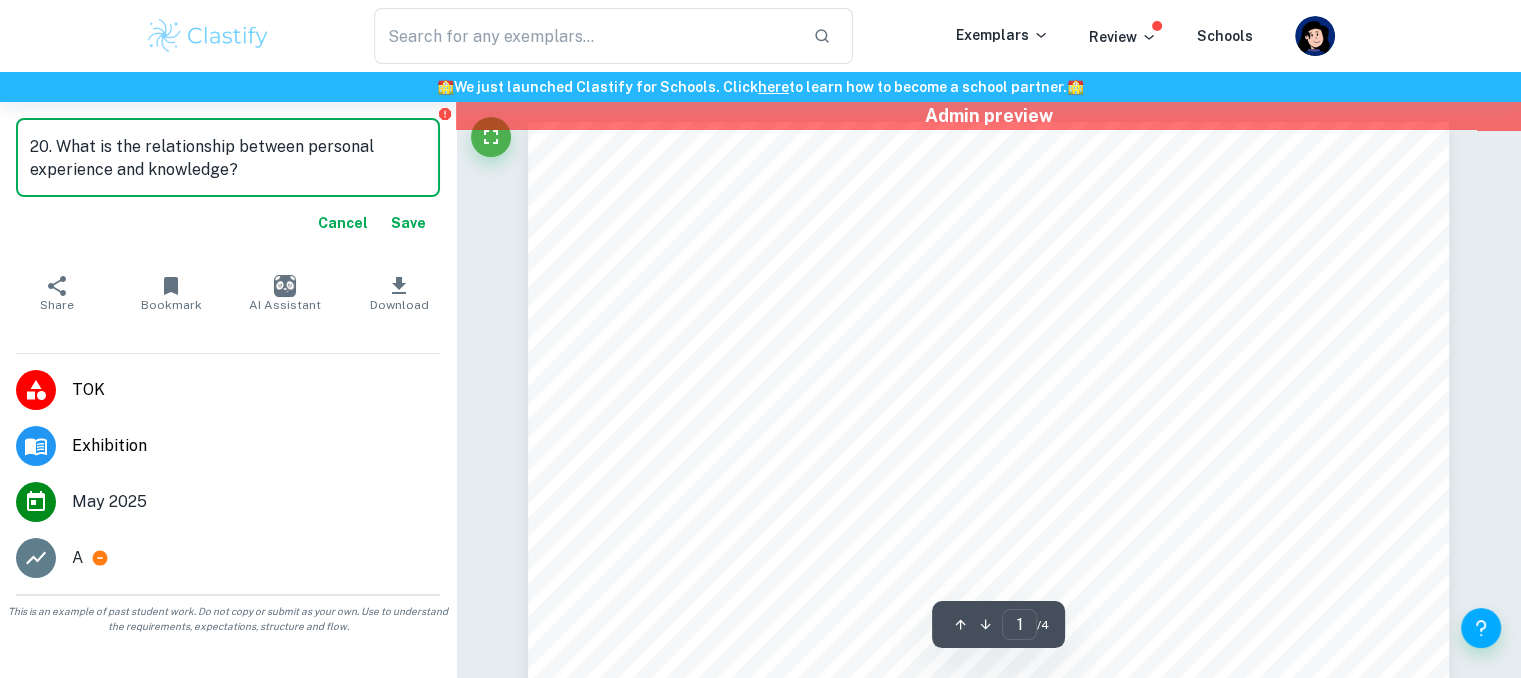 drag, startPoint x: 56, startPoint y: 153, endPoint x: 0, endPoint y: 153, distance: 56 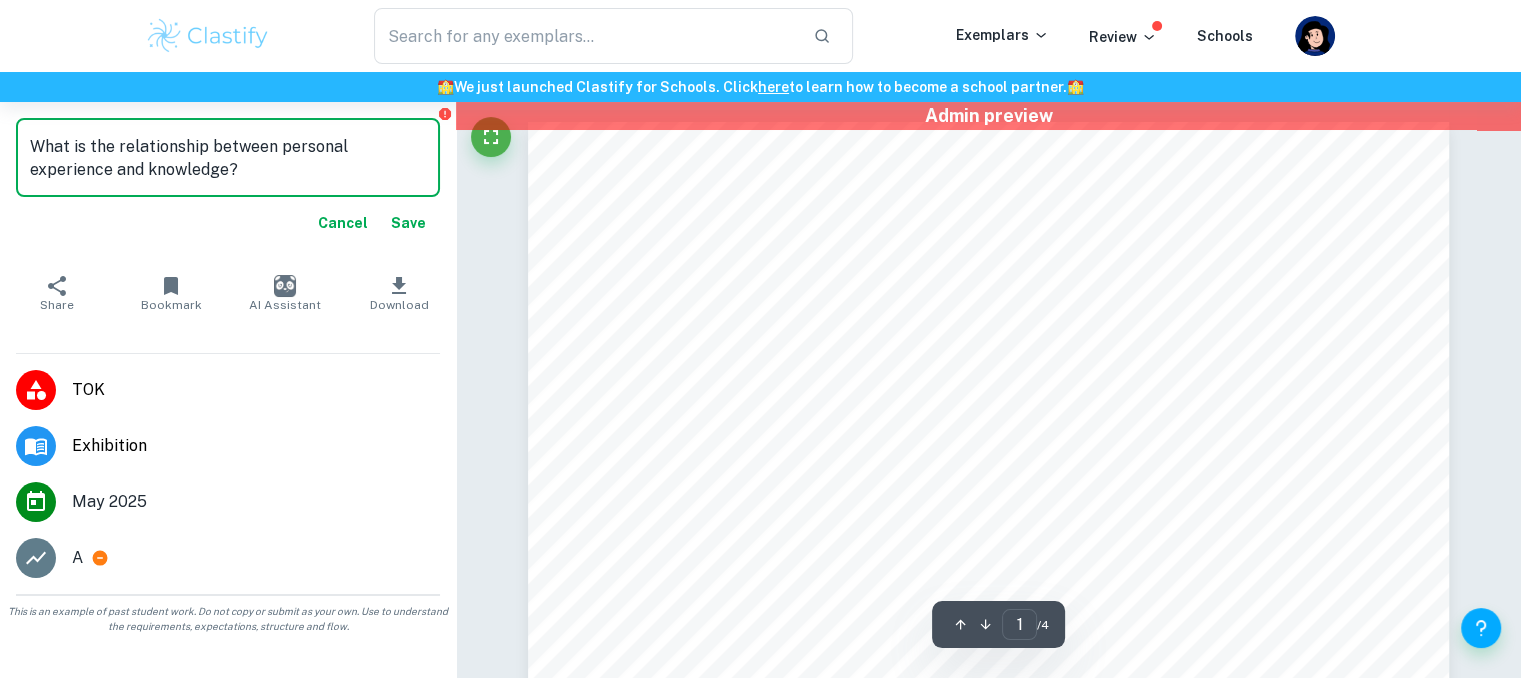 type on "What is the relationship between personal experience and knowledge?" 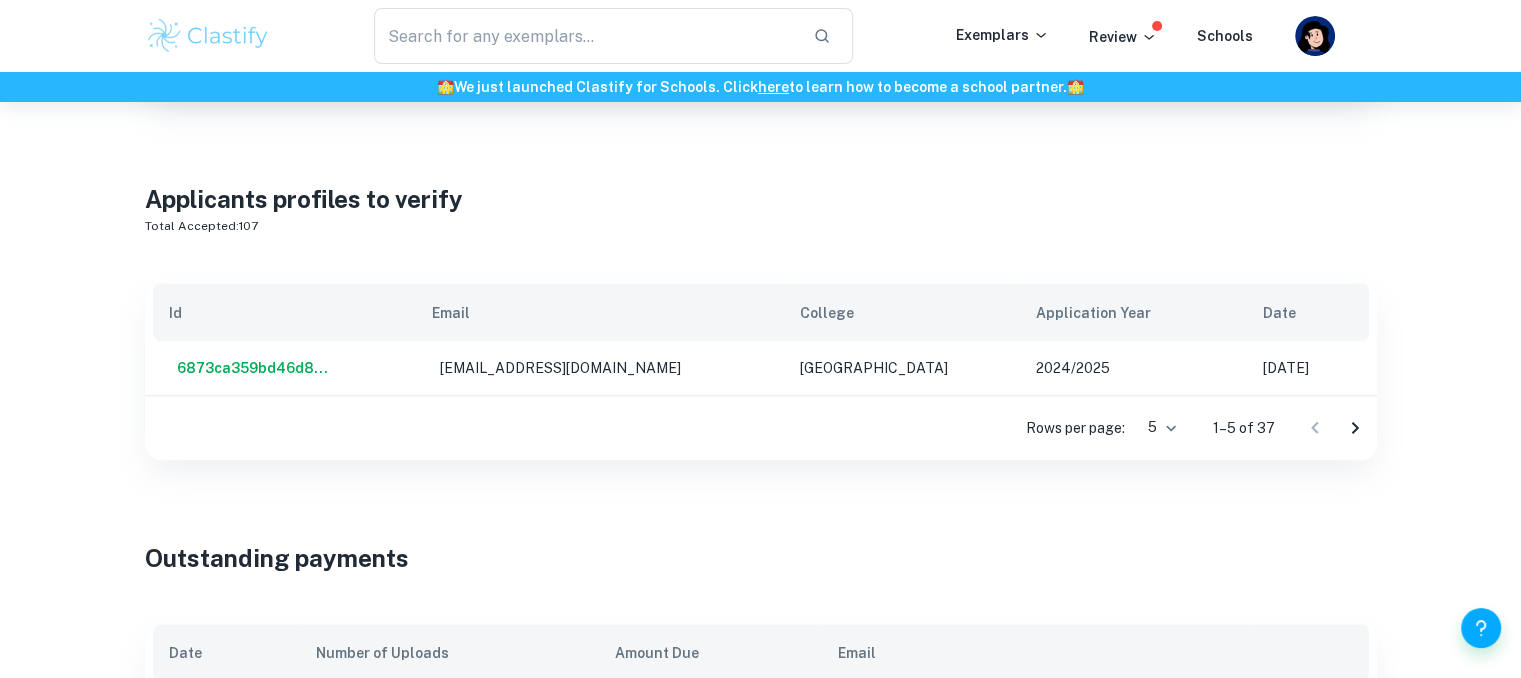 scroll, scrollTop: 1600, scrollLeft: 0, axis: vertical 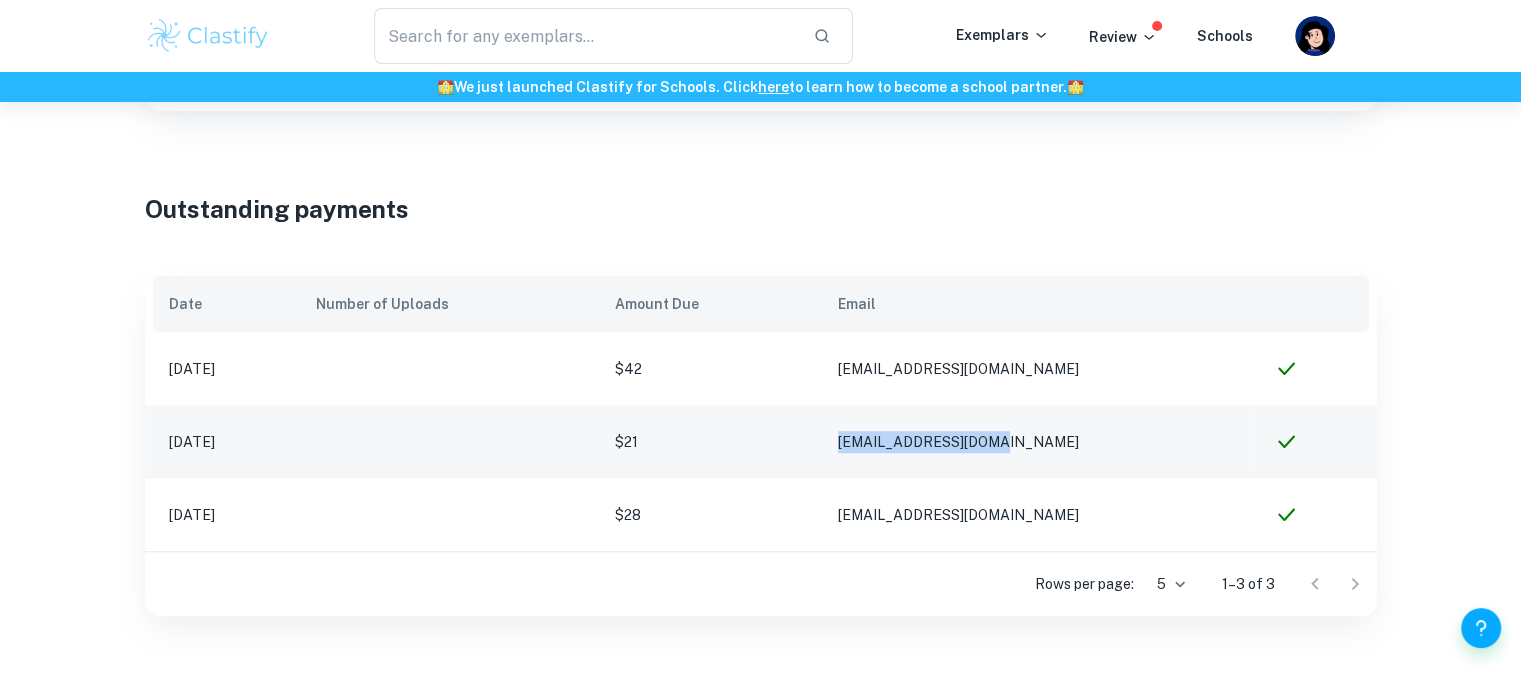 drag, startPoint x: 1089, startPoint y: 433, endPoint x: 844, endPoint y: 438, distance: 245.05101 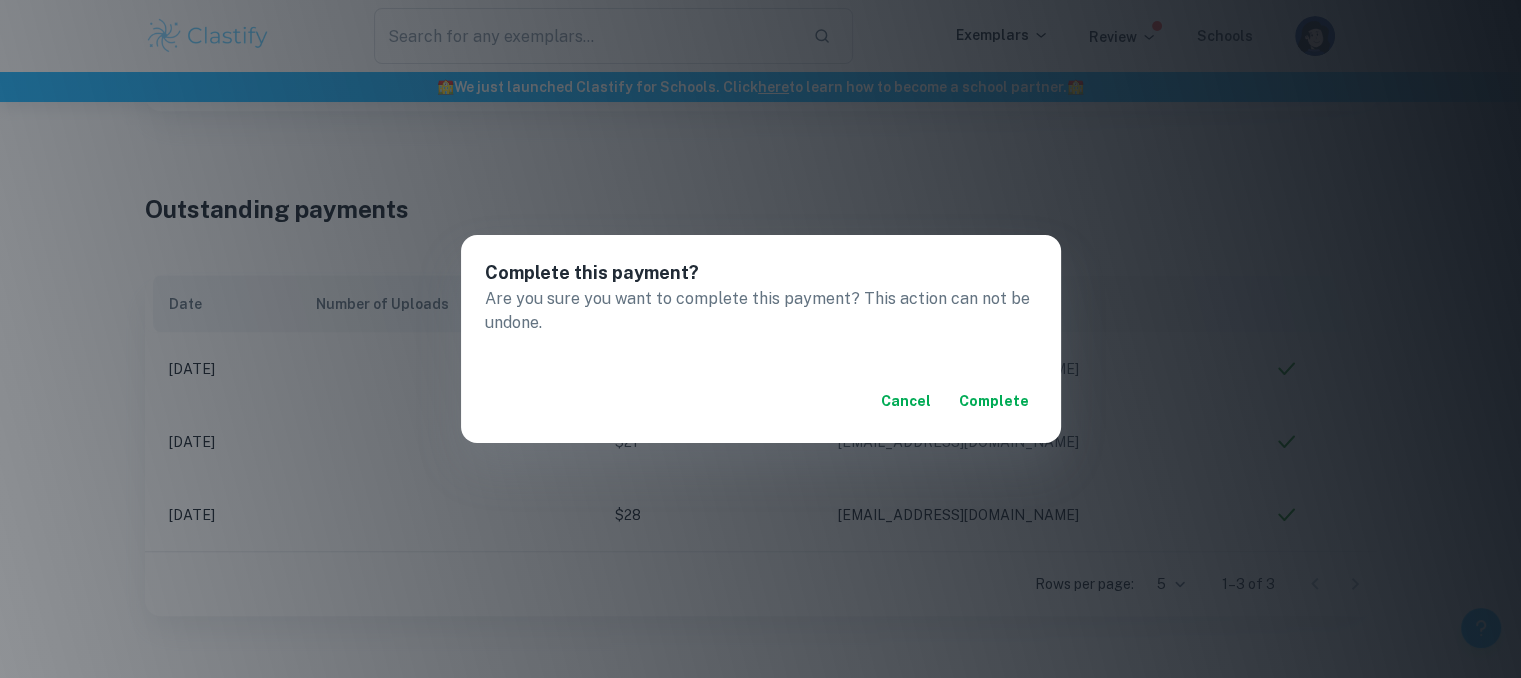 click on "Cancel Complete" at bounding box center (761, 401) 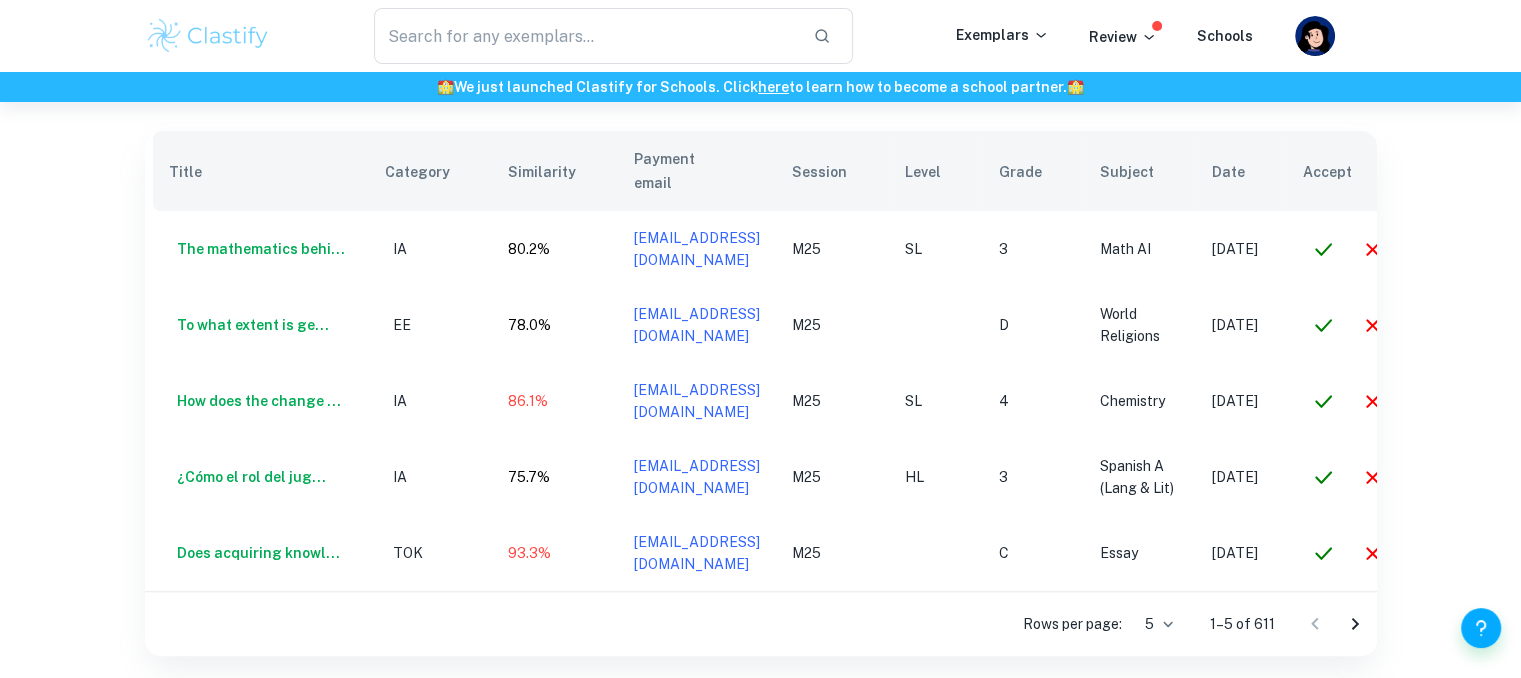 scroll, scrollTop: 691, scrollLeft: 0, axis: vertical 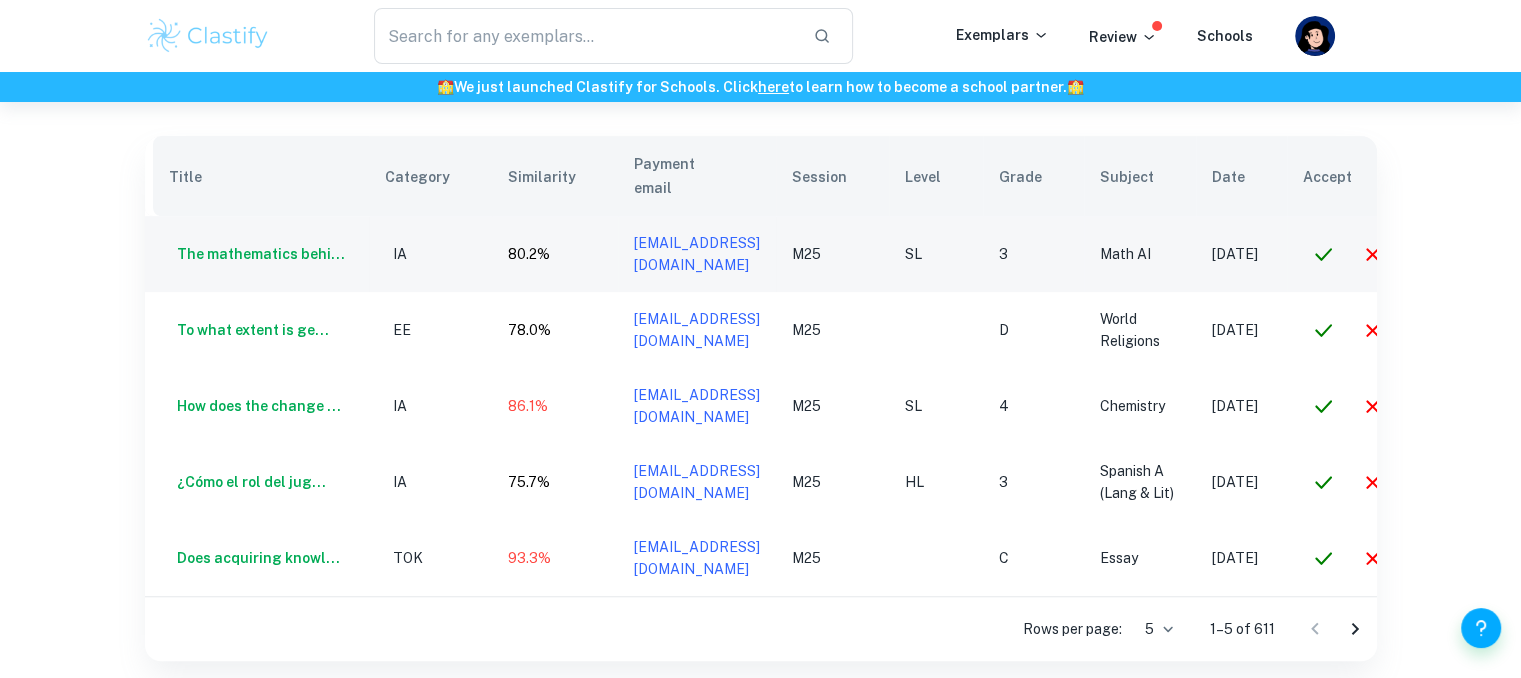 click on "goldxntxars@gmail.com" at bounding box center (697, 254) 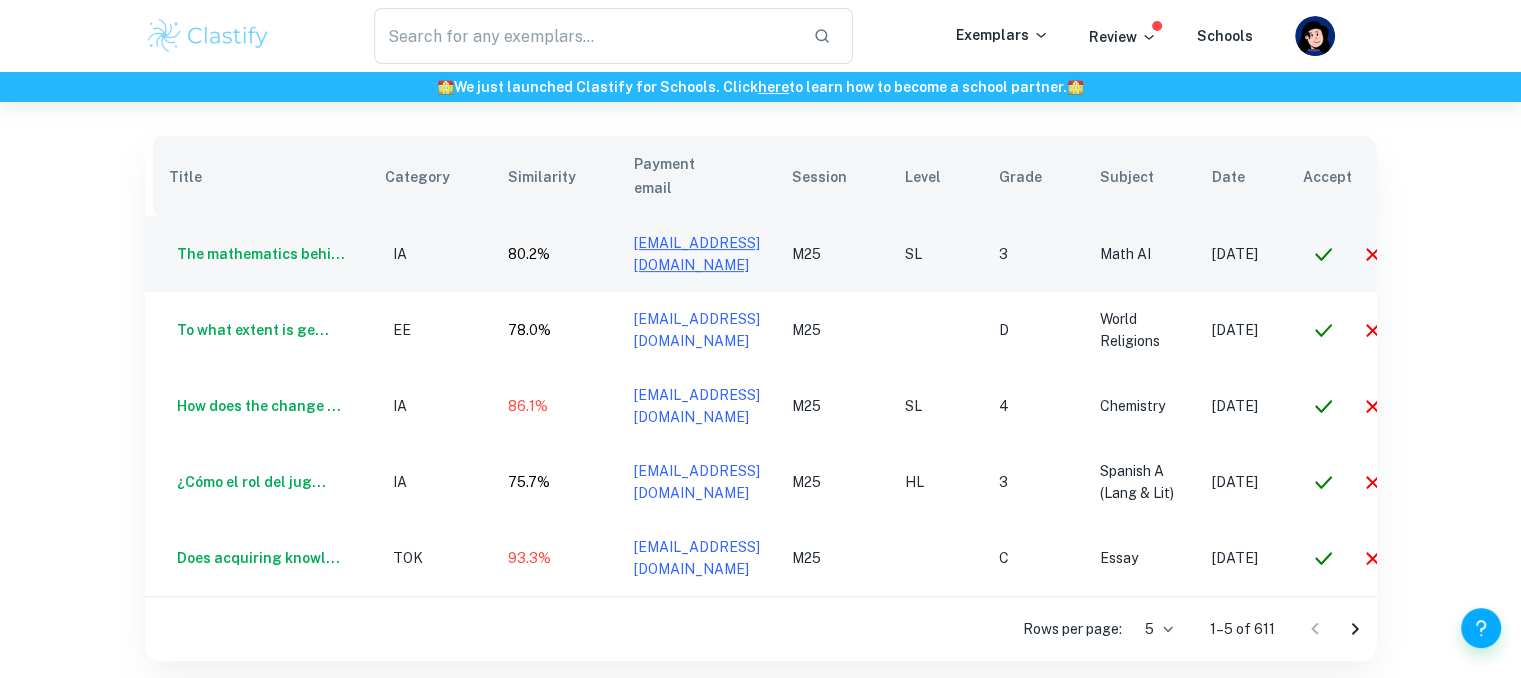 click on "goldxntxars@gmail.com" at bounding box center [697, 254] 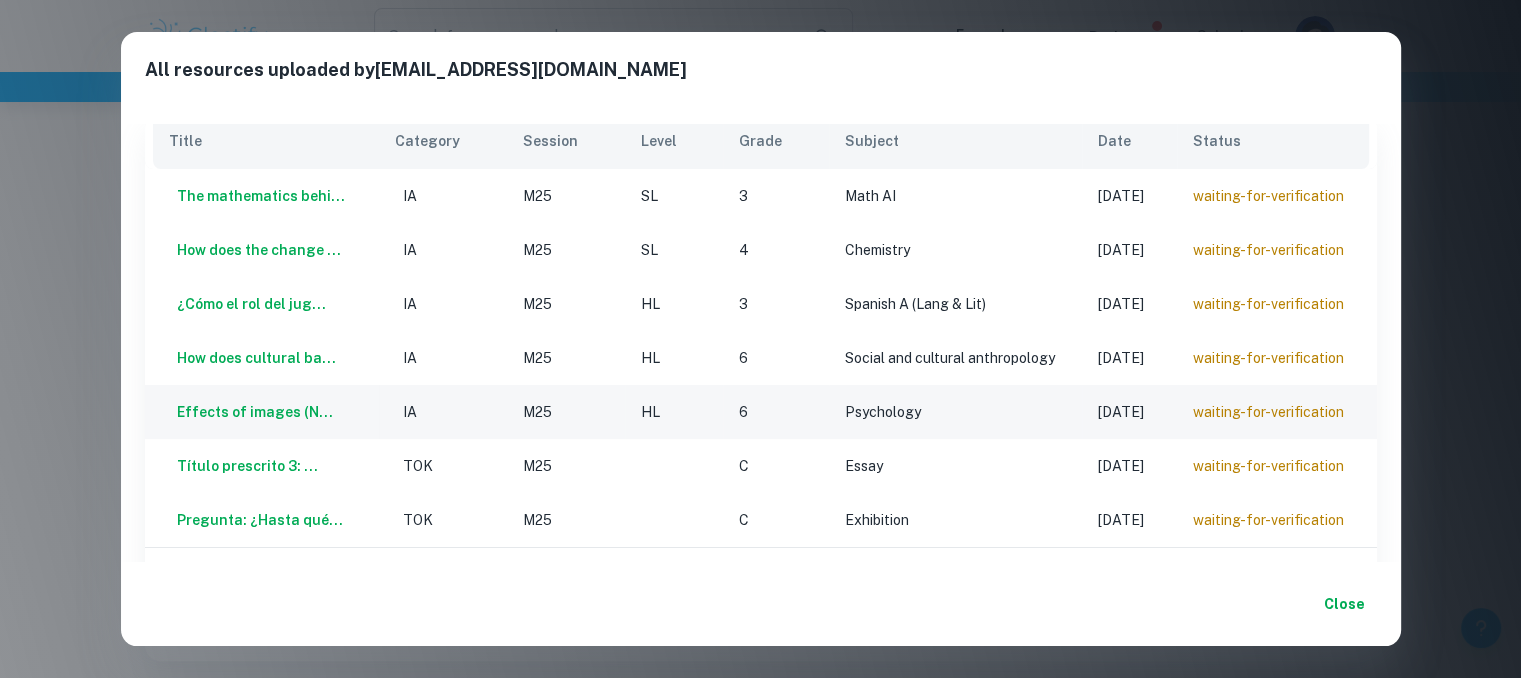 scroll, scrollTop: 86, scrollLeft: 0, axis: vertical 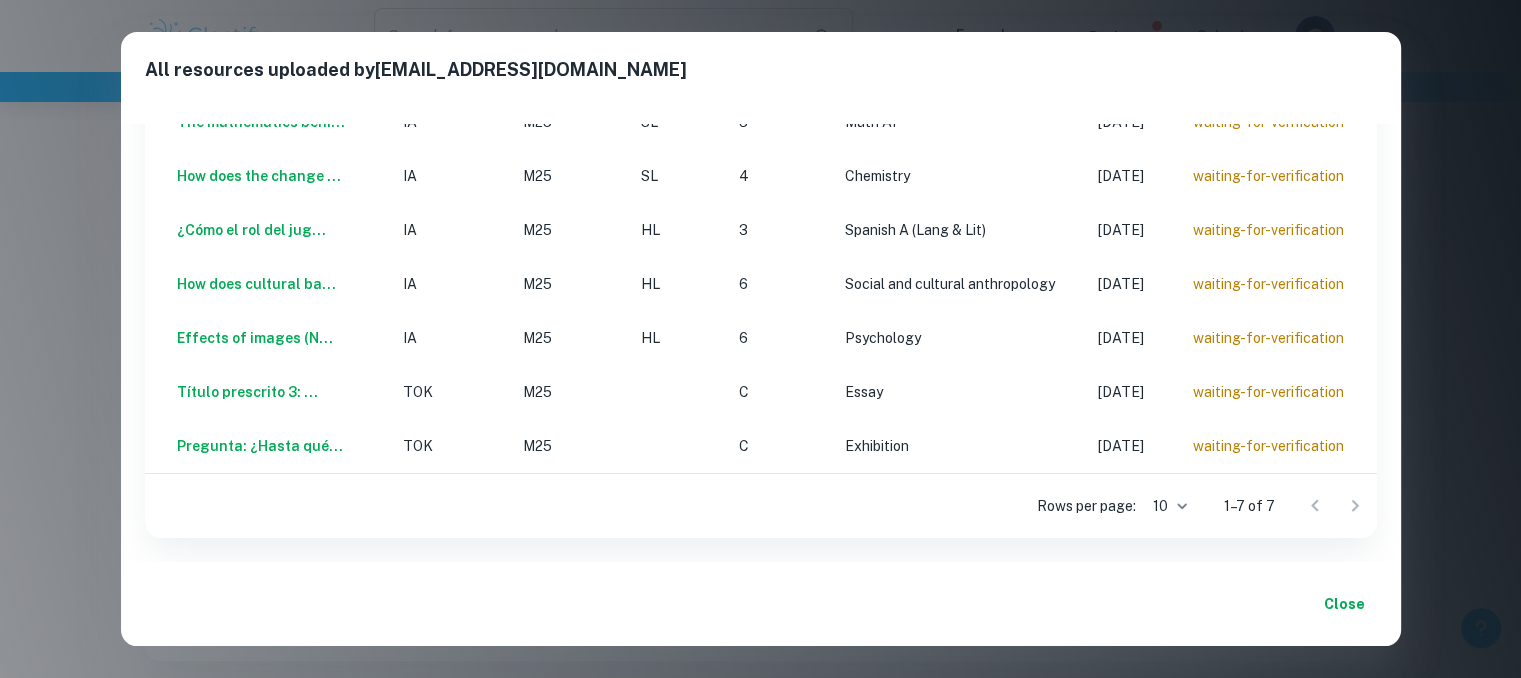 click on "Close" at bounding box center (1345, 604) 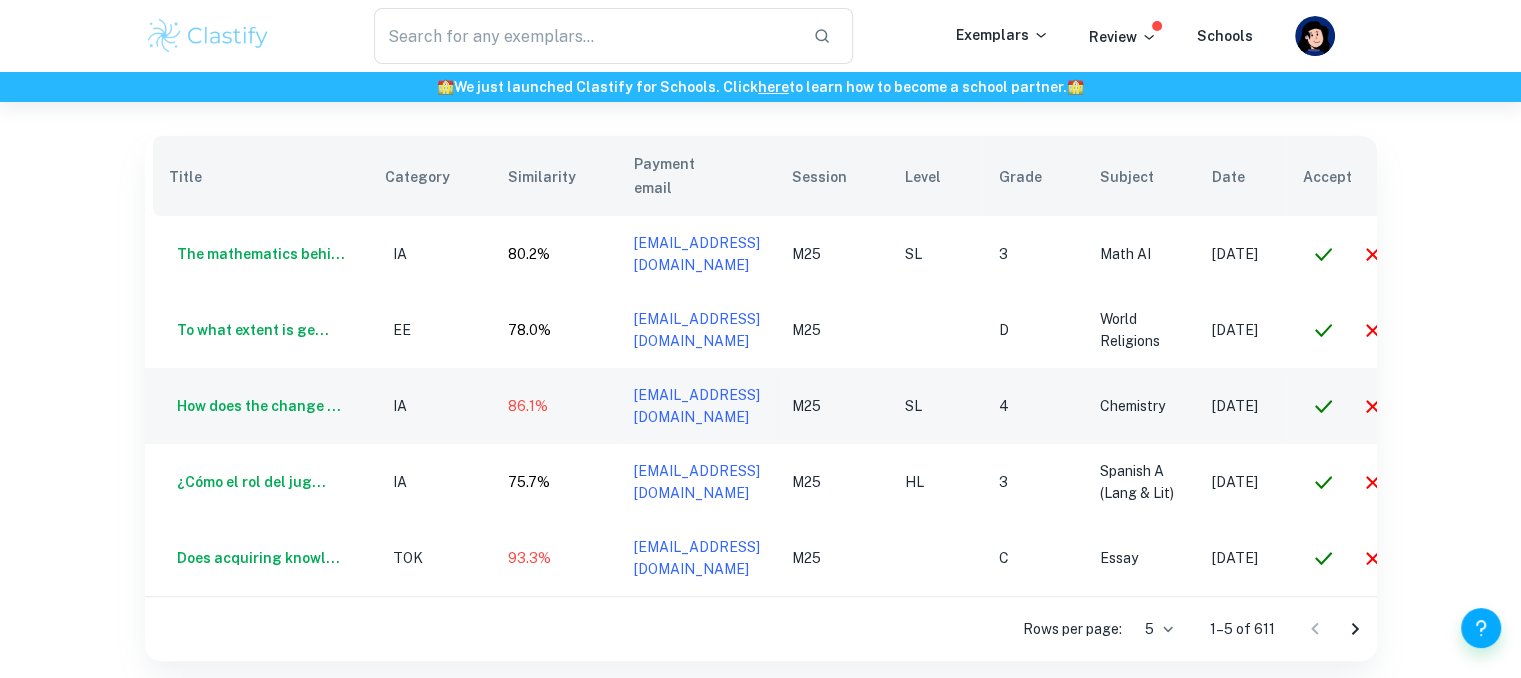 scroll, scrollTop: 0, scrollLeft: 137, axis: horizontal 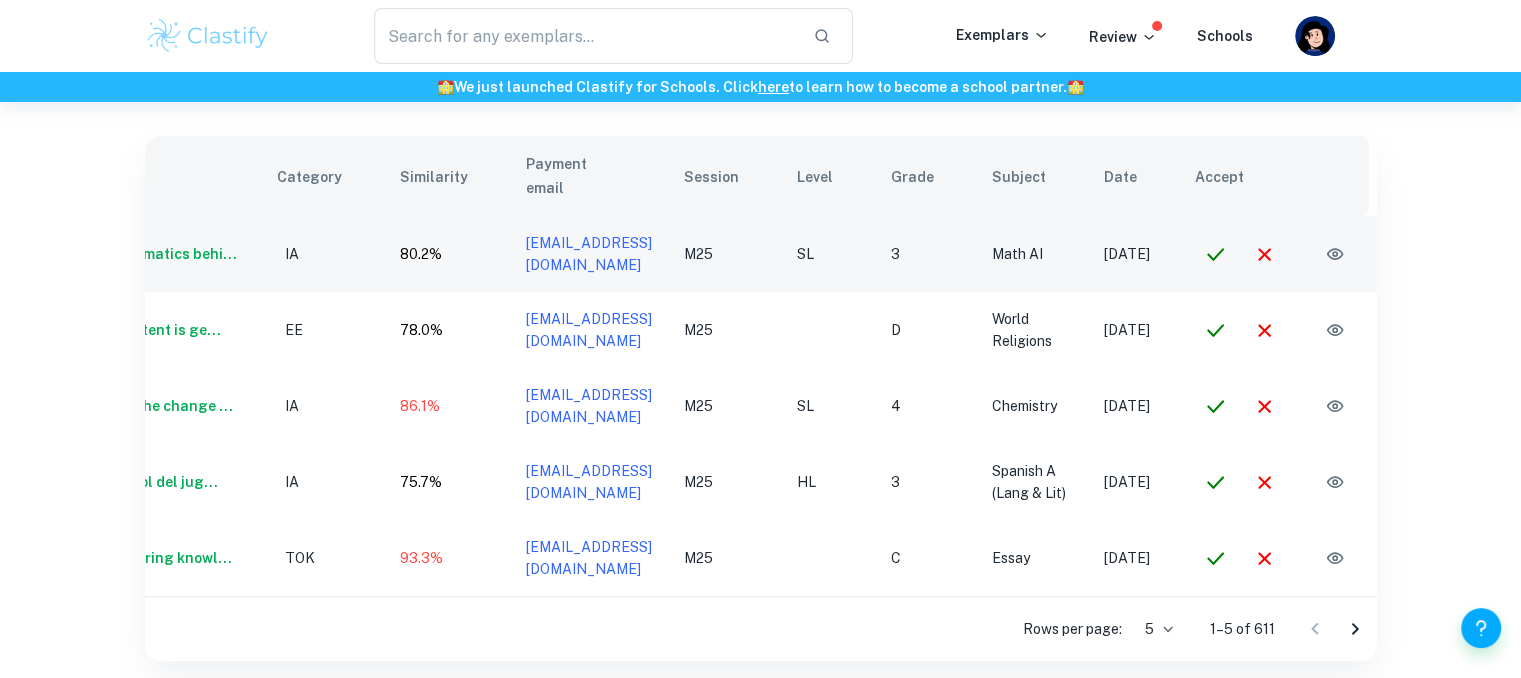 click 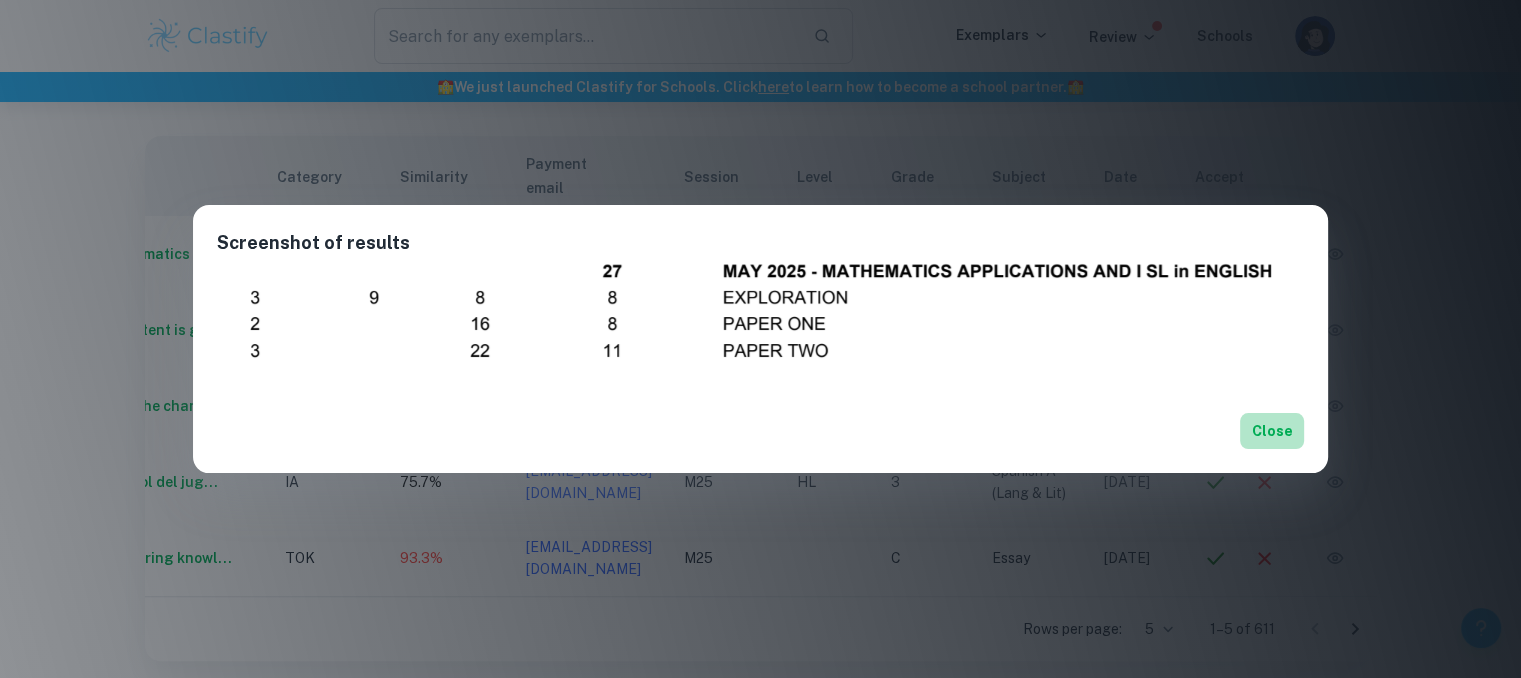click on "Close" at bounding box center [1272, 431] 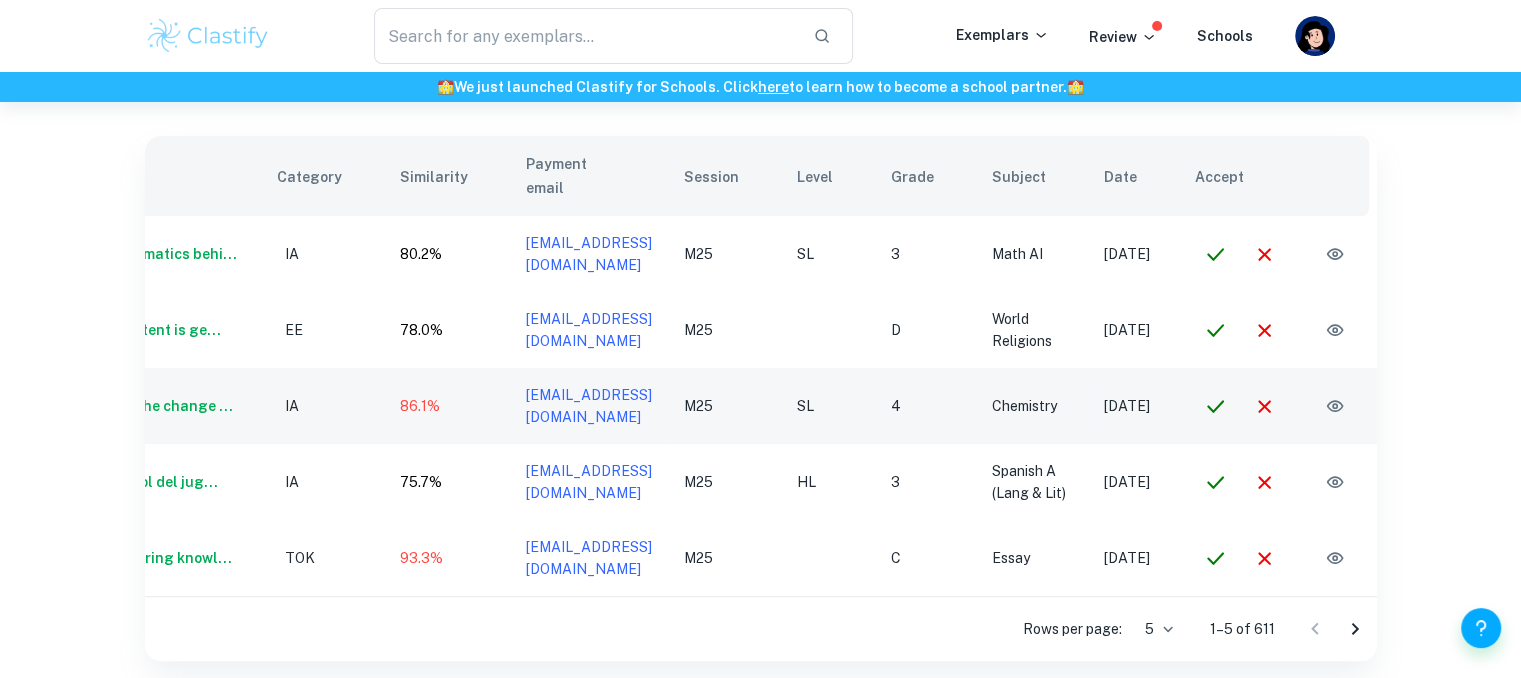 scroll, scrollTop: 0, scrollLeft: 0, axis: both 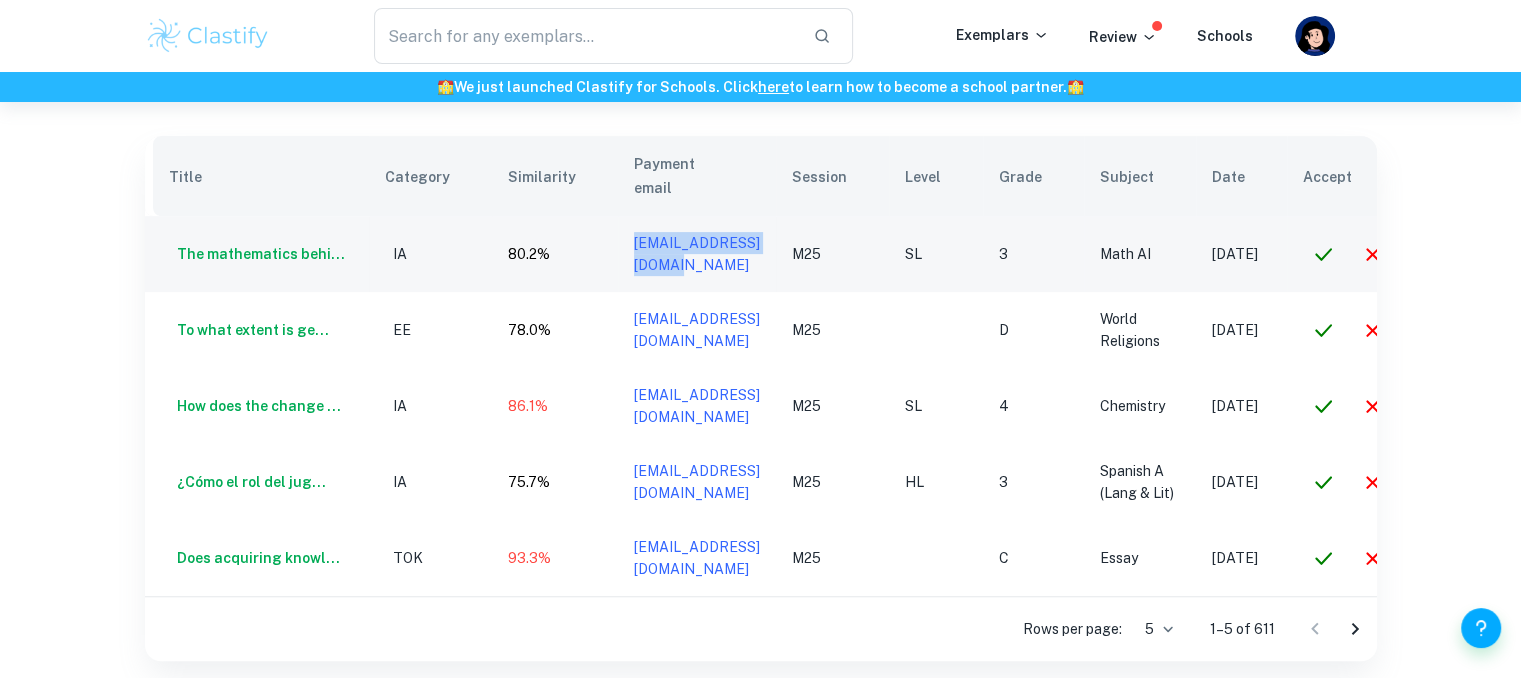 drag, startPoint x: 788, startPoint y: 233, endPoint x: 580, endPoint y: 250, distance: 208.69356 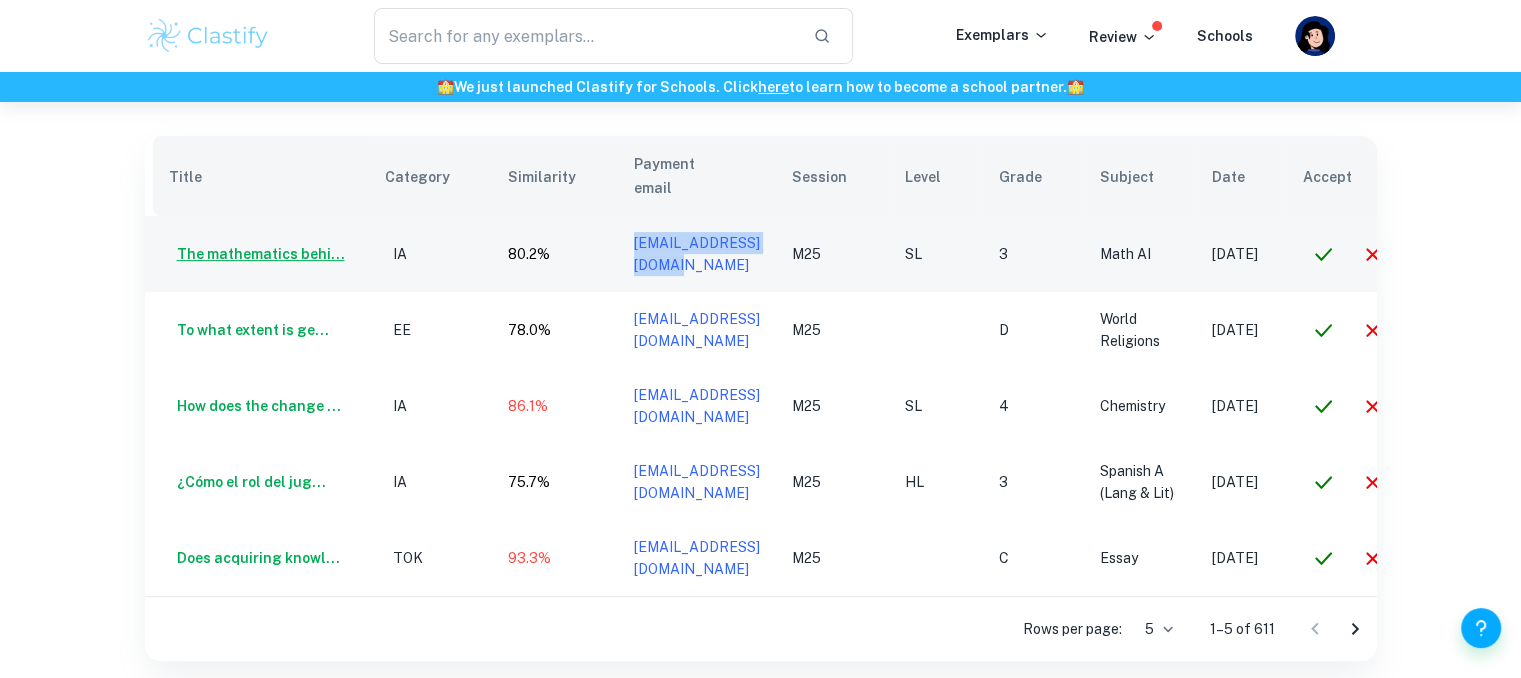 click on "The mathematics behi..." at bounding box center (257, 254) 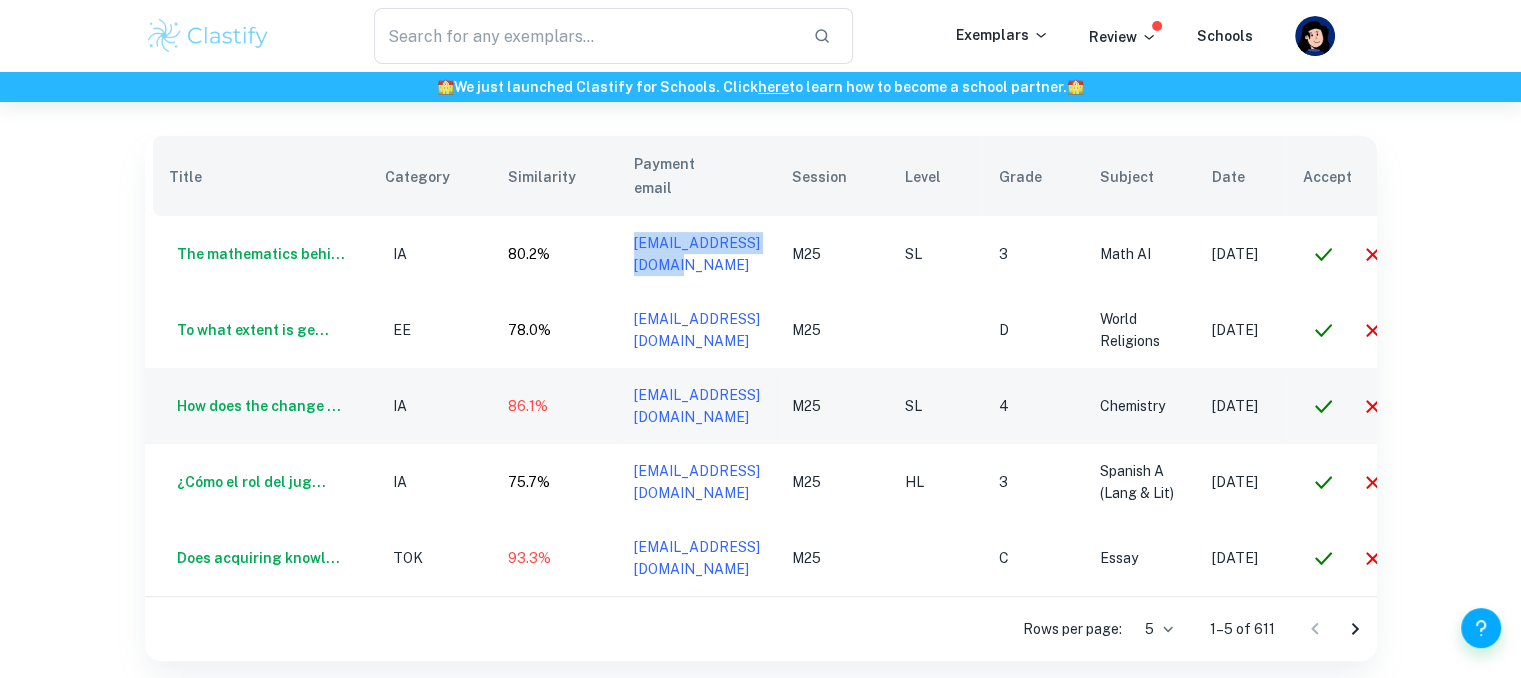 scroll, scrollTop: 0, scrollLeft: 130, axis: horizontal 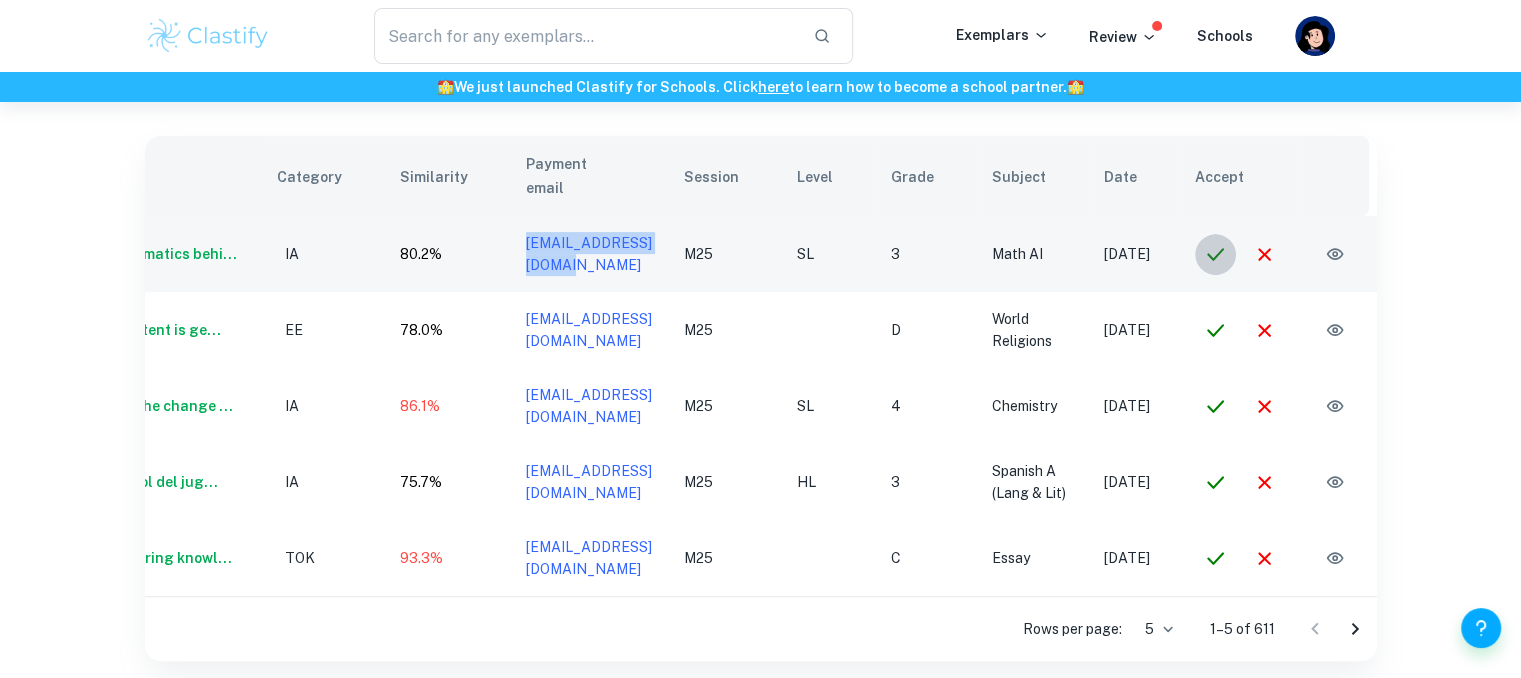 click 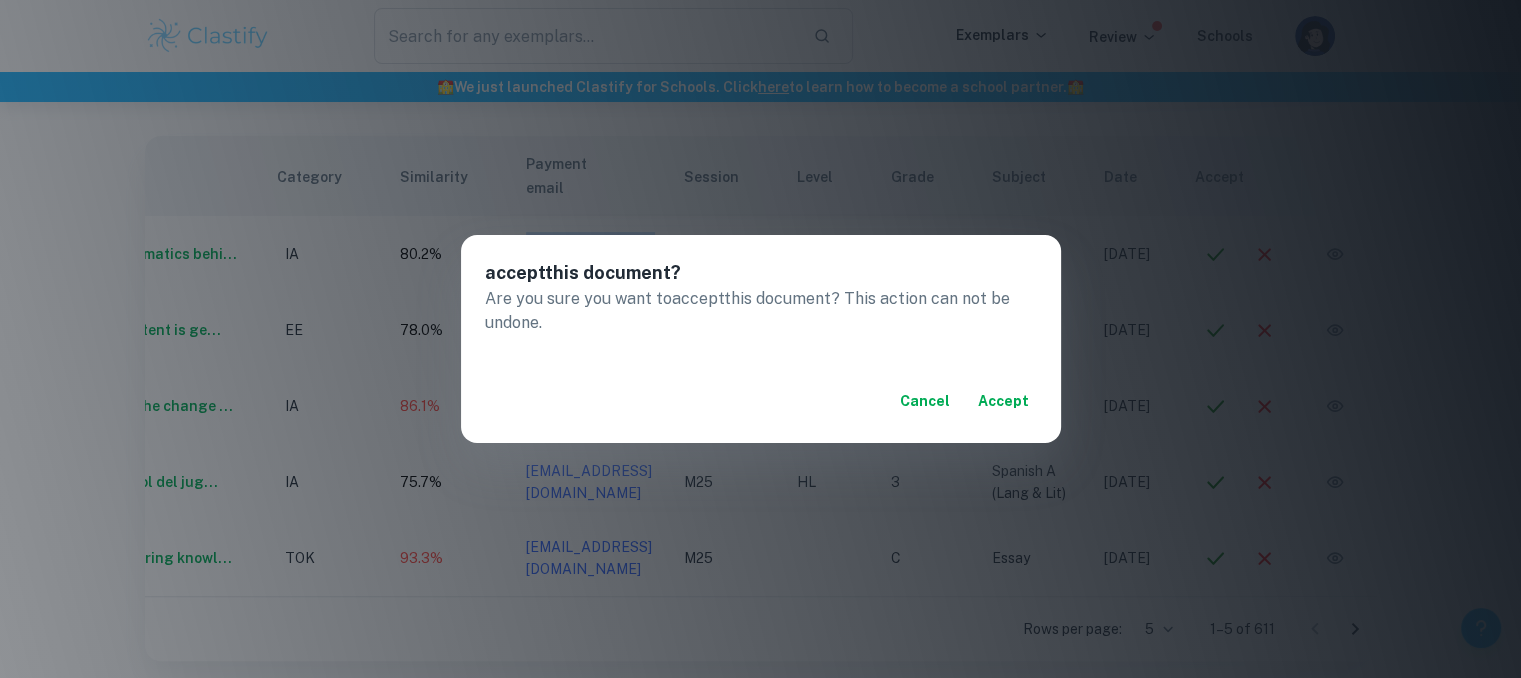 click on "accept" at bounding box center [1003, 401] 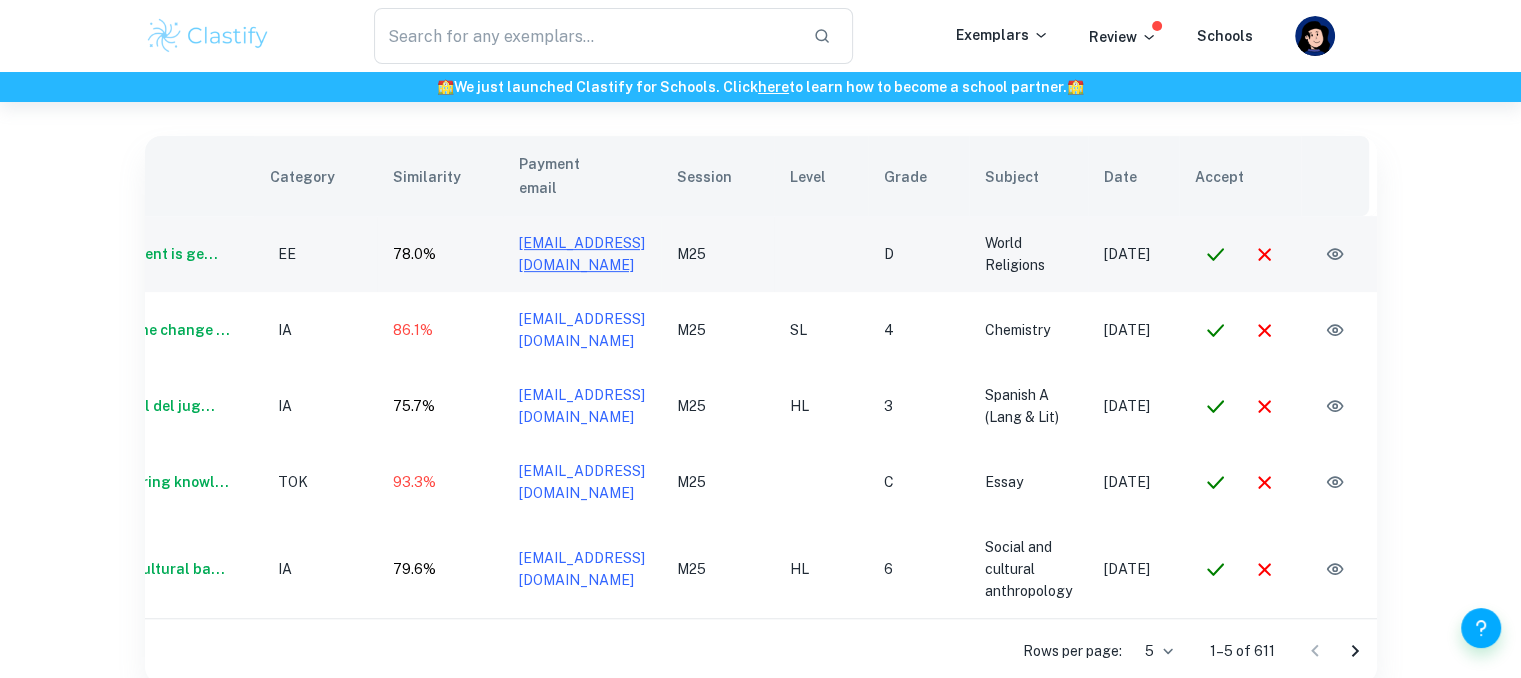 click on "hakimizachki10@gmail.com" at bounding box center [582, 254] 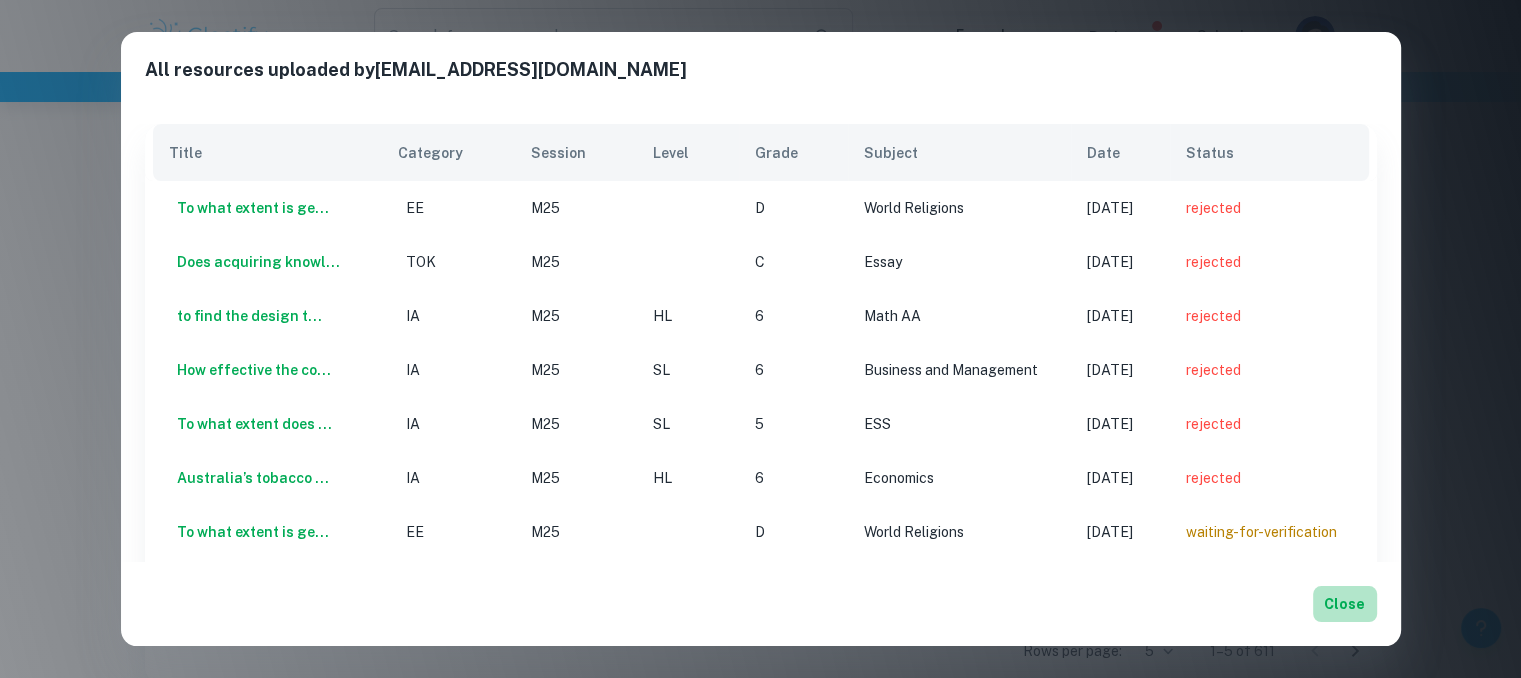 click on "Close" at bounding box center [1345, 604] 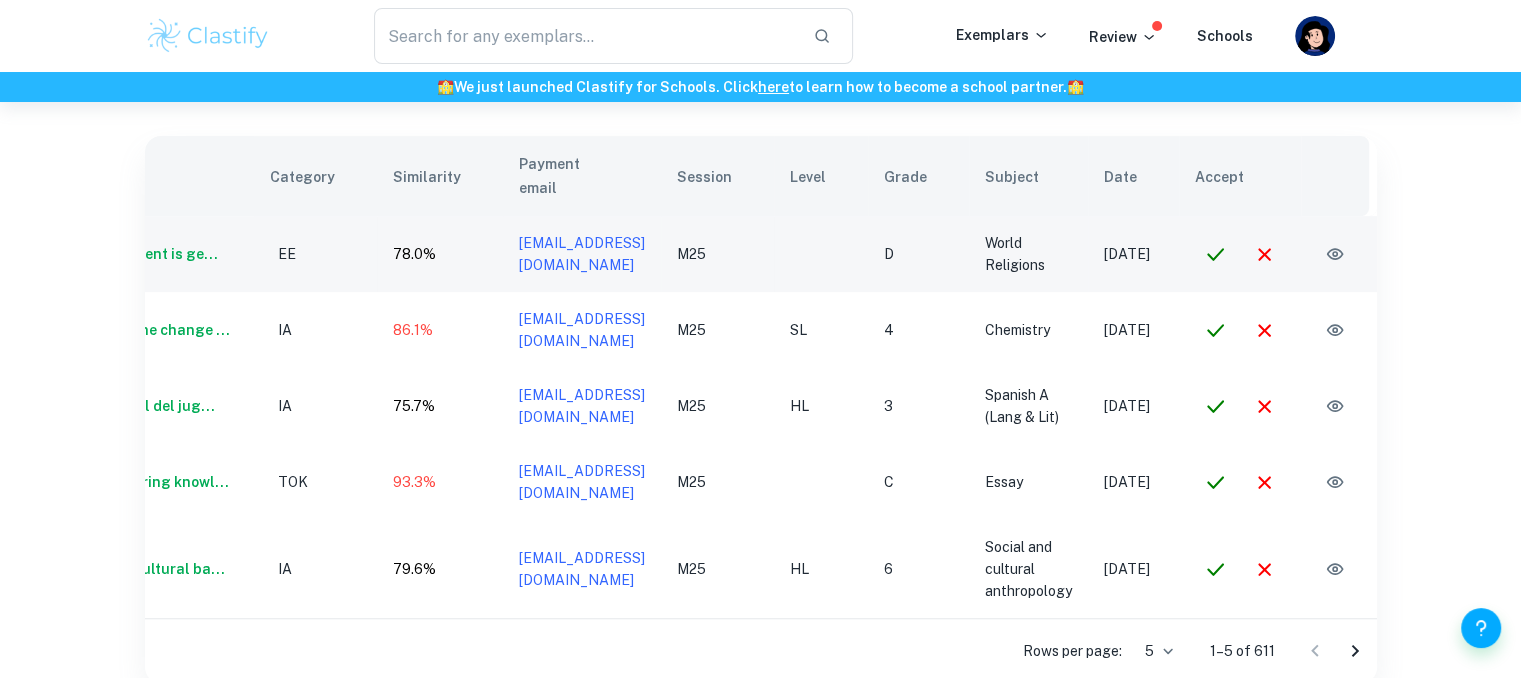 click 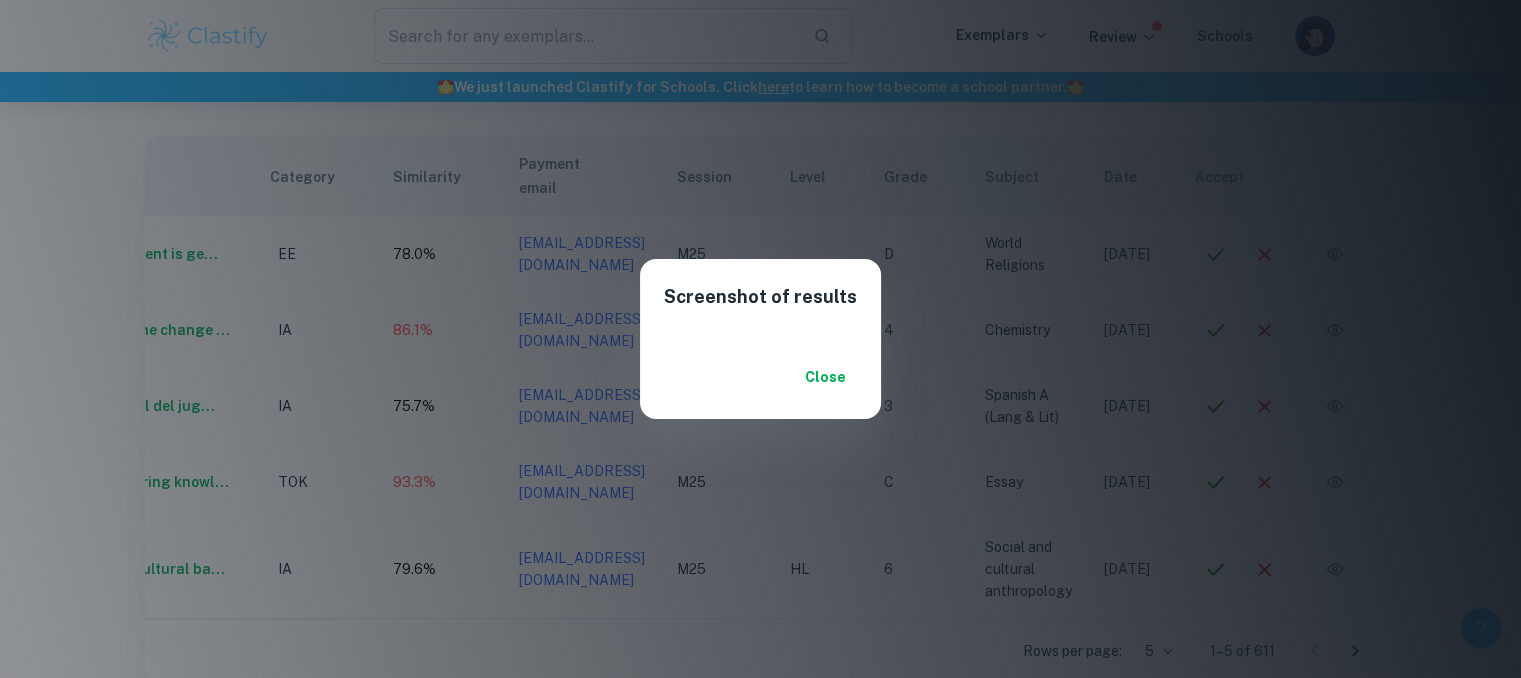 scroll, scrollTop: 198, scrollLeft: 0, axis: vertical 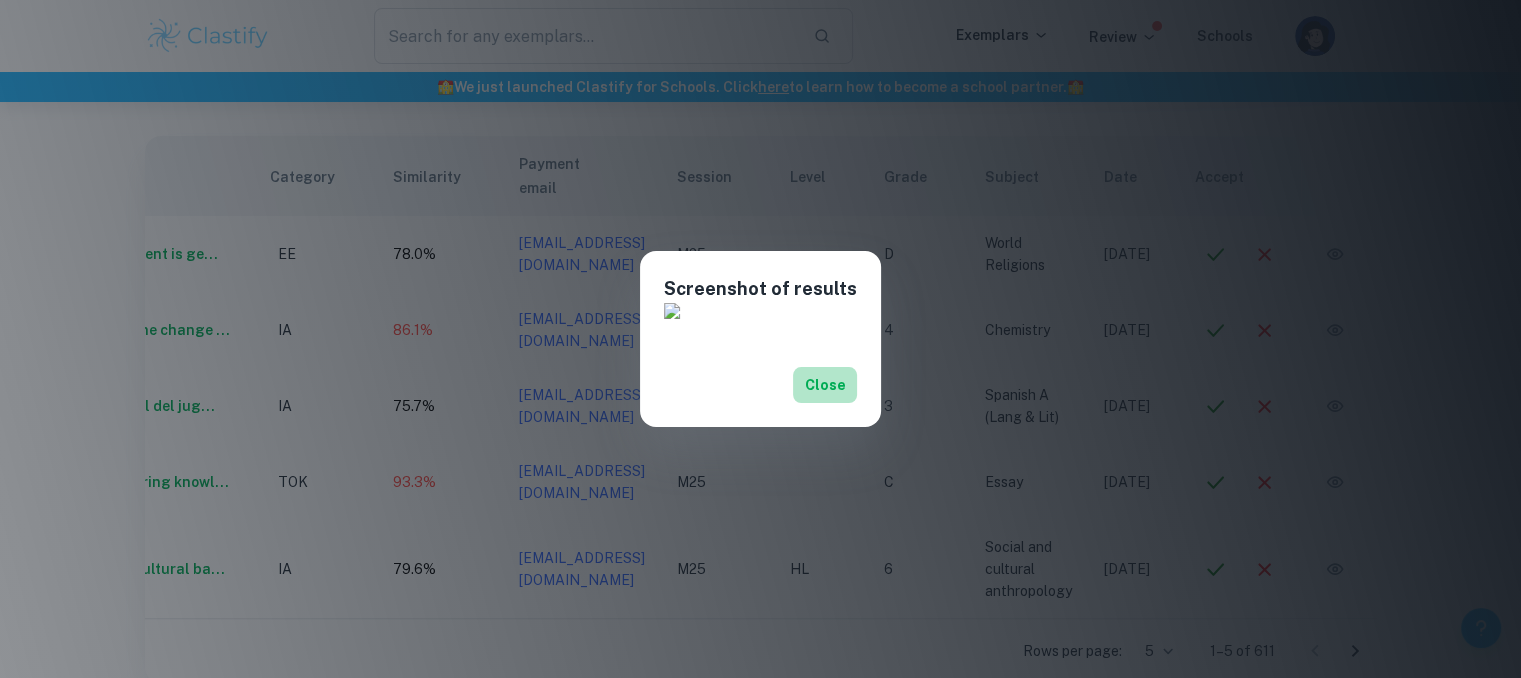 click on "Close" at bounding box center [825, 385] 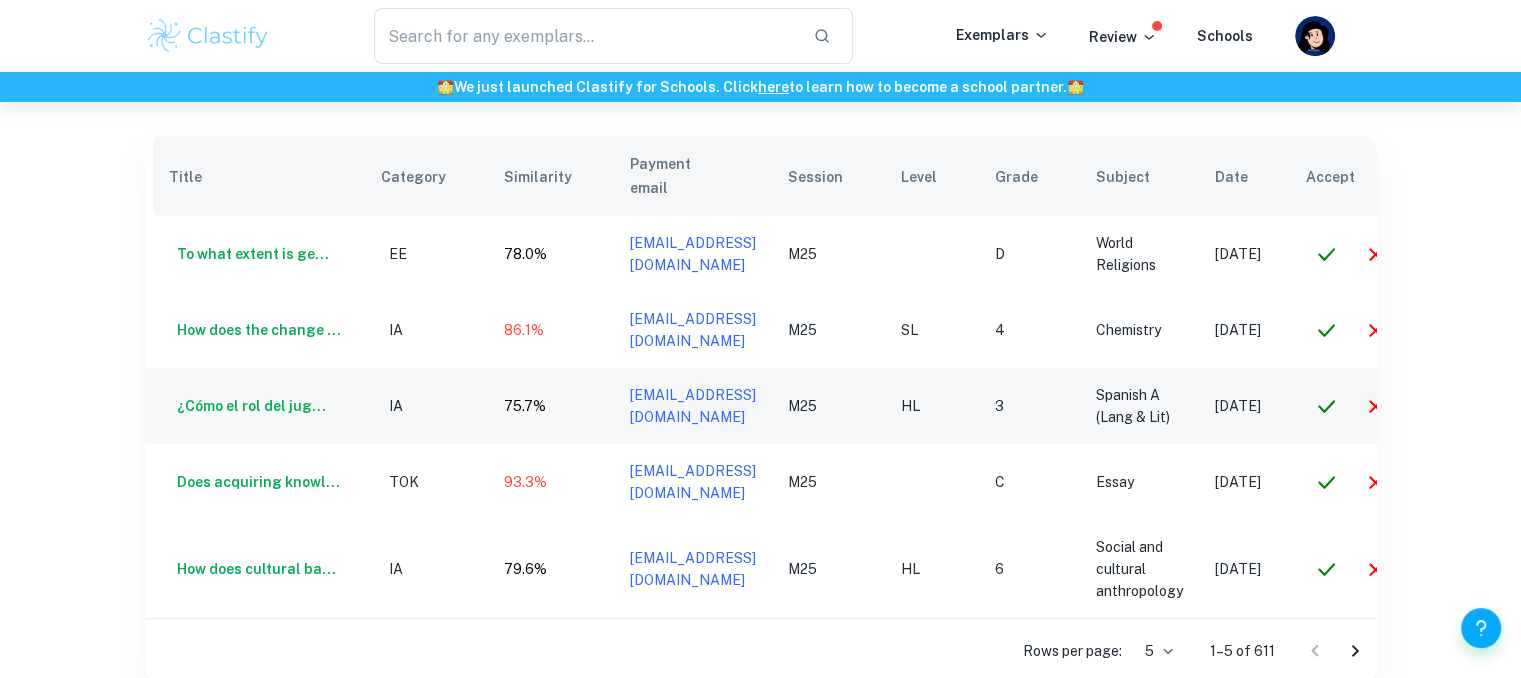scroll, scrollTop: 0, scrollLeft: 145, axis: horizontal 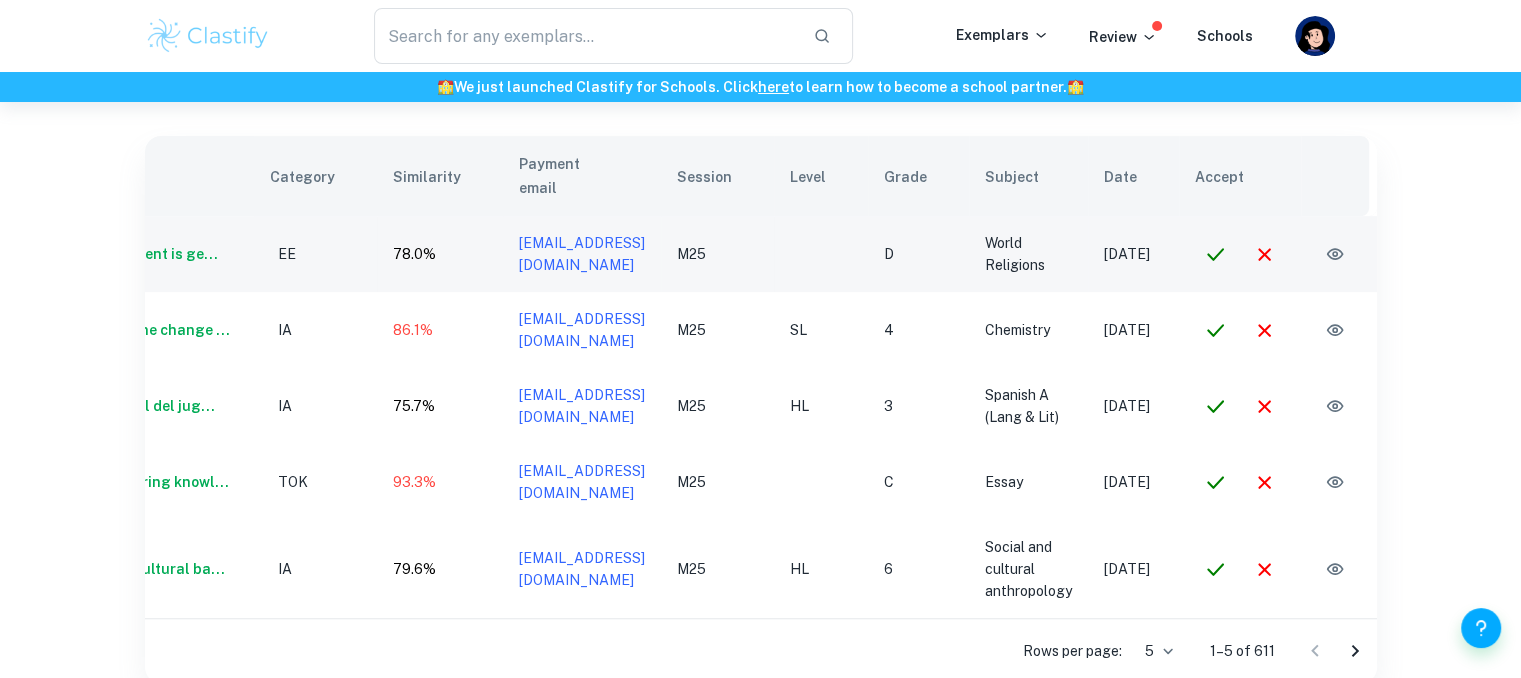 click at bounding box center (1264, 254) 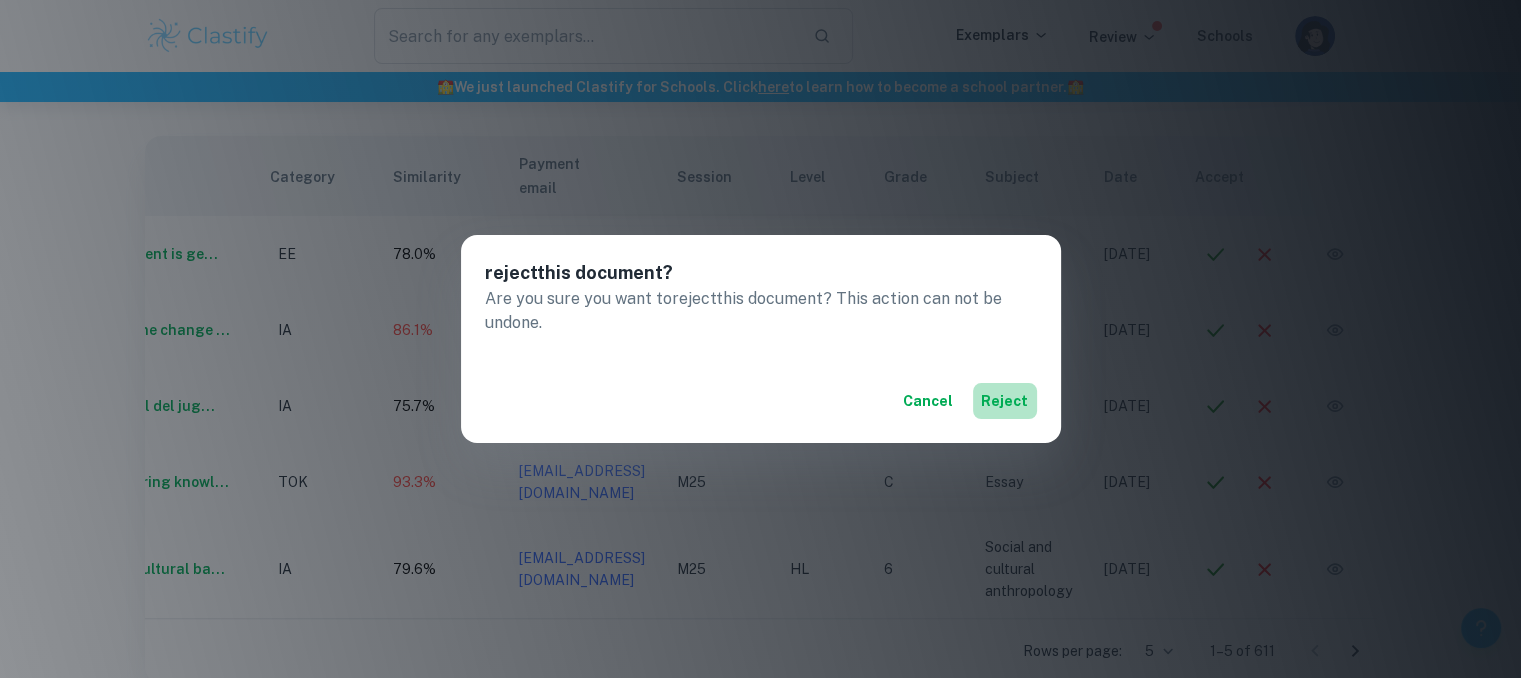 click on "reject" at bounding box center (1005, 401) 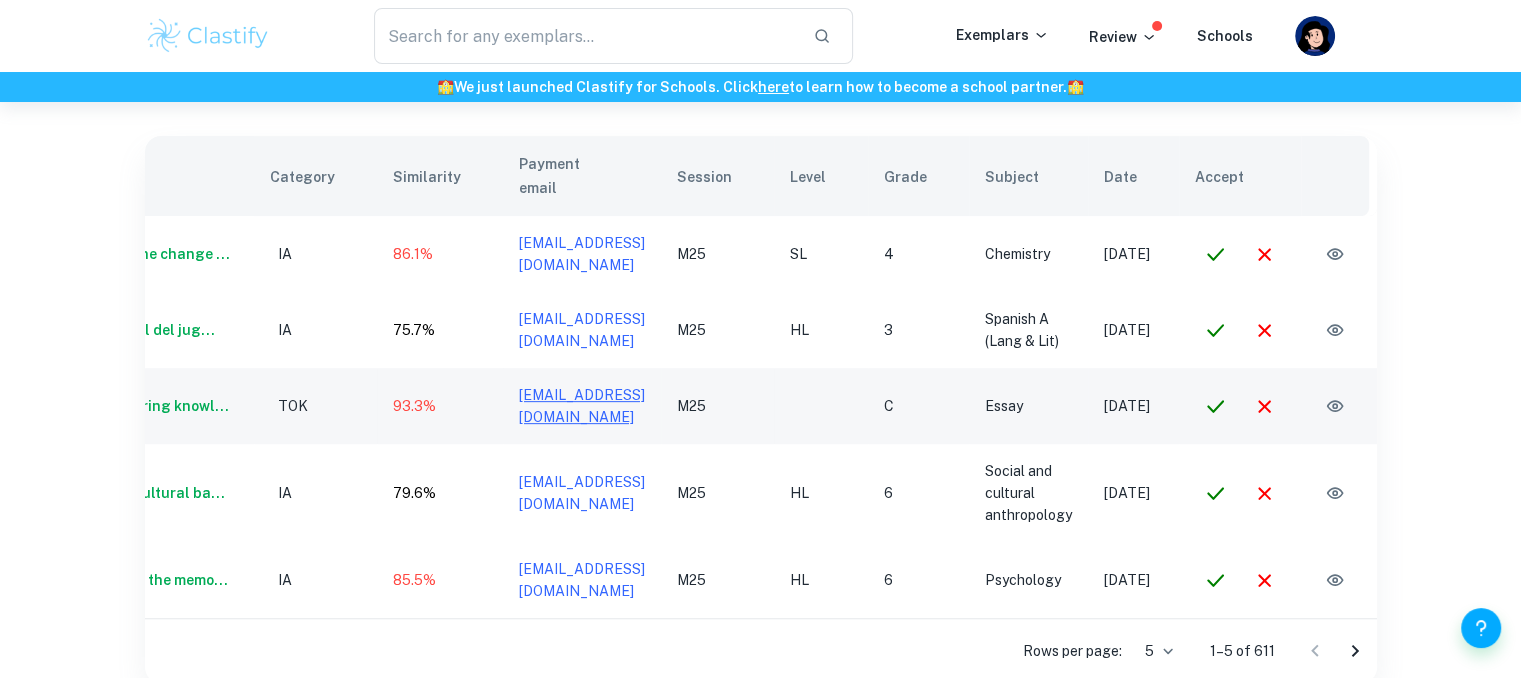 click on "hakimizachki10@gmail.com" at bounding box center [582, 406] 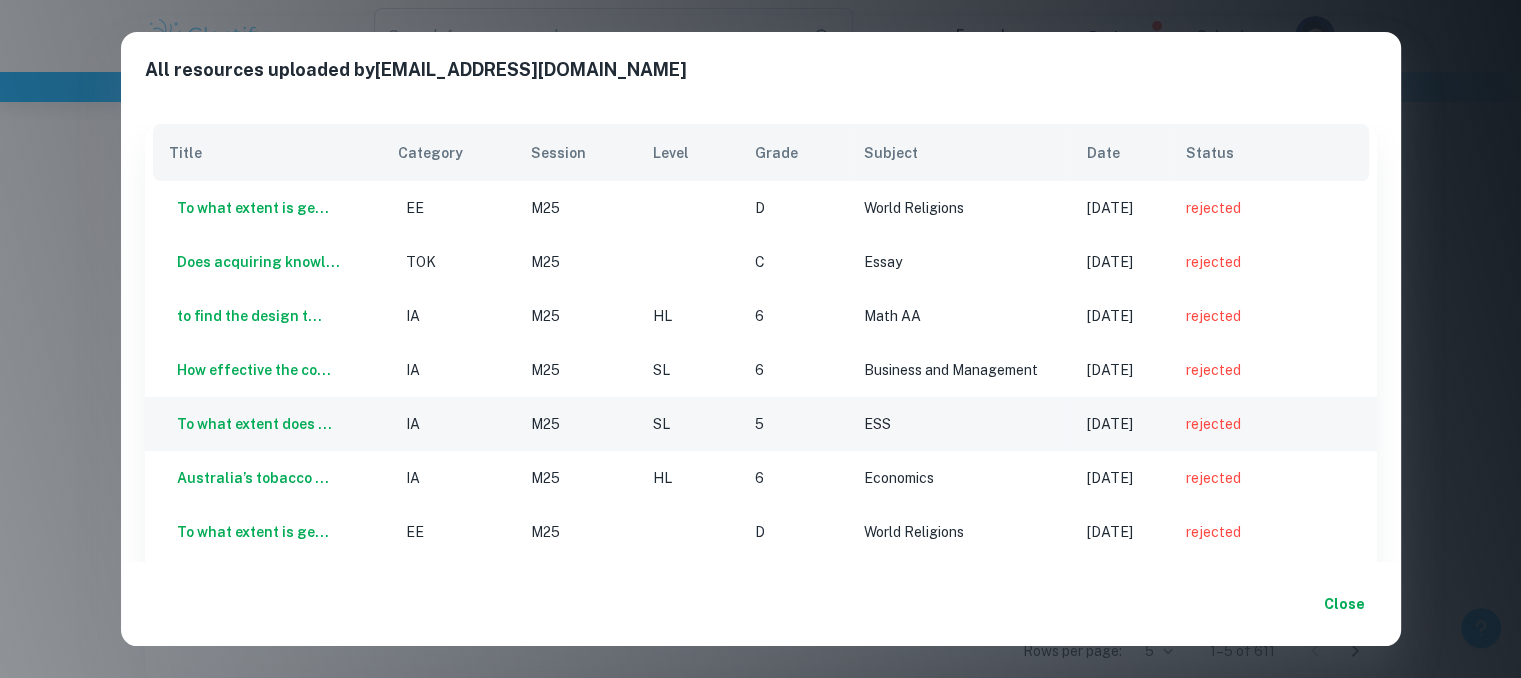 scroll, scrollTop: 248, scrollLeft: 0, axis: vertical 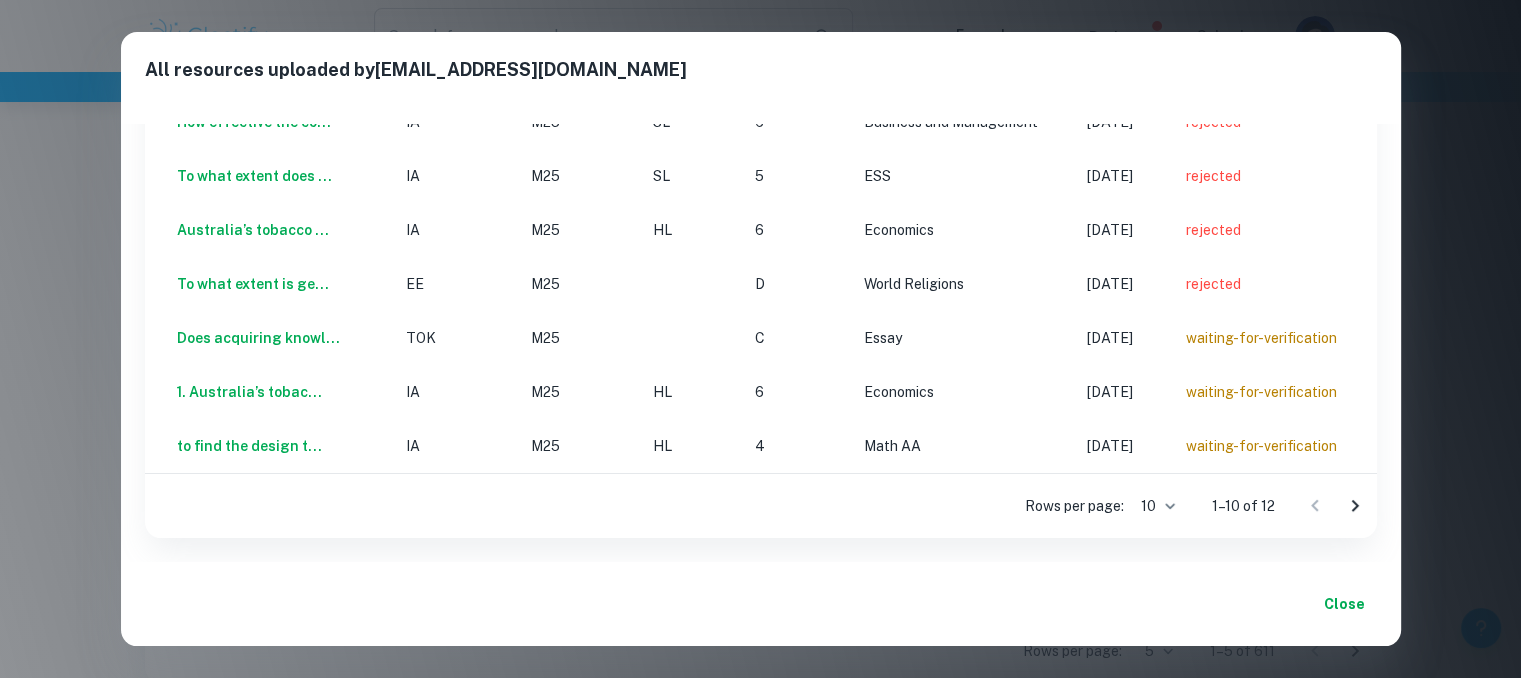 click at bounding box center (1355, 506) 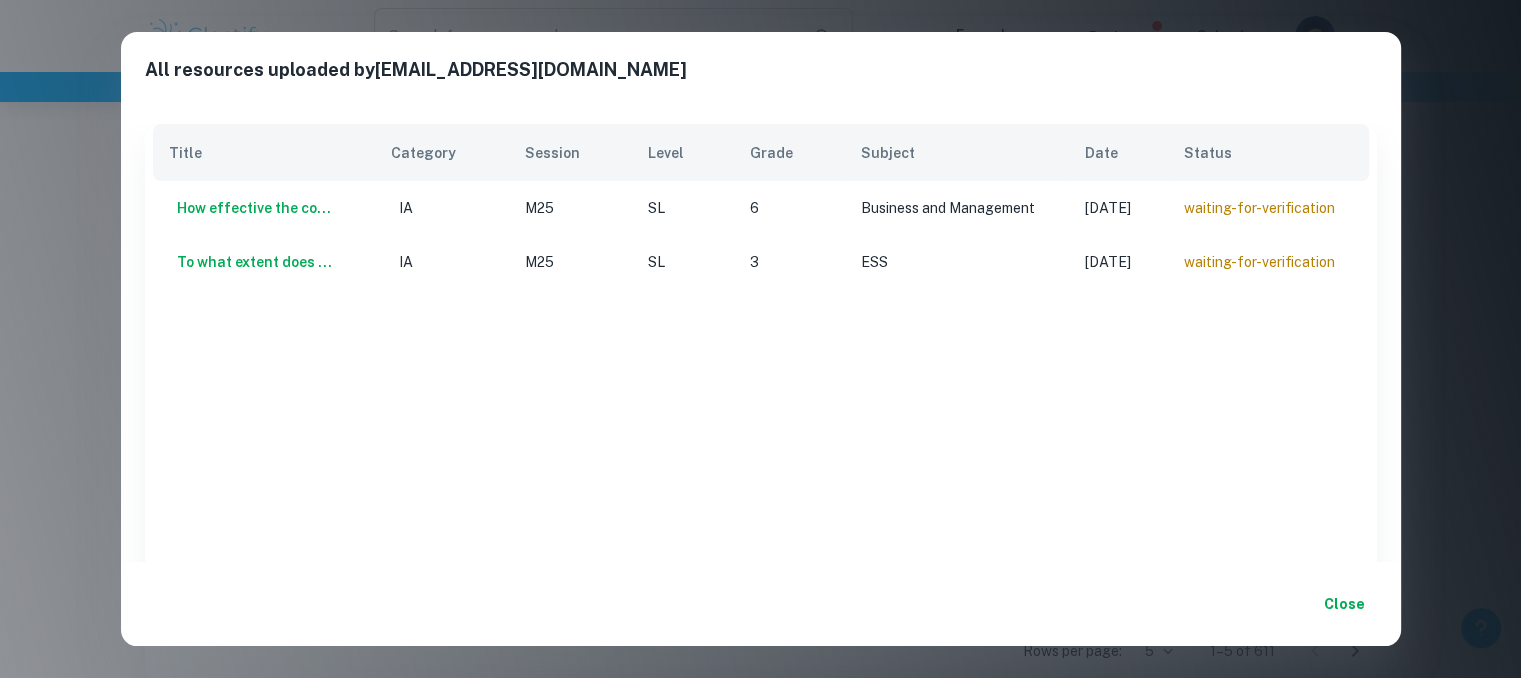 scroll, scrollTop: 0, scrollLeft: 0, axis: both 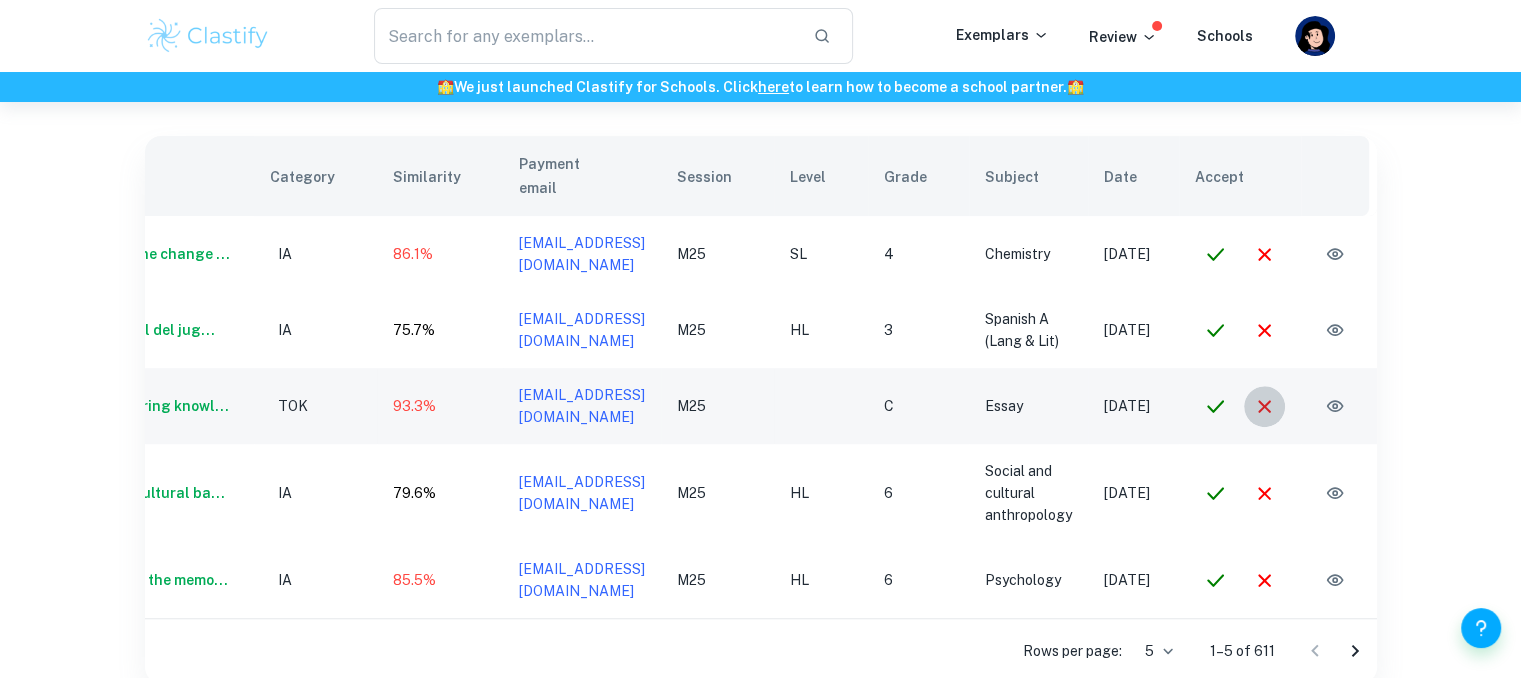 click 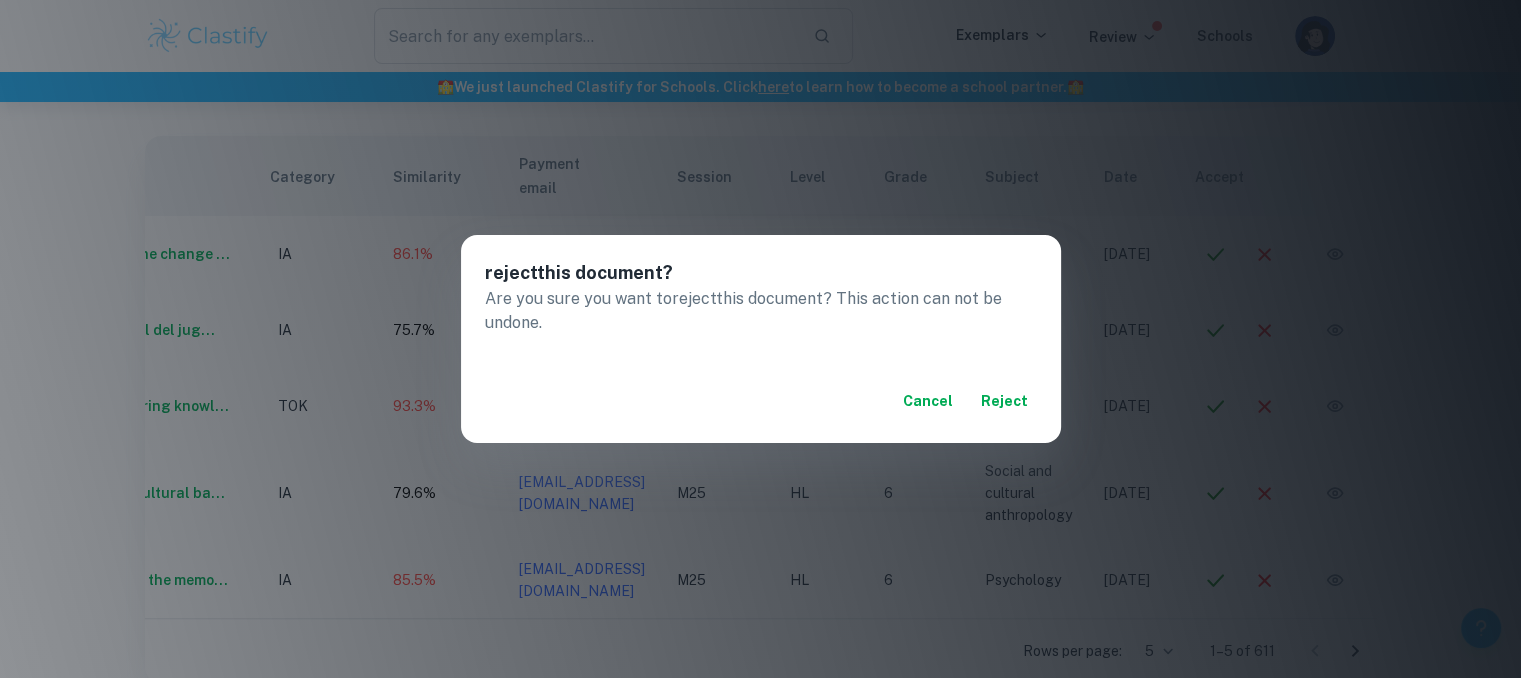 click on "reject" at bounding box center [1005, 401] 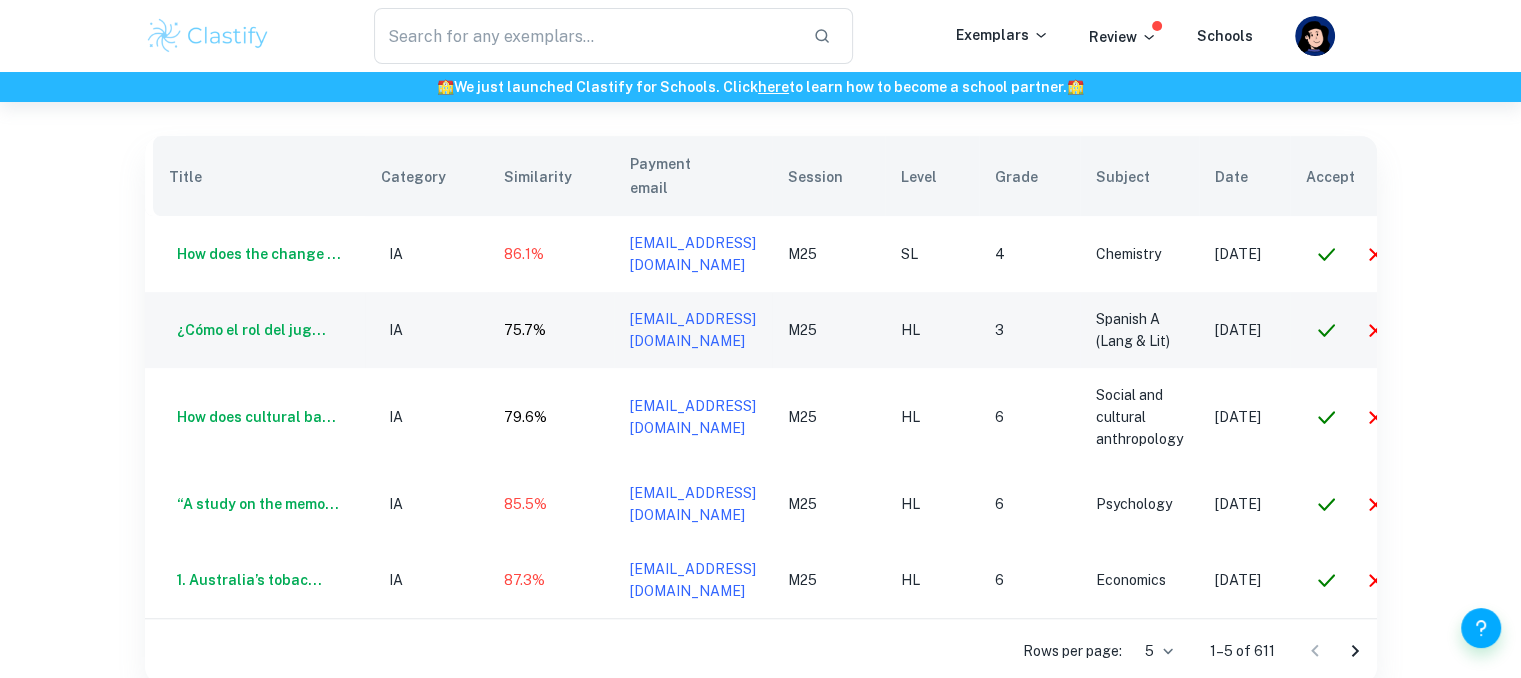 scroll, scrollTop: 0, scrollLeft: 155, axis: horizontal 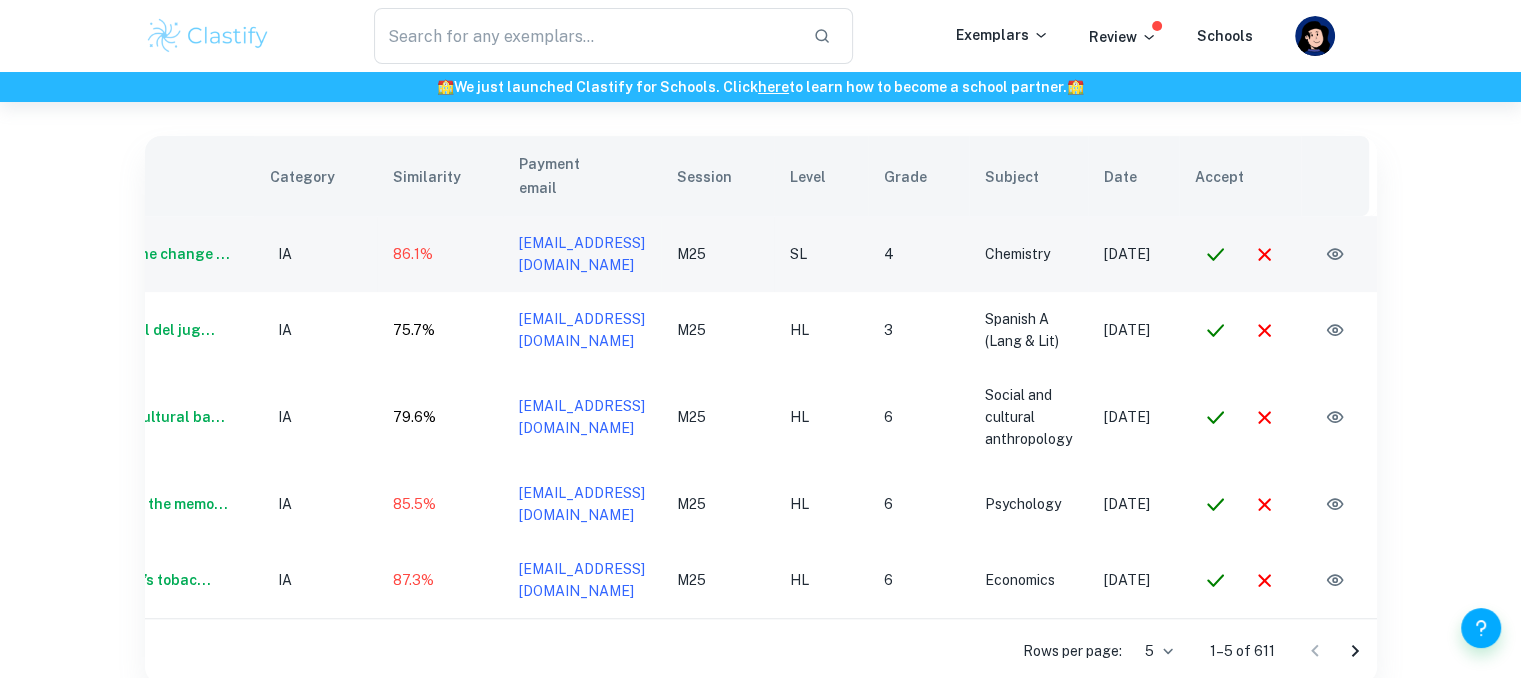 click at bounding box center (1339, 254) 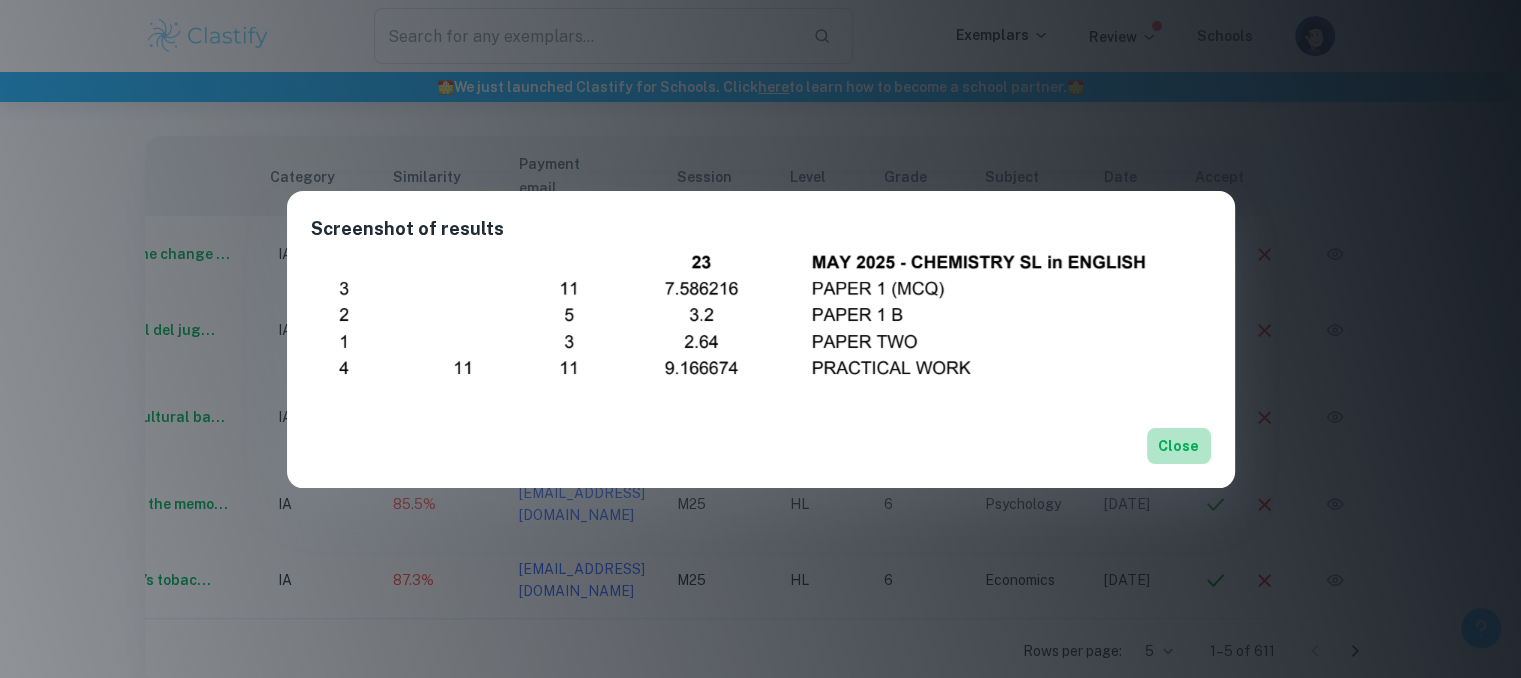 click on "Close" at bounding box center (1179, 446) 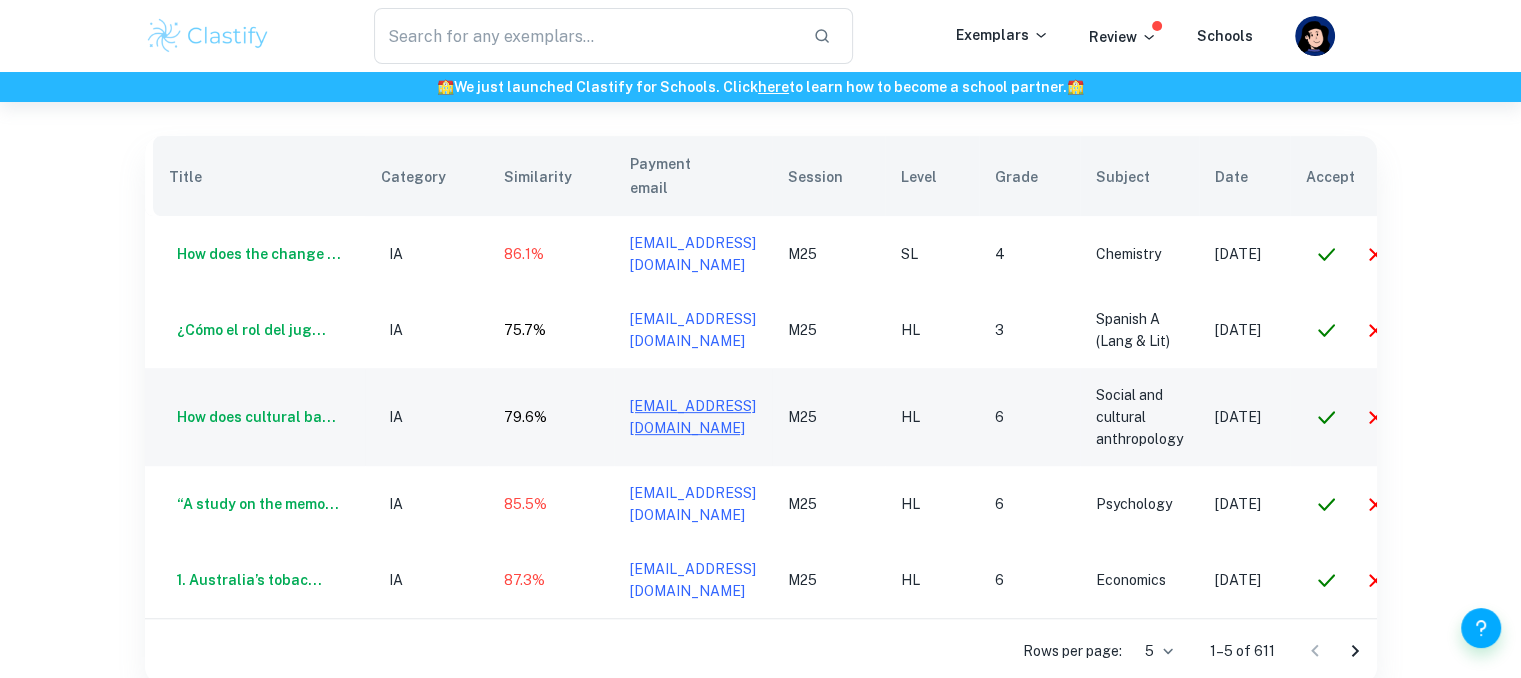 scroll, scrollTop: 0, scrollLeft: 155, axis: horizontal 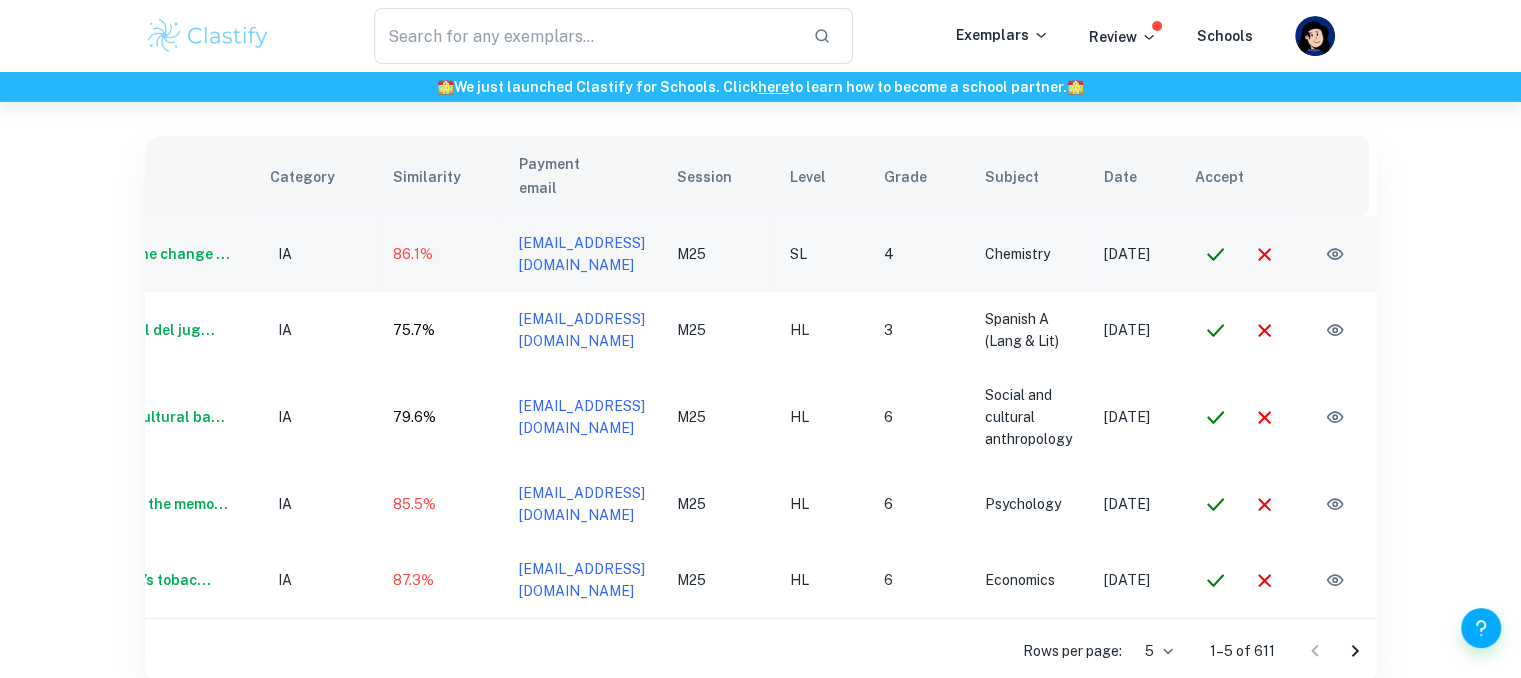 click 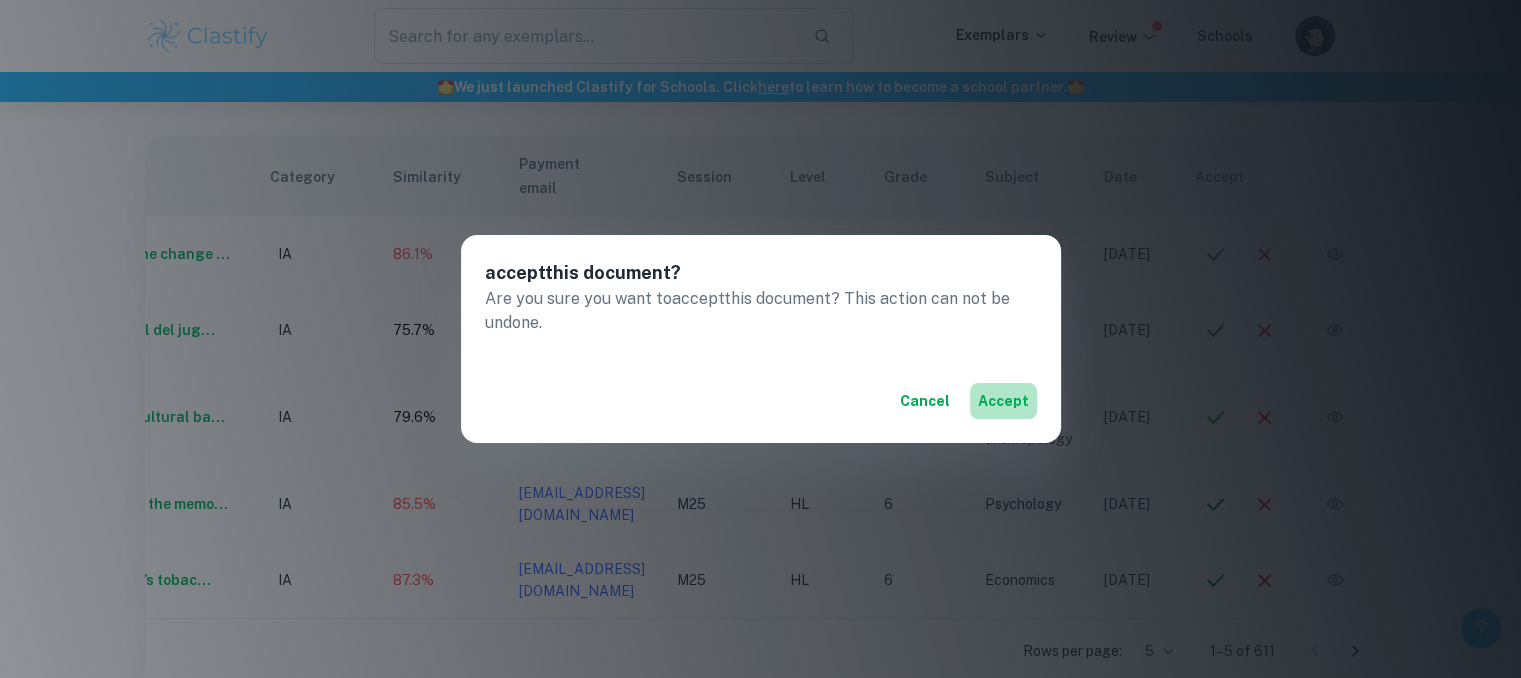 click on "accept" at bounding box center (1003, 401) 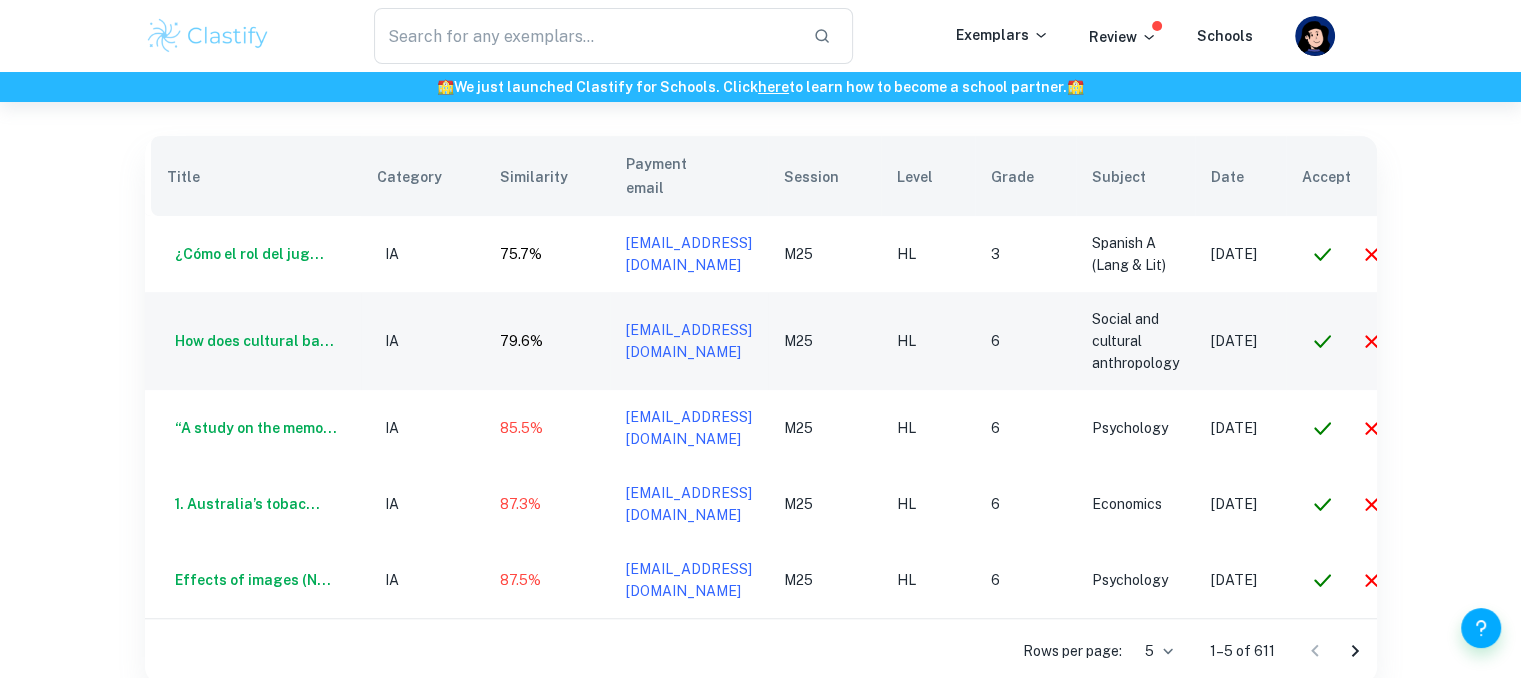 scroll, scrollTop: 0, scrollLeft: 1, axis: horizontal 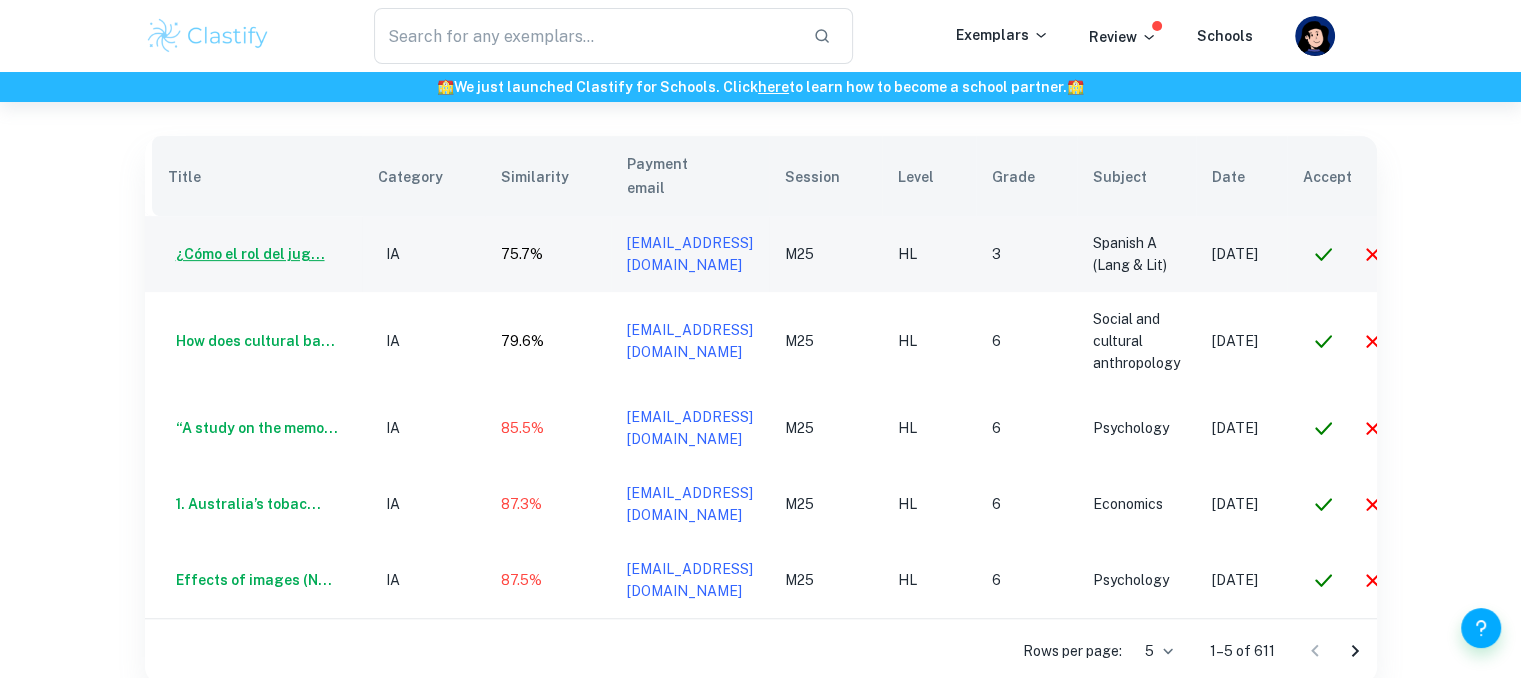 click on "¿Cómo el rol del jug..." at bounding box center [246, 254] 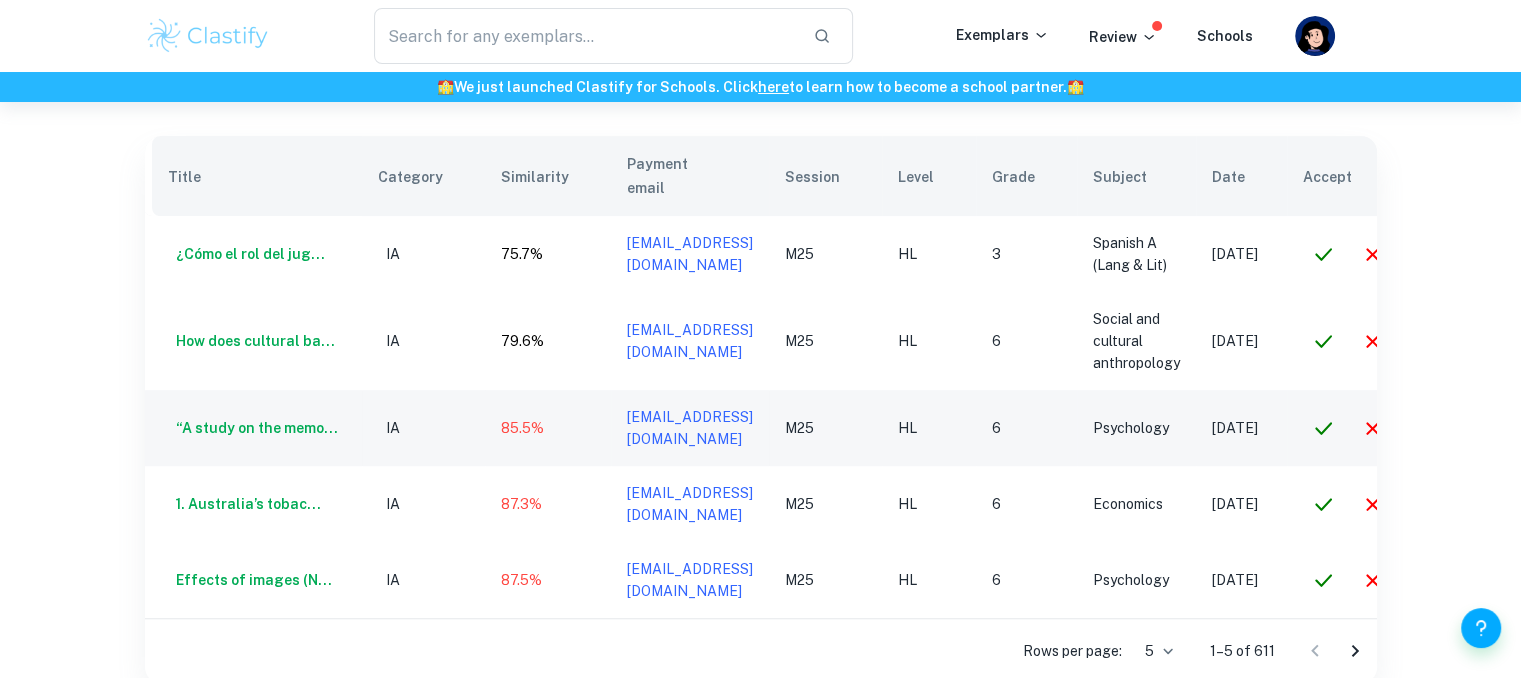 scroll, scrollTop: 0, scrollLeft: 155, axis: horizontal 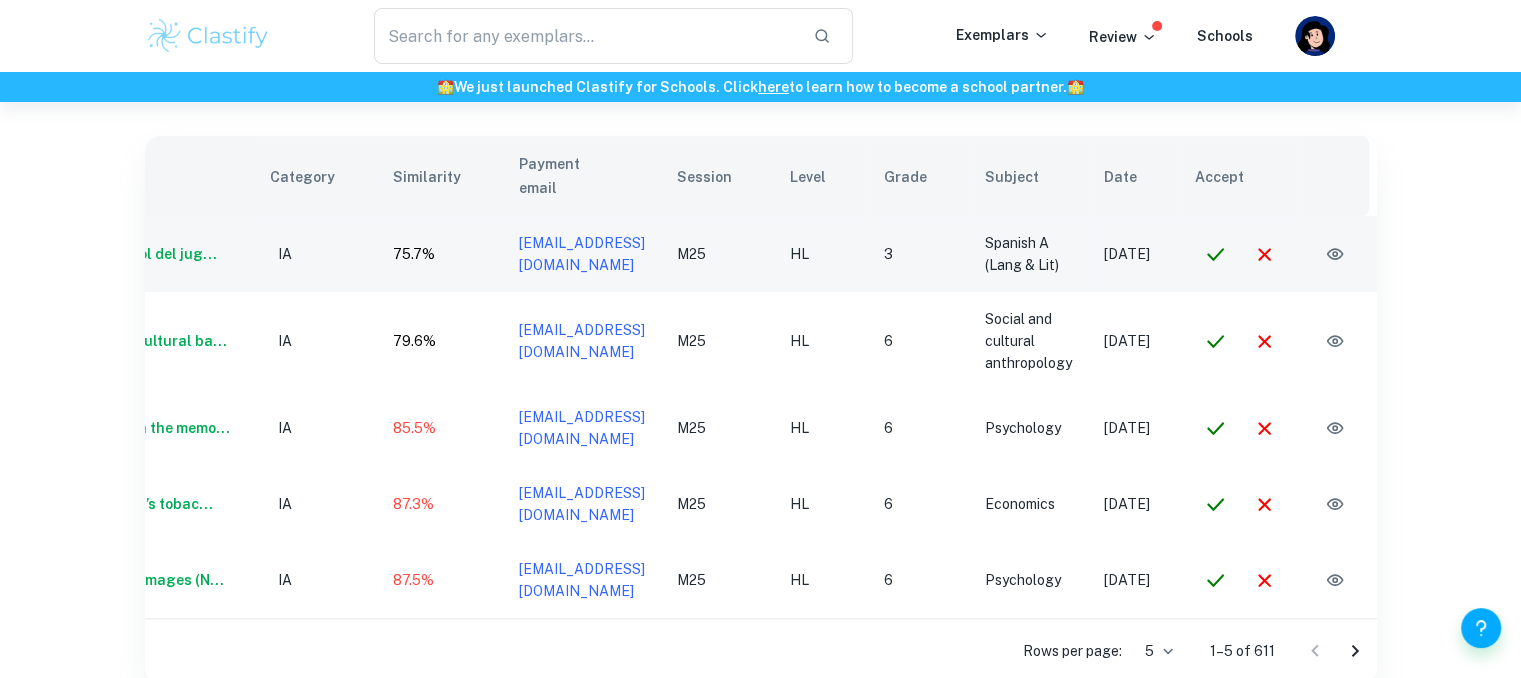 click at bounding box center [1215, 254] 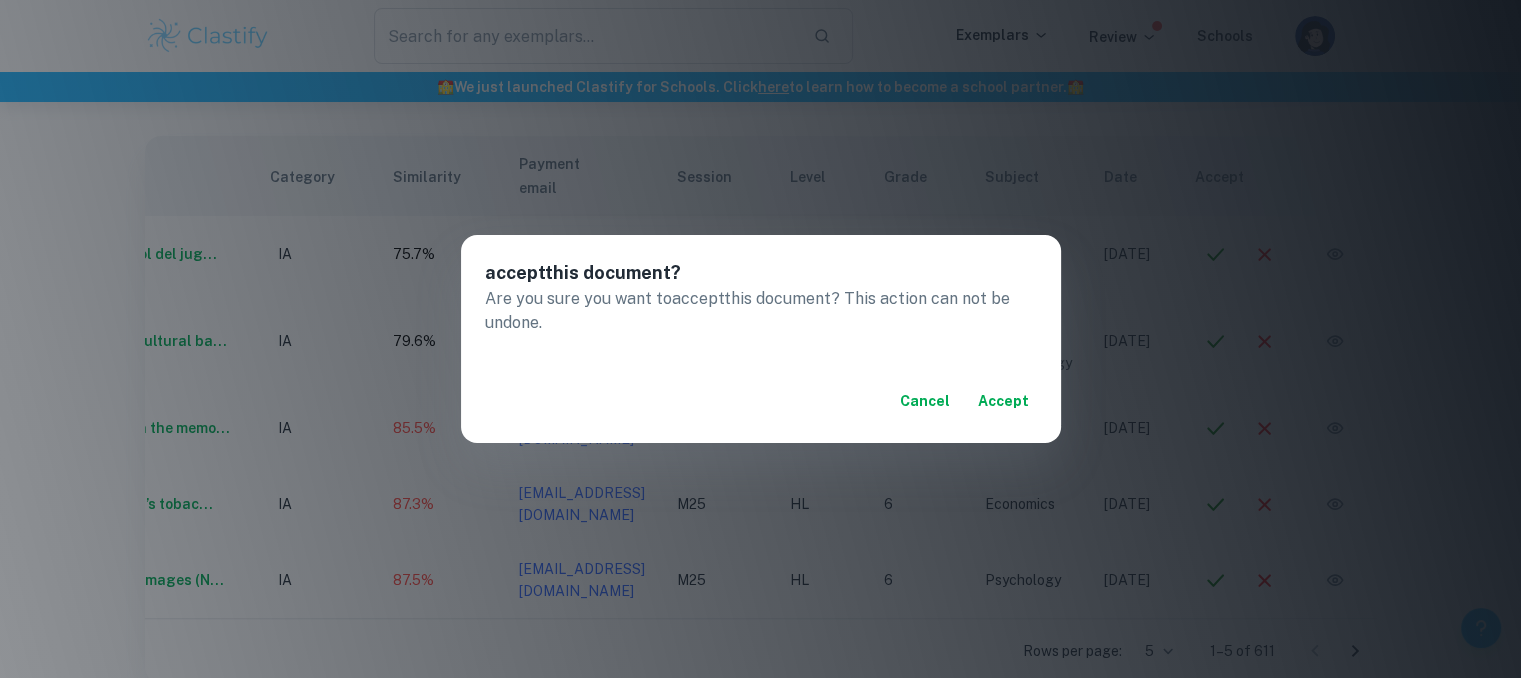 click on "accept" at bounding box center [1003, 401] 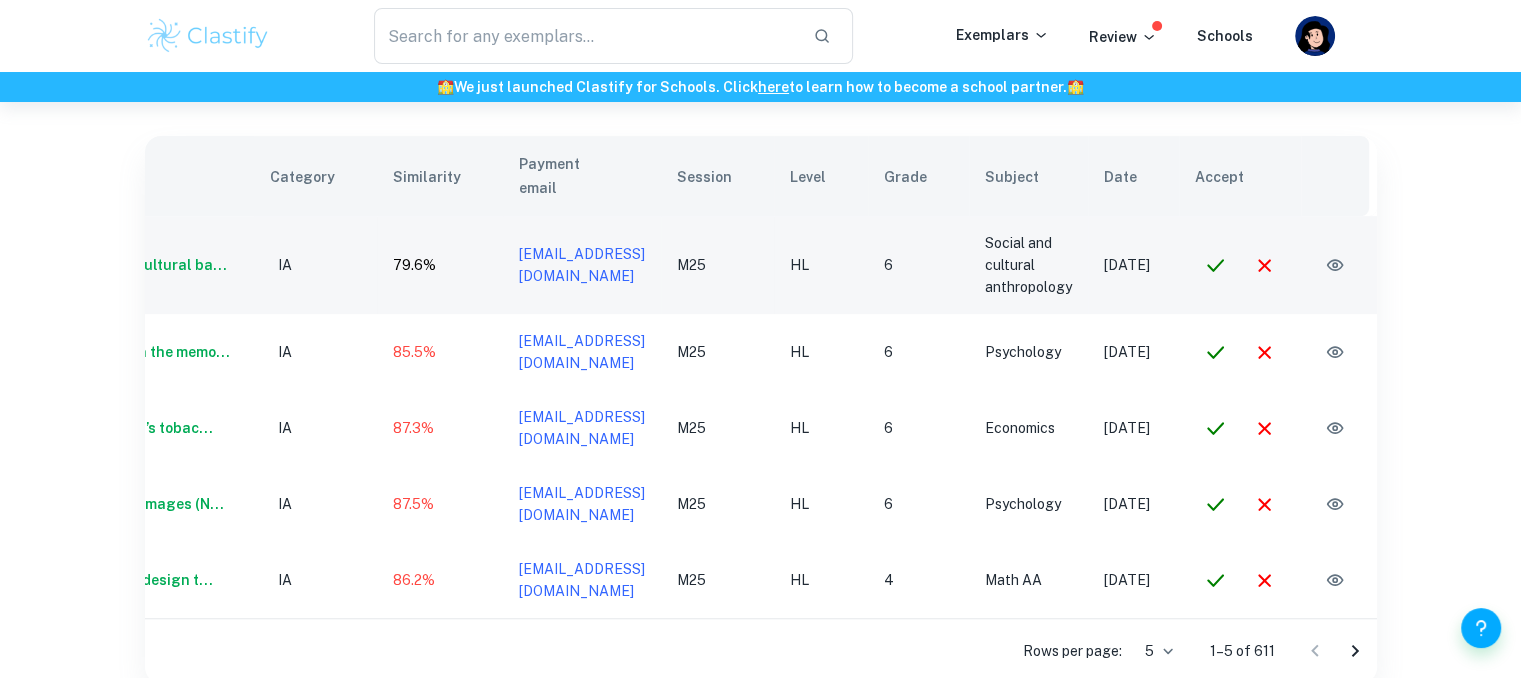 click 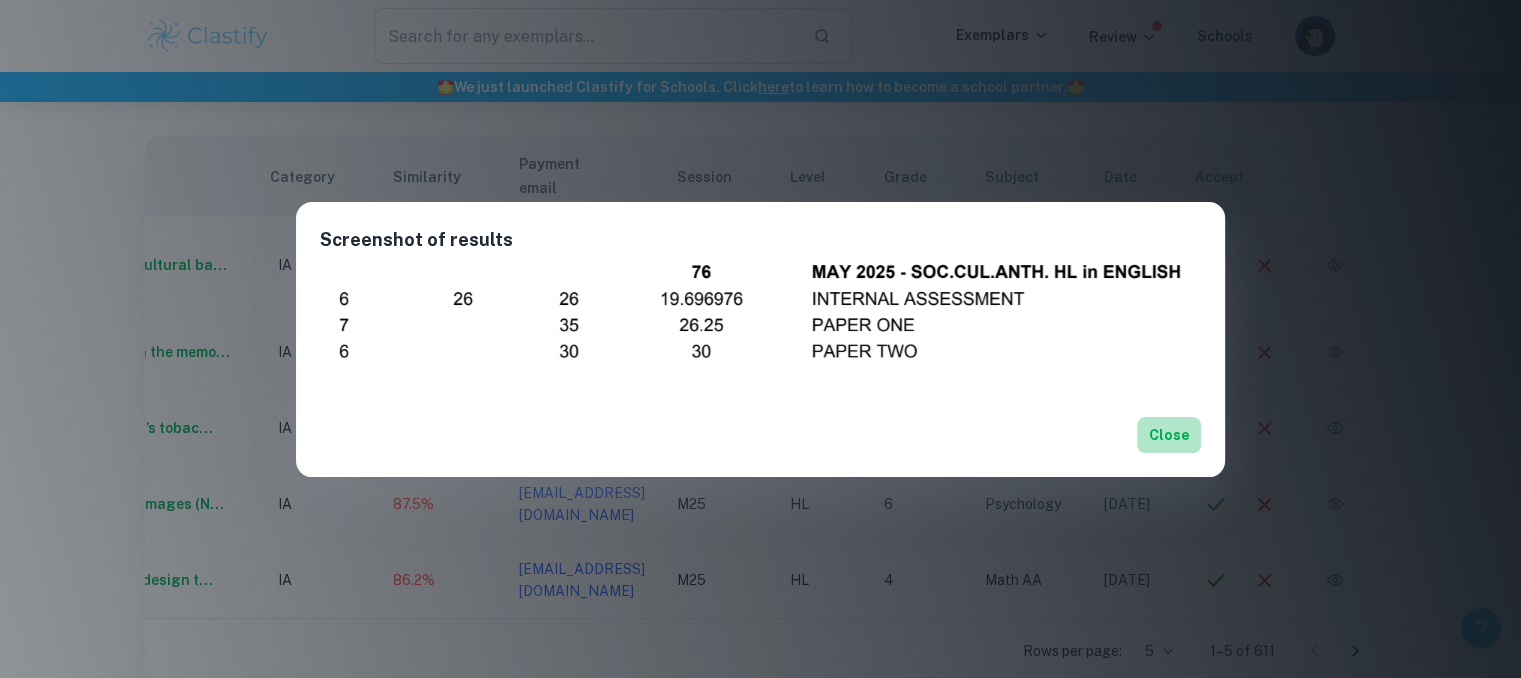 click on "Close" at bounding box center (1169, 435) 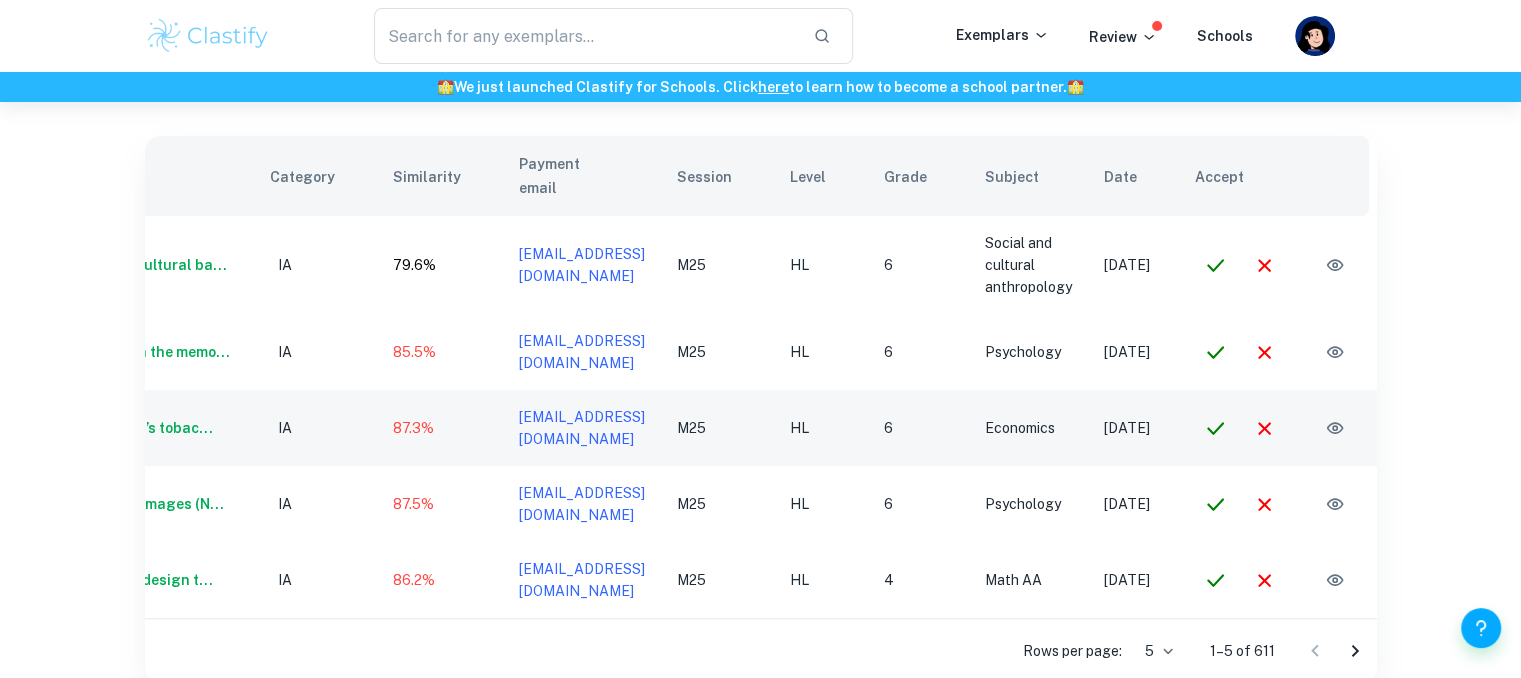 scroll, scrollTop: 0, scrollLeft: 0, axis: both 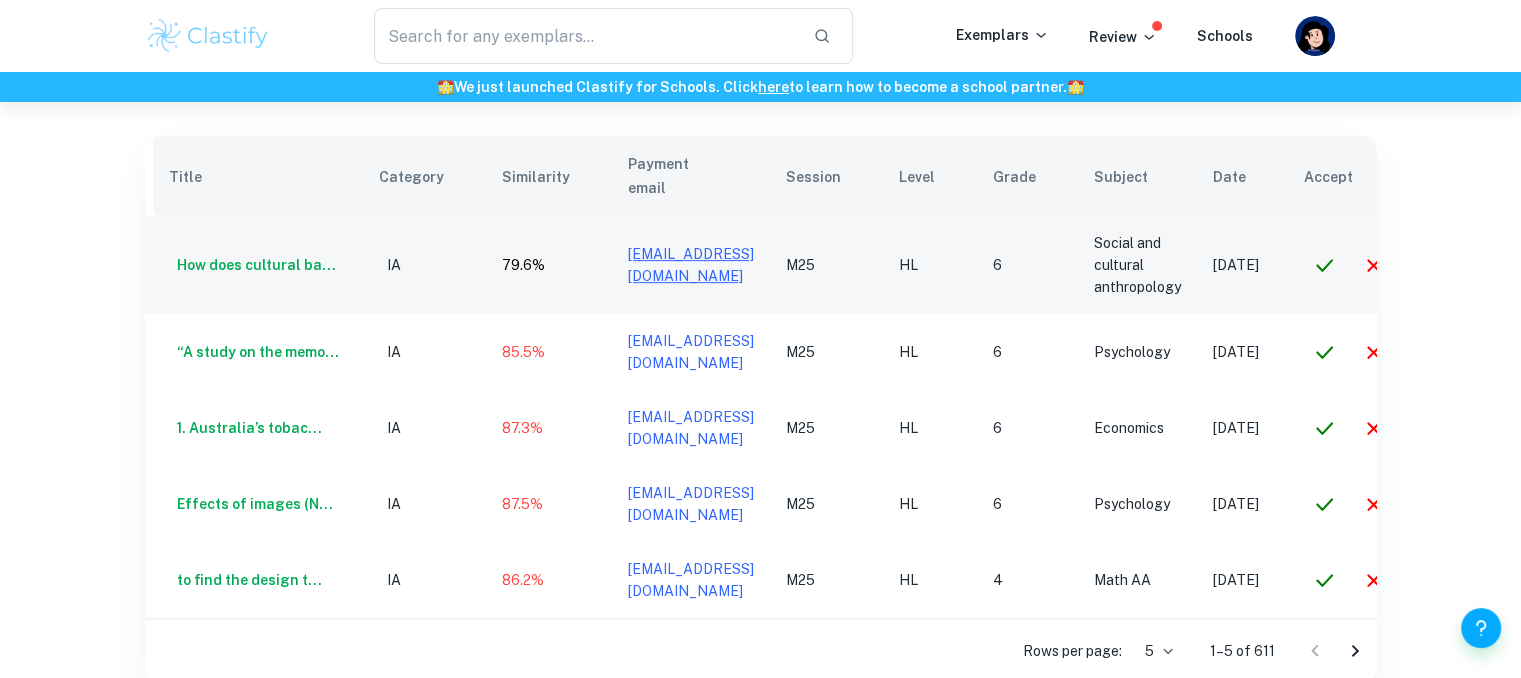 click on "goldxntxars@gmail.com" at bounding box center [691, 265] 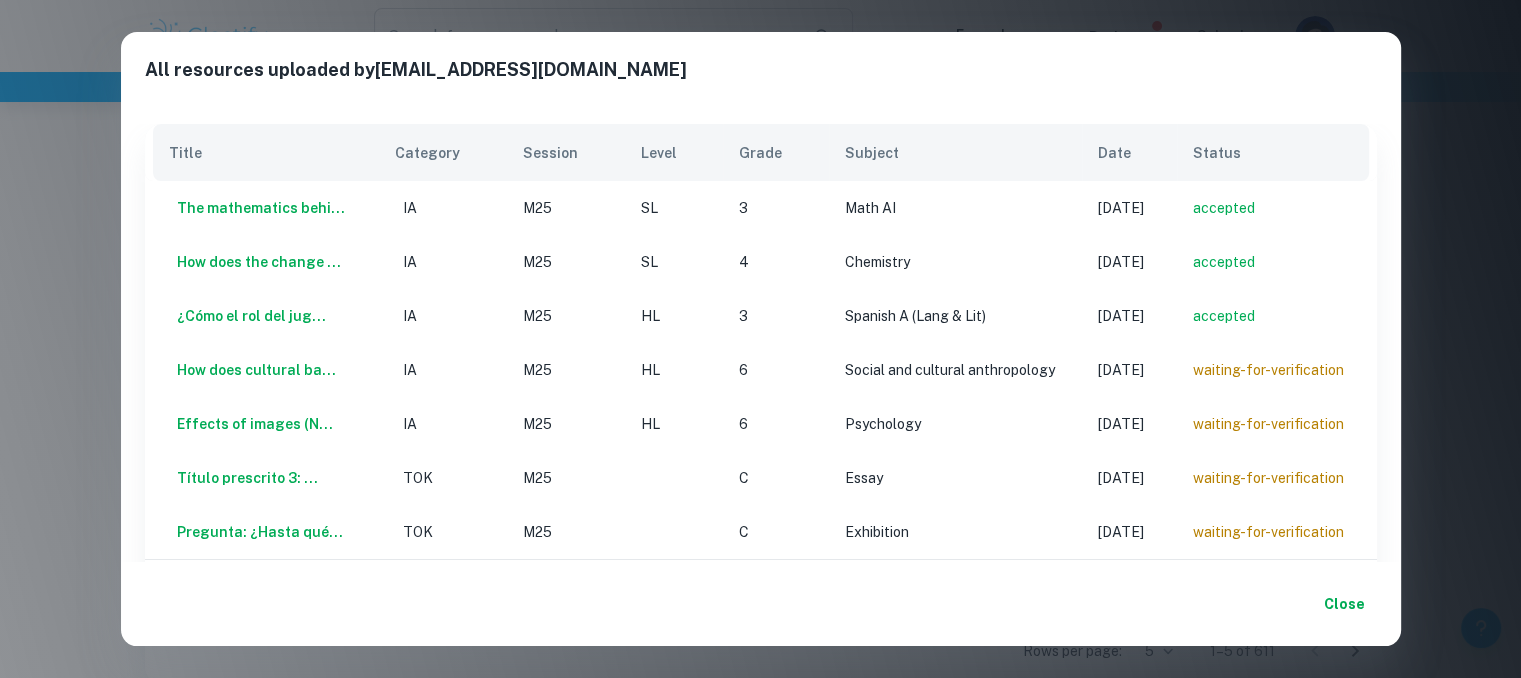 click on "Close" at bounding box center [1345, 604] 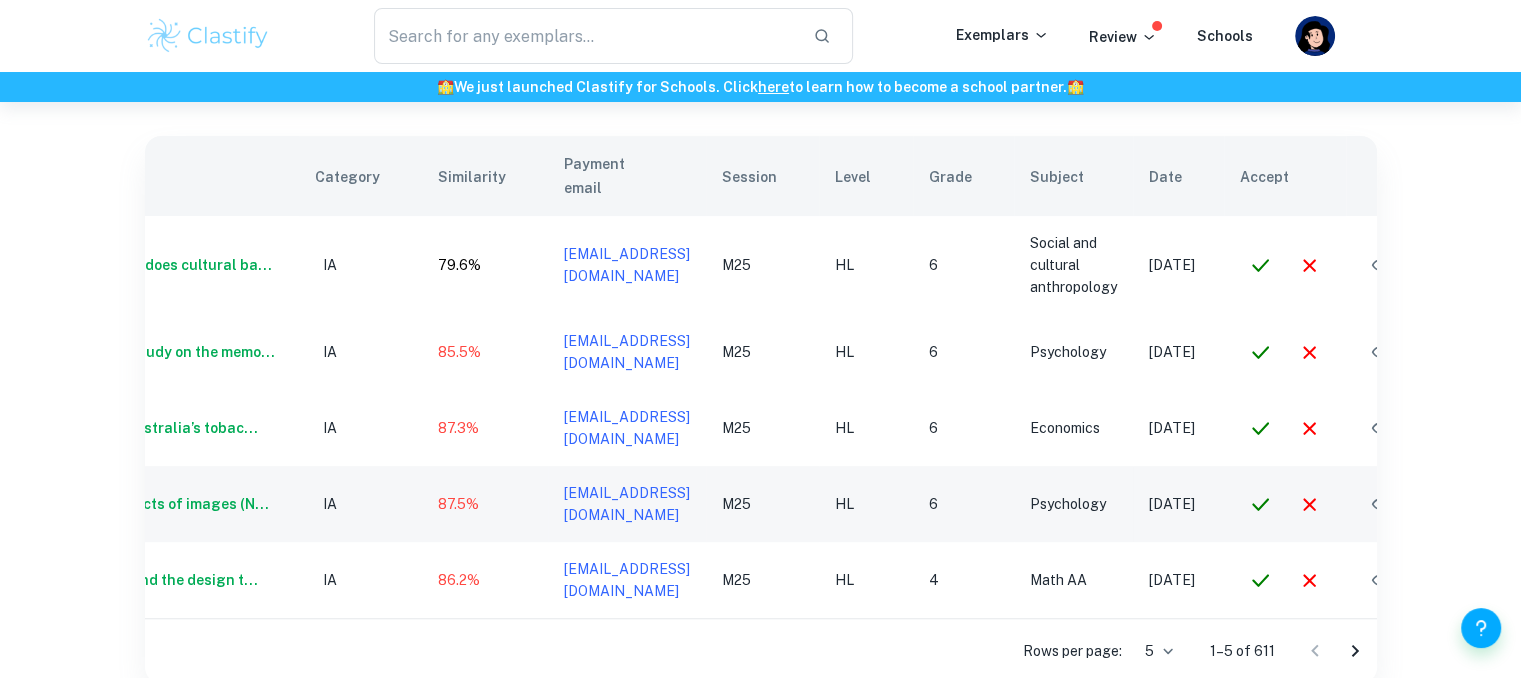 scroll, scrollTop: 0, scrollLeft: 64, axis: horizontal 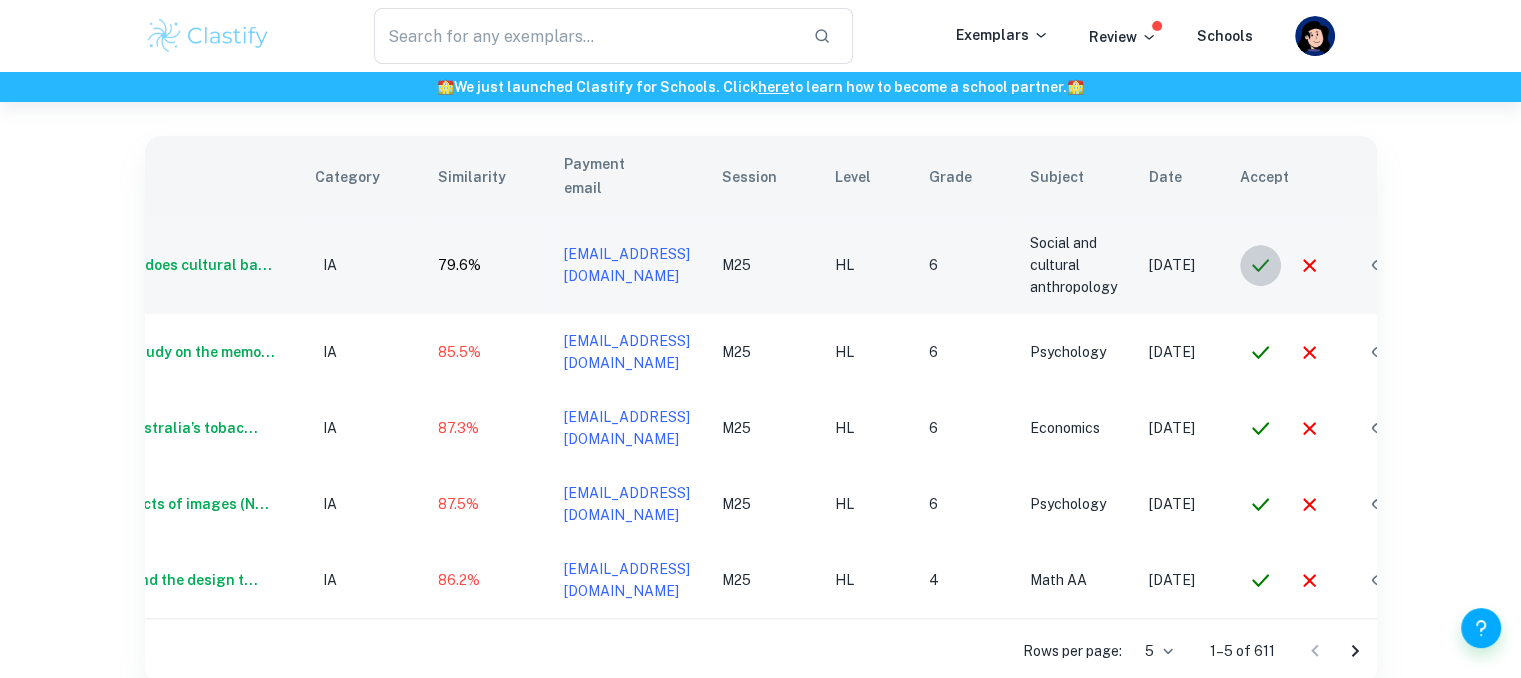 click 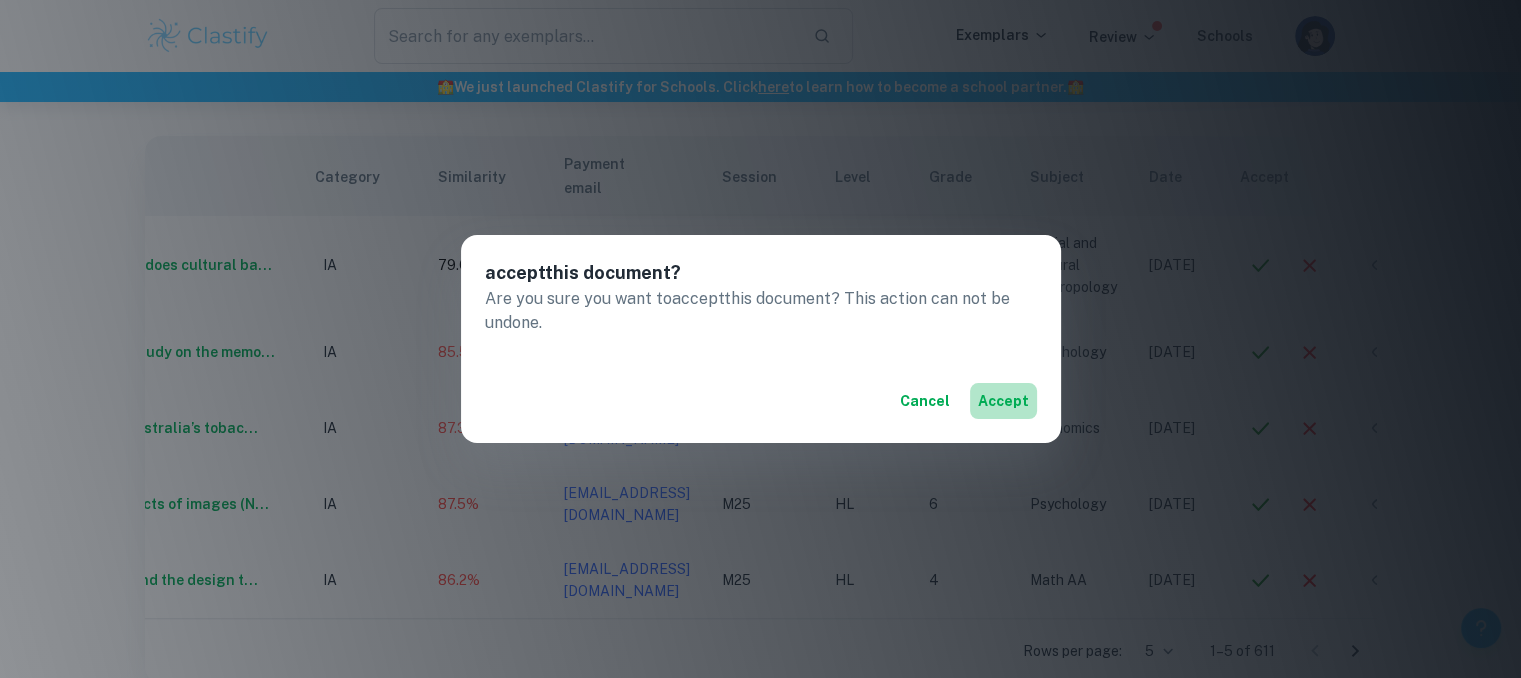 click on "accept" at bounding box center [1003, 401] 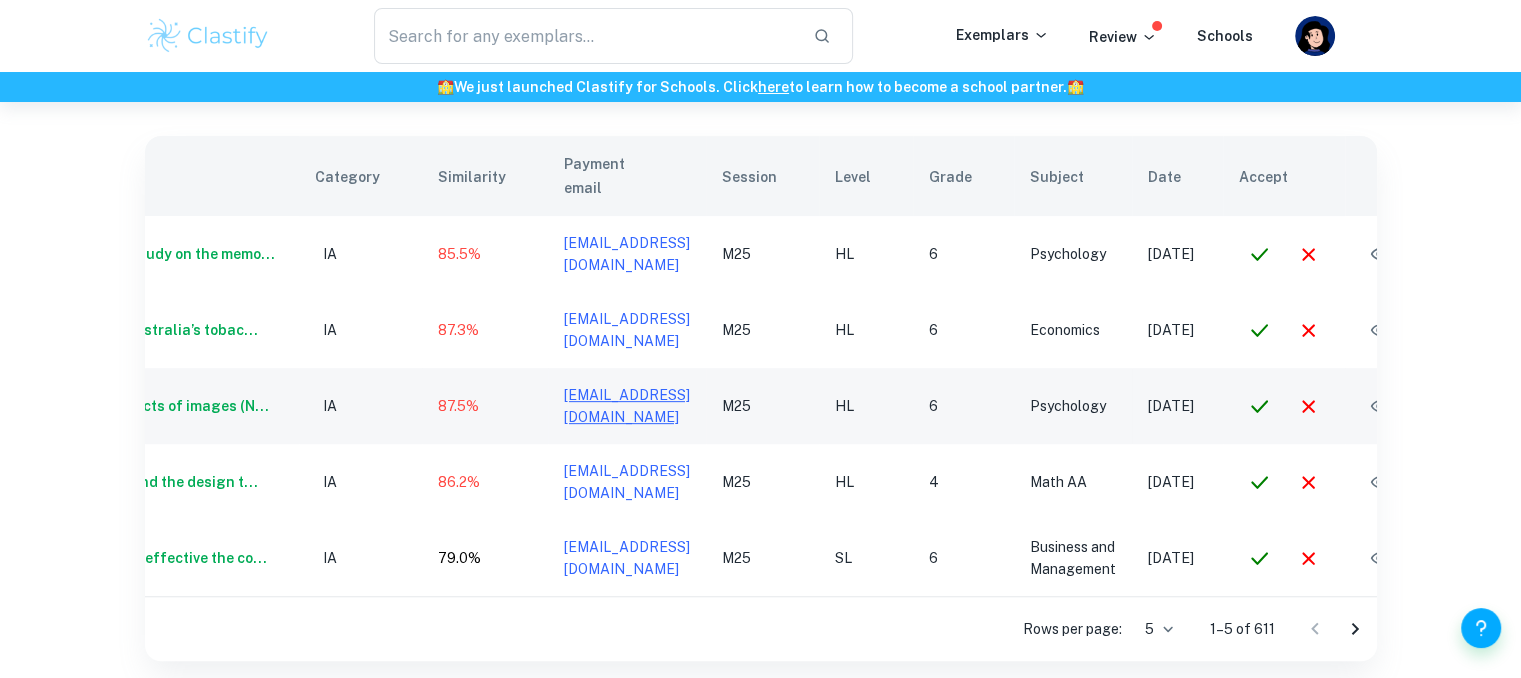 click on "goldxntxars@gmail.com" at bounding box center (627, 406) 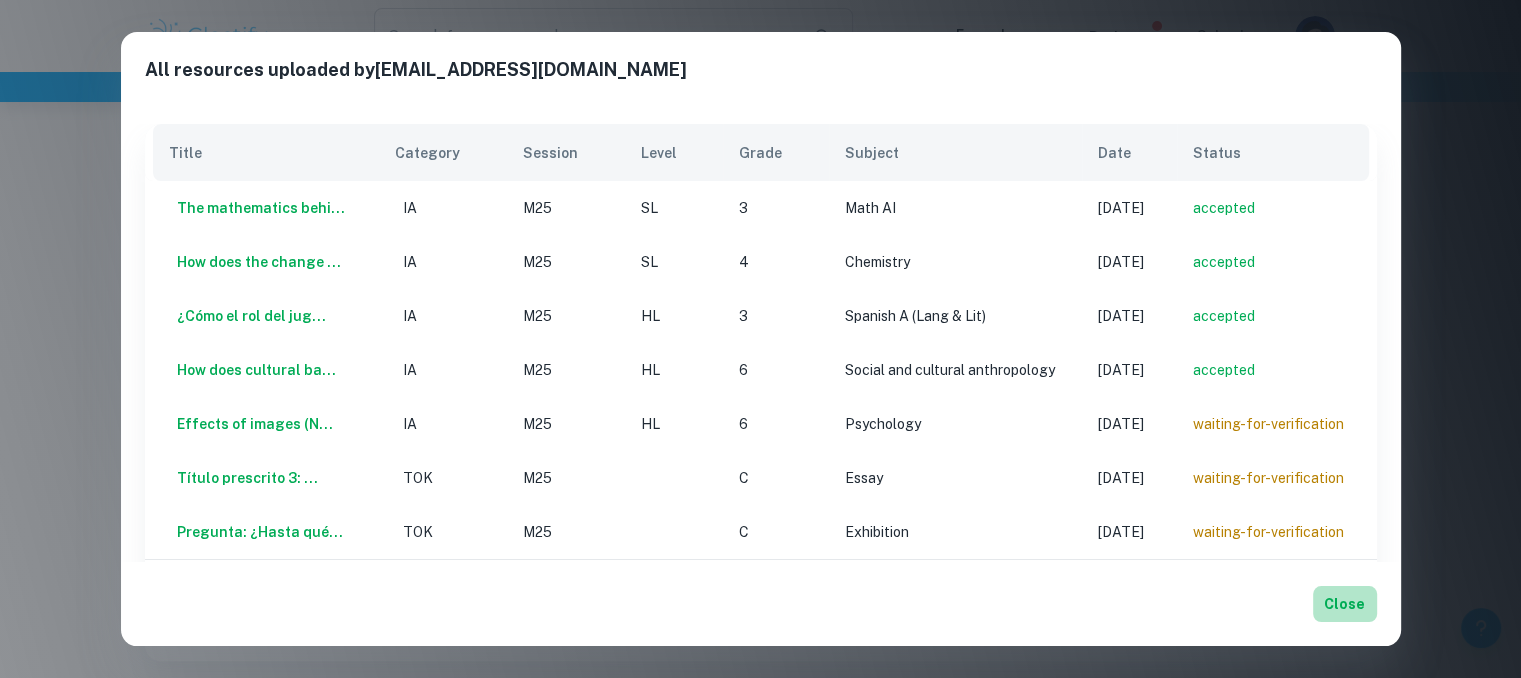 click on "Close" at bounding box center (1345, 604) 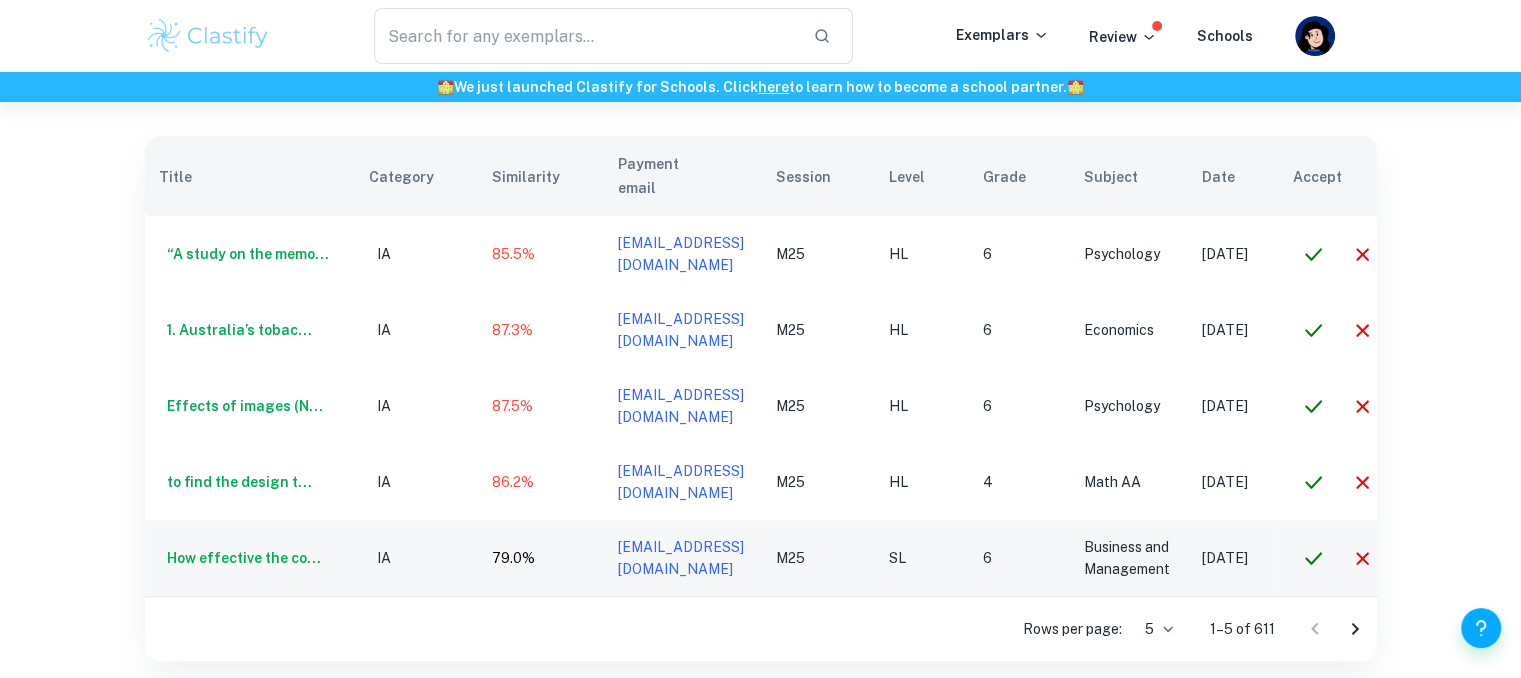 scroll, scrollTop: 0, scrollLeft: 0, axis: both 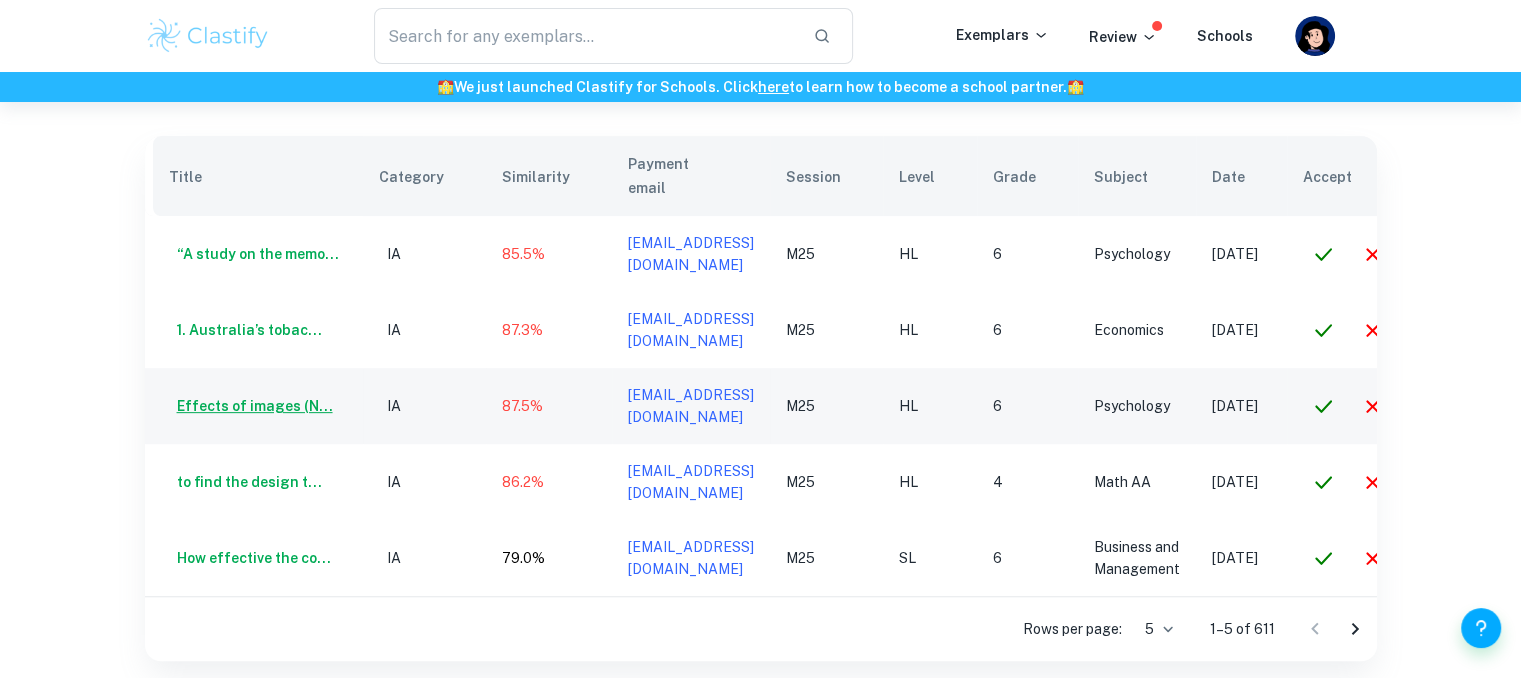 click on "Effects of images (N..." at bounding box center [251, 406] 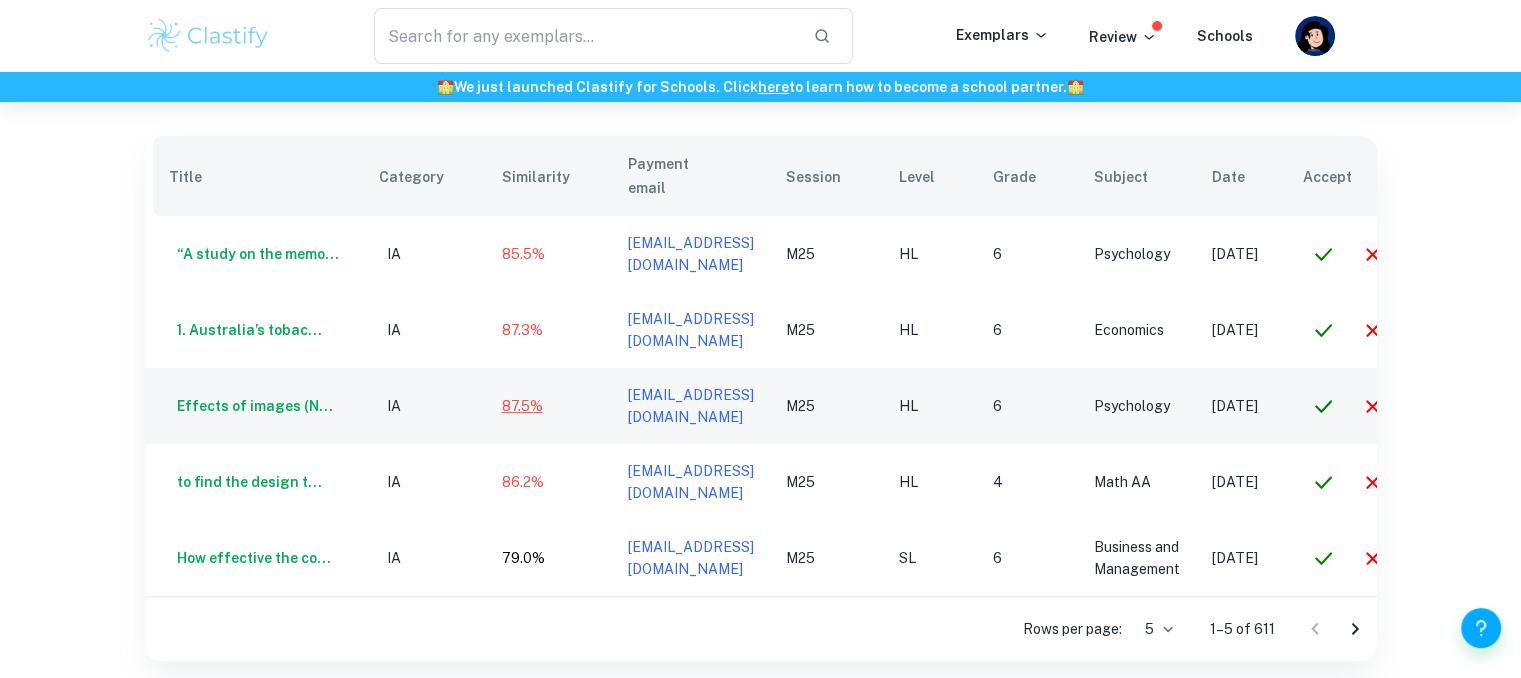 click on "87.5%" at bounding box center [522, 406] 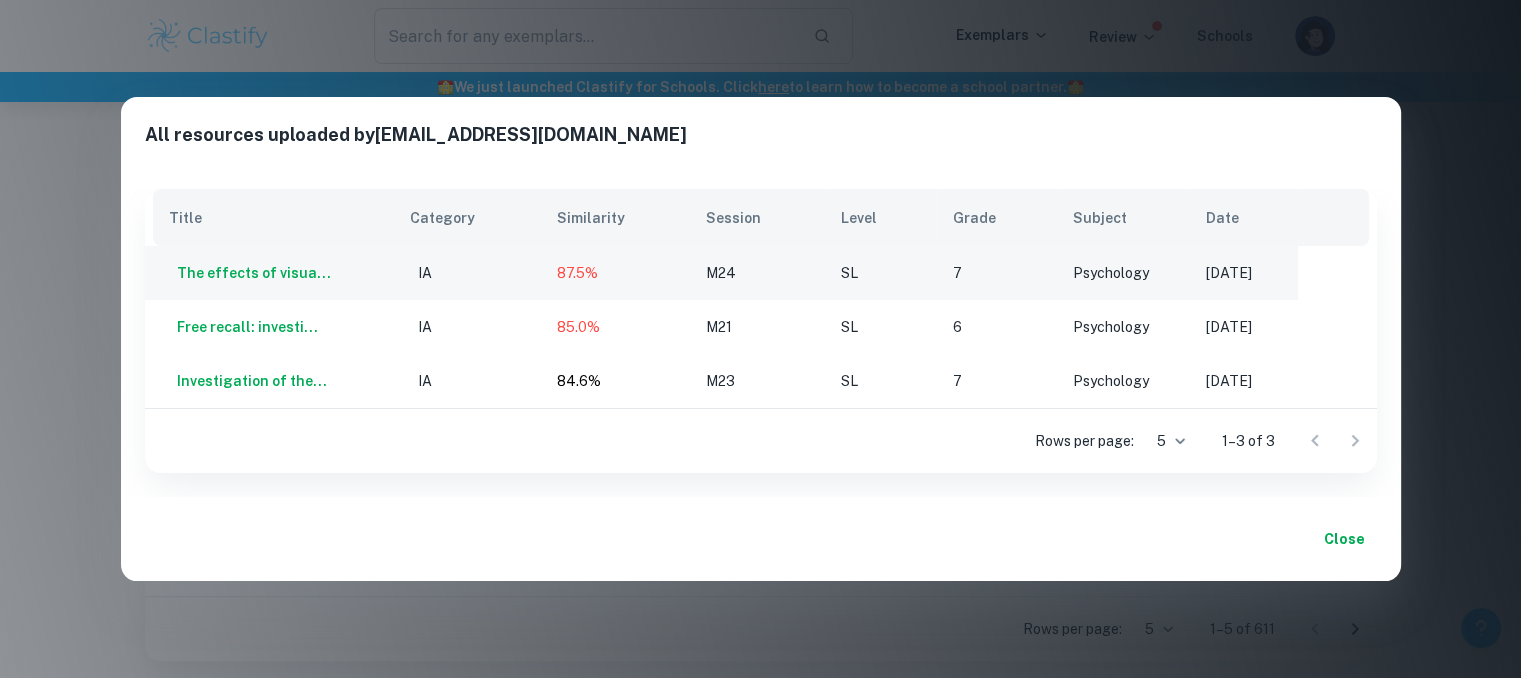 click on "The effects of visua..." at bounding box center [270, 273] 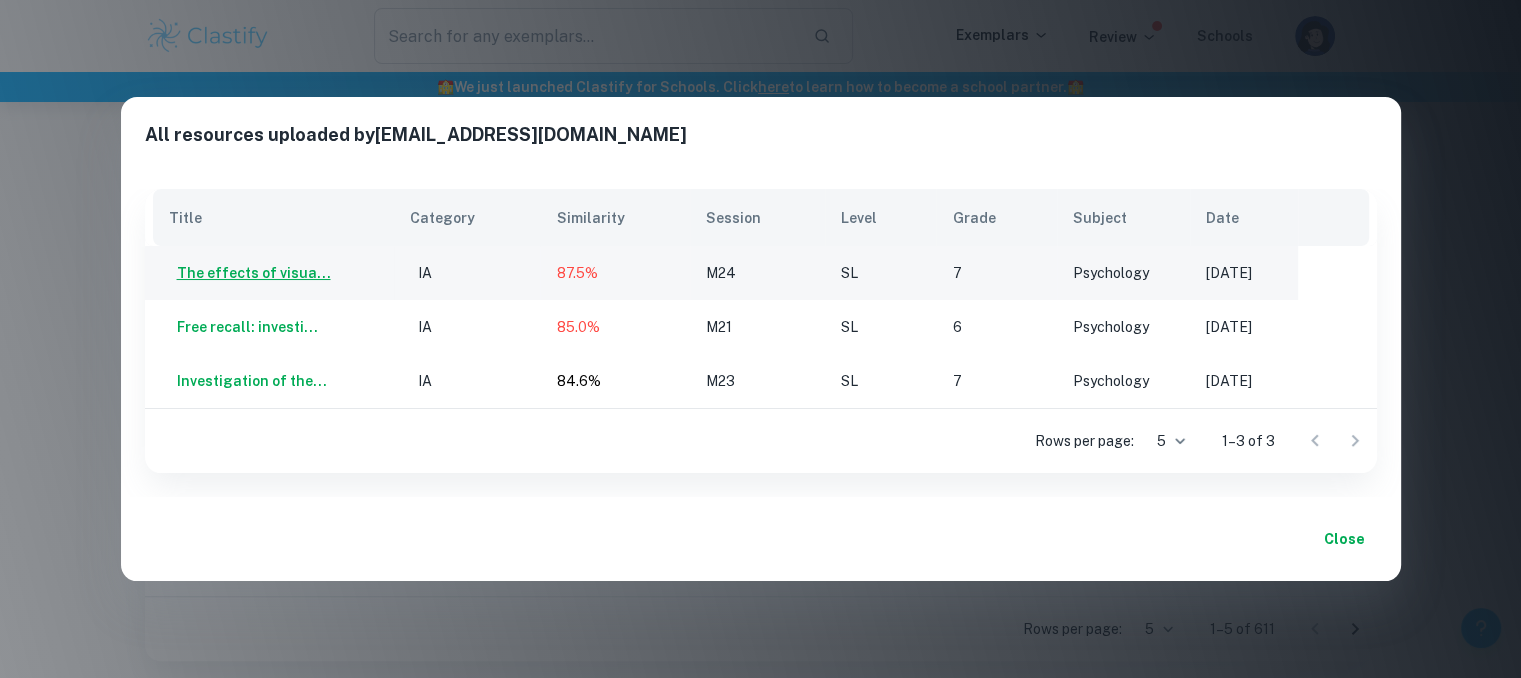 click on "The effects of visua..." at bounding box center (250, 273) 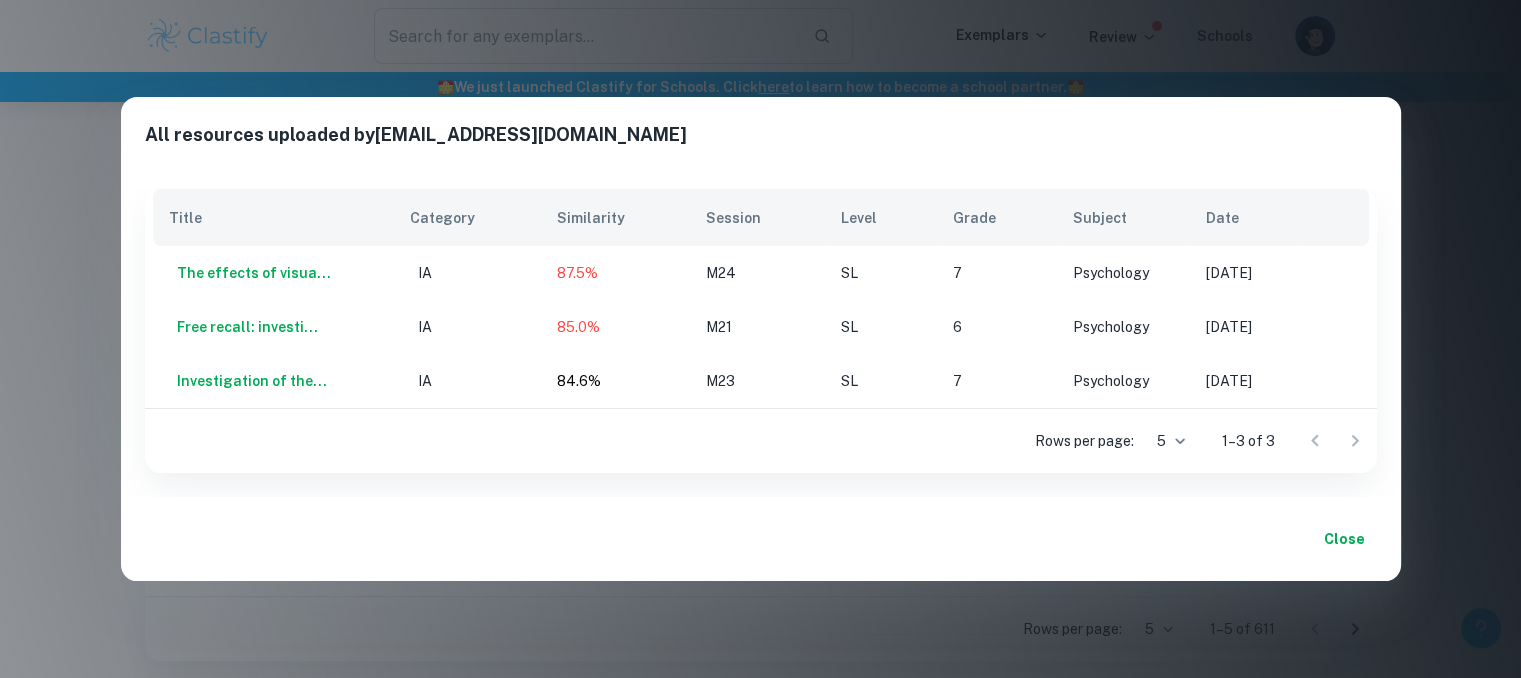 click on "Close" at bounding box center [1345, 539] 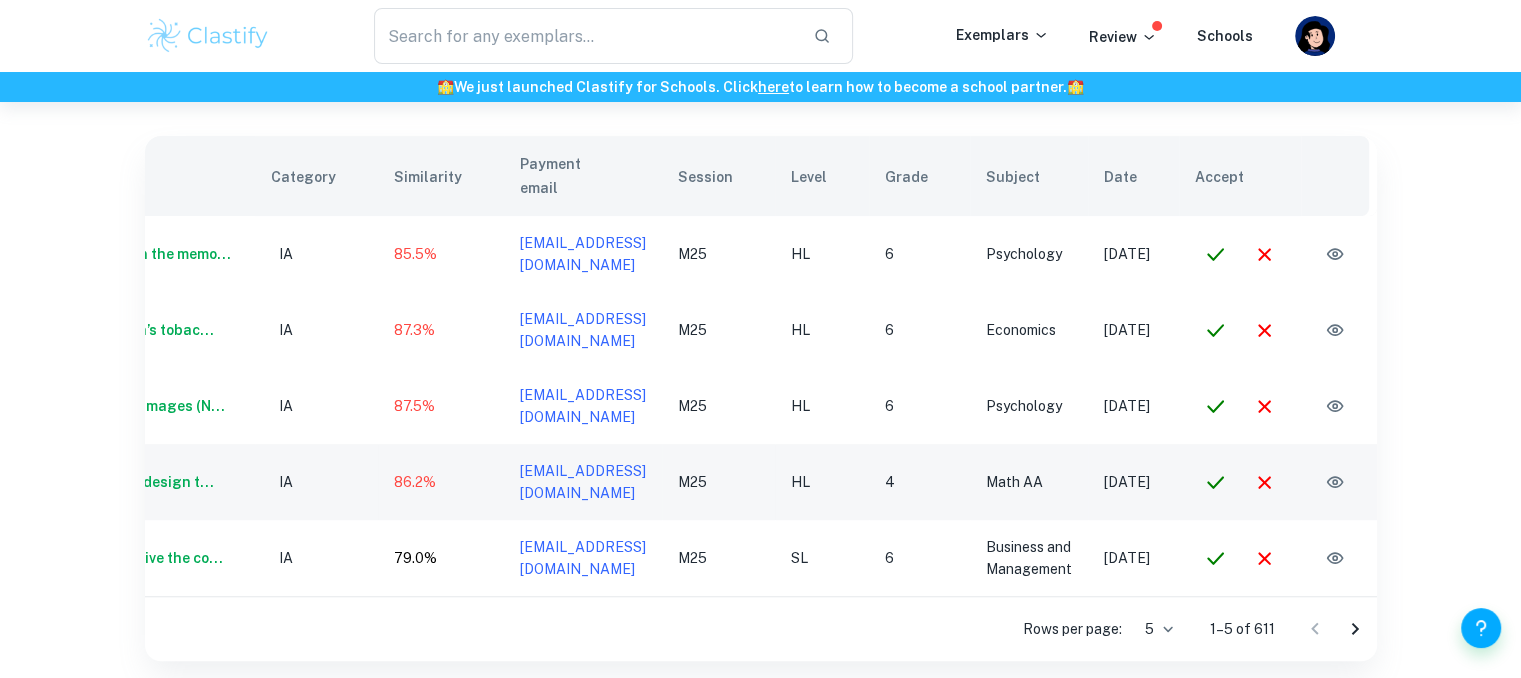 scroll, scrollTop: 0, scrollLeft: 142, axis: horizontal 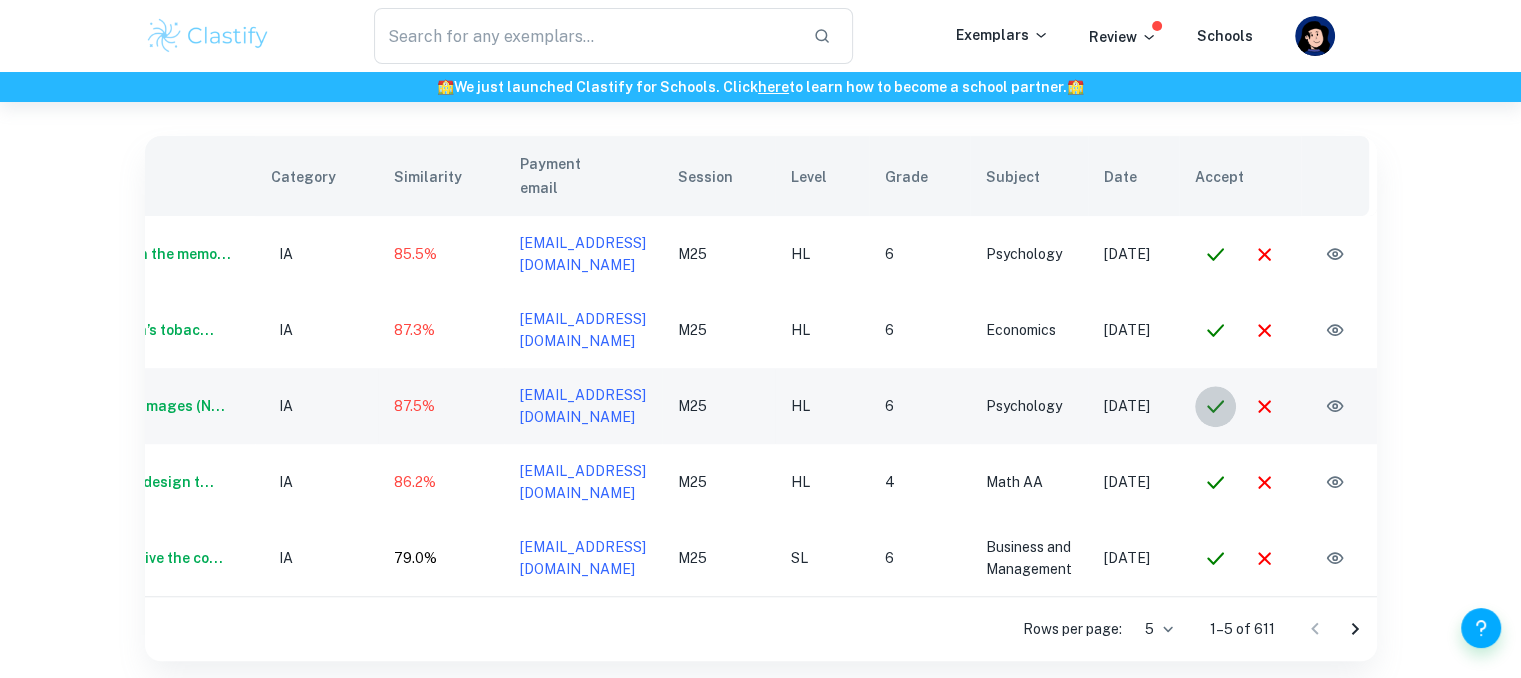 click 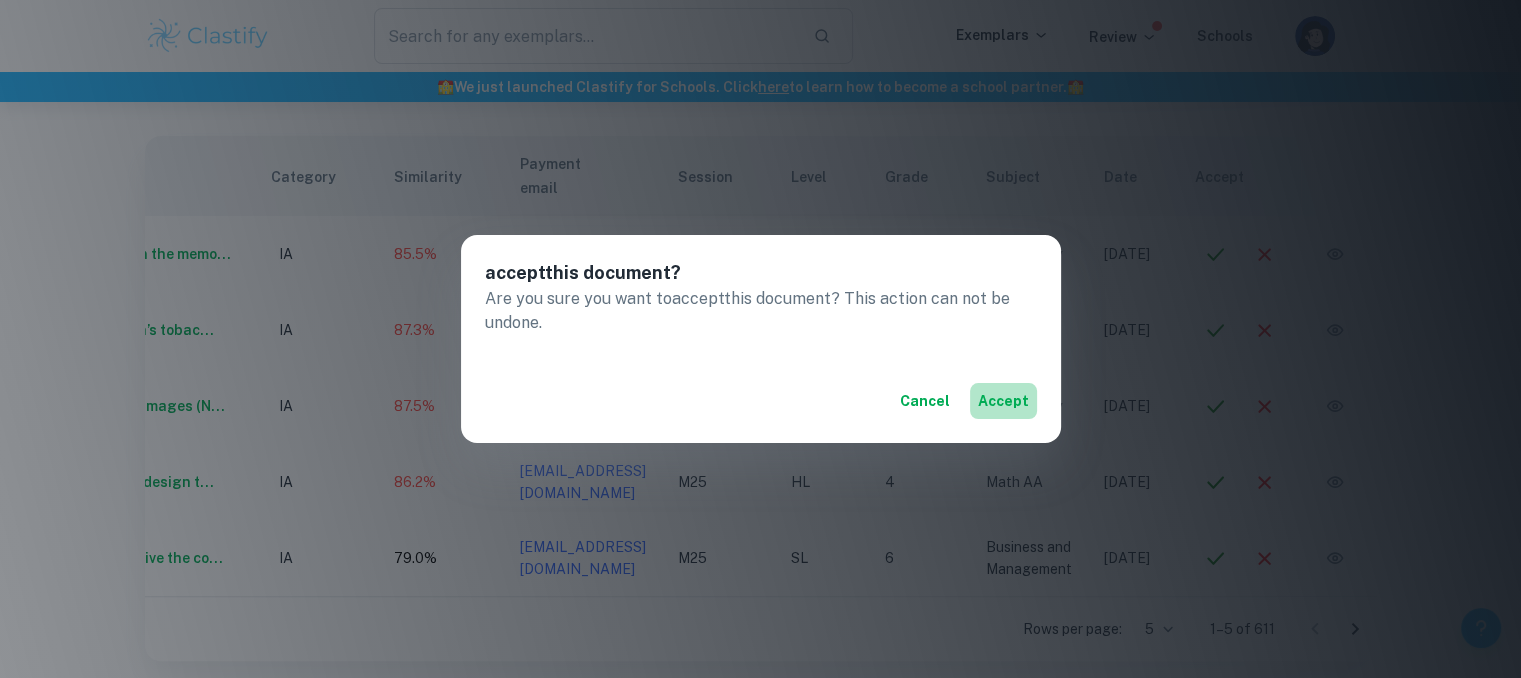 click on "accept" at bounding box center [1003, 401] 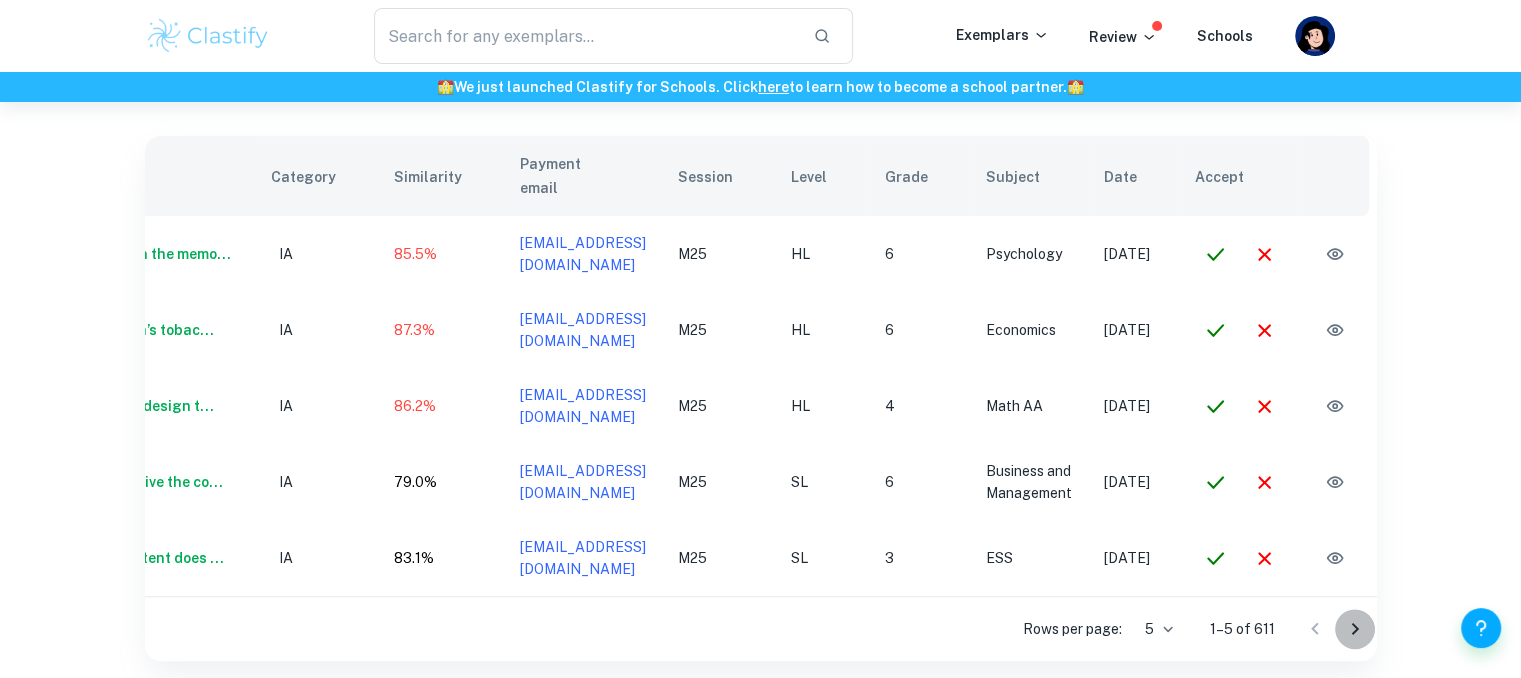 click 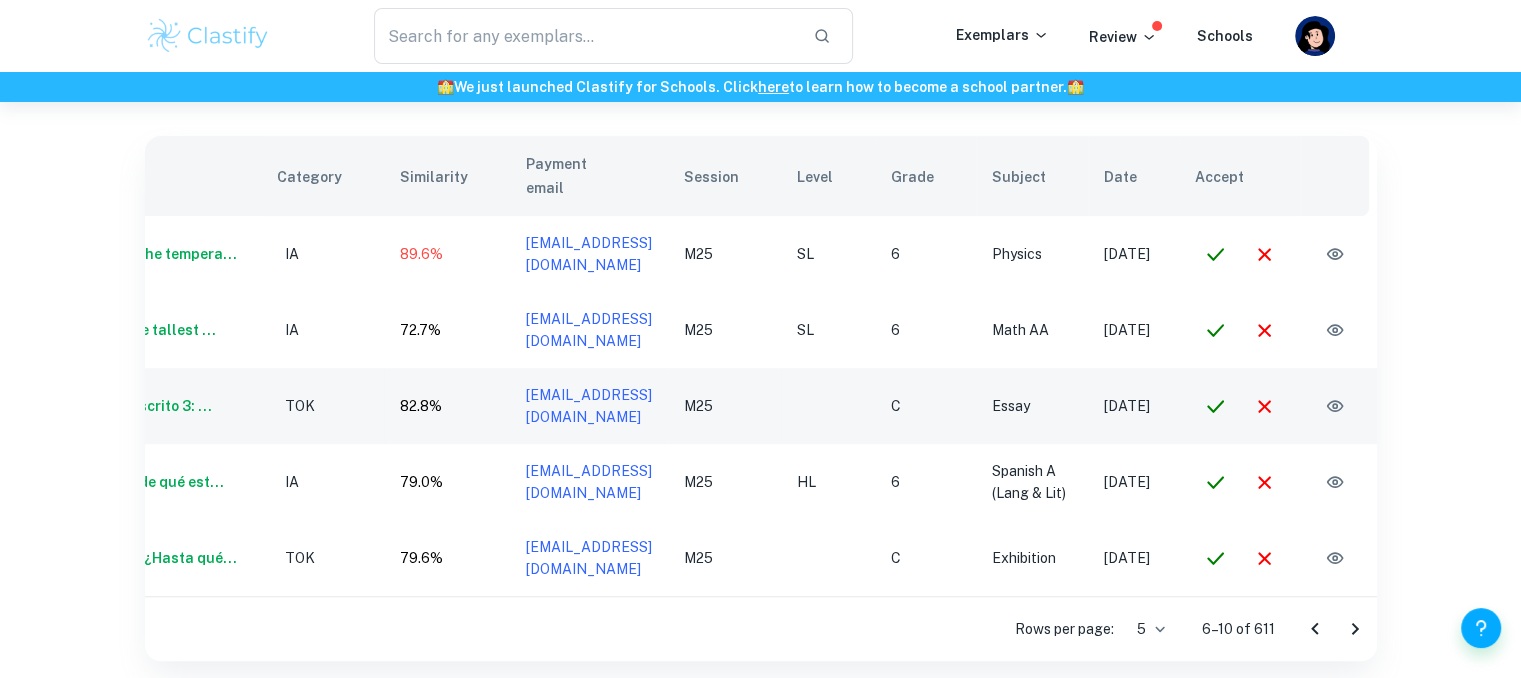 scroll, scrollTop: 0, scrollLeft: 10, axis: horizontal 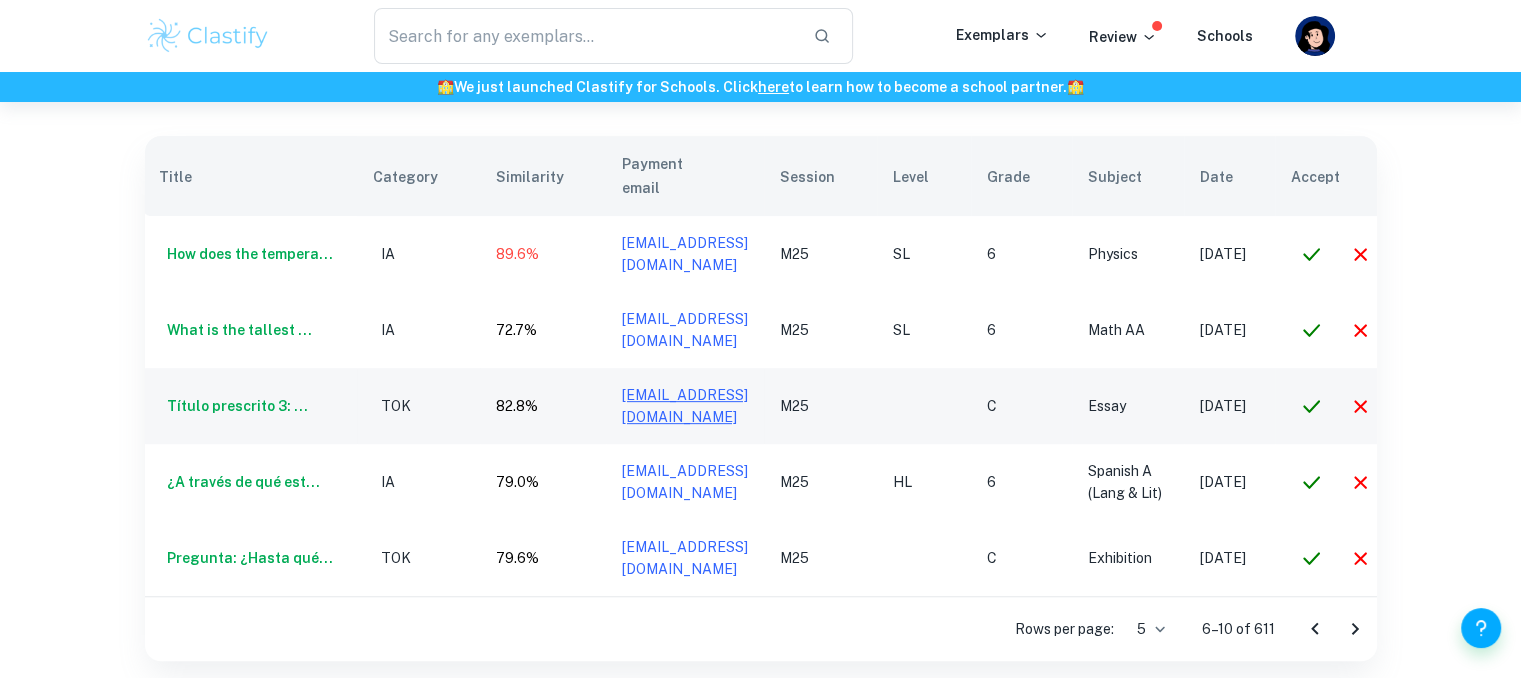 click on "goldxntxars@gmail.com" at bounding box center (685, 406) 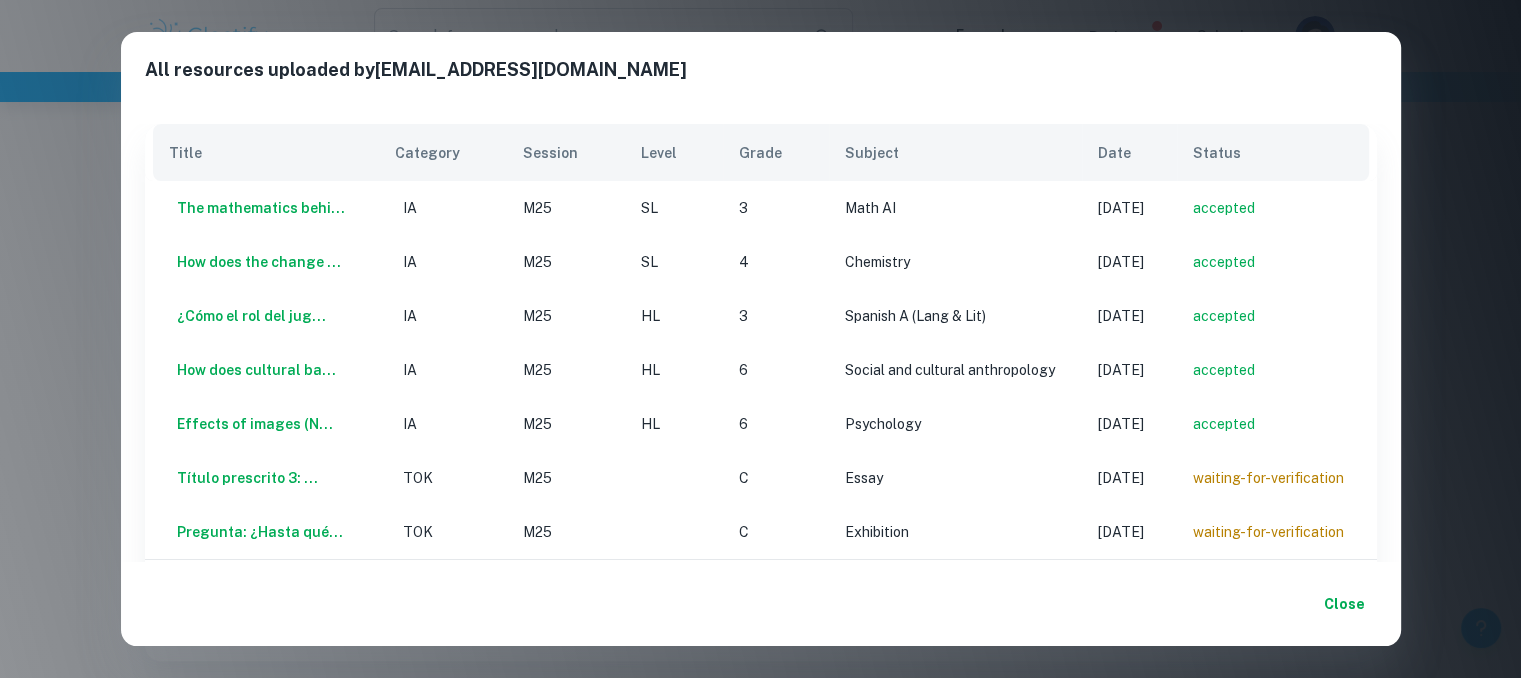 click on "Close" at bounding box center [1345, 604] 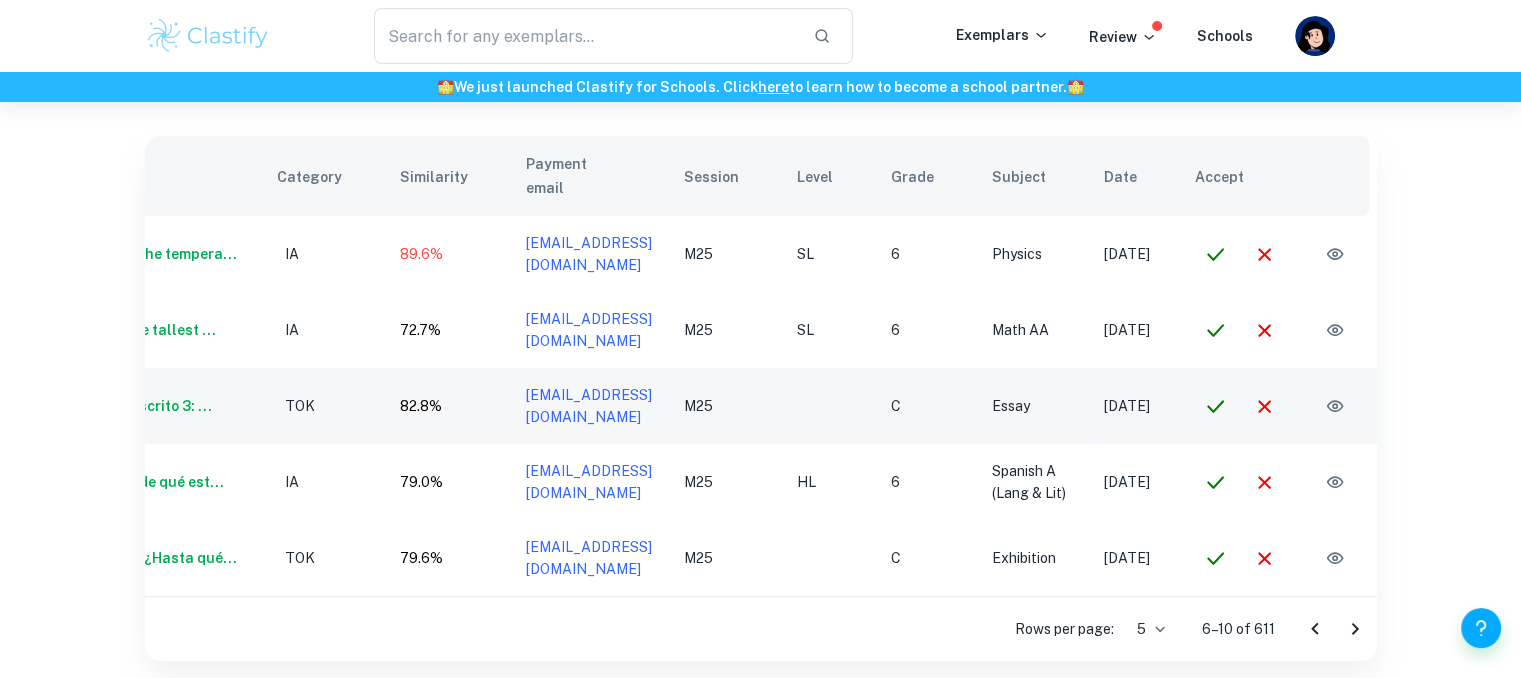 scroll, scrollTop: 0, scrollLeft: 149, axis: horizontal 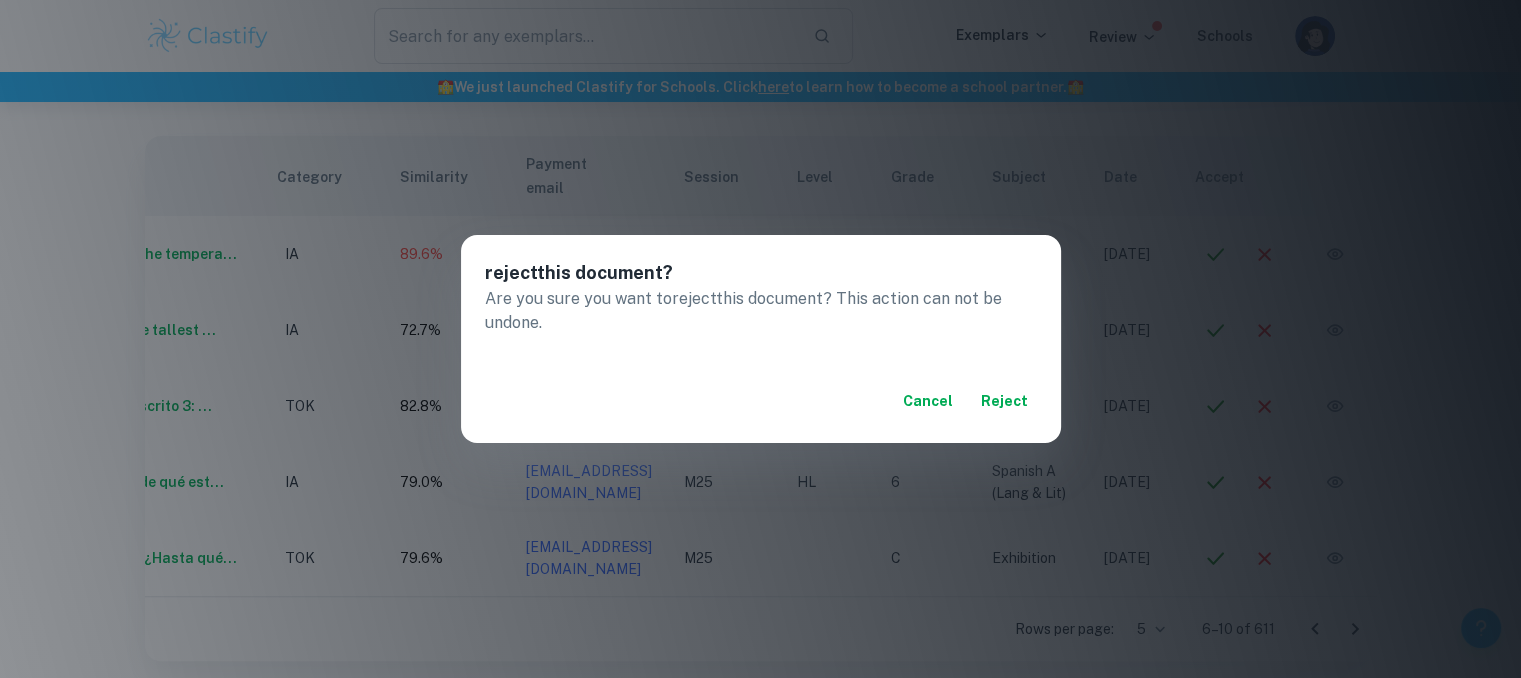 click on "Cancel reject" at bounding box center (761, 401) 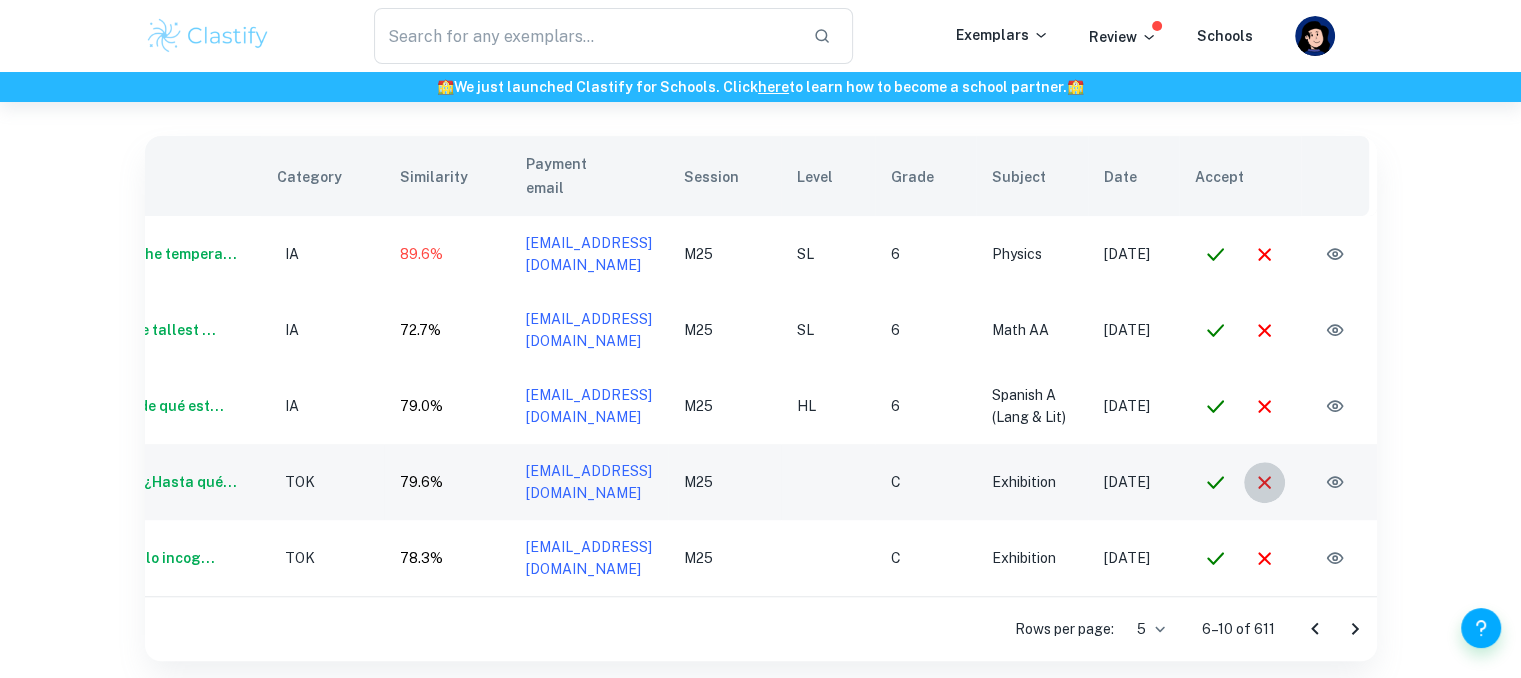 click 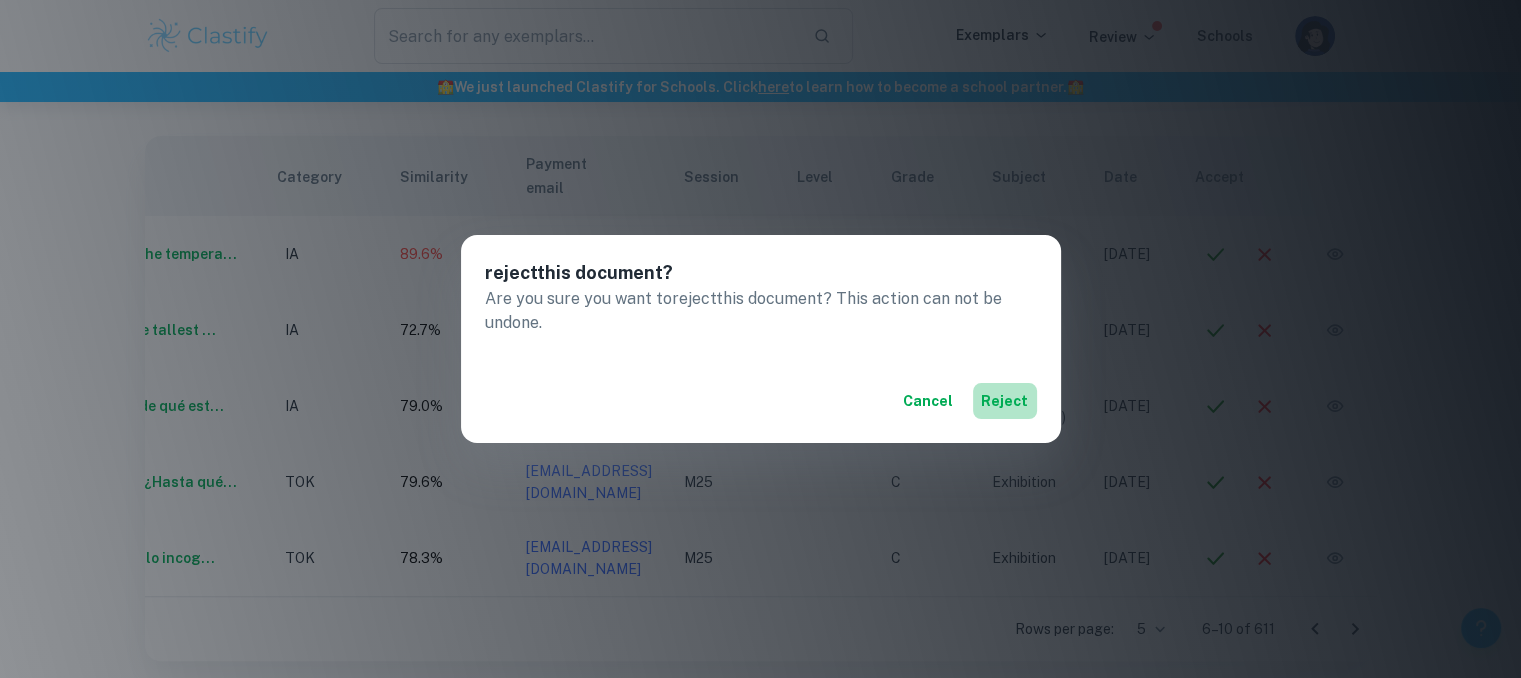 click on "reject" at bounding box center (1005, 401) 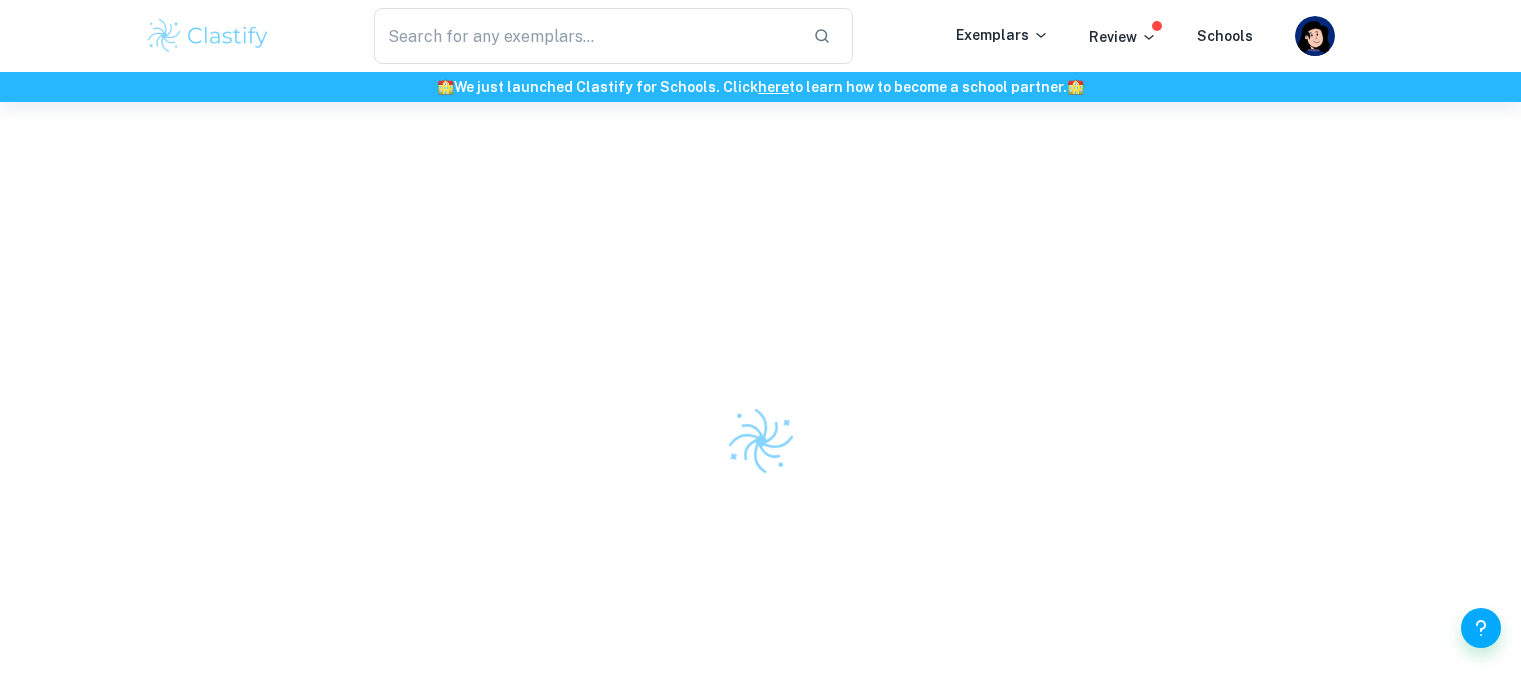 scroll, scrollTop: 0, scrollLeft: 0, axis: both 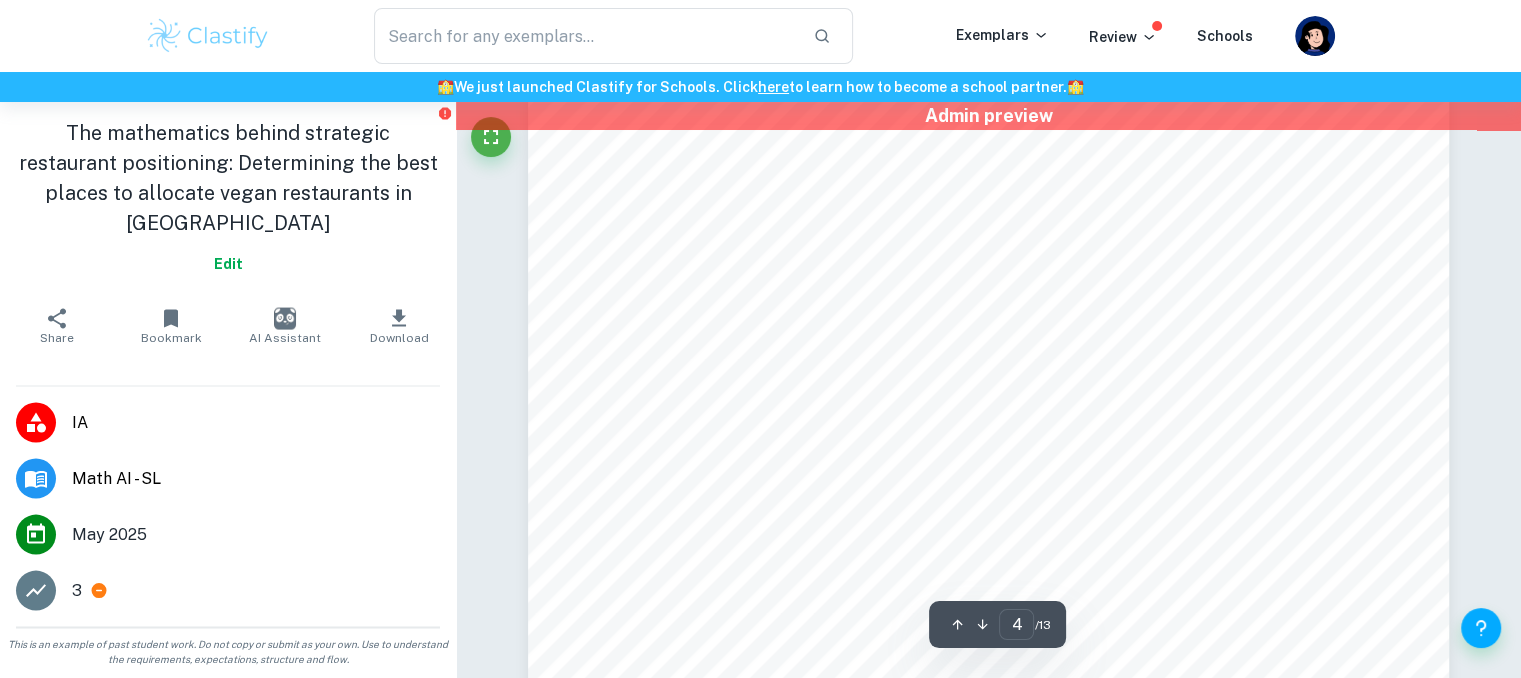 type on "5" 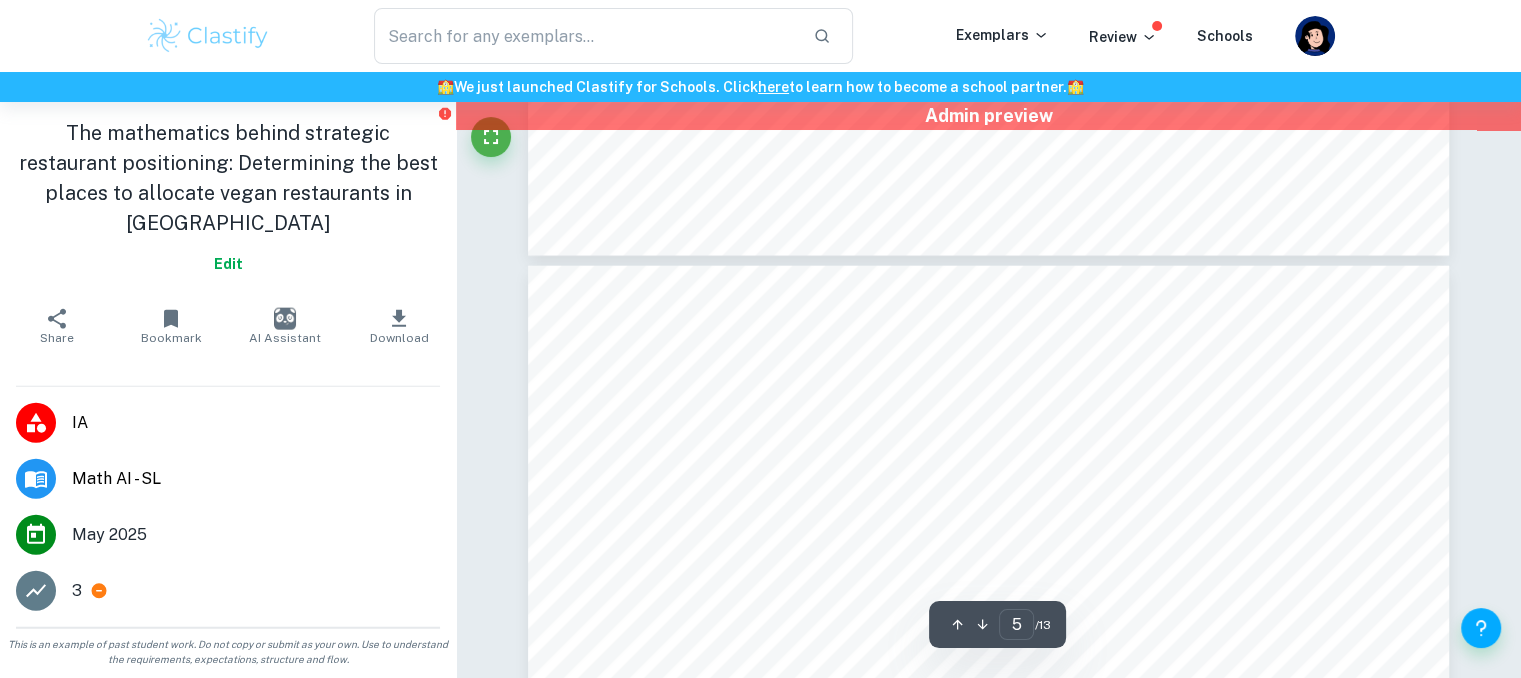 scroll, scrollTop: 4663, scrollLeft: 0, axis: vertical 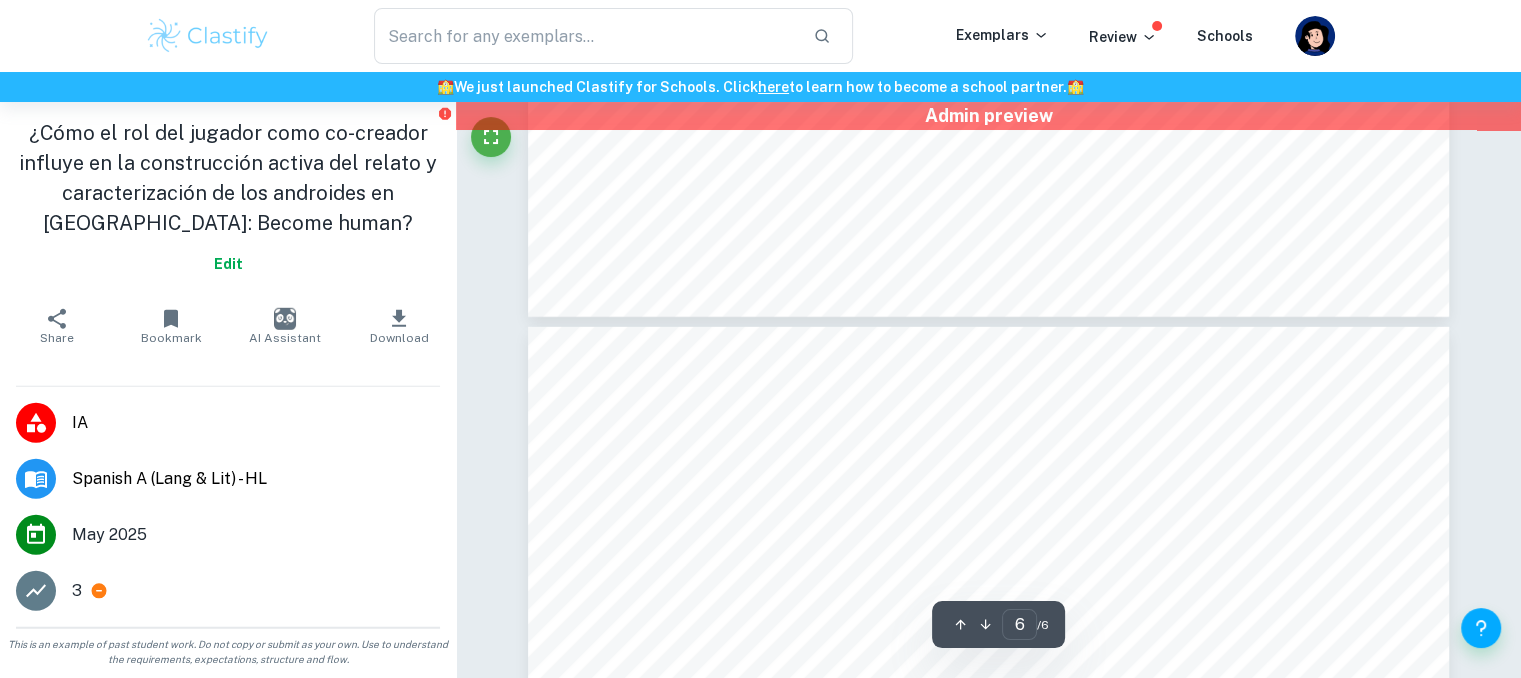 type on "5" 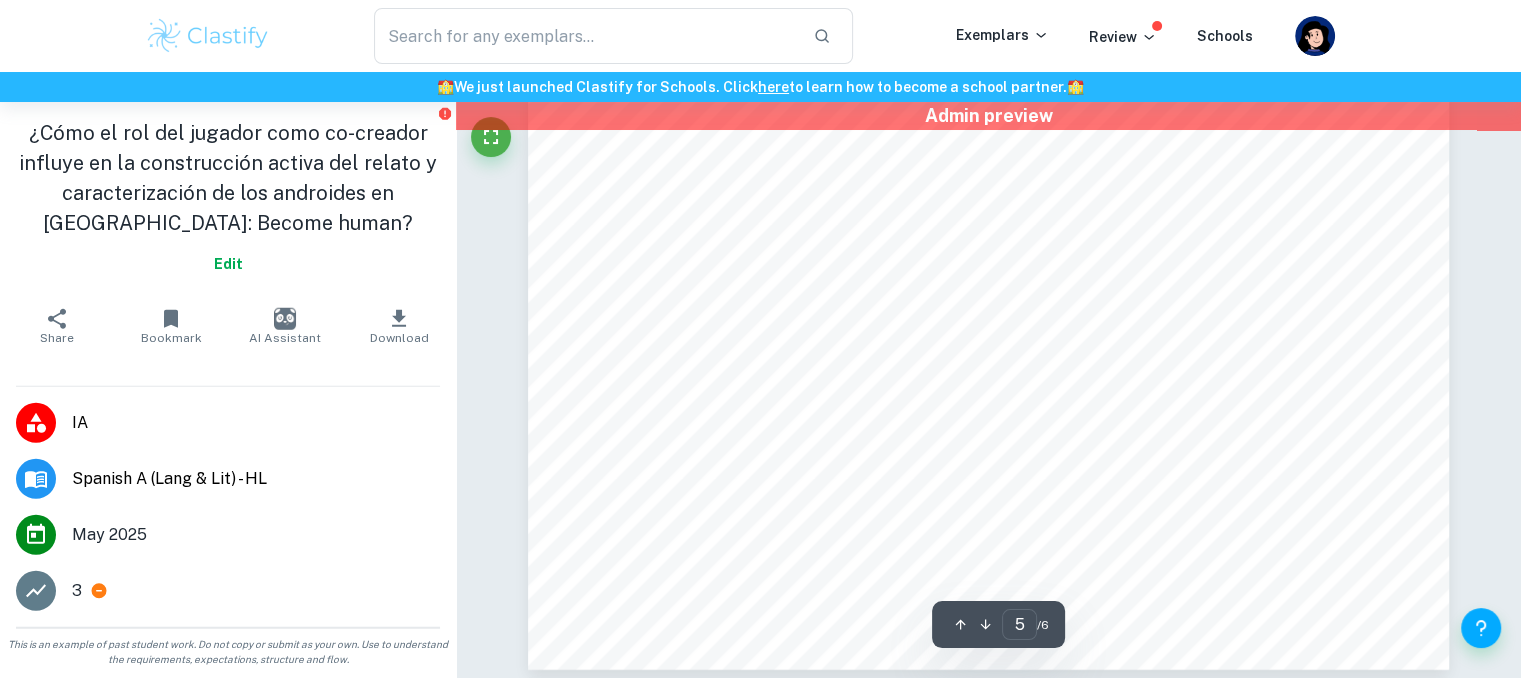 scroll, scrollTop: 5390, scrollLeft: 0, axis: vertical 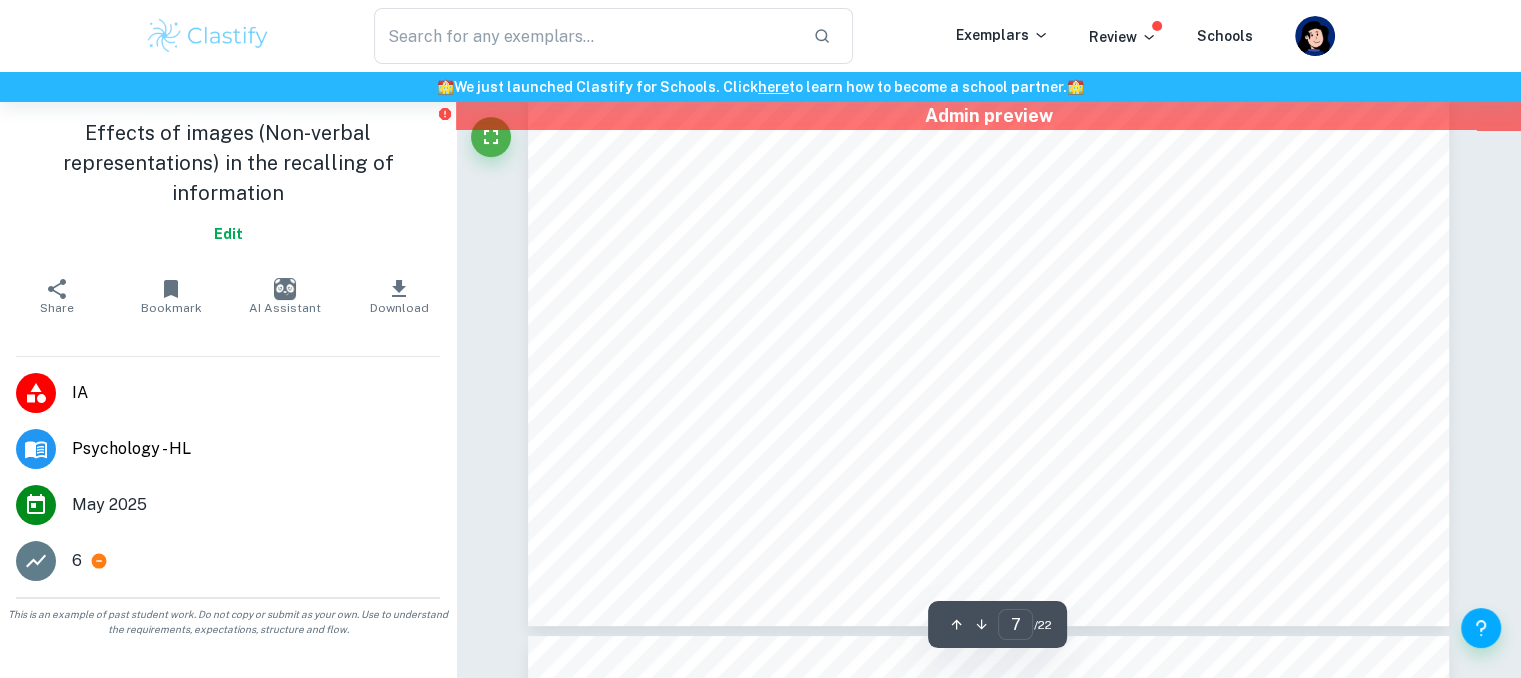 type on "8" 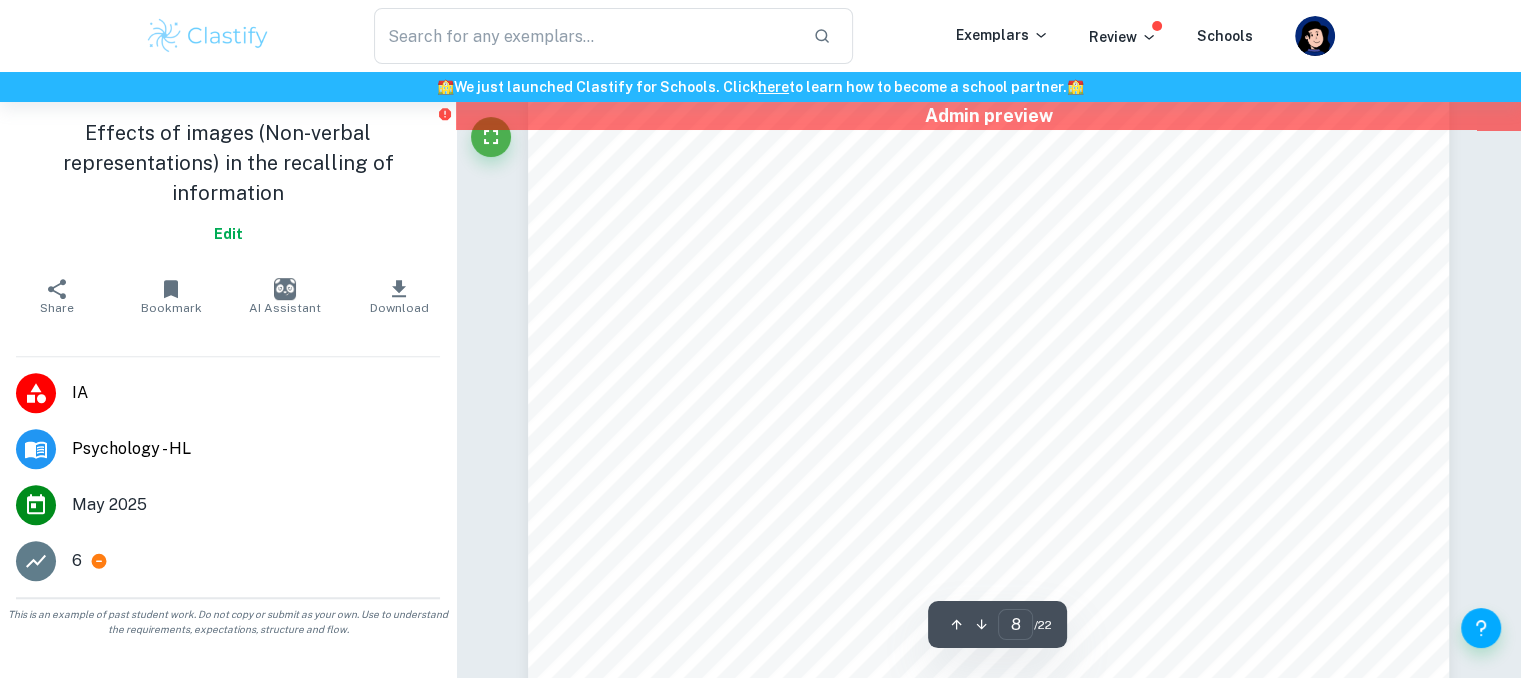scroll, scrollTop: 8844, scrollLeft: 0, axis: vertical 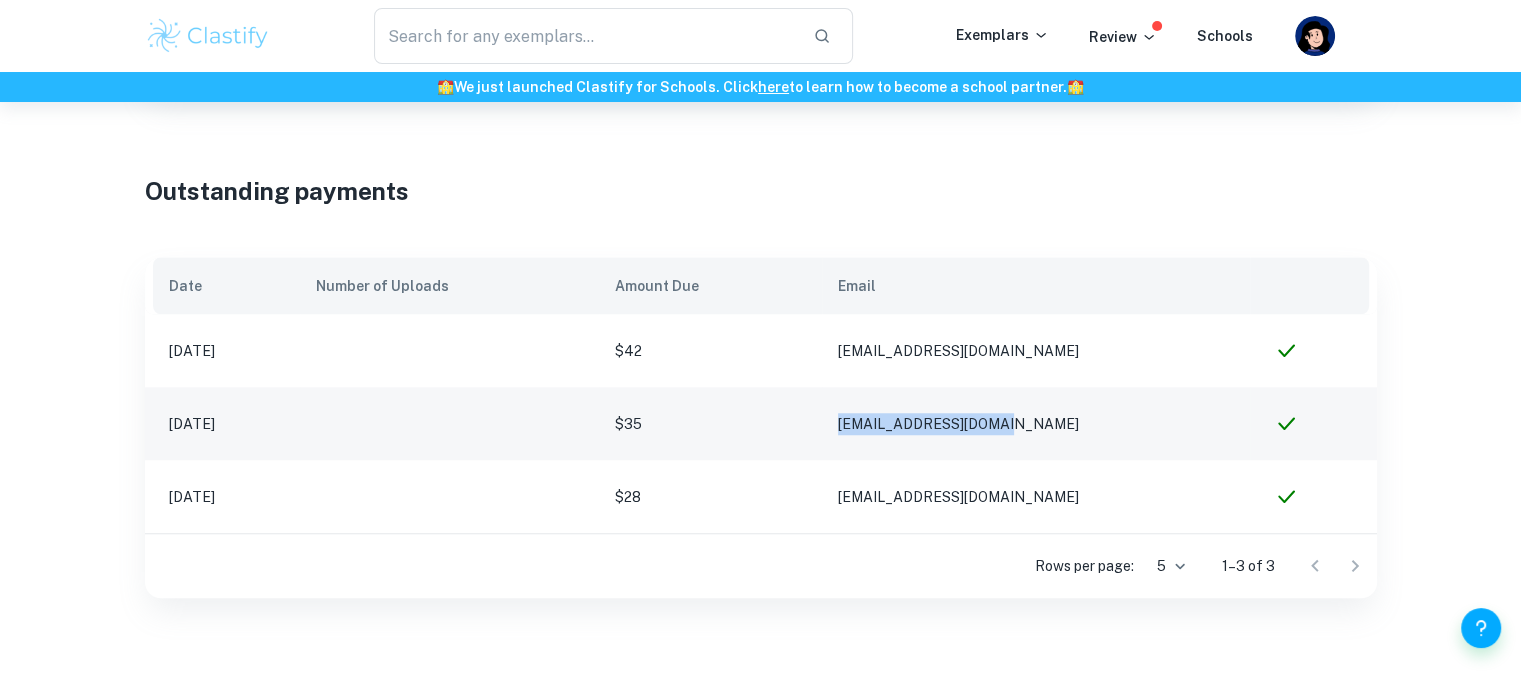 drag, startPoint x: 1084, startPoint y: 403, endPoint x: 869, endPoint y: 430, distance: 216.68872 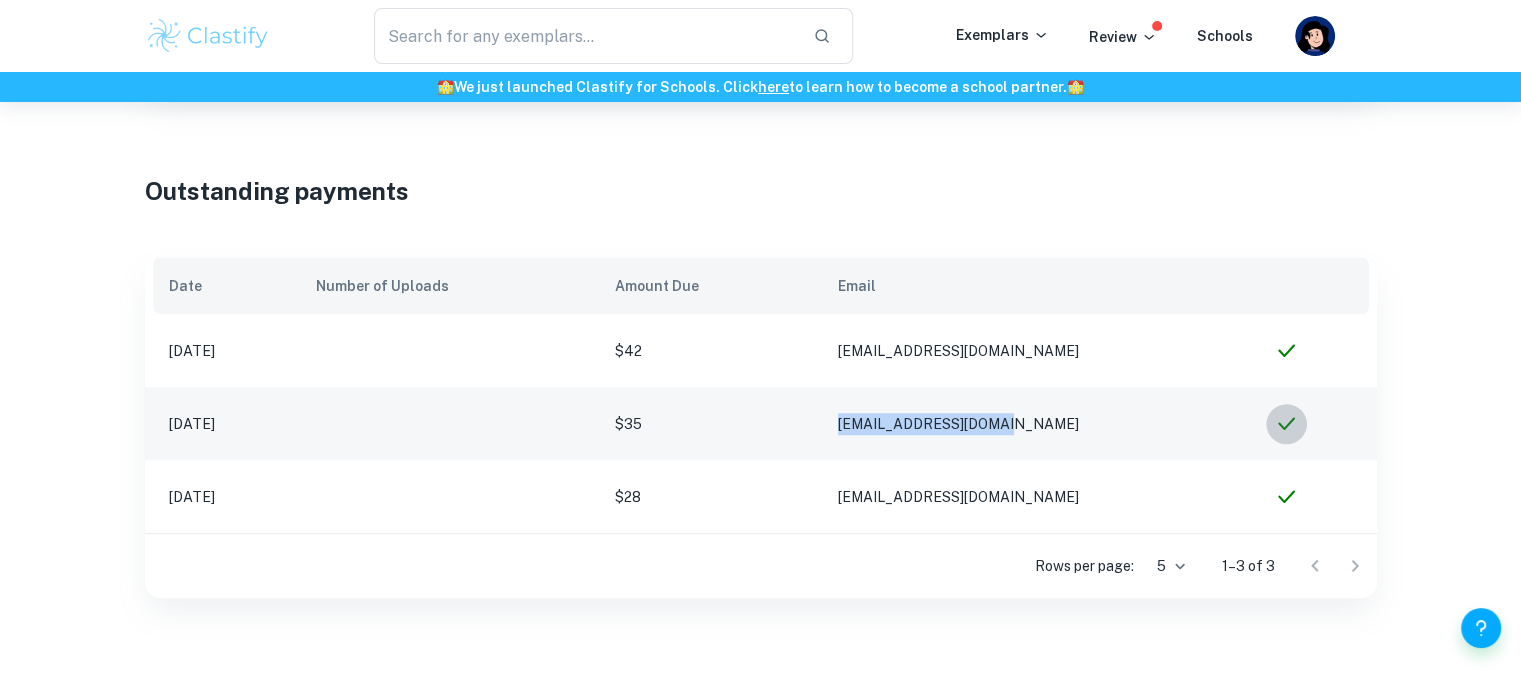 click 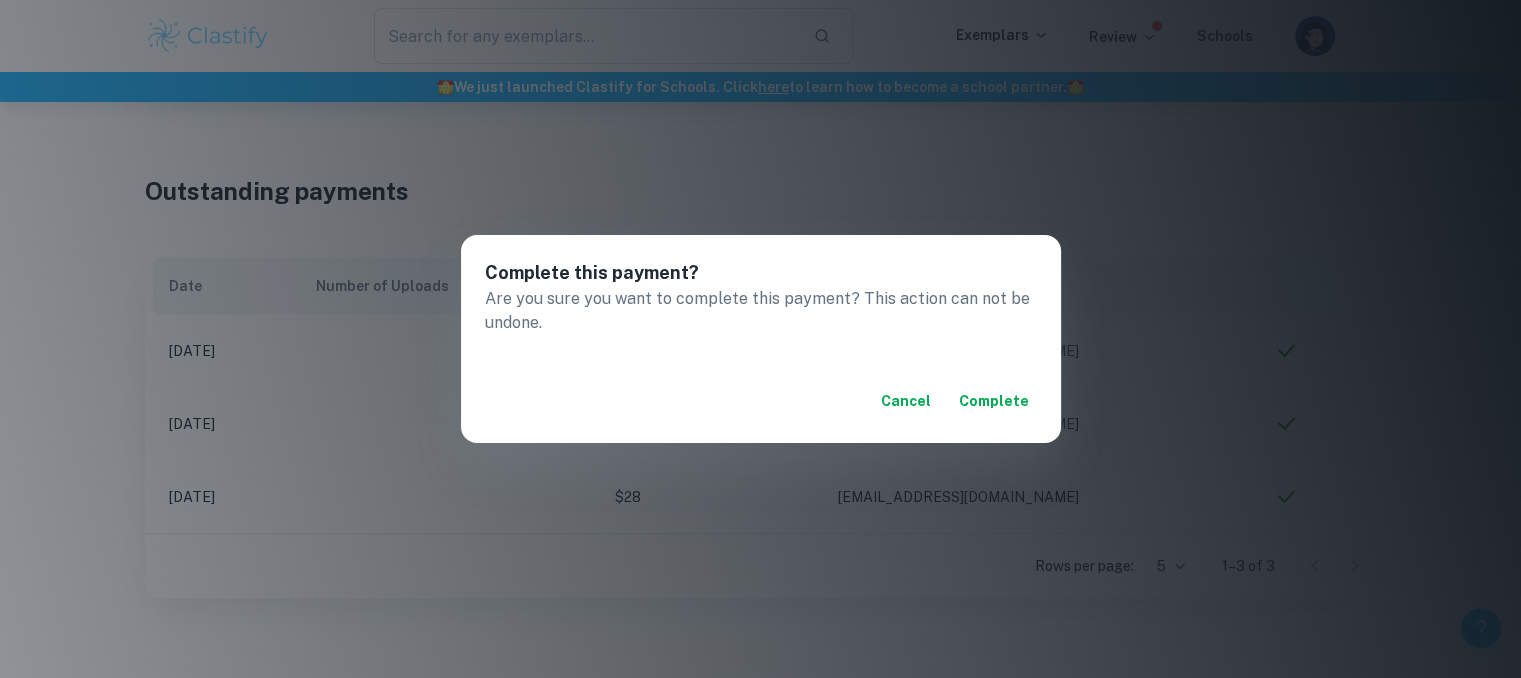 click on "Complete" at bounding box center [994, 401] 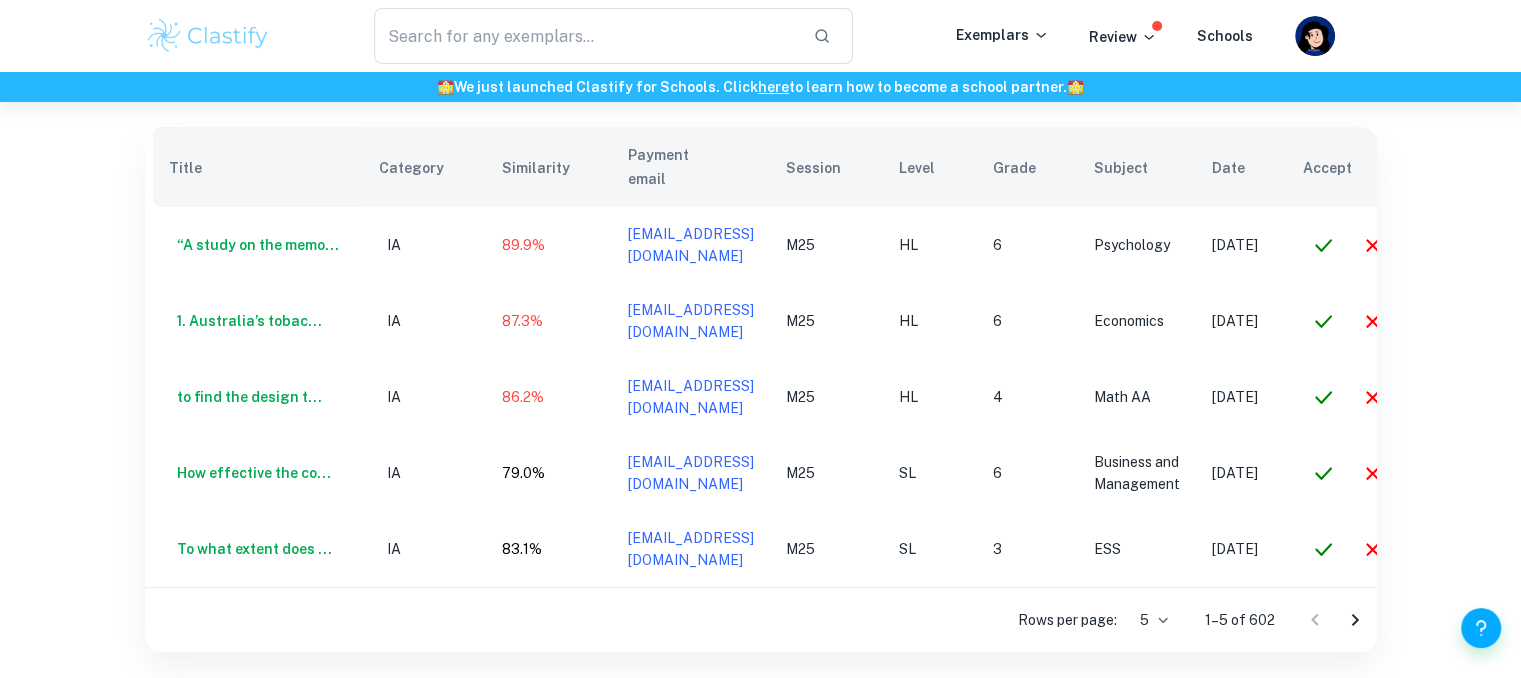 scroll, scrollTop: 697, scrollLeft: 0, axis: vertical 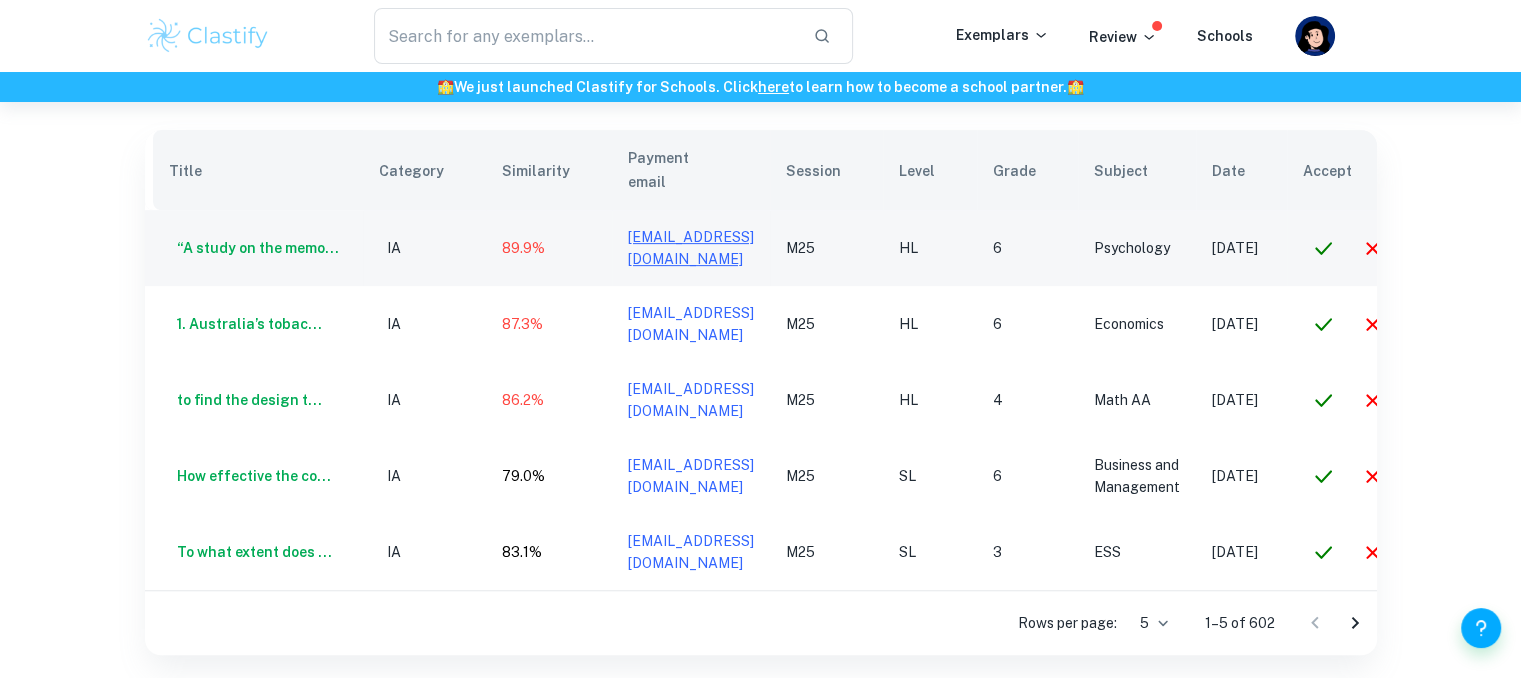 click on "salgadocajina08@gmail.com" at bounding box center [691, 248] 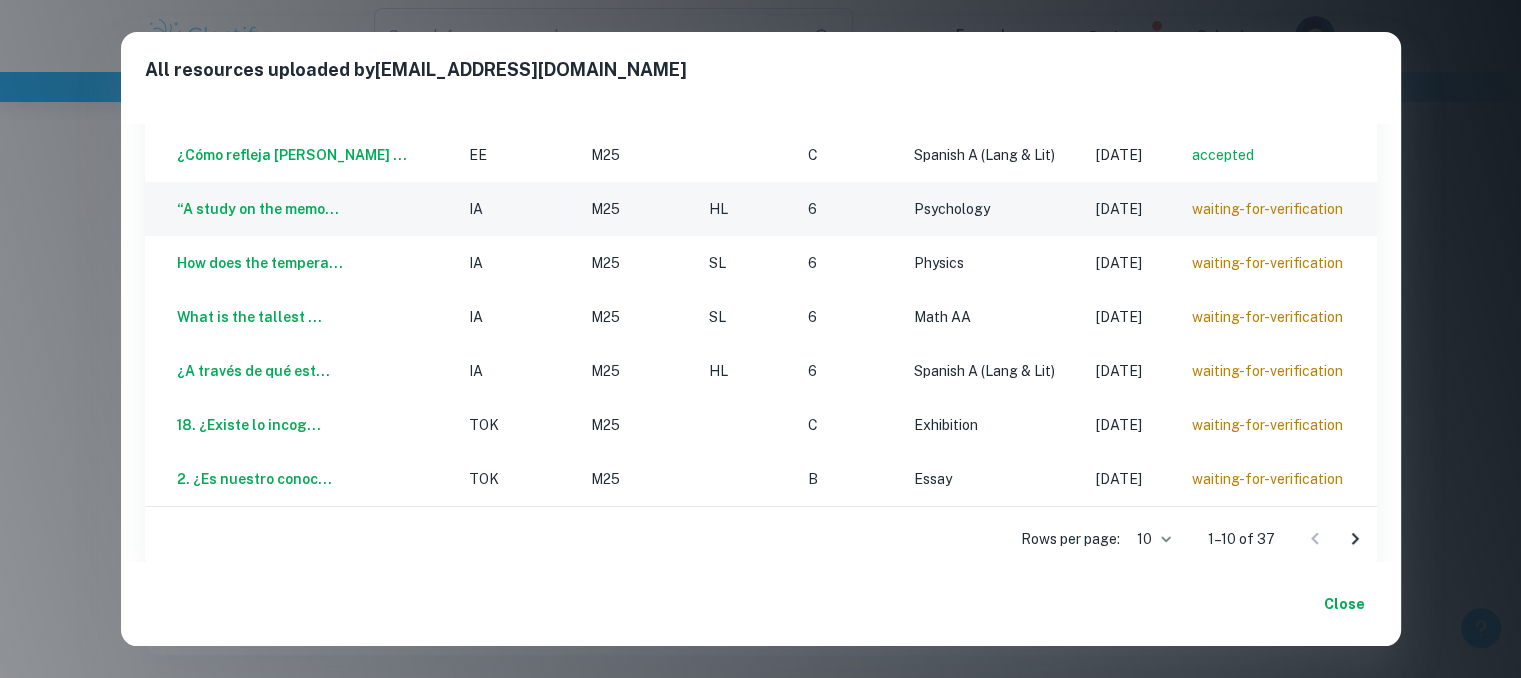 scroll, scrollTop: 242, scrollLeft: 0, axis: vertical 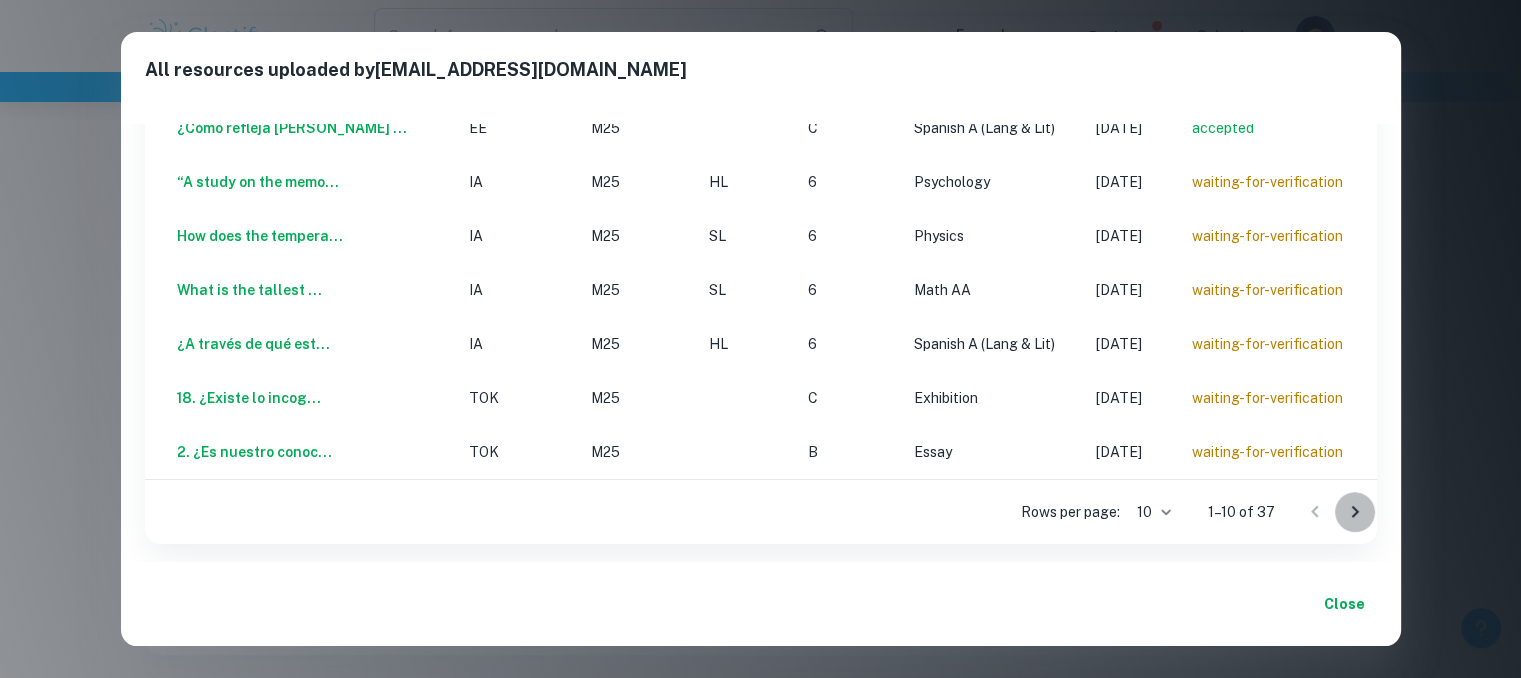 click 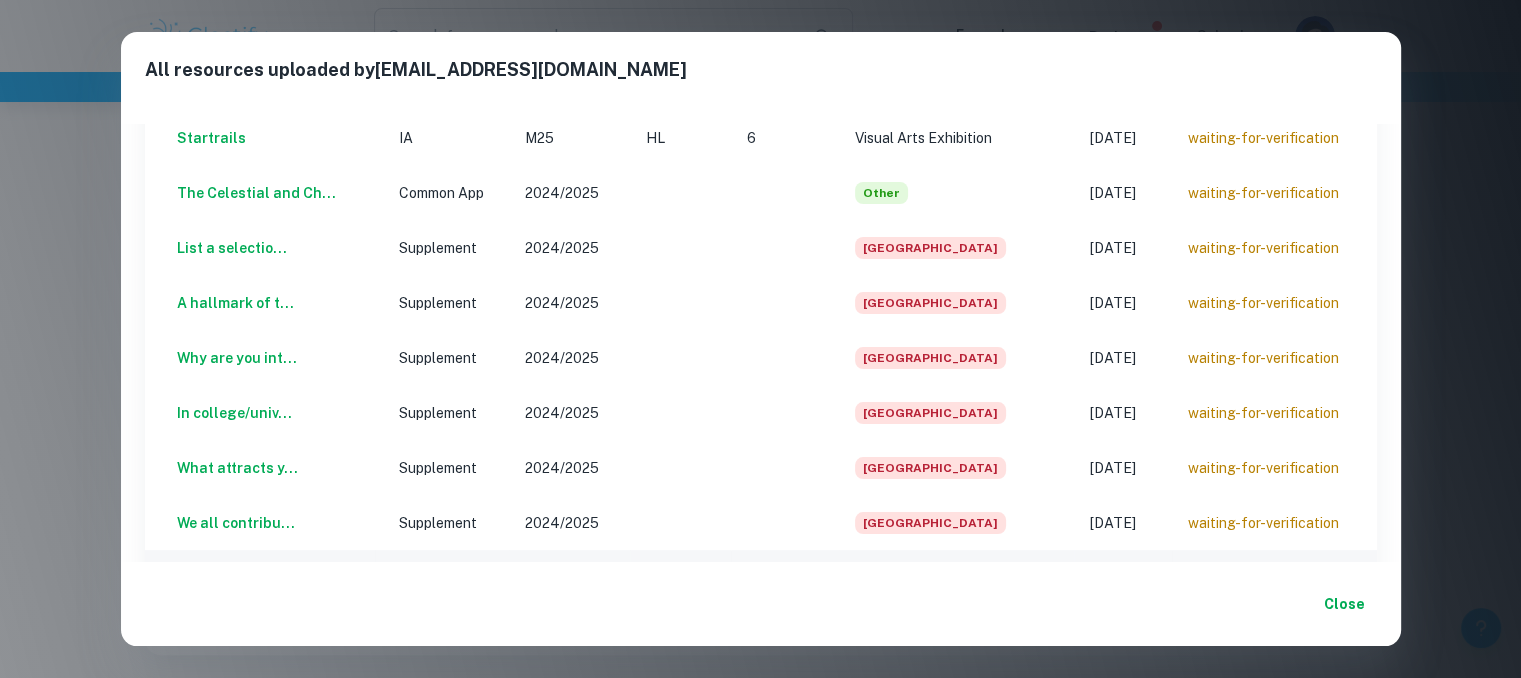scroll, scrollTop: 116, scrollLeft: 0, axis: vertical 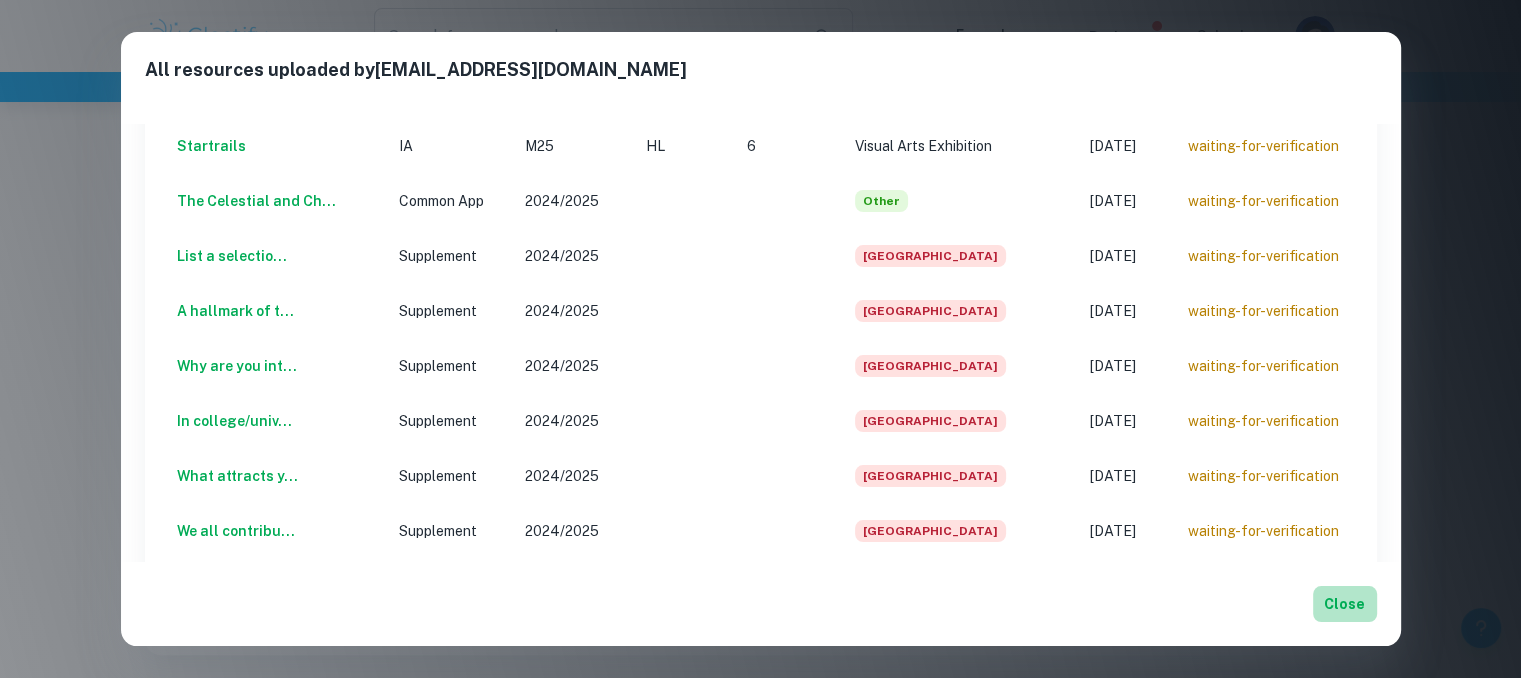 click on "Close" at bounding box center (1345, 604) 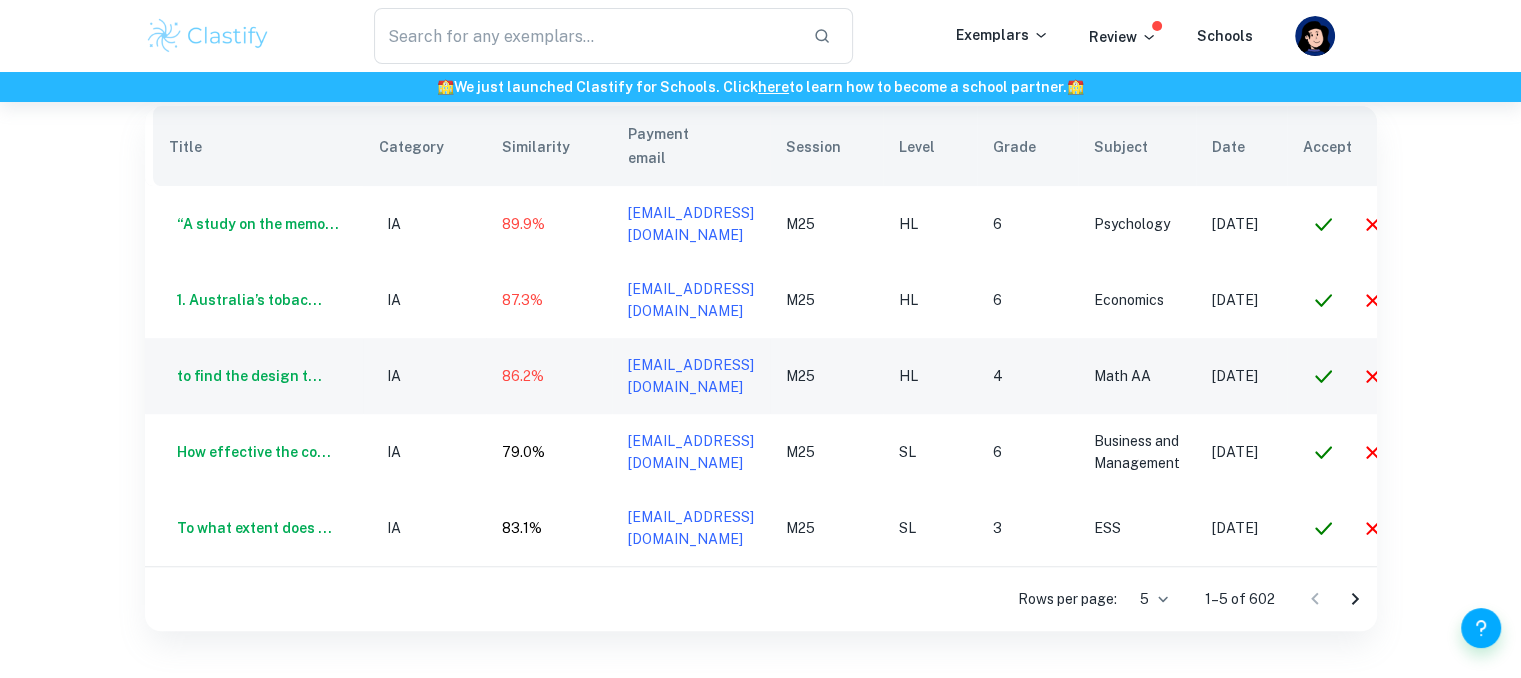 scroll, scrollTop: 720, scrollLeft: 0, axis: vertical 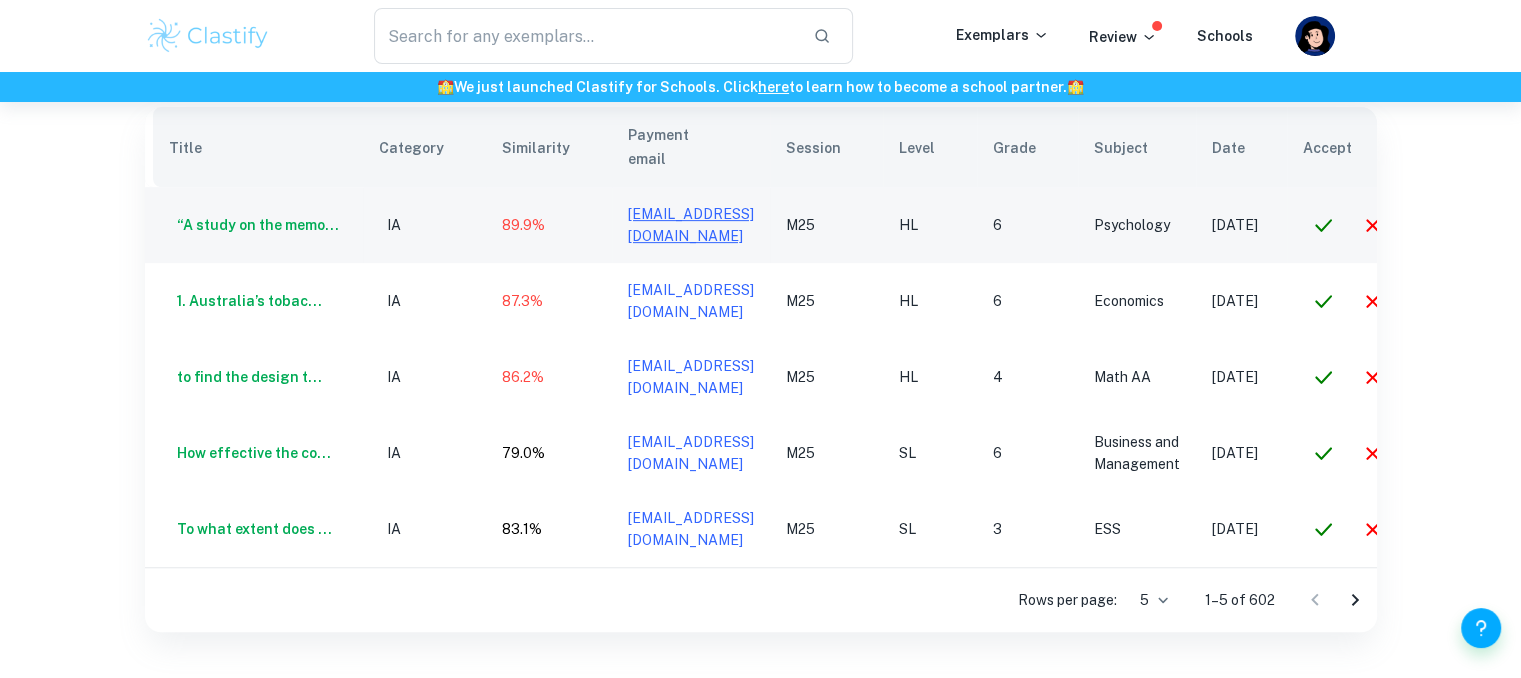 click on "salgadocajina08@gmail.com" at bounding box center [691, 225] 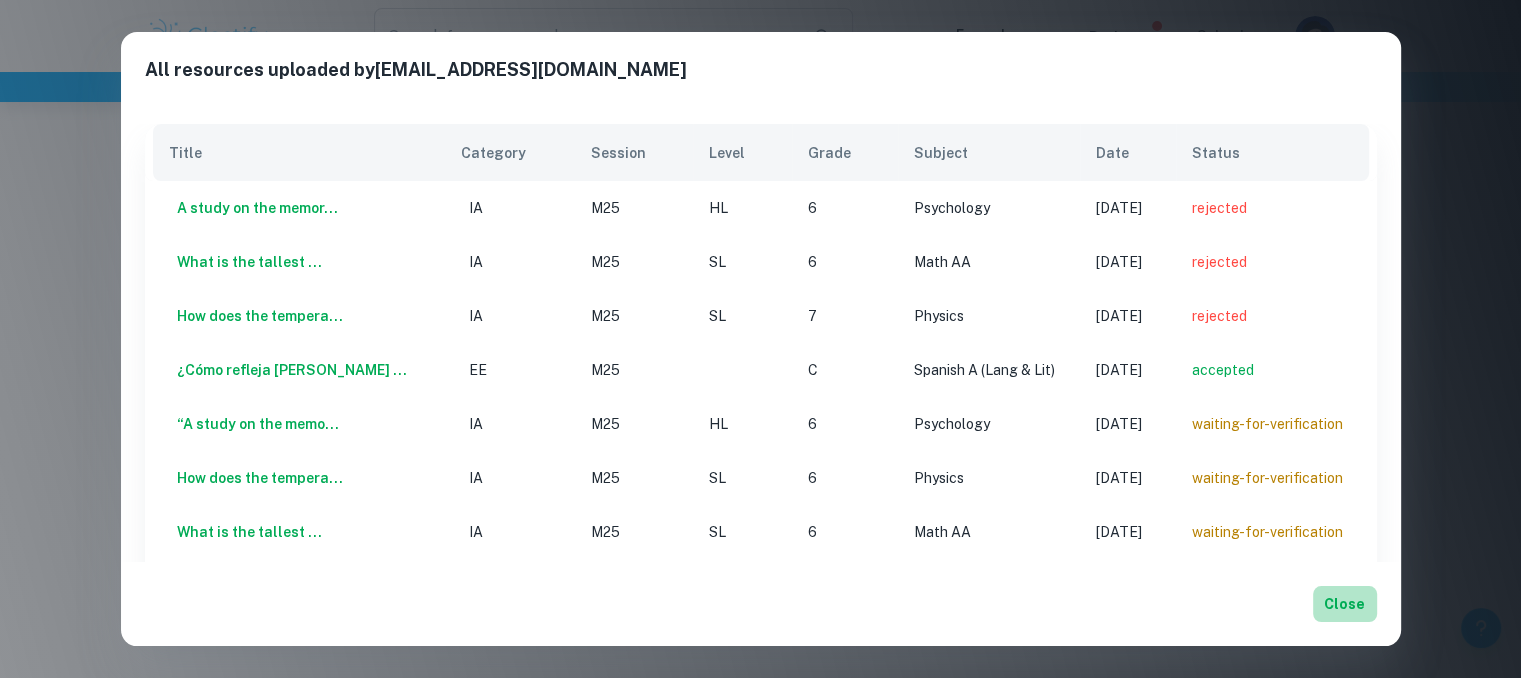 click on "Close" at bounding box center [1345, 604] 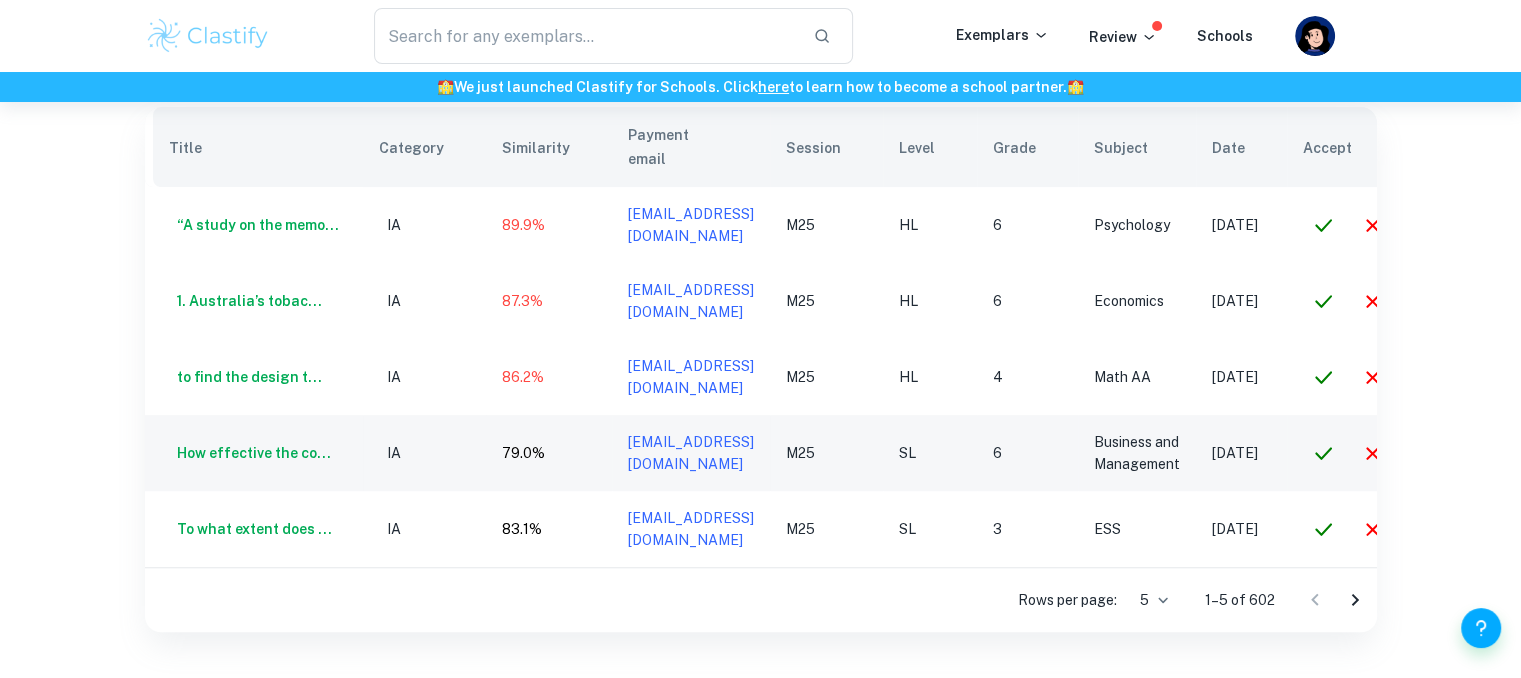 scroll, scrollTop: 0, scrollLeft: 154, axis: horizontal 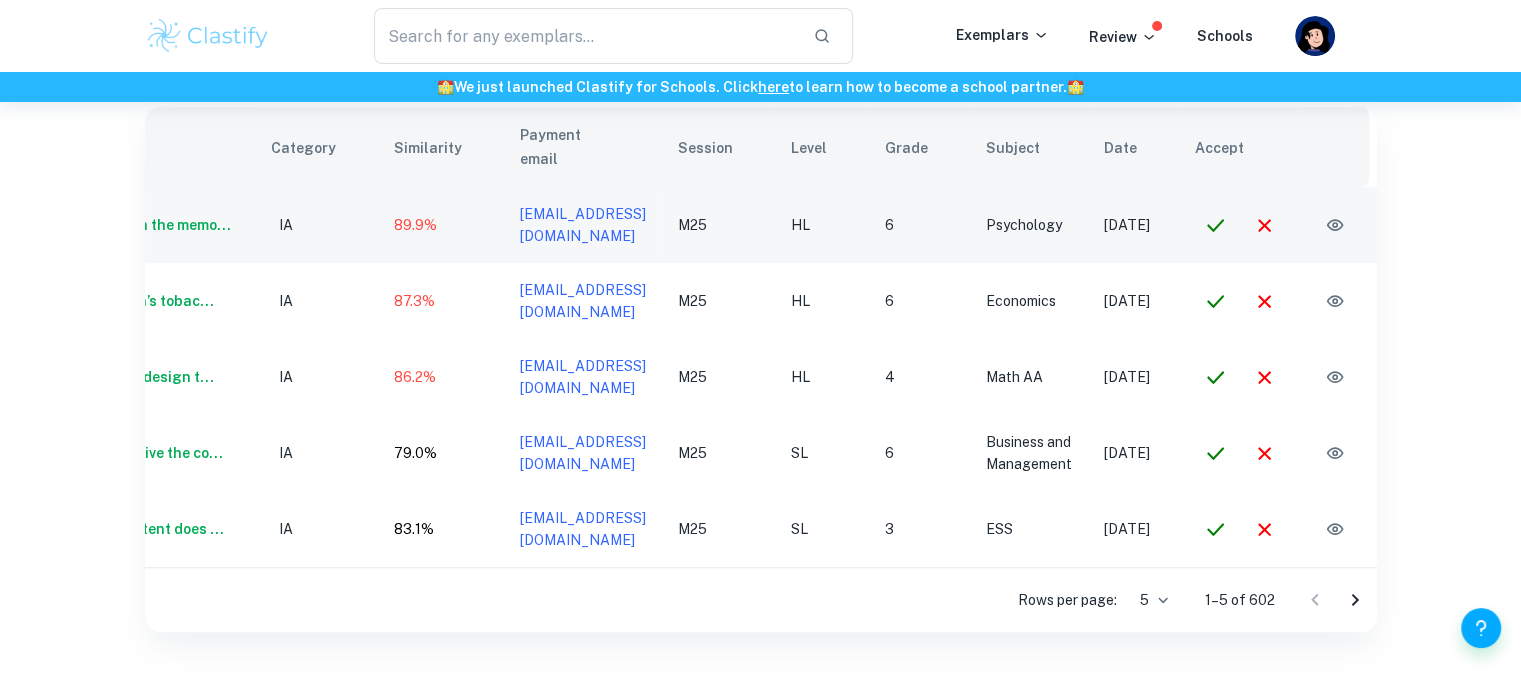 click 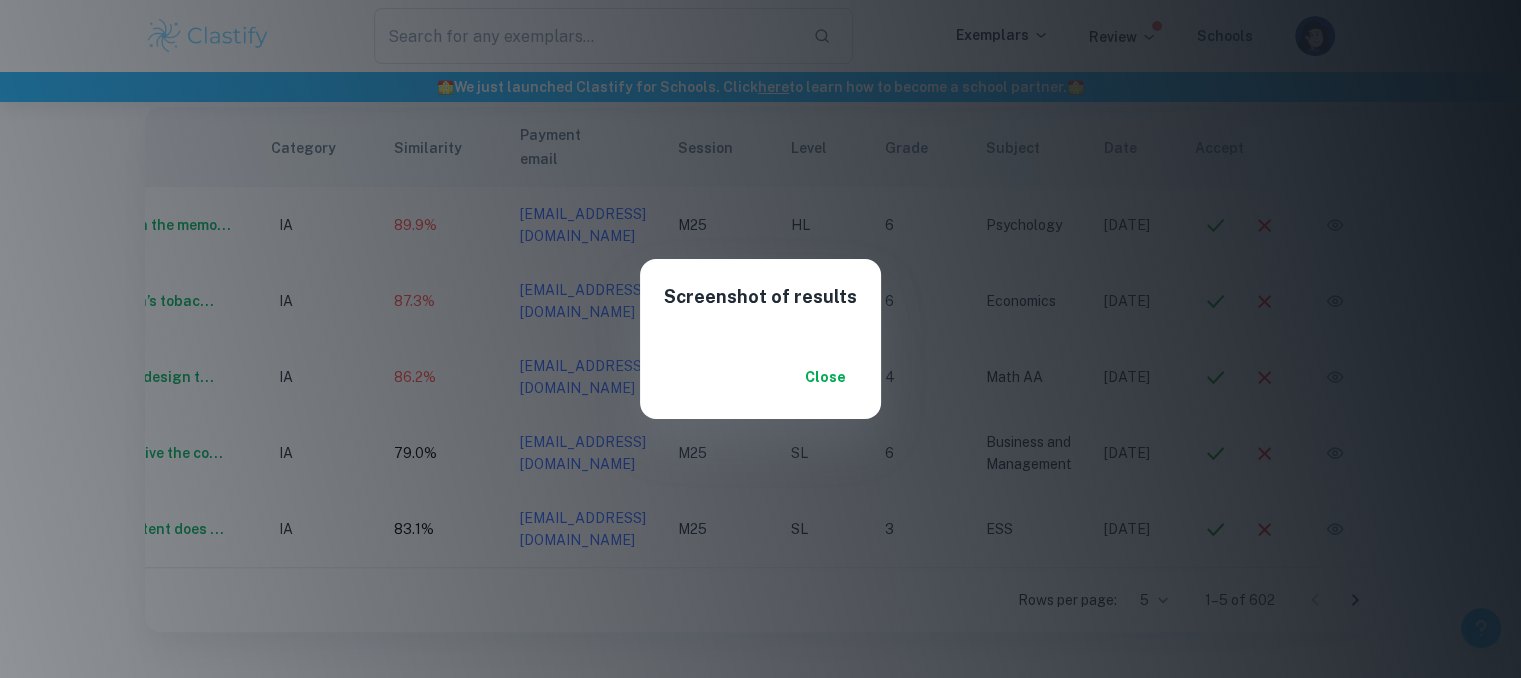 scroll, scrollTop: 482, scrollLeft: 0, axis: vertical 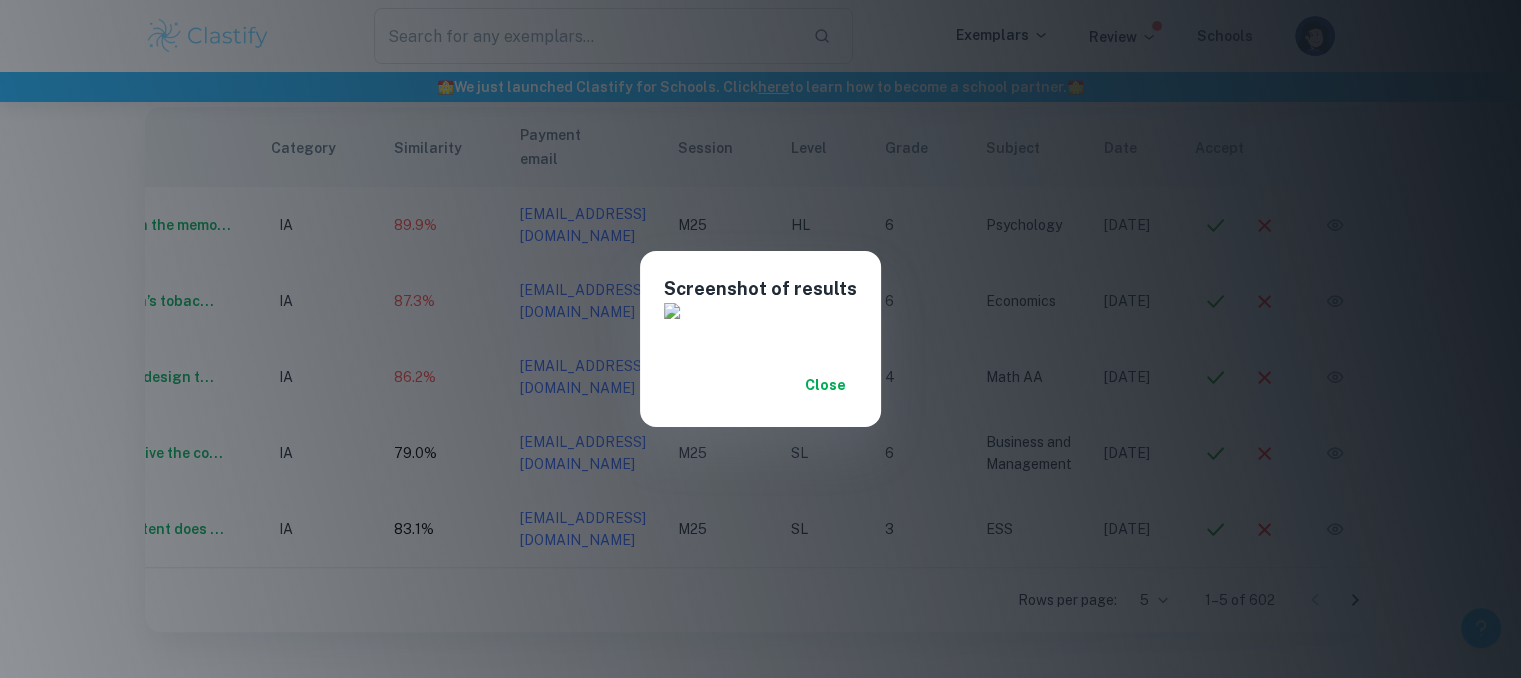 click on "Close" at bounding box center (825, 385) 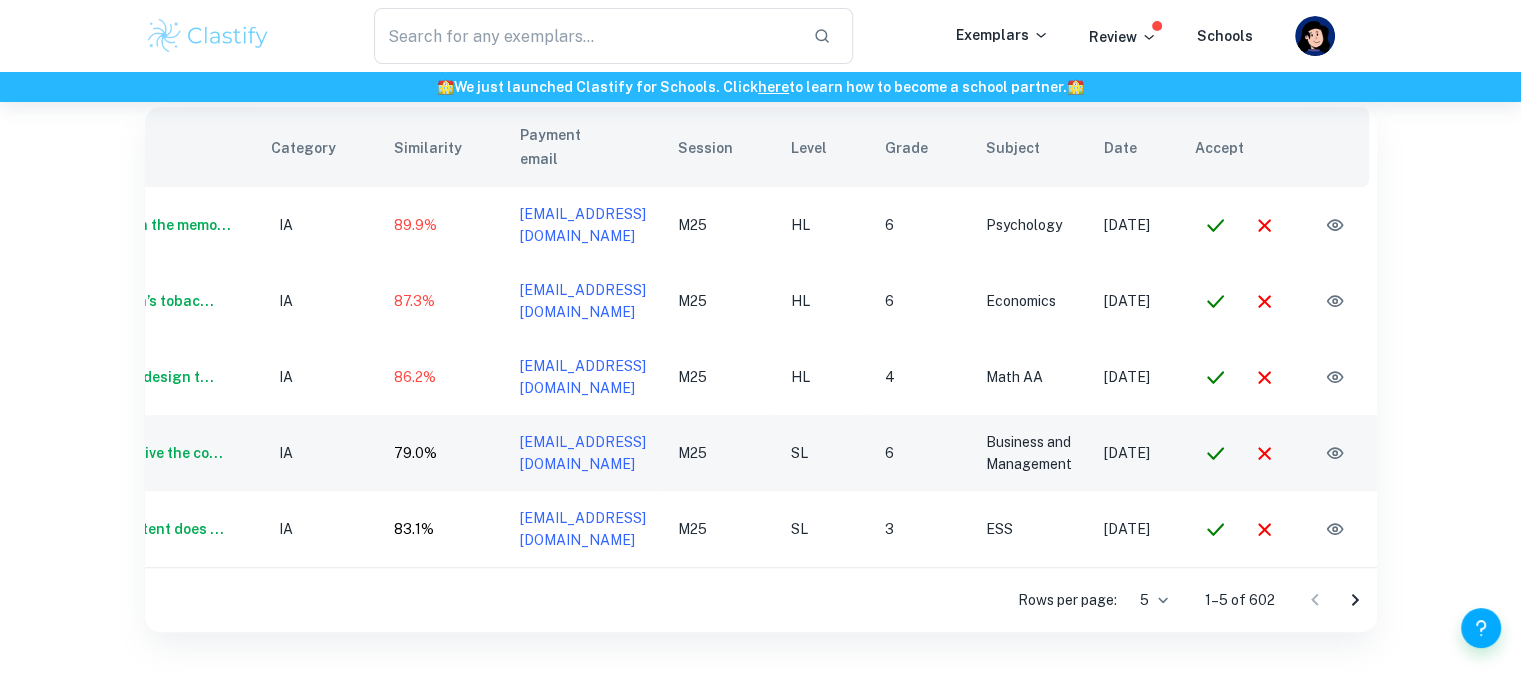 scroll, scrollTop: 0, scrollLeft: 0, axis: both 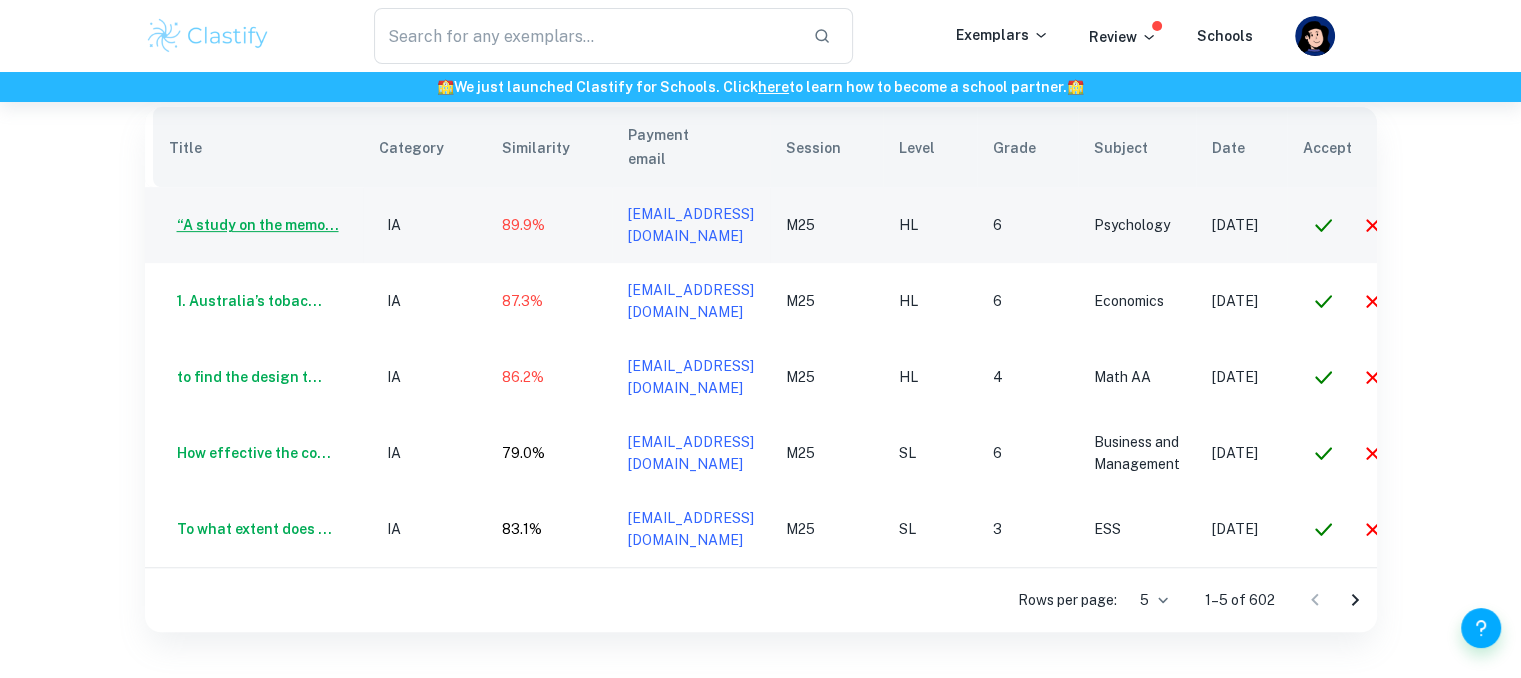 click on "“A study on the memo..." at bounding box center [254, 225] 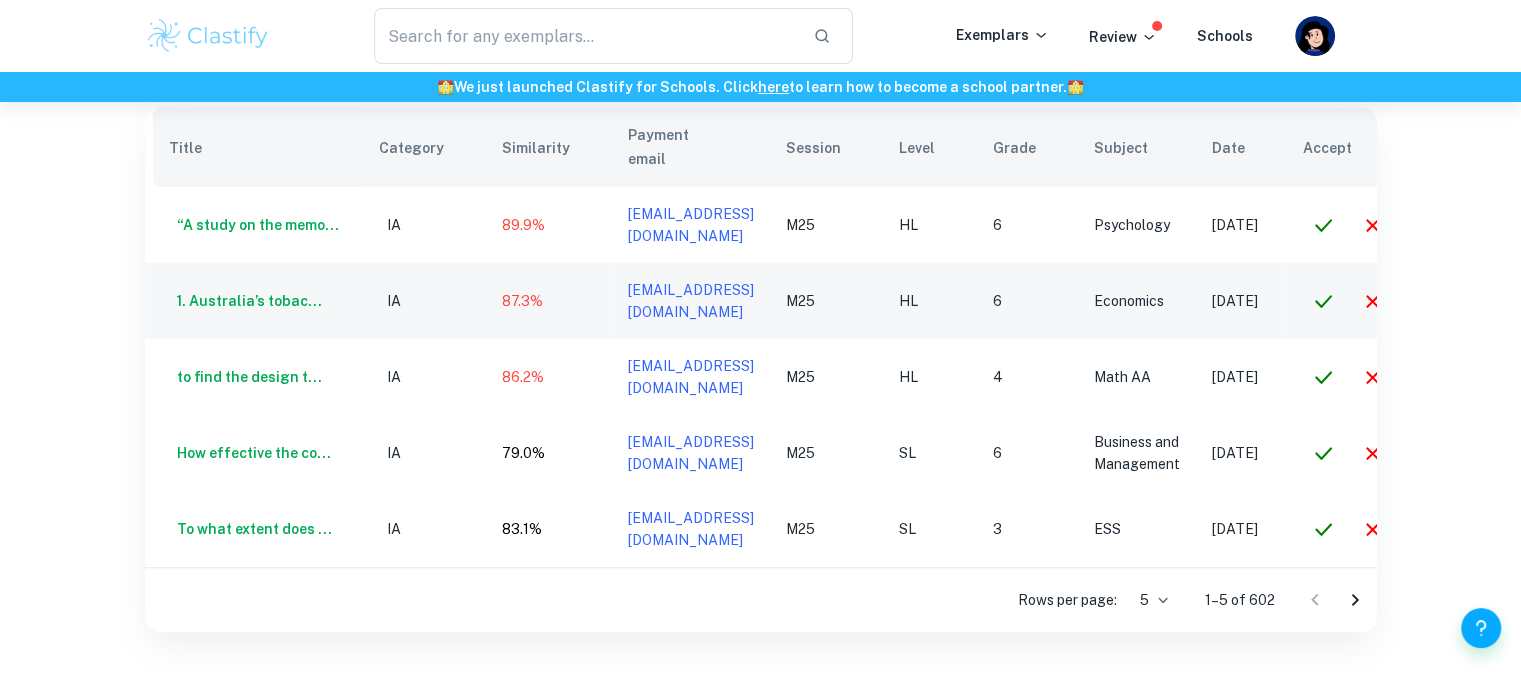 scroll, scrollTop: 0, scrollLeft: 154, axis: horizontal 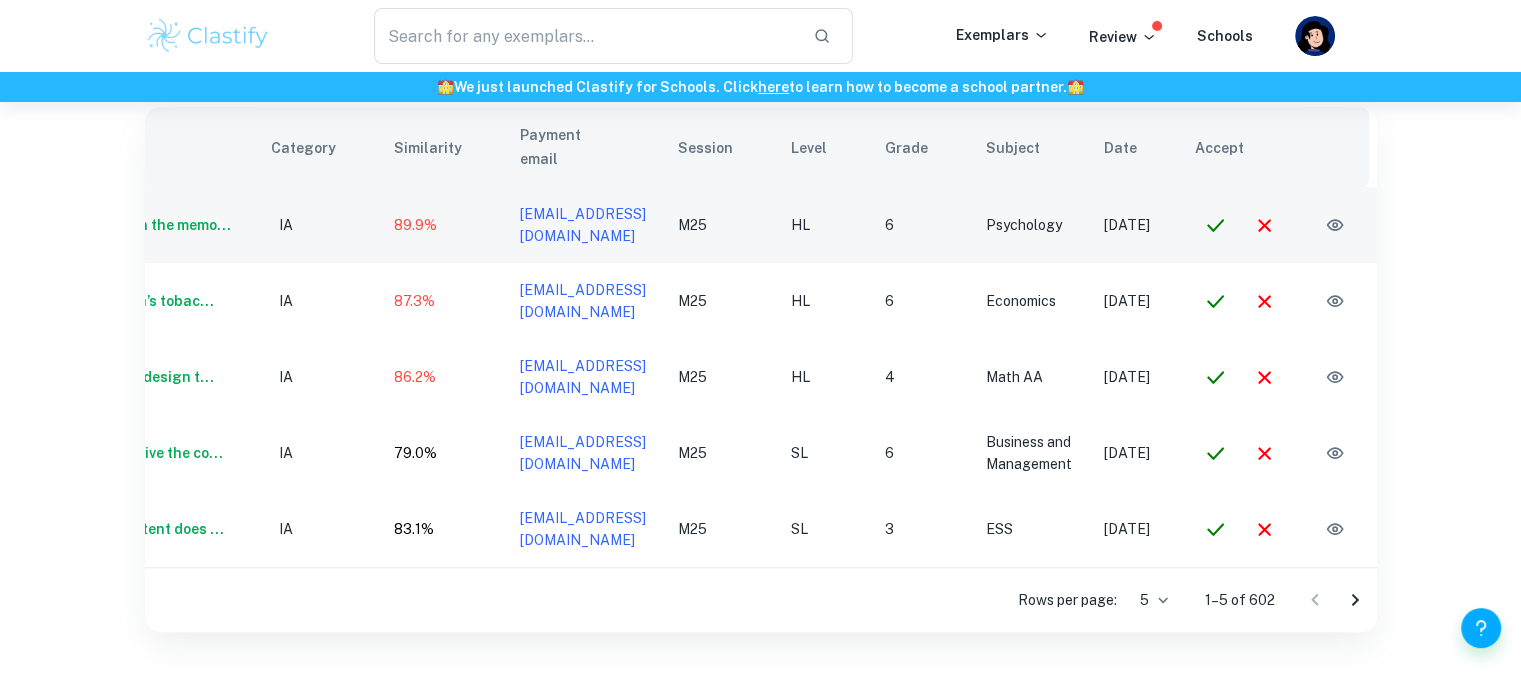 click 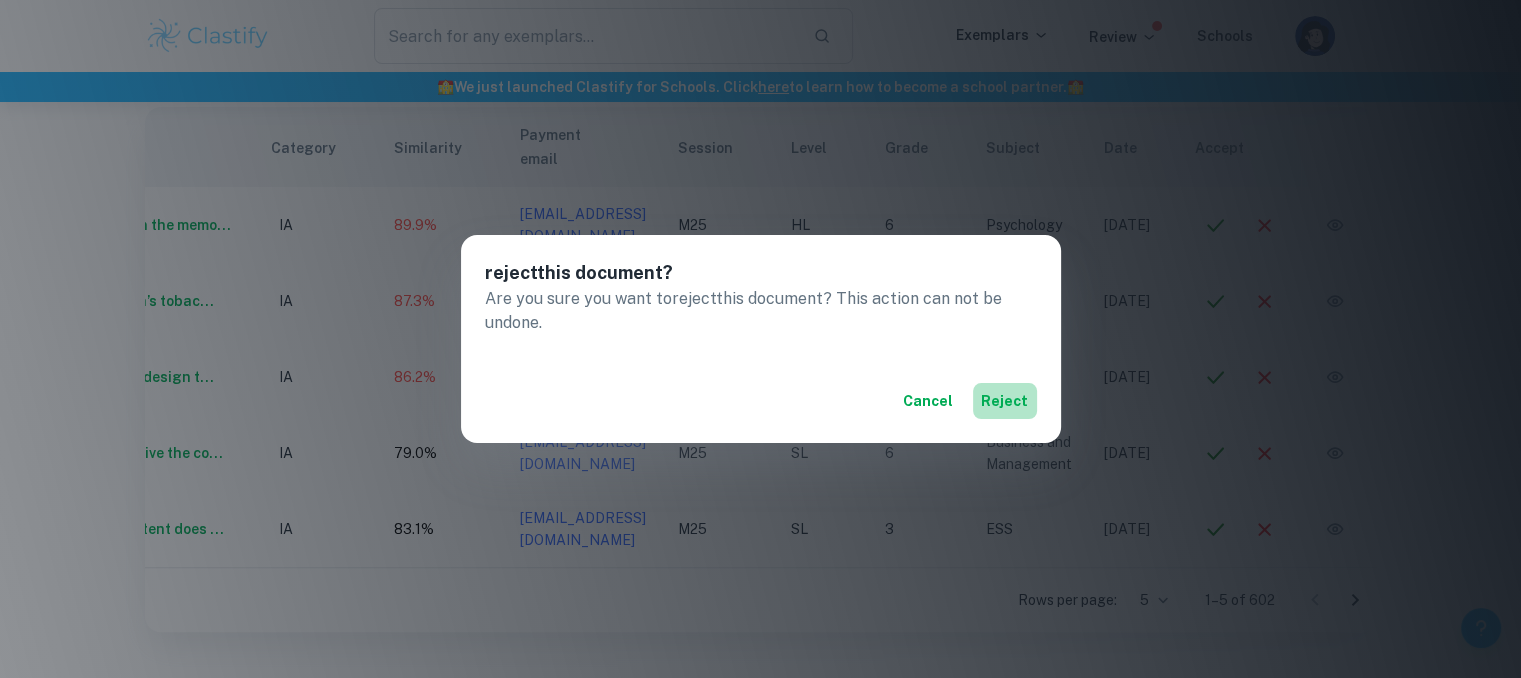 click on "reject" at bounding box center [1005, 401] 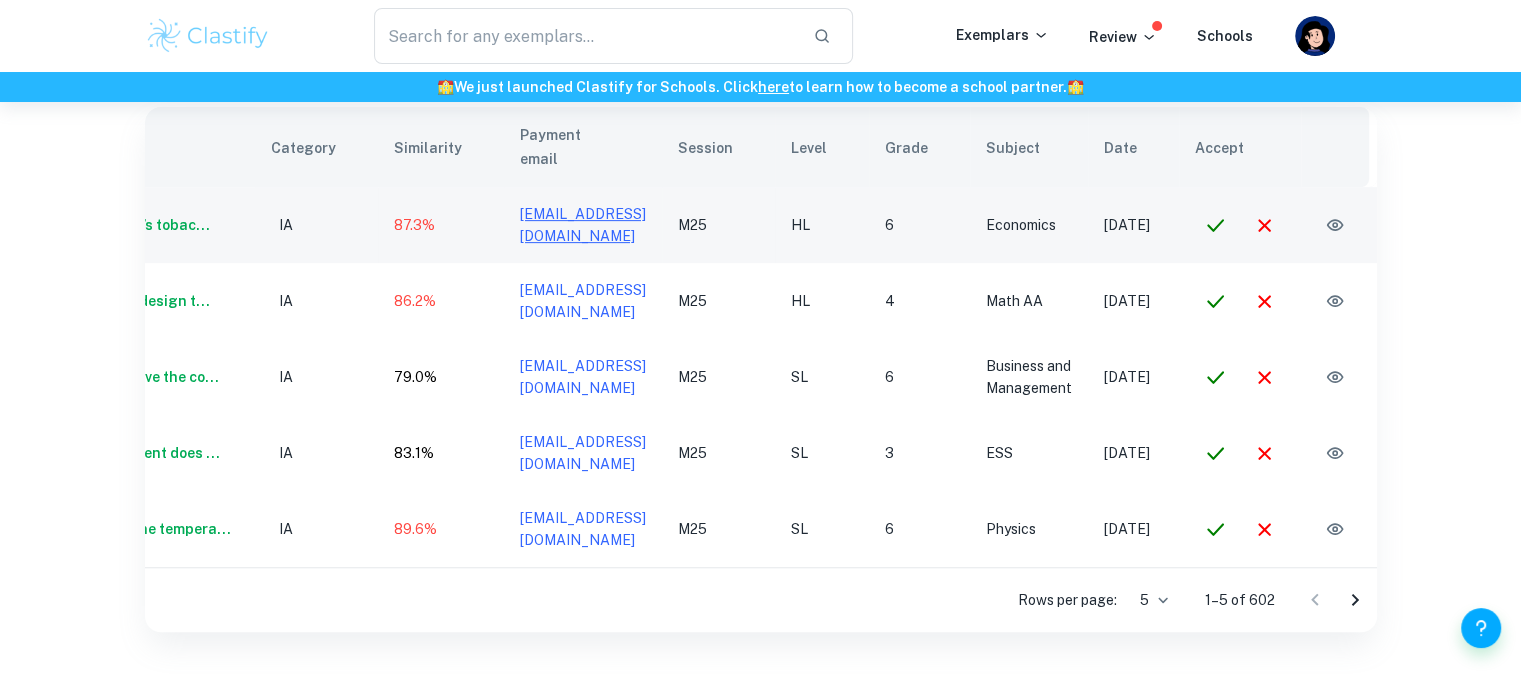 click on "hakimizachki10@gmail.com" at bounding box center [583, 225] 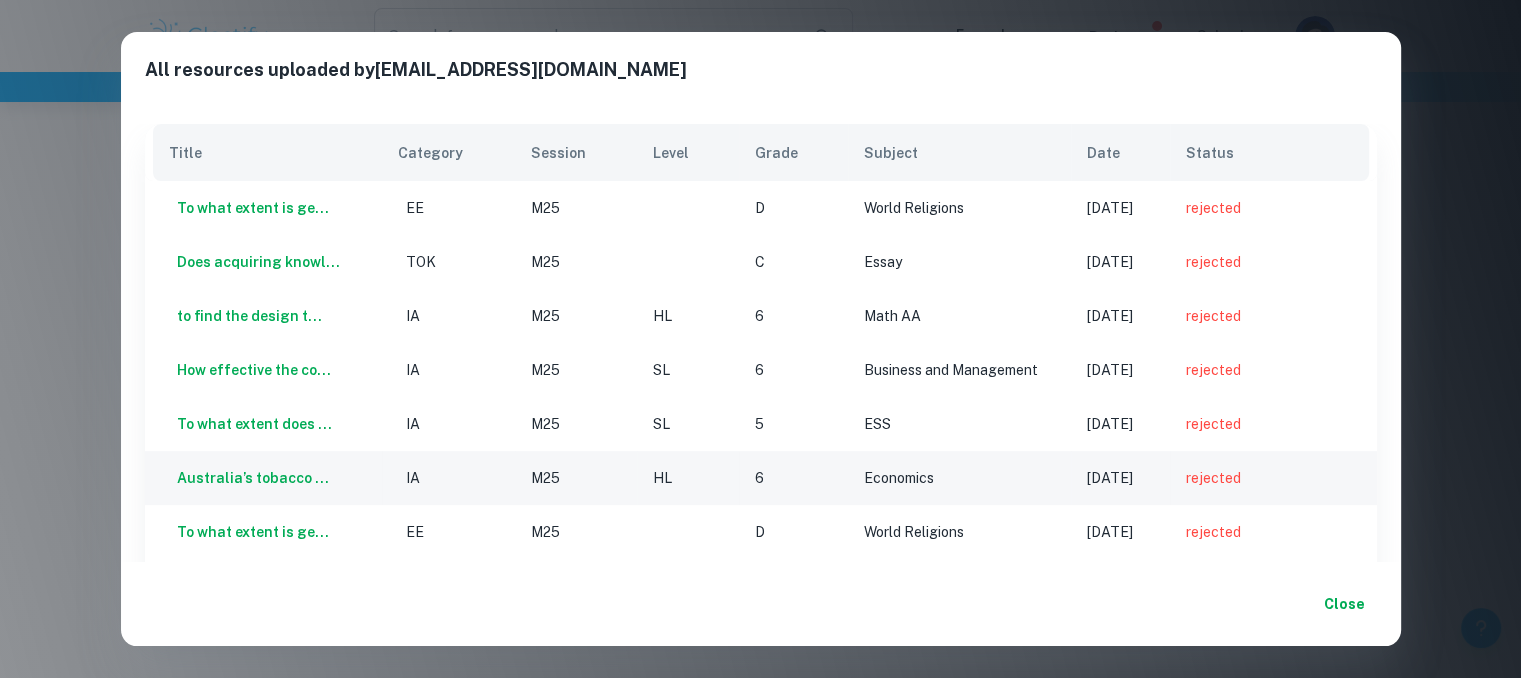 scroll, scrollTop: 248, scrollLeft: 0, axis: vertical 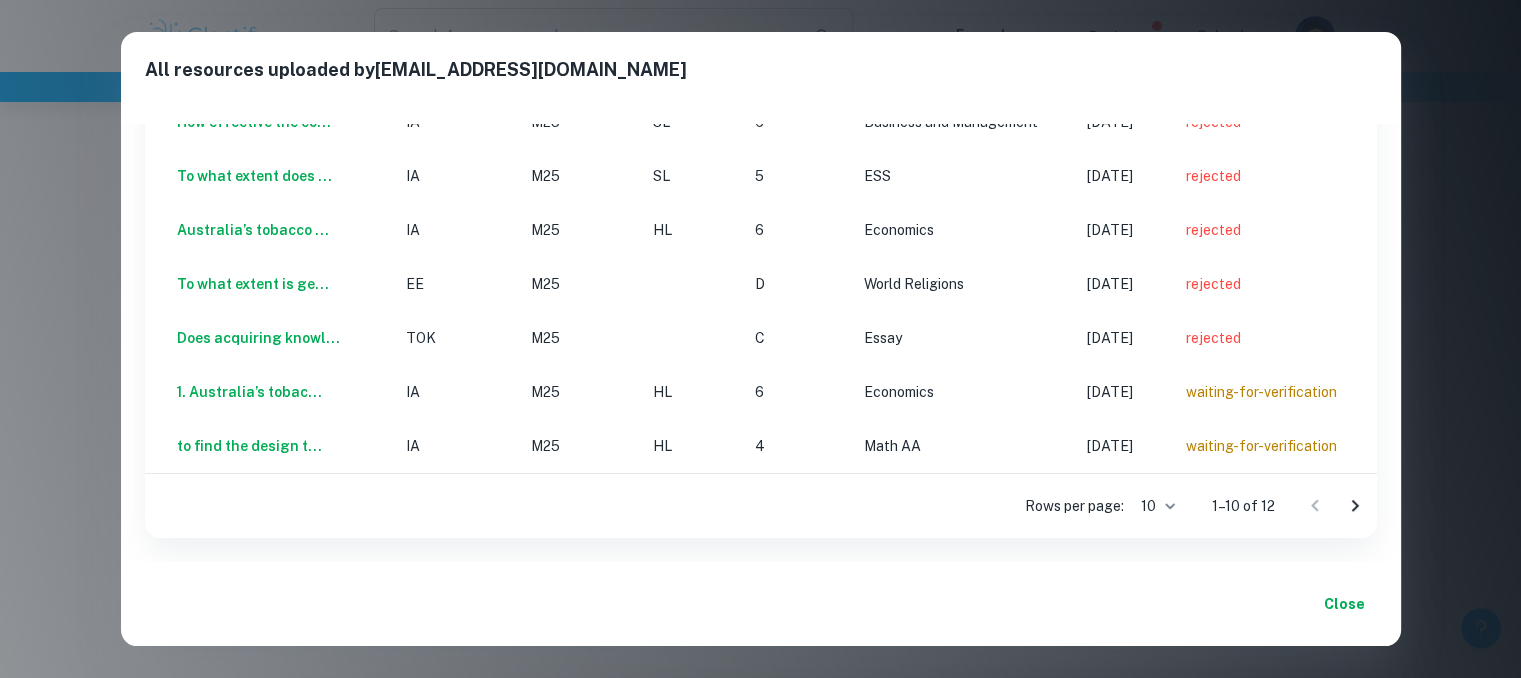 click on "Close" at bounding box center (1345, 604) 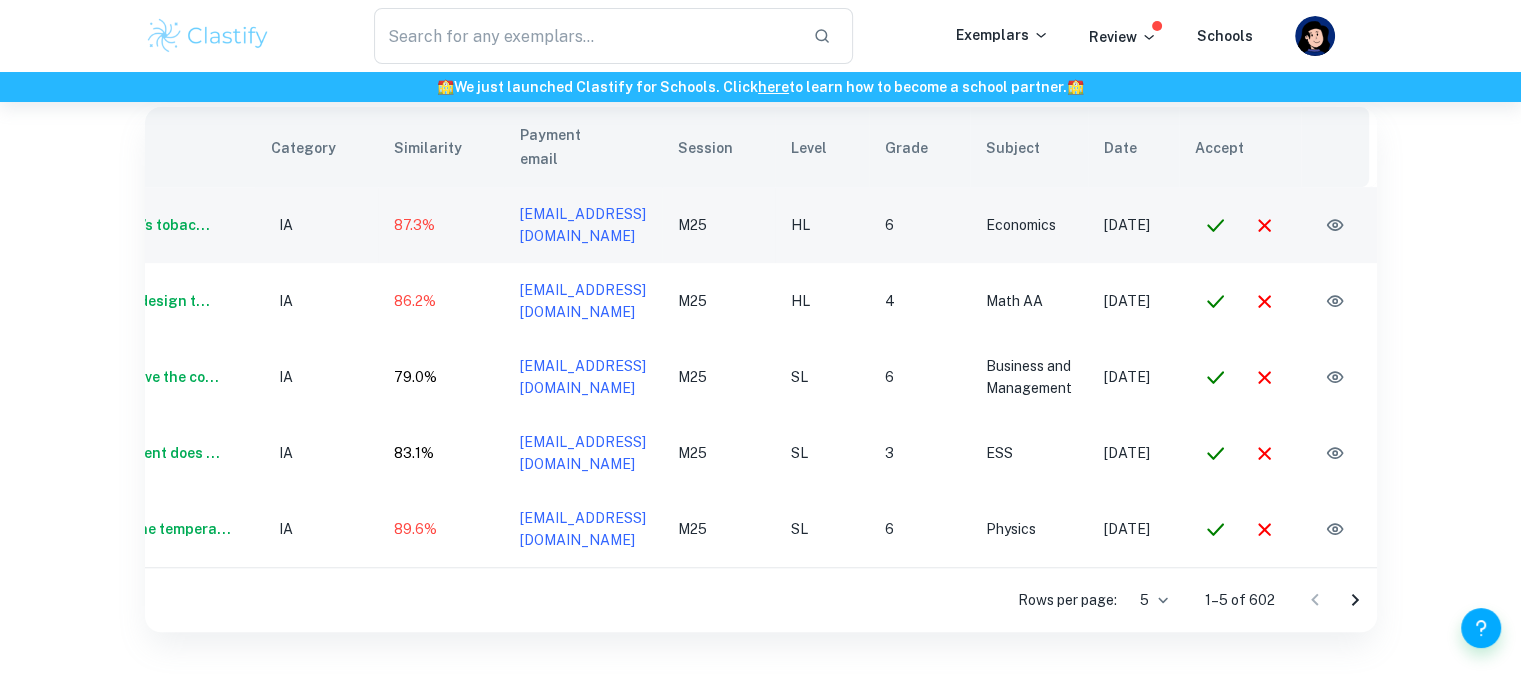 click 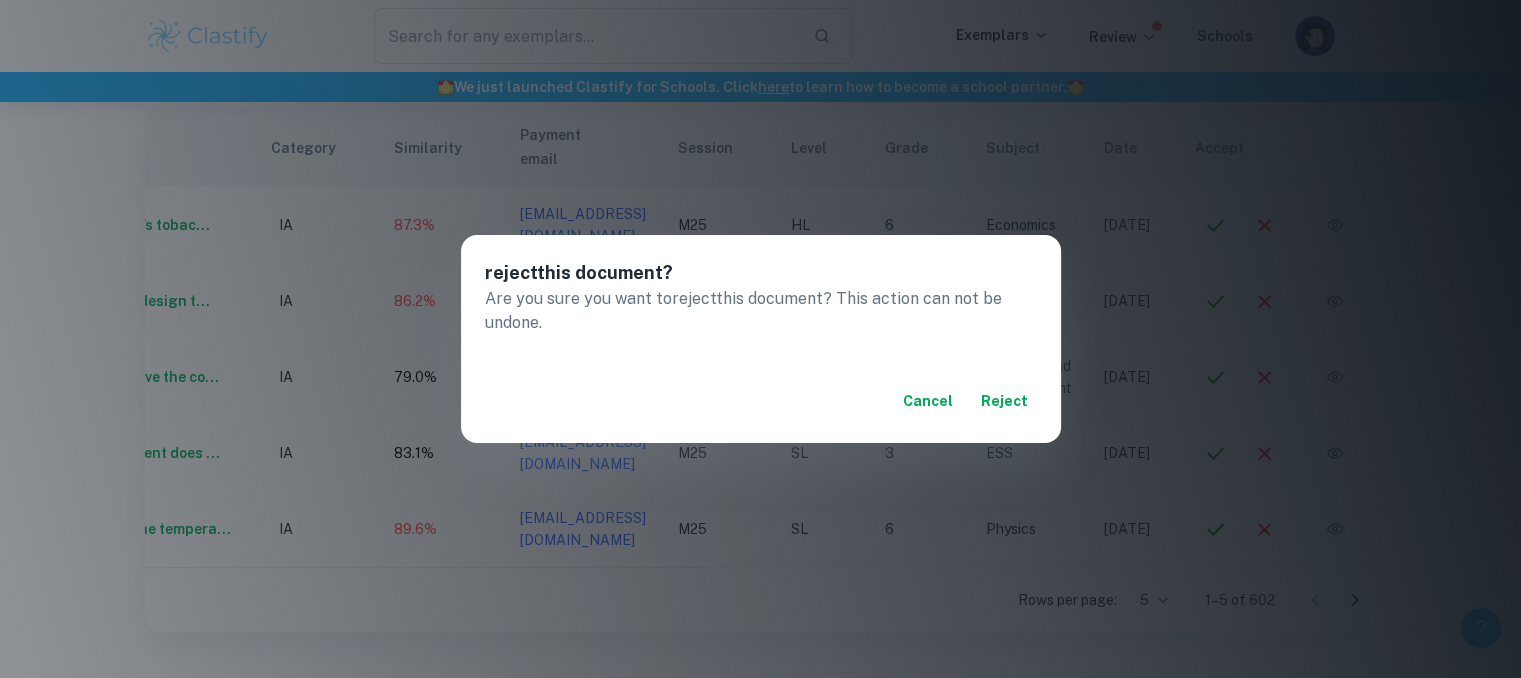 click on "reject" at bounding box center [1005, 401] 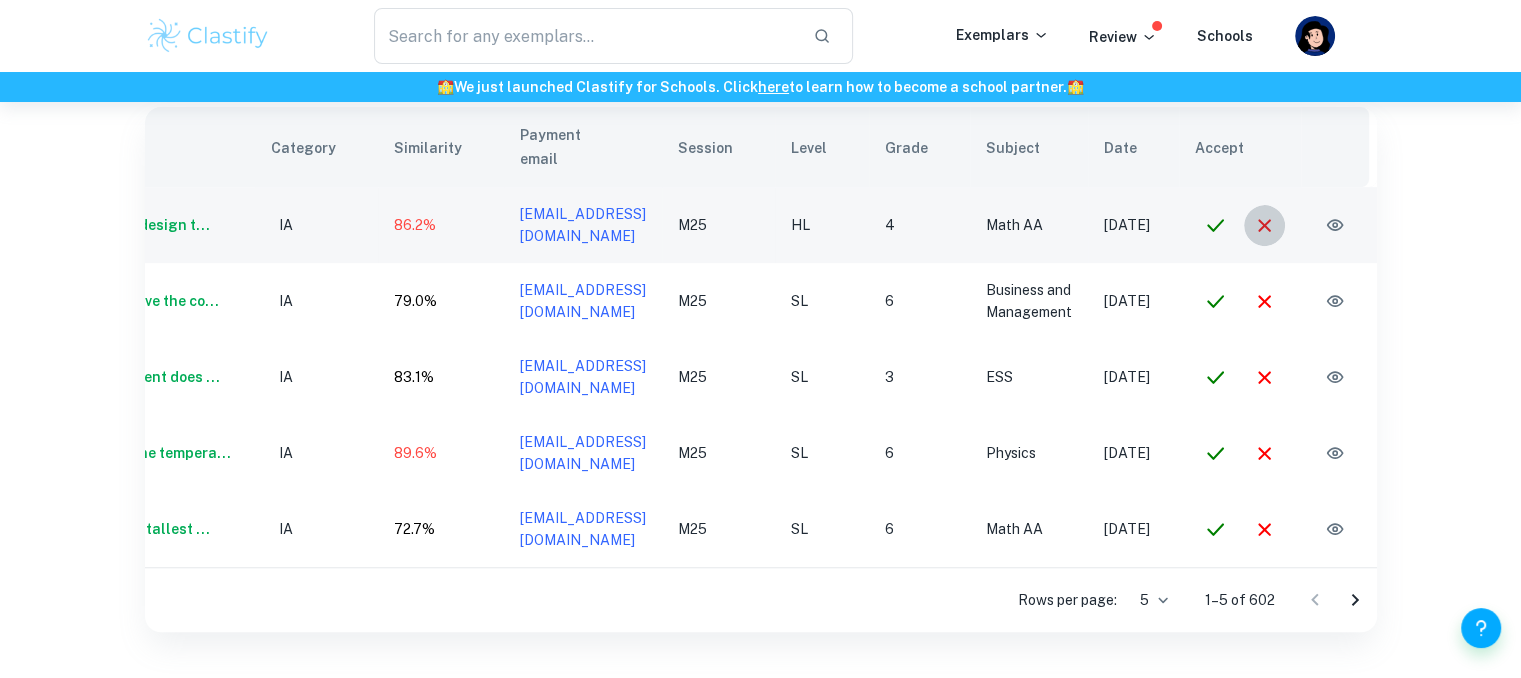 click 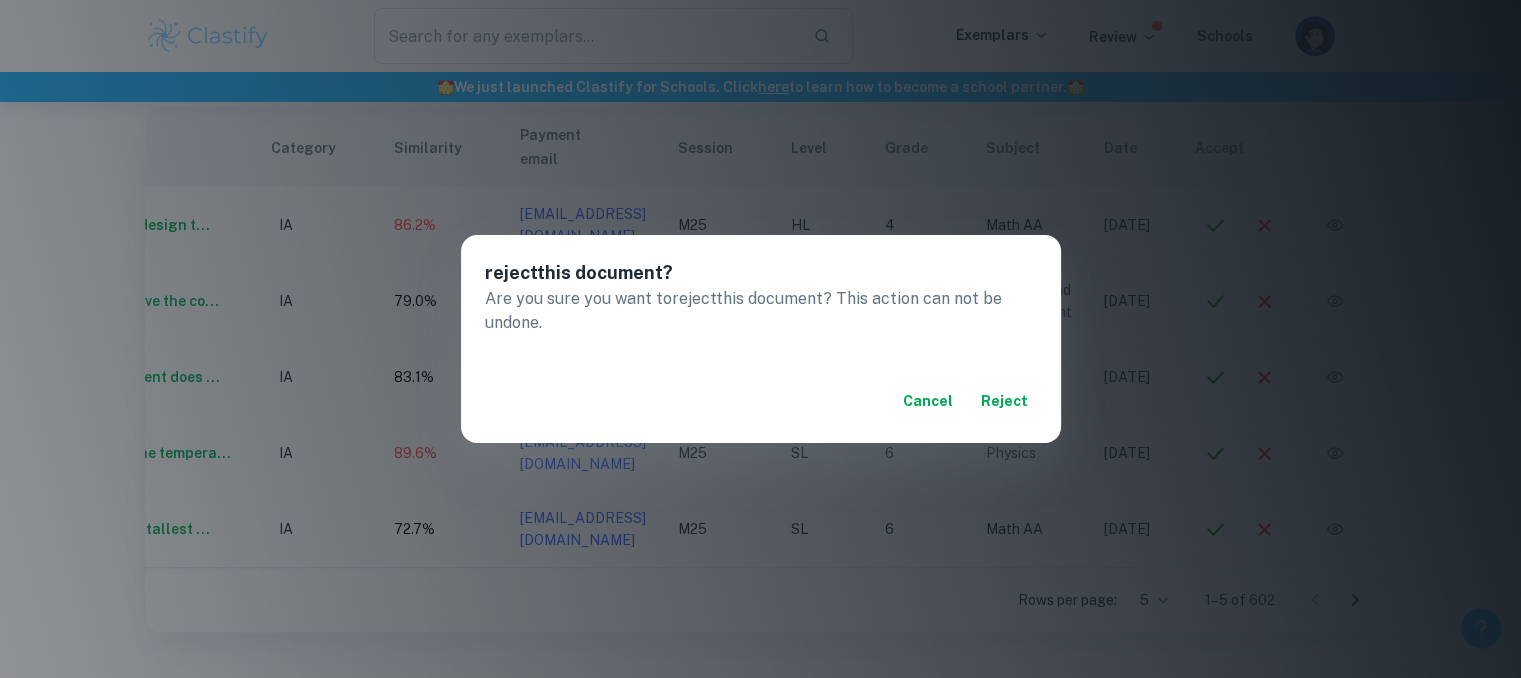 click on "reject" at bounding box center (1005, 401) 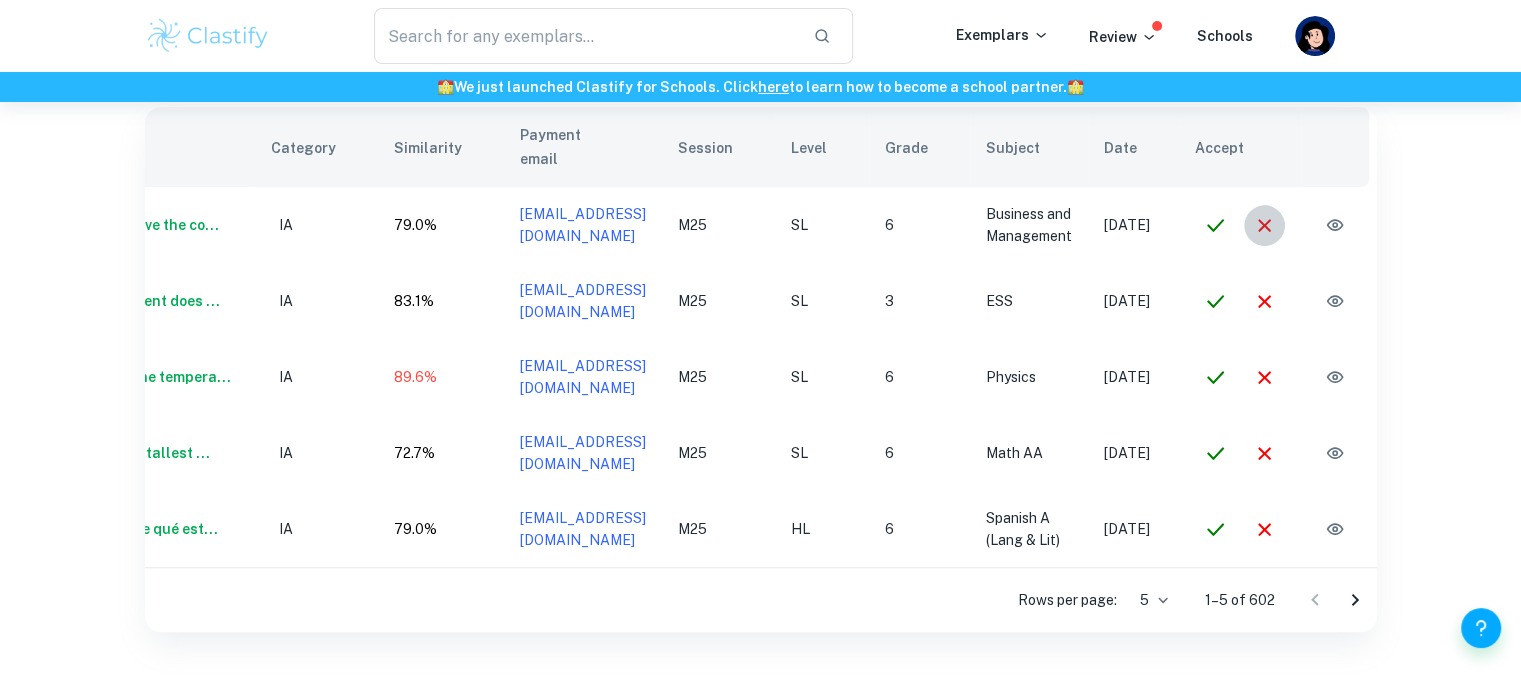 click 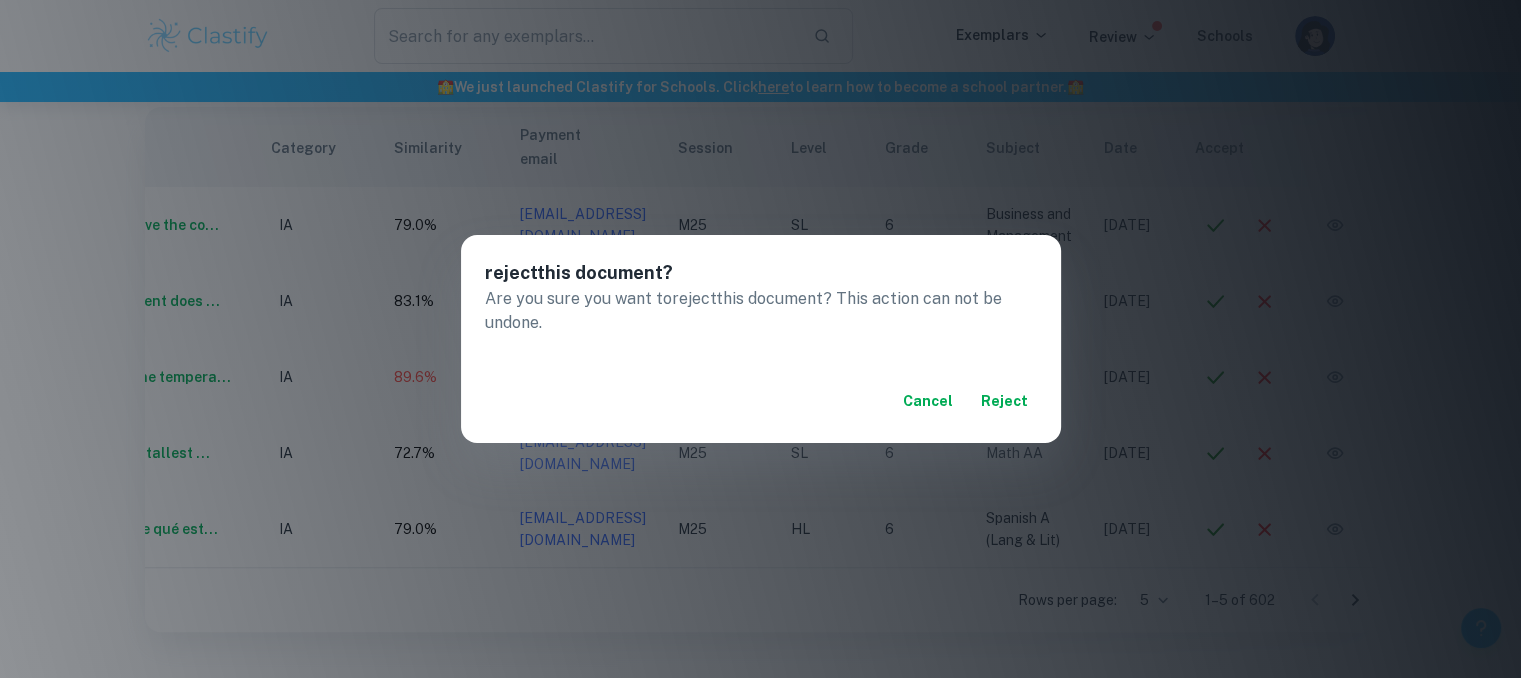 click on "reject" at bounding box center [1005, 401] 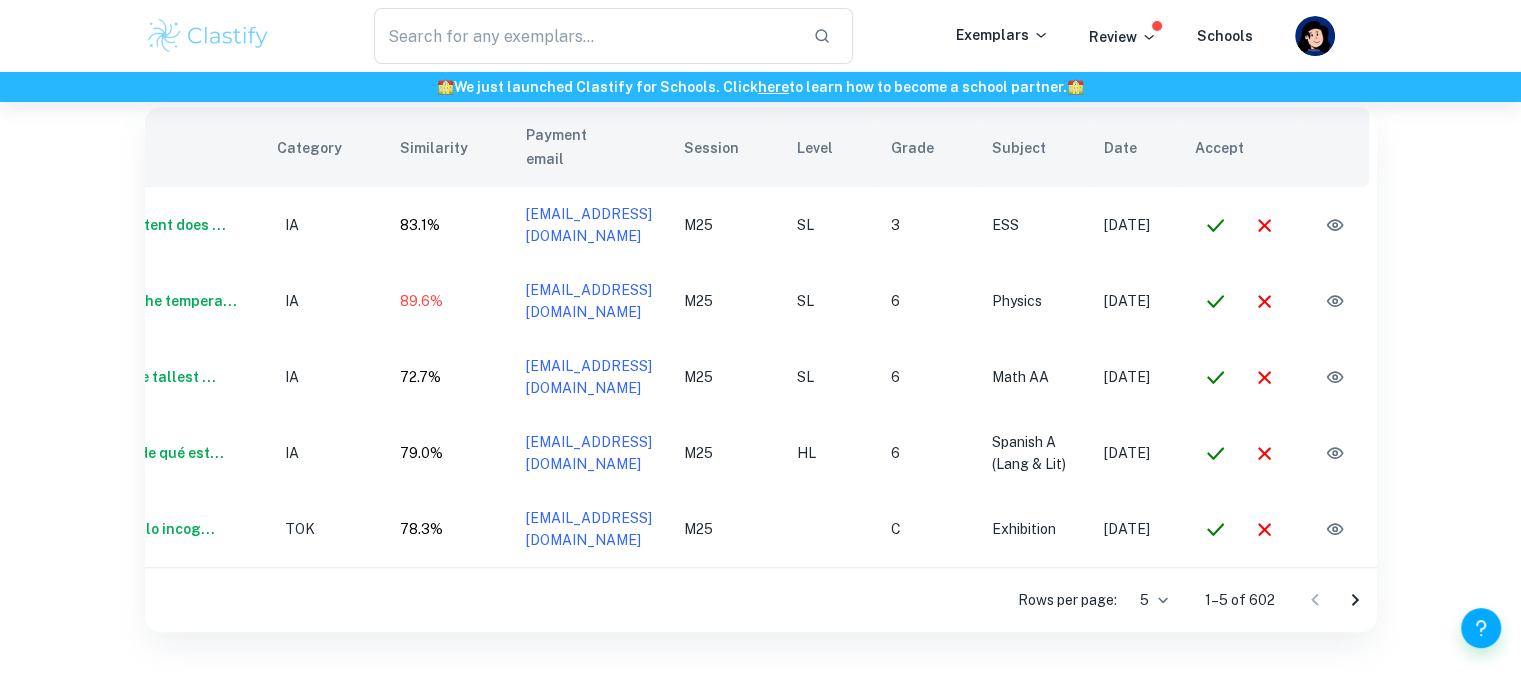 scroll, scrollTop: 0, scrollLeft: 150, axis: horizontal 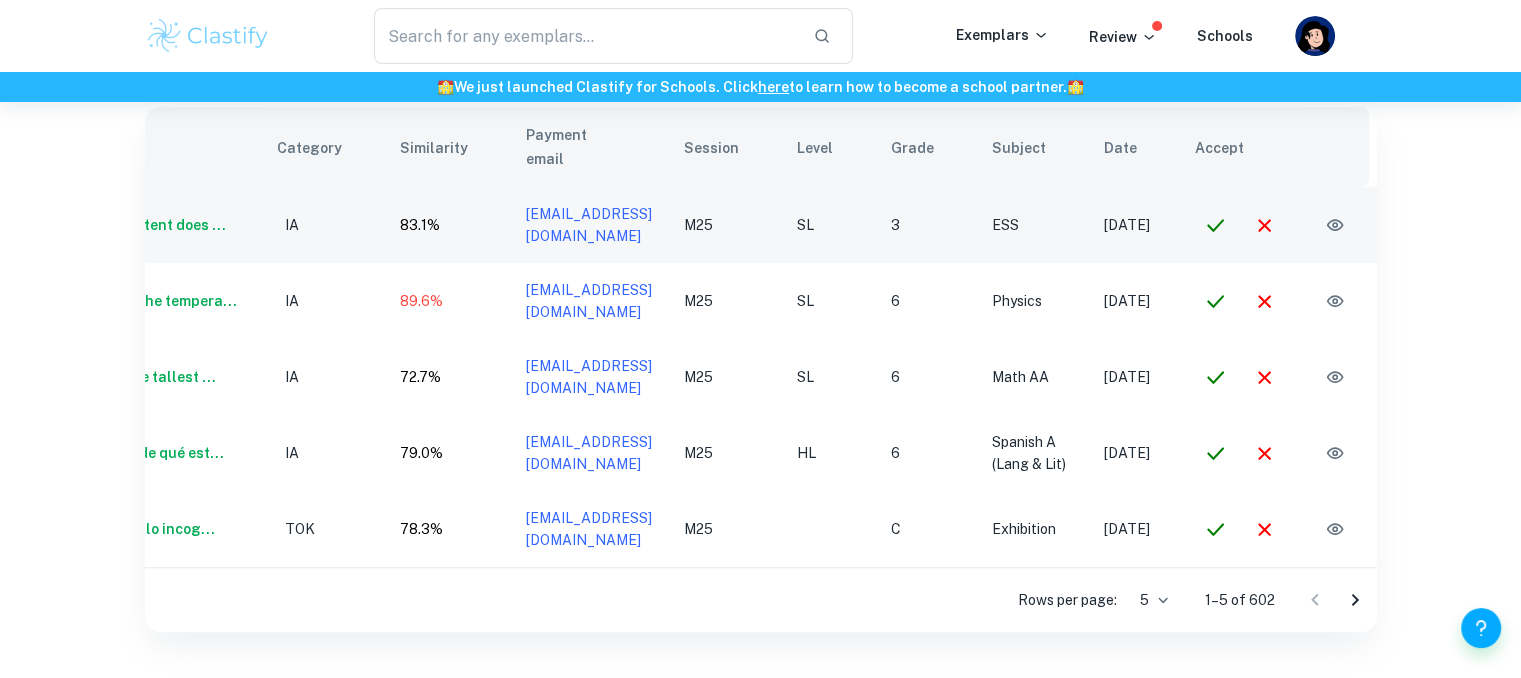 click 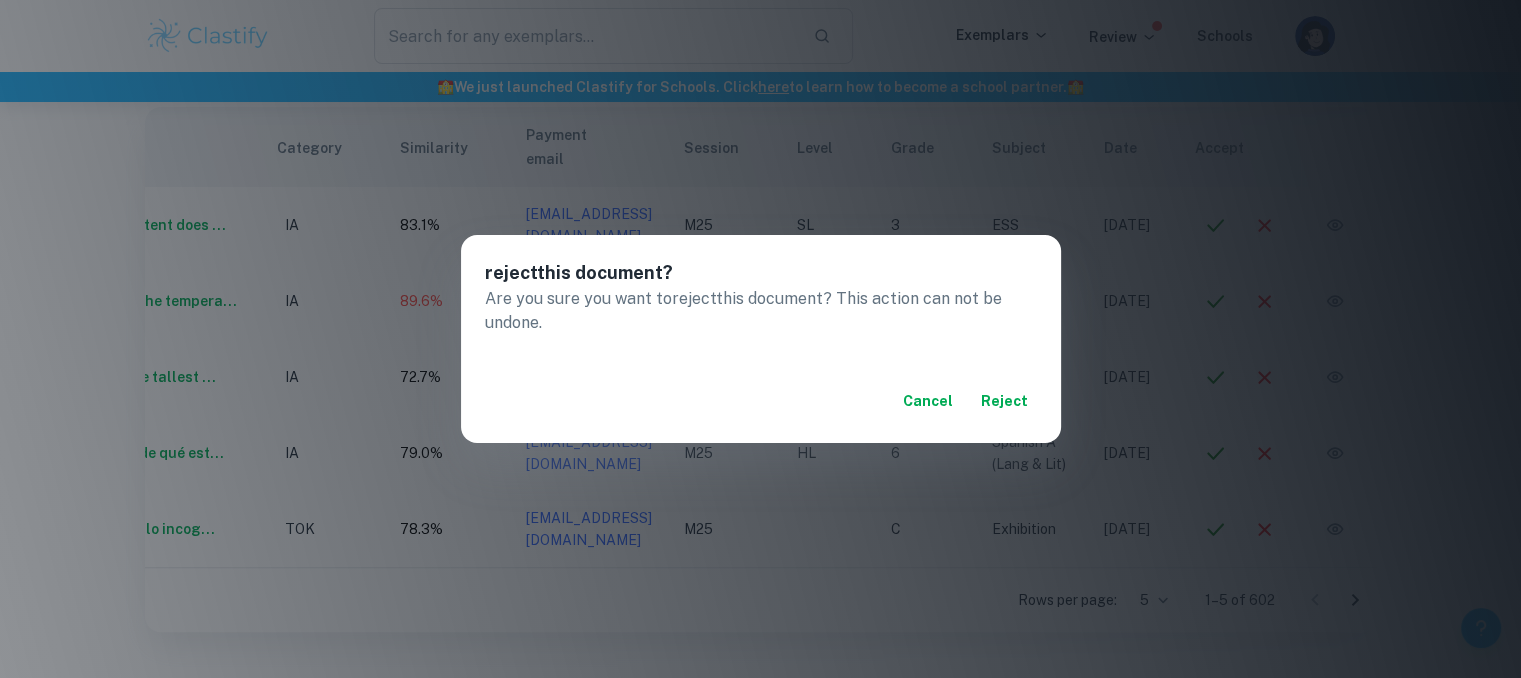 click on "reject" at bounding box center (1005, 401) 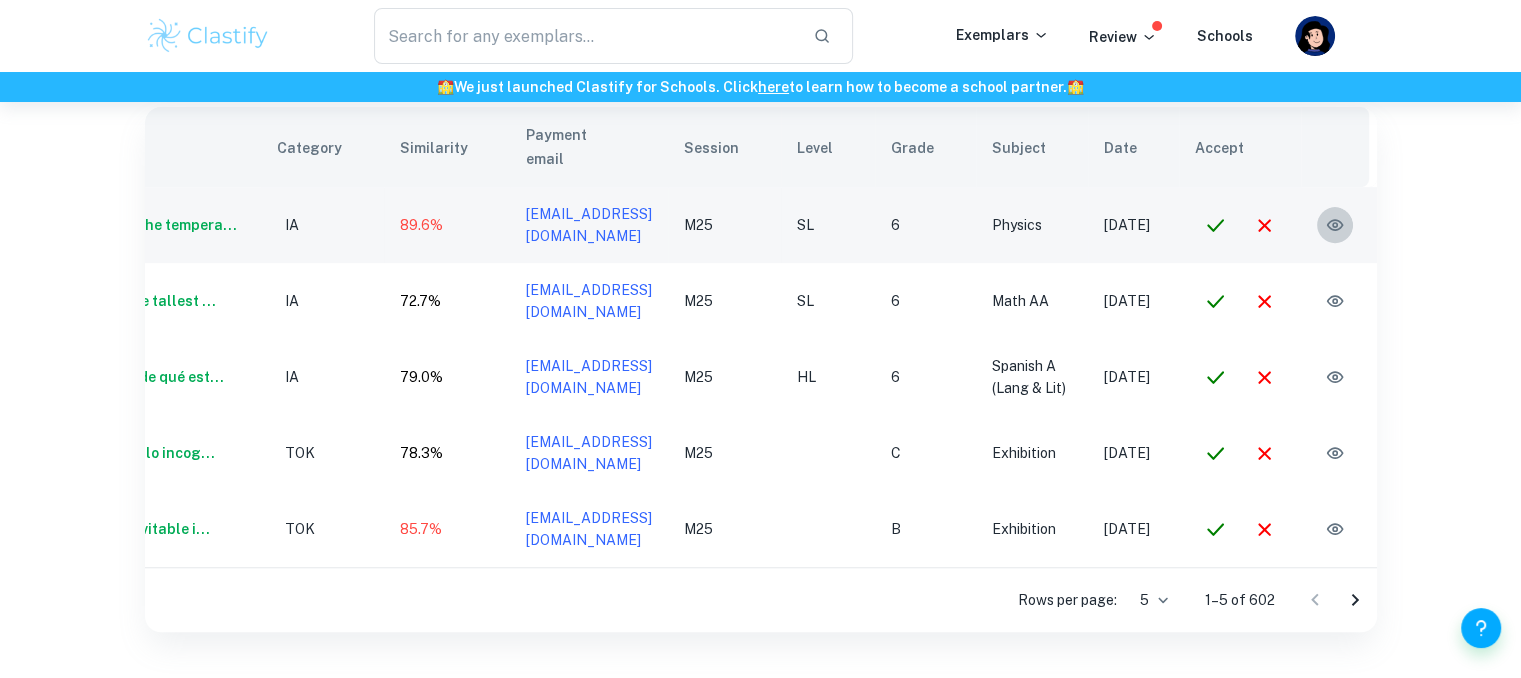 click at bounding box center [1335, 225] 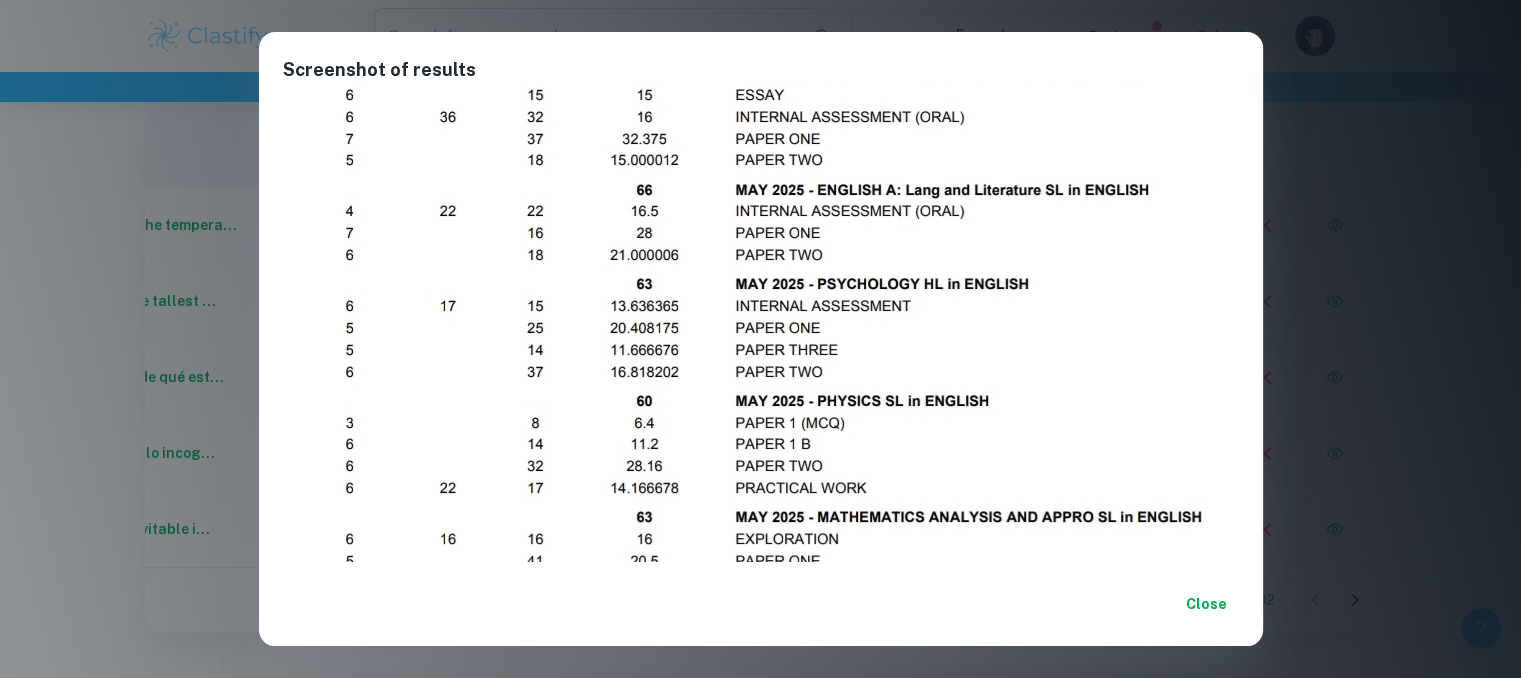 scroll, scrollTop: 472, scrollLeft: 0, axis: vertical 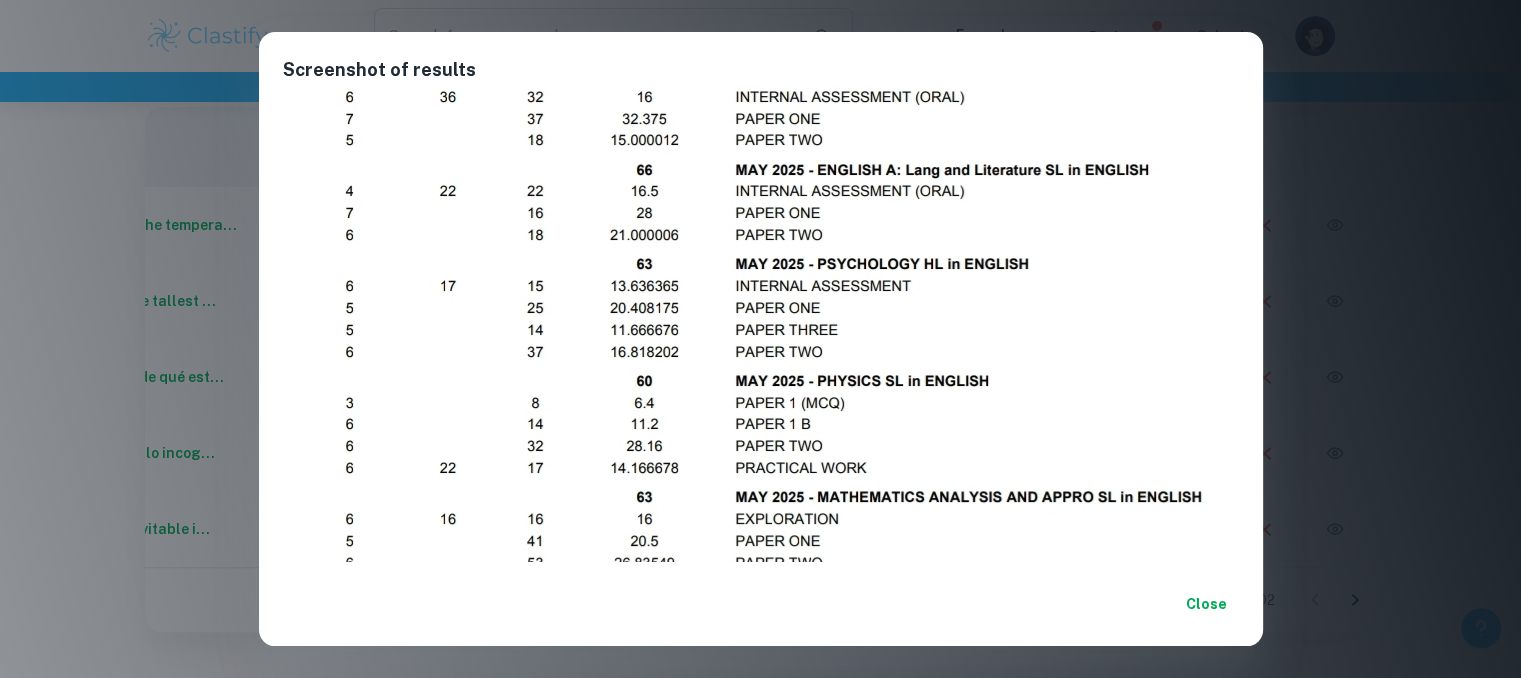 click on "Close" at bounding box center [1207, 604] 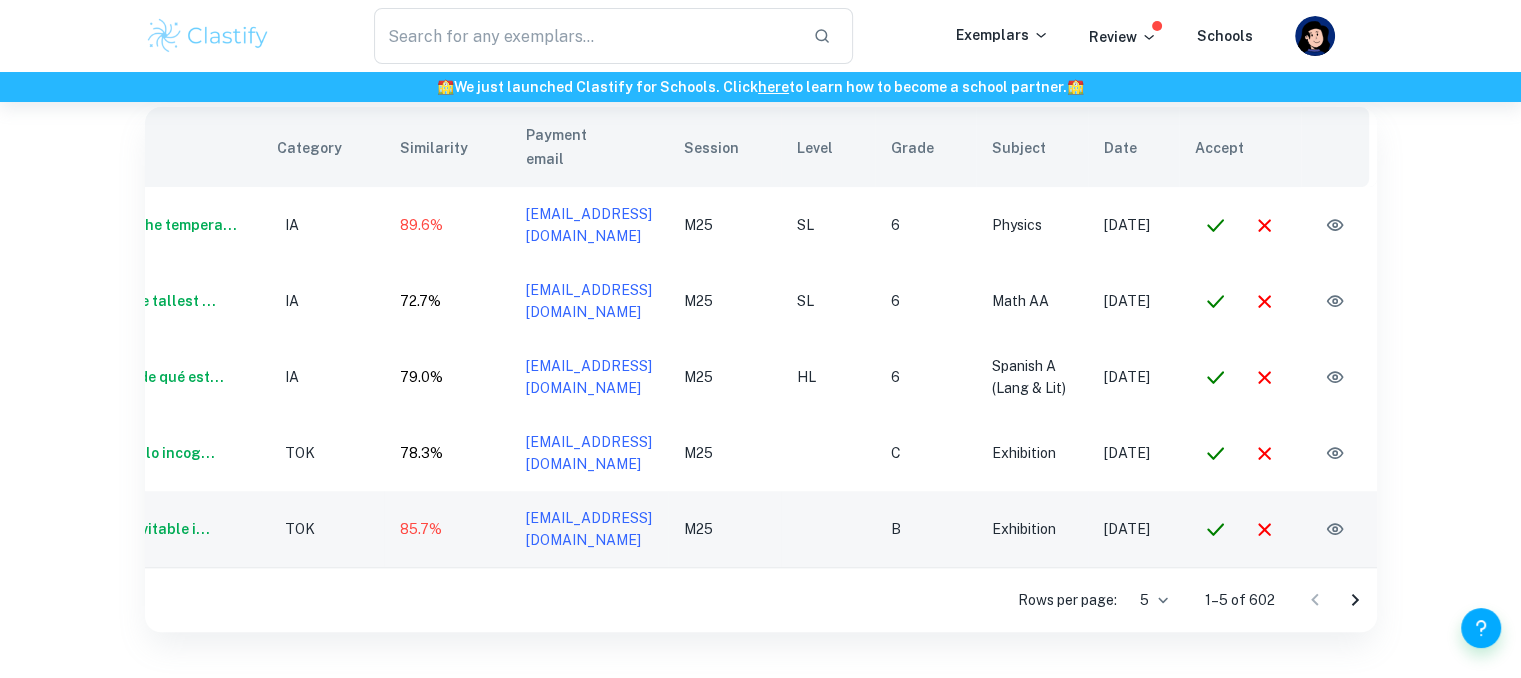 scroll, scrollTop: 0, scrollLeft: 0, axis: both 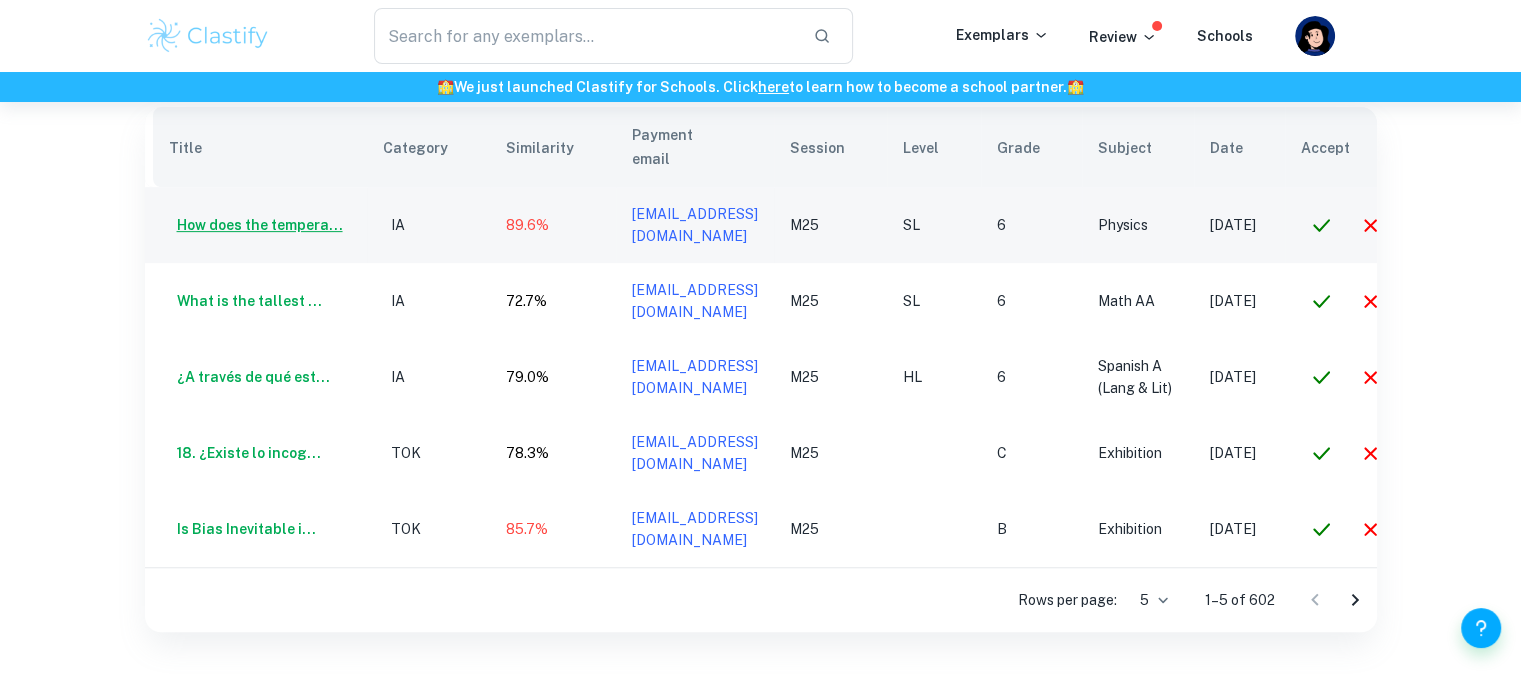 click on "How does the tempera..." at bounding box center [256, 225] 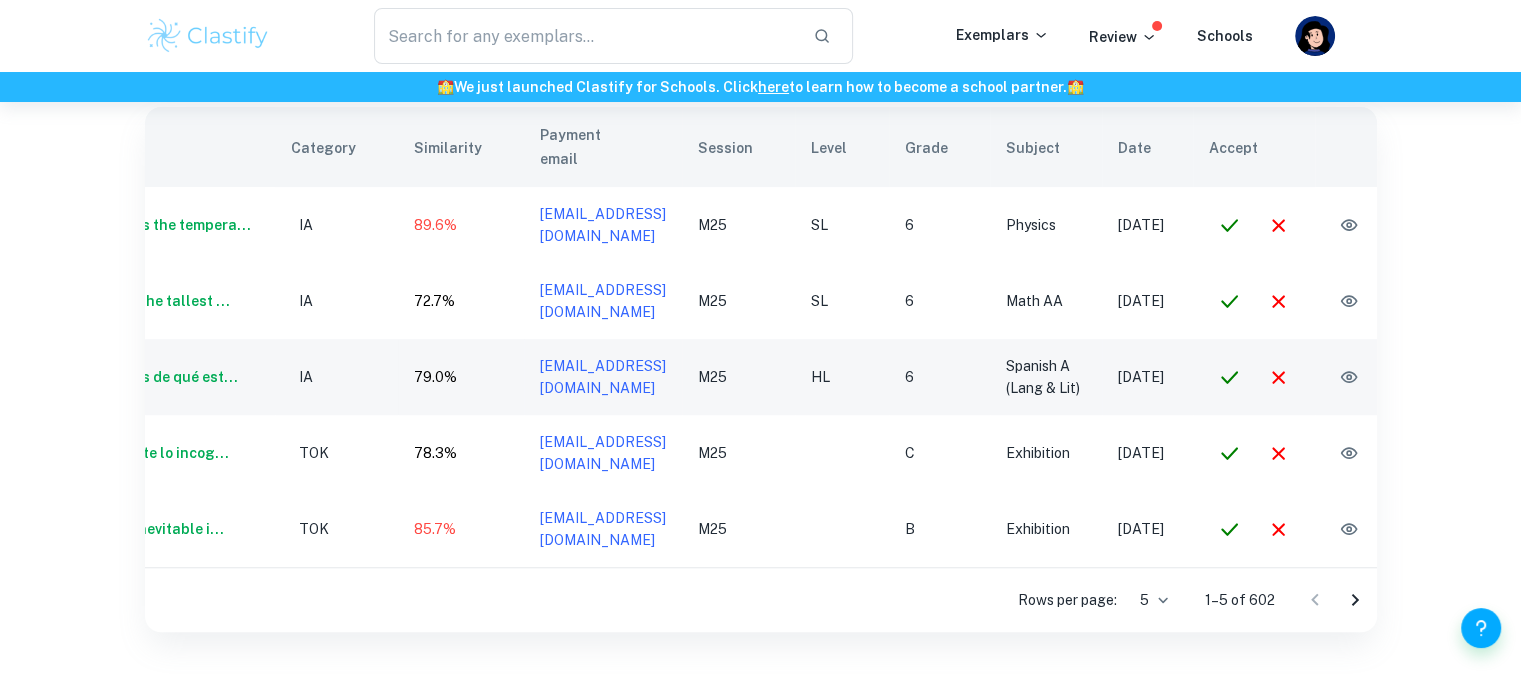 scroll, scrollTop: 0, scrollLeft: 98, axis: horizontal 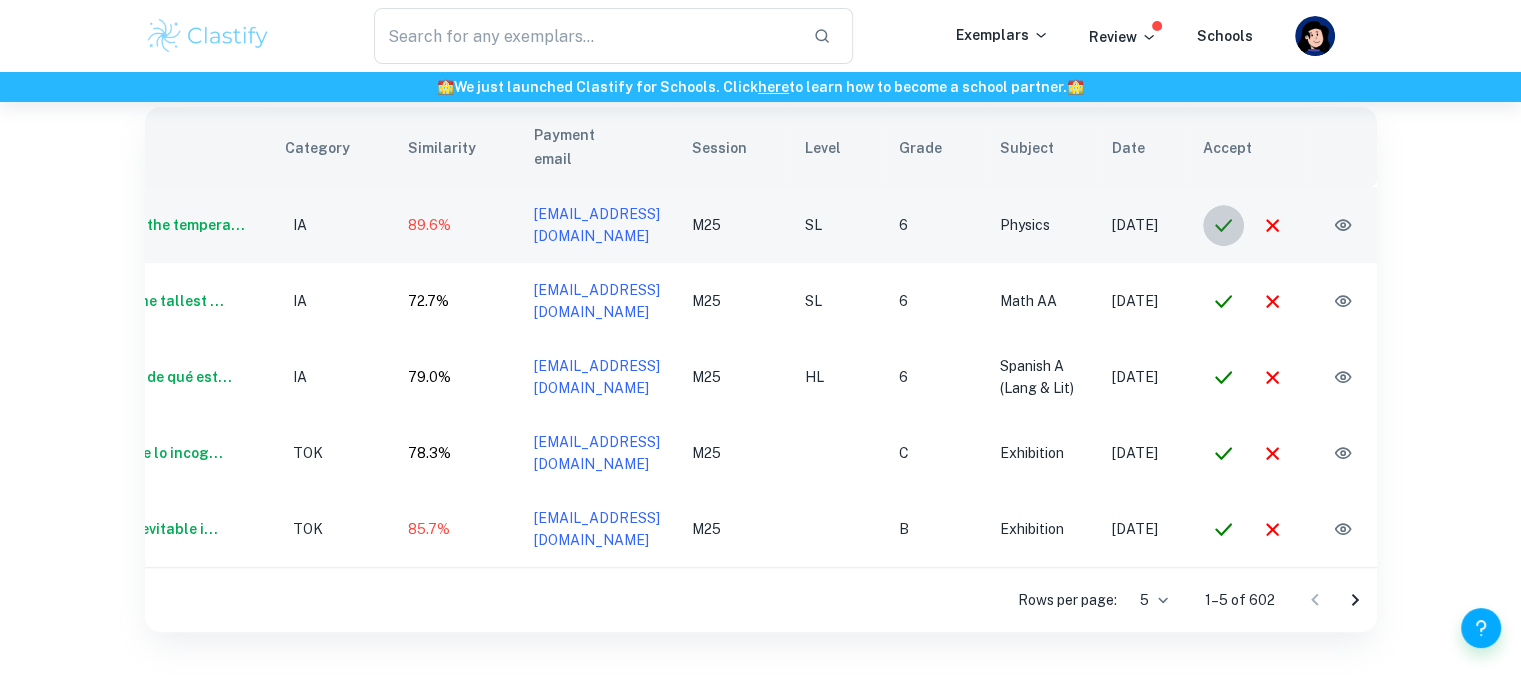 click 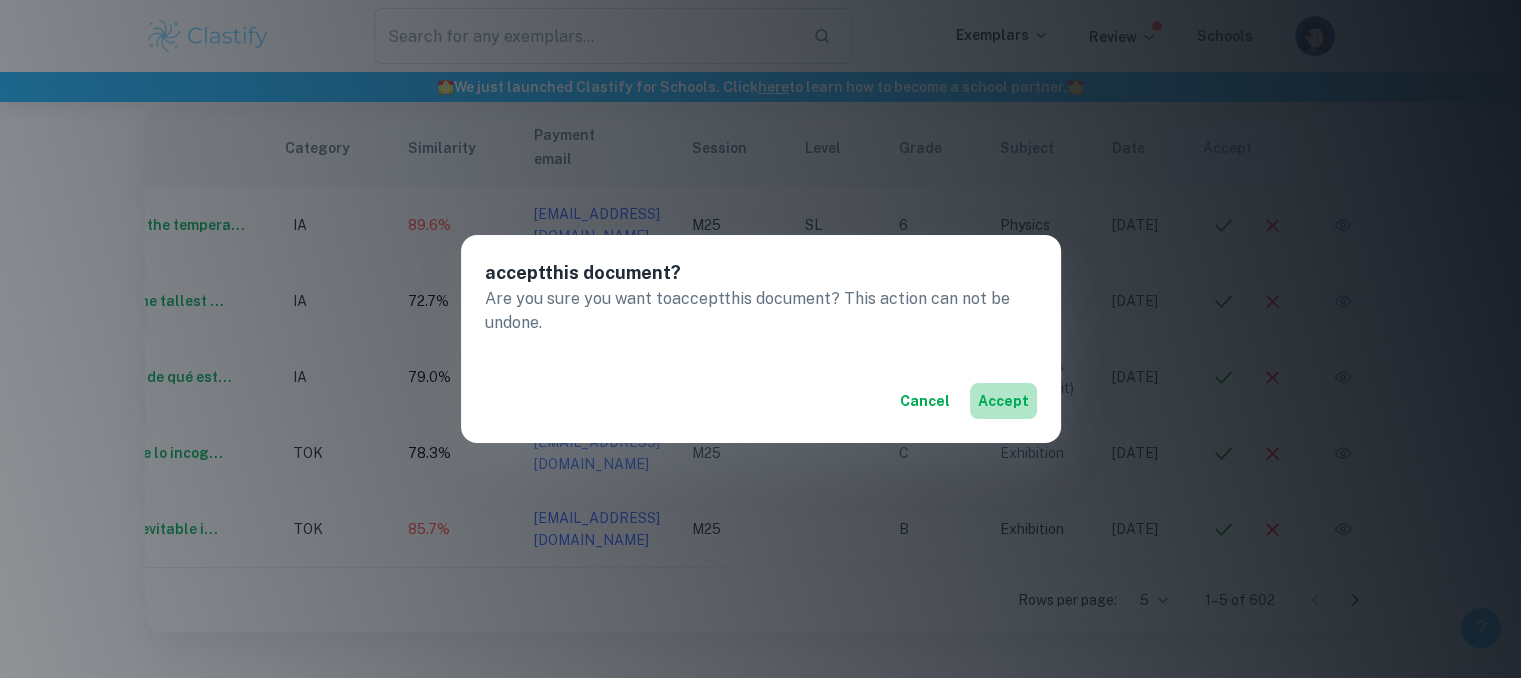 click on "accept" at bounding box center [1003, 401] 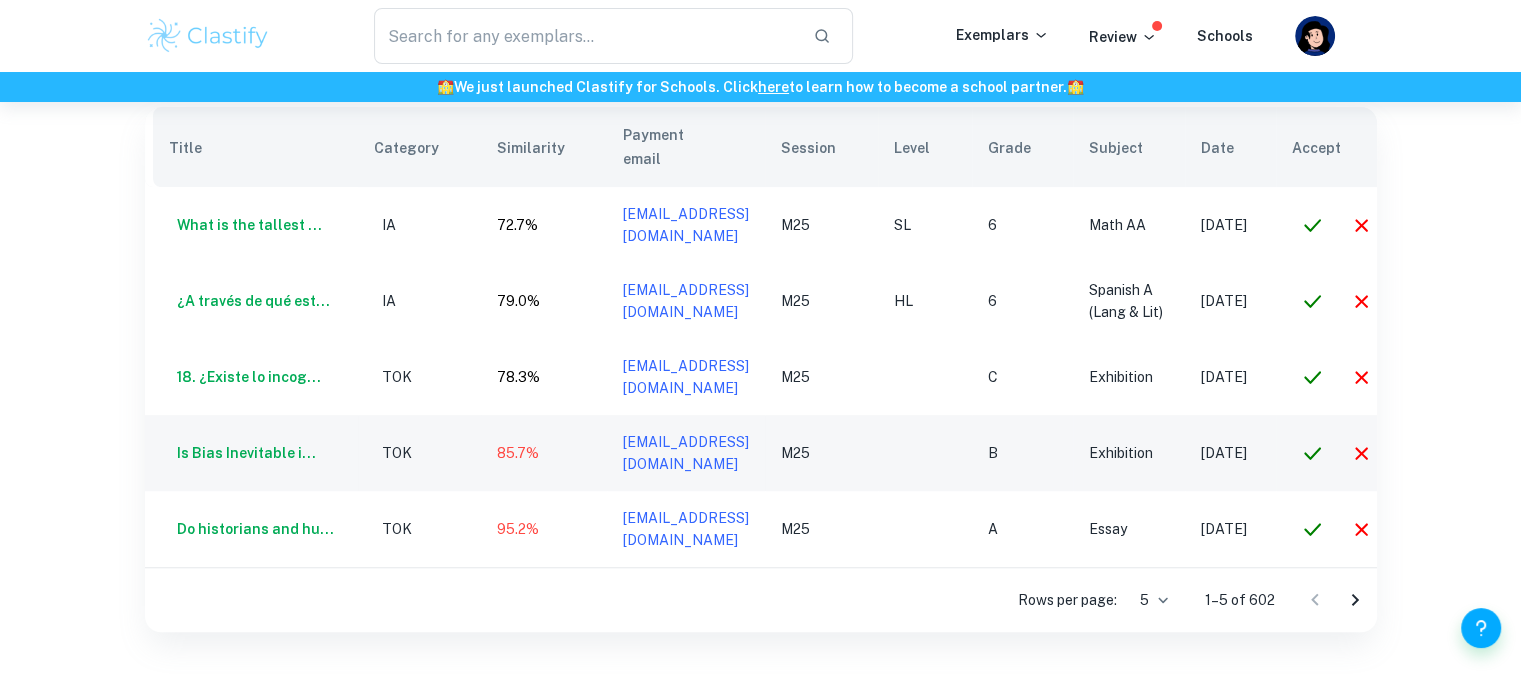 scroll, scrollTop: 0, scrollLeft: 135, axis: horizontal 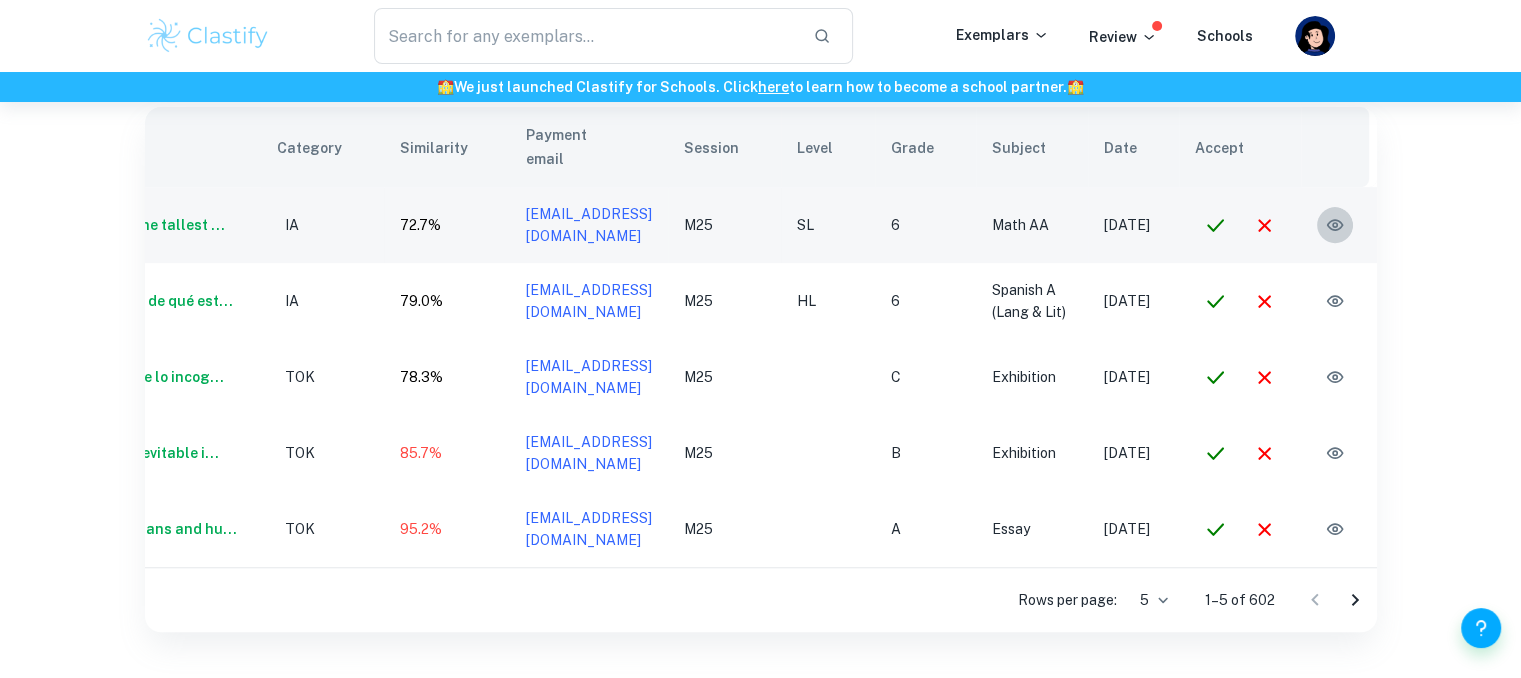 click at bounding box center [1335, 225] 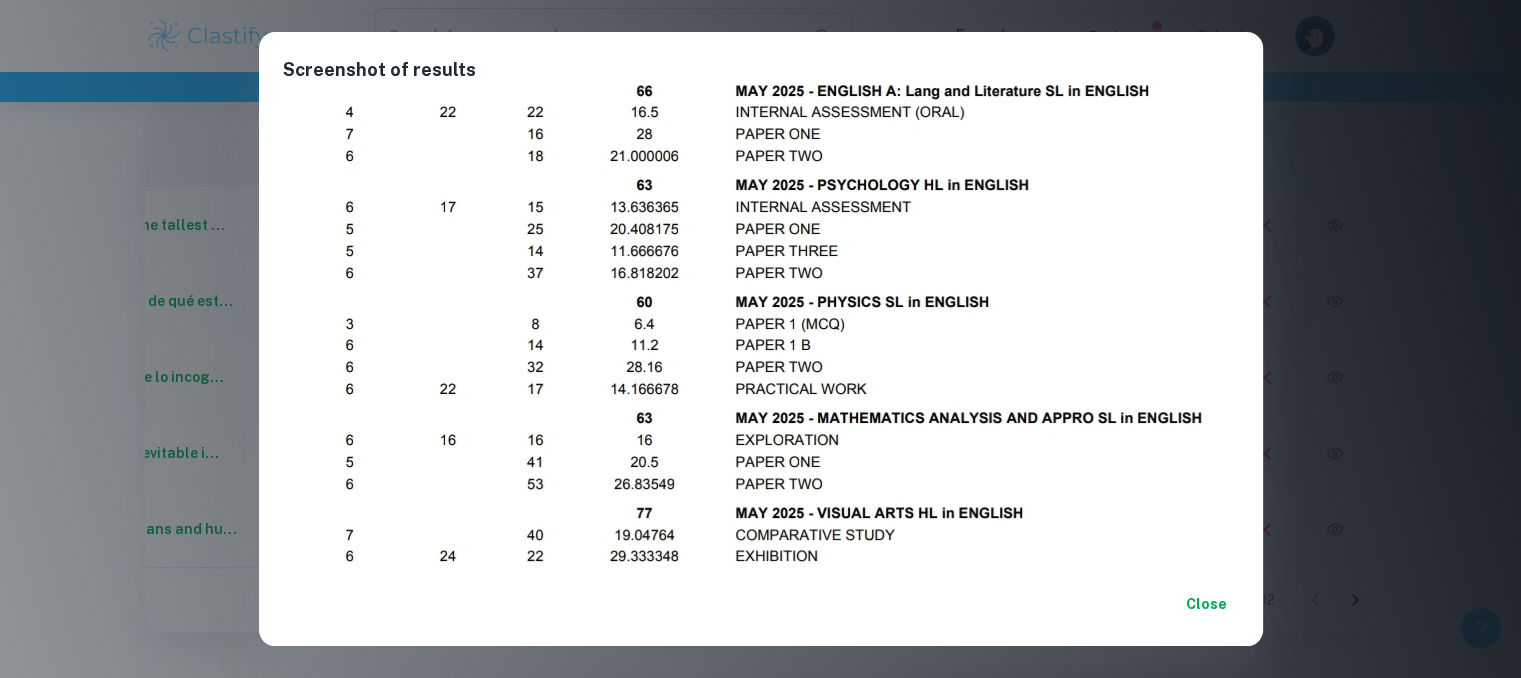 scroll, scrollTop: 552, scrollLeft: 0, axis: vertical 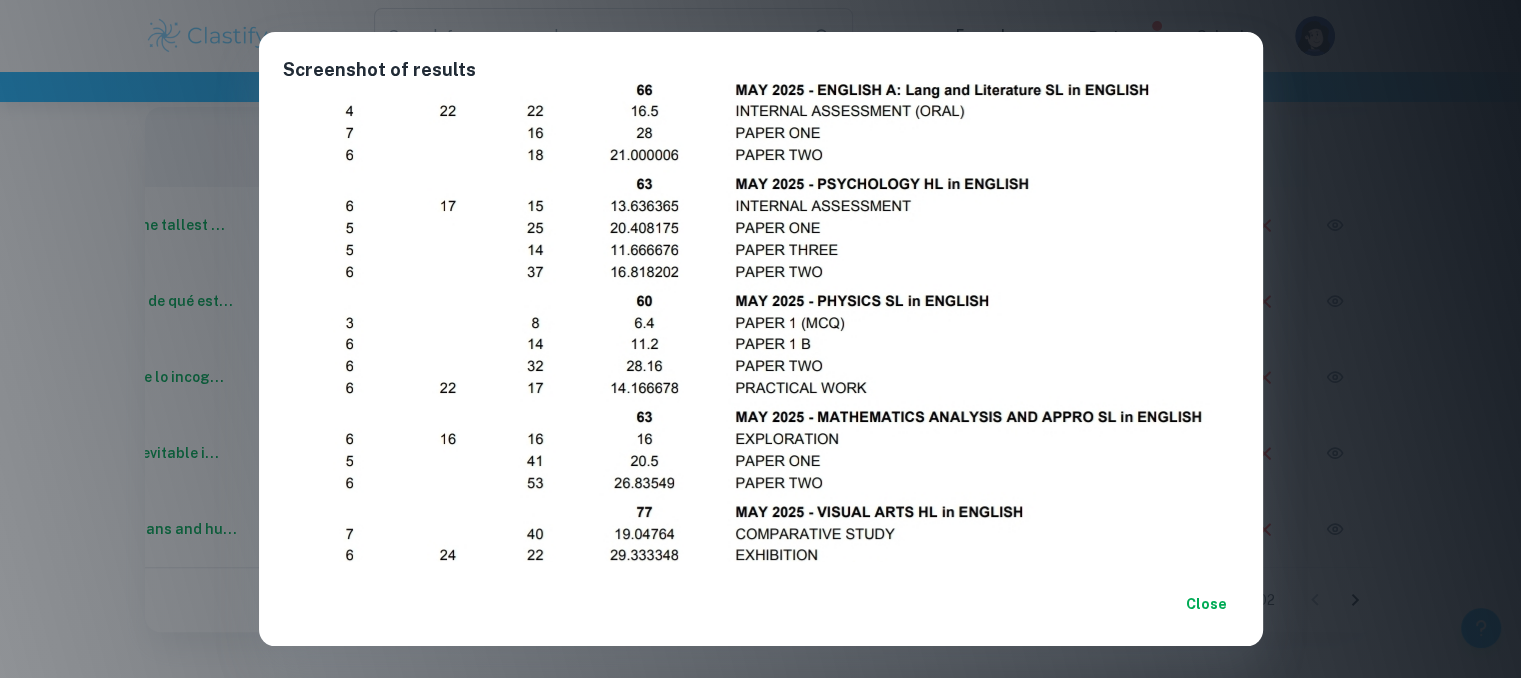 click on "Close" at bounding box center (1207, 604) 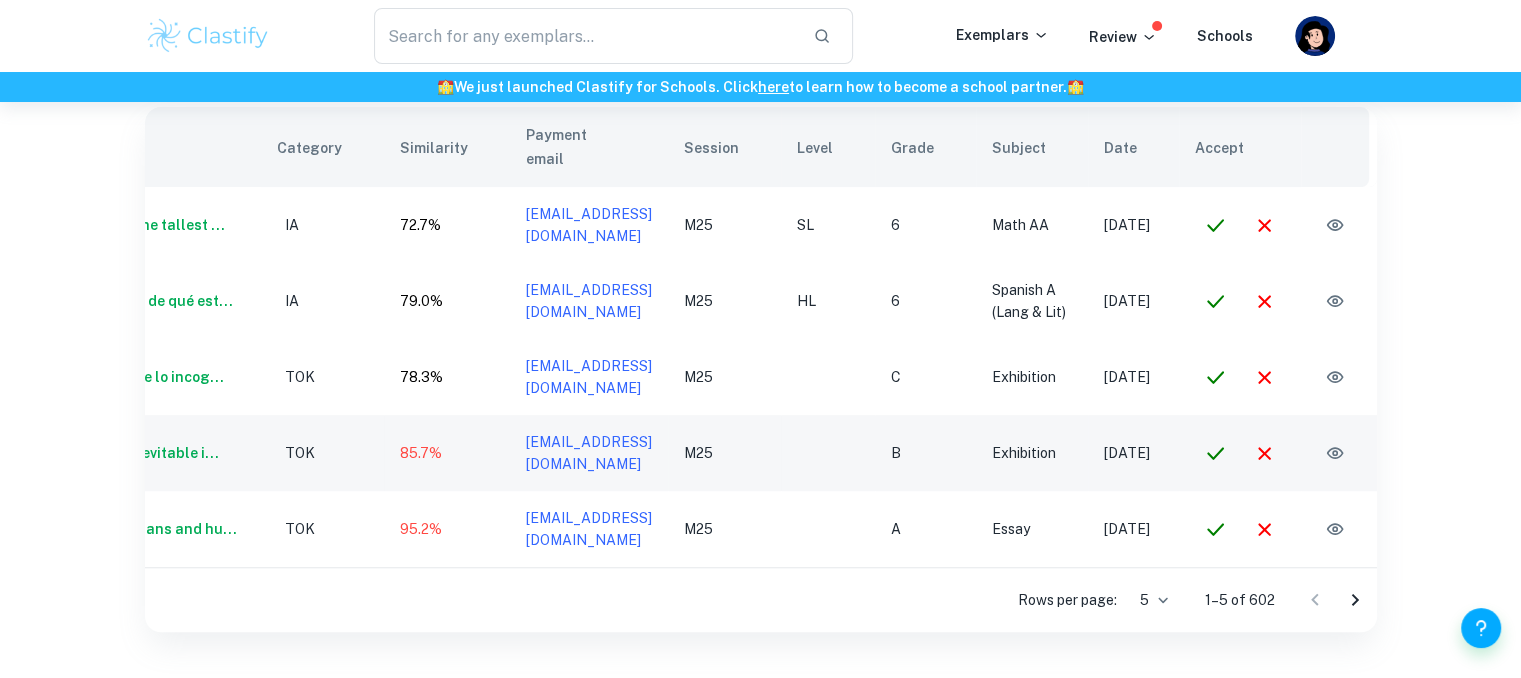 scroll, scrollTop: 0, scrollLeft: 0, axis: both 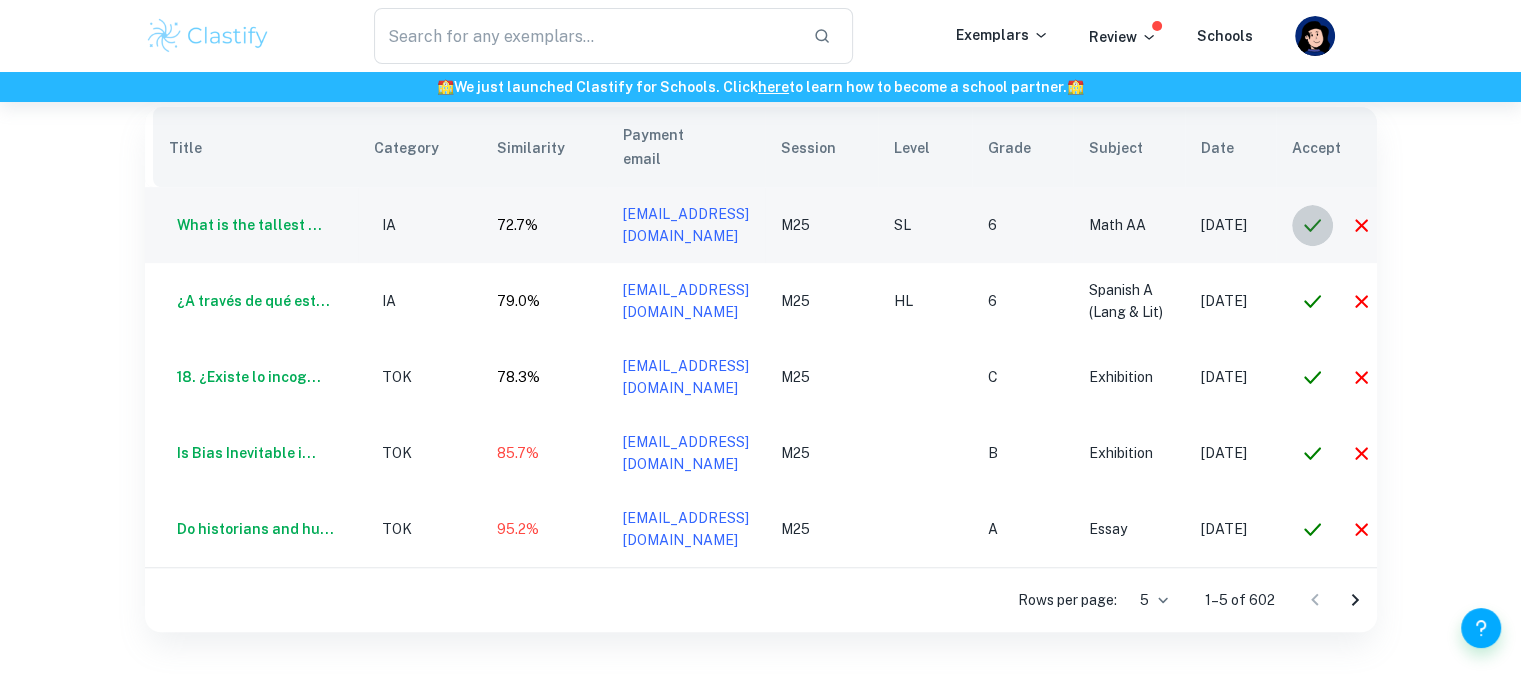 click 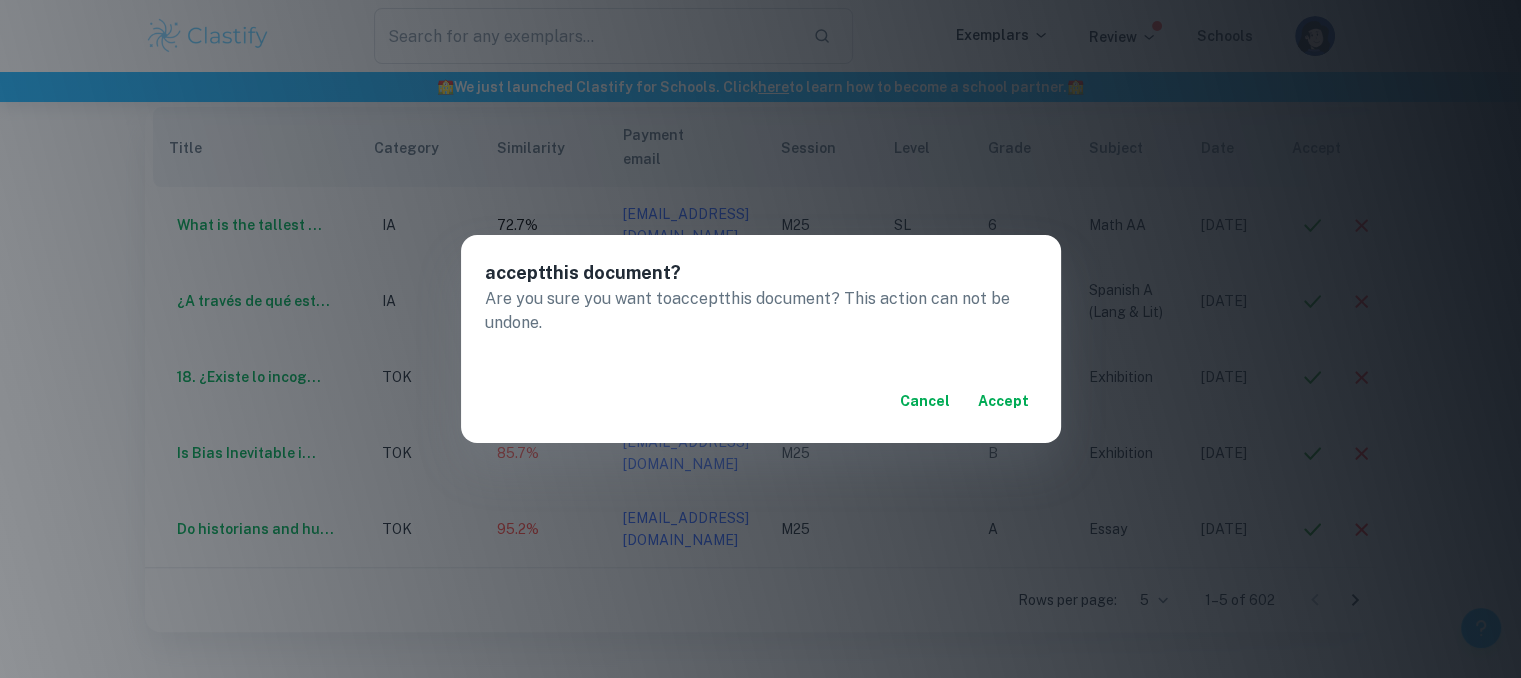click on "accept" at bounding box center [1003, 401] 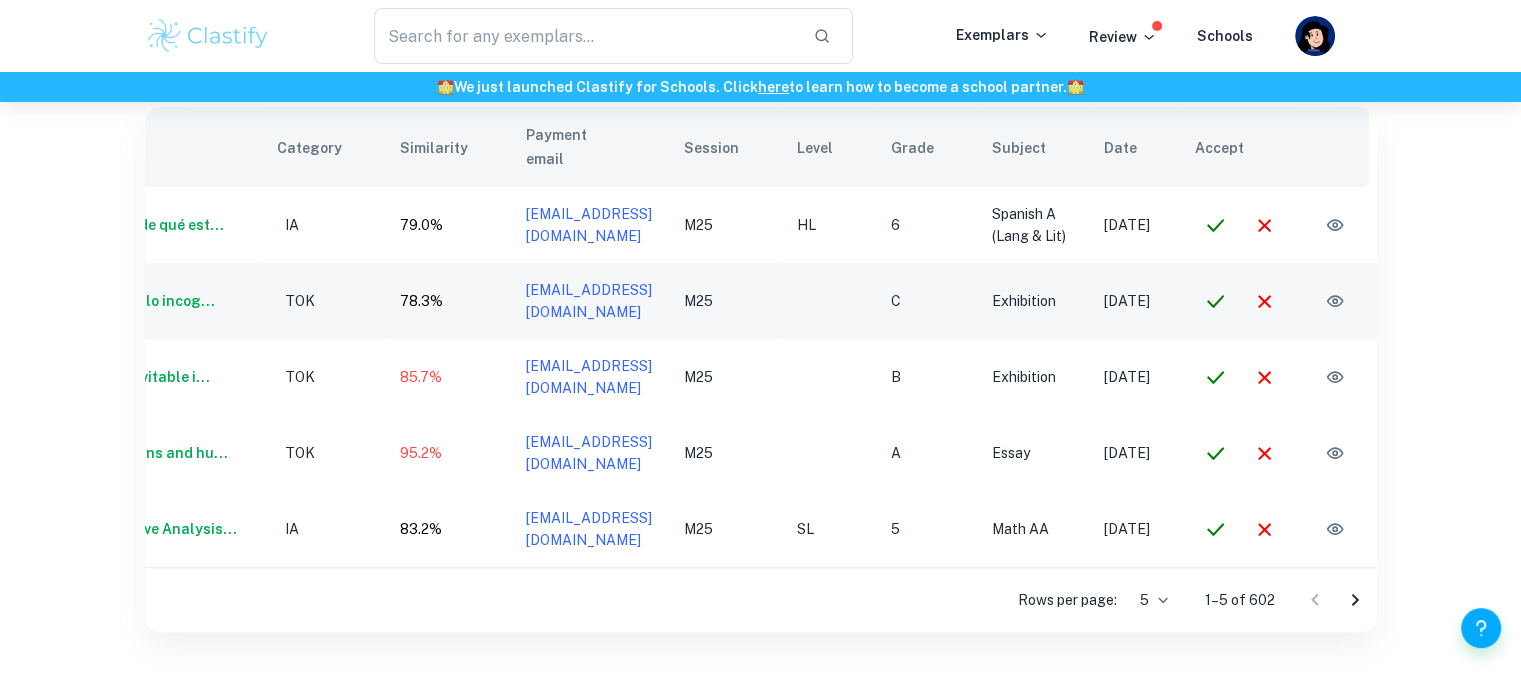 scroll, scrollTop: 0, scrollLeft: 0, axis: both 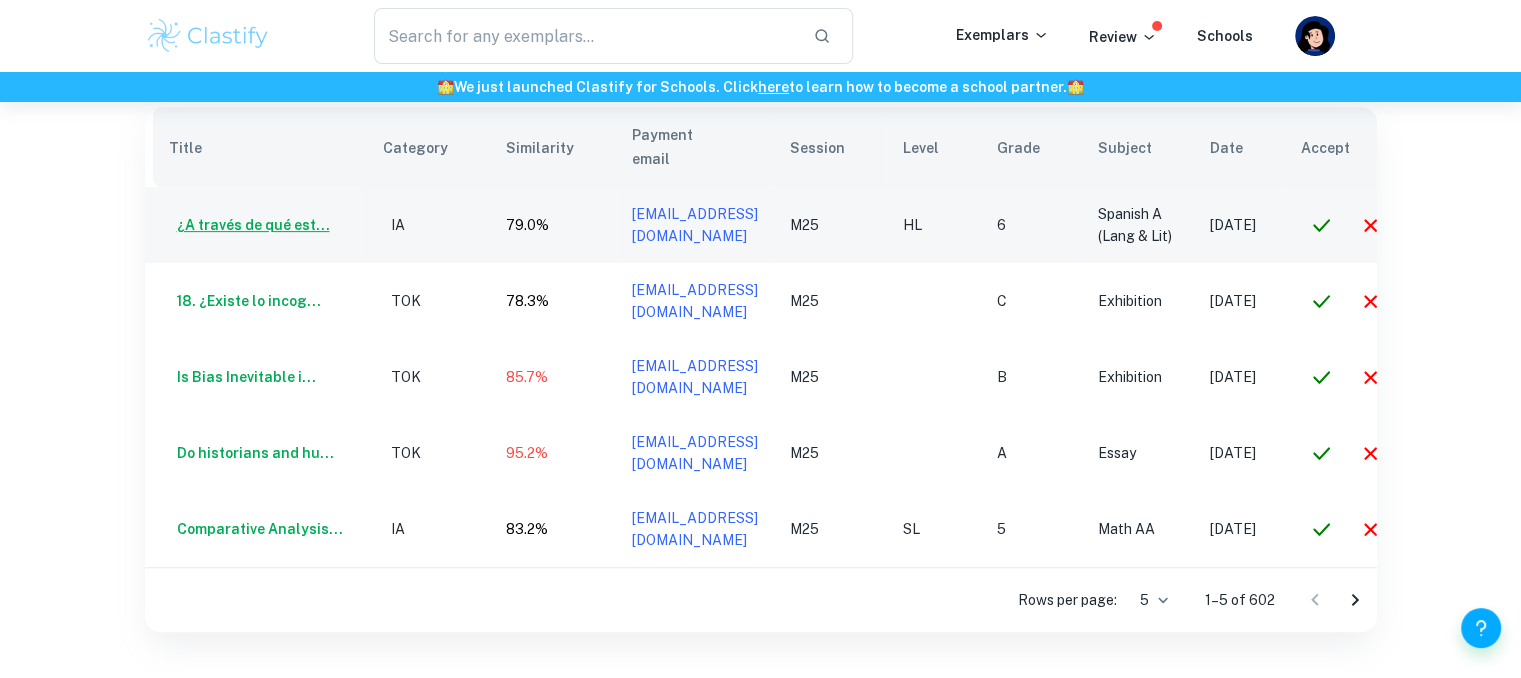 click on "¿A través de qué est..." at bounding box center (249, 225) 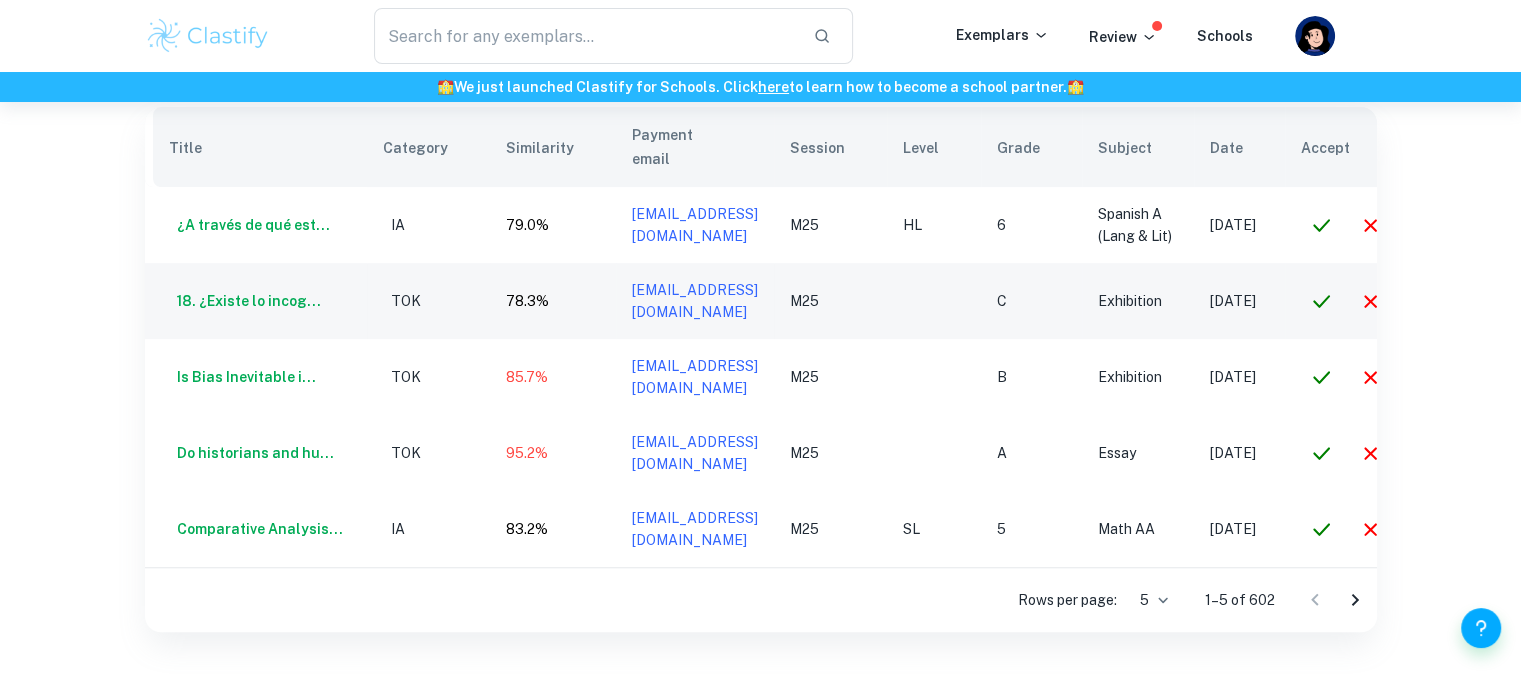 scroll, scrollTop: 0, scrollLeft: 144, axis: horizontal 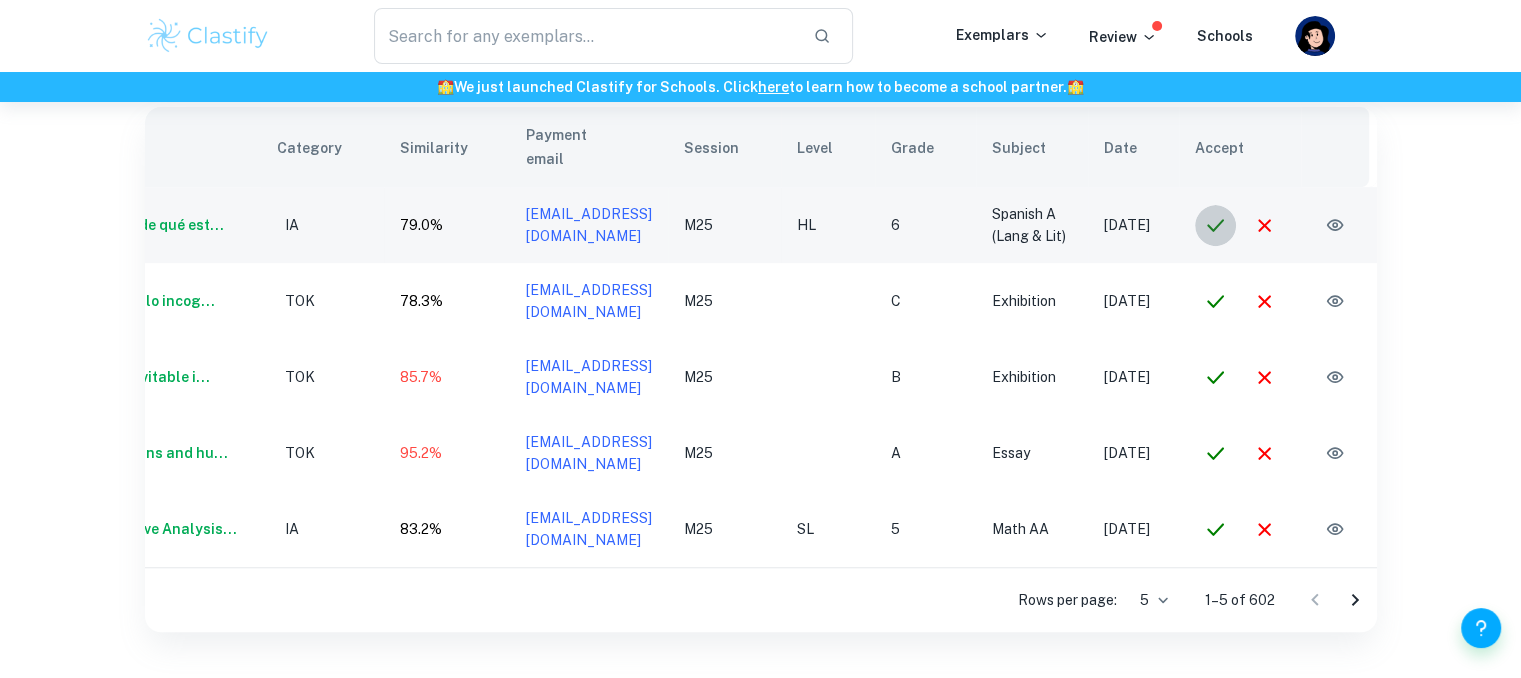 click 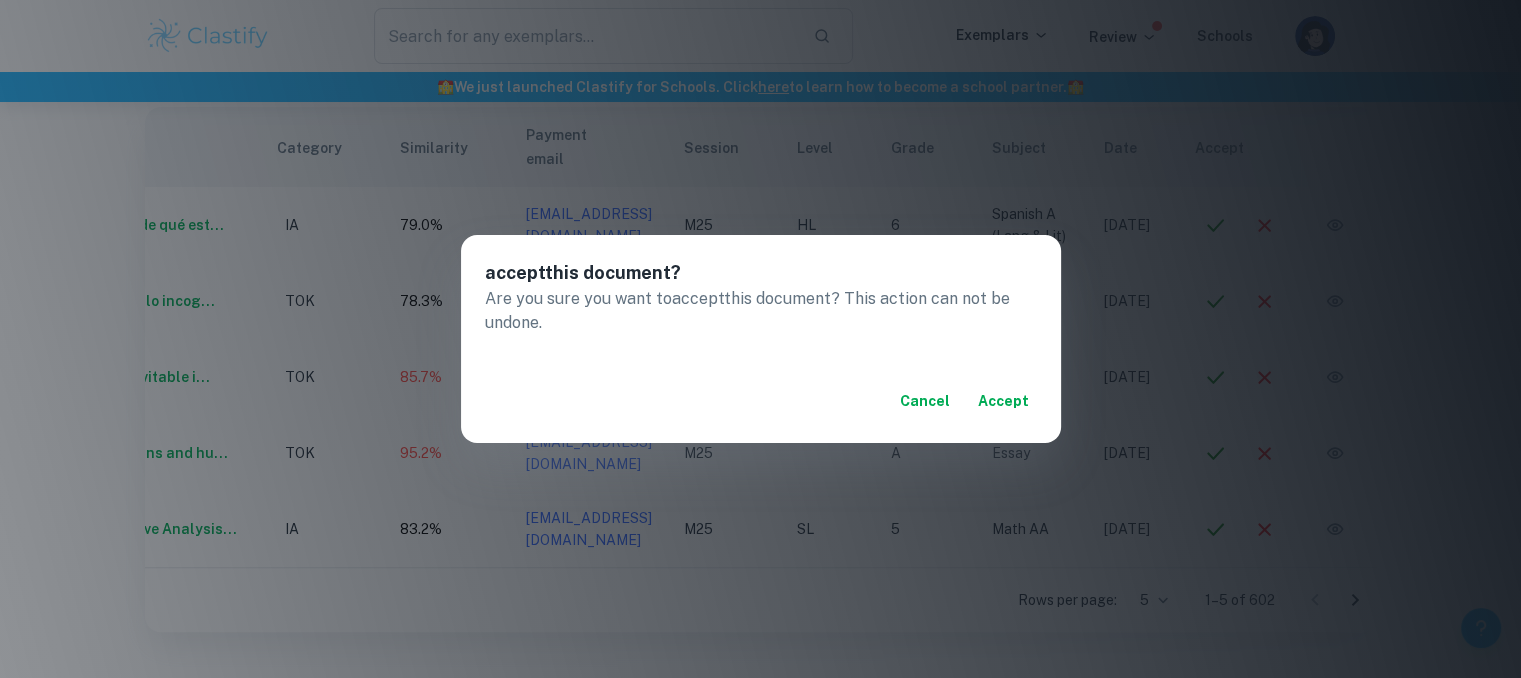 click on "accept" at bounding box center [1003, 401] 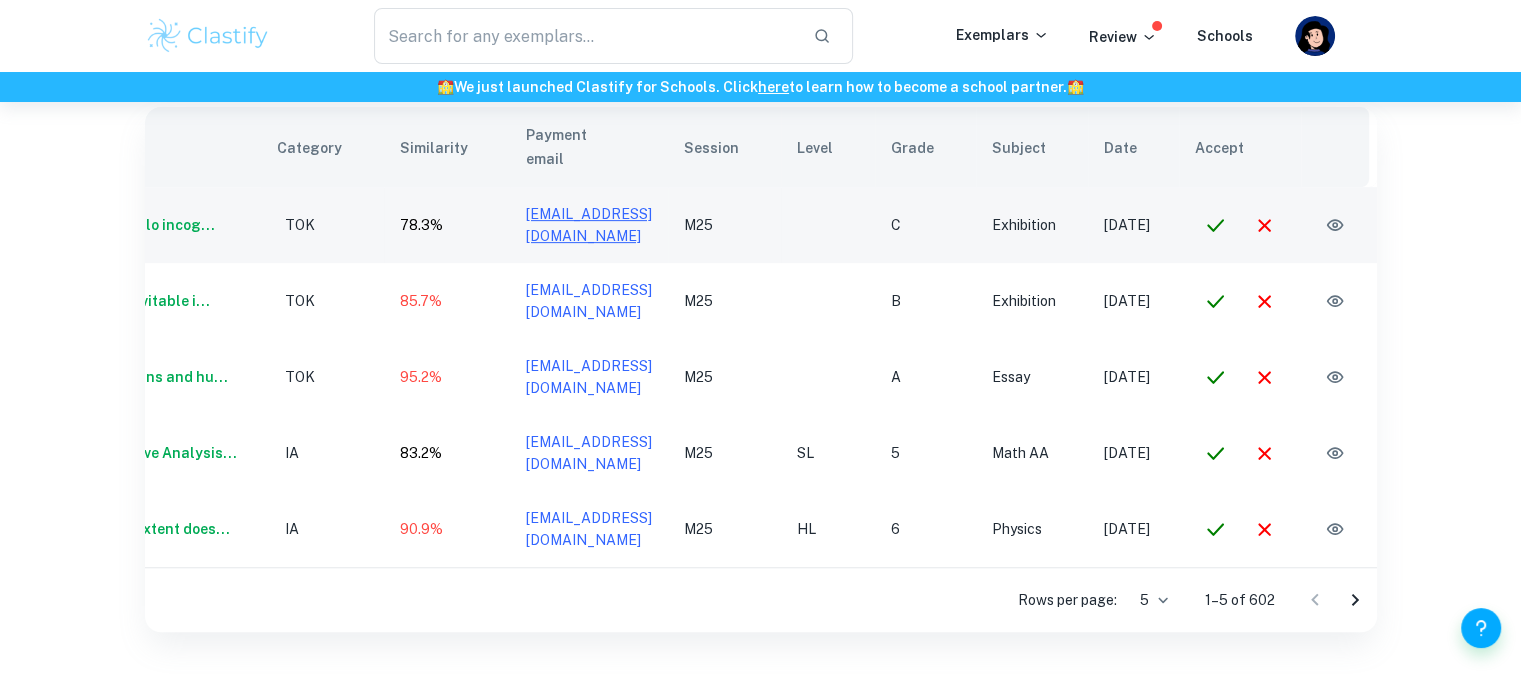 click on "[EMAIL_ADDRESS][DOMAIN_NAME]" at bounding box center [589, 225] 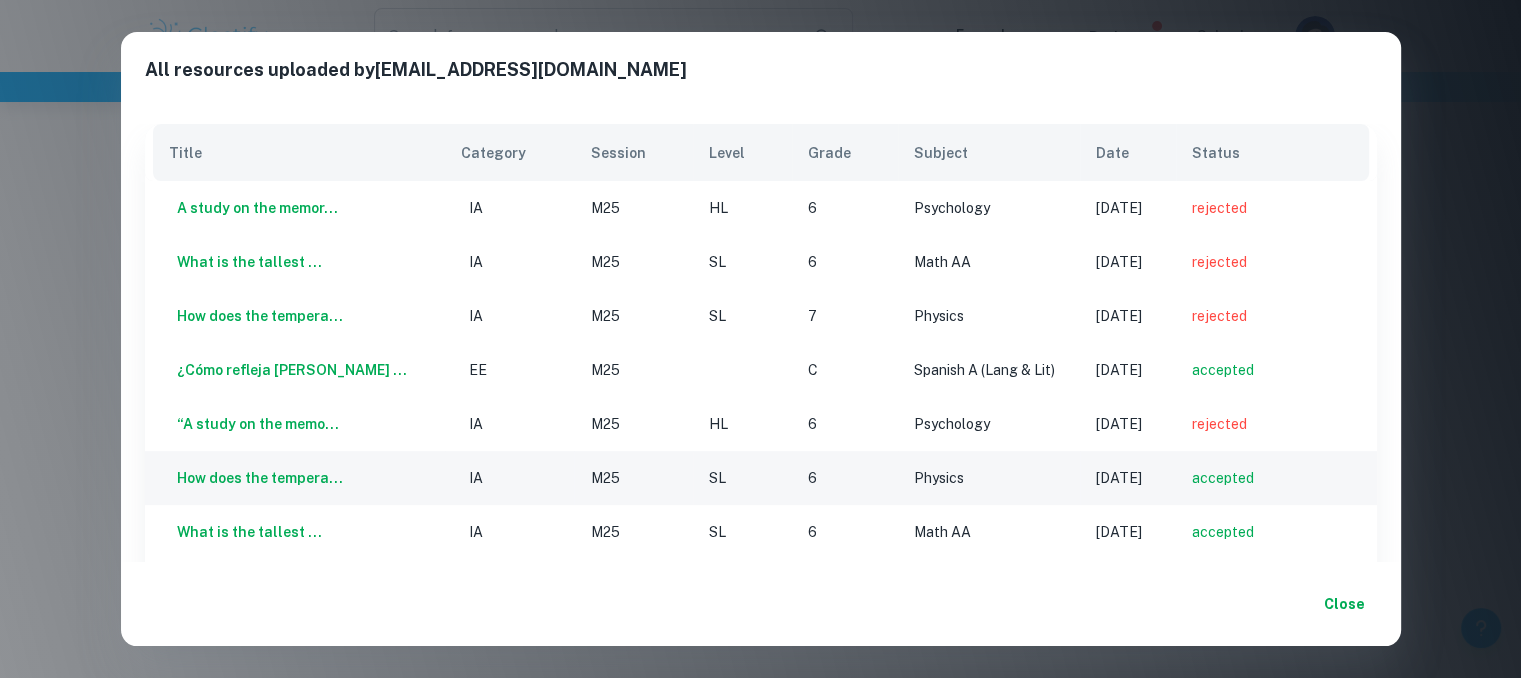 scroll, scrollTop: 248, scrollLeft: 0, axis: vertical 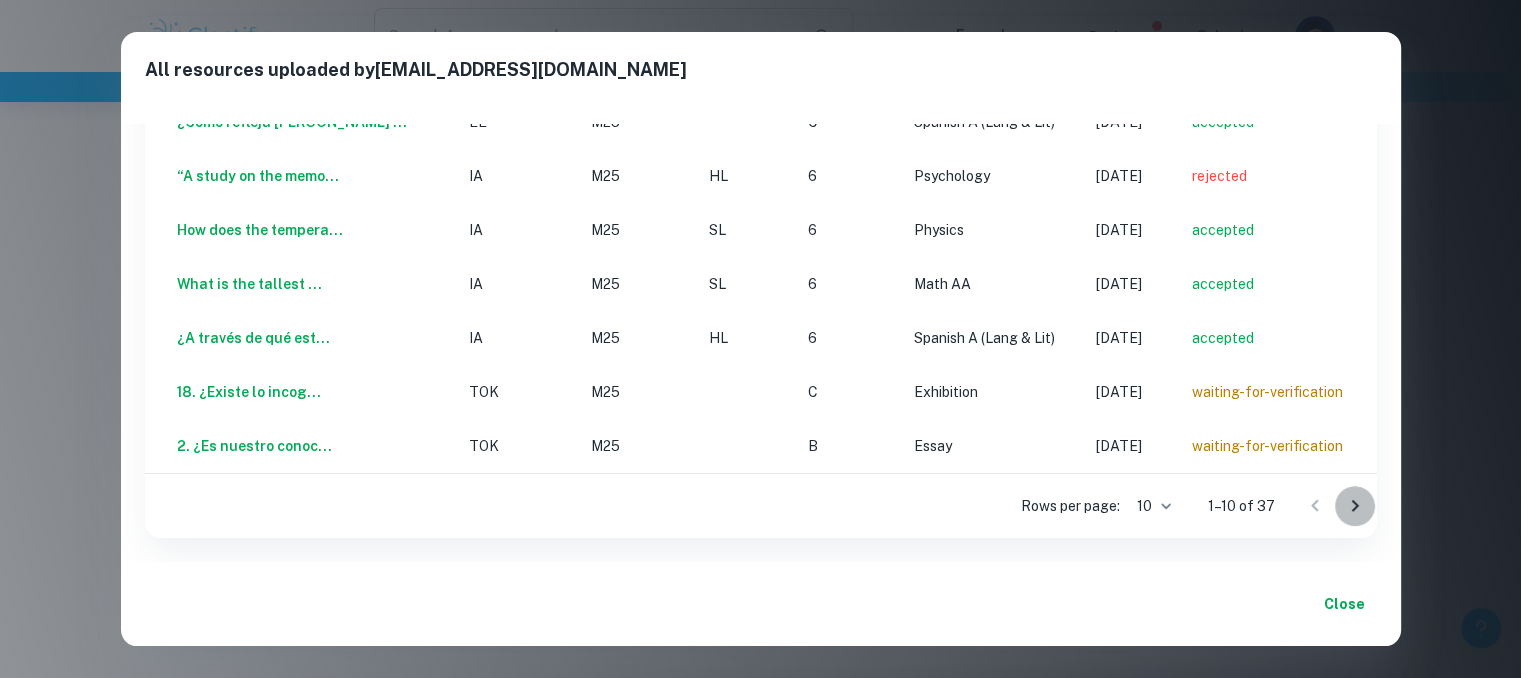 click at bounding box center [1355, 506] 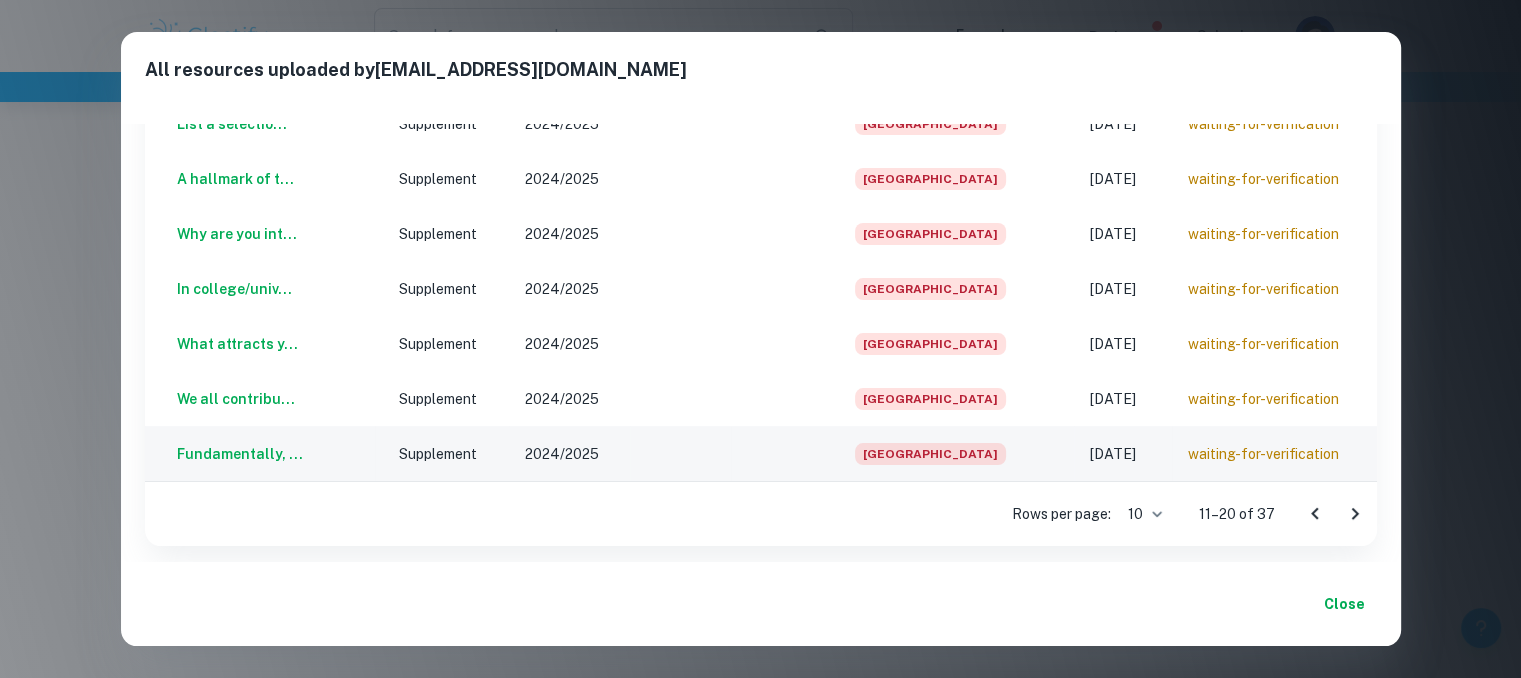 scroll, scrollTop: 0, scrollLeft: 0, axis: both 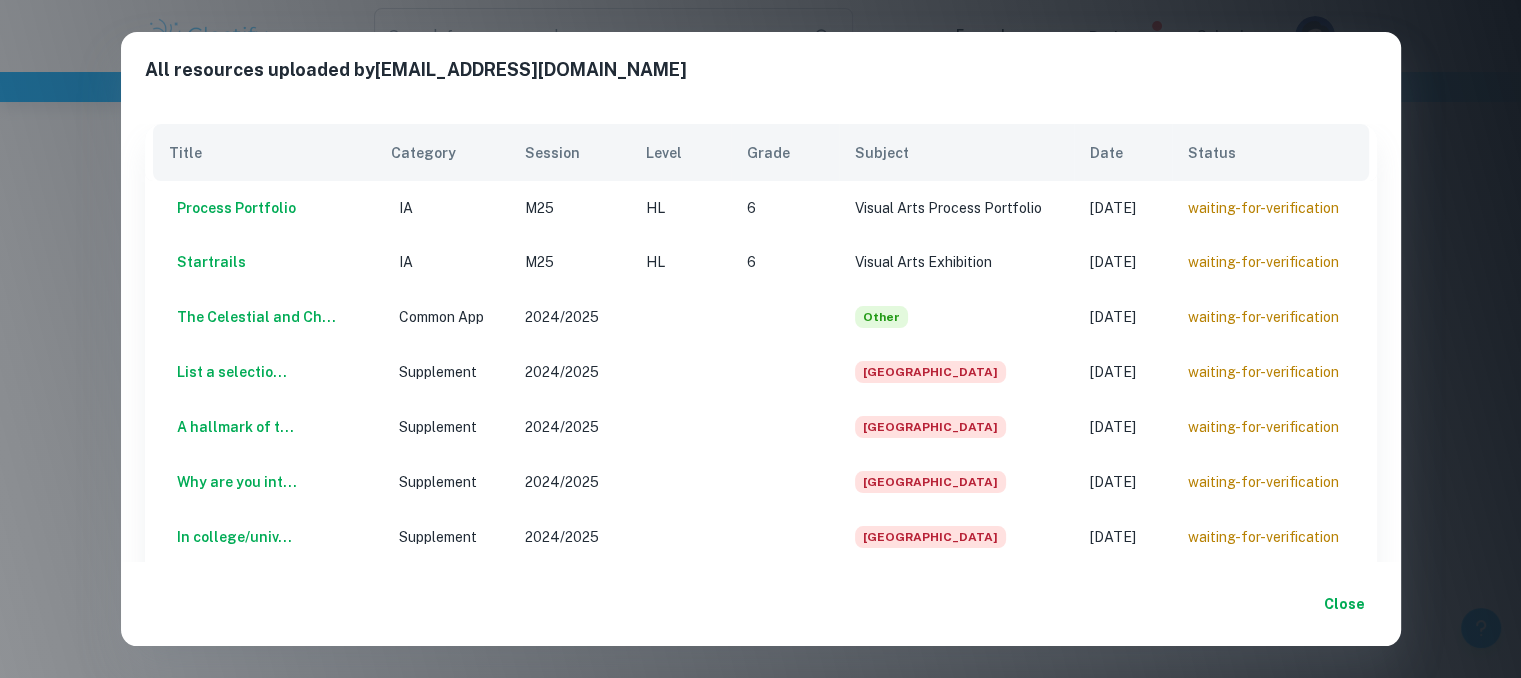 click on "Close" at bounding box center (1345, 604) 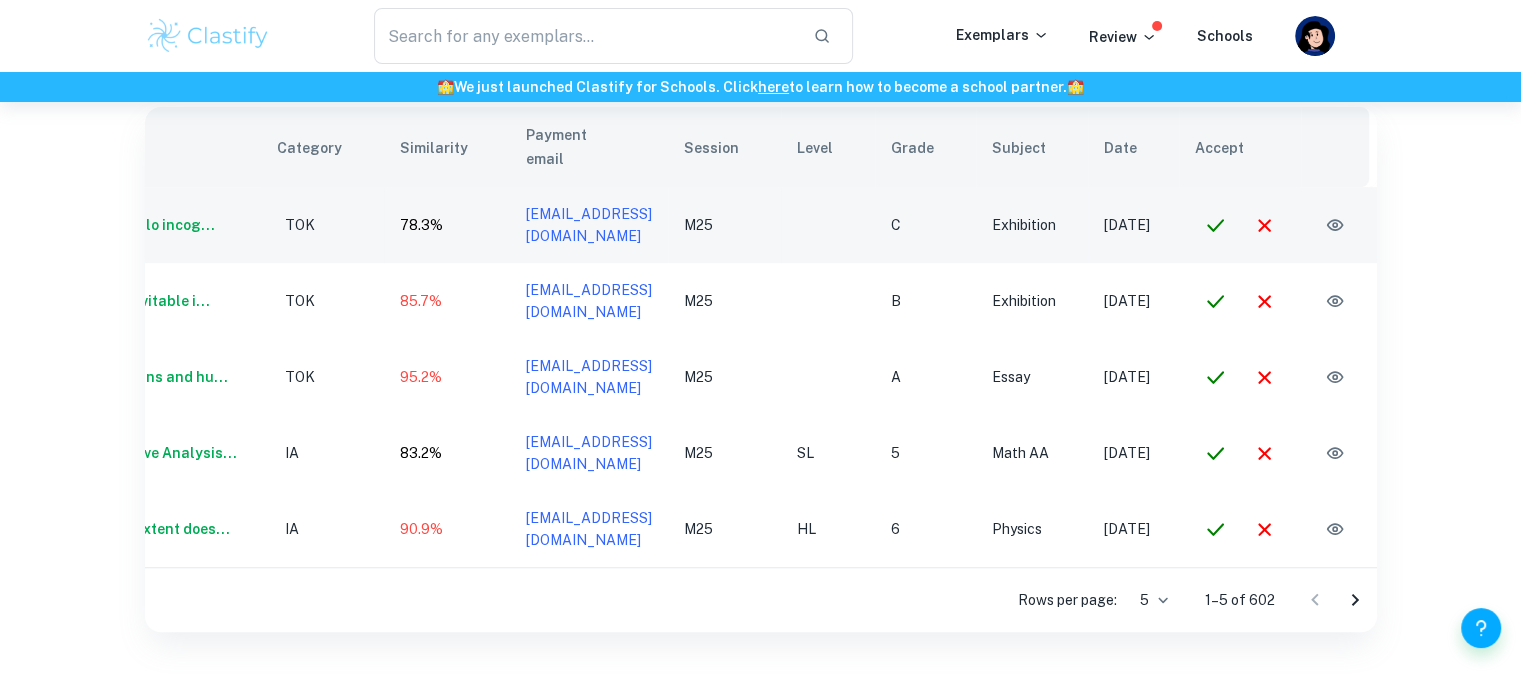 click 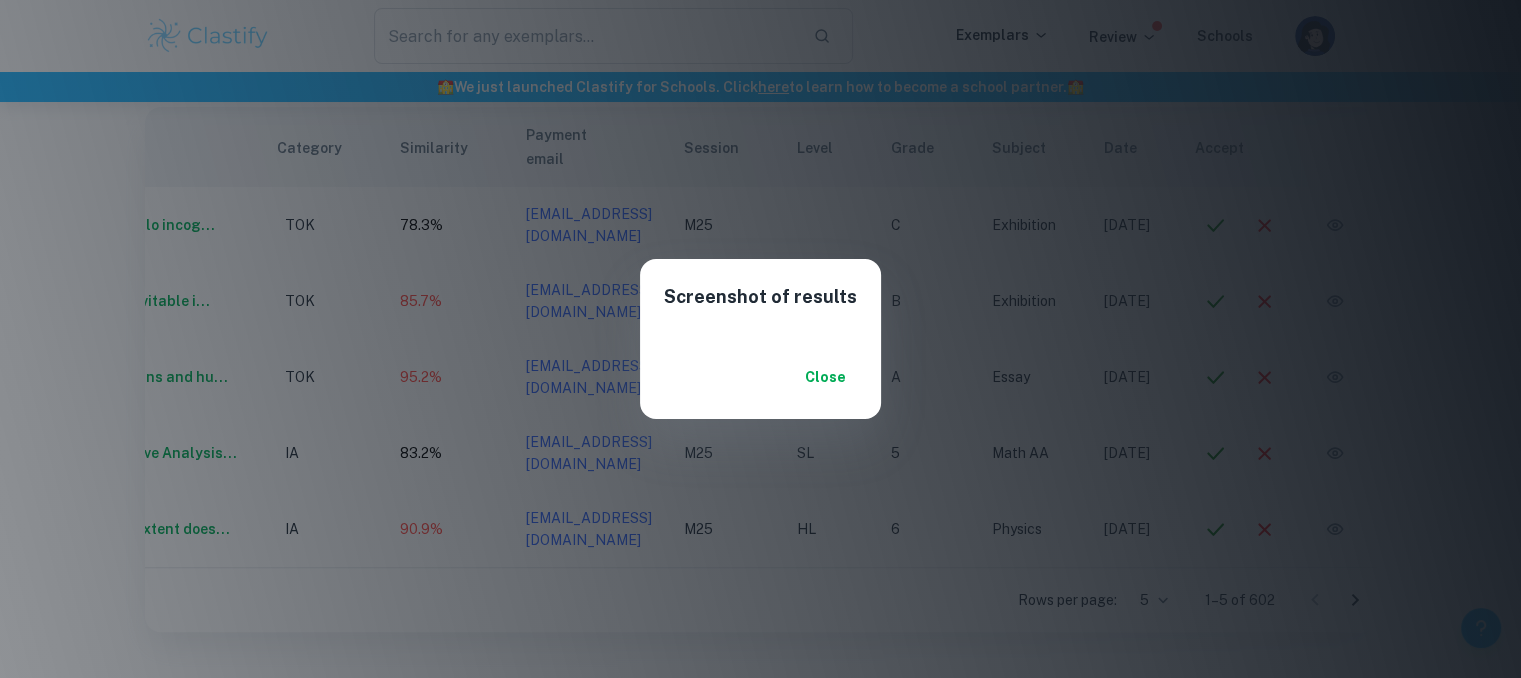 scroll, scrollTop: 781, scrollLeft: 0, axis: vertical 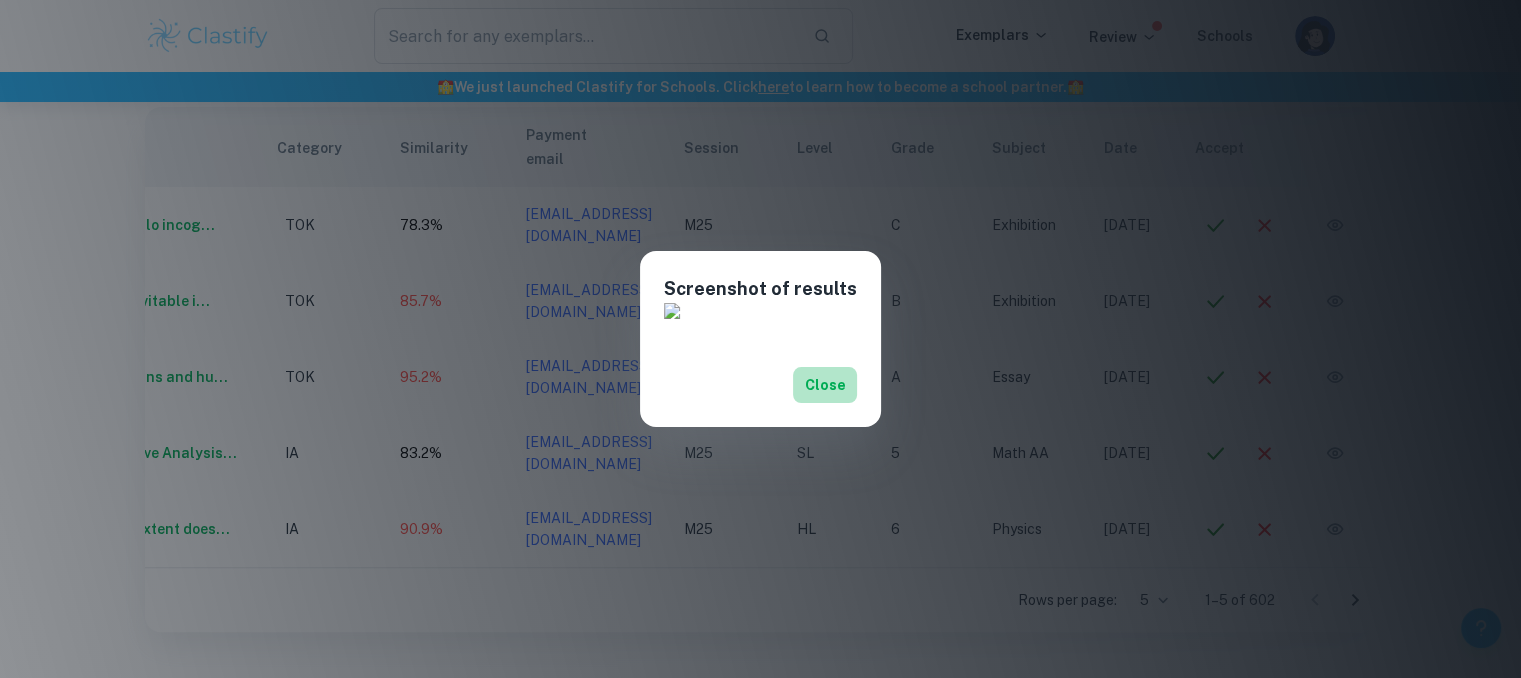 click on "Close" at bounding box center (825, 385) 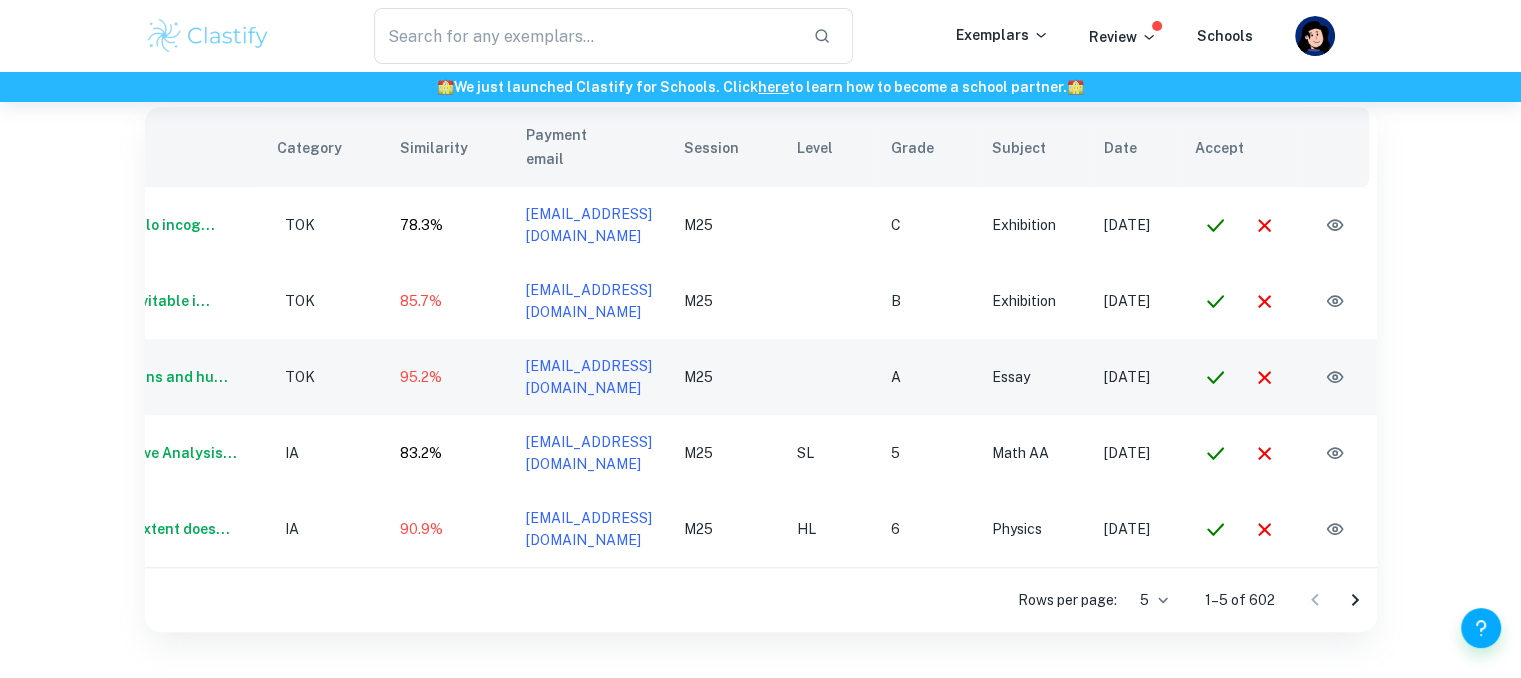 scroll, scrollTop: 0, scrollLeft: 0, axis: both 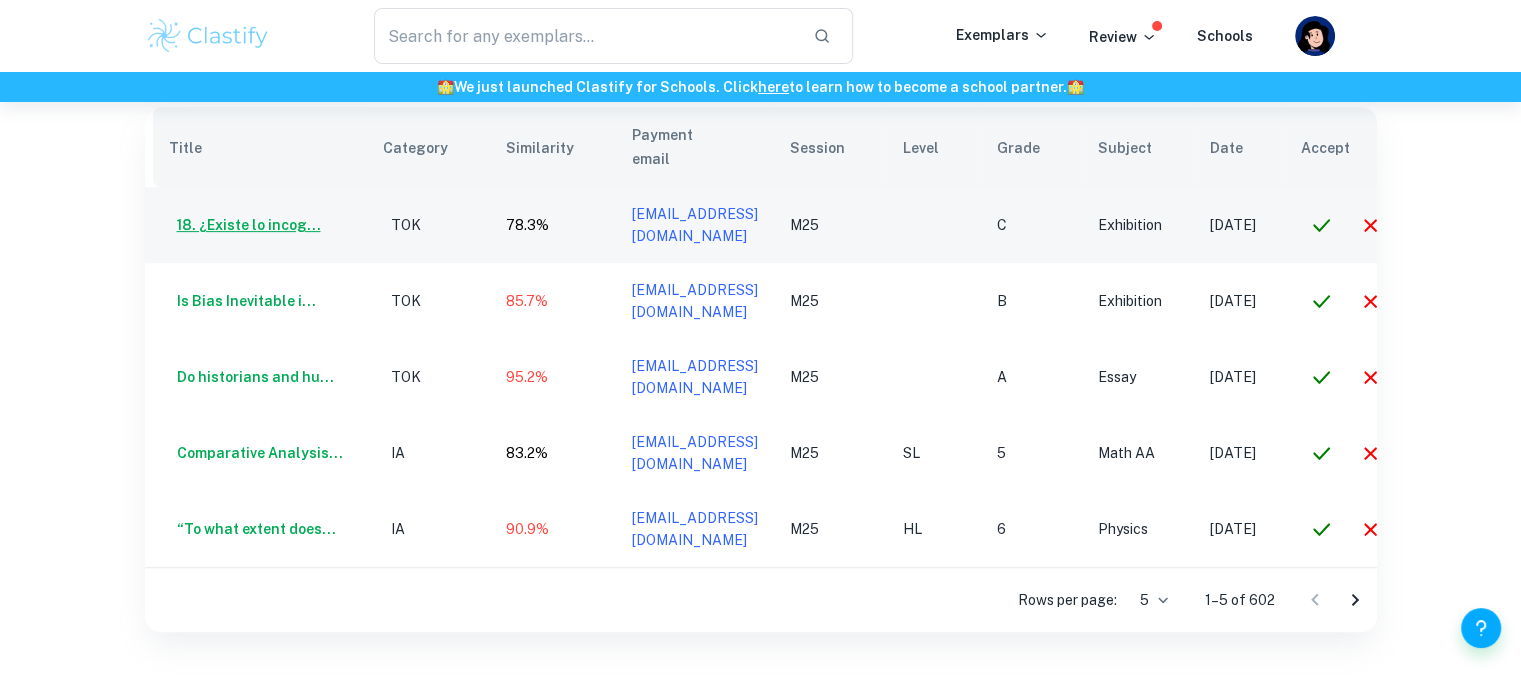 click on "18. ¿Existe lo incog..." at bounding box center (245, 225) 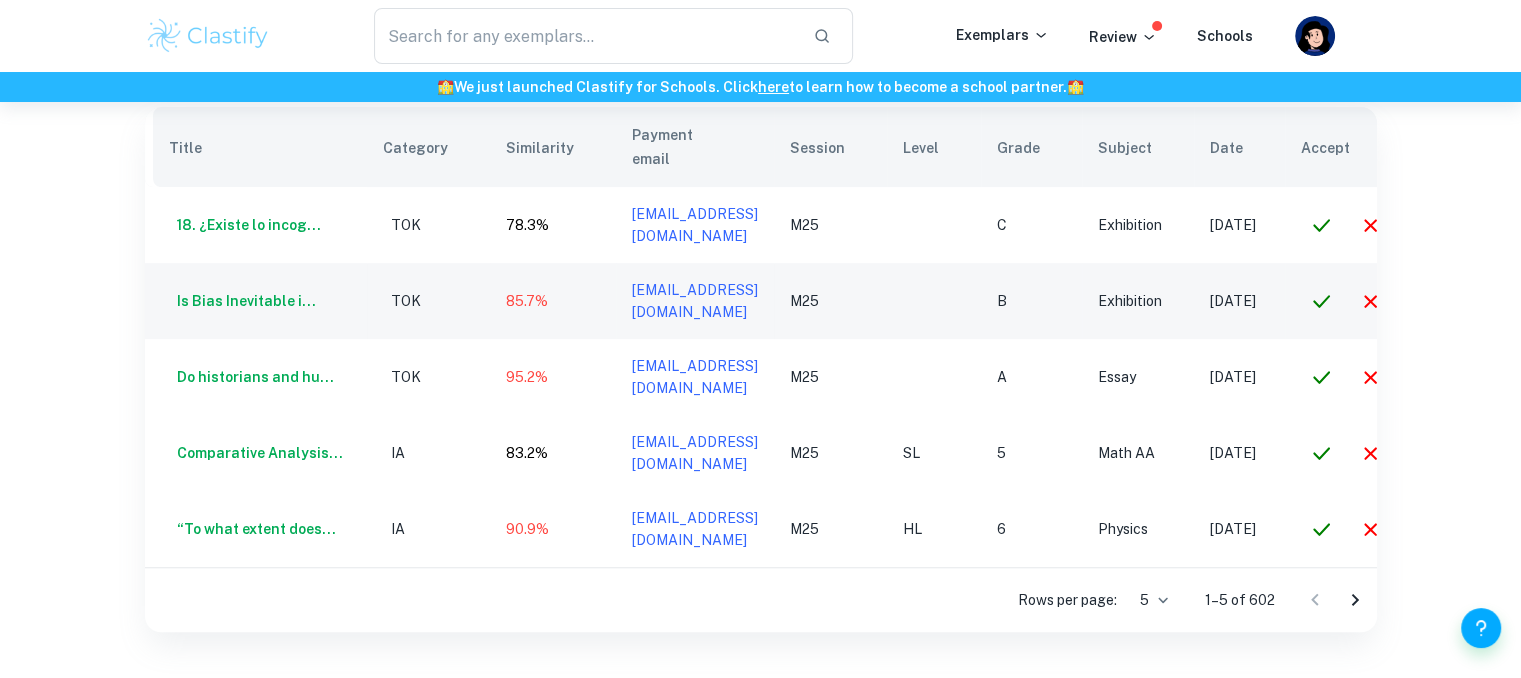 scroll, scrollTop: 0, scrollLeft: 144, axis: horizontal 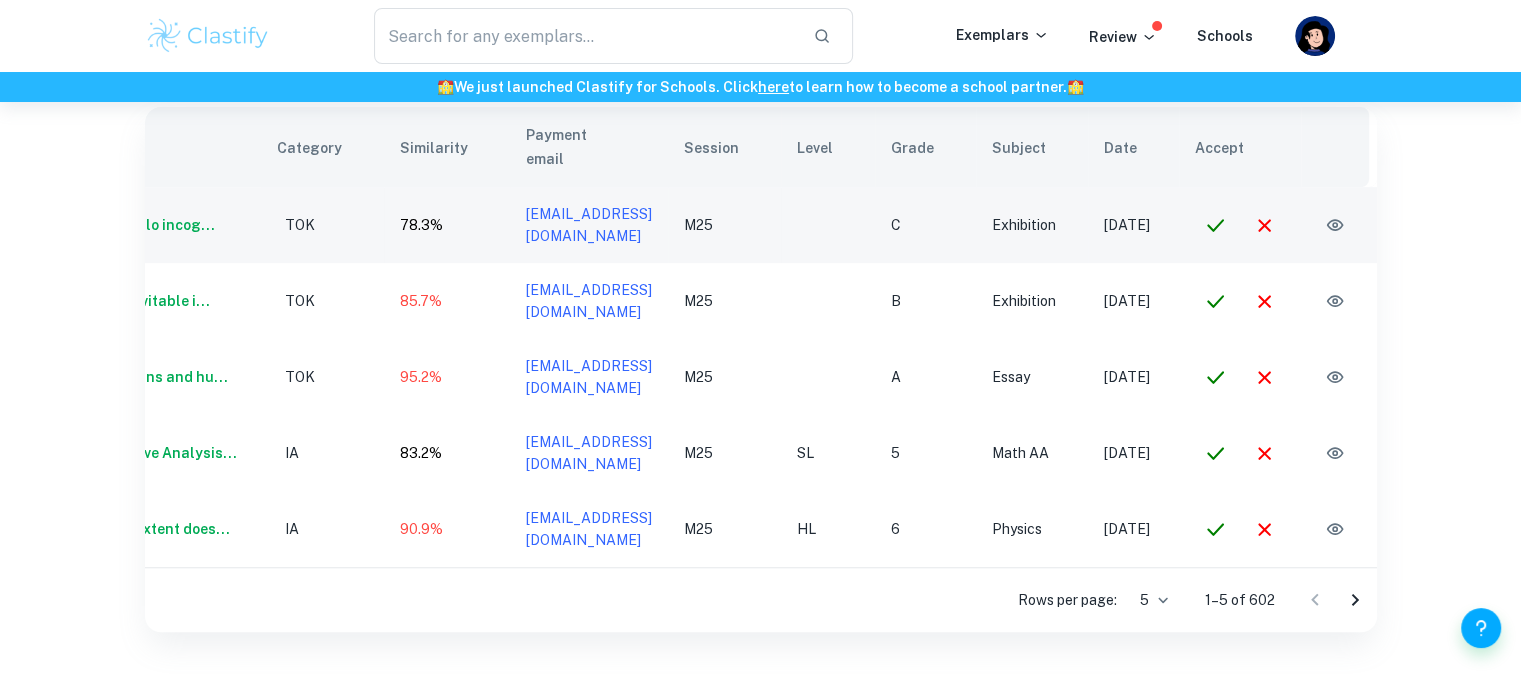 click 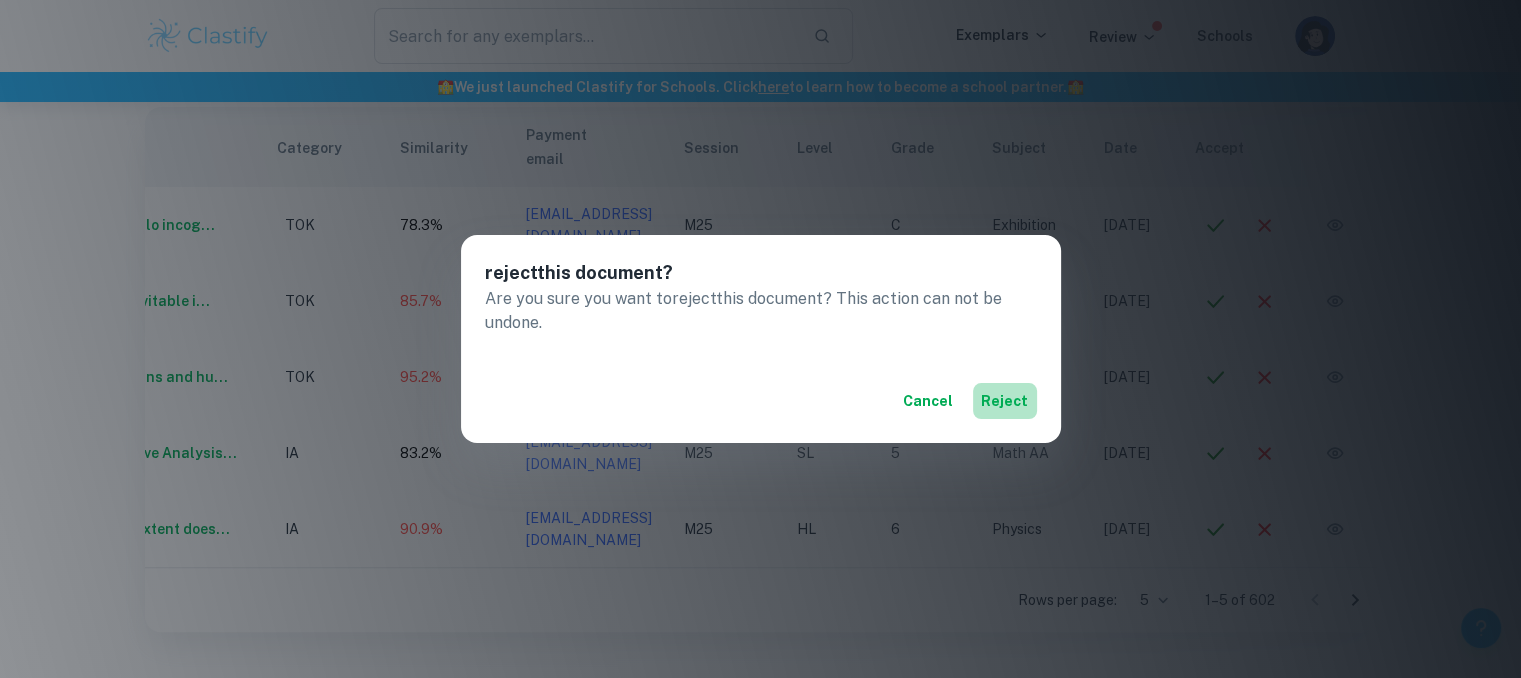 click on "reject" at bounding box center [1005, 401] 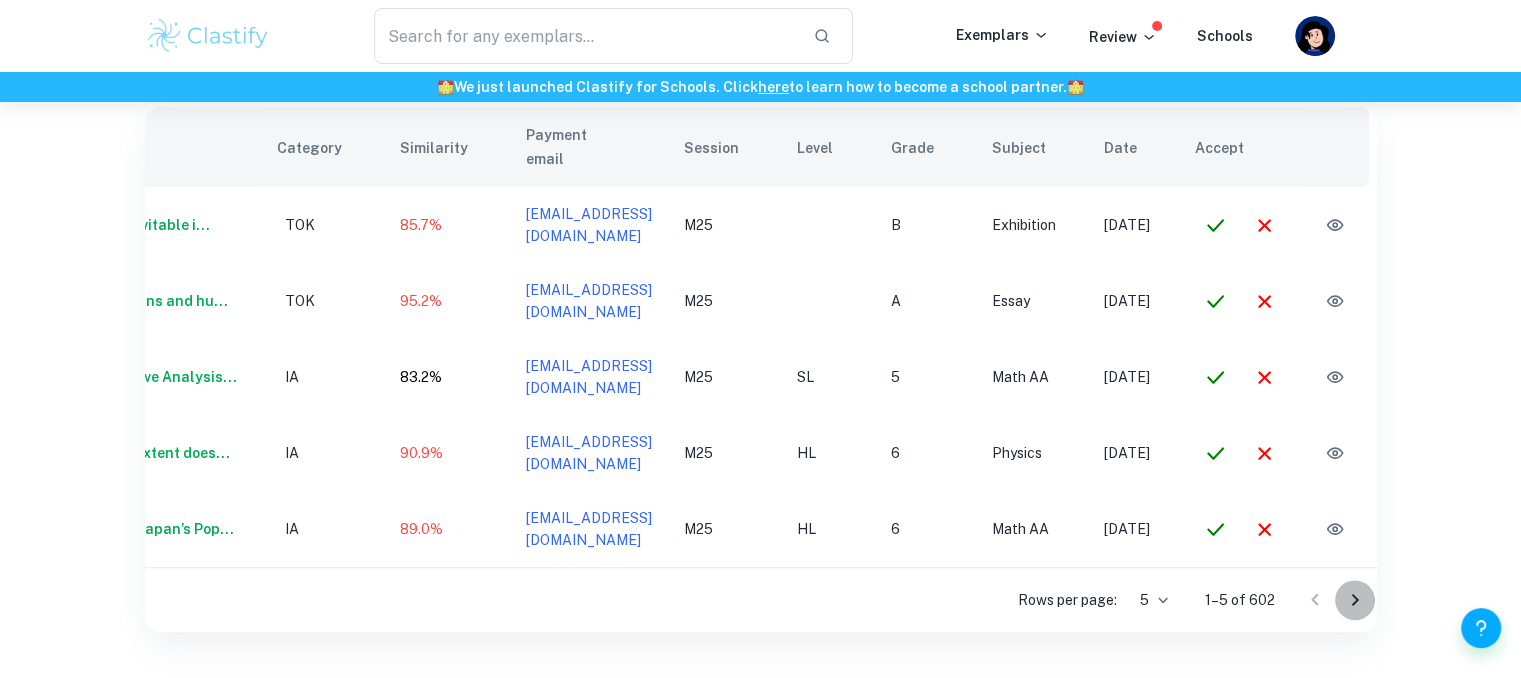 click 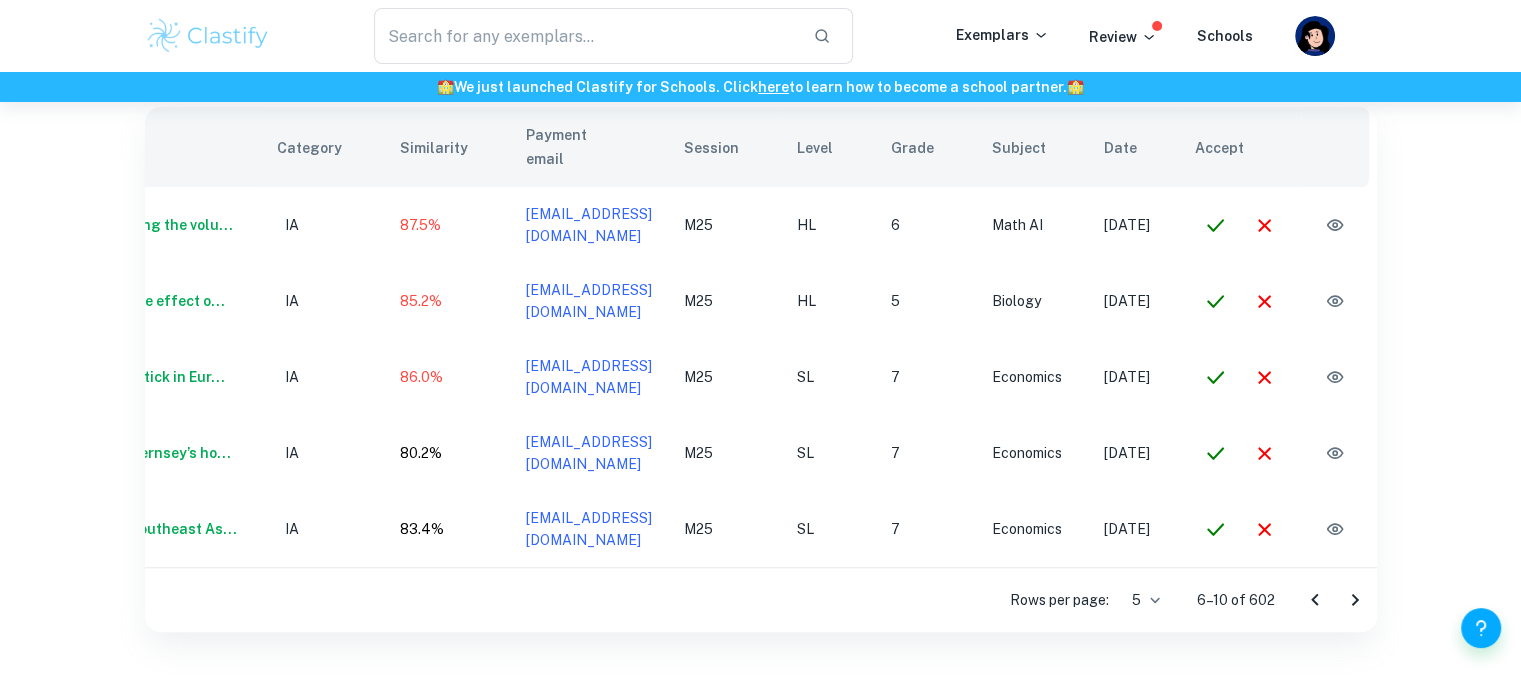 click at bounding box center (1315, 600) 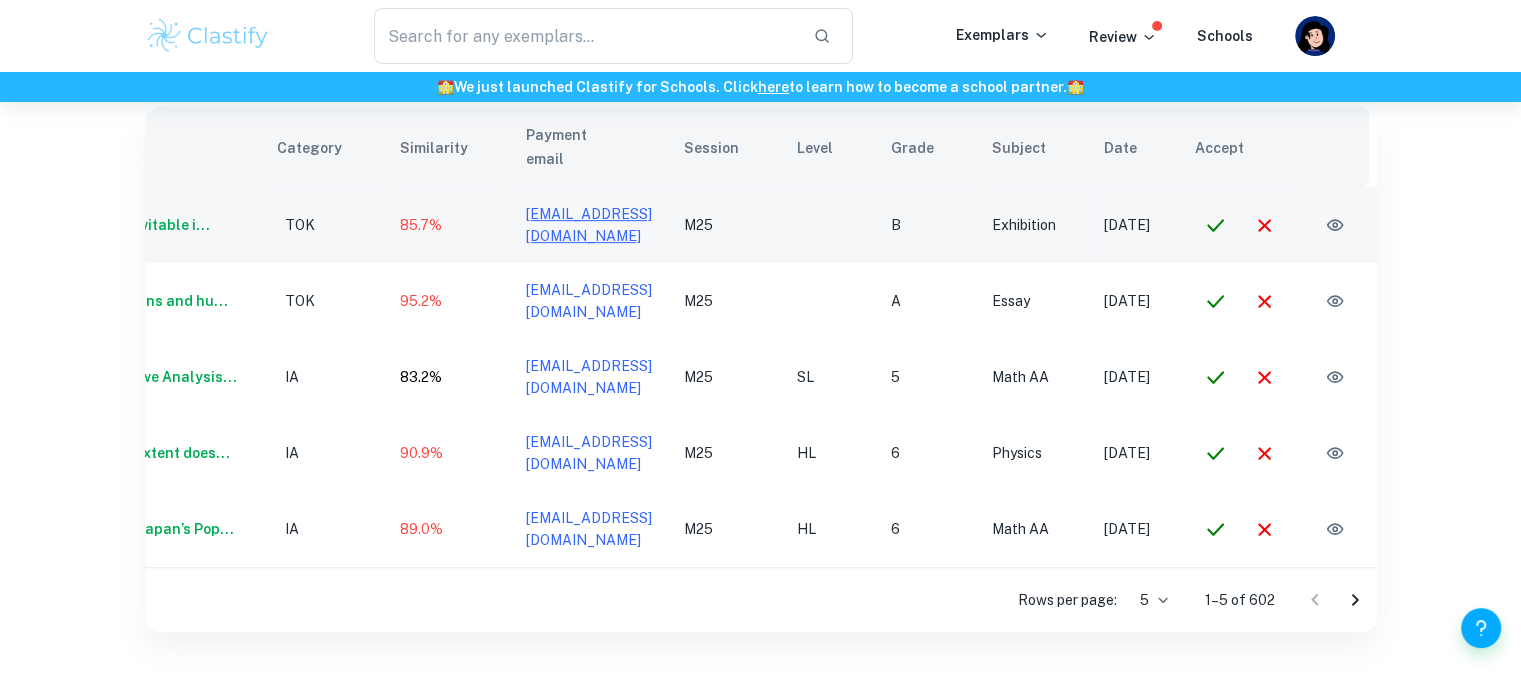 click on "kimkamakimo@gmail.com" at bounding box center (589, 225) 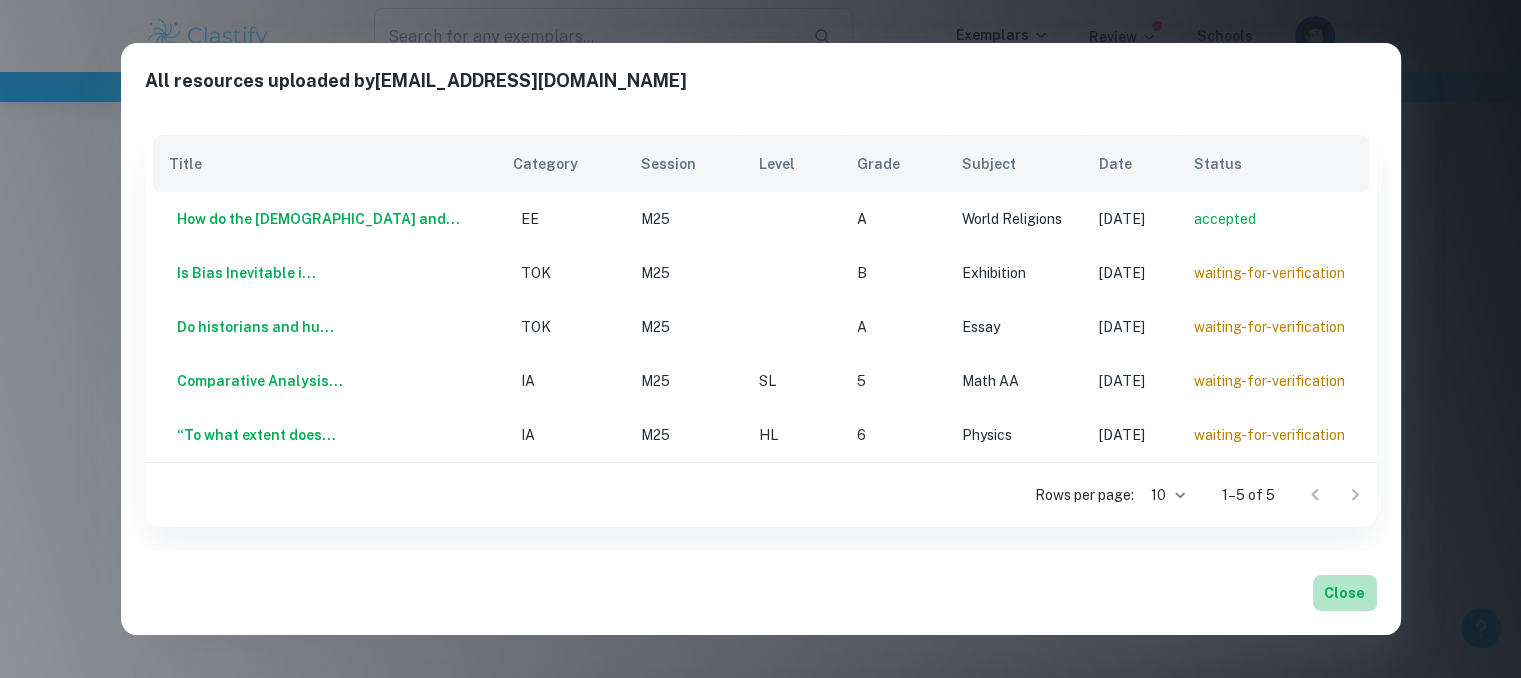 click on "Close" at bounding box center (1345, 593) 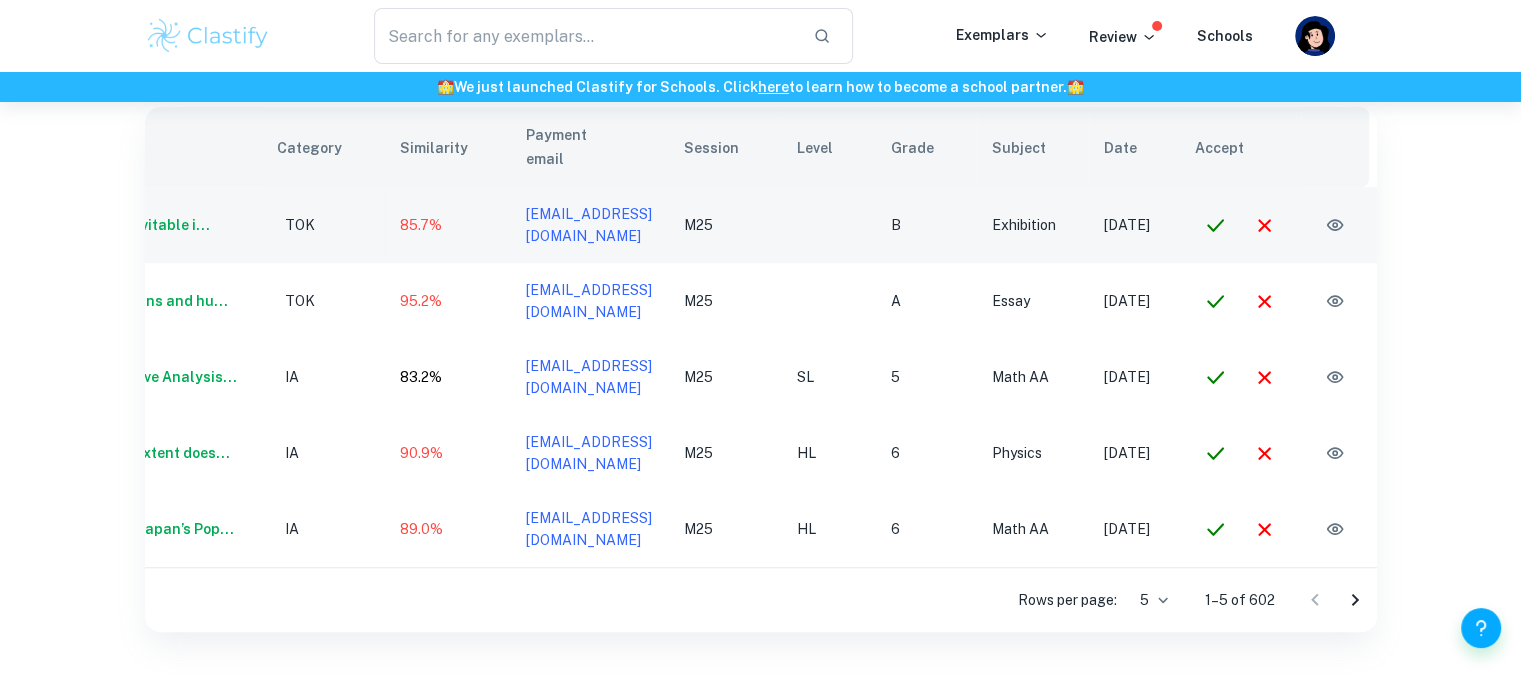 click 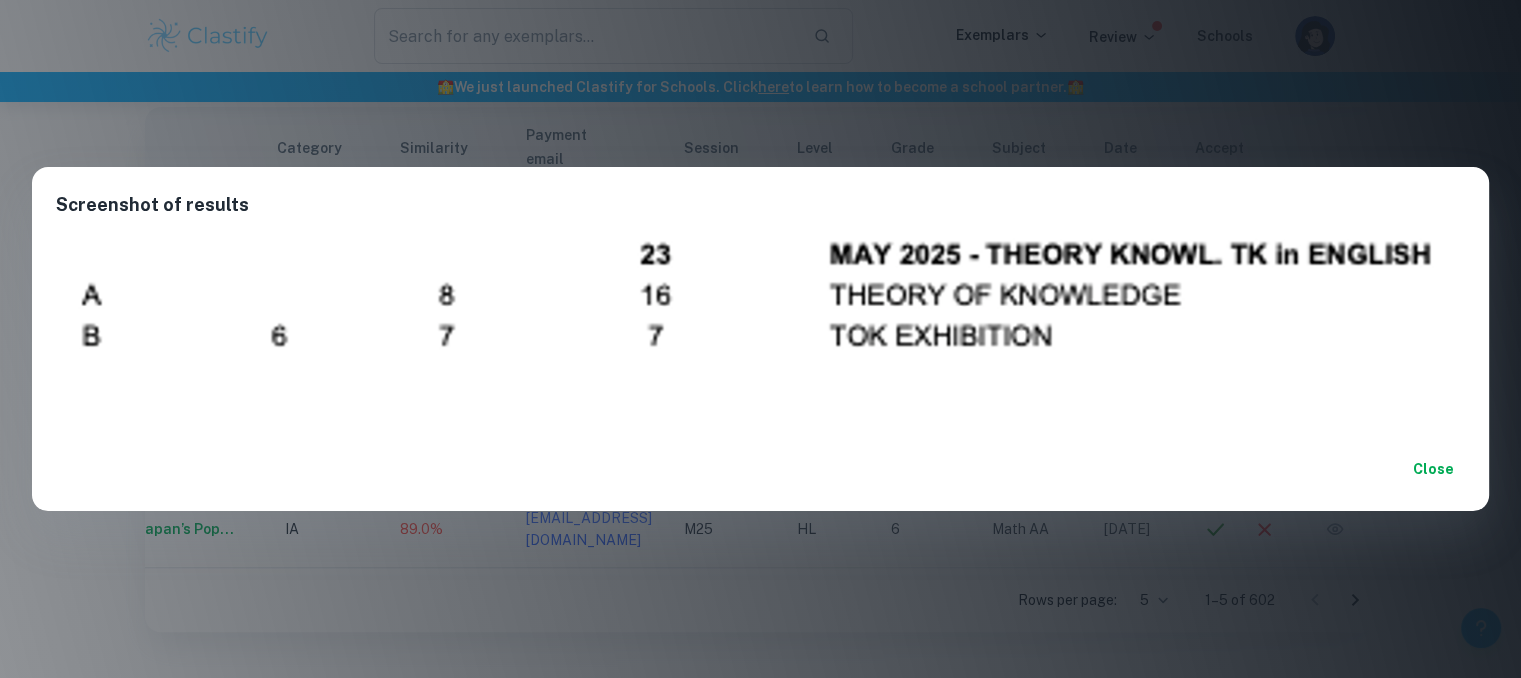 click on "Close" at bounding box center [1433, 469] 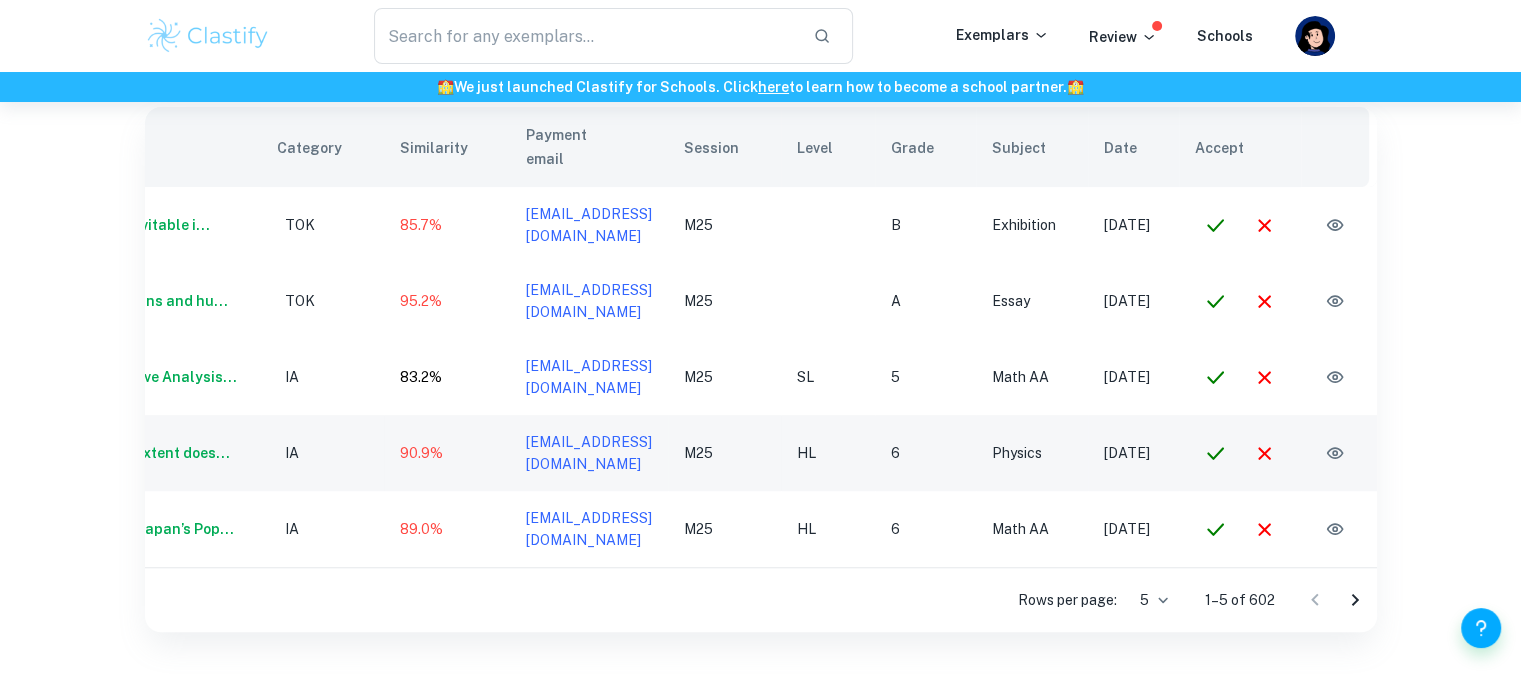 scroll, scrollTop: 0, scrollLeft: 0, axis: both 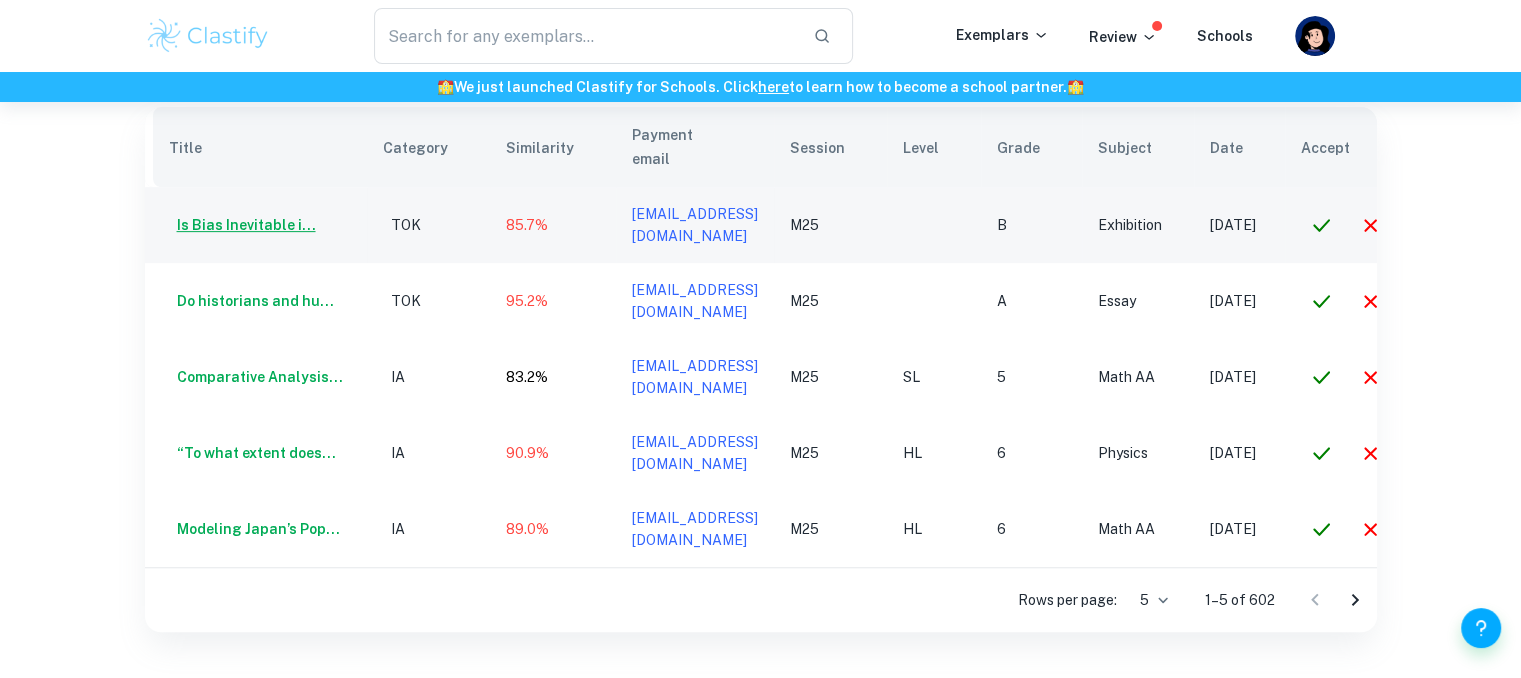 click on "Is Bias Inevitable i..." at bounding box center [242, 225] 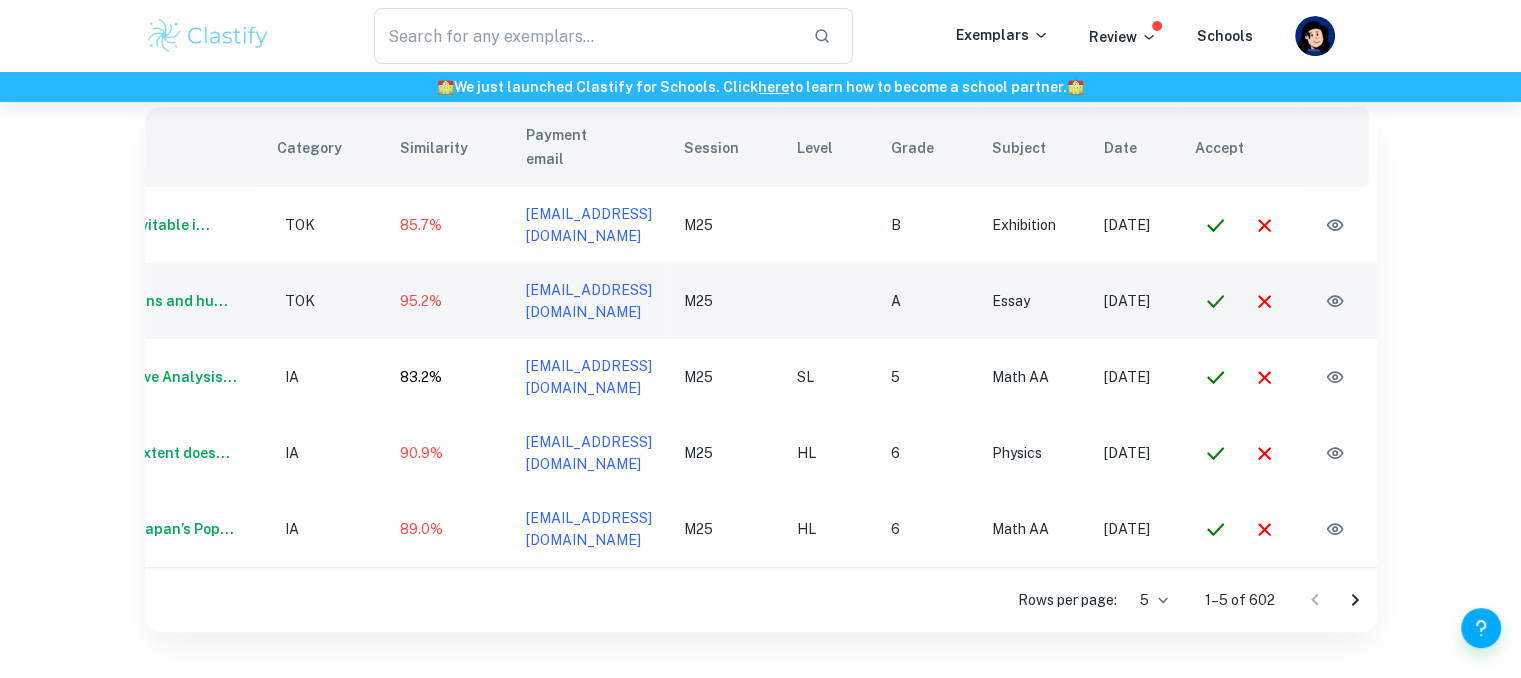scroll, scrollTop: 0, scrollLeft: 138, axis: horizontal 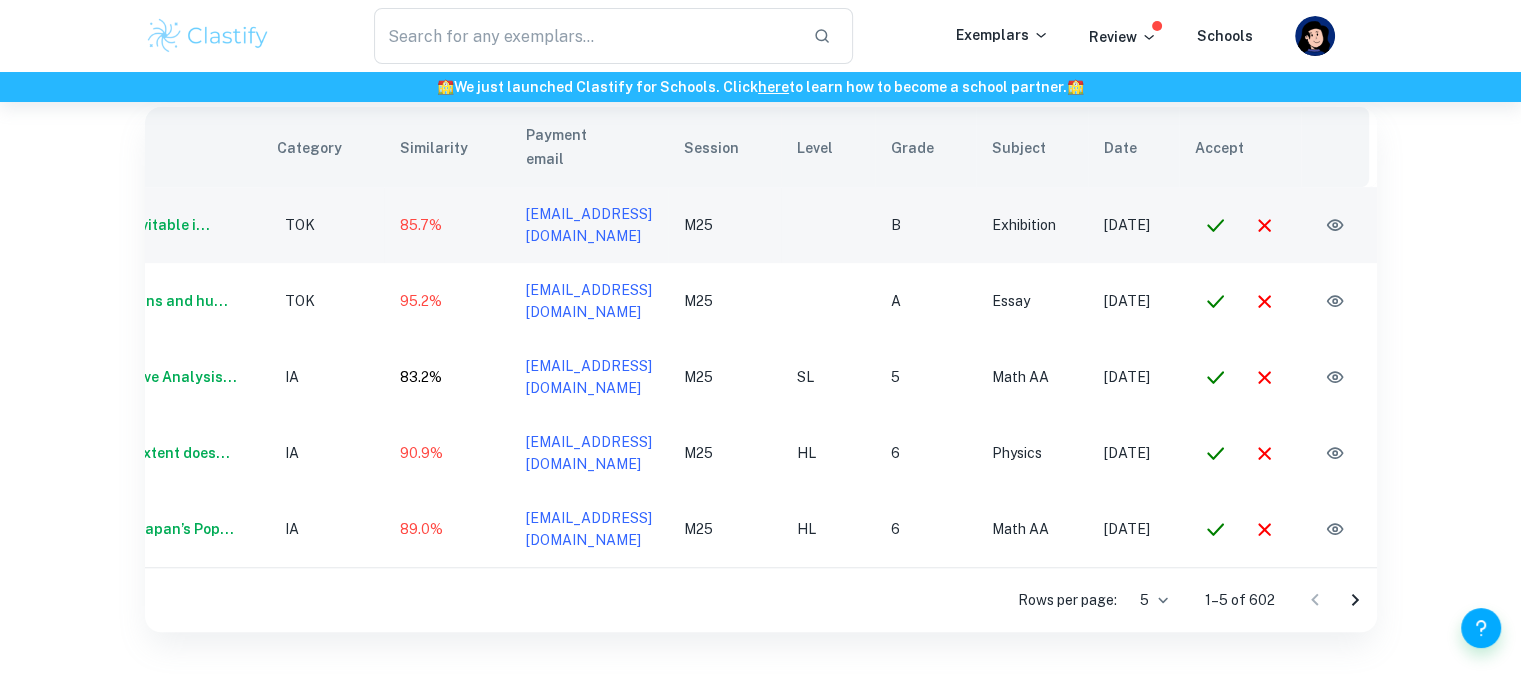 click 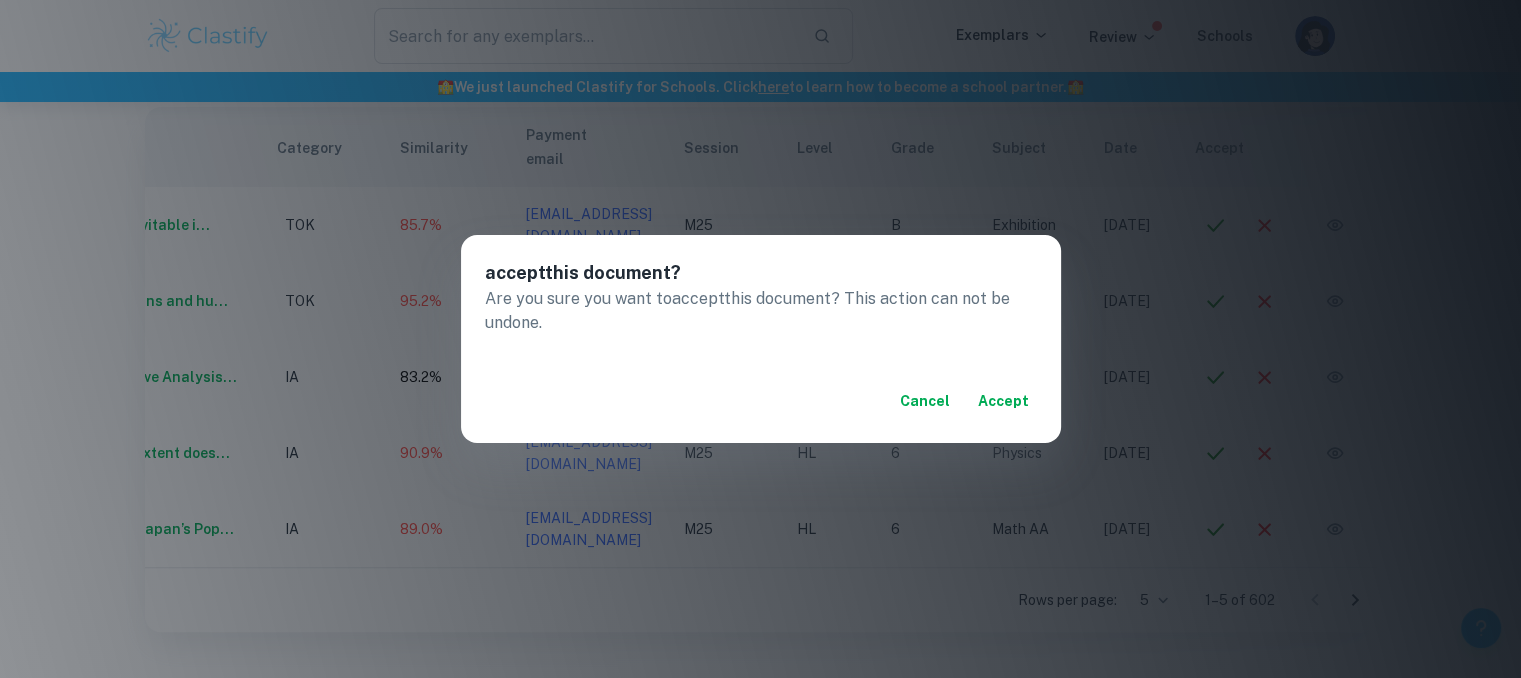click on "accept" at bounding box center [1003, 401] 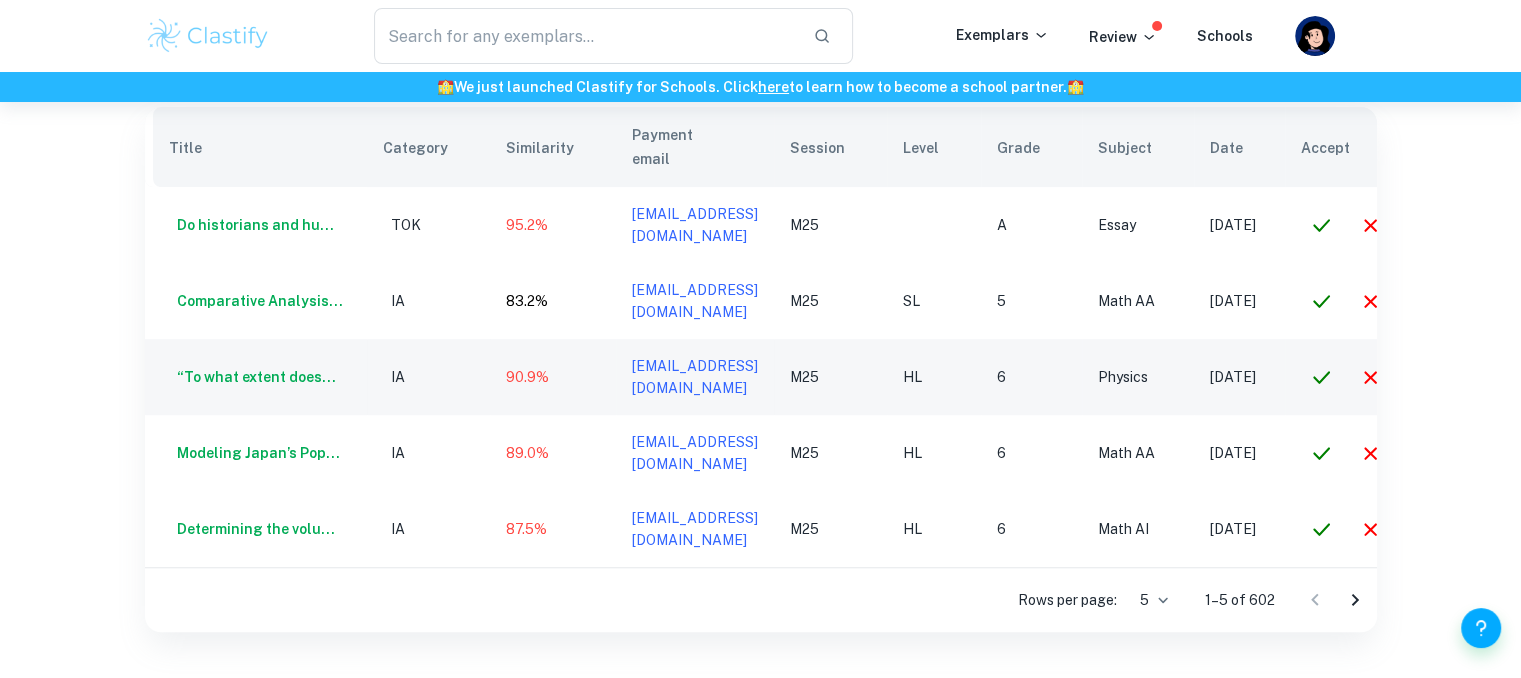 scroll, scrollTop: 0, scrollLeft: 145, axis: horizontal 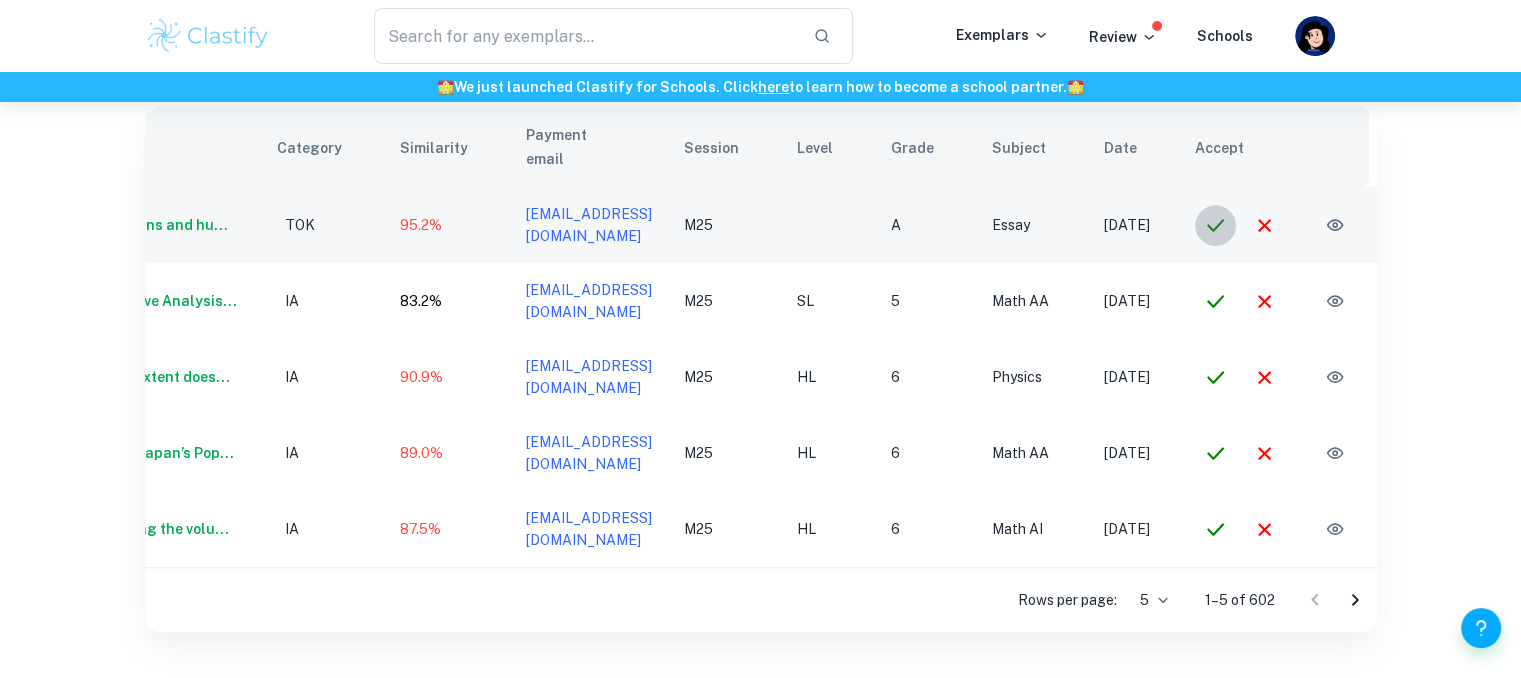 click 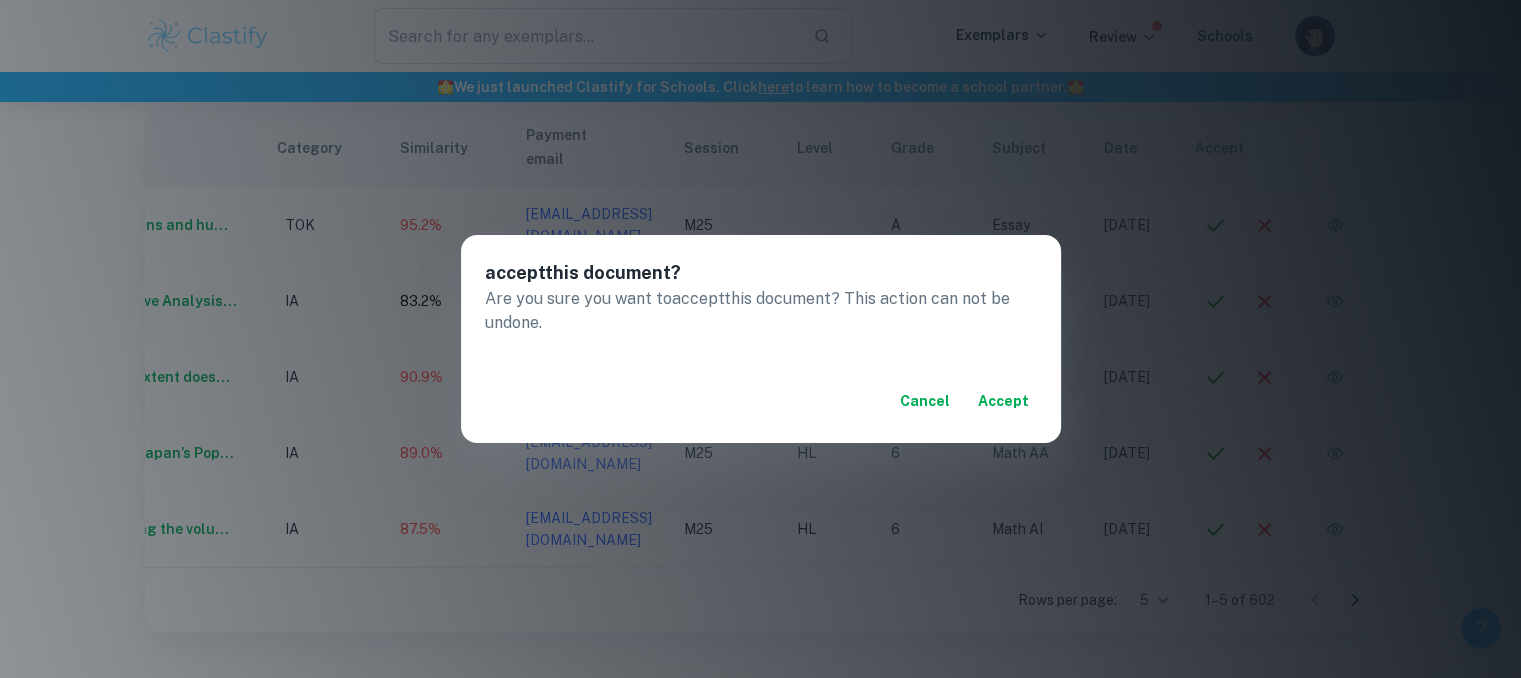 click on "accept" at bounding box center [1003, 401] 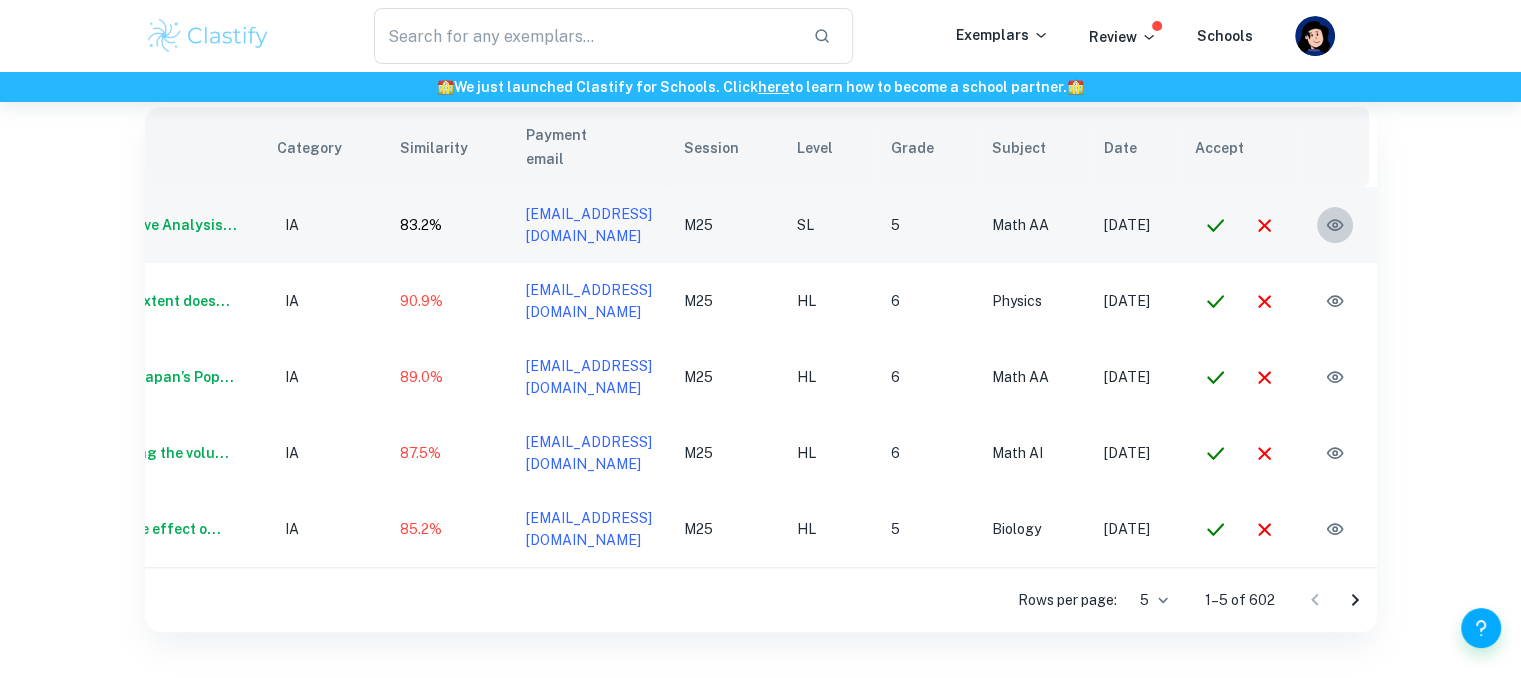 click 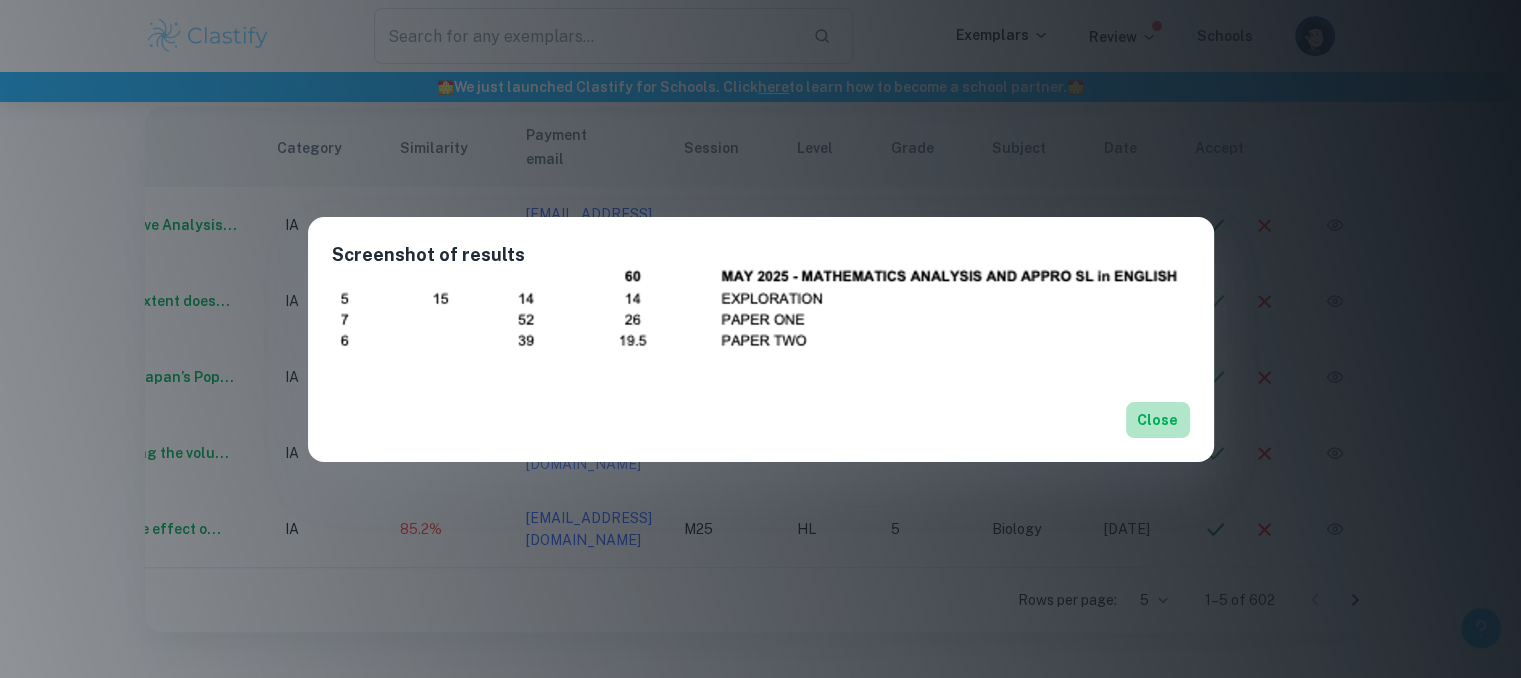 click on "Close" at bounding box center (1158, 420) 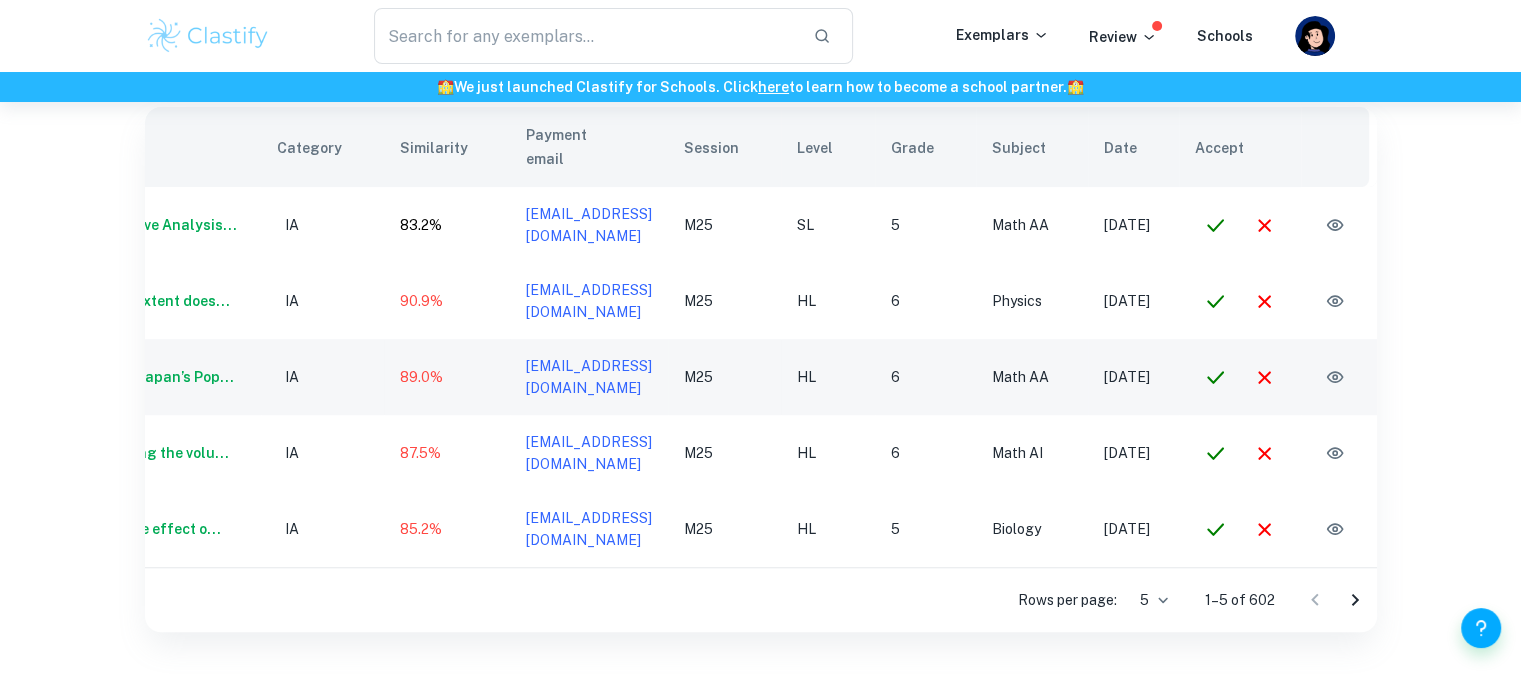 scroll, scrollTop: 0, scrollLeft: 0, axis: both 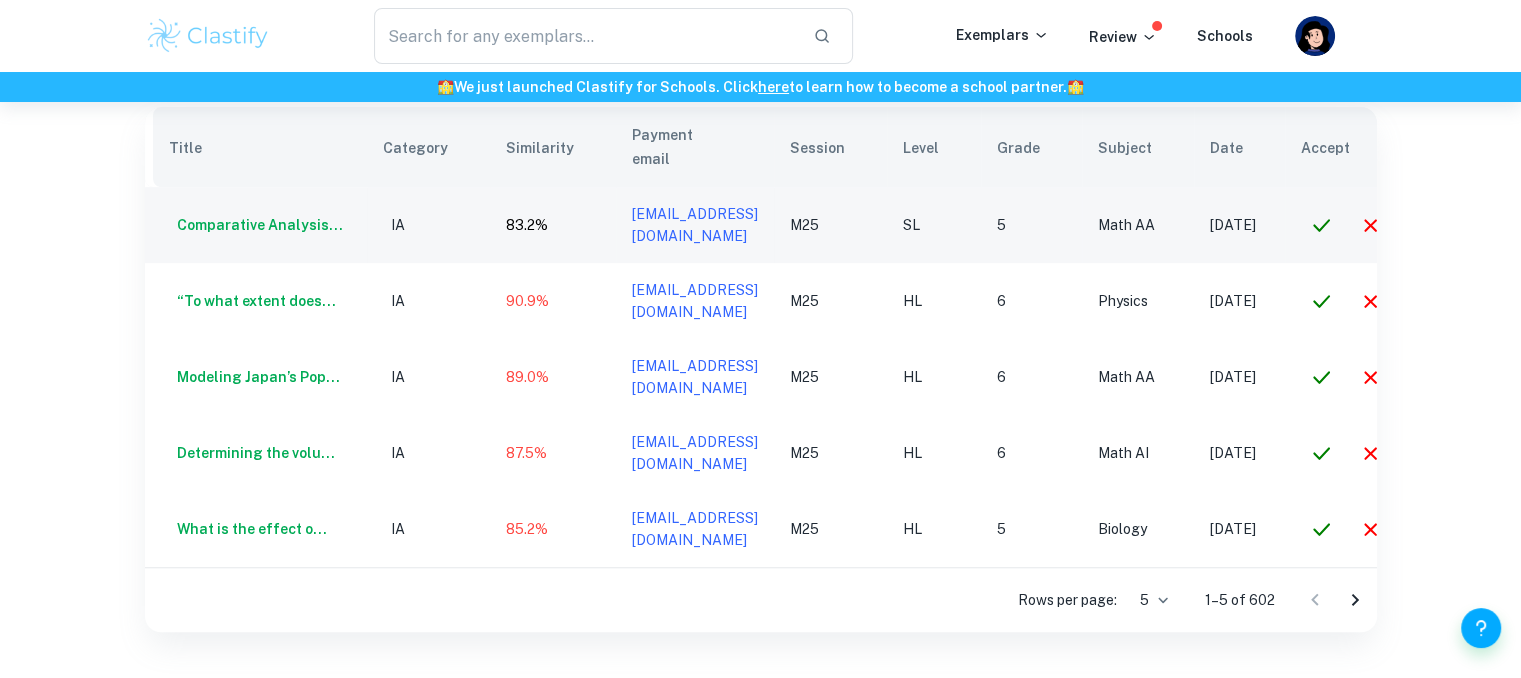 click 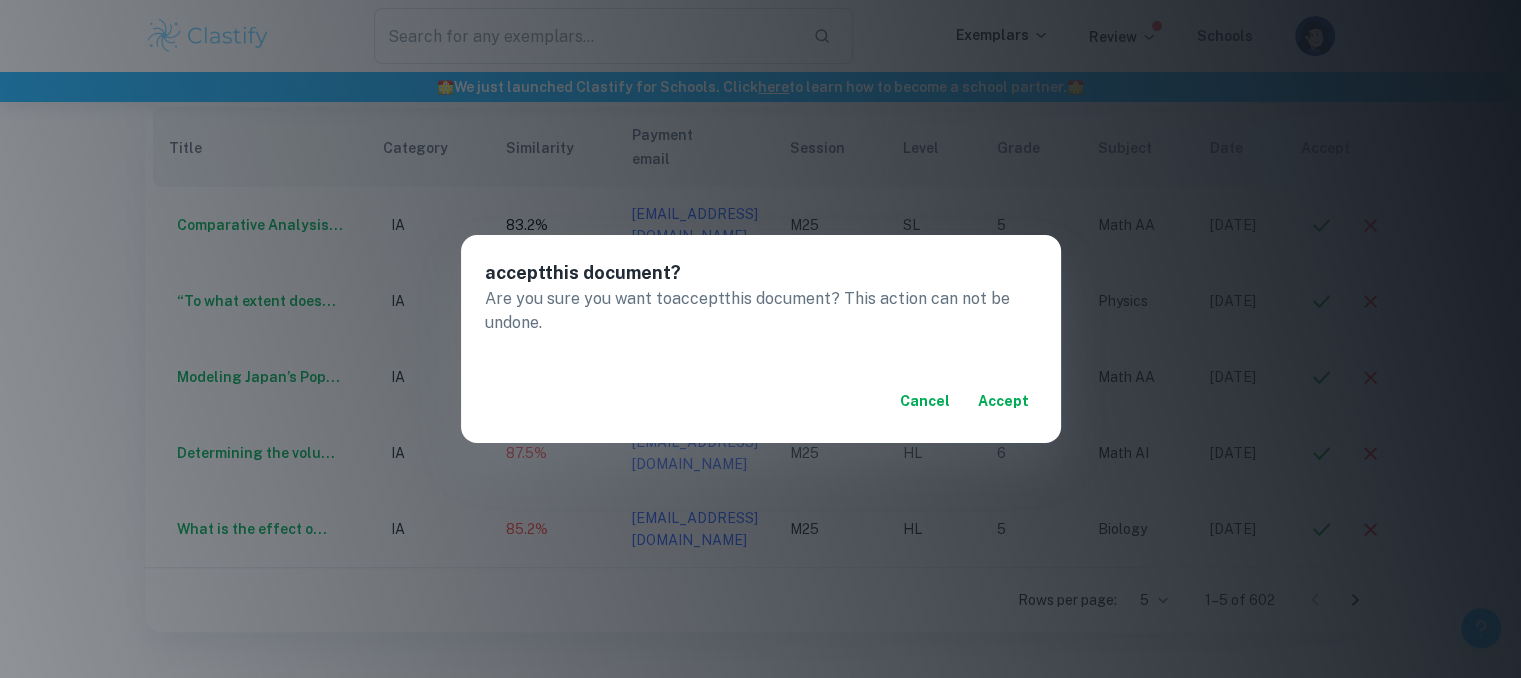 click on "accept" at bounding box center (1003, 401) 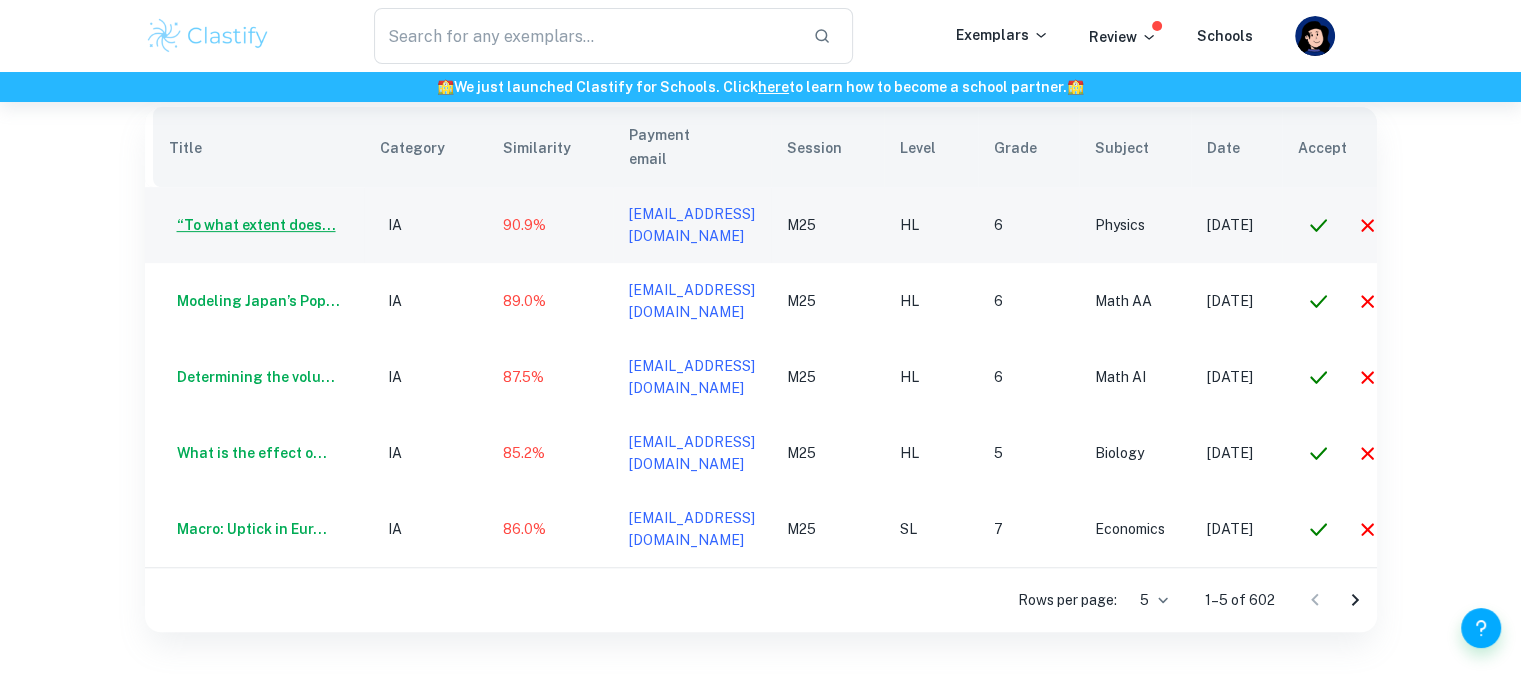click on "“To what extent does..." at bounding box center (252, 225) 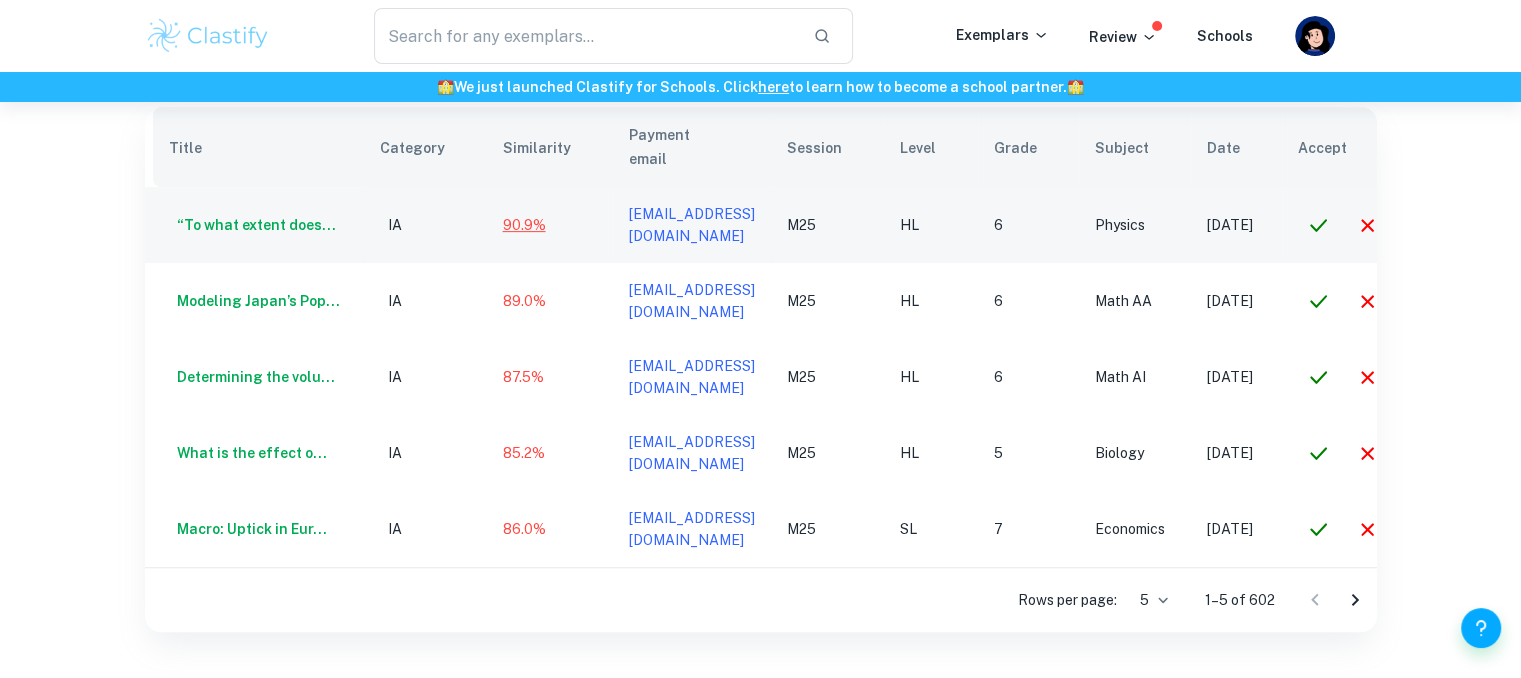 click on "90.9%" at bounding box center (524, 225) 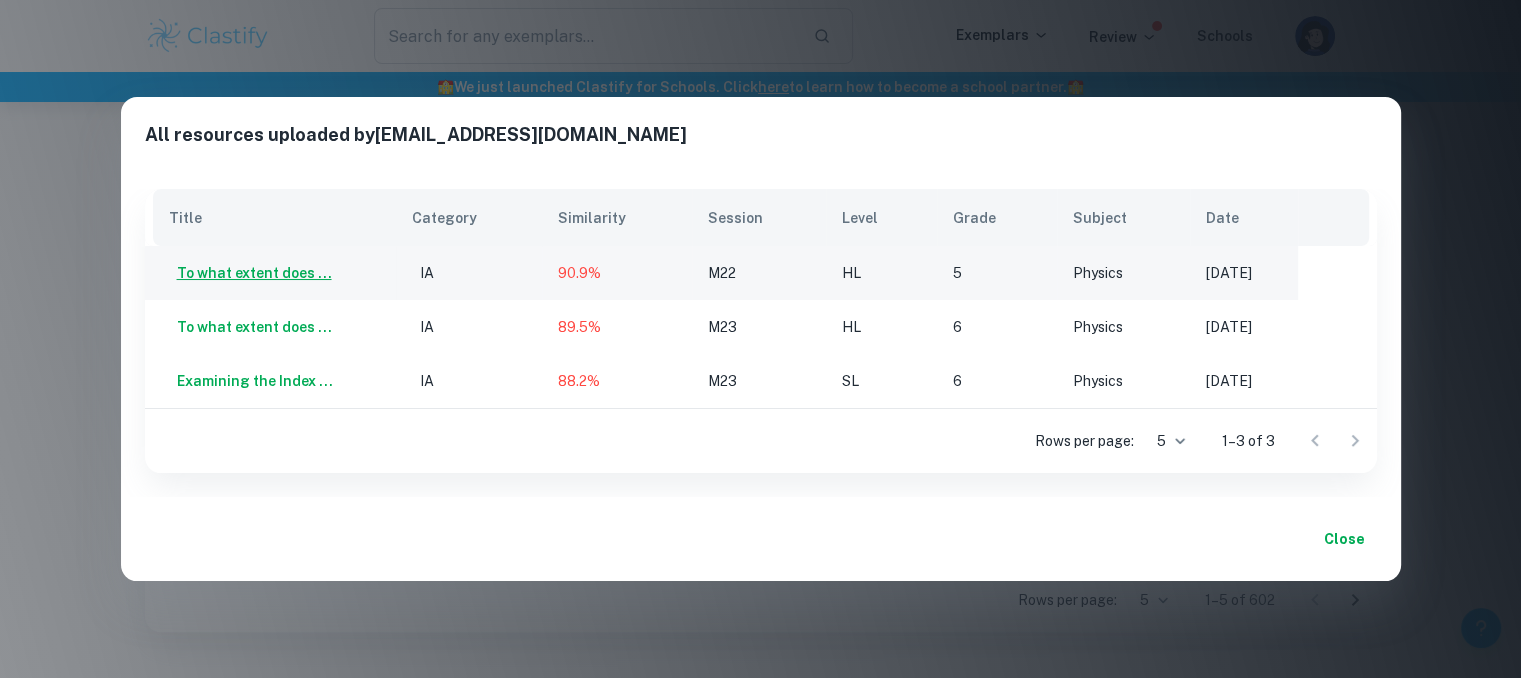 click on "To what extent does ..." at bounding box center (250, 273) 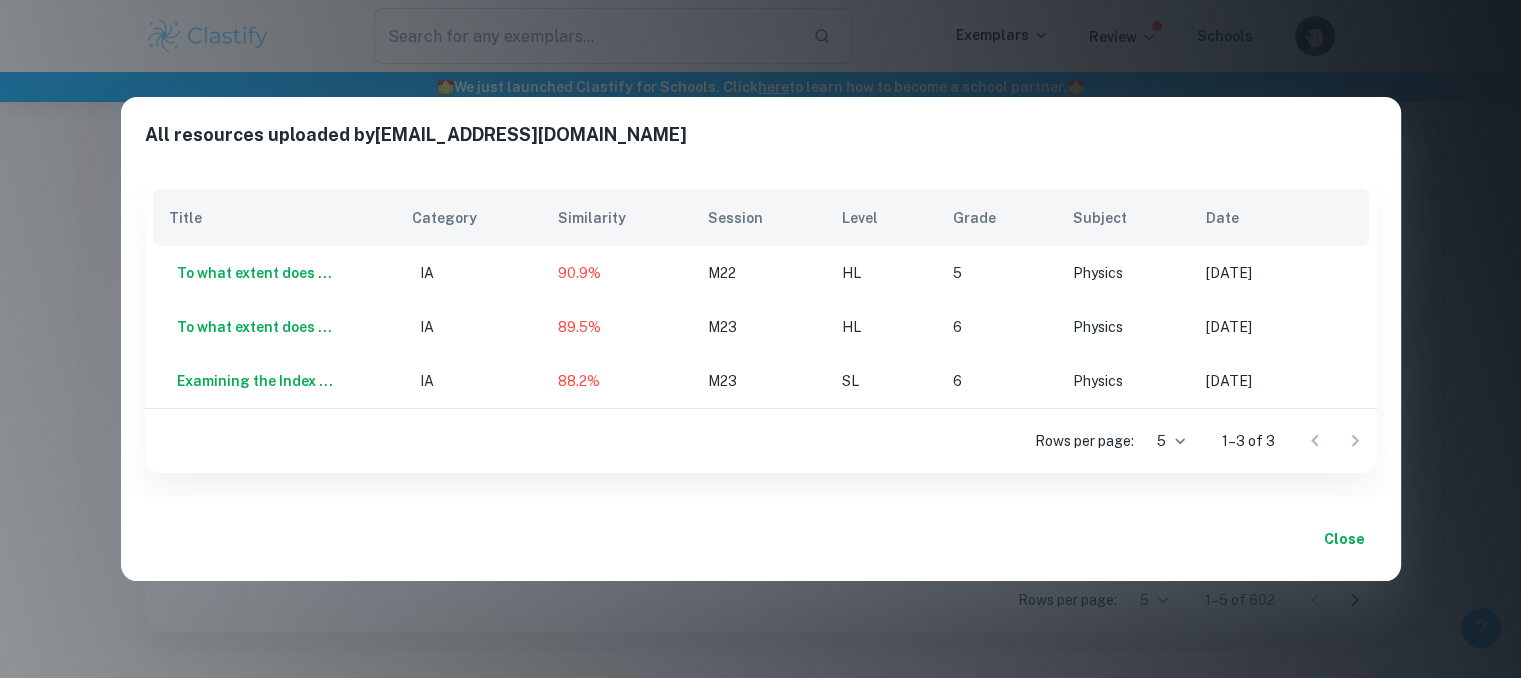 click on "Close" at bounding box center [1345, 539] 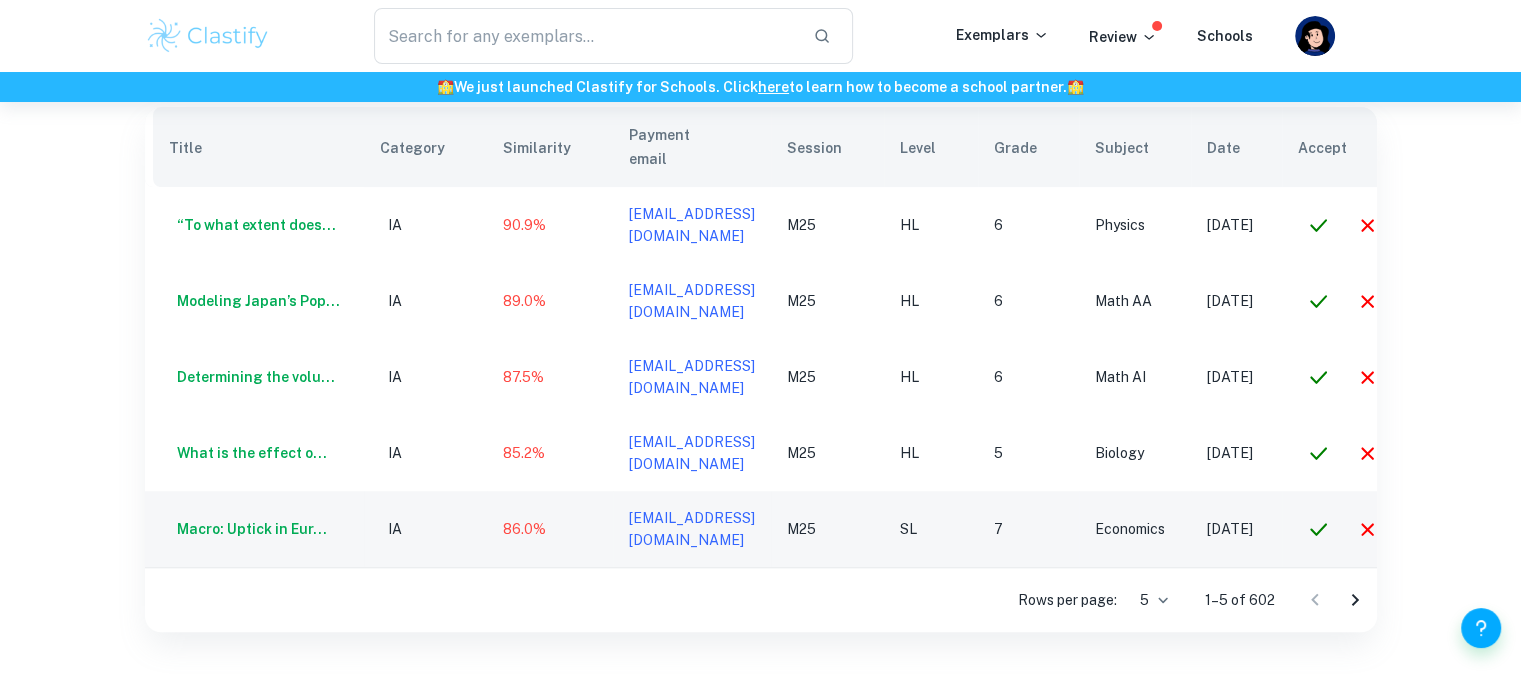 scroll, scrollTop: 0, scrollLeft: 143, axis: horizontal 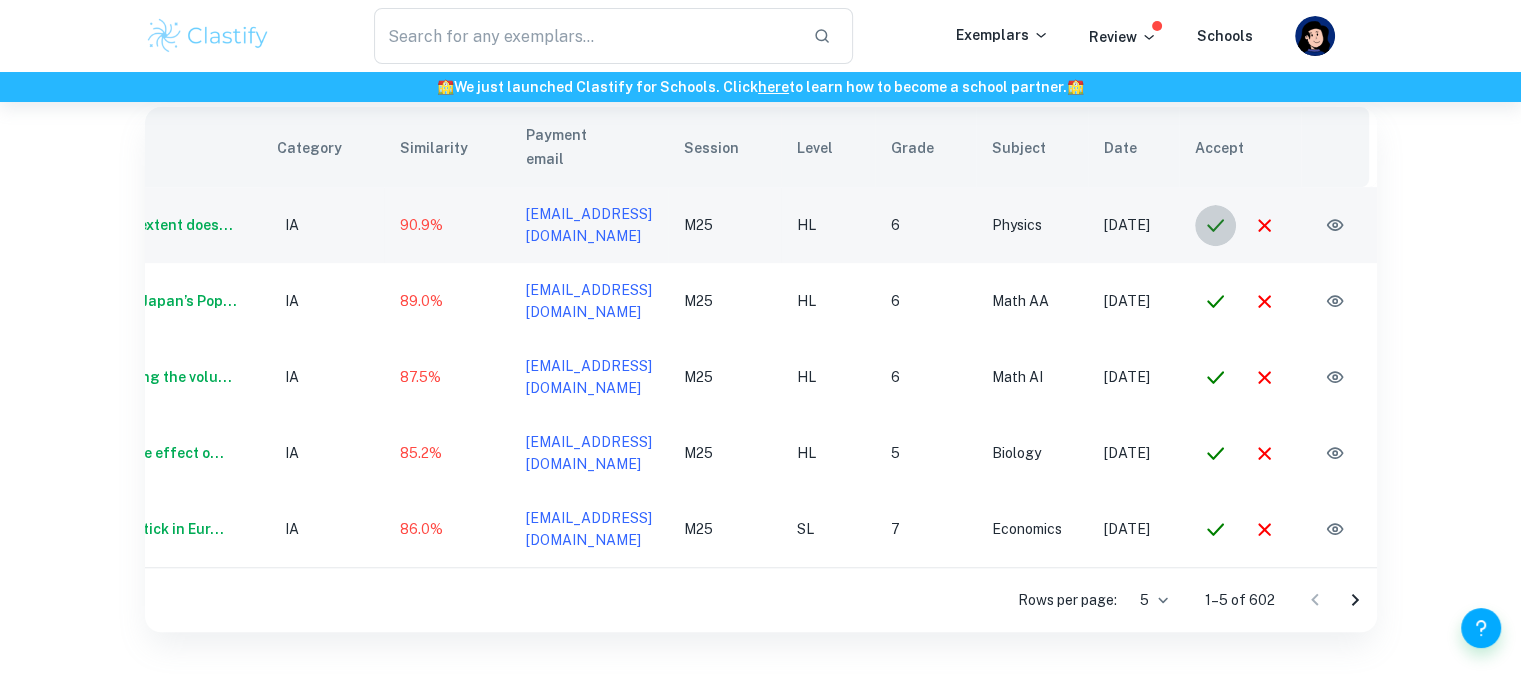 click at bounding box center (1215, 225) 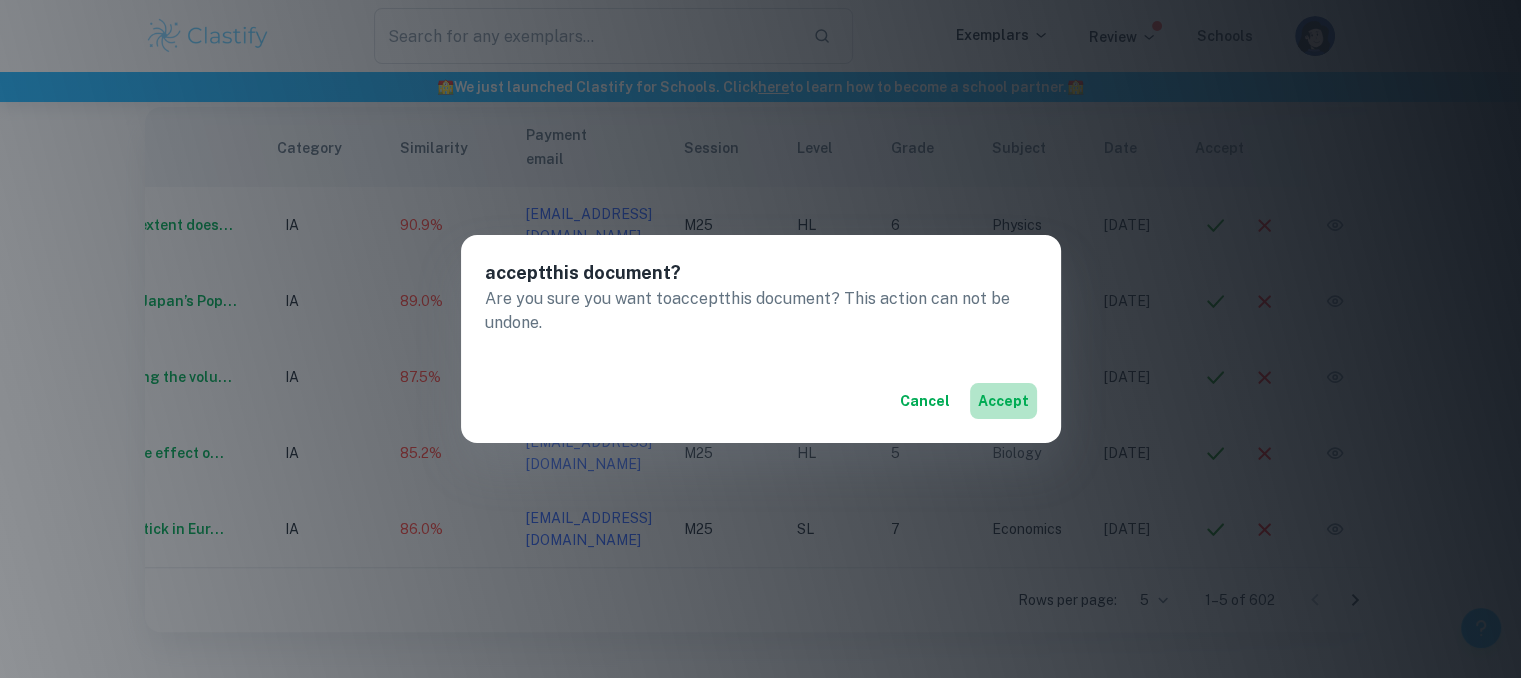 click on "accept" at bounding box center (1003, 401) 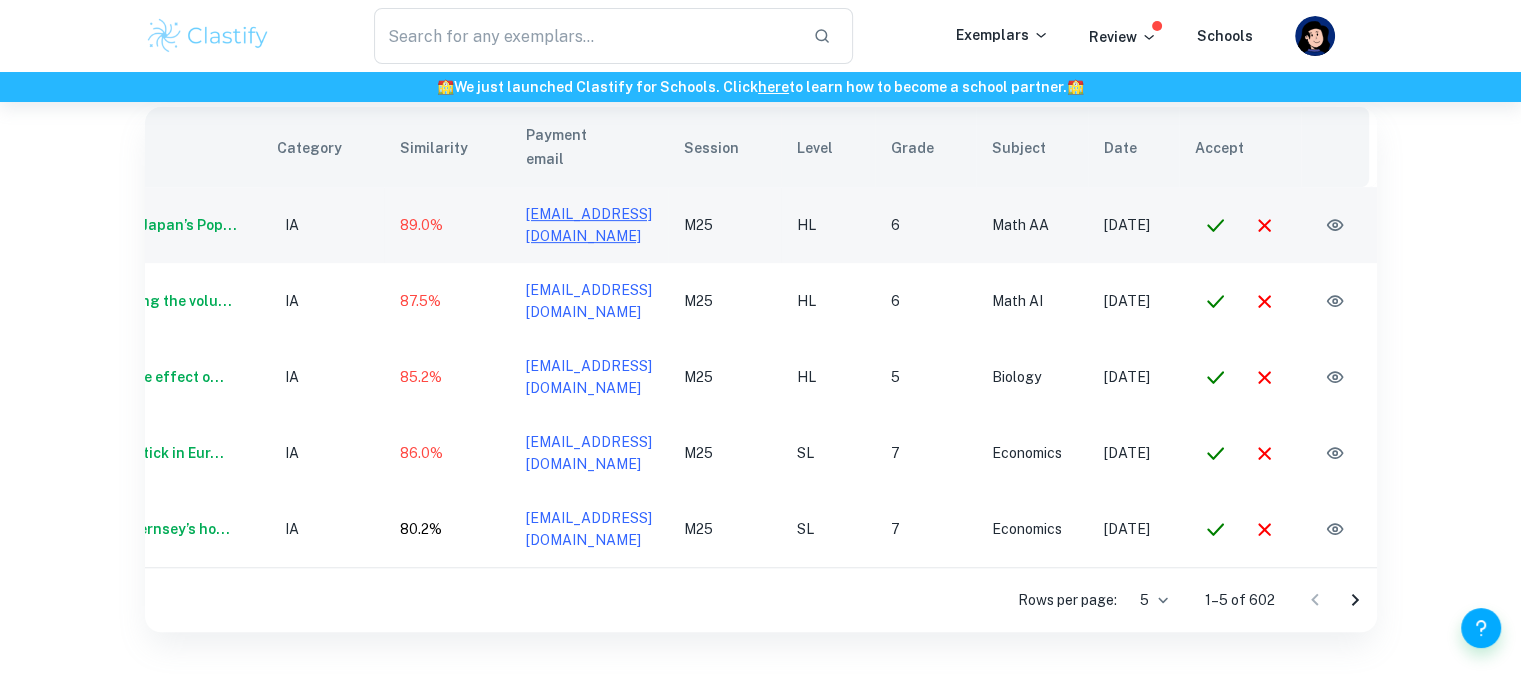 click on "xxomega2077xx@gmail.com" at bounding box center (589, 225) 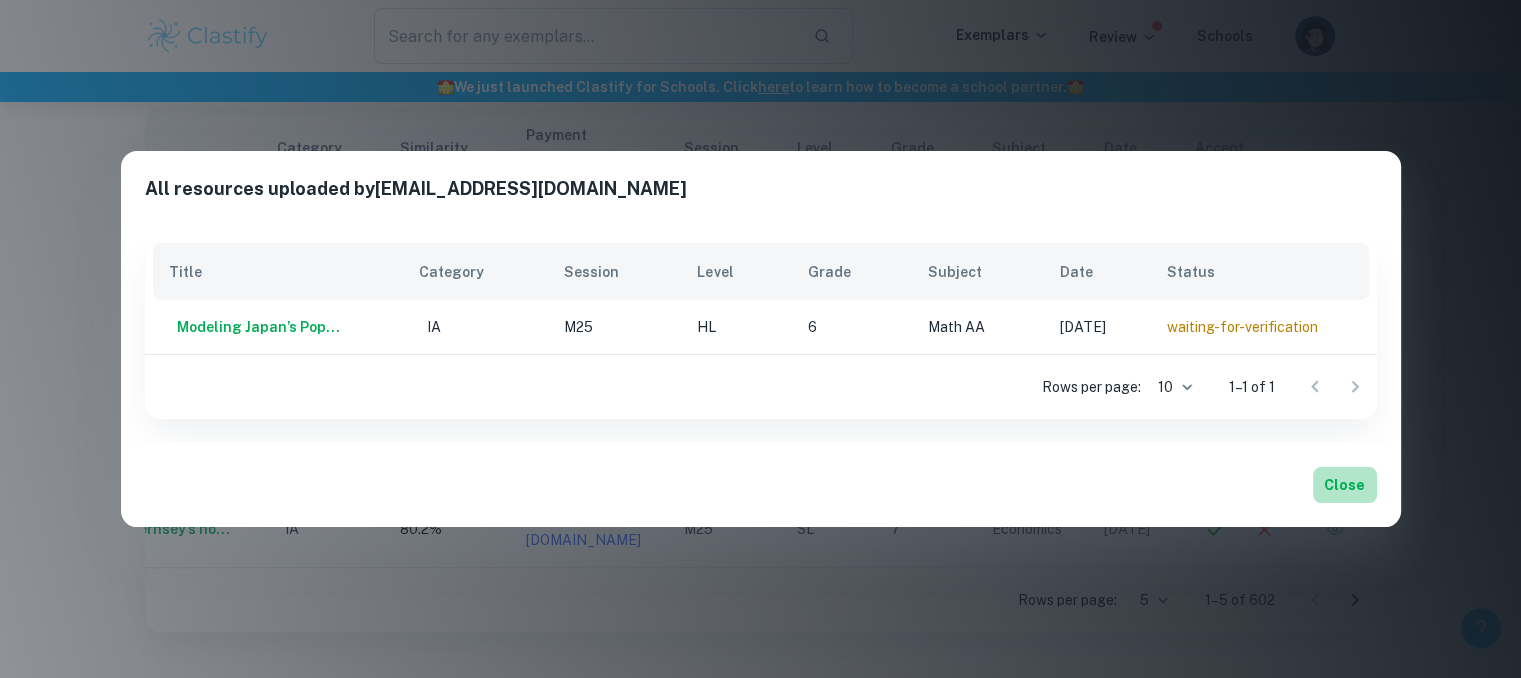 click on "Close" at bounding box center (1345, 485) 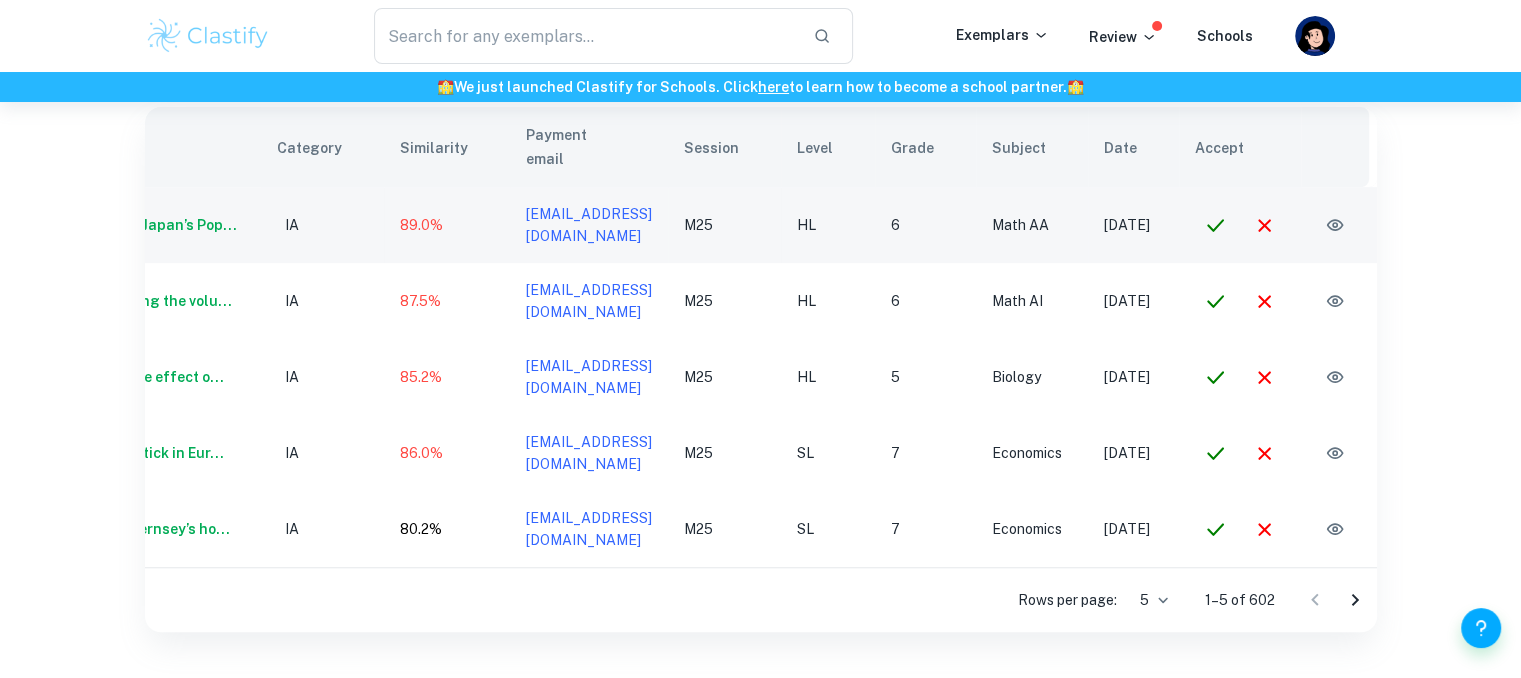 click 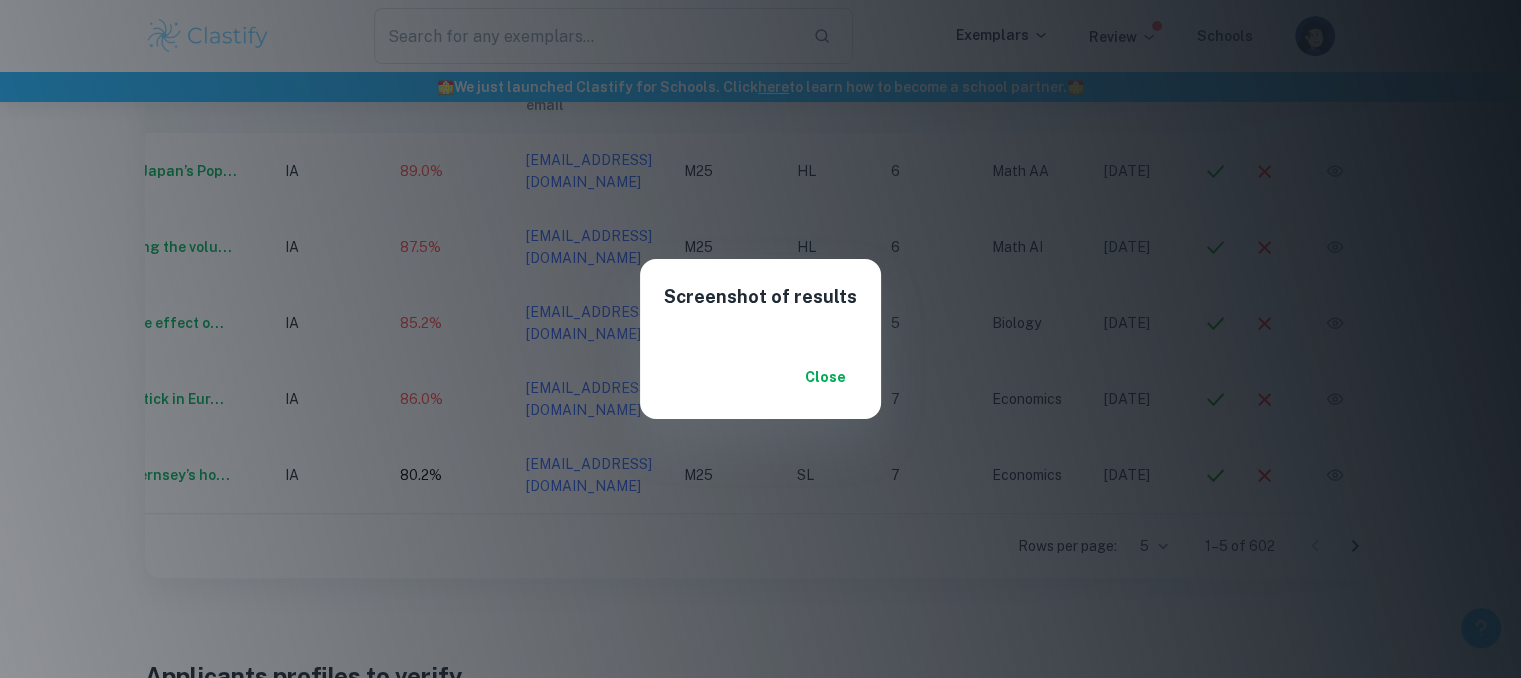 scroll, scrollTop: 756, scrollLeft: 0, axis: vertical 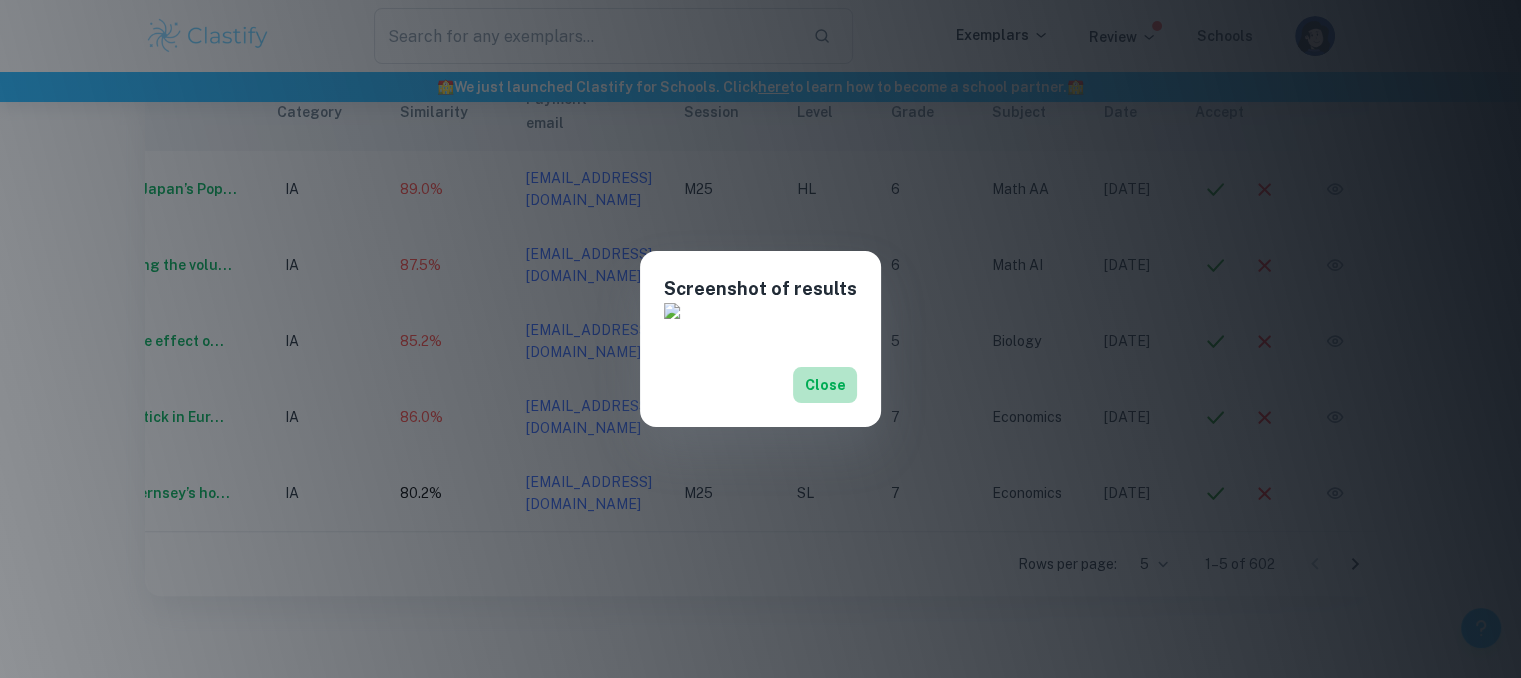 click on "Close" at bounding box center (825, 385) 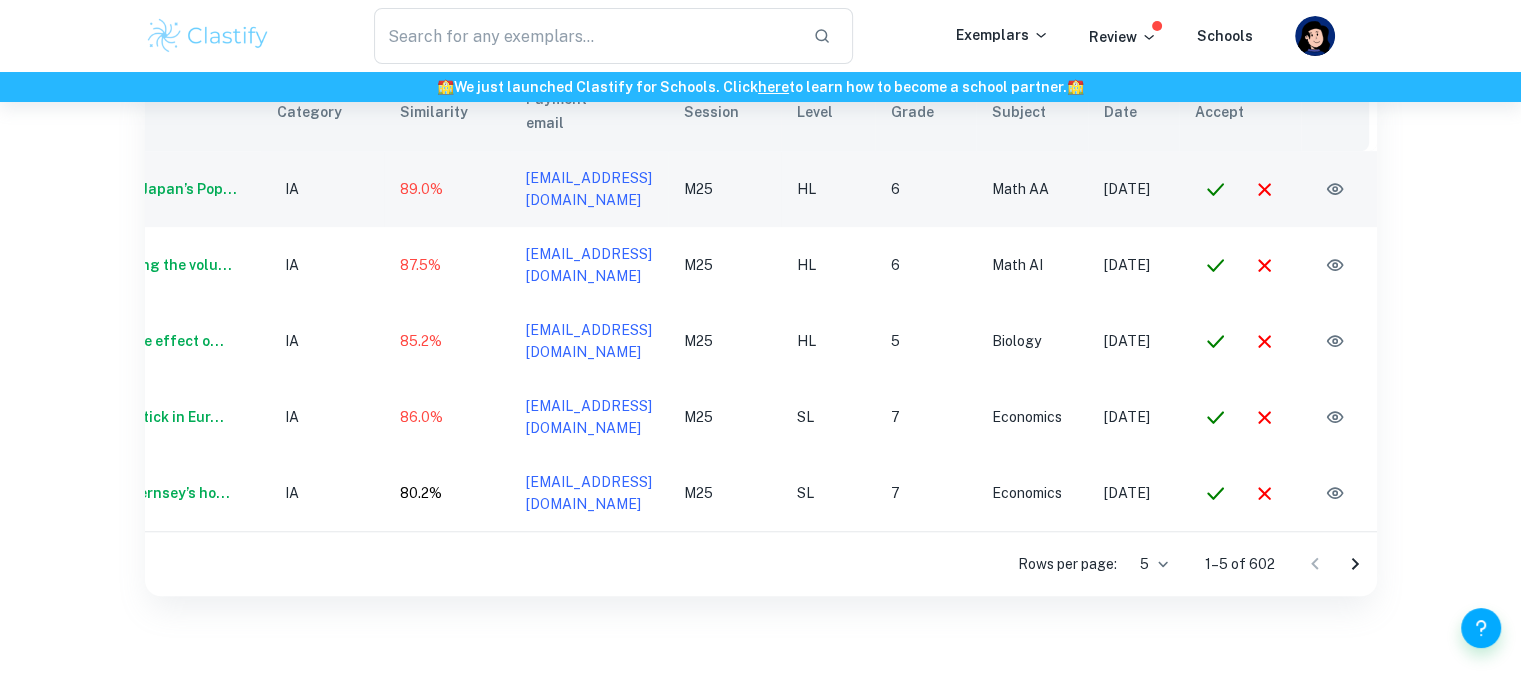 click 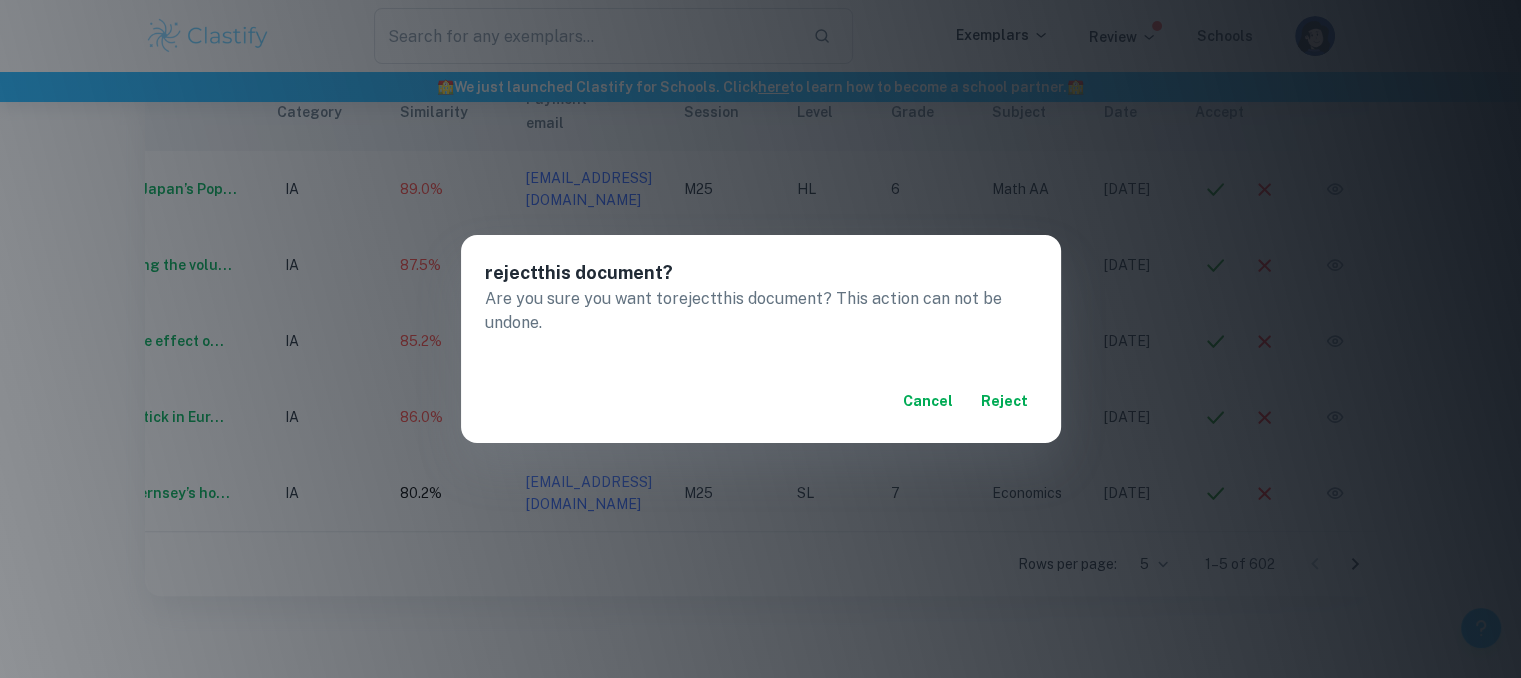 click on "reject" at bounding box center [1005, 401] 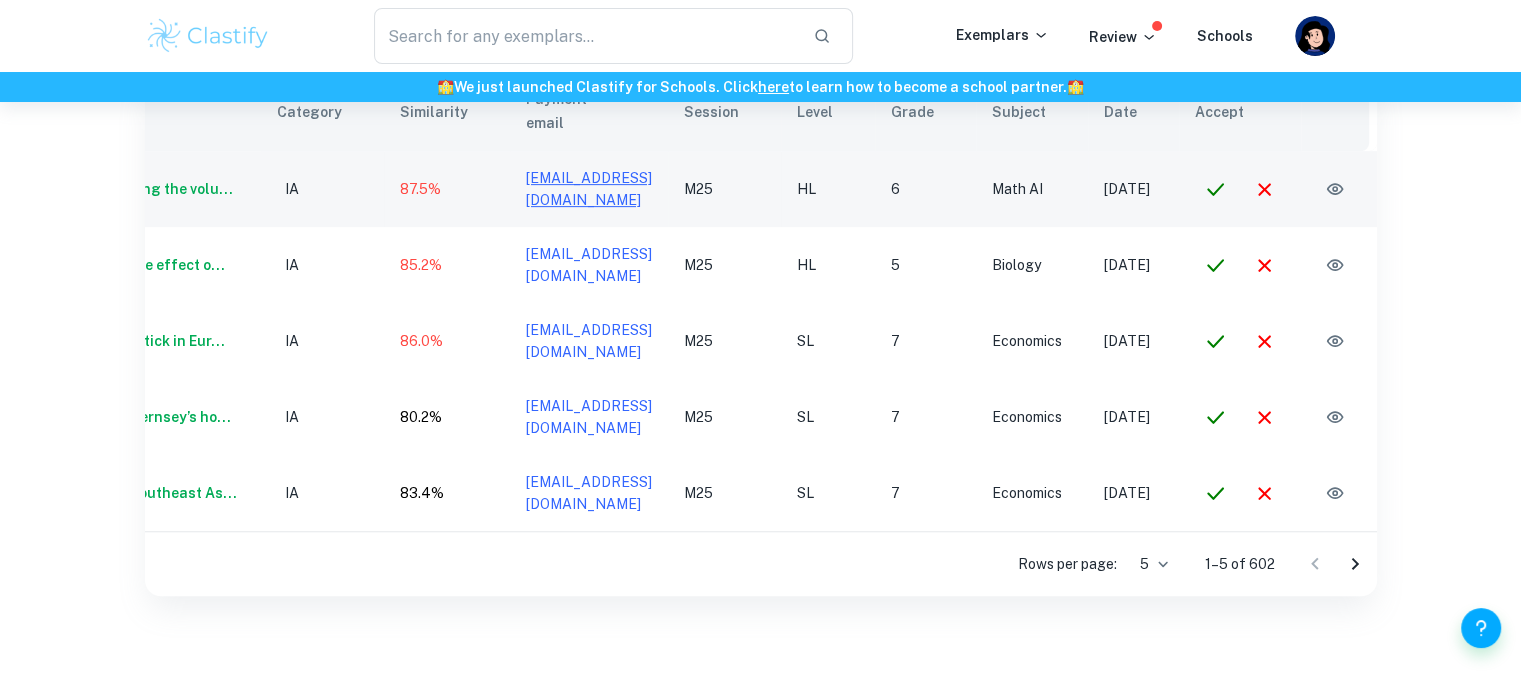 click on "shurabil1245@gmail.com" at bounding box center (589, 189) 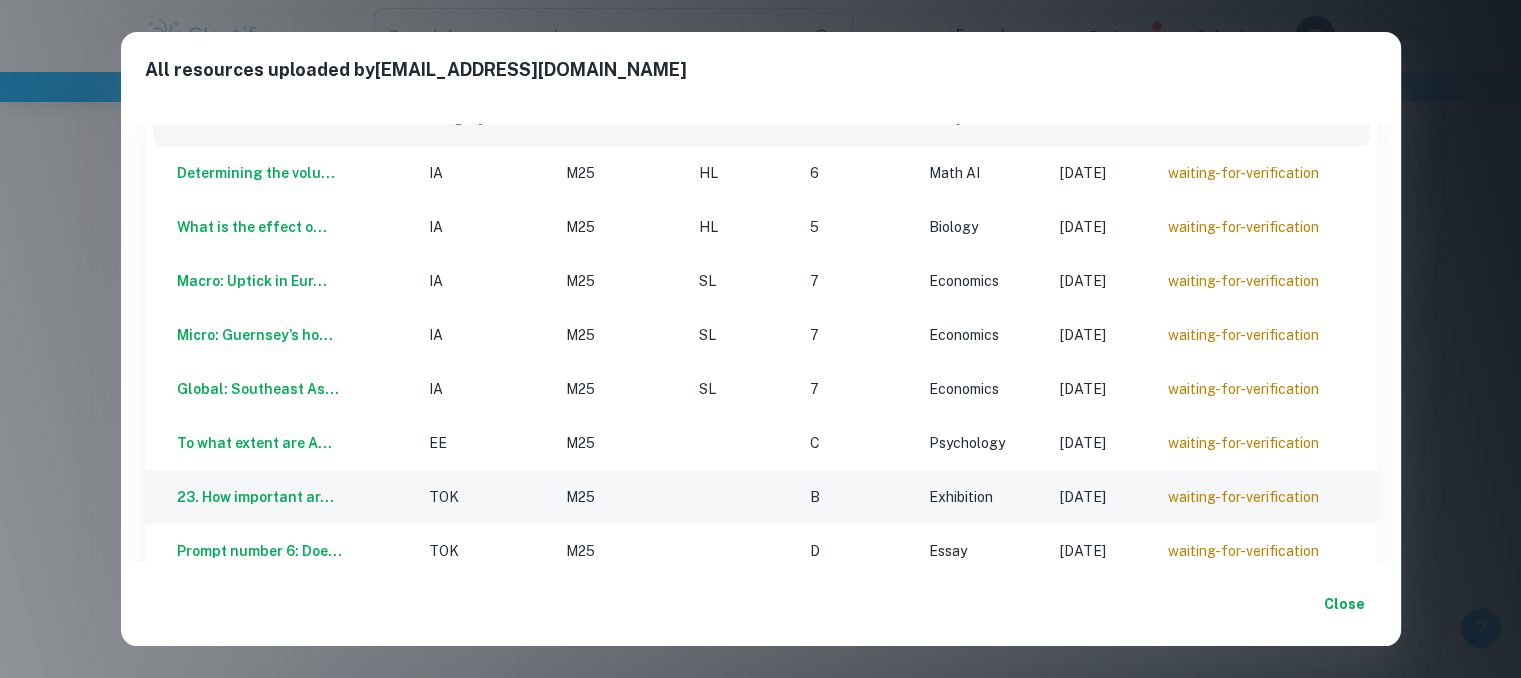 scroll, scrollTop: 0, scrollLeft: 0, axis: both 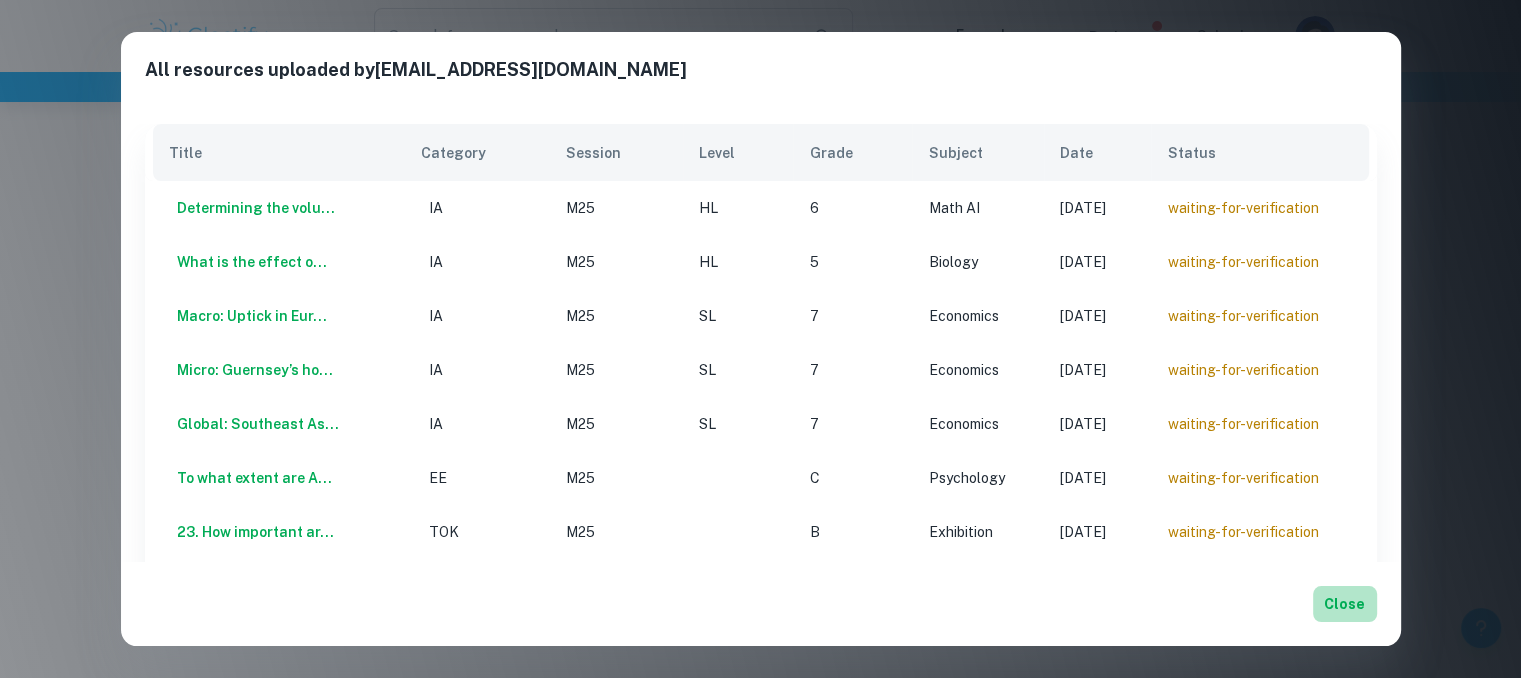 click on "Close" at bounding box center [1345, 604] 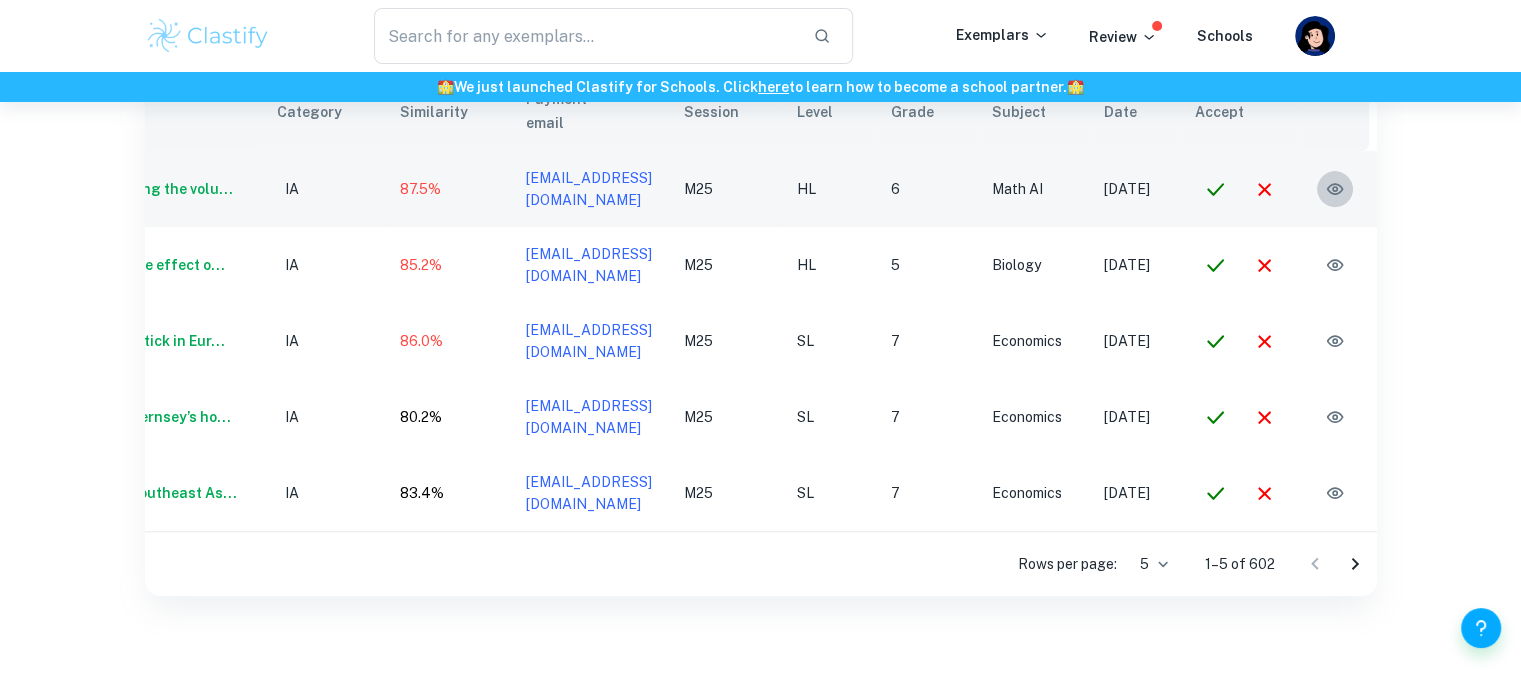 click 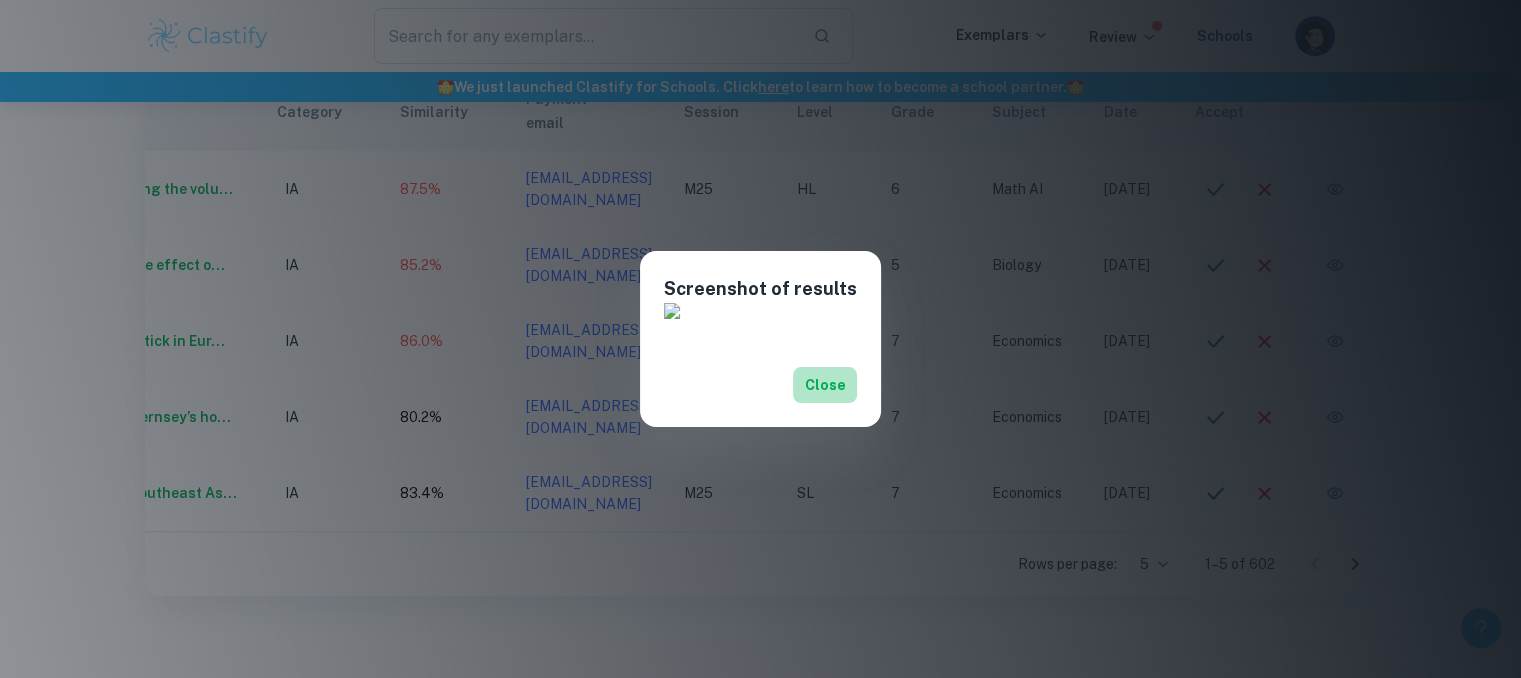 click on "Close" at bounding box center [825, 385] 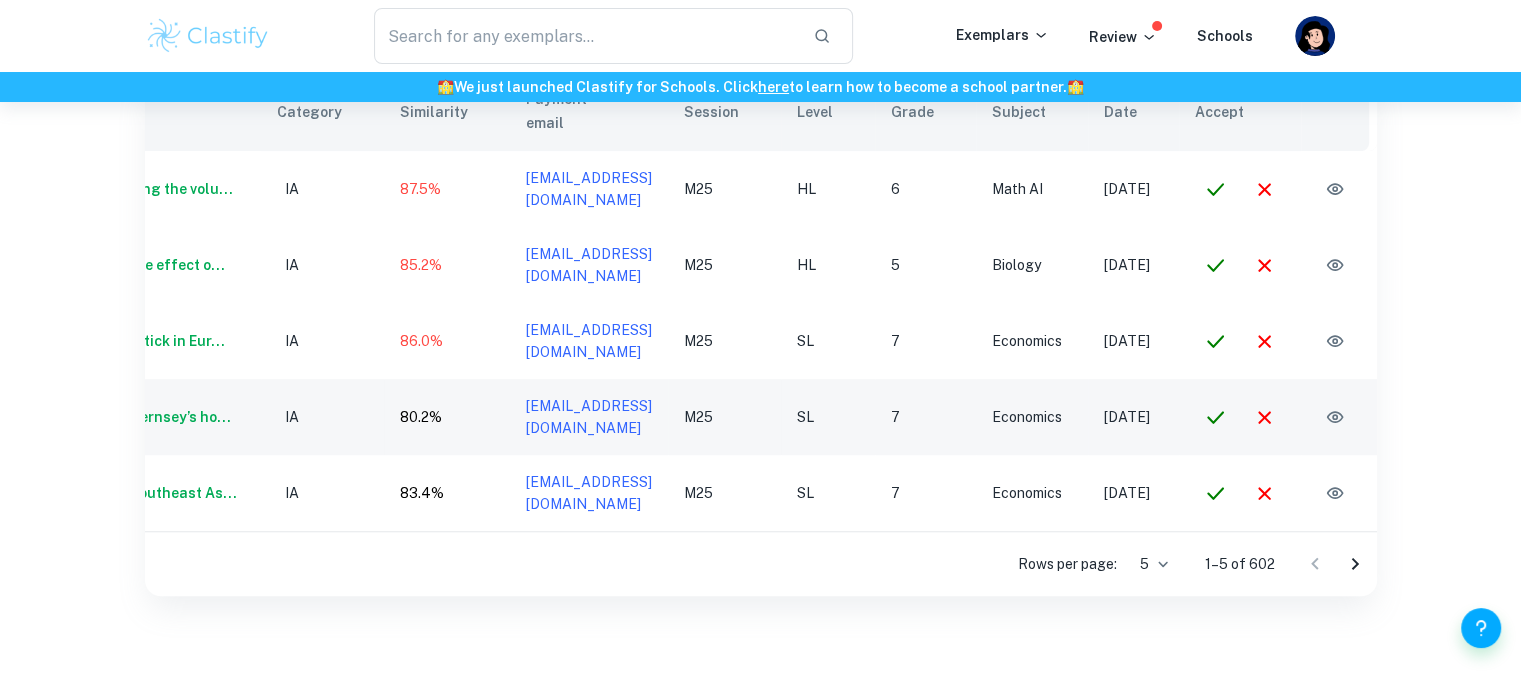 scroll, scrollTop: 0, scrollLeft: 0, axis: both 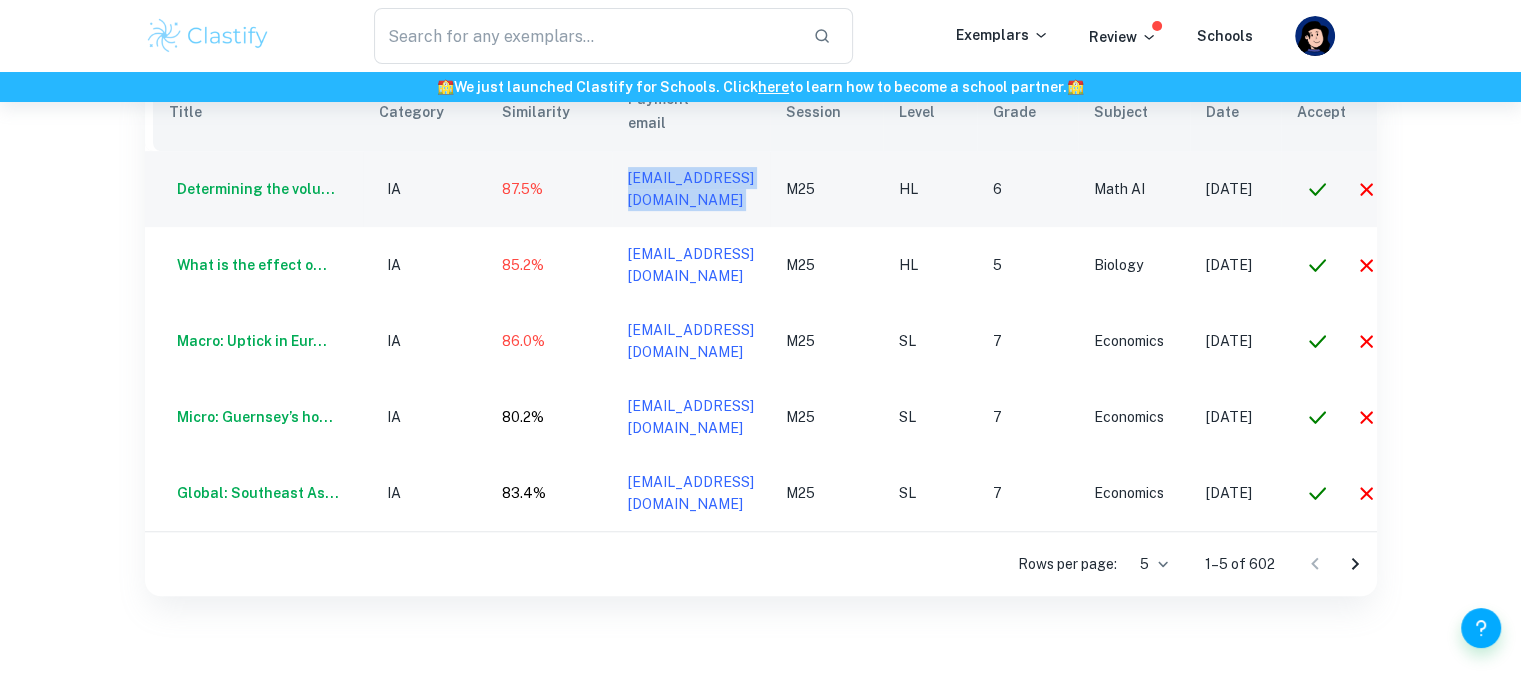 drag, startPoint x: 577, startPoint y: 176, endPoint x: 548, endPoint y: 180, distance: 29.274563 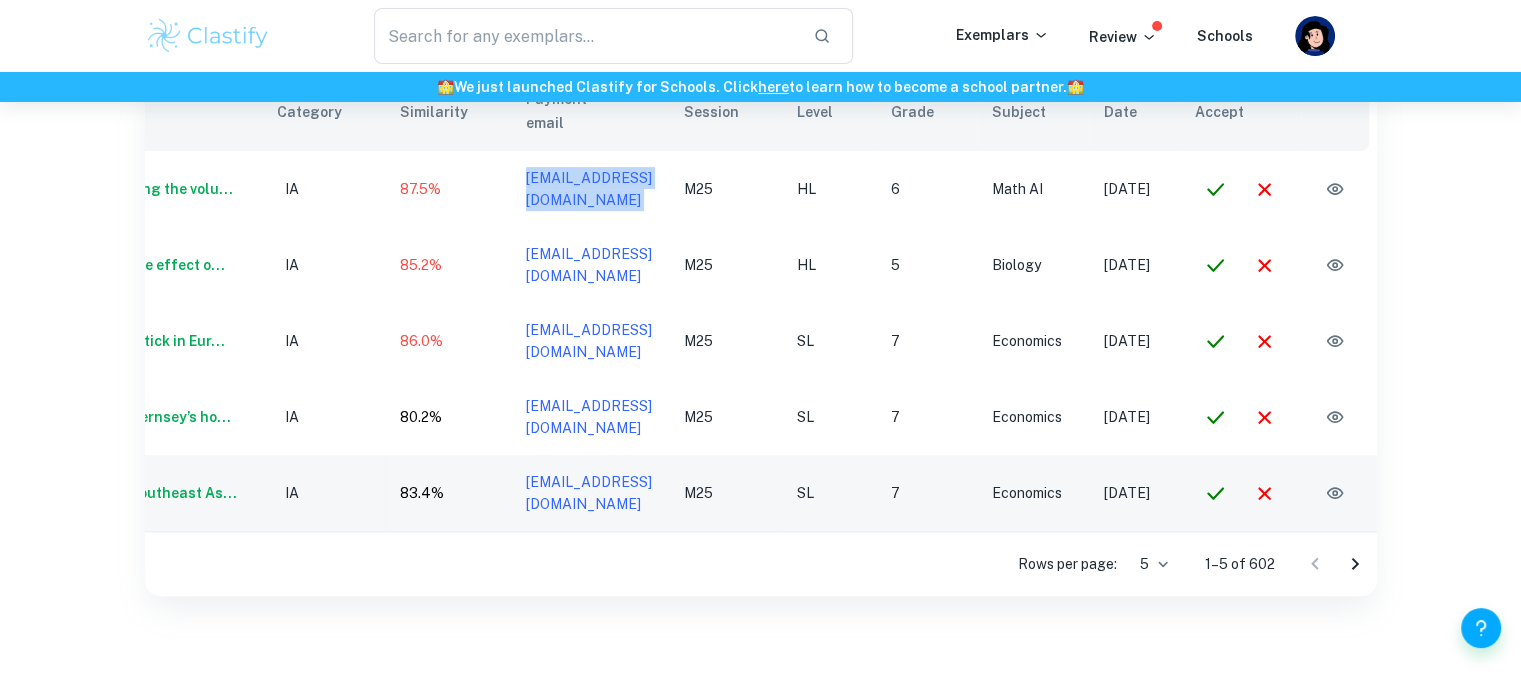 scroll, scrollTop: 0, scrollLeft: 115, axis: horizontal 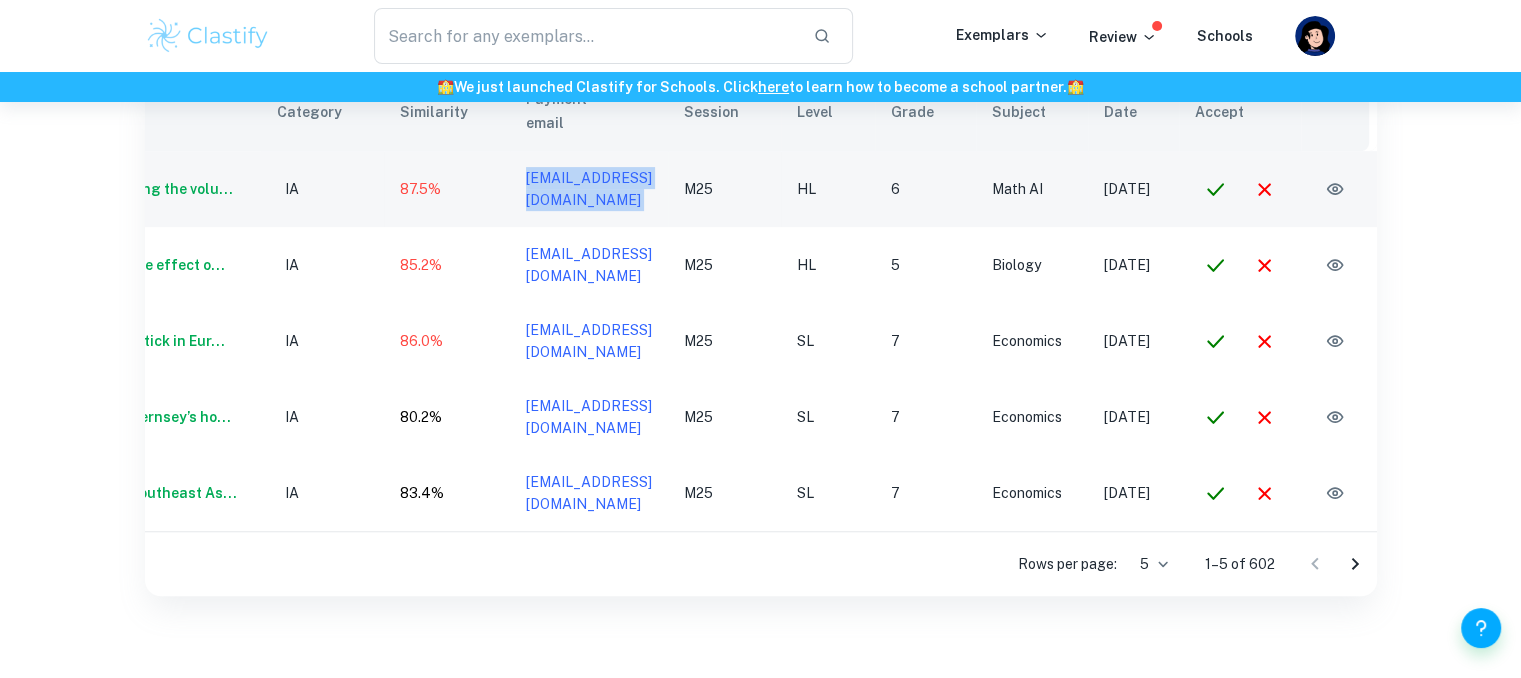 click 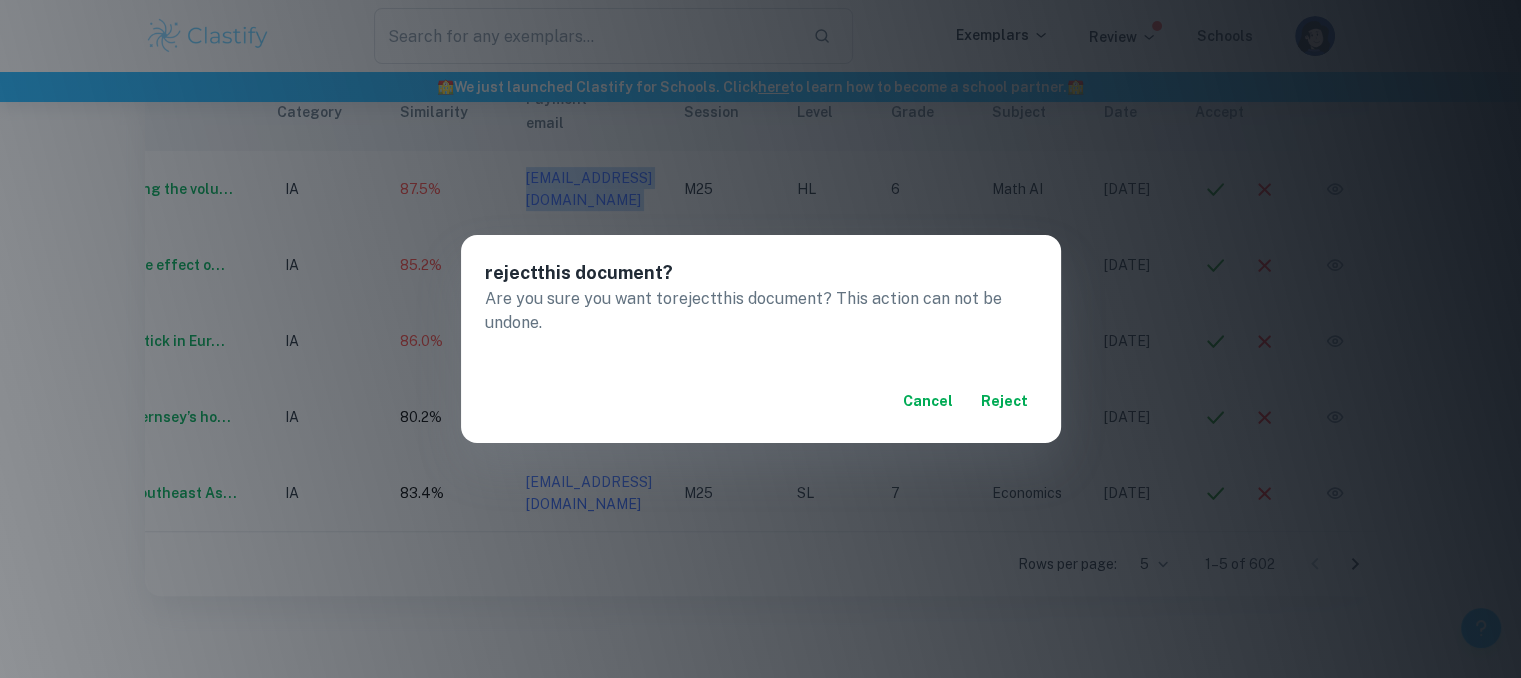 click on "reject" at bounding box center (1005, 401) 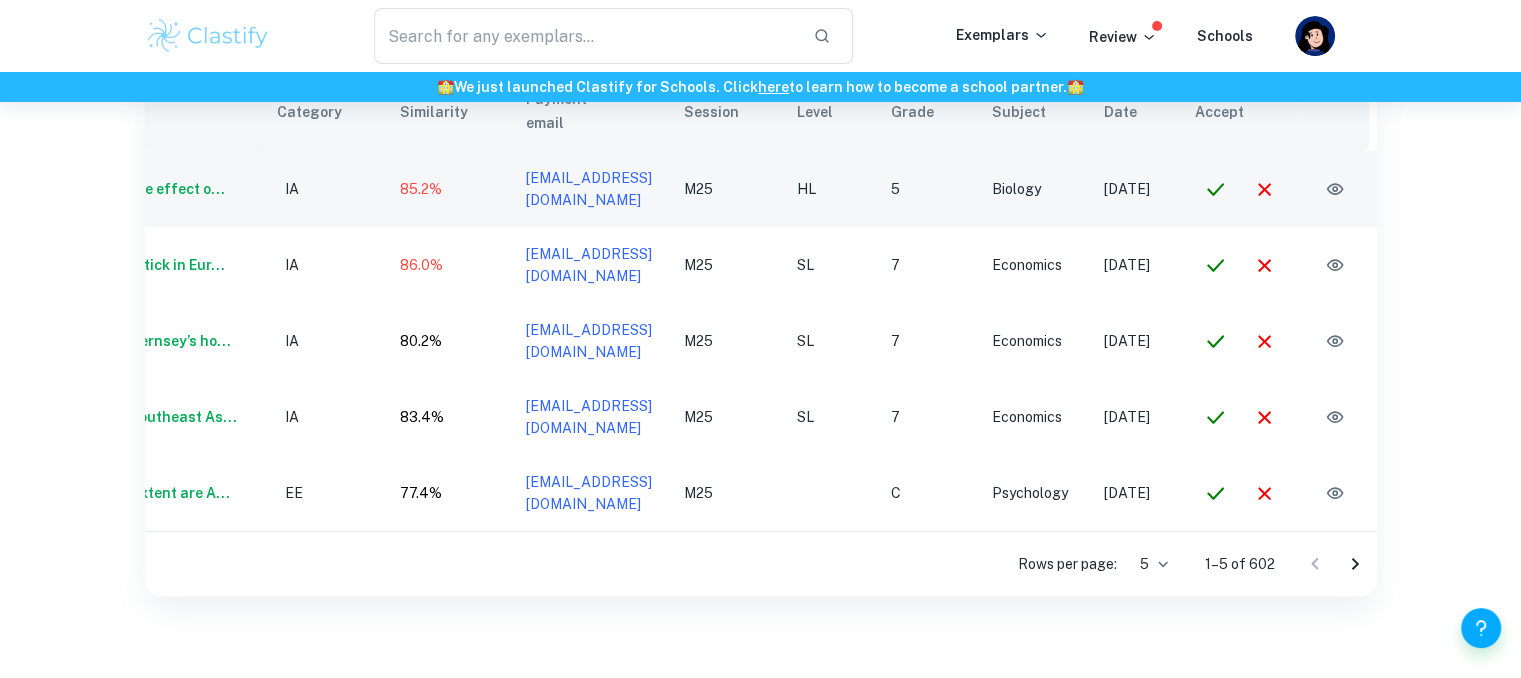 click 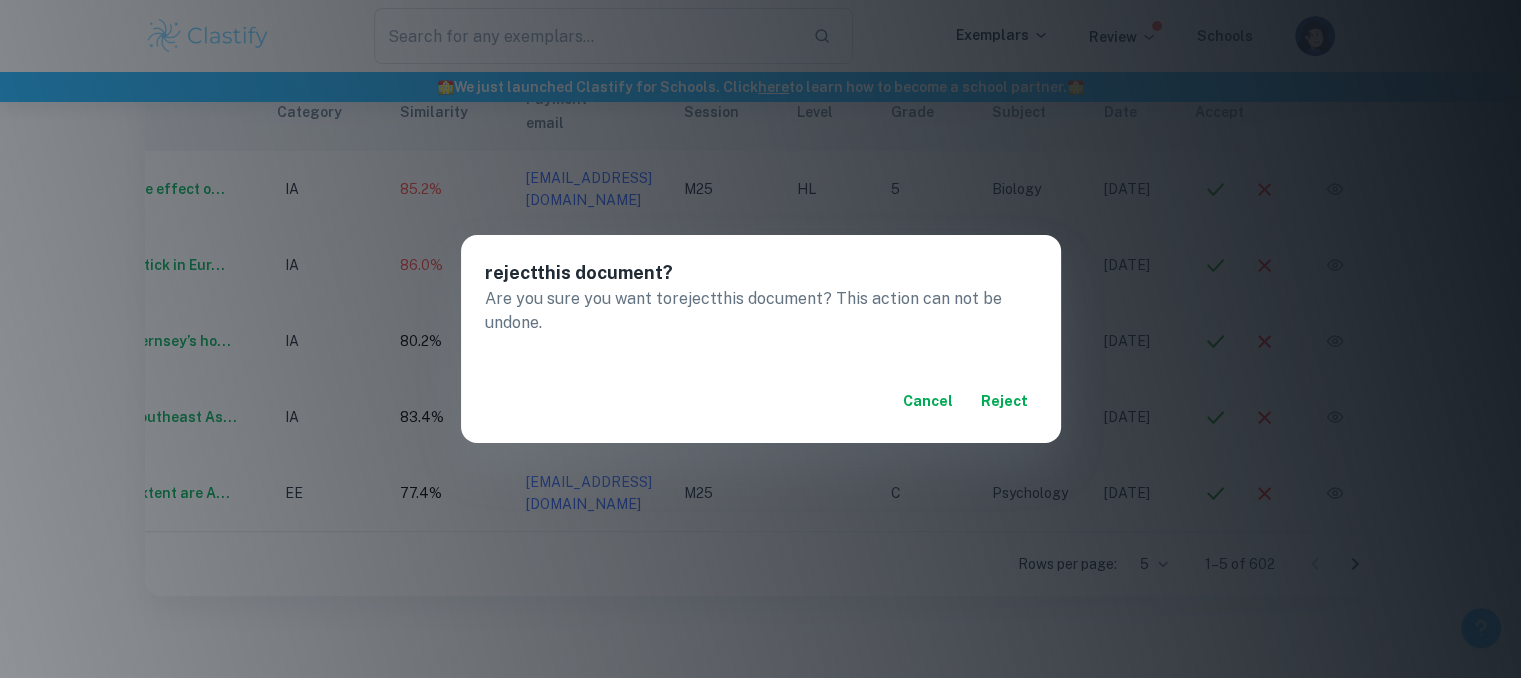 click on "reject" at bounding box center (1005, 401) 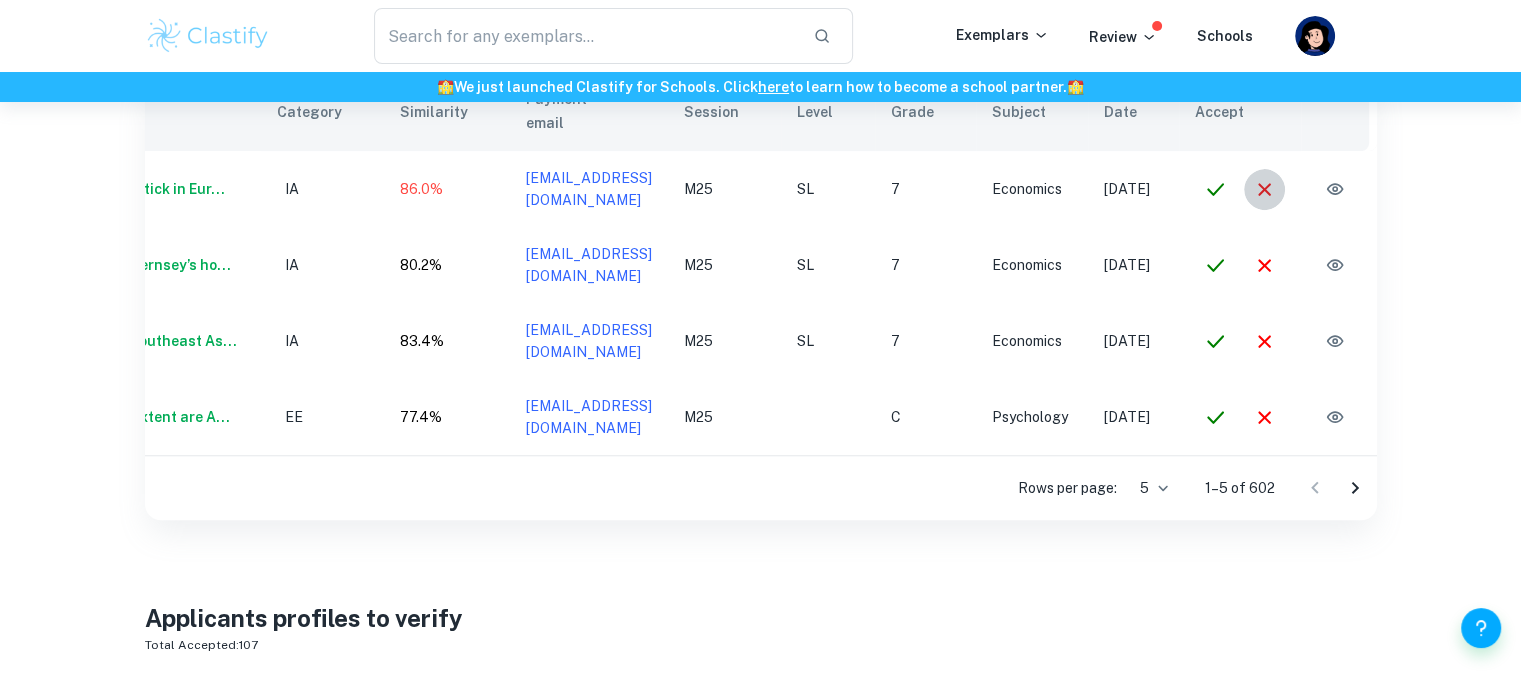 click 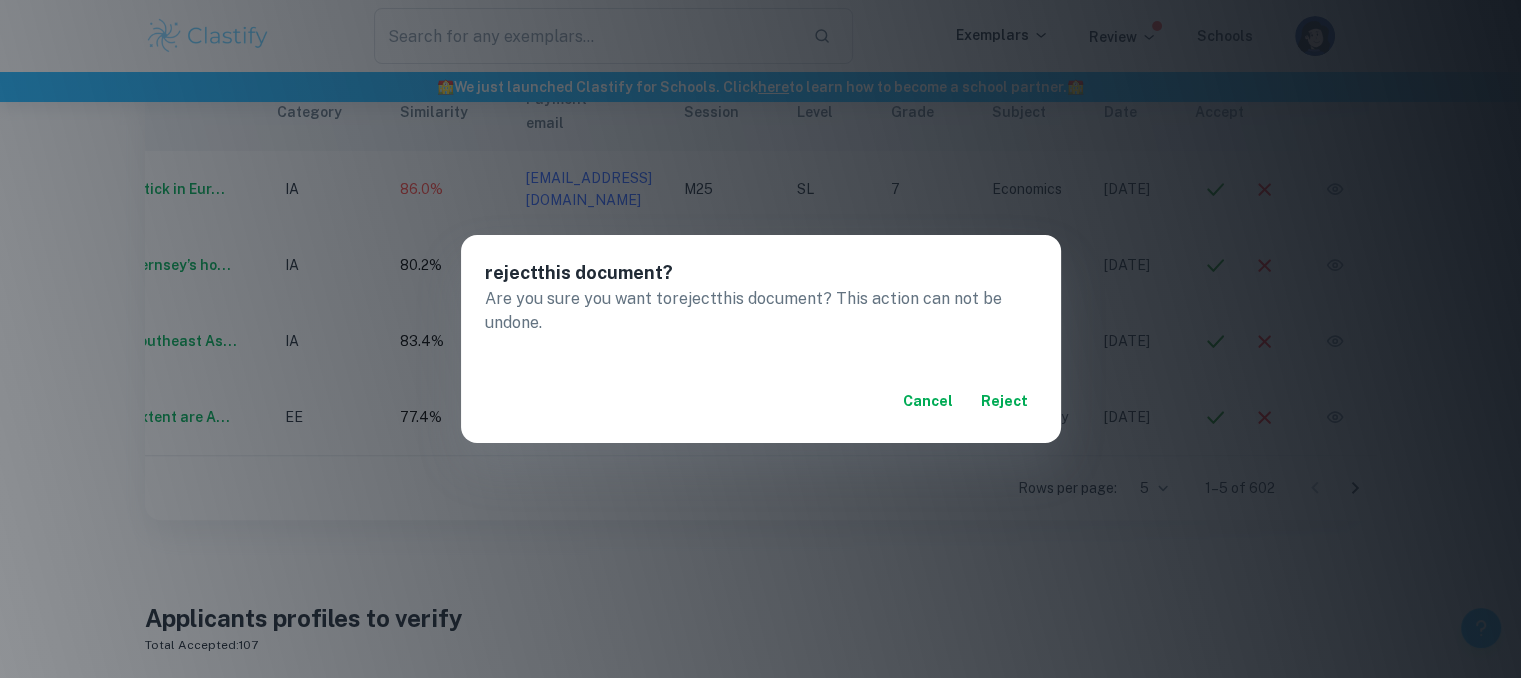 click on "reject" at bounding box center (1005, 401) 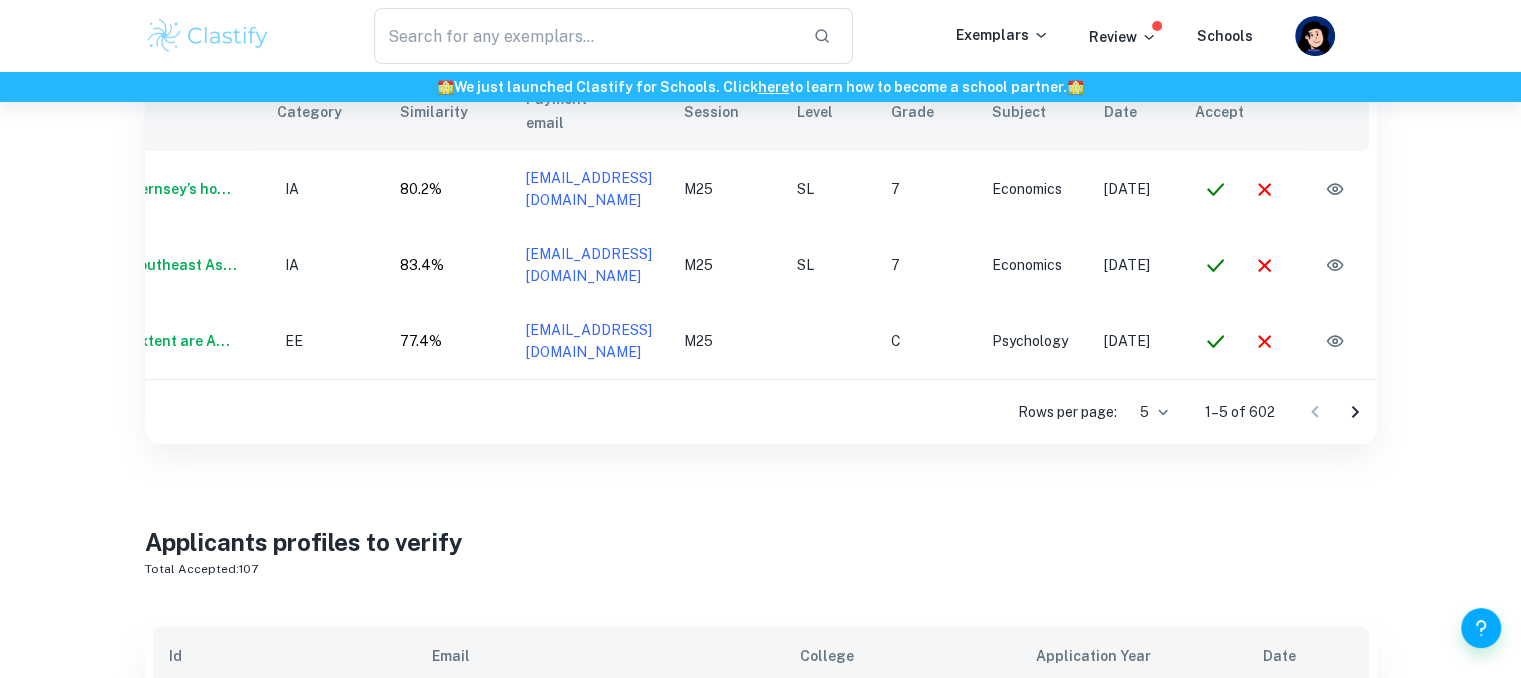 click 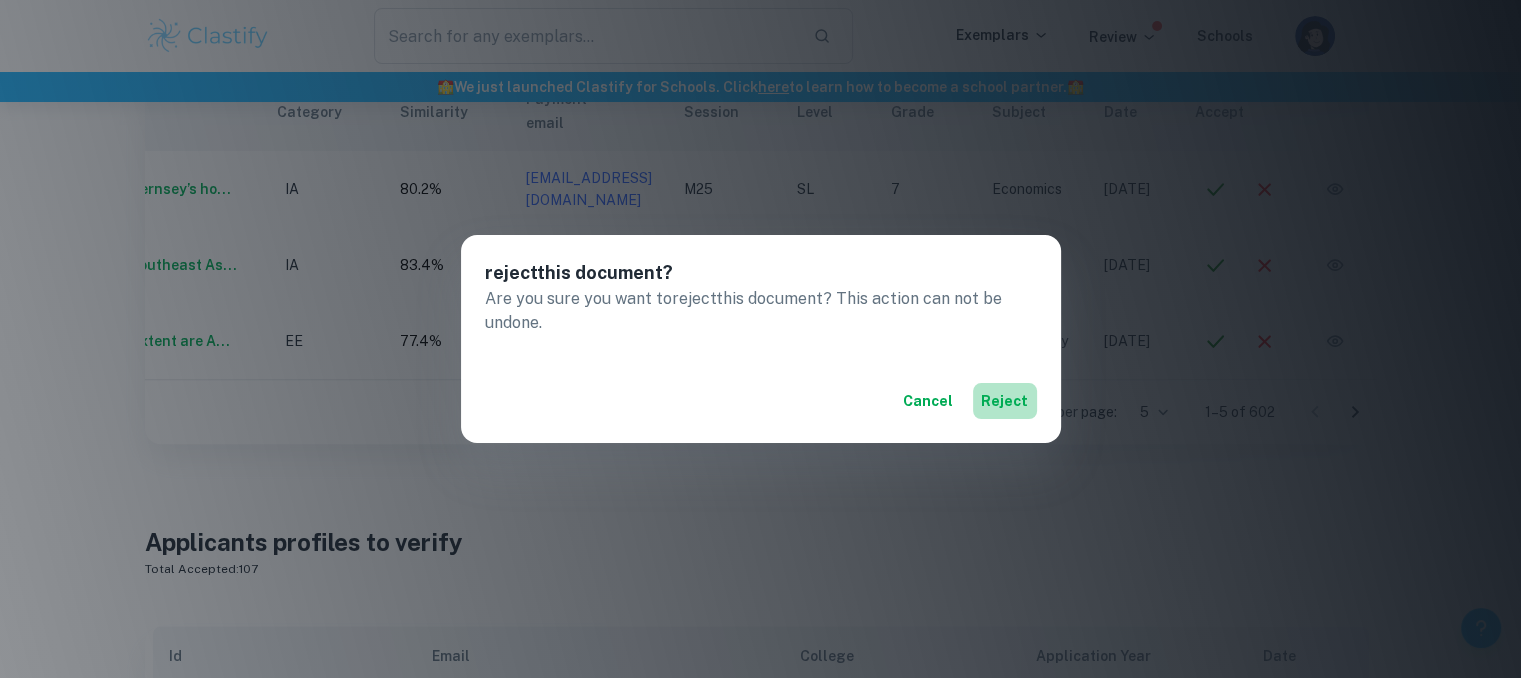 click on "reject" at bounding box center [1005, 401] 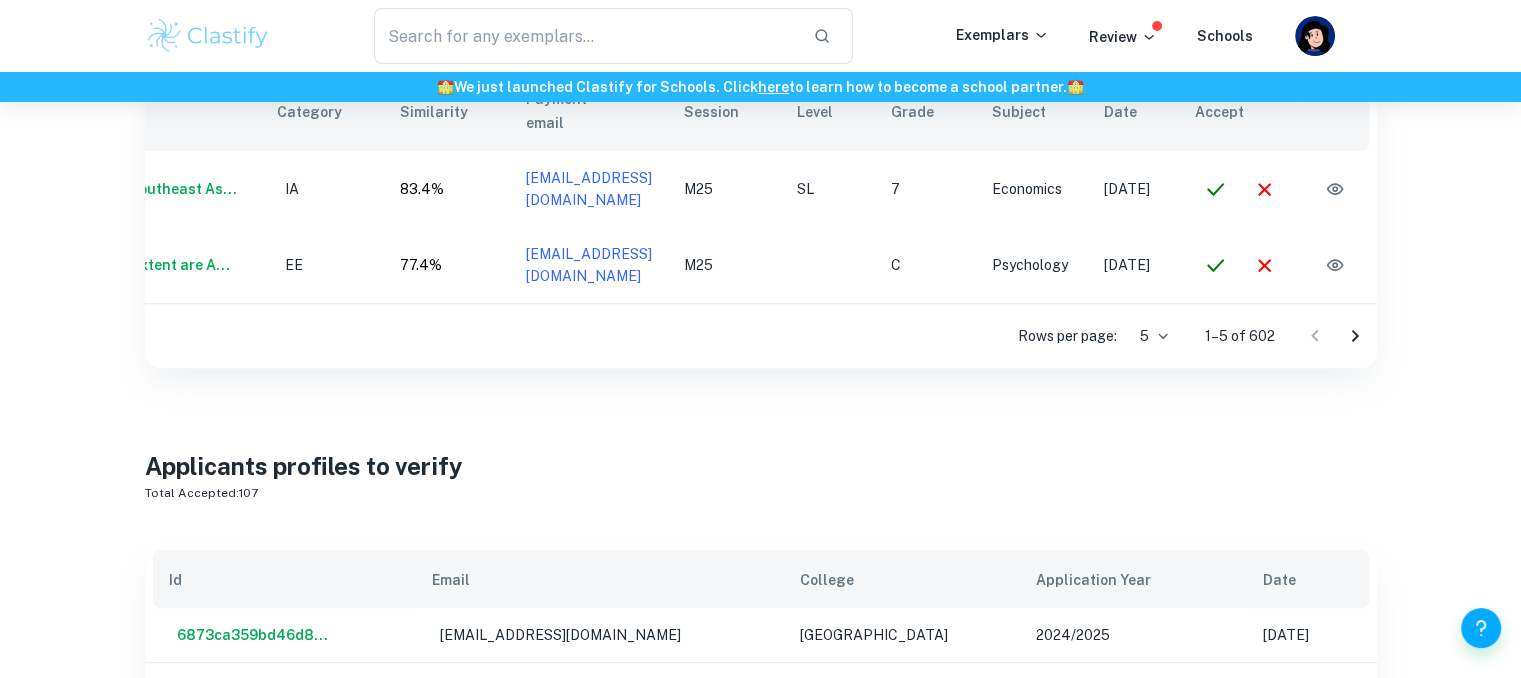 click 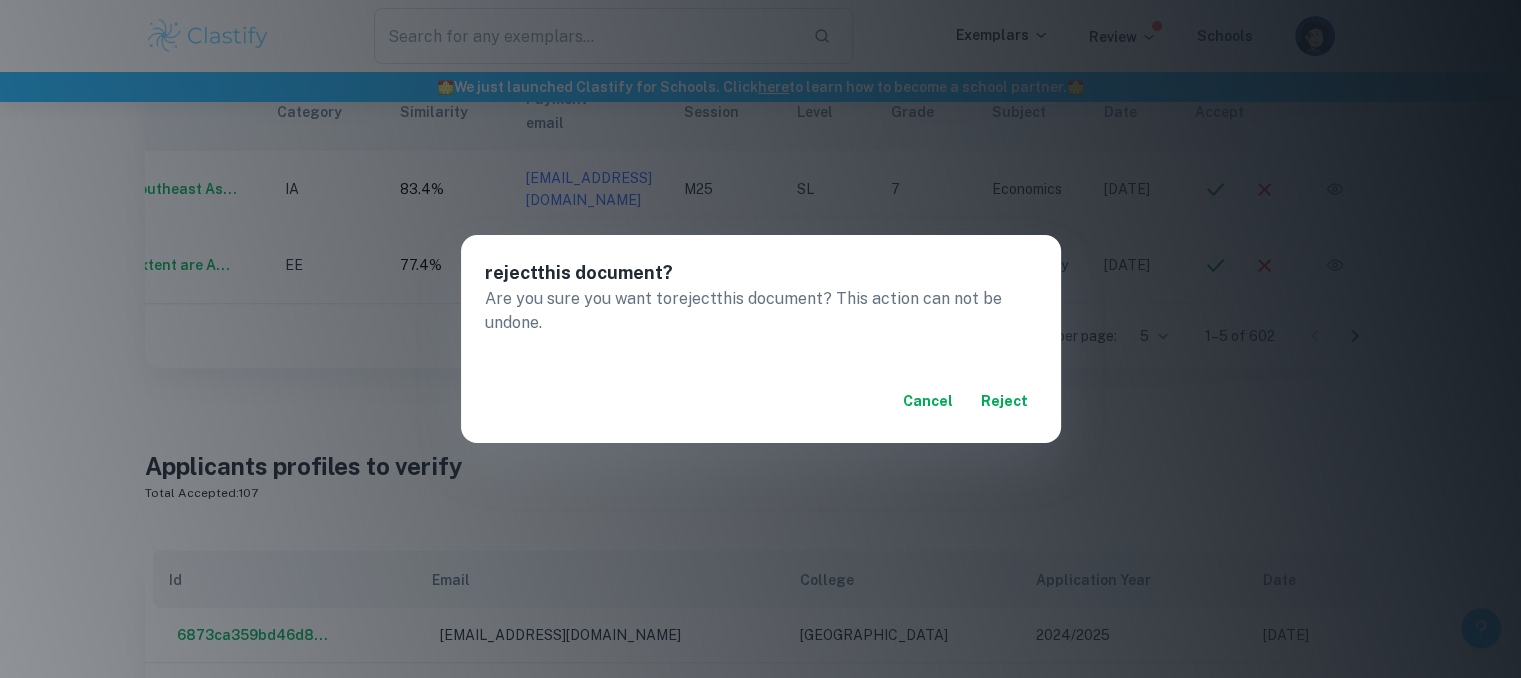 click on "reject" at bounding box center [1005, 401] 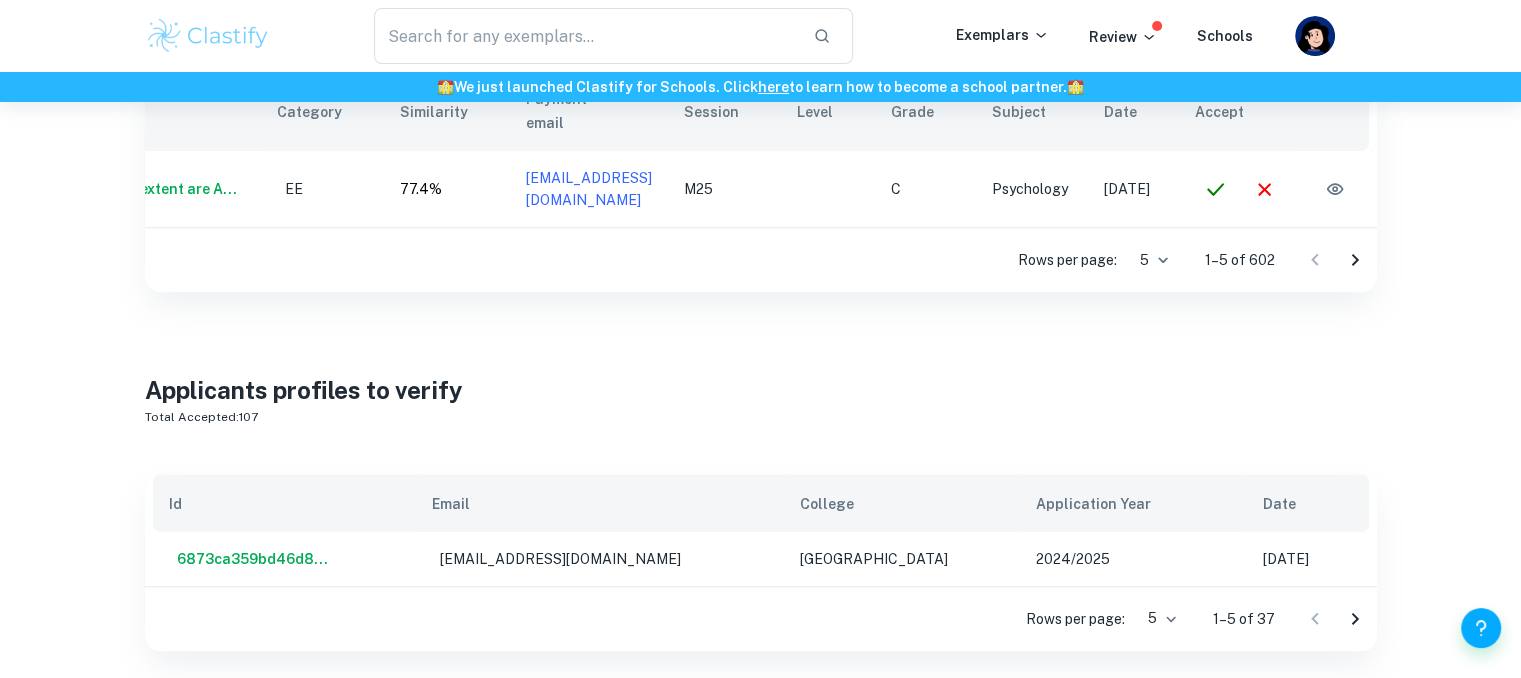 scroll, scrollTop: 0, scrollLeft: 113, axis: horizontal 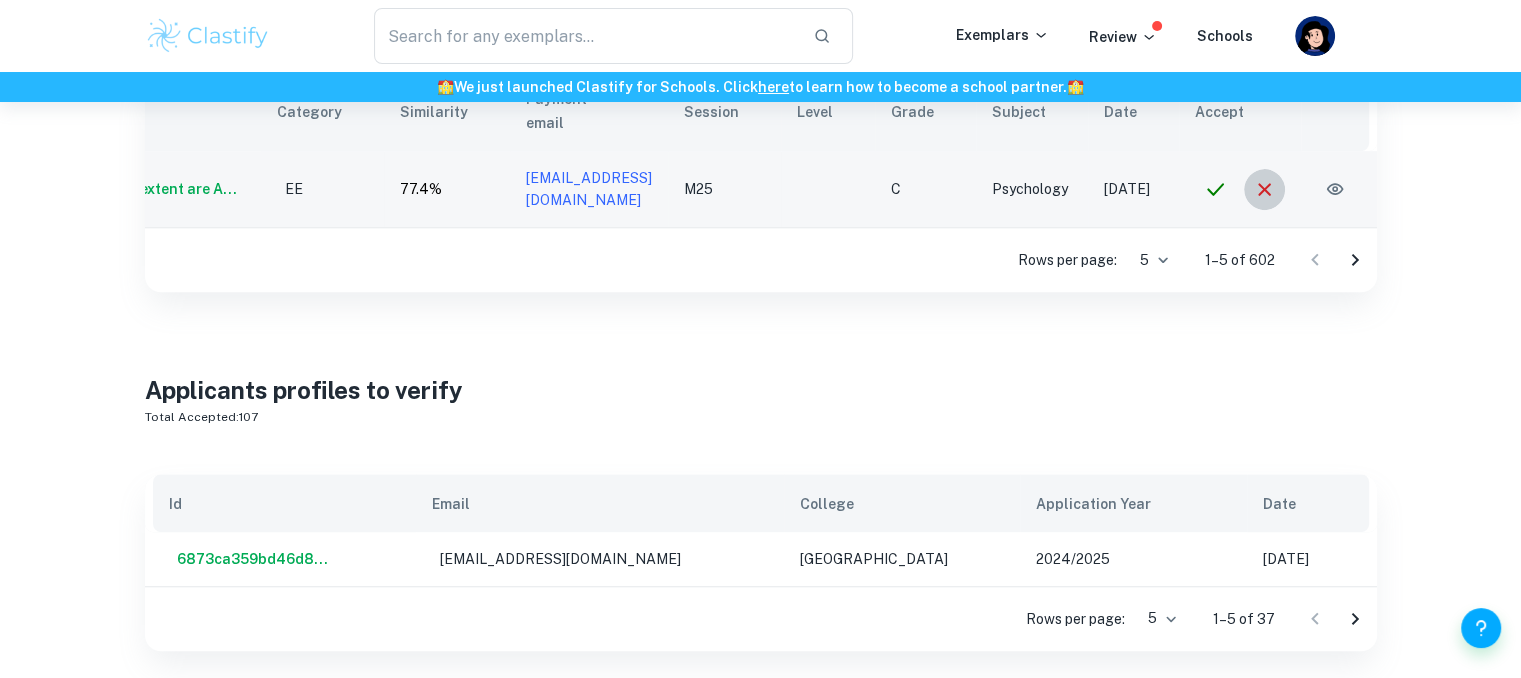 click 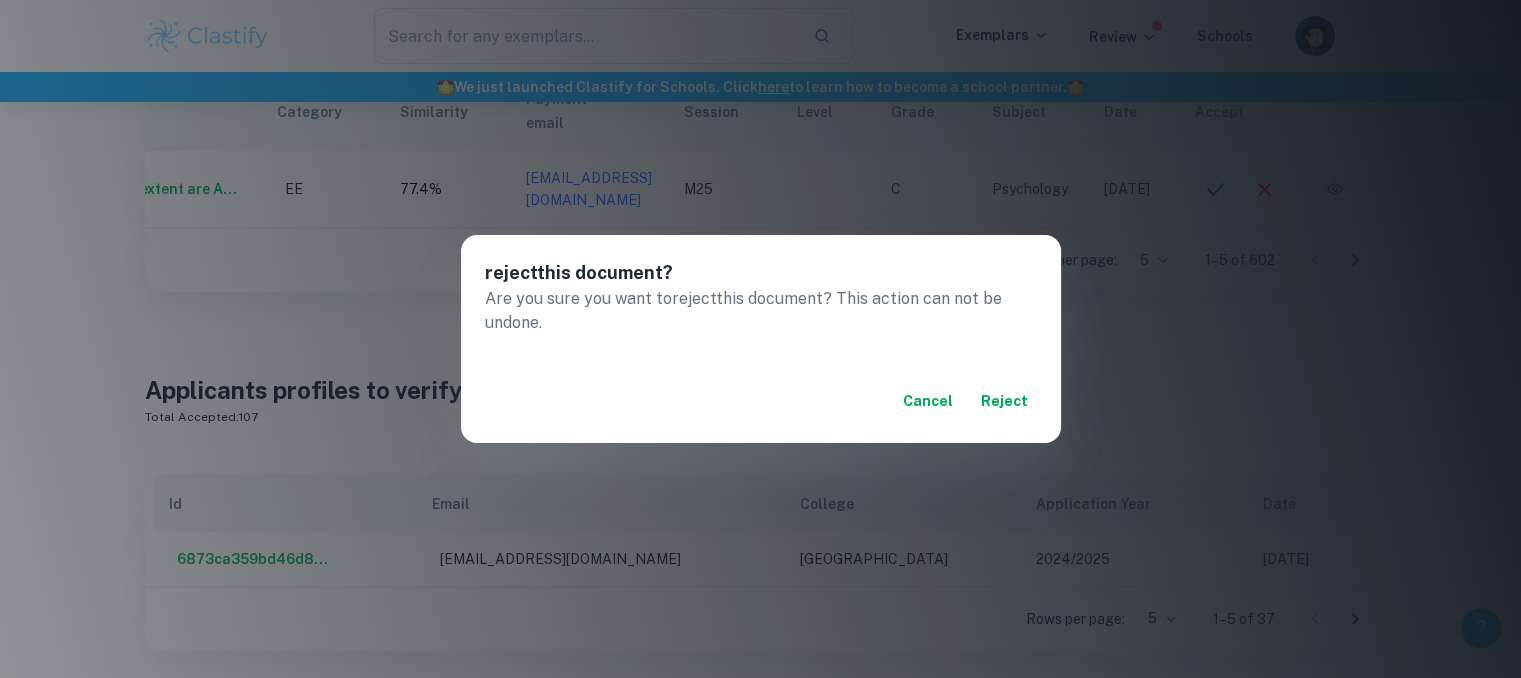 click on "reject" at bounding box center [1005, 401] 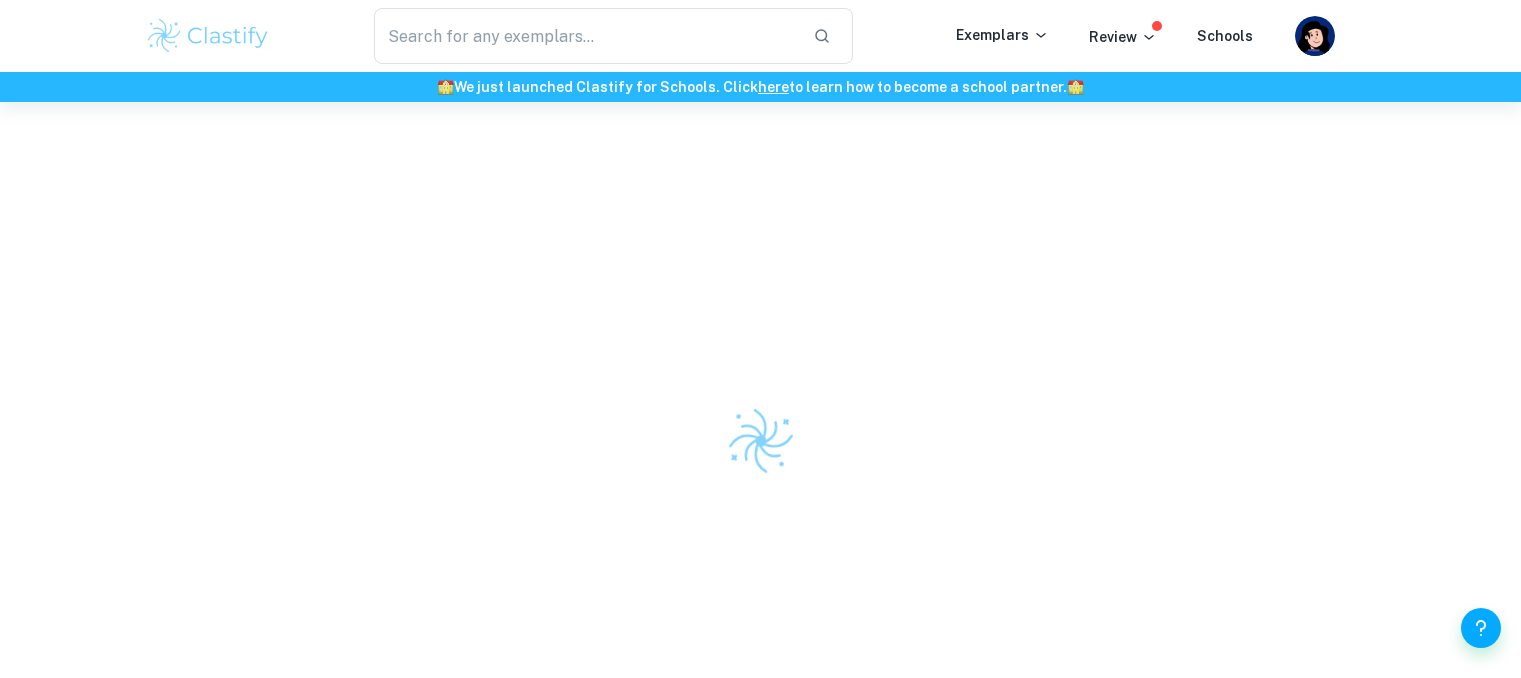 scroll, scrollTop: 0, scrollLeft: 0, axis: both 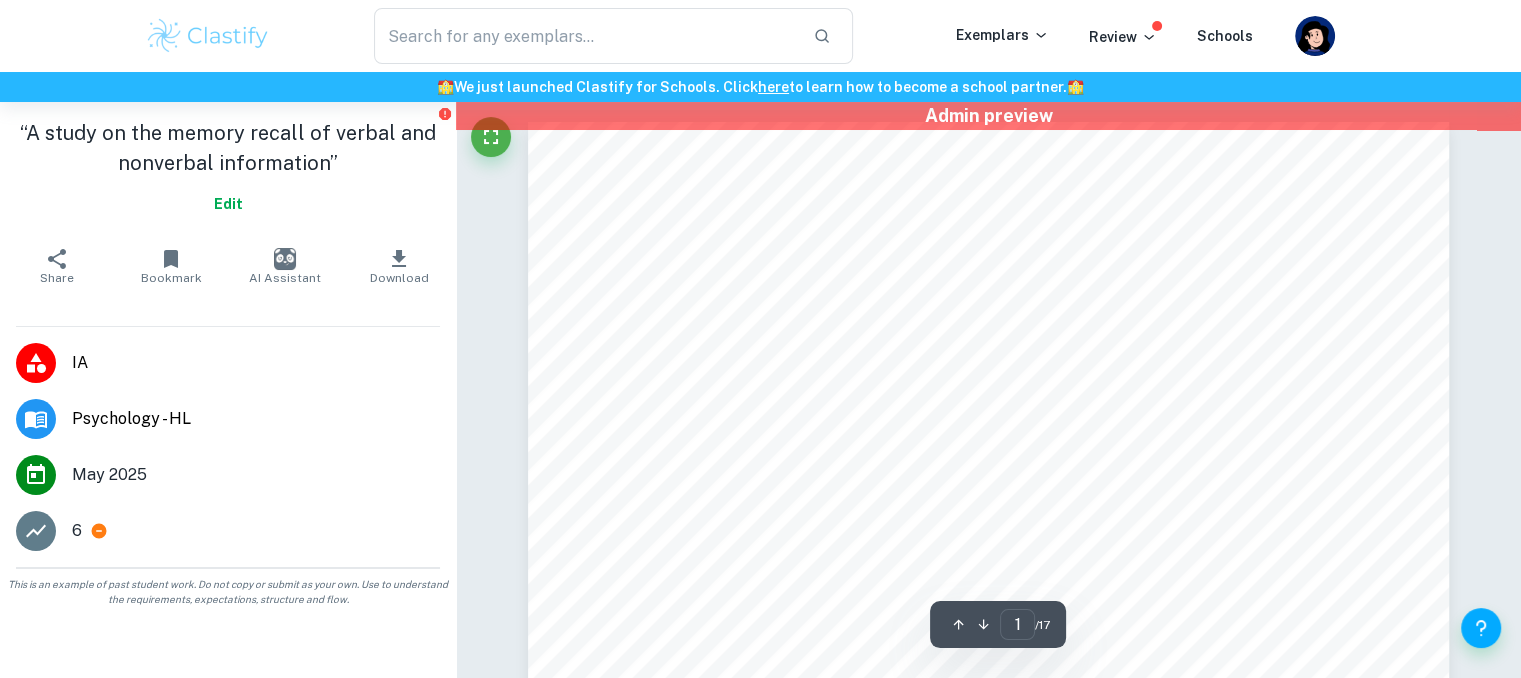 click on "Edit" at bounding box center [228, 204] 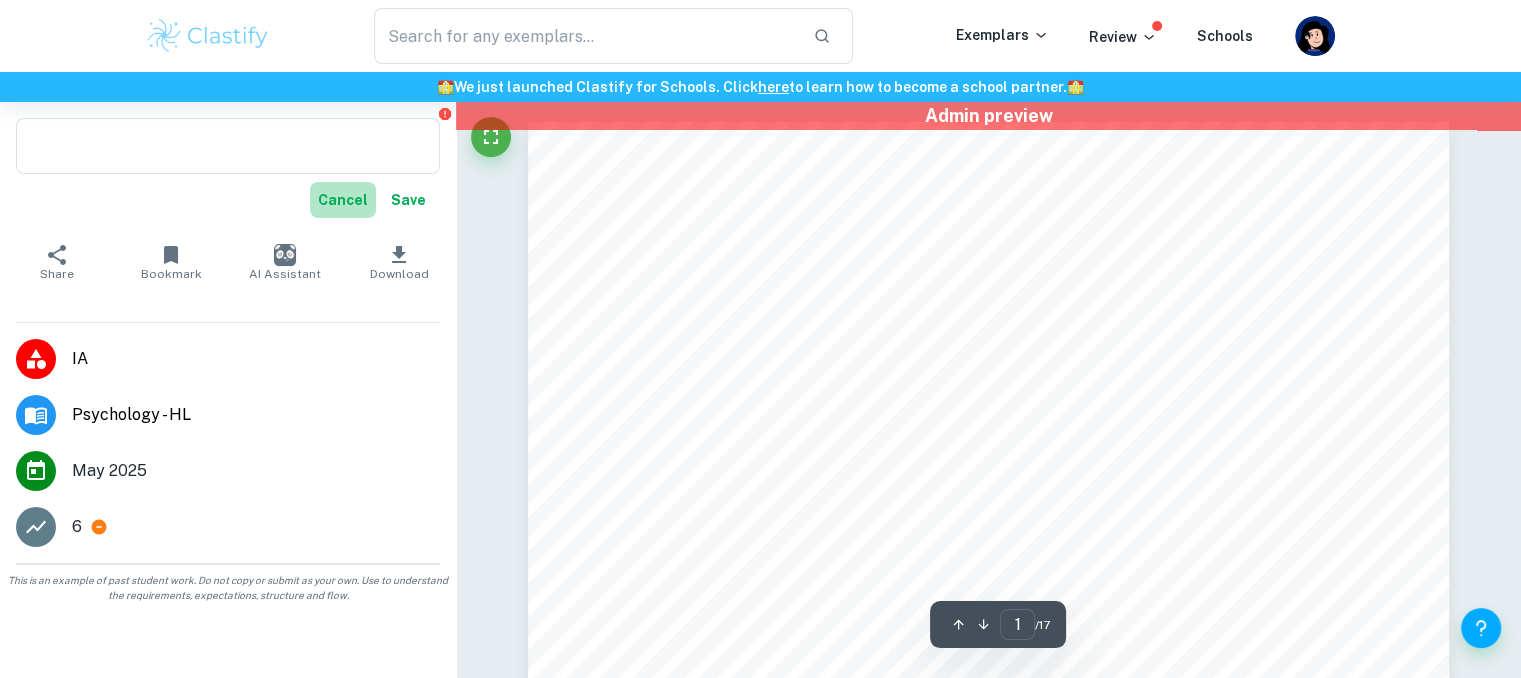 click on "Cancel" at bounding box center (343, 200) 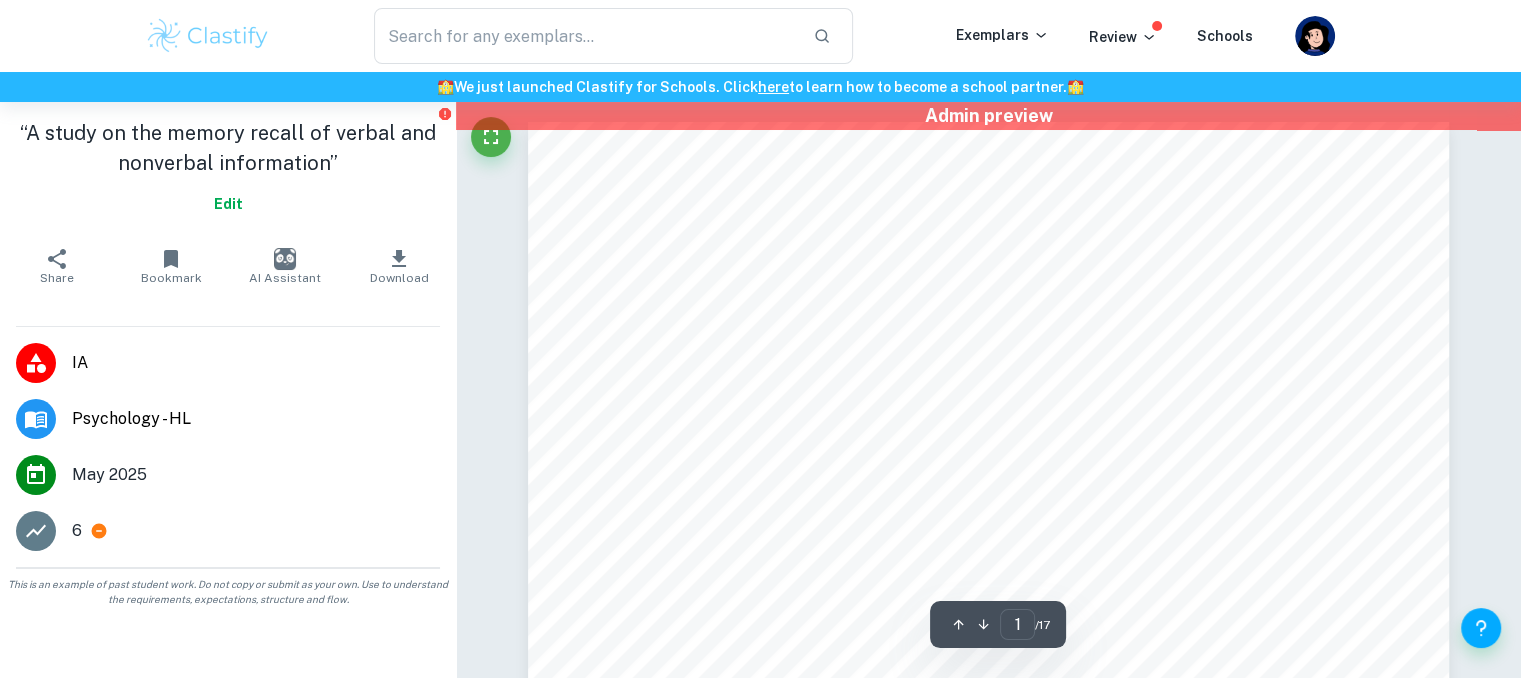 click on "Edit" at bounding box center (228, 204) 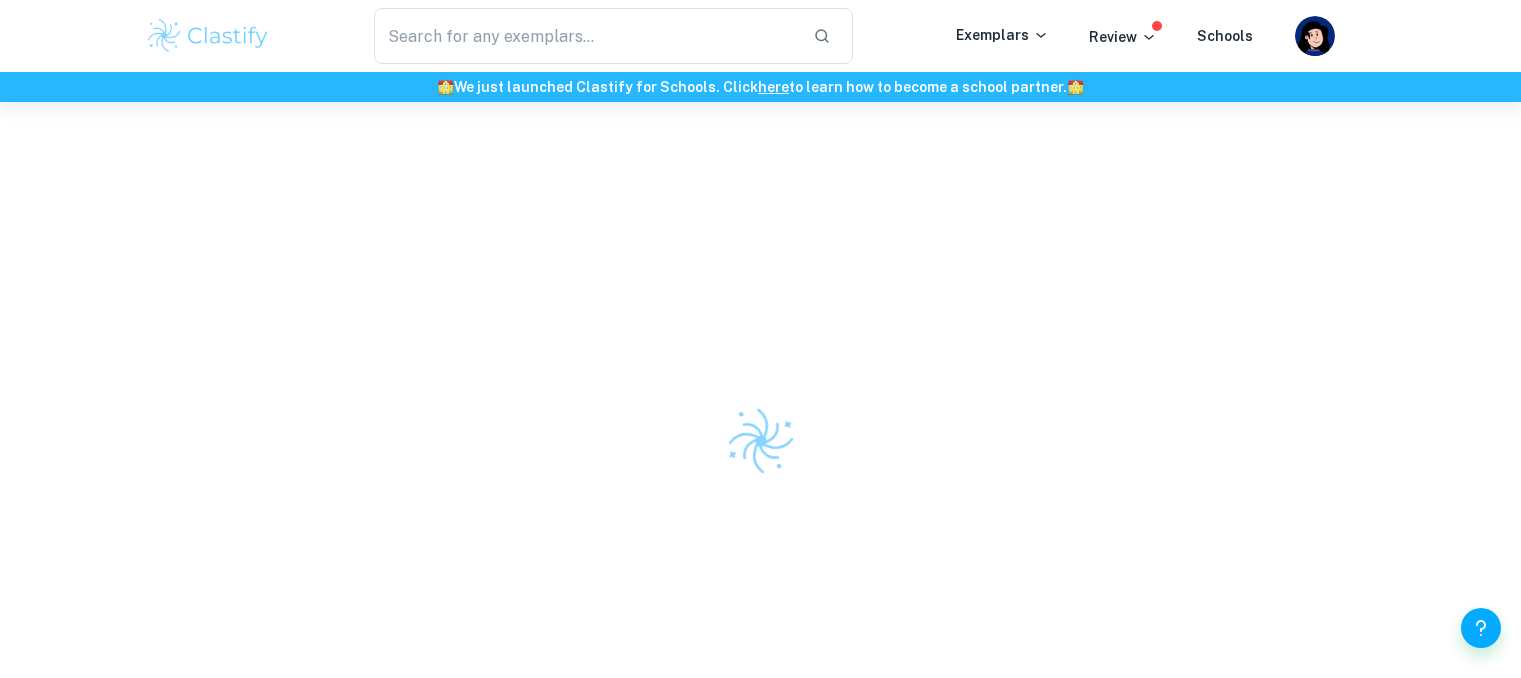 scroll, scrollTop: 0, scrollLeft: 0, axis: both 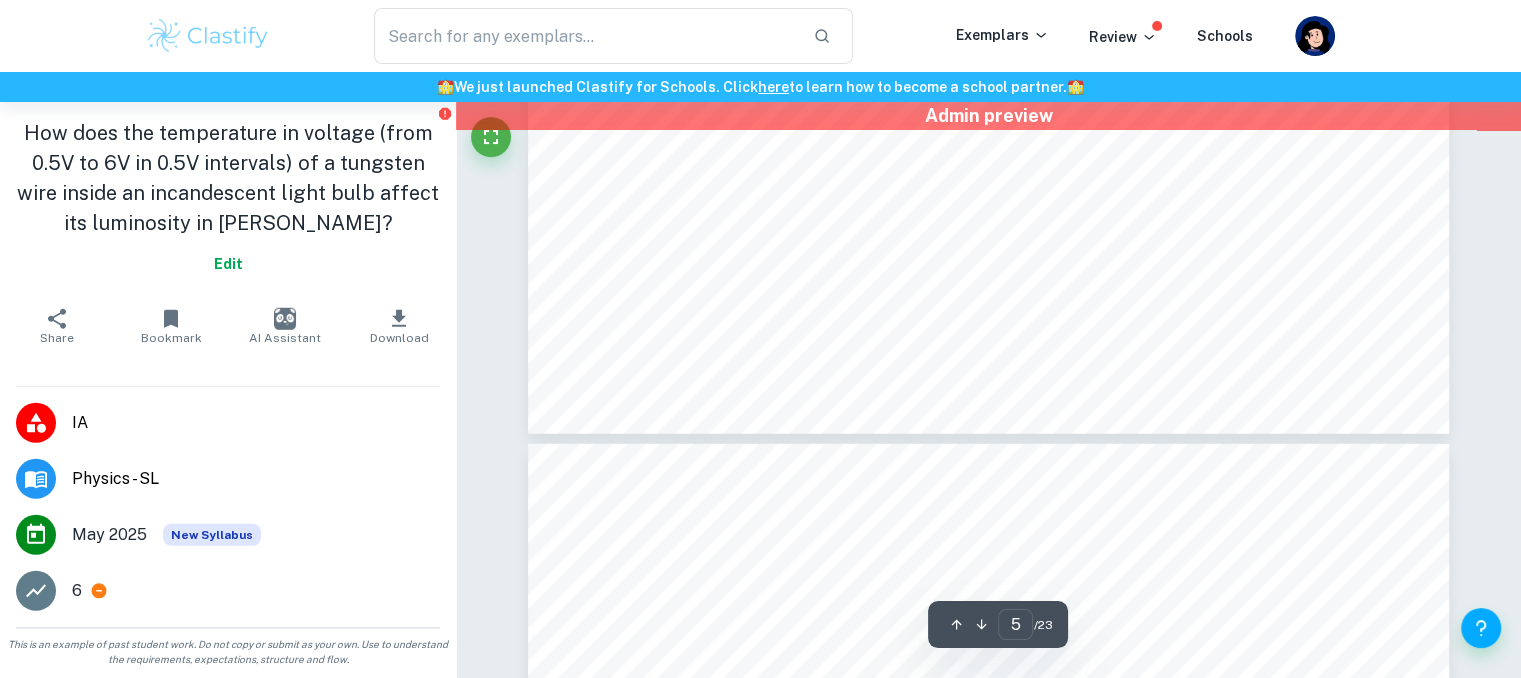 type on "6" 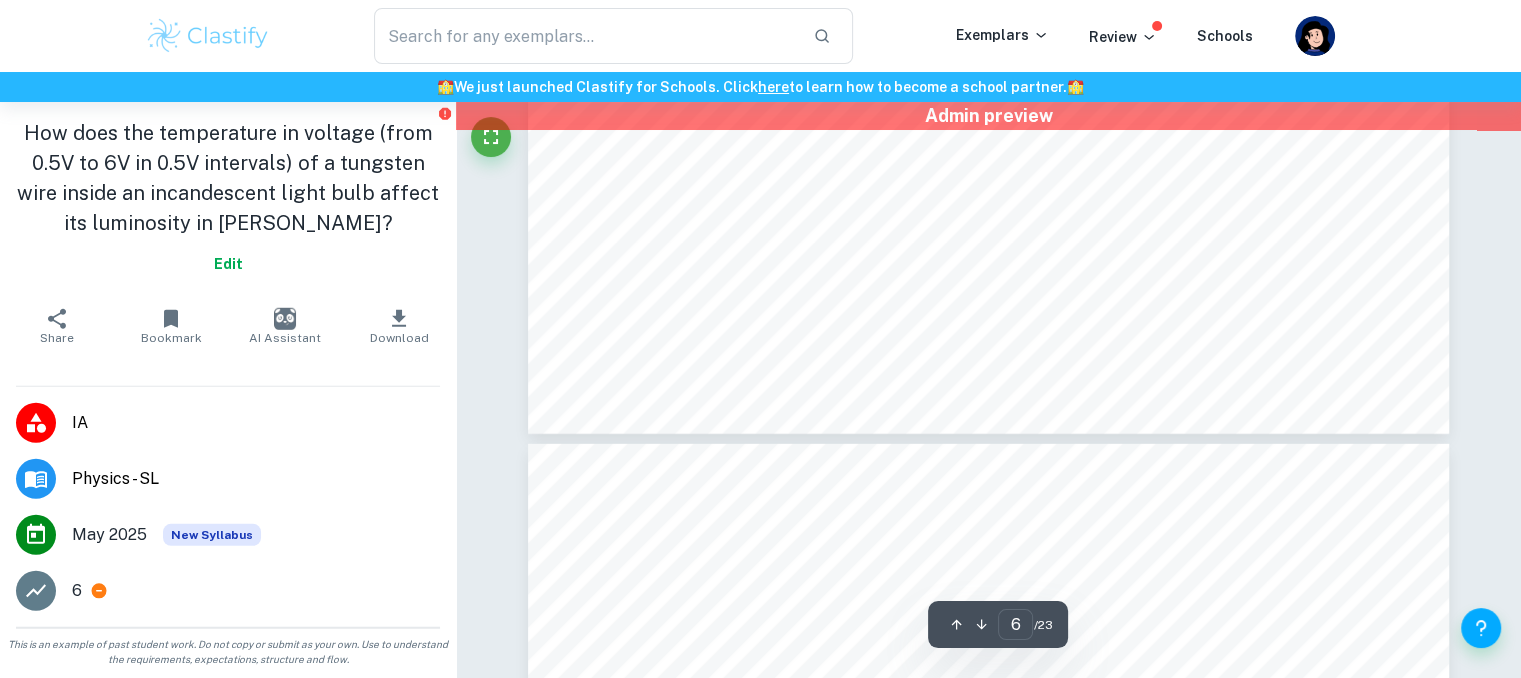 scroll, scrollTop: 5932, scrollLeft: 0, axis: vertical 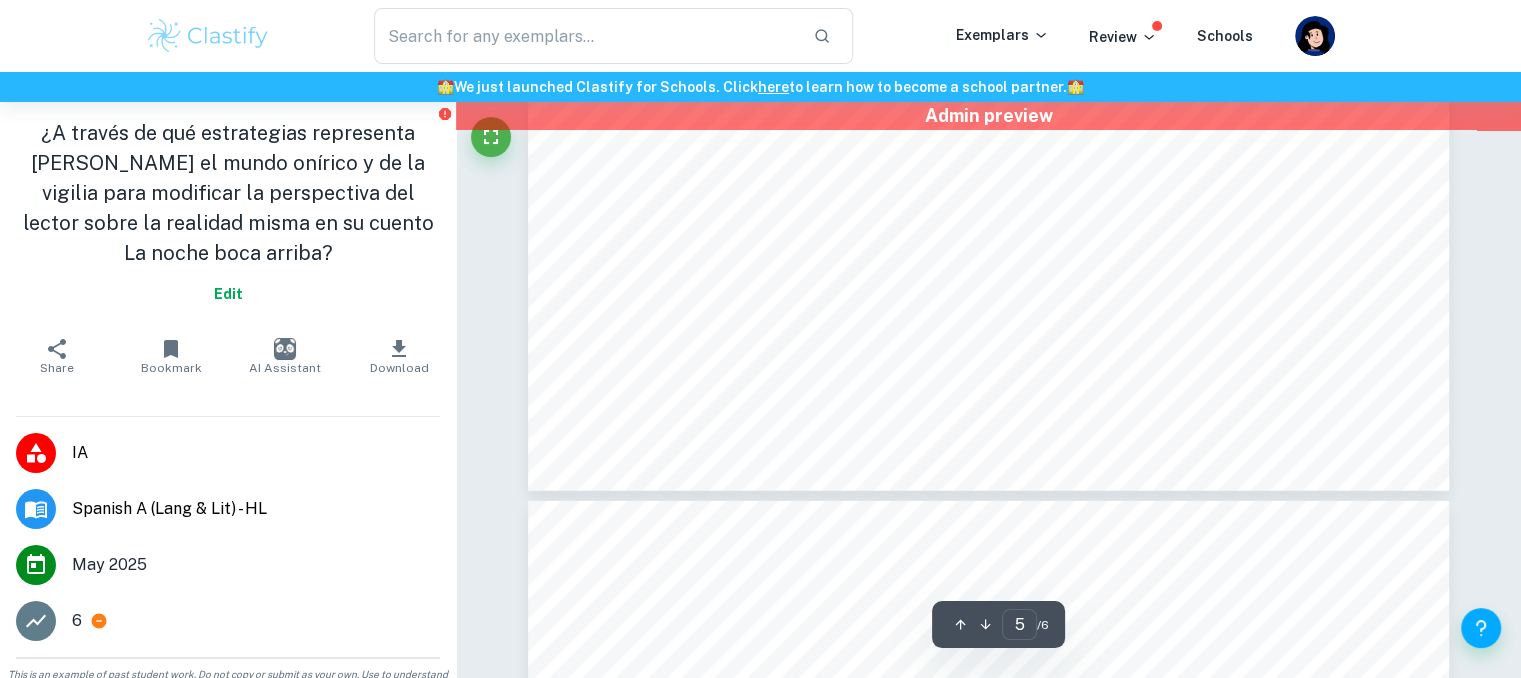 type on "6" 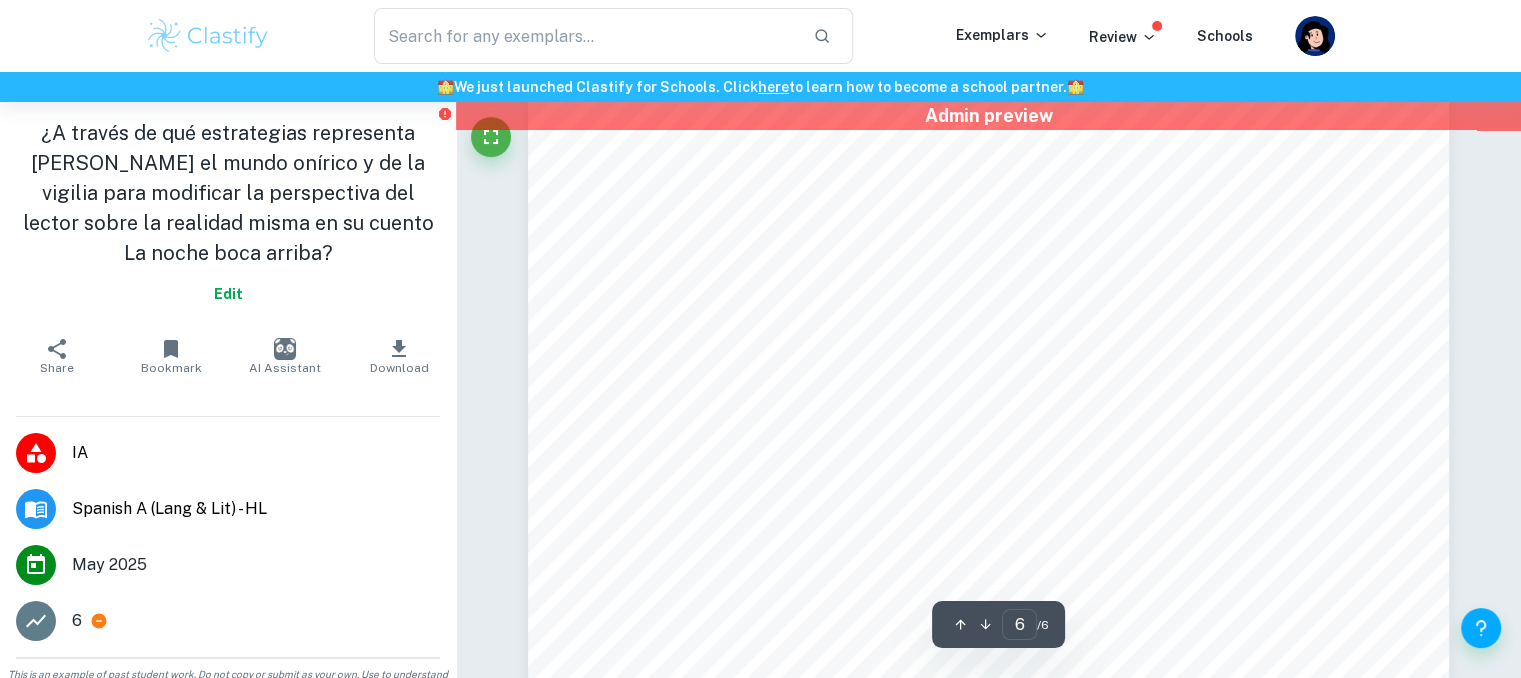 scroll, scrollTop: 6666, scrollLeft: 0, axis: vertical 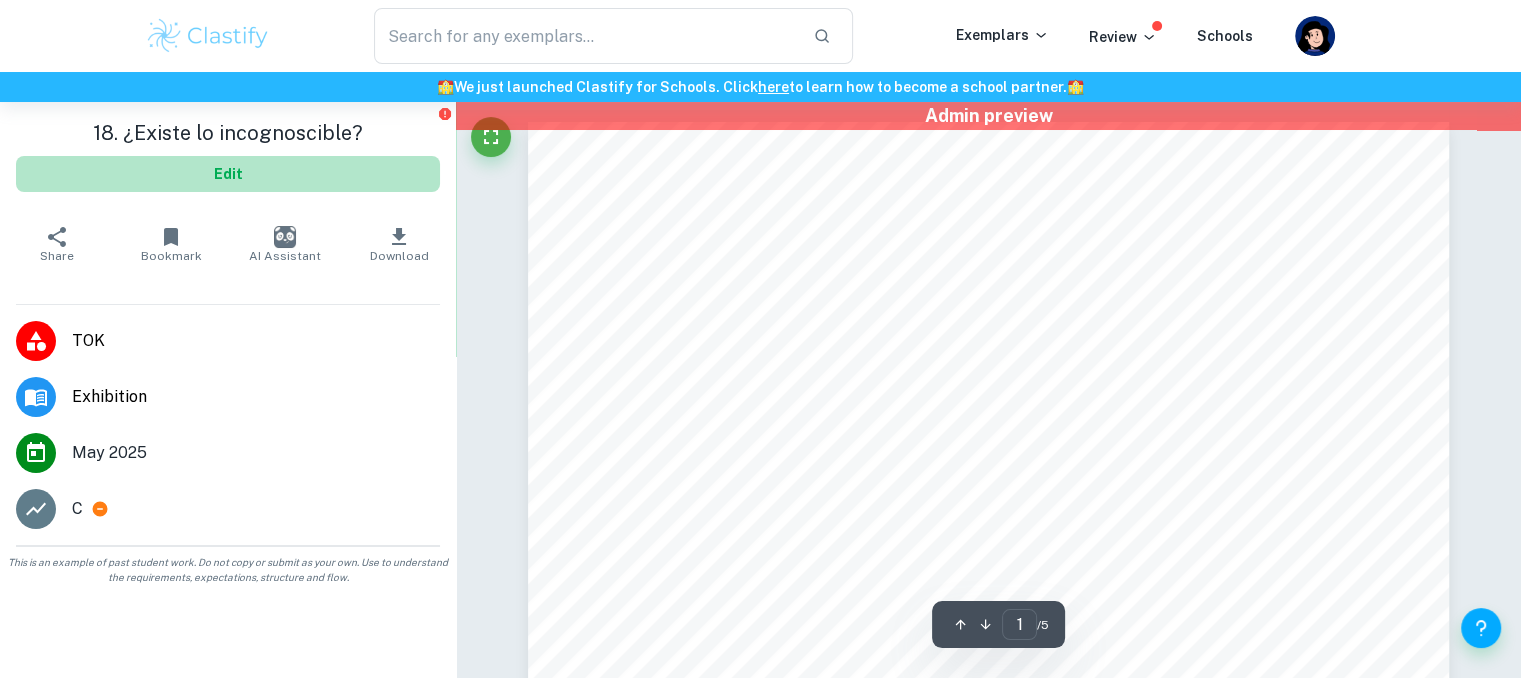 click on "Edit" at bounding box center (228, 174) 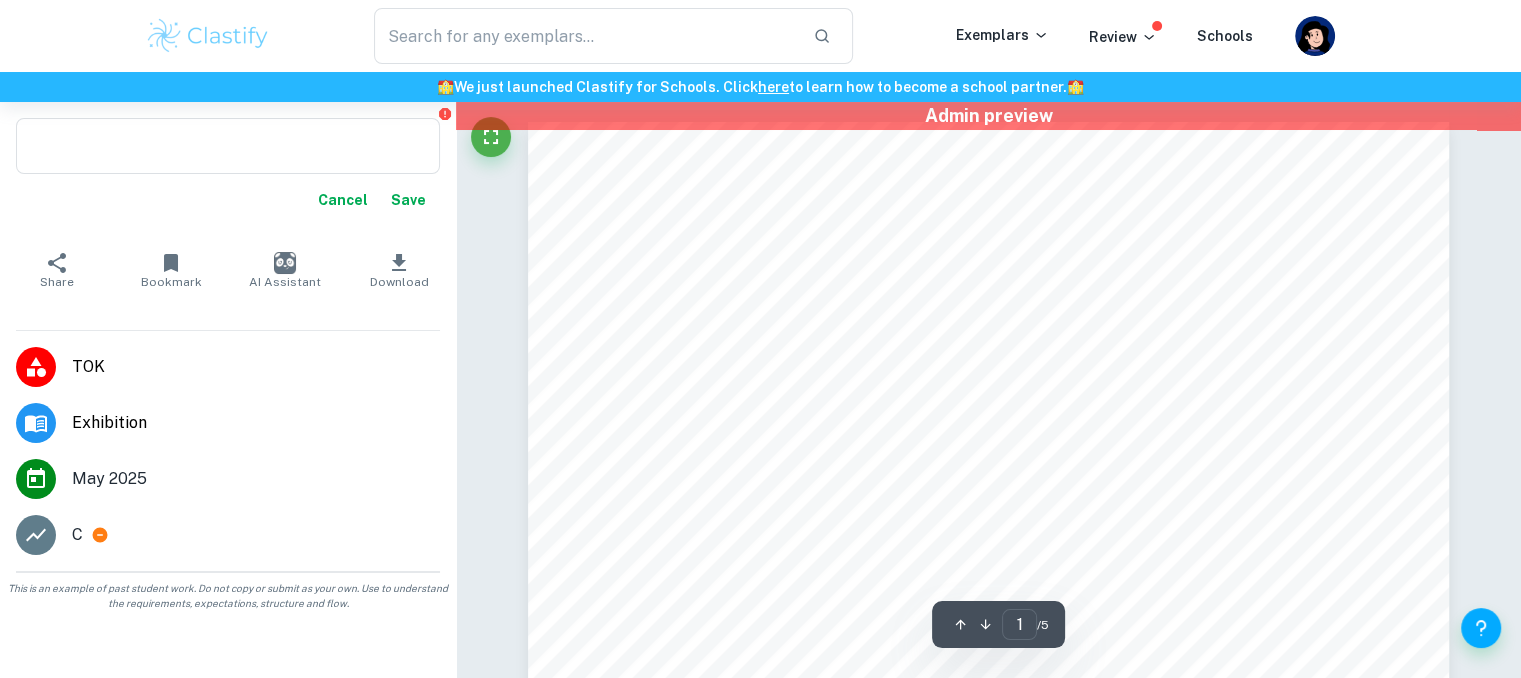 click on "Cancel" at bounding box center (343, 200) 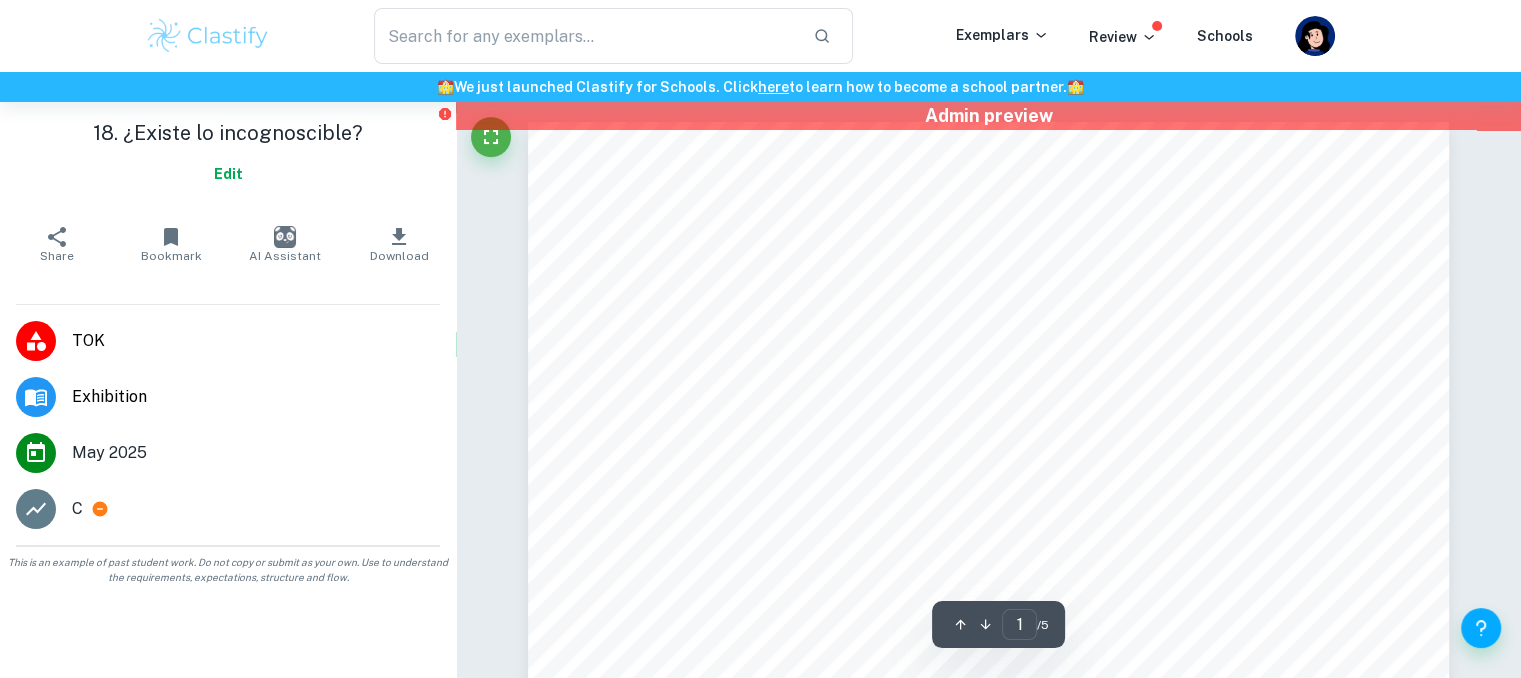 click on "18. ¿Existe lo incognoscible? Edit" at bounding box center [228, 159] 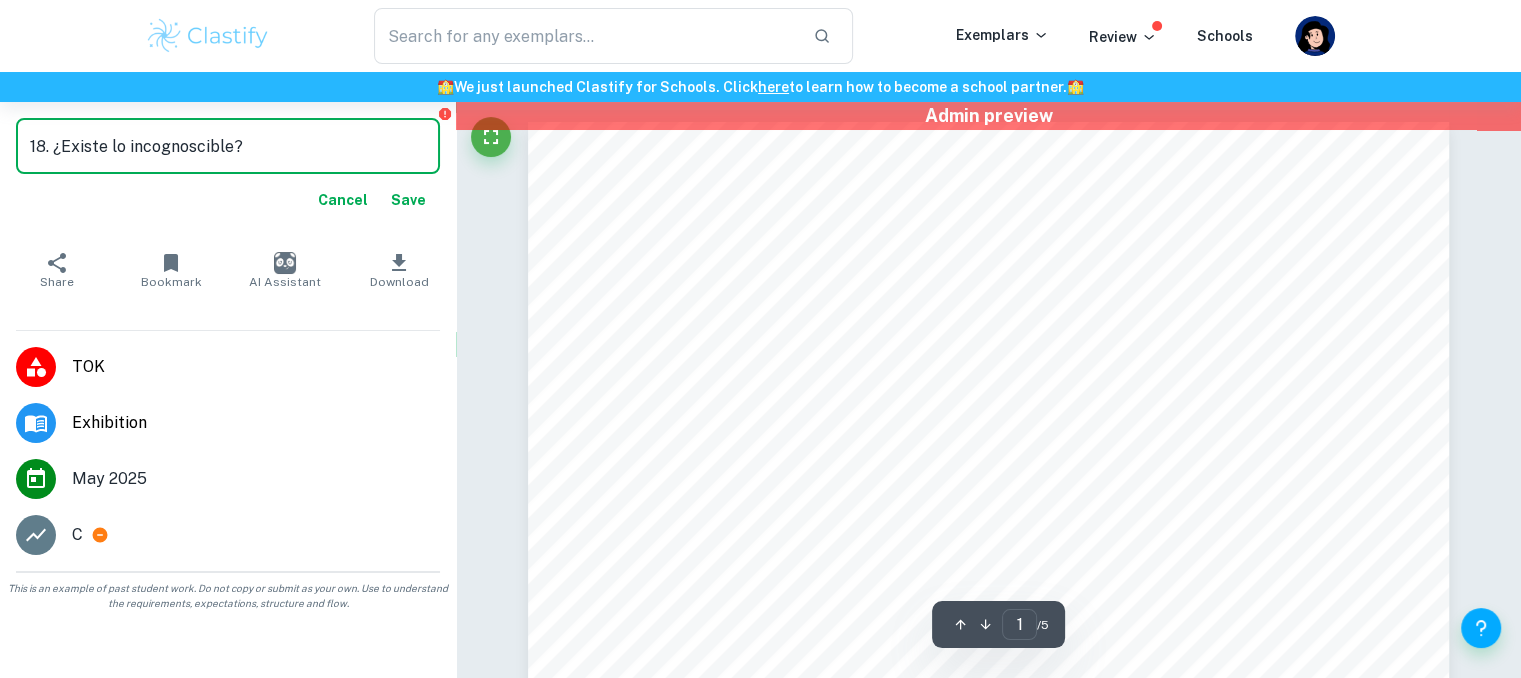 drag, startPoint x: 52, startPoint y: 149, endPoint x: 23, endPoint y: 149, distance: 29 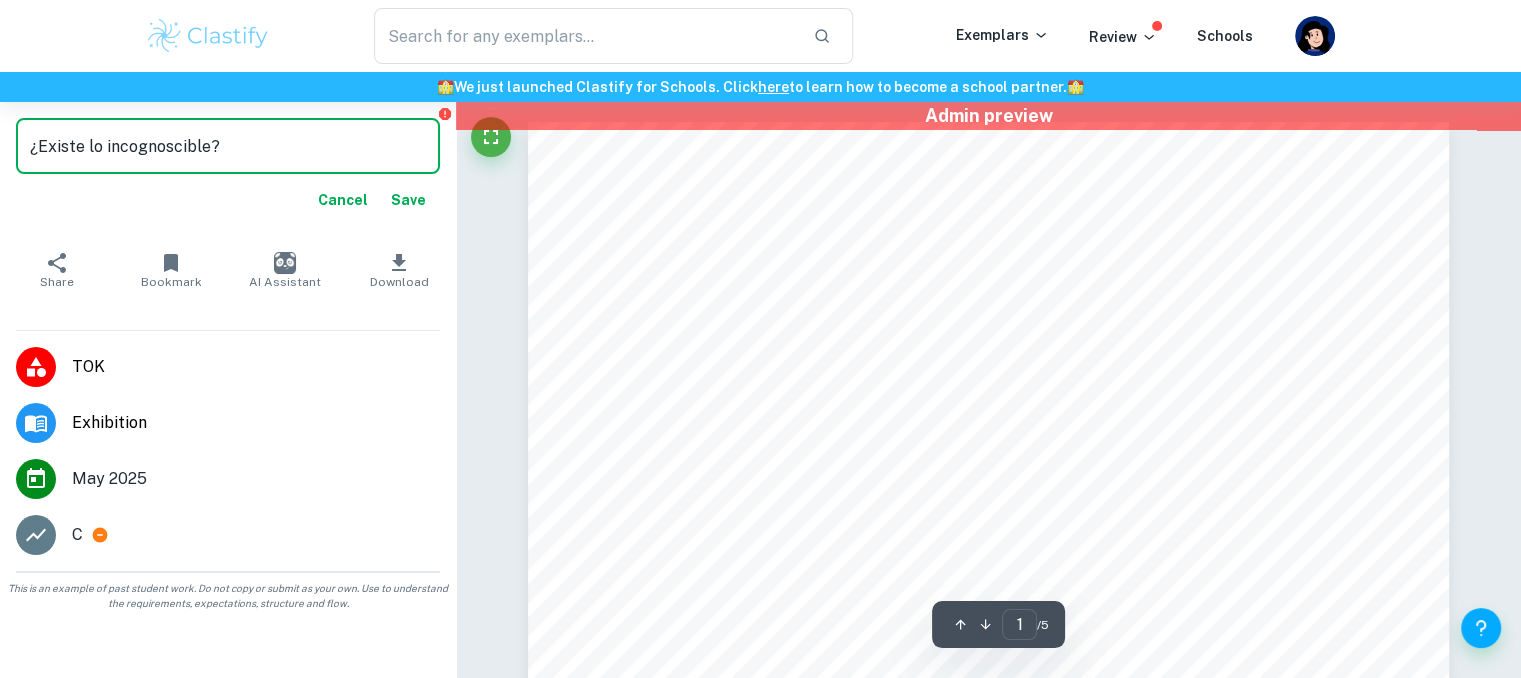 type on "¿Existe lo incognoscible?" 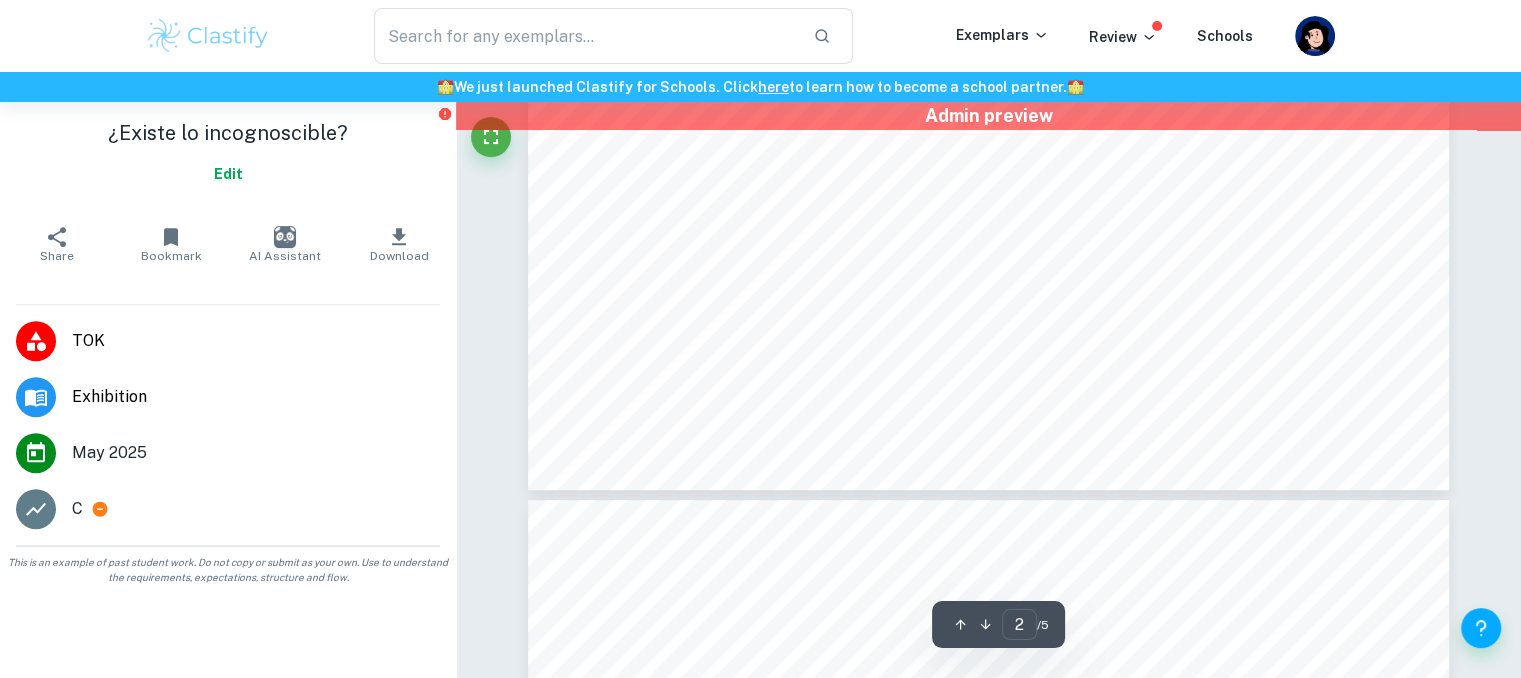 type on "1" 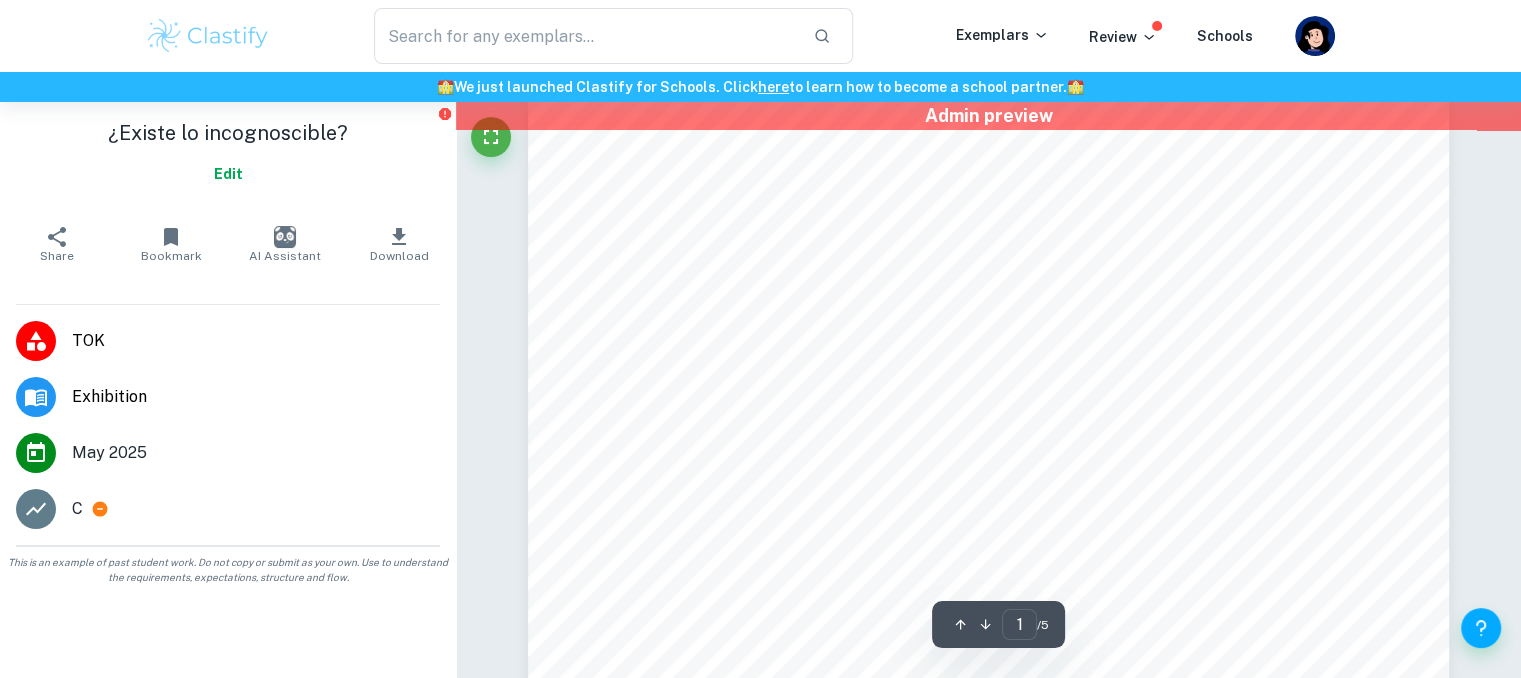 scroll, scrollTop: 0, scrollLeft: 0, axis: both 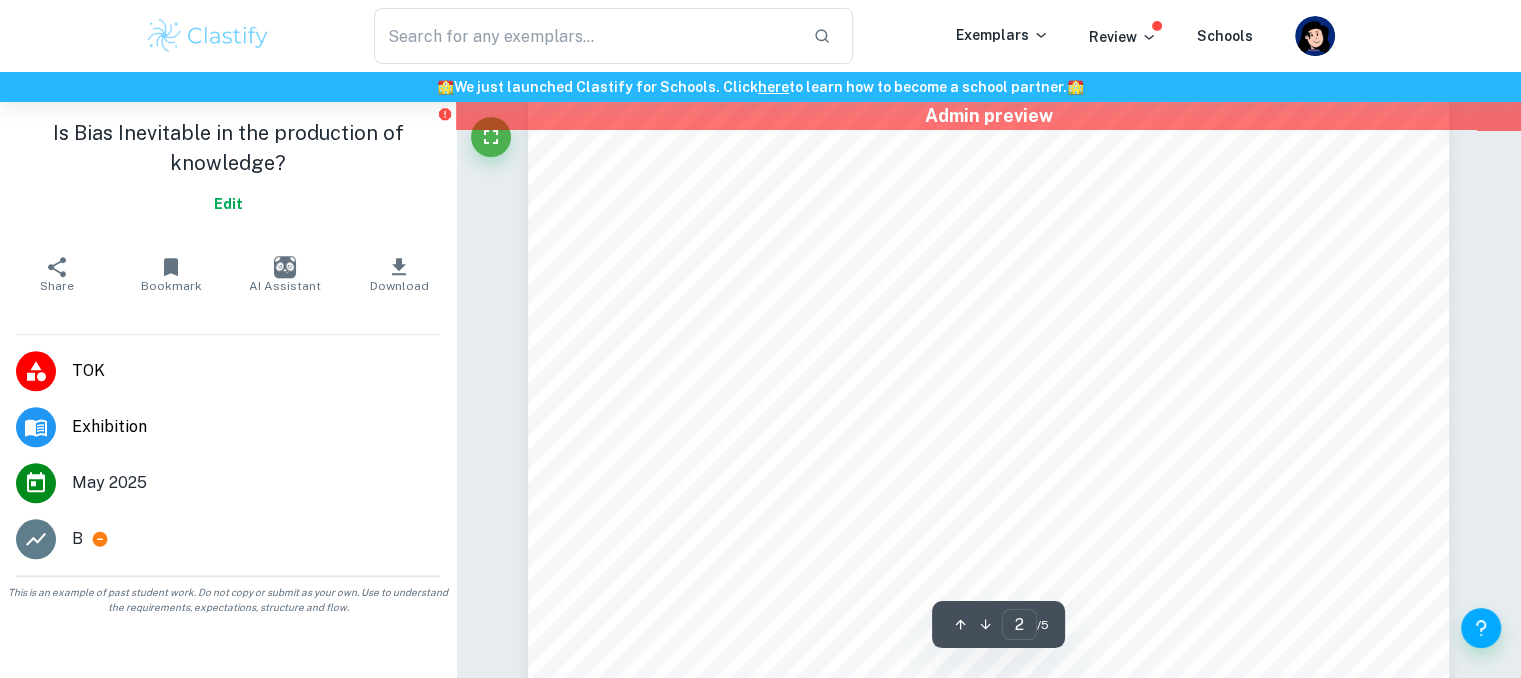 type on "1" 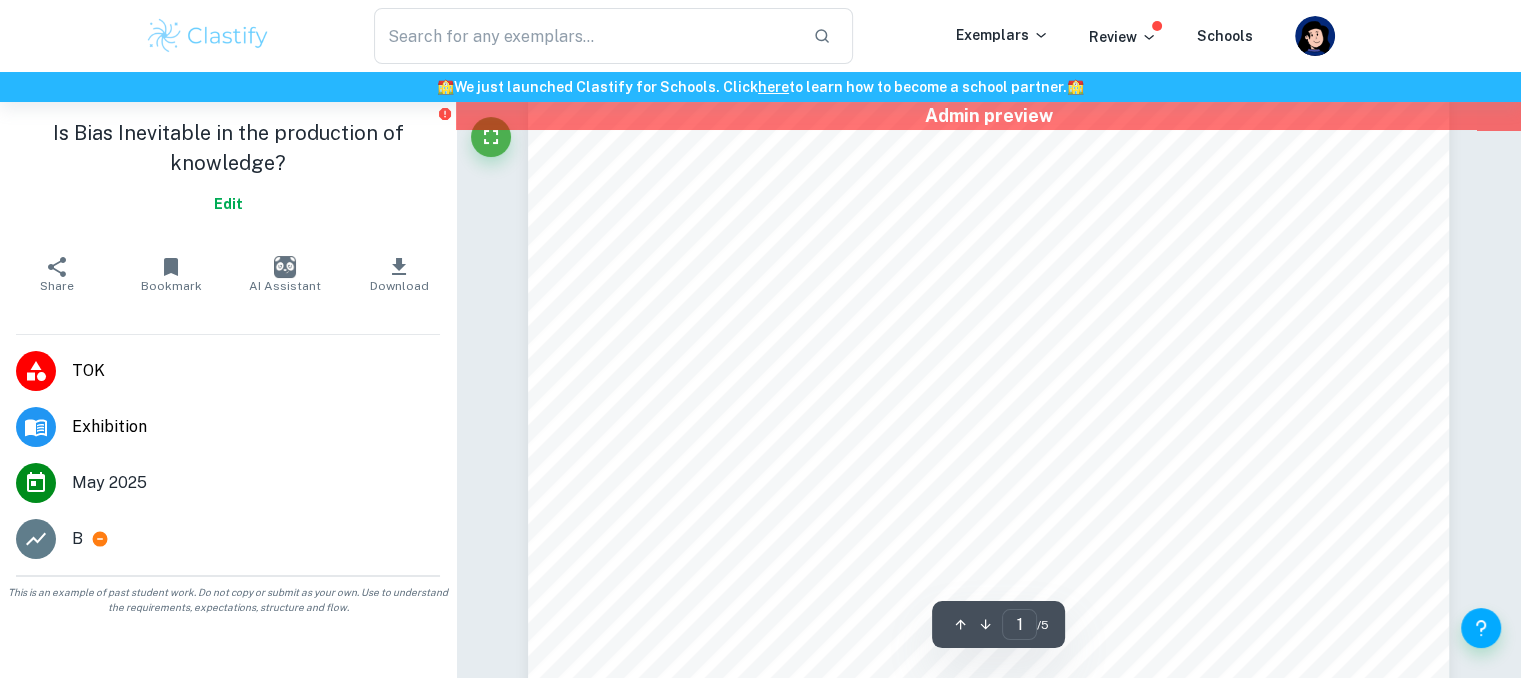scroll, scrollTop: 0, scrollLeft: 0, axis: both 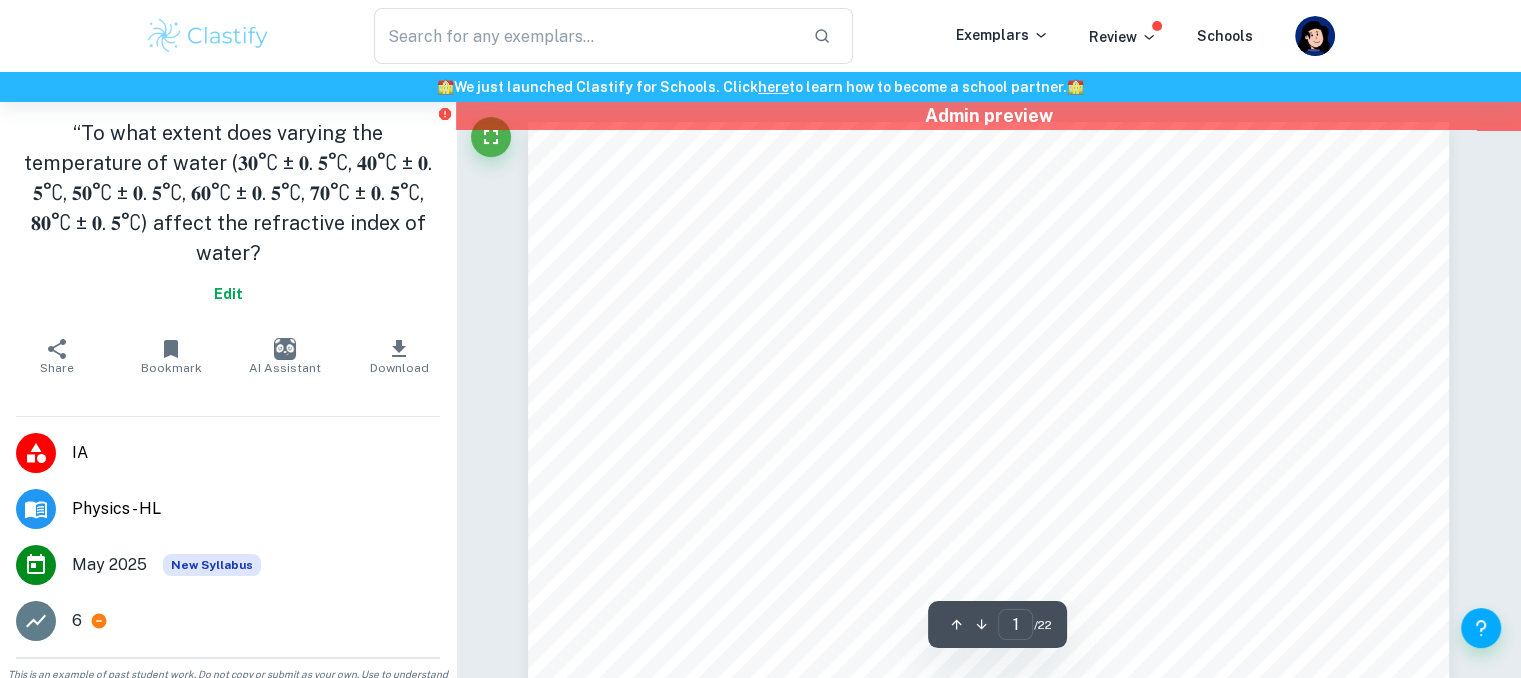 click on "Edit" at bounding box center [228, 294] 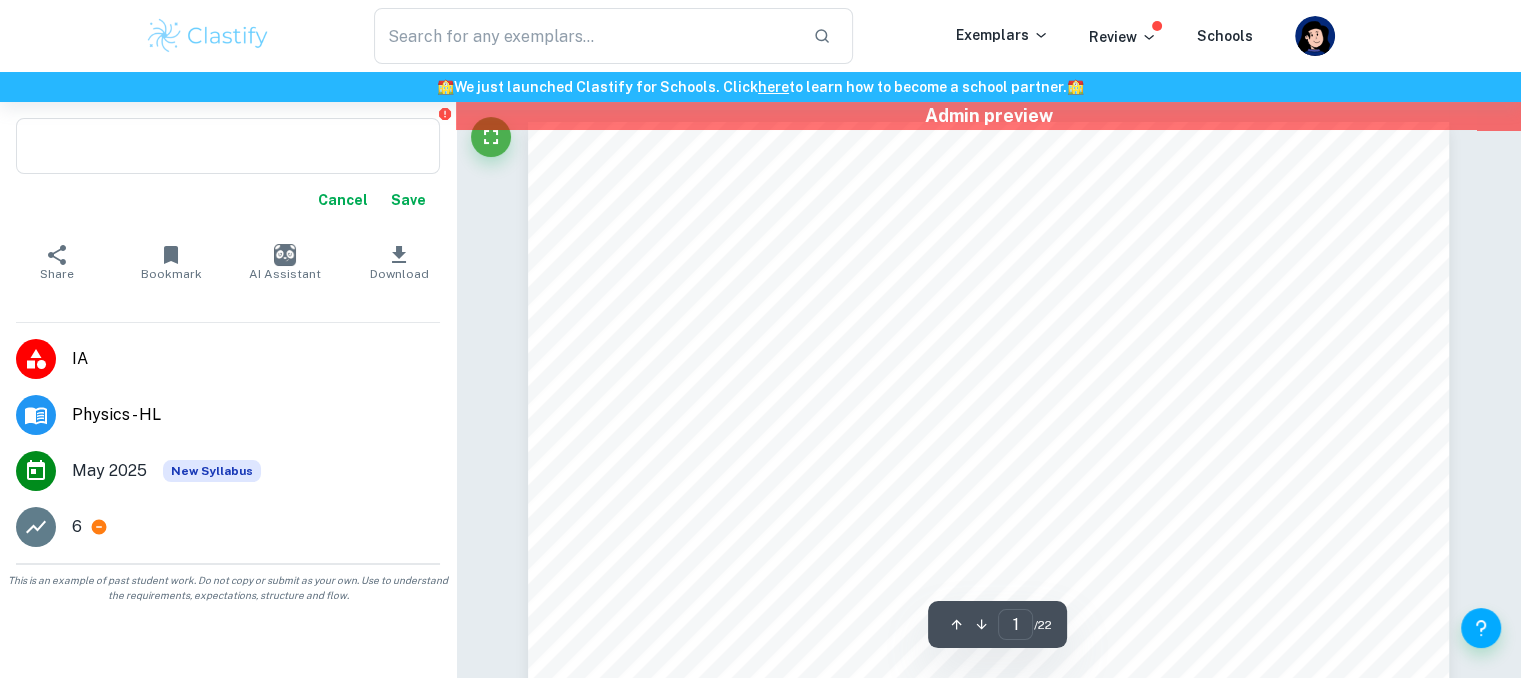 click on "Cancel" at bounding box center (343, 200) 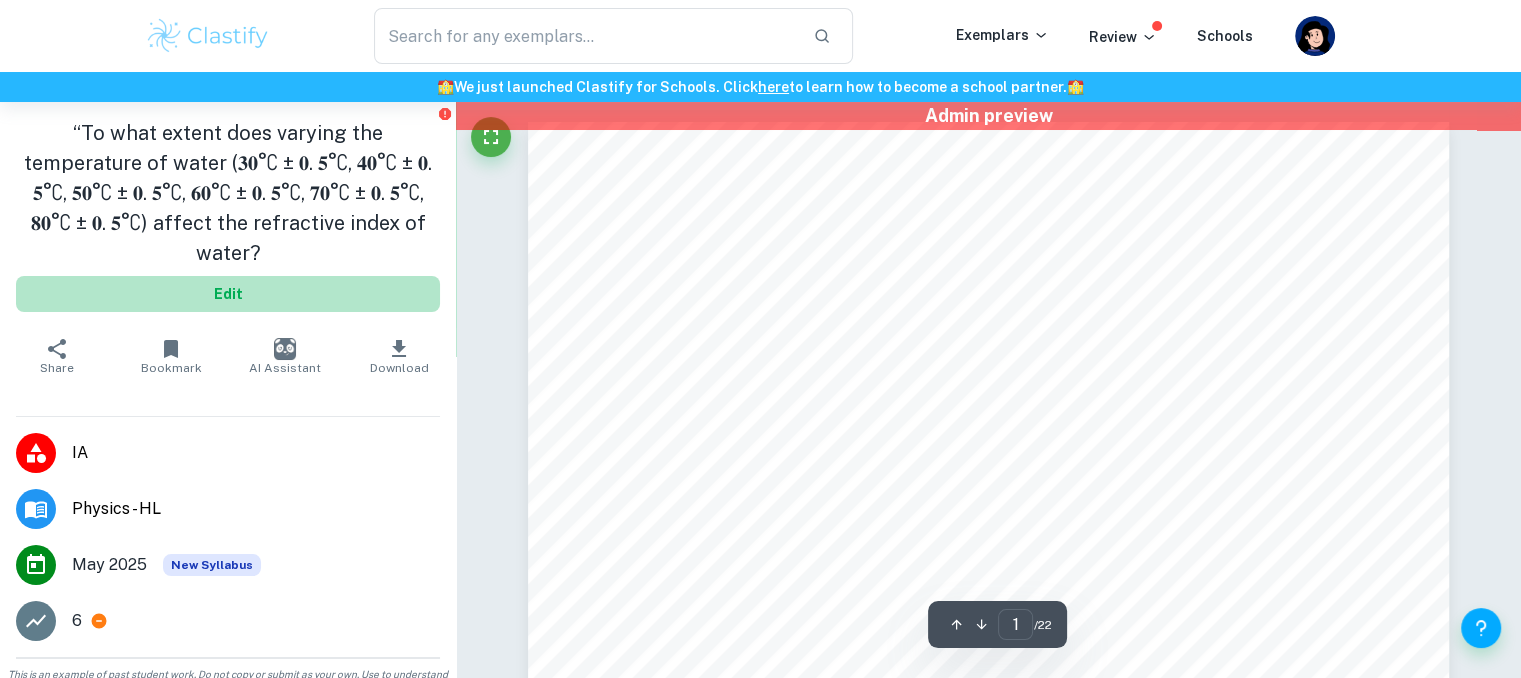 click on "Edit" at bounding box center [228, 294] 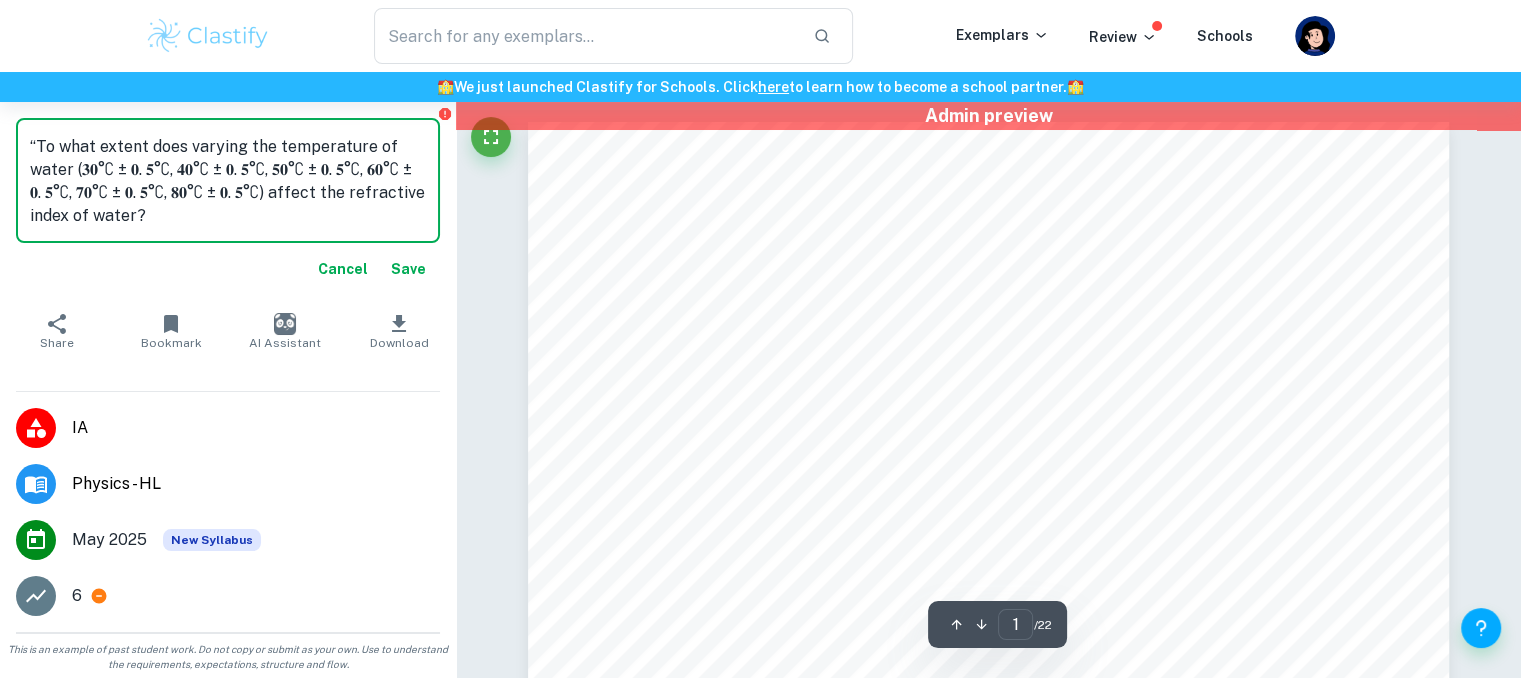 click on "“To what extent does varying the temperature of water (𝟑𝟎°∁ ± 𝟎. 𝟓°∁, 𝟒𝟎°∁ ± 𝟎. 𝟓°∁, 𝟓𝟎°∁ ± 𝟎. 𝟓°∁, 𝟔𝟎°∁ ± 𝟎. 𝟓°∁, 𝟕𝟎°∁ ± 𝟎. 𝟓°∁, 𝟖𝟎°∁ ± 𝟎. 𝟓°∁) affect the refractive index of water?" at bounding box center [228, 181] 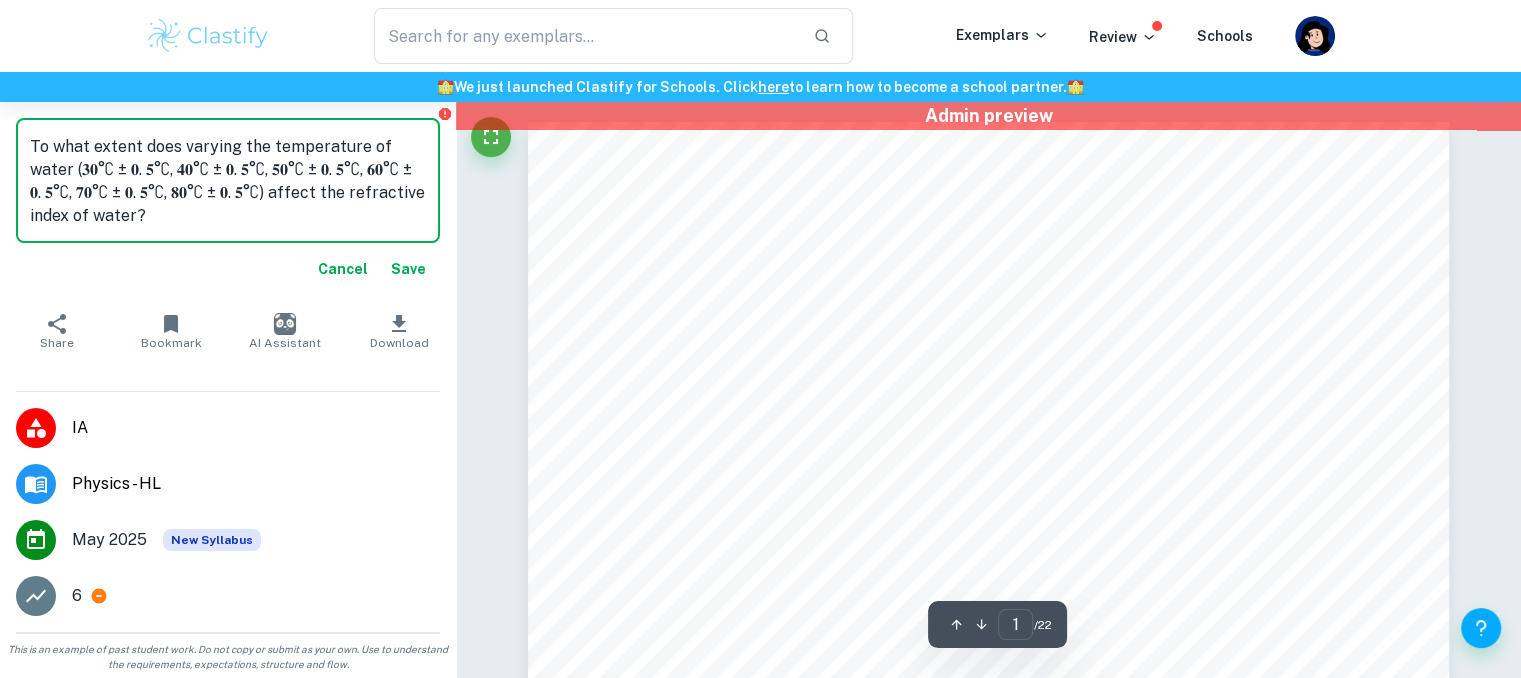 type on "To what extent does varying the temperature of water (𝟑𝟎°∁ ± 𝟎. 𝟓°∁, 𝟒𝟎°∁ ± 𝟎. 𝟓°∁, 𝟓𝟎°∁ ± 𝟎. 𝟓°∁, 𝟔𝟎°∁ ± 𝟎. 𝟓°∁, 𝟕𝟎°∁ ± 𝟎. 𝟓°∁, 𝟖𝟎°∁ ± 𝟎. 𝟓°∁) affect the refractive index of water?" 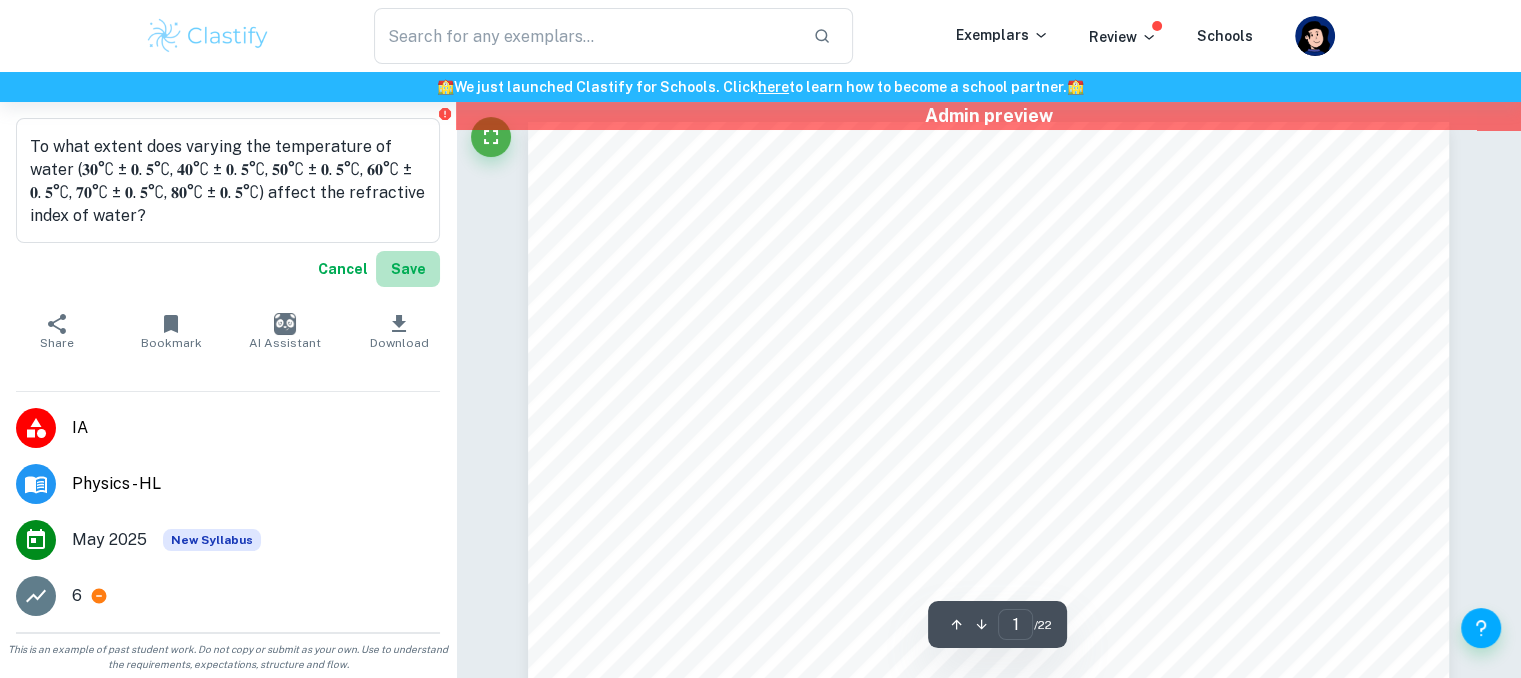 click on "Save" at bounding box center (408, 269) 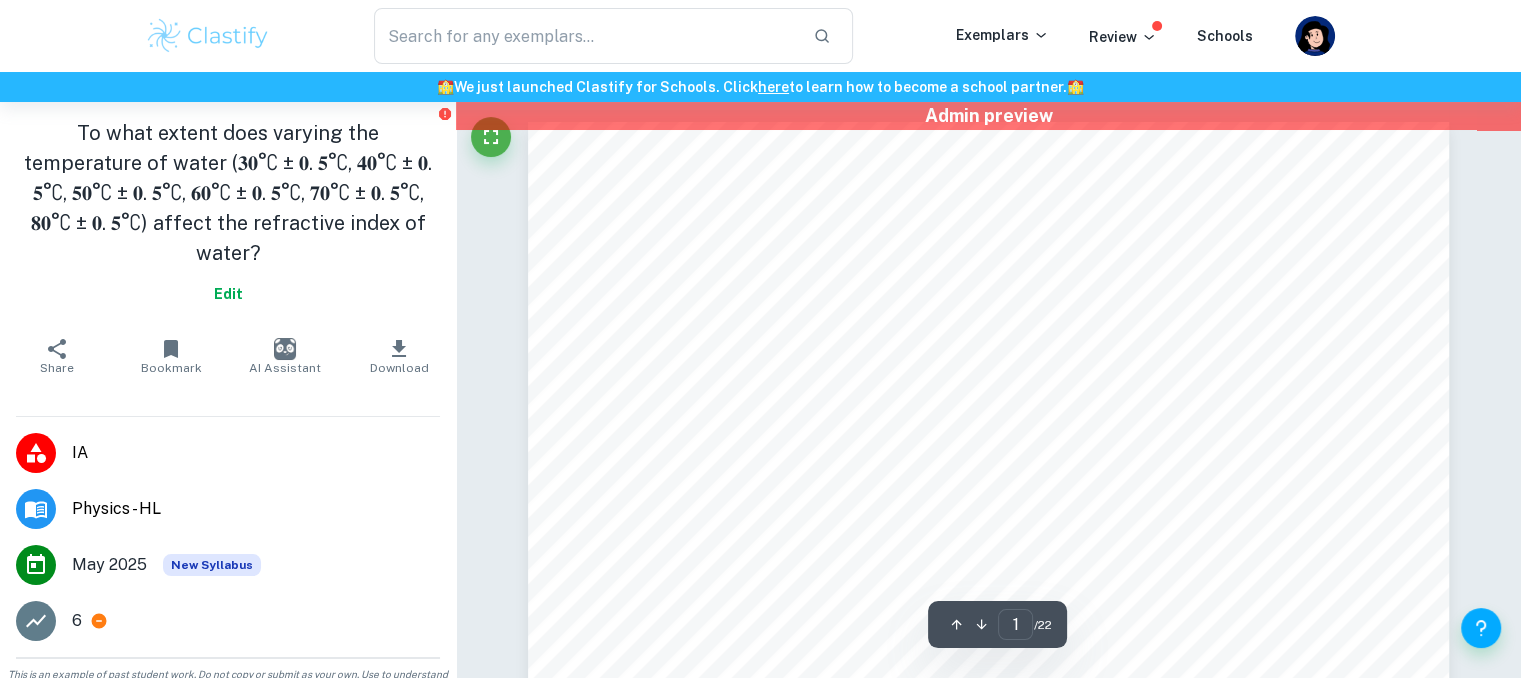 click on "Edit" at bounding box center (228, 294) 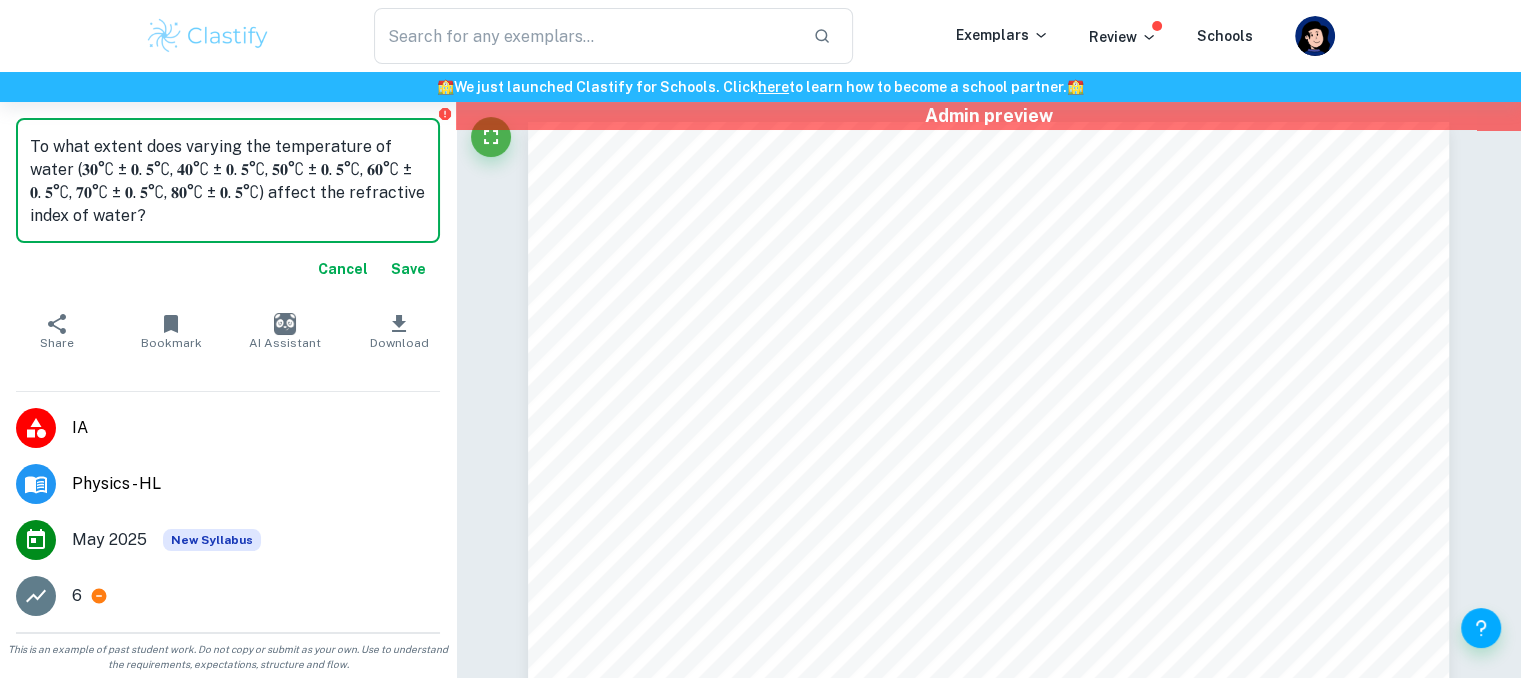 click on "To what extent does varying the temperature of water (𝟑𝟎°∁ ± 𝟎. 𝟓°∁, 𝟒𝟎°∁ ± 𝟎. 𝟓°∁, 𝟓𝟎°∁ ± 𝟎. 𝟓°∁, 𝟔𝟎°∁ ± 𝟎. 𝟓°∁, 𝟕𝟎°∁ ± 𝟎. 𝟓°∁, 𝟖𝟎°∁ ± 𝟎. 𝟓°∁) affect the refractive index of water?" at bounding box center (228, 181) 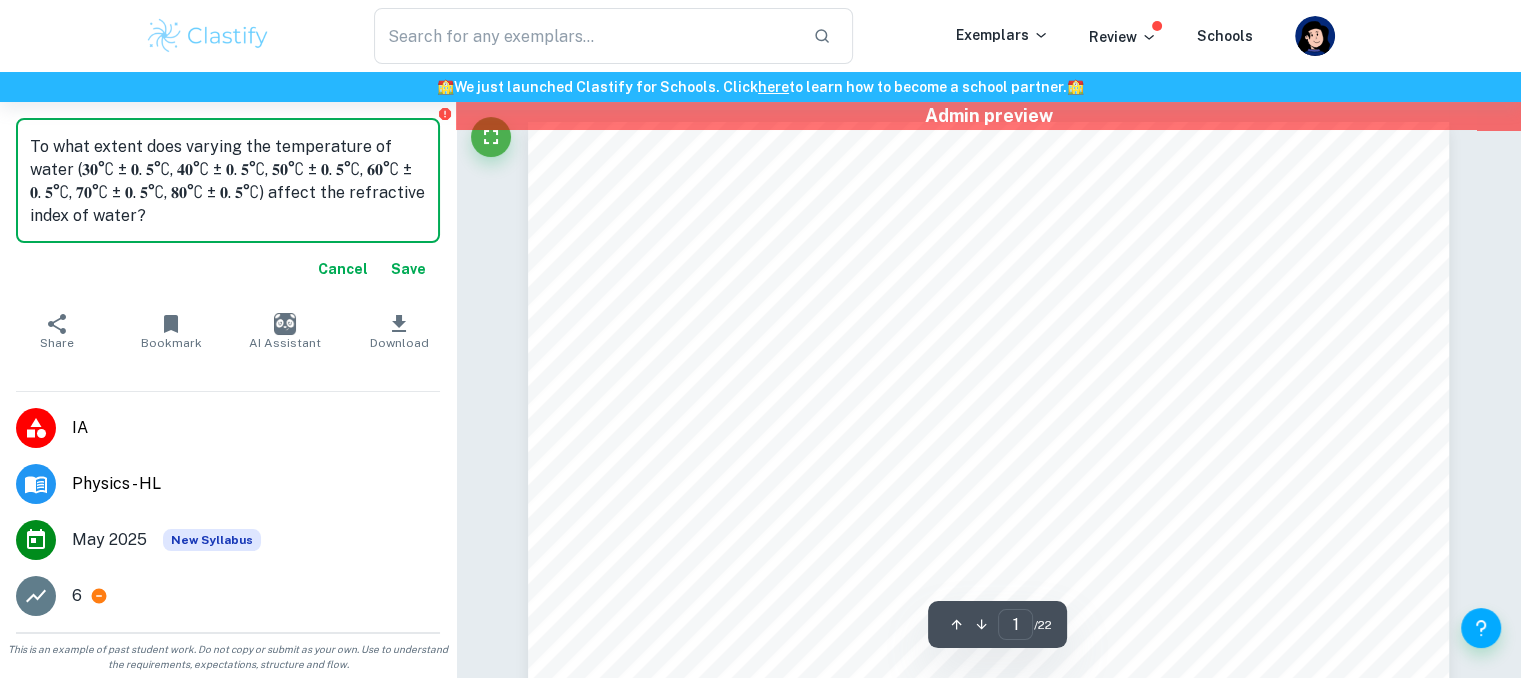paste on "30 °C ± 0.5 °C, 40 °C ± 0.5 °C, 50 °C ± 0.5 °C, 60 °C ± 0.5 °C, 70 °C ± 0.5 °C, 80 °C ± 0.5 °C" 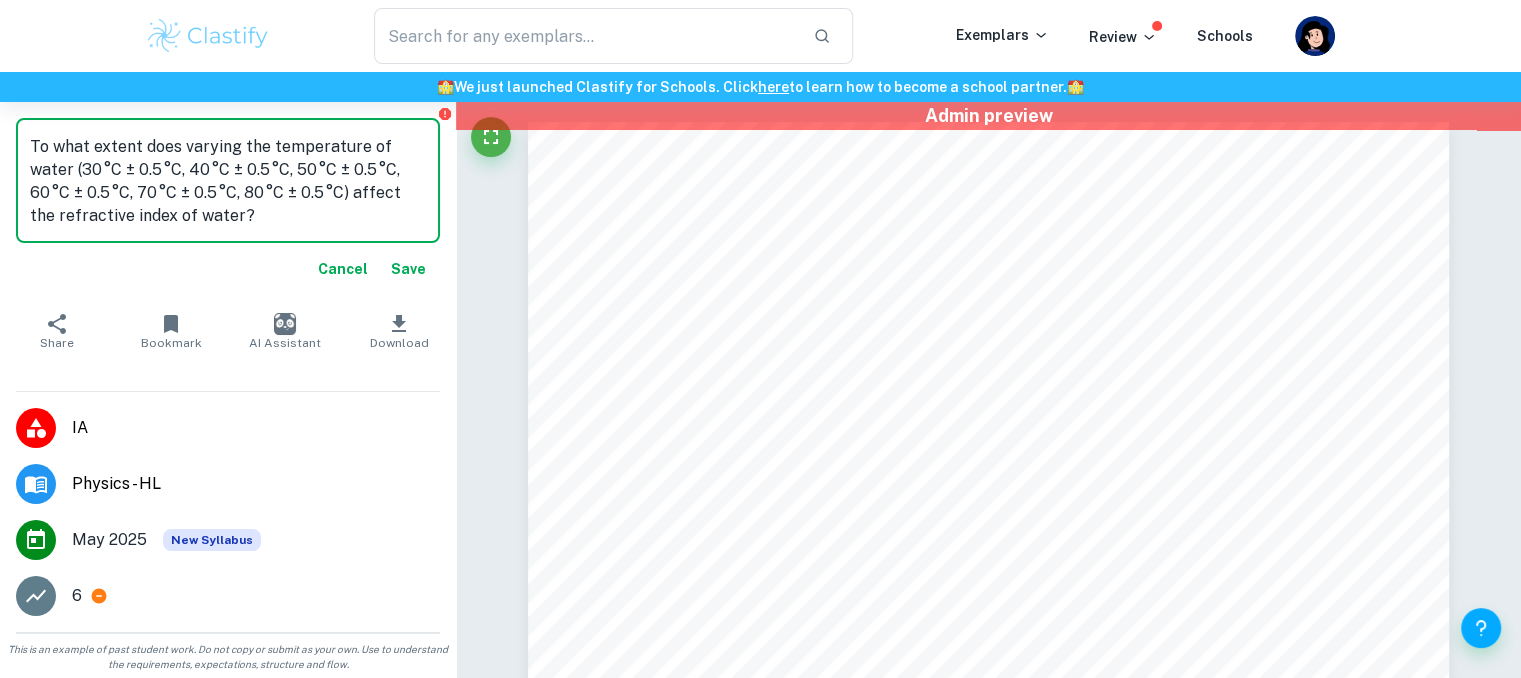 type on "To what extent does varying the temperature of water (30 °C ± 0.5 °C, 40 °C ± 0.5 °C, 50 °C ± 0.5 °C, 60 °C ± 0.5 °C, 70 °C ± 0.5 °C, 80 °C ± 0.5 °C) affect the refractive index of water?" 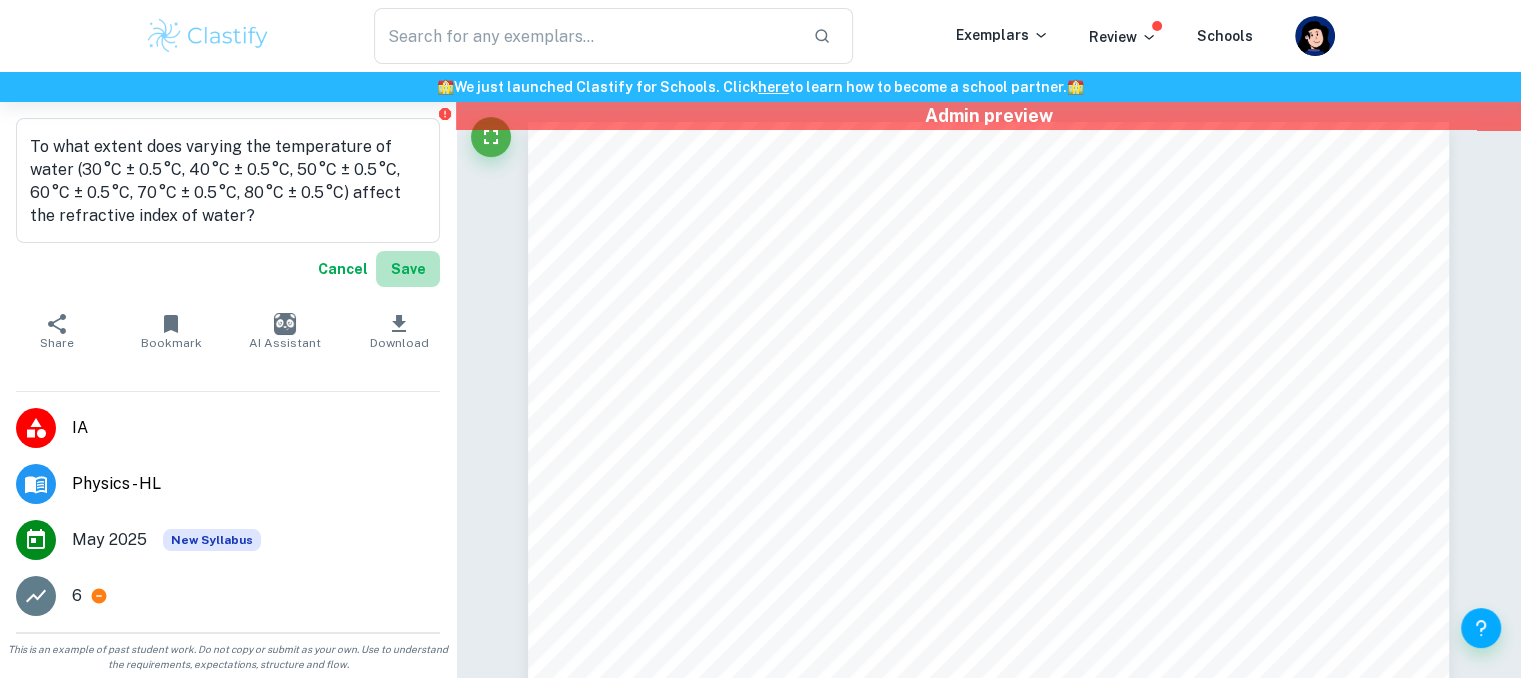 click on "Save" at bounding box center [408, 269] 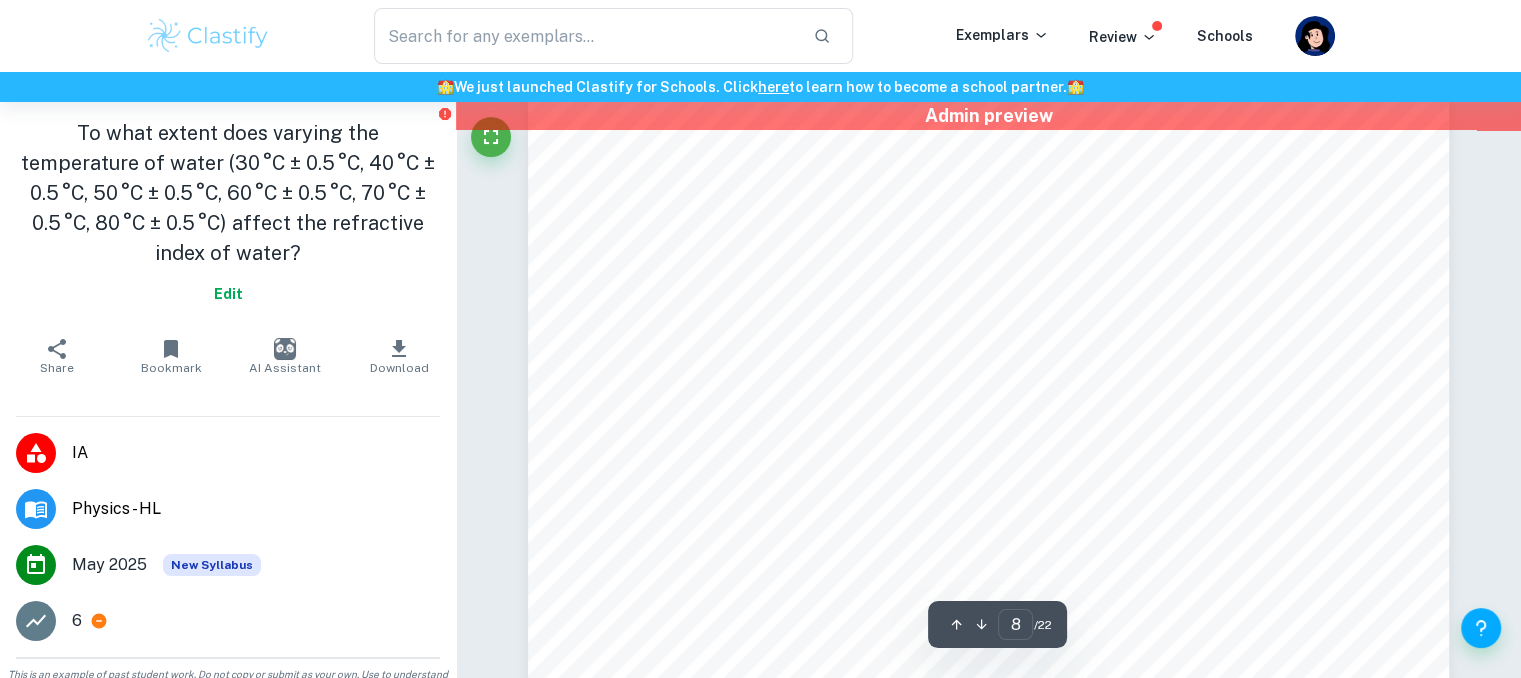 type on "9" 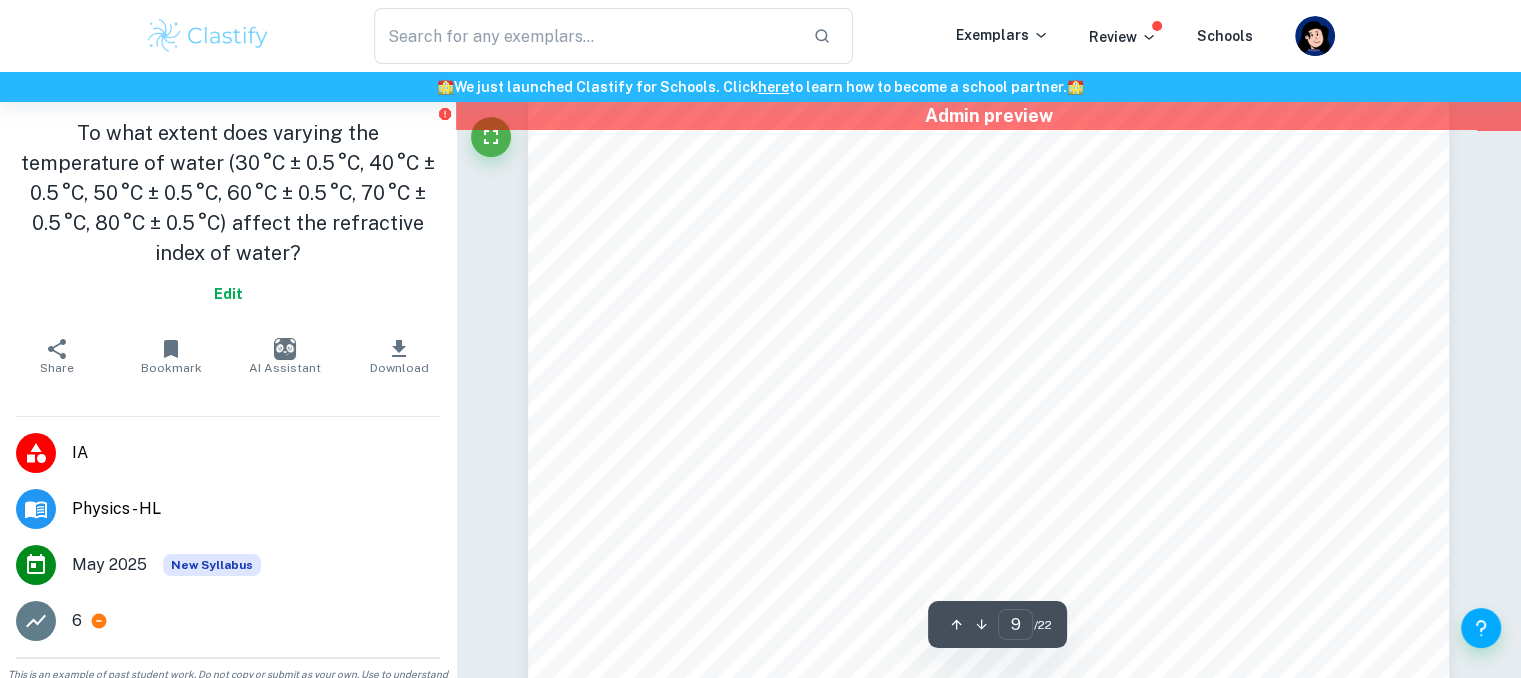 scroll, scrollTop: 11070, scrollLeft: 0, axis: vertical 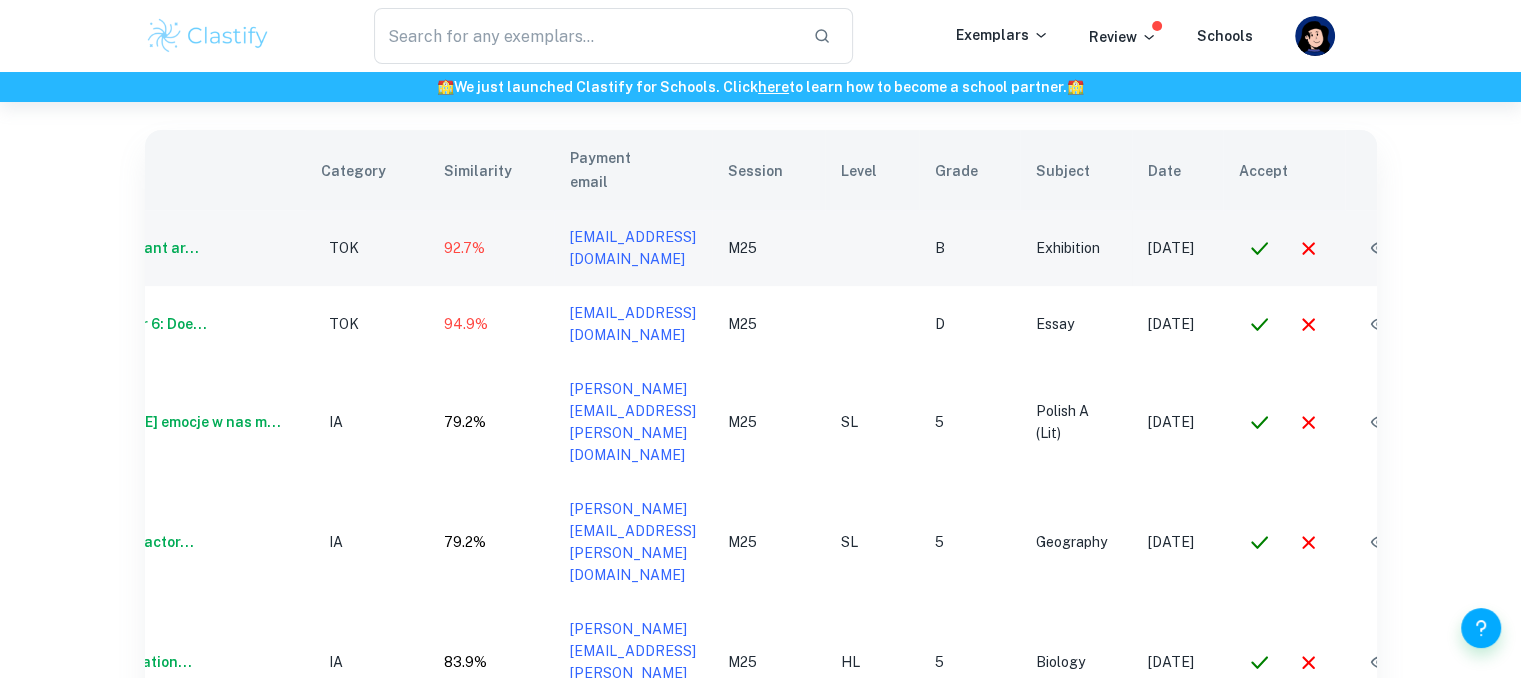 click 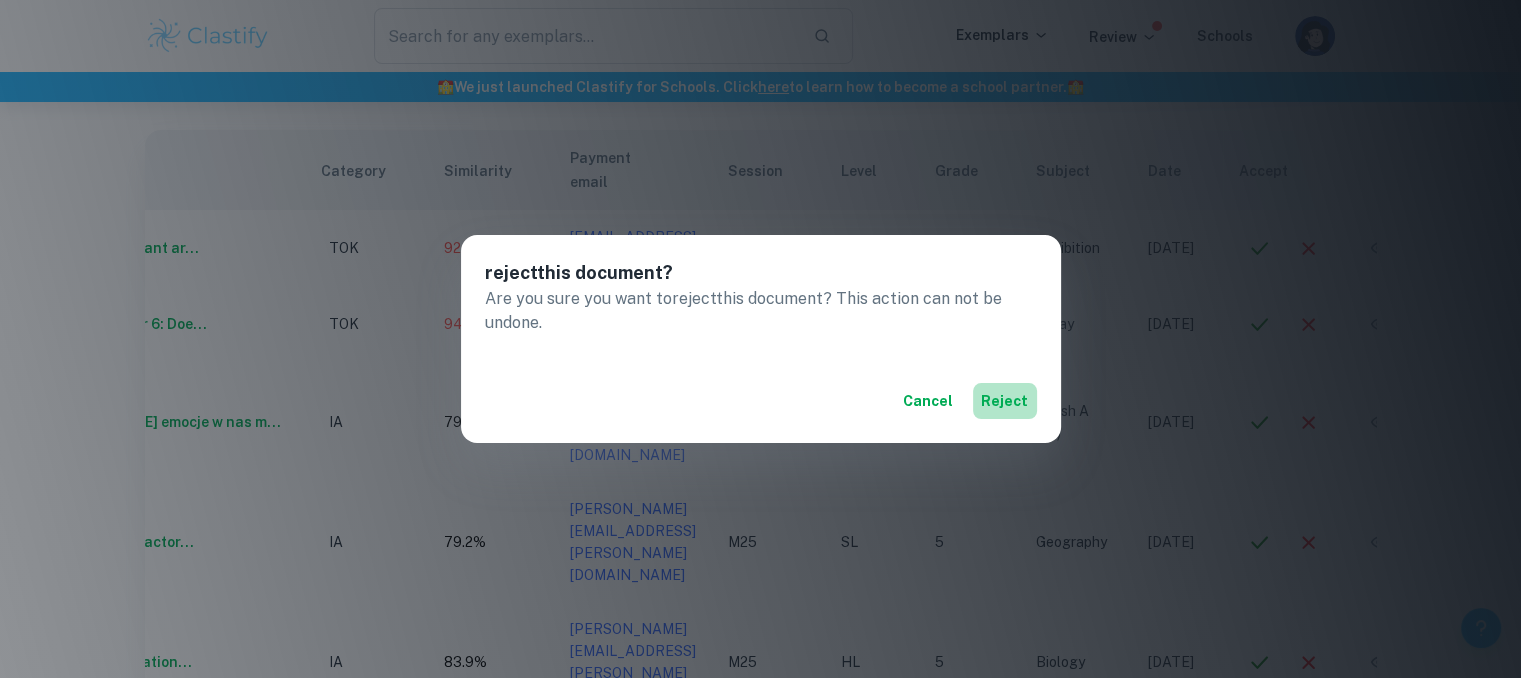click on "reject" at bounding box center (1005, 401) 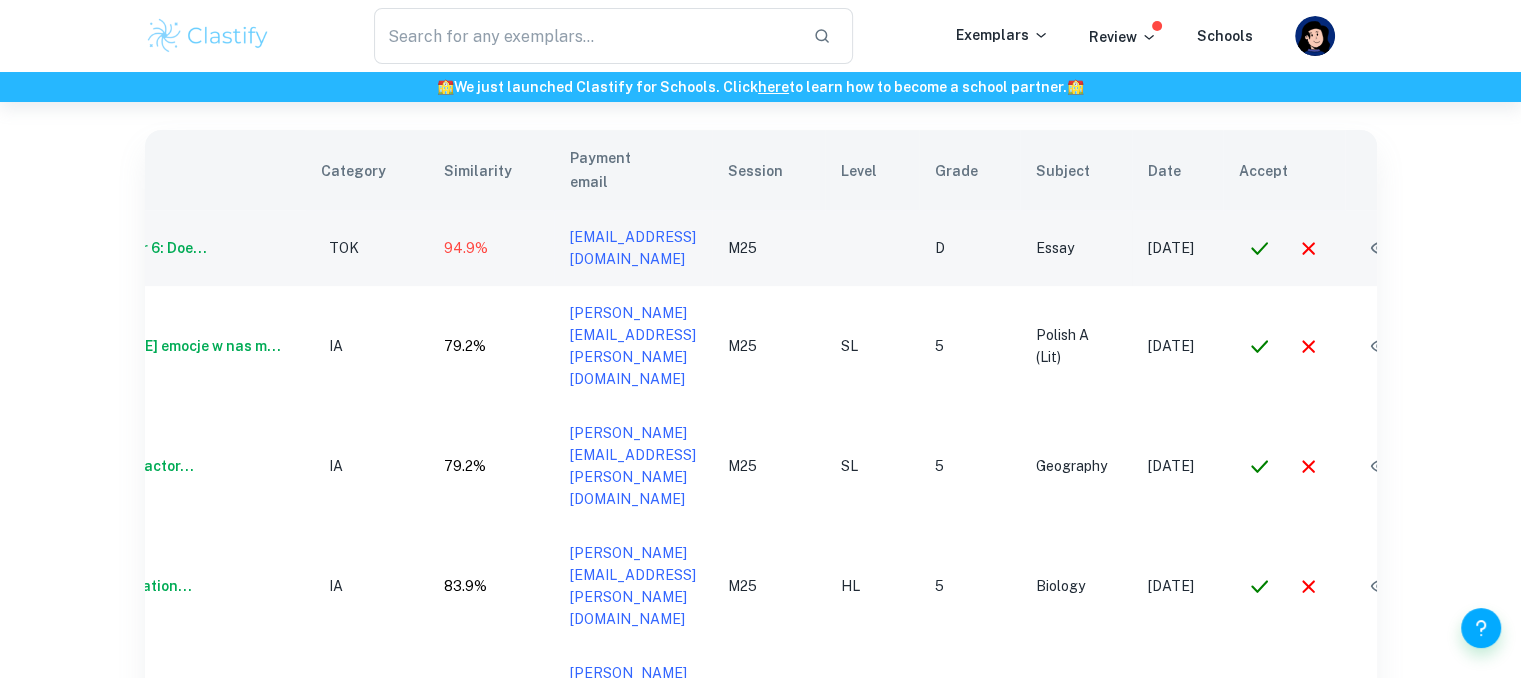 click 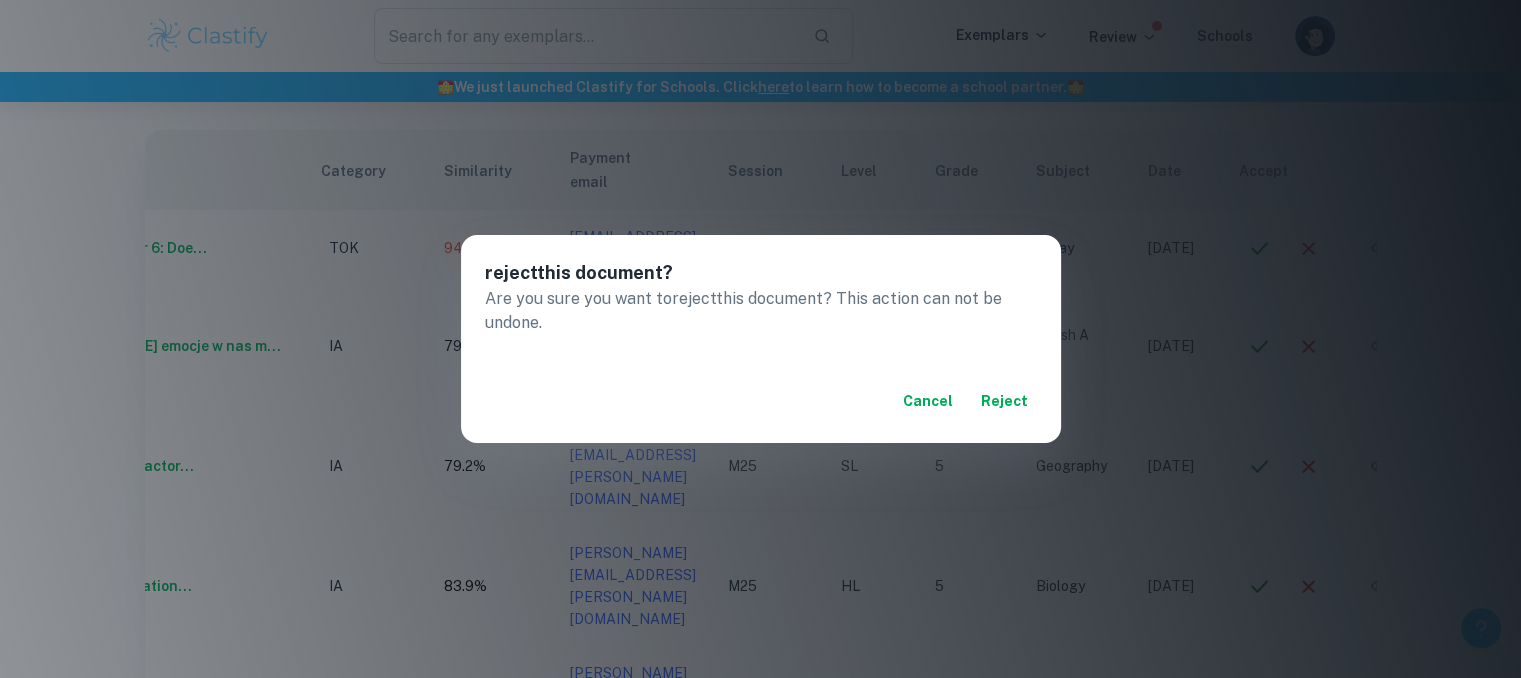 click on "reject" at bounding box center (1005, 401) 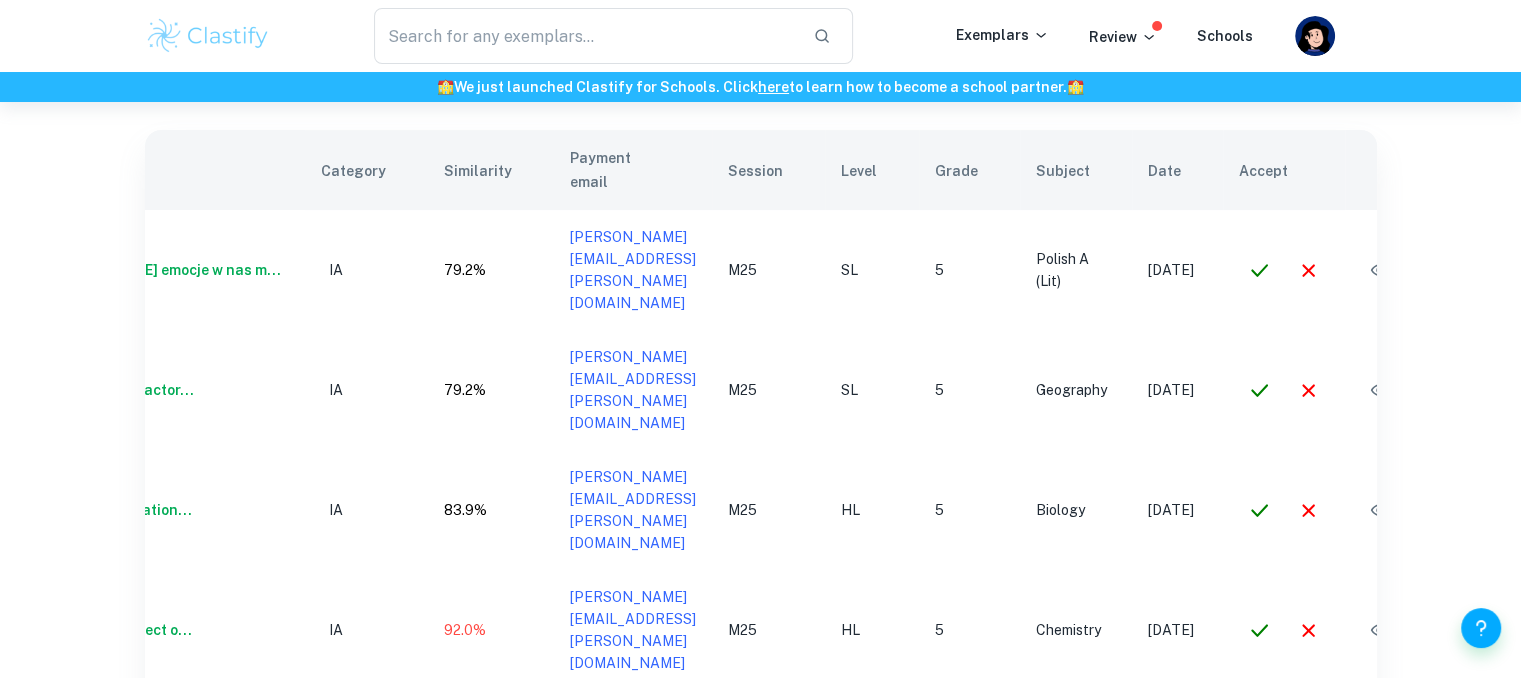 scroll, scrollTop: 0, scrollLeft: 128, axis: horizontal 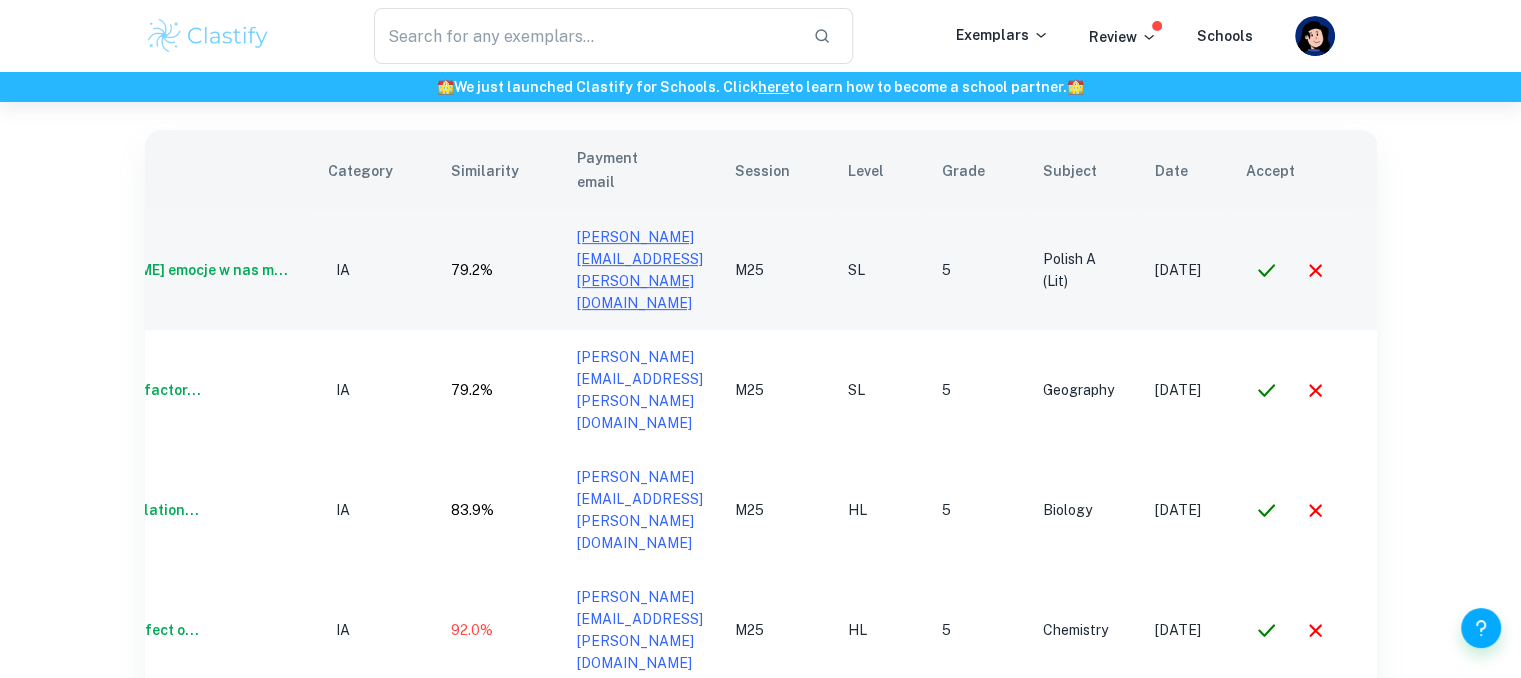 click on "[PERSON_NAME][EMAIL_ADDRESS][PERSON_NAME][DOMAIN_NAME]" at bounding box center (640, 270) 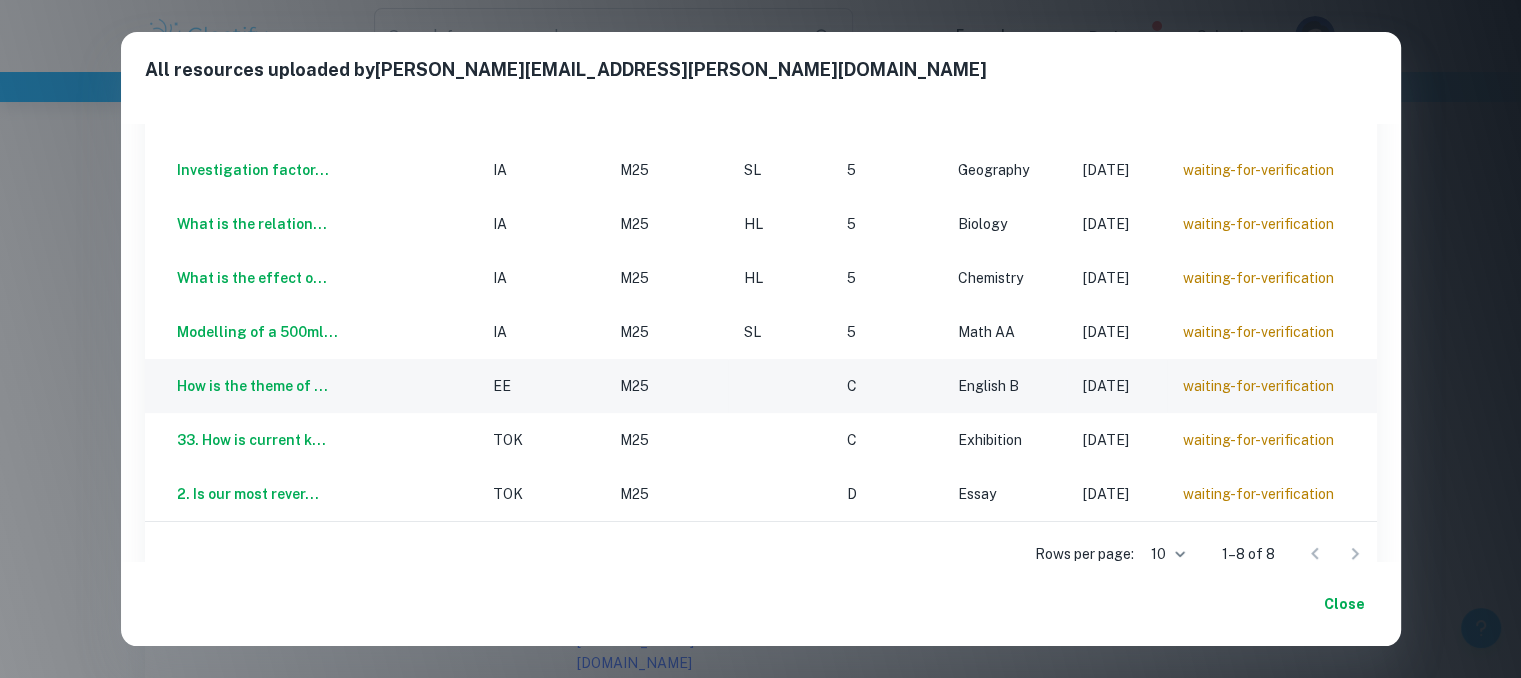 scroll, scrollTop: 0, scrollLeft: 0, axis: both 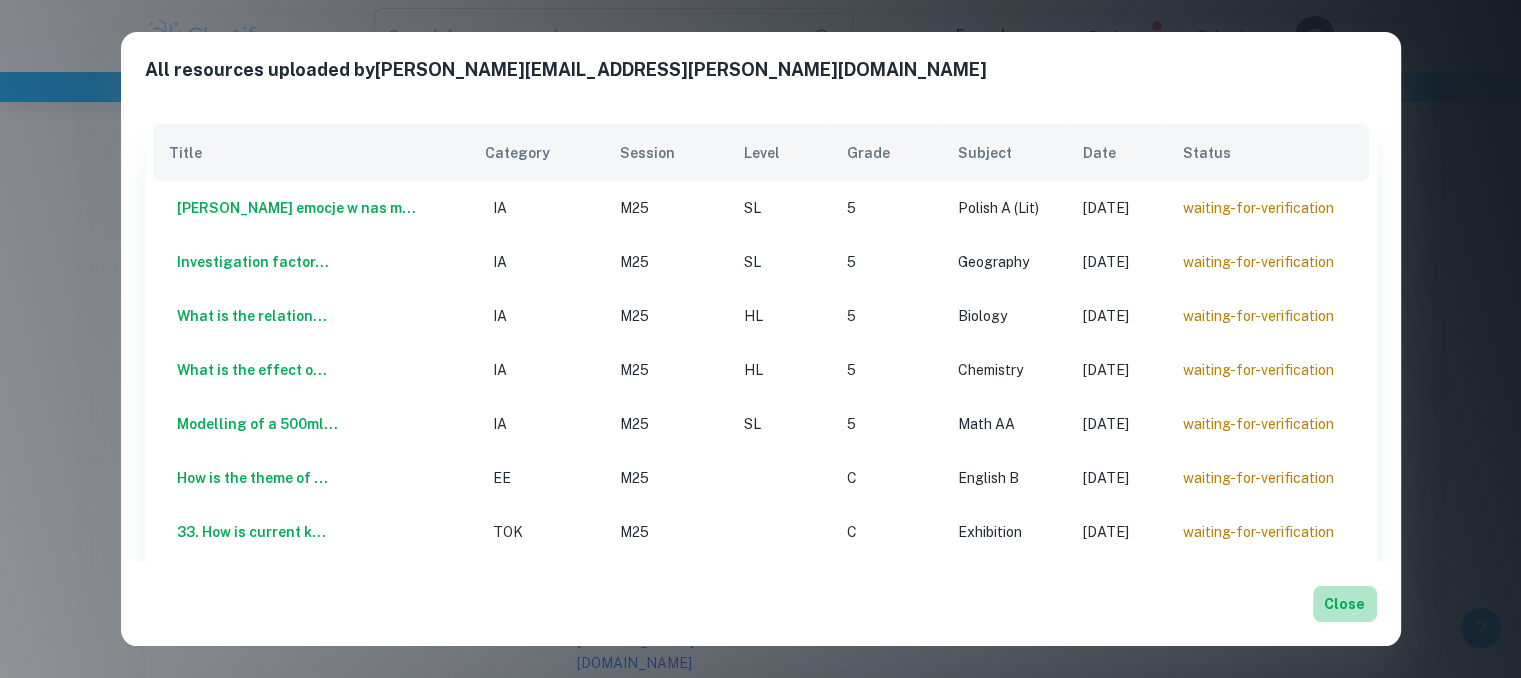 click on "Close" at bounding box center (1345, 604) 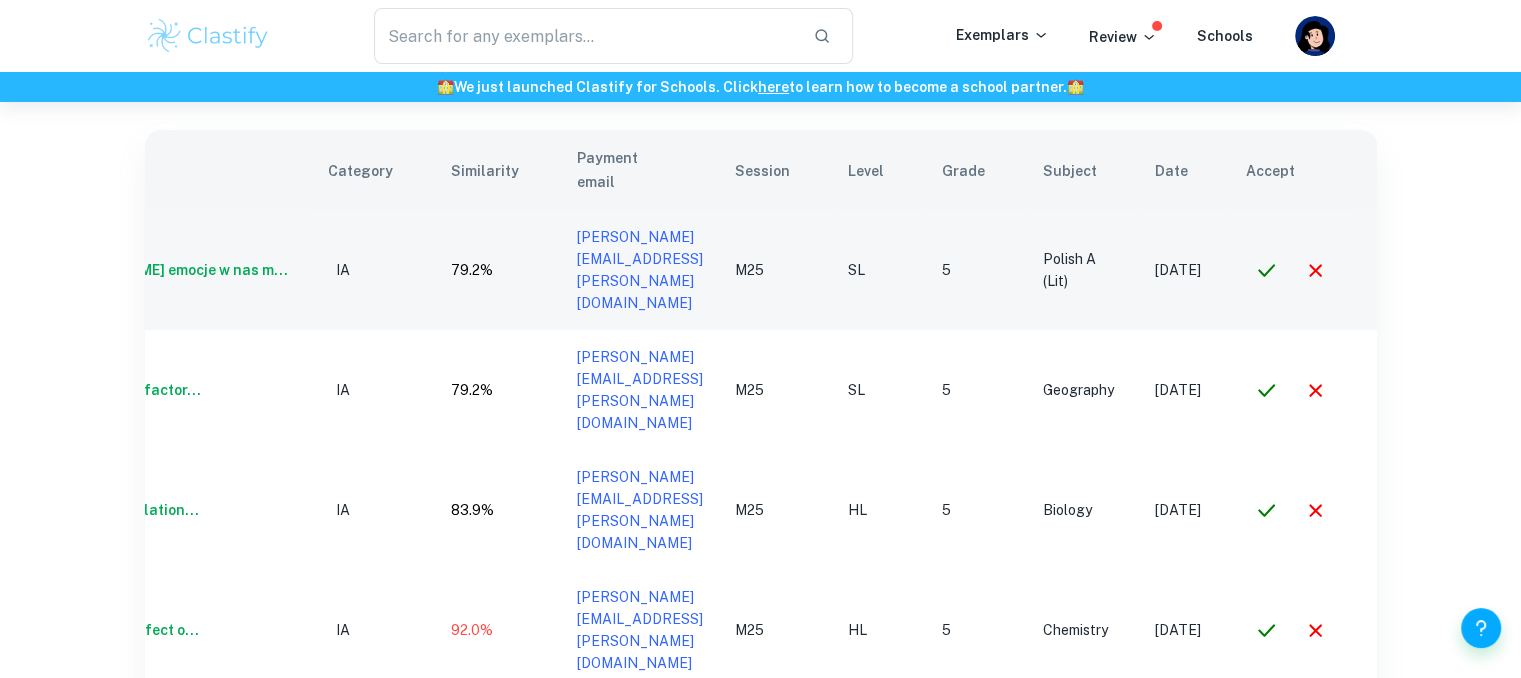 click 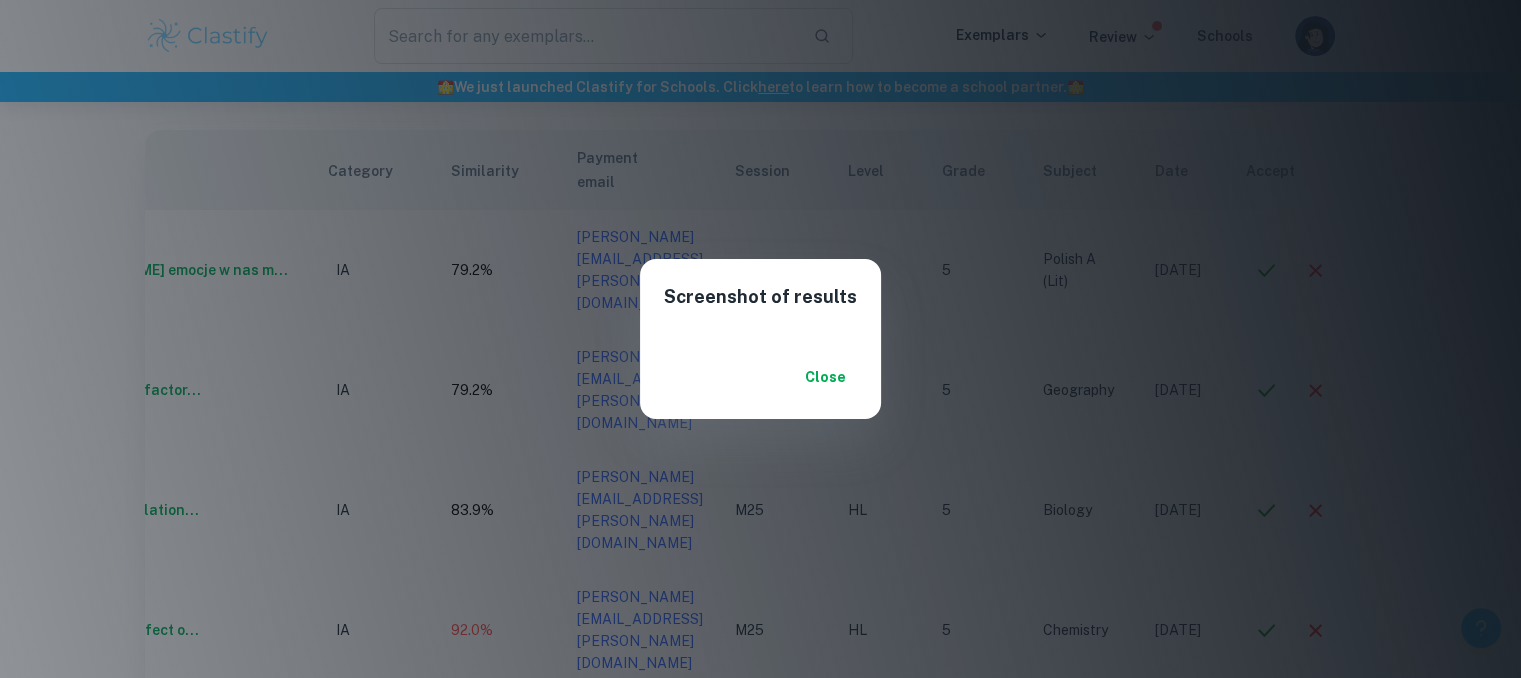 scroll, scrollTop: 159, scrollLeft: 0, axis: vertical 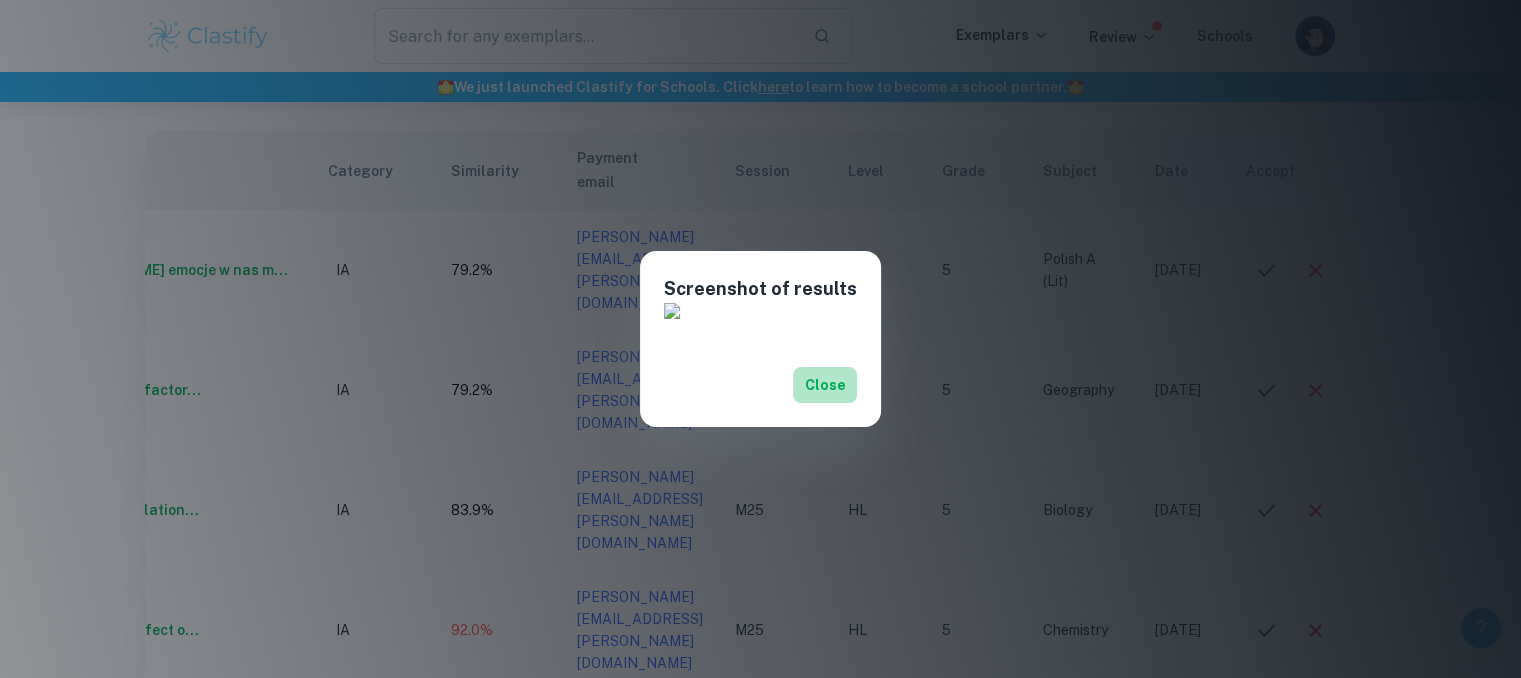 click on "Close" at bounding box center [825, 385] 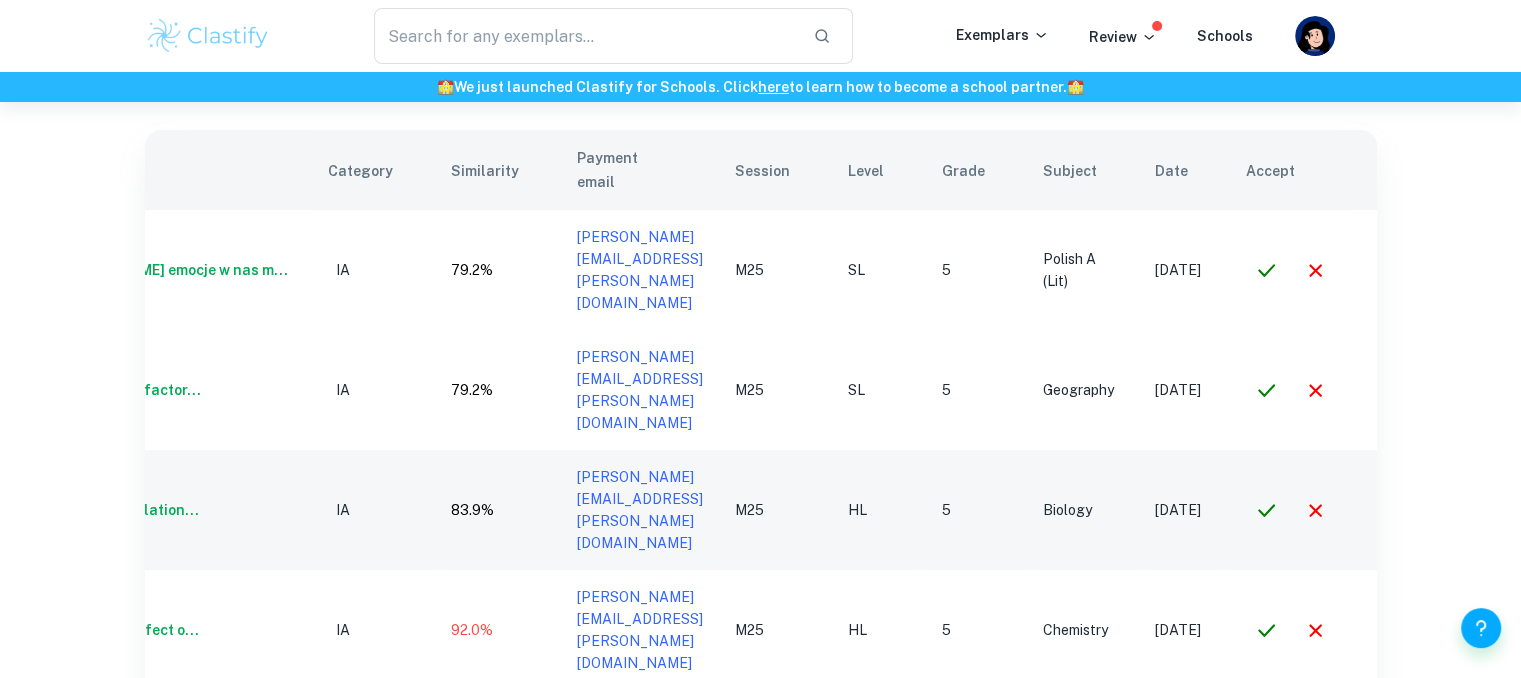 scroll, scrollTop: 0, scrollLeft: 0, axis: both 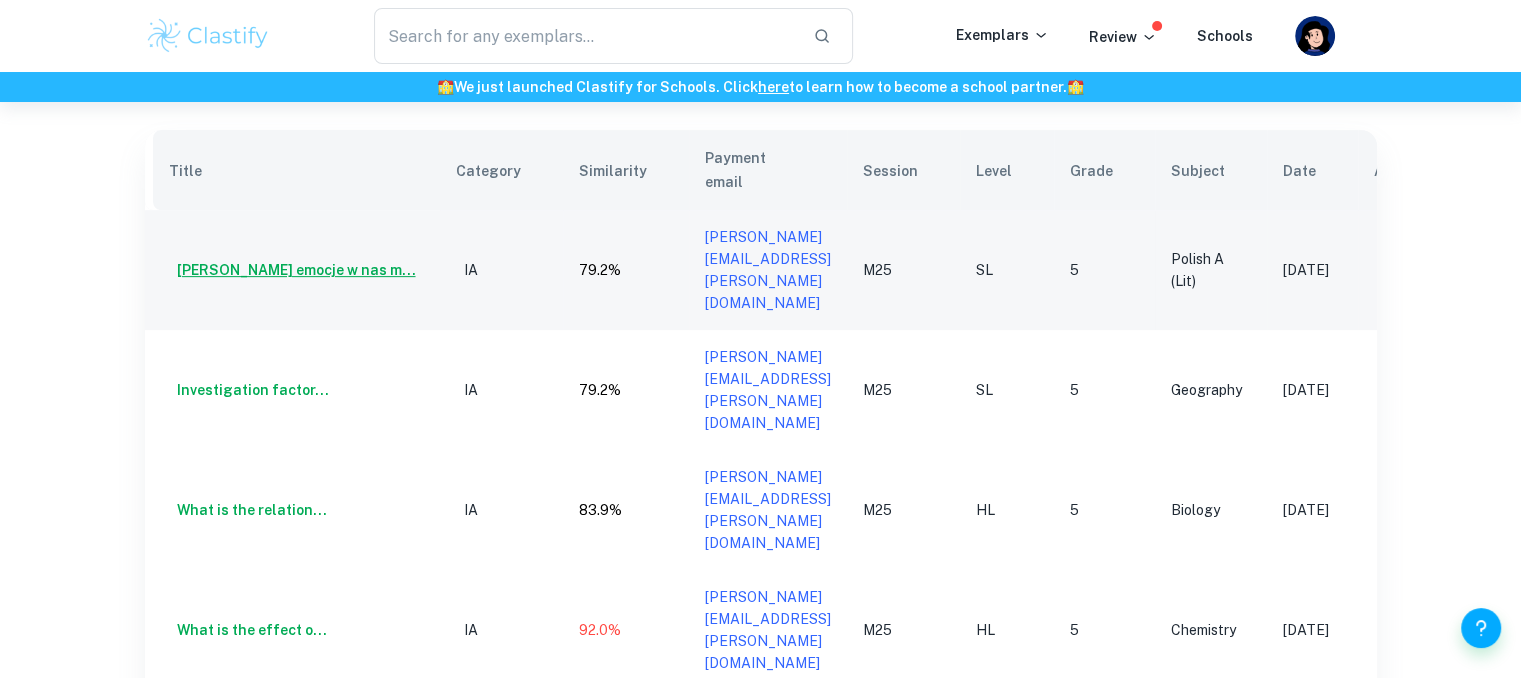 click on "[PERSON_NAME] emocje w nas m..." at bounding box center [292, 270] 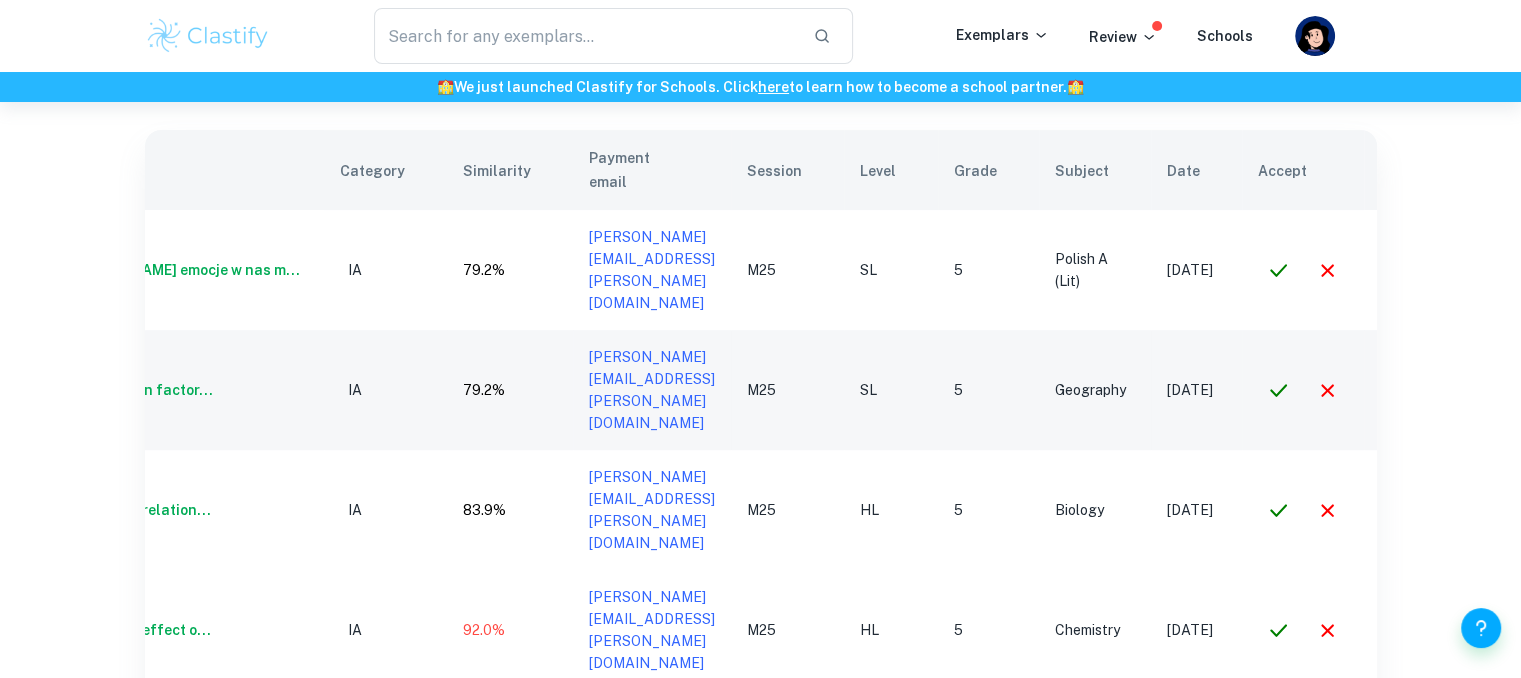scroll, scrollTop: 0, scrollLeft: 118, axis: horizontal 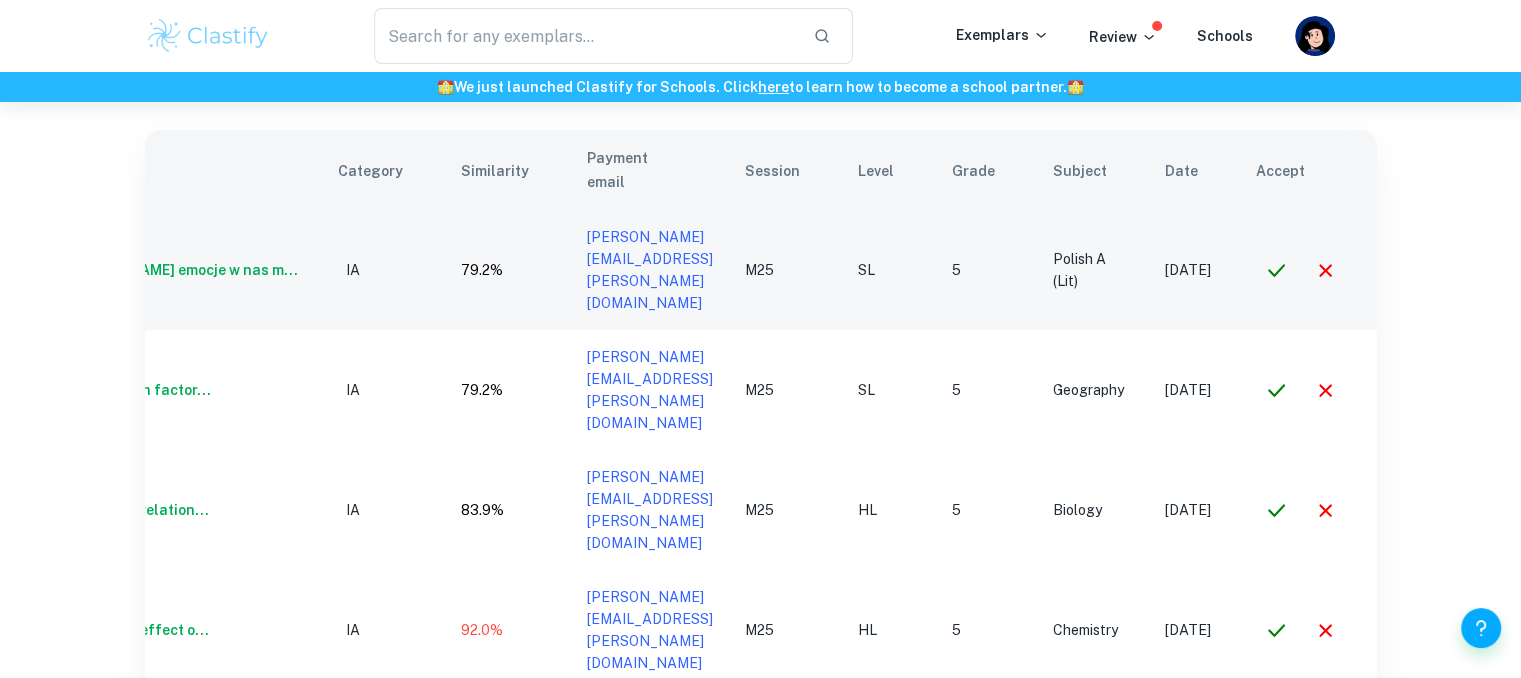 click 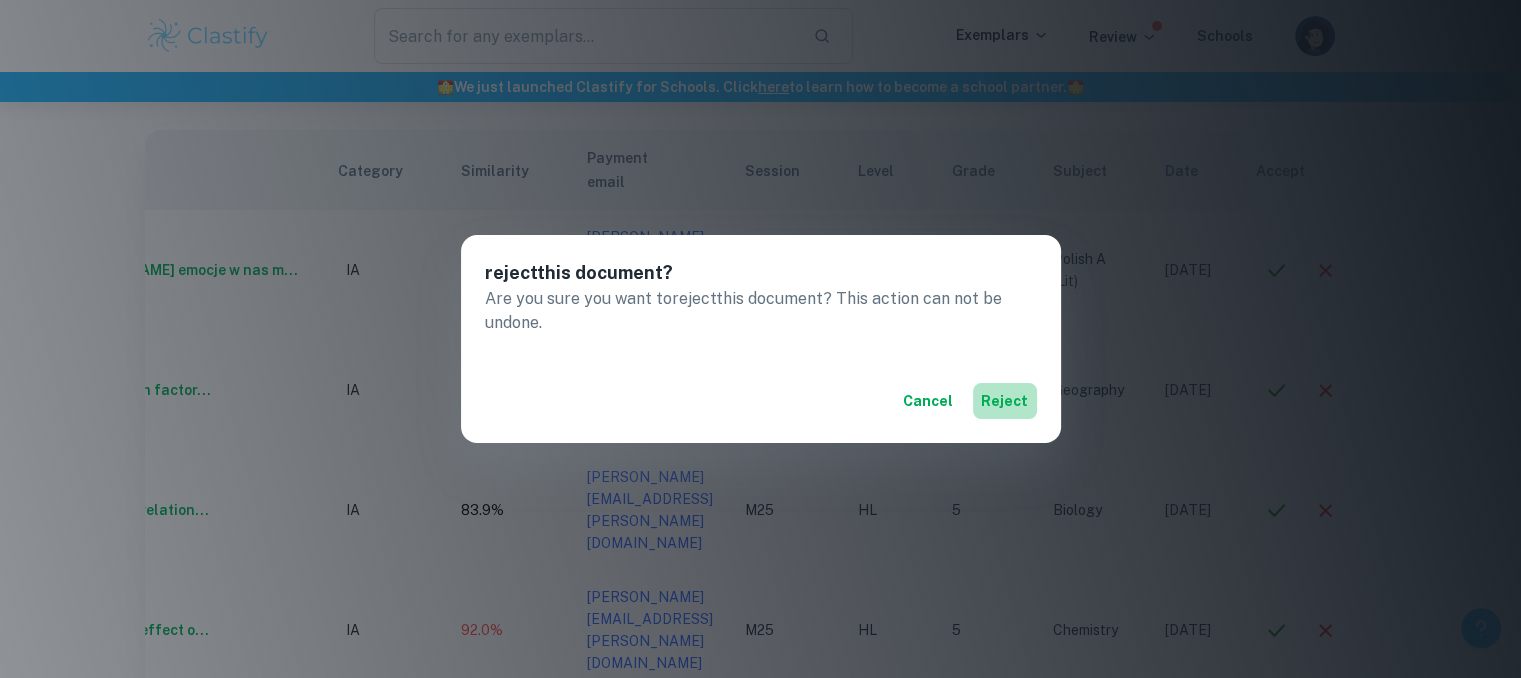 click on "reject" at bounding box center [1005, 401] 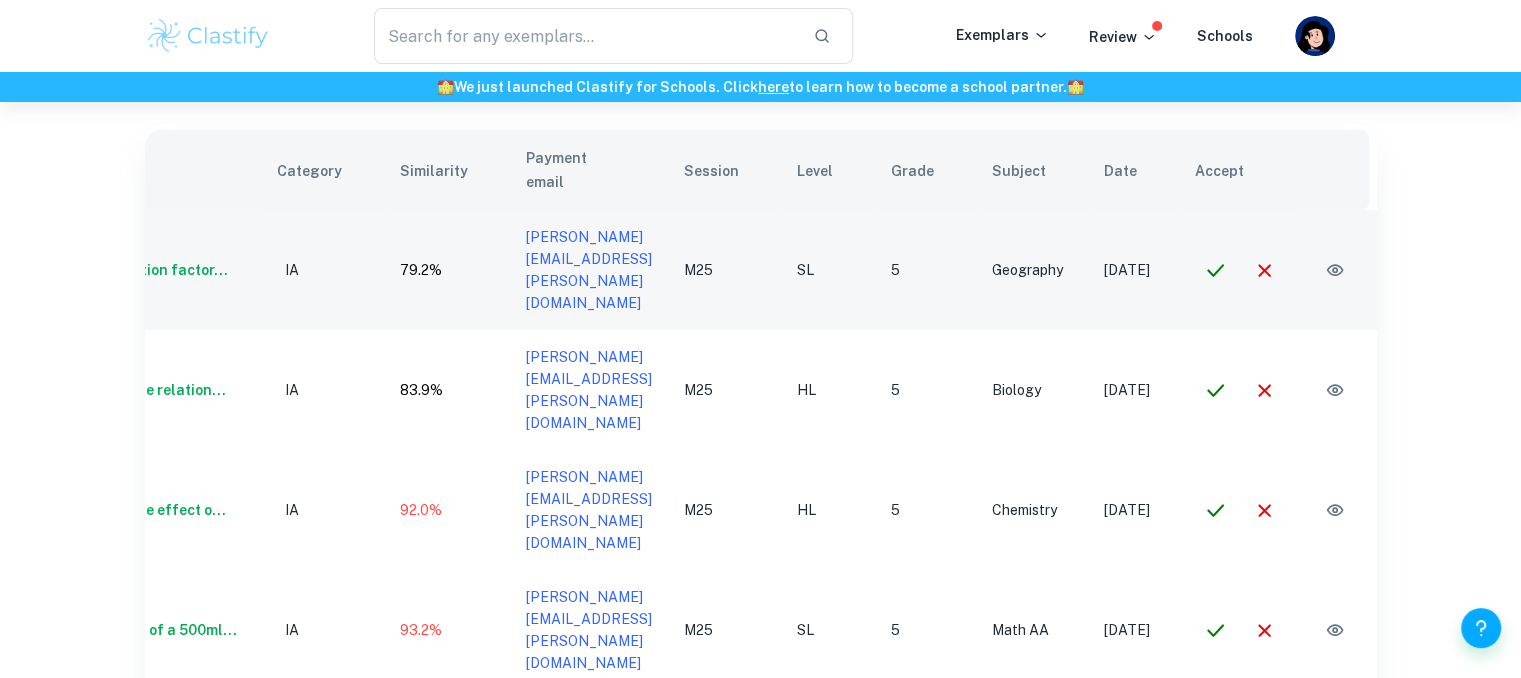 click 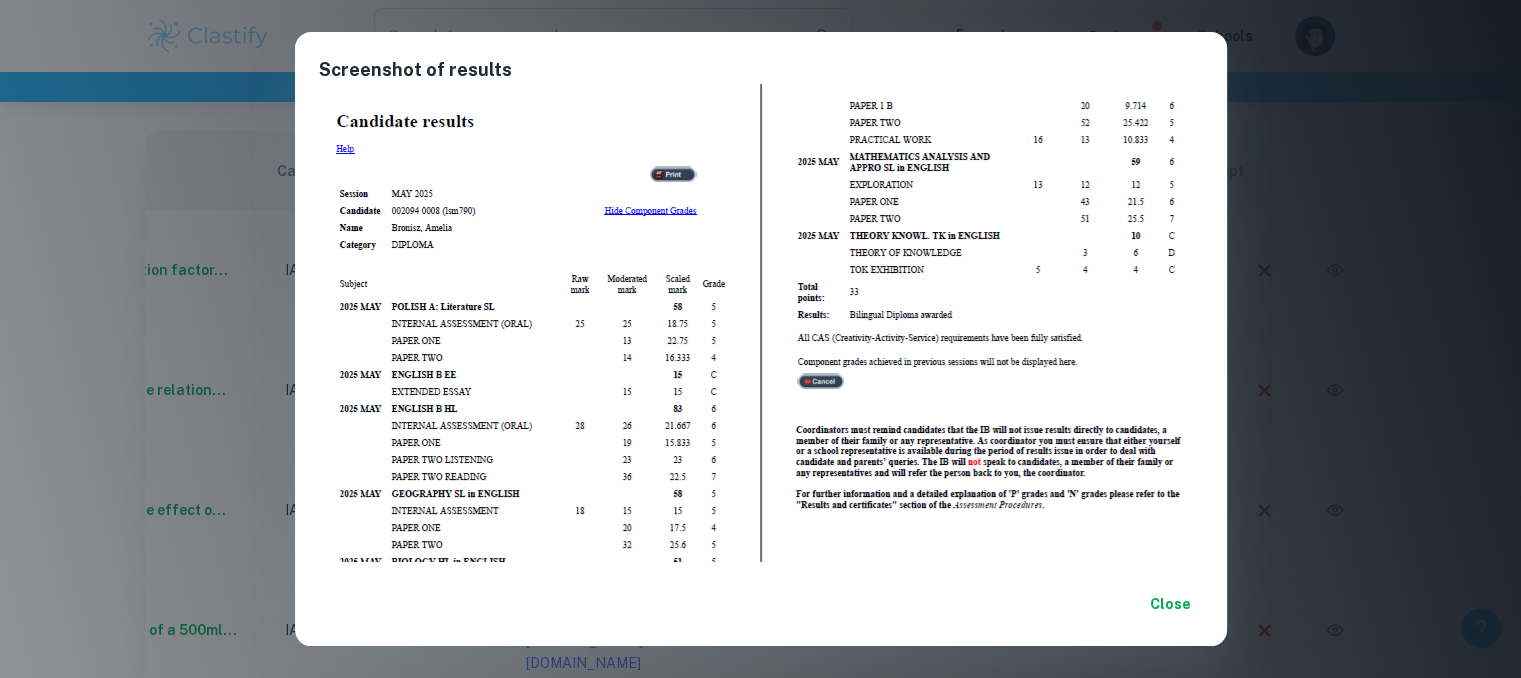 click on "Close" at bounding box center [1171, 604] 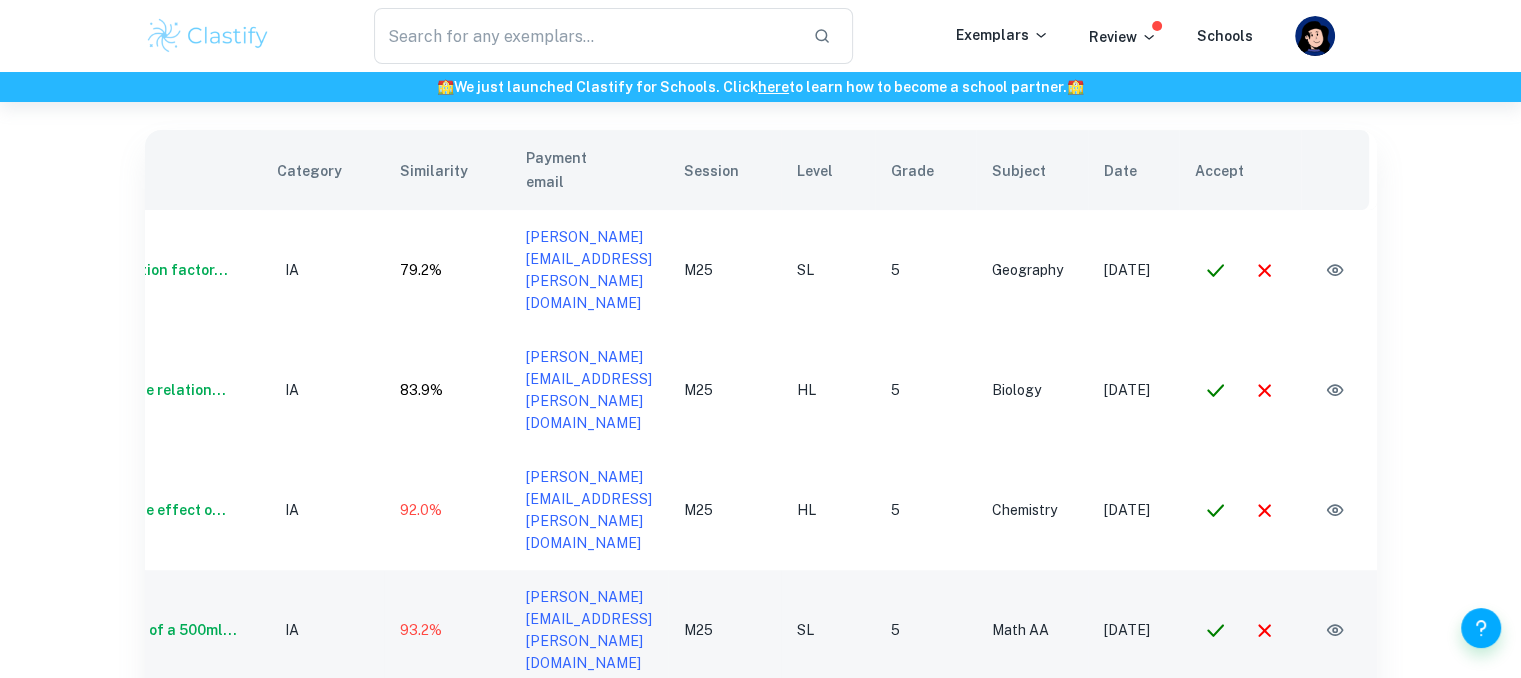 scroll, scrollTop: 0, scrollLeft: 0, axis: both 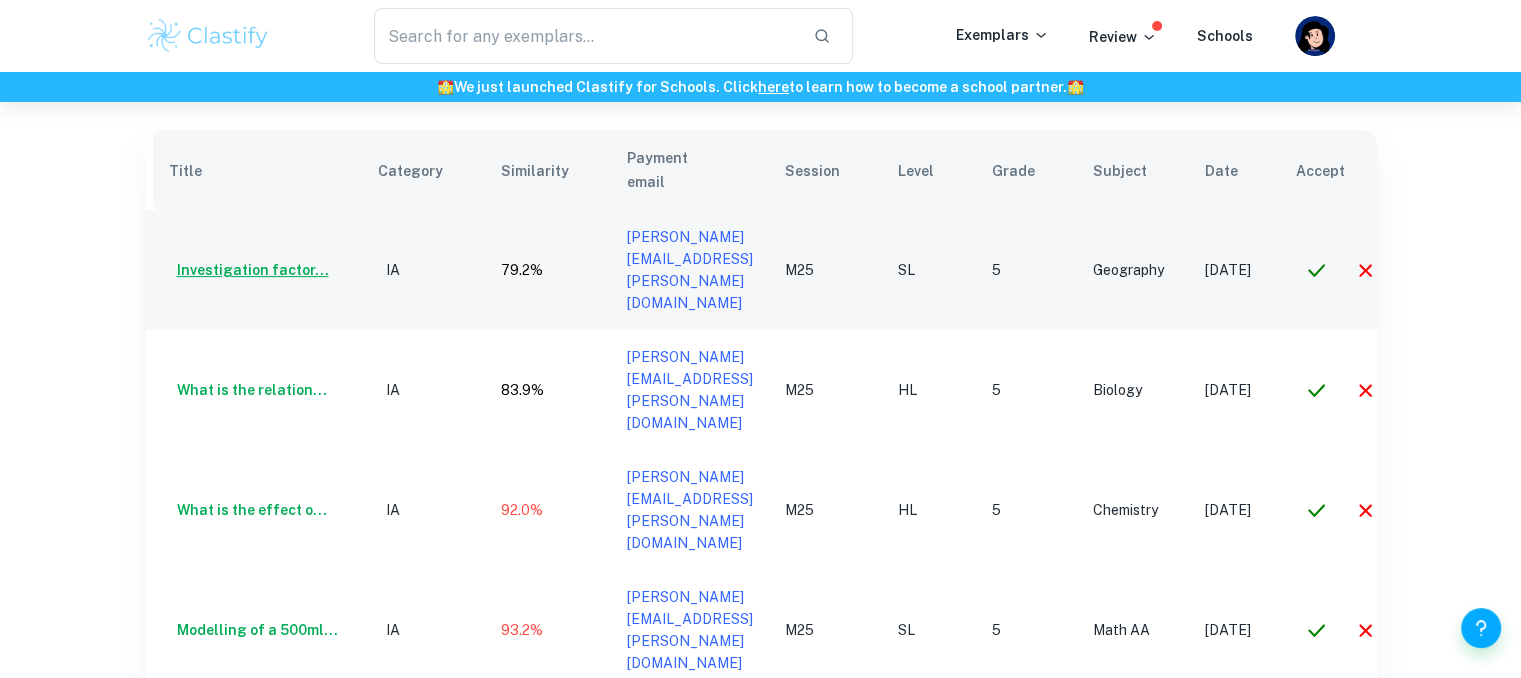 click on "Investigation factor..." at bounding box center [249, 270] 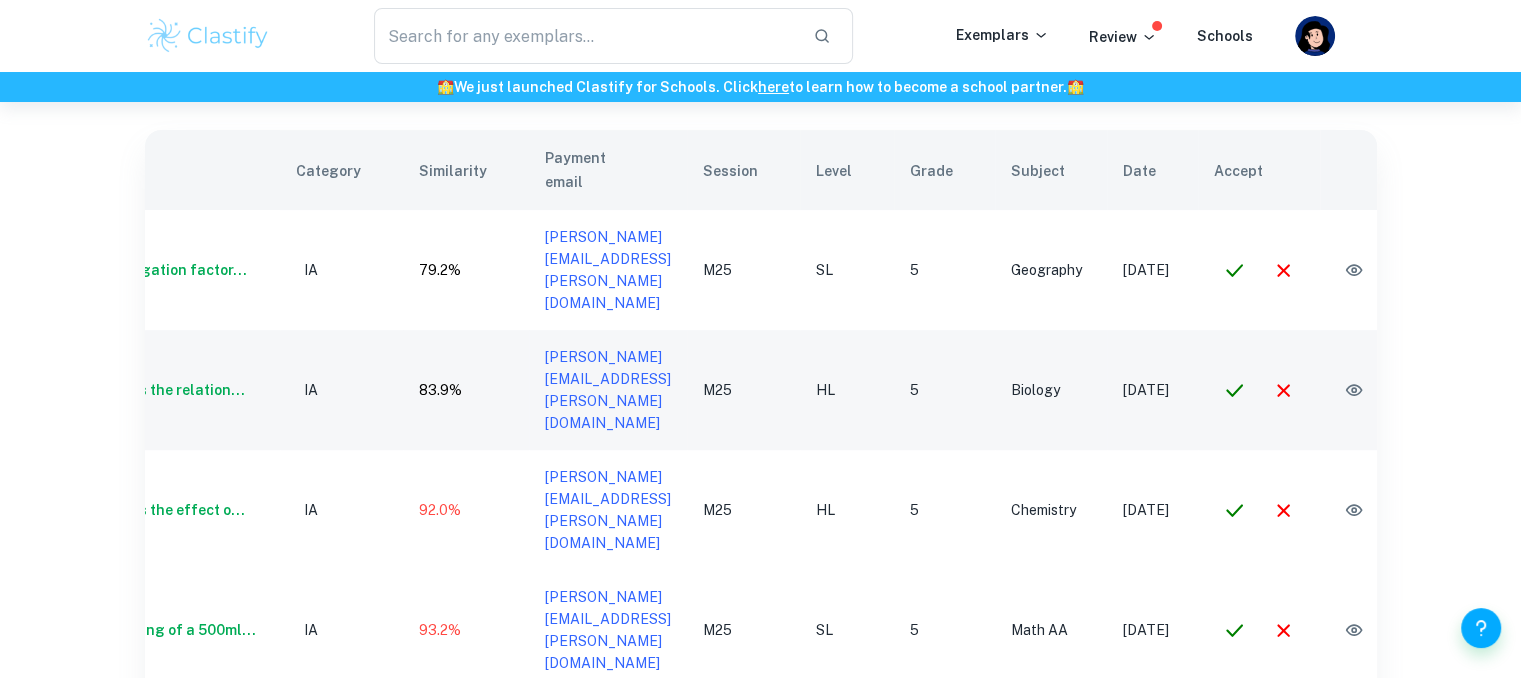 scroll, scrollTop: 0, scrollLeft: 84, axis: horizontal 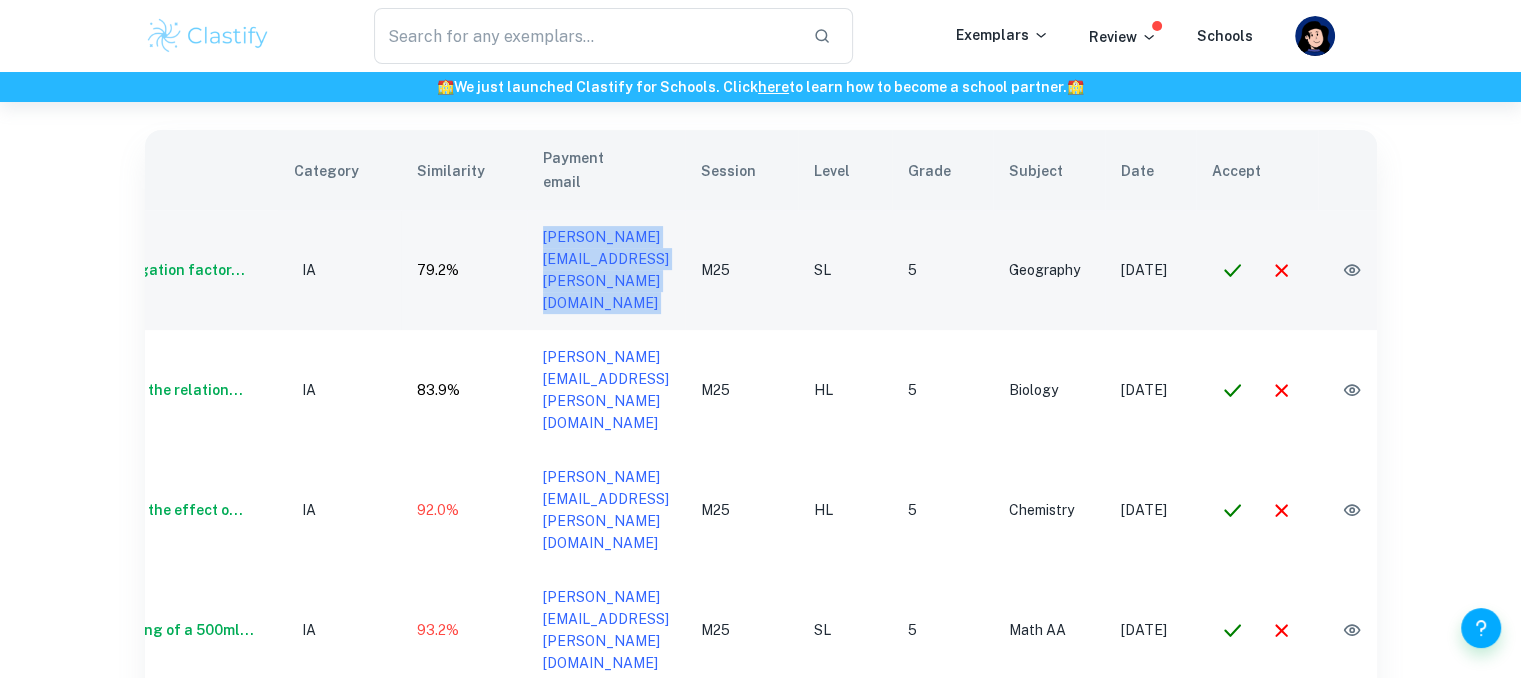 drag, startPoint x: 715, startPoint y: 225, endPoint x: 497, endPoint y: 233, distance: 218.14674 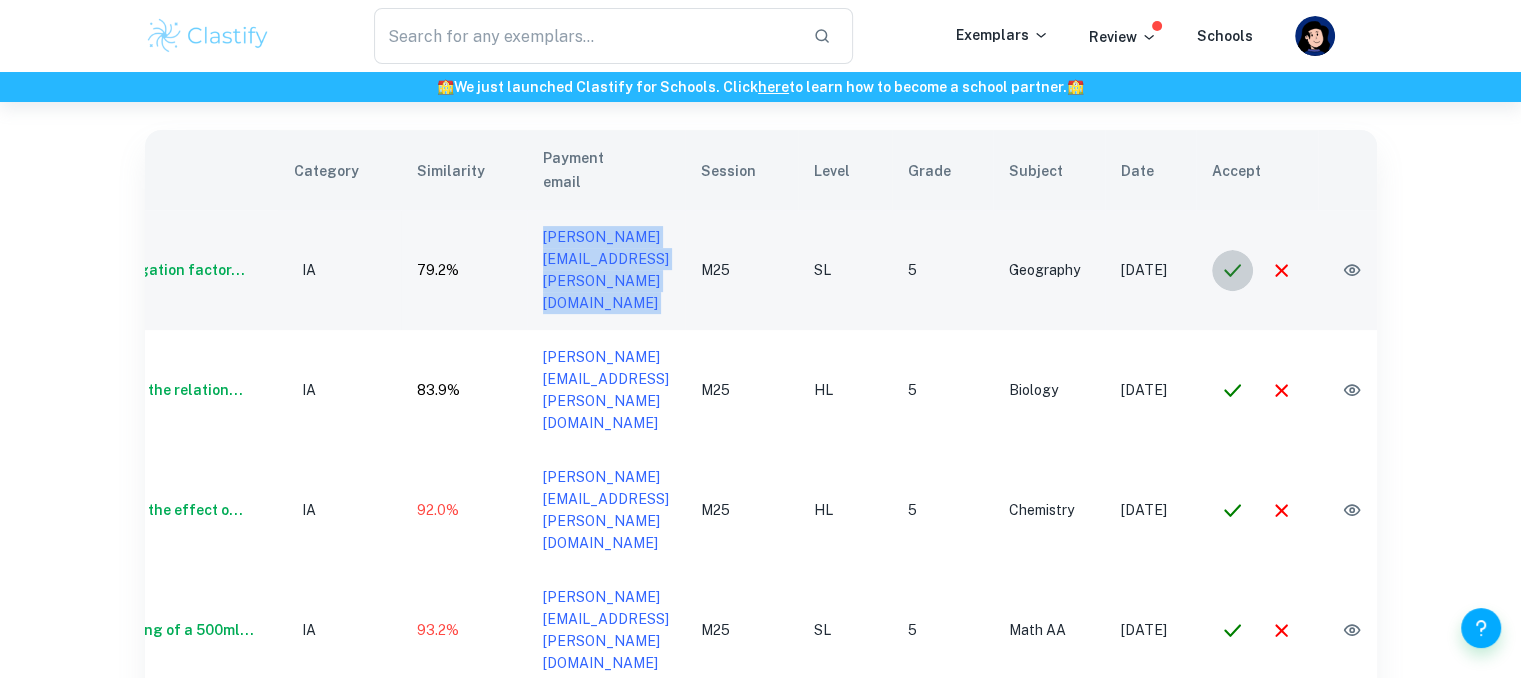 click 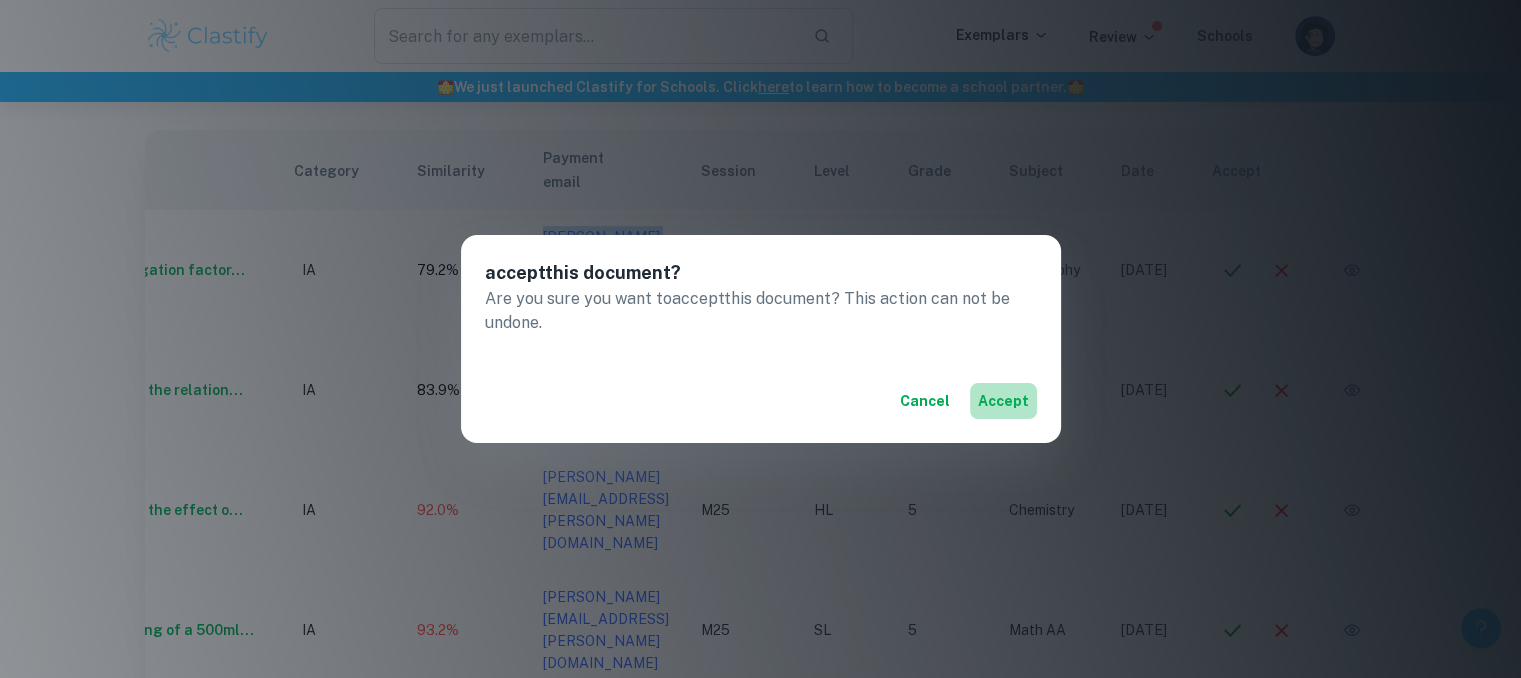 click on "accept" at bounding box center [1003, 401] 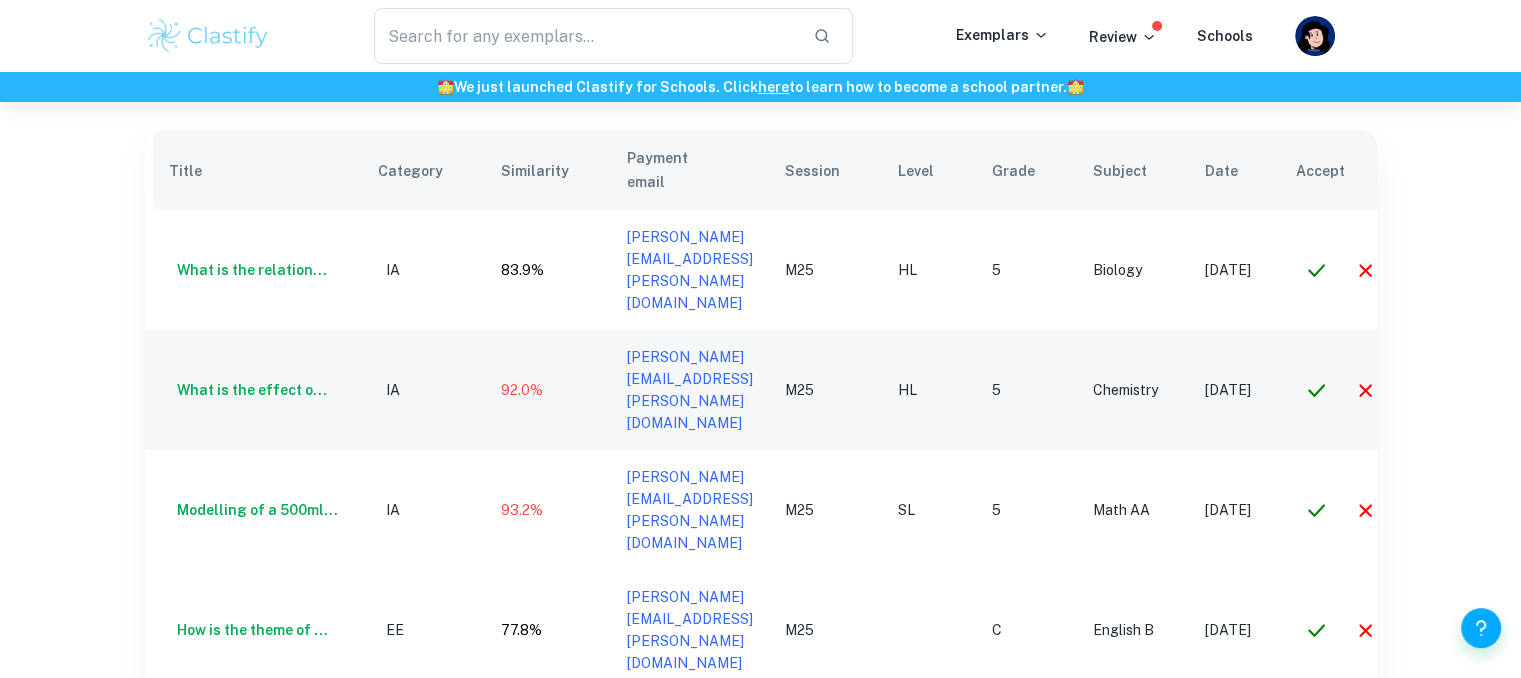 scroll, scrollTop: 0, scrollLeft: 128, axis: horizontal 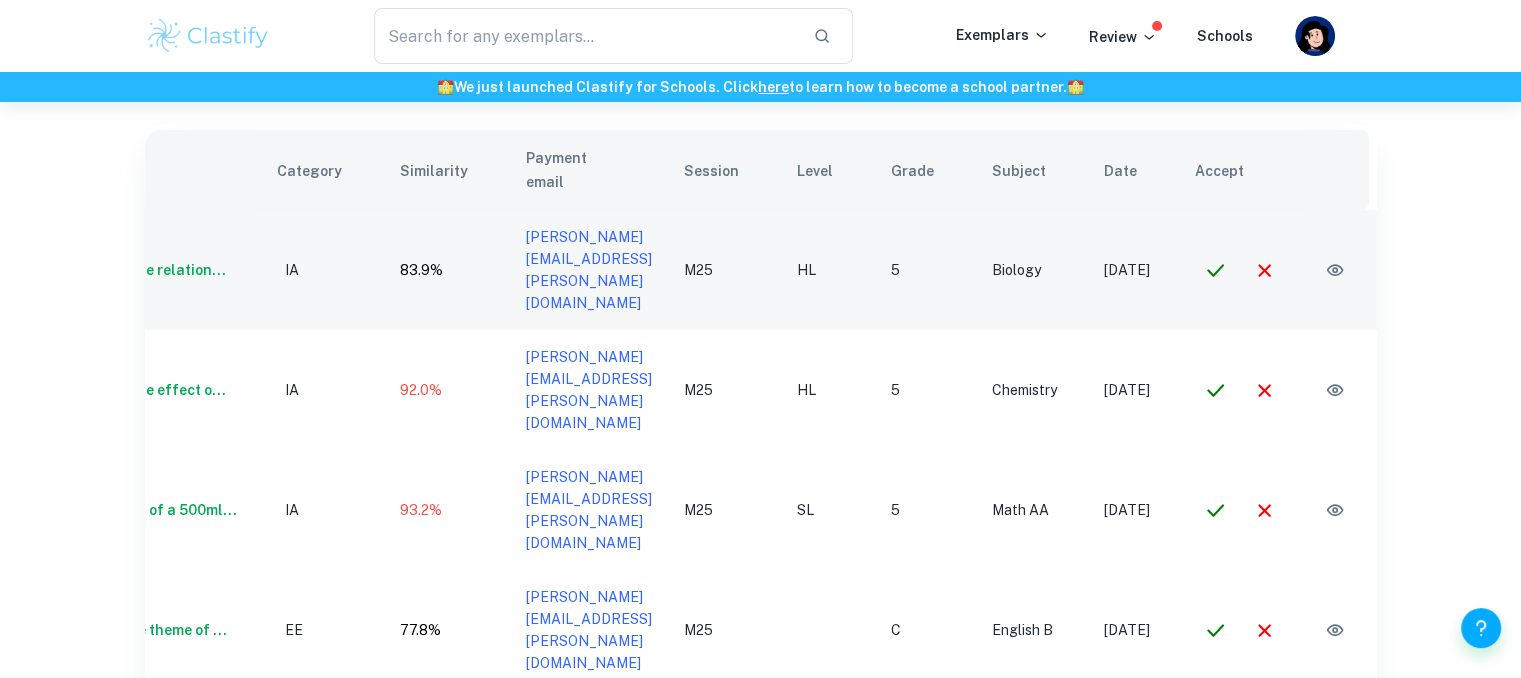 click at bounding box center (1335, 270) 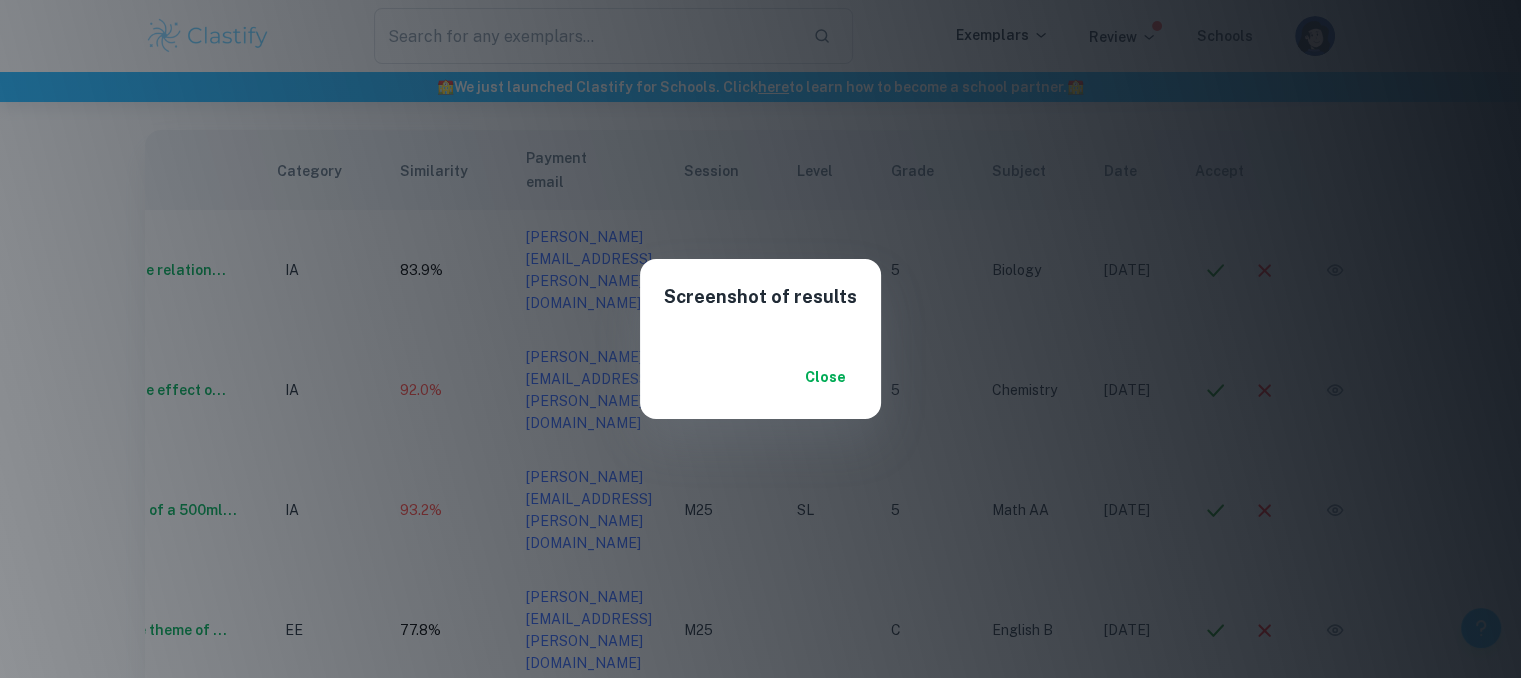 scroll, scrollTop: 159, scrollLeft: 0, axis: vertical 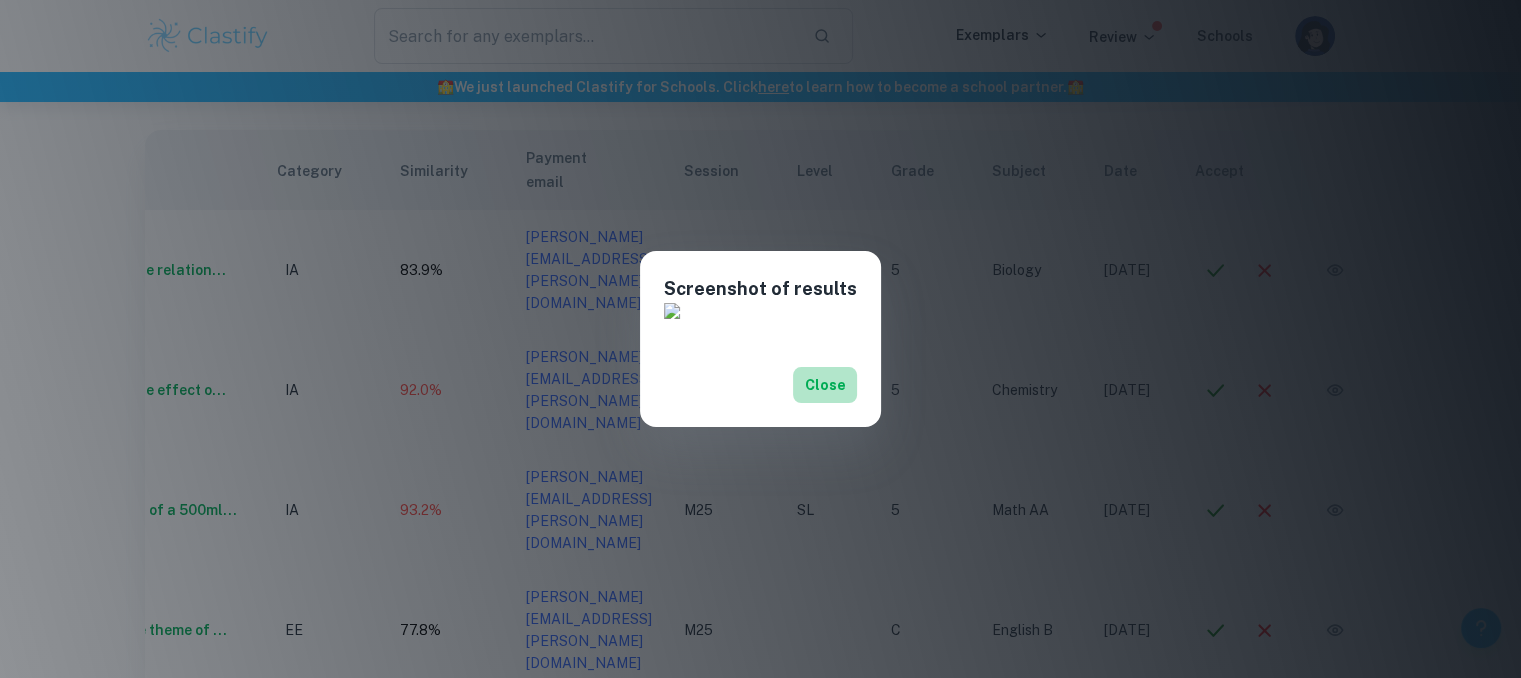 click on "Close" at bounding box center [825, 385] 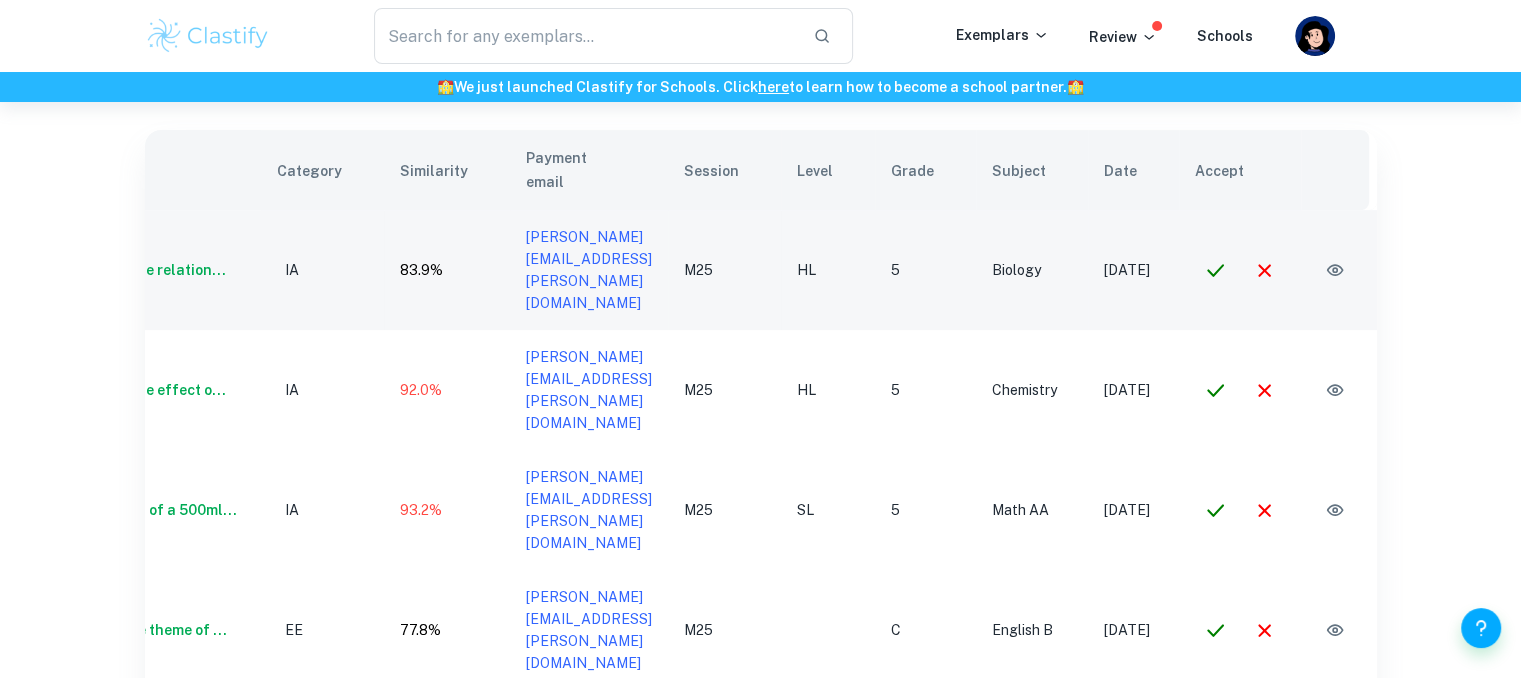 click 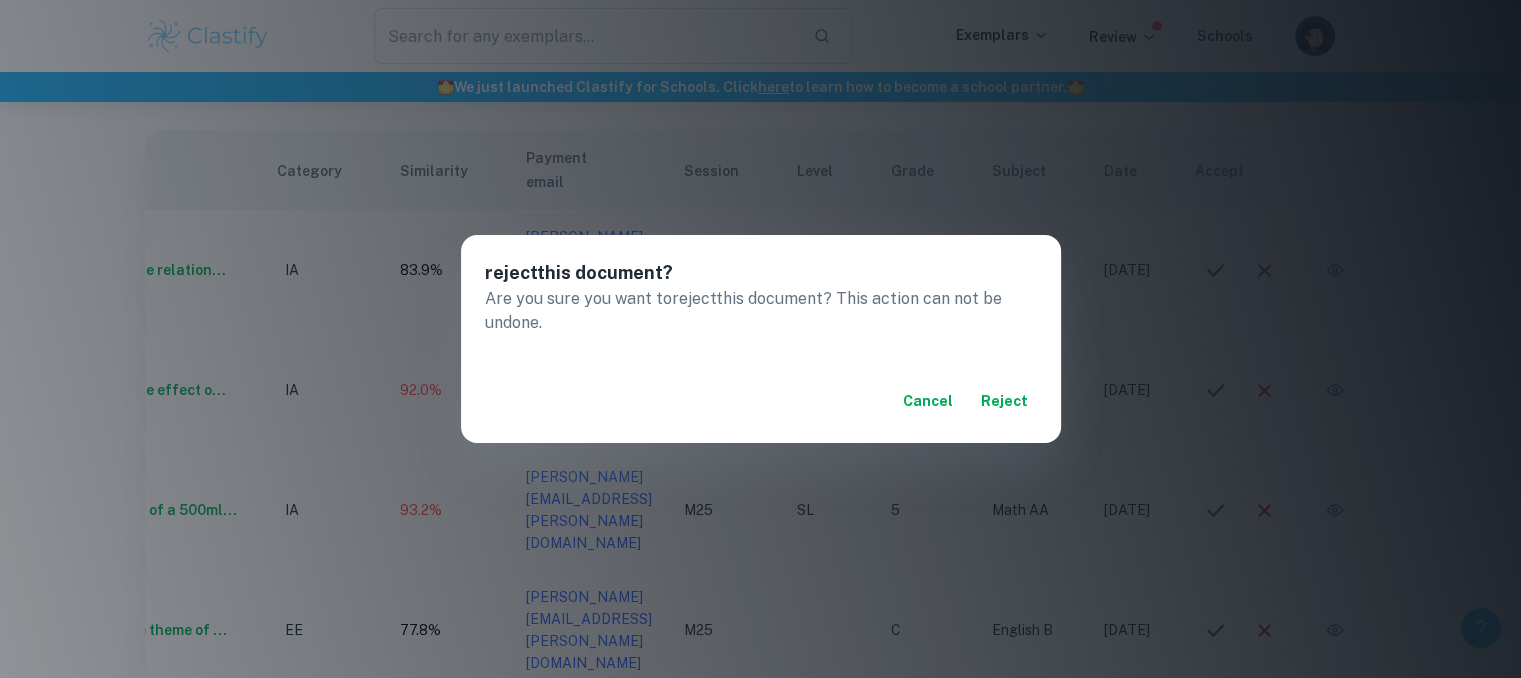 click on "reject" at bounding box center [1005, 401] 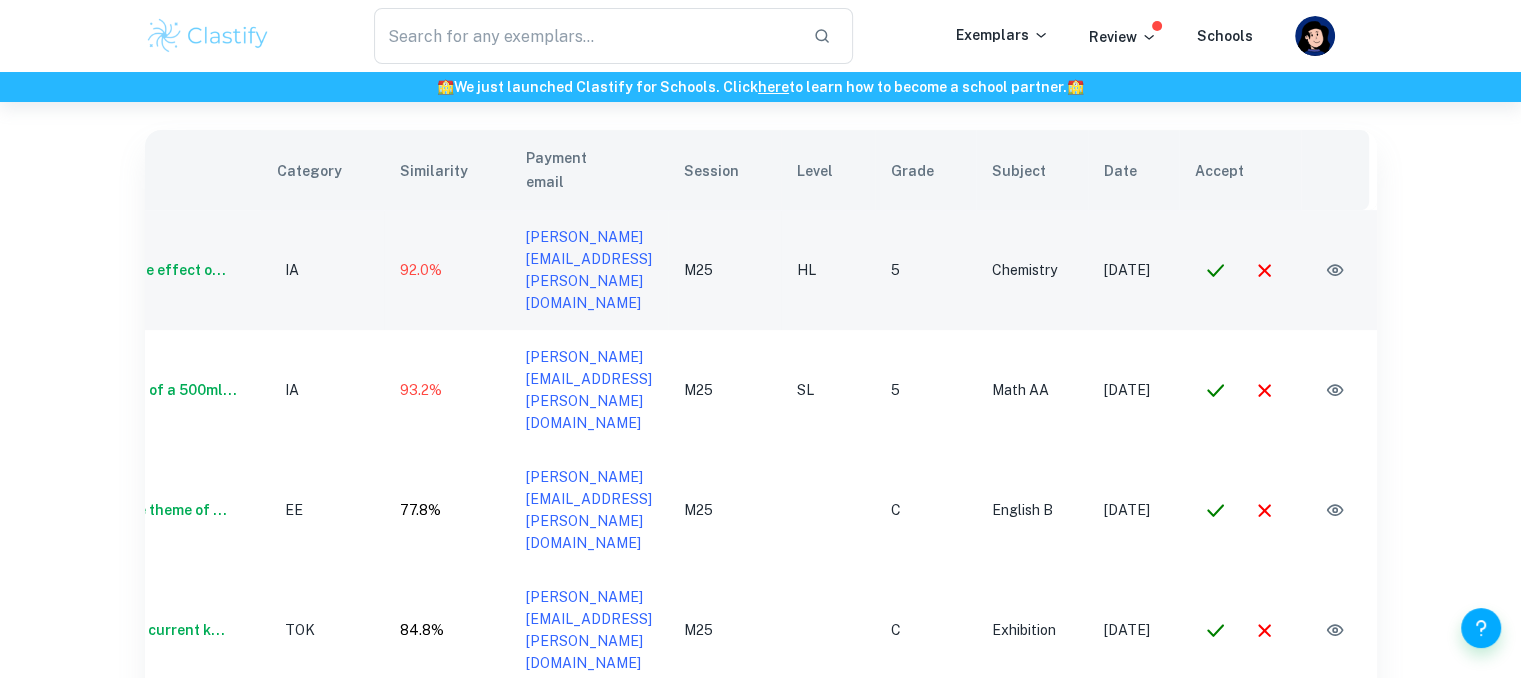 click at bounding box center [1335, 270] 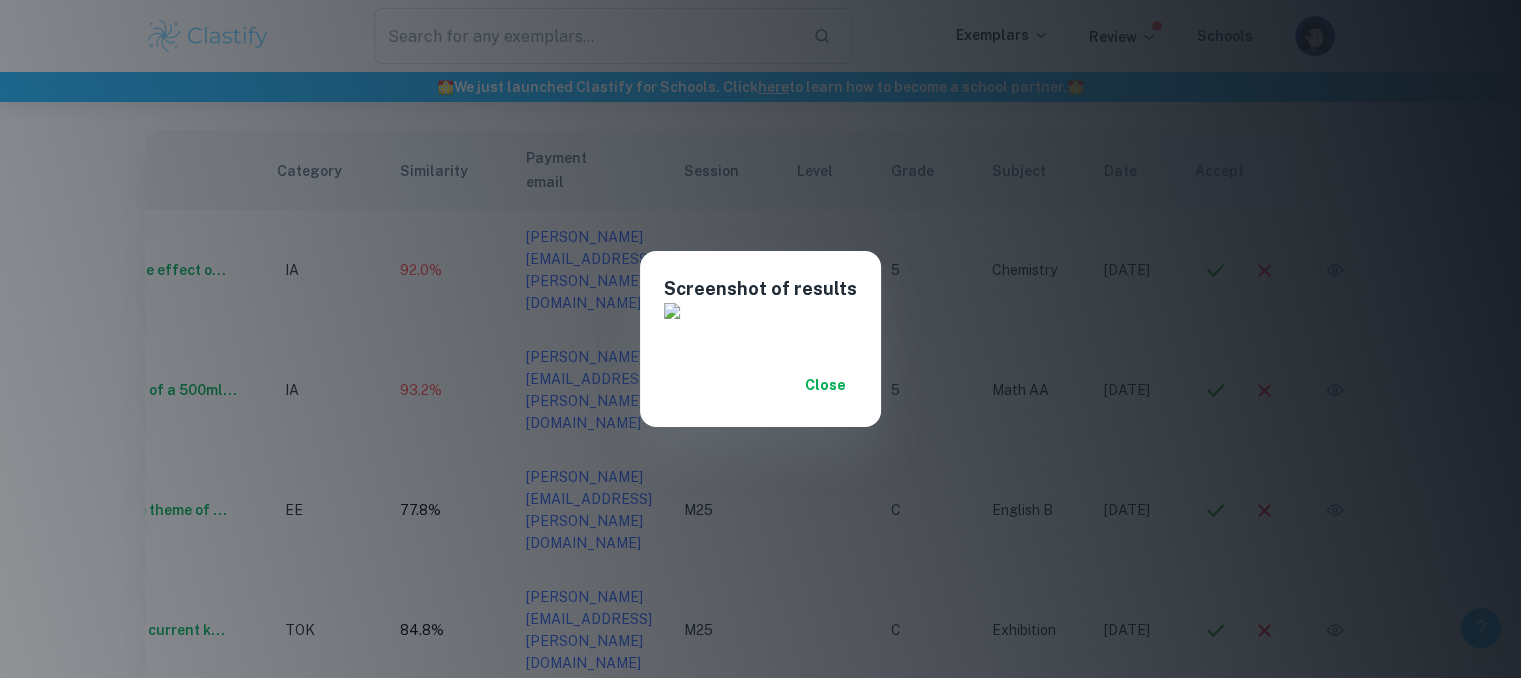 click on "Close" at bounding box center [825, 385] 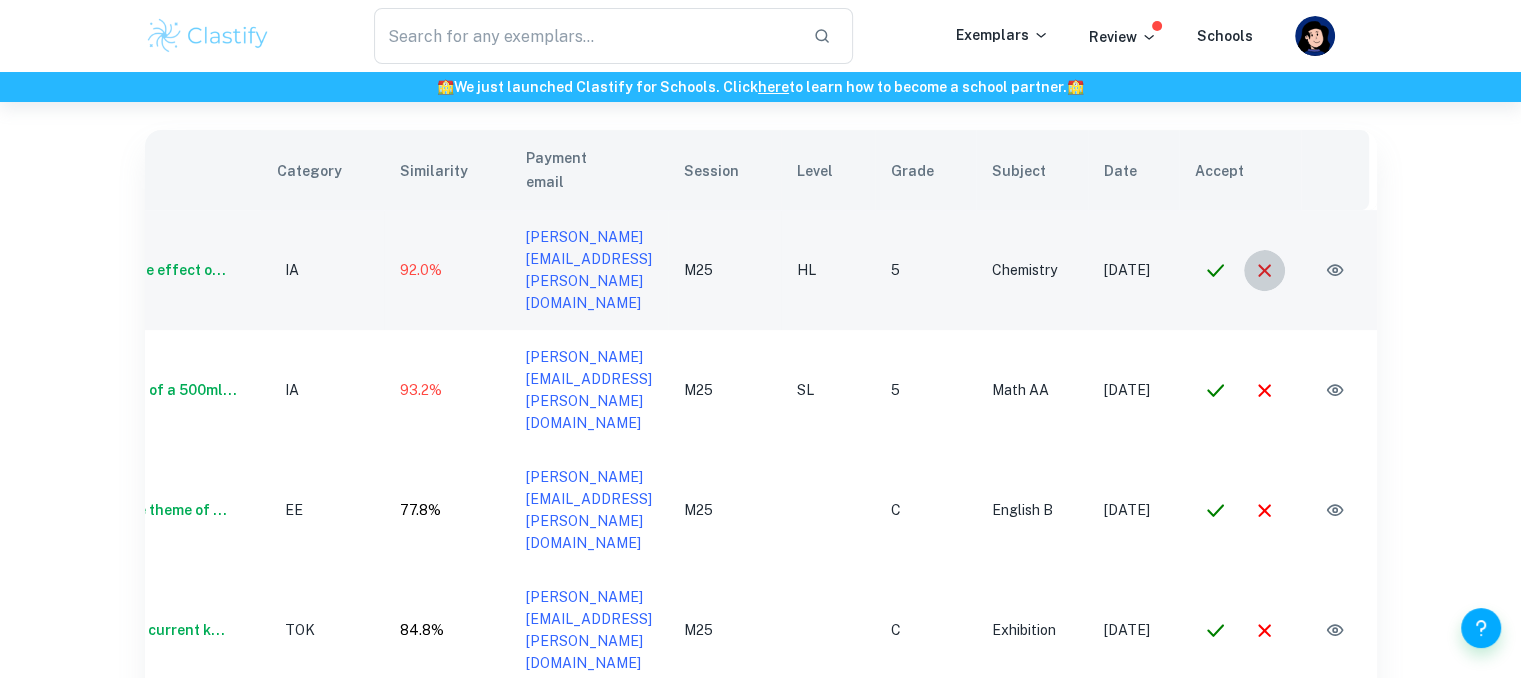click 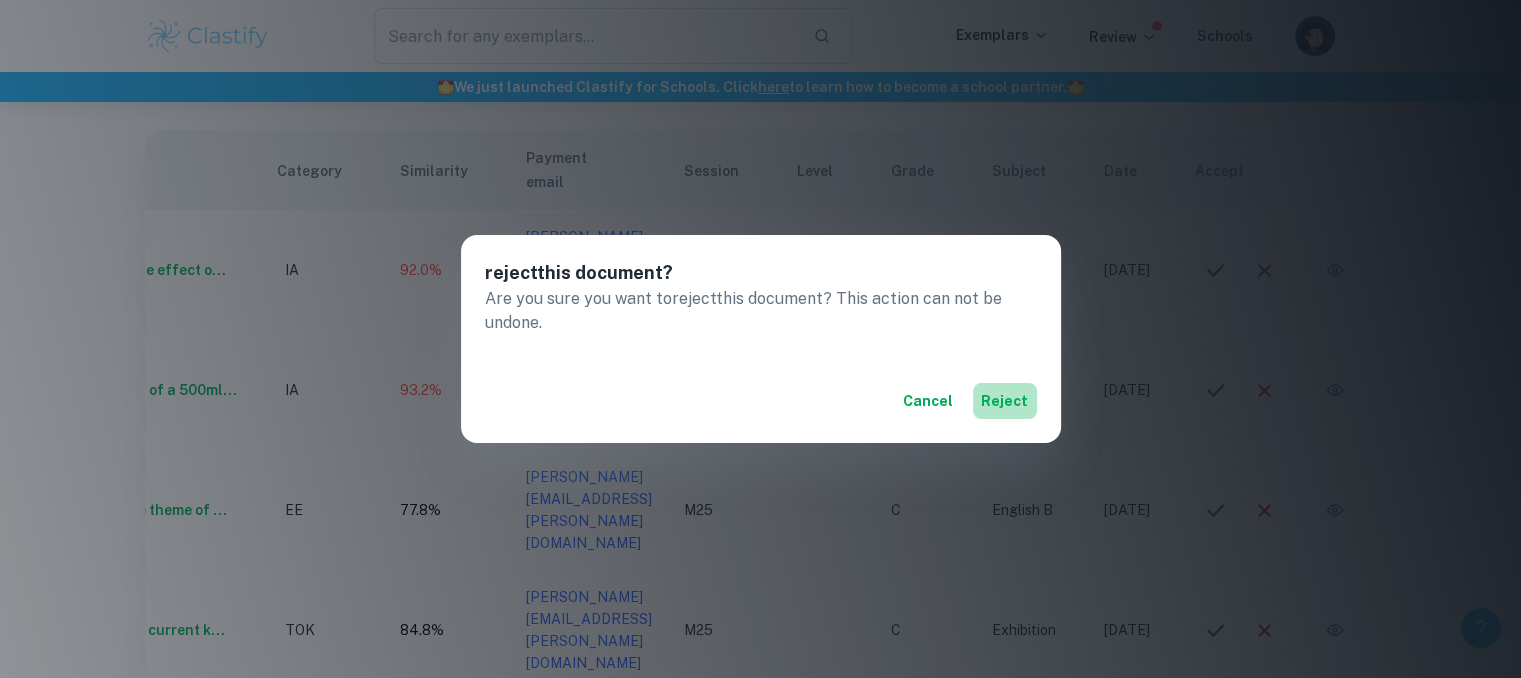 click on "reject" at bounding box center (1005, 401) 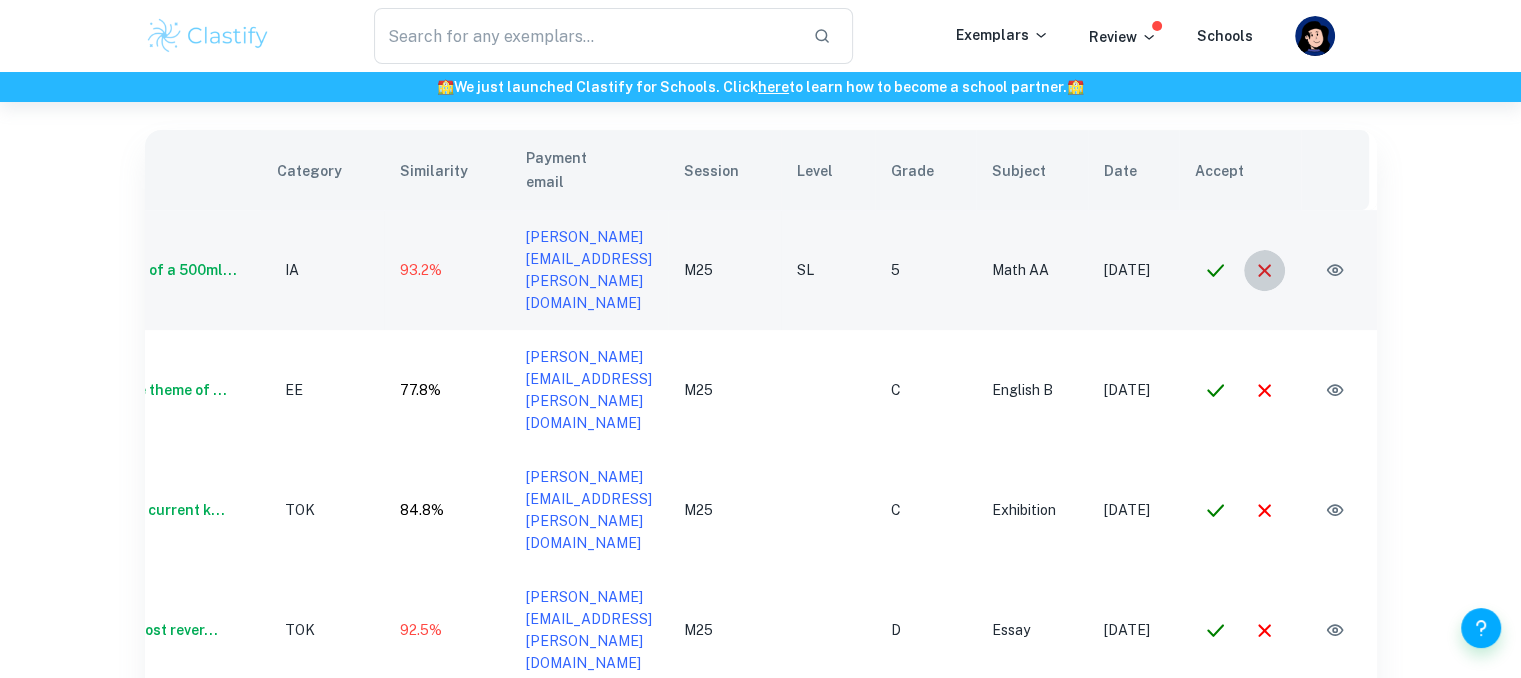 click 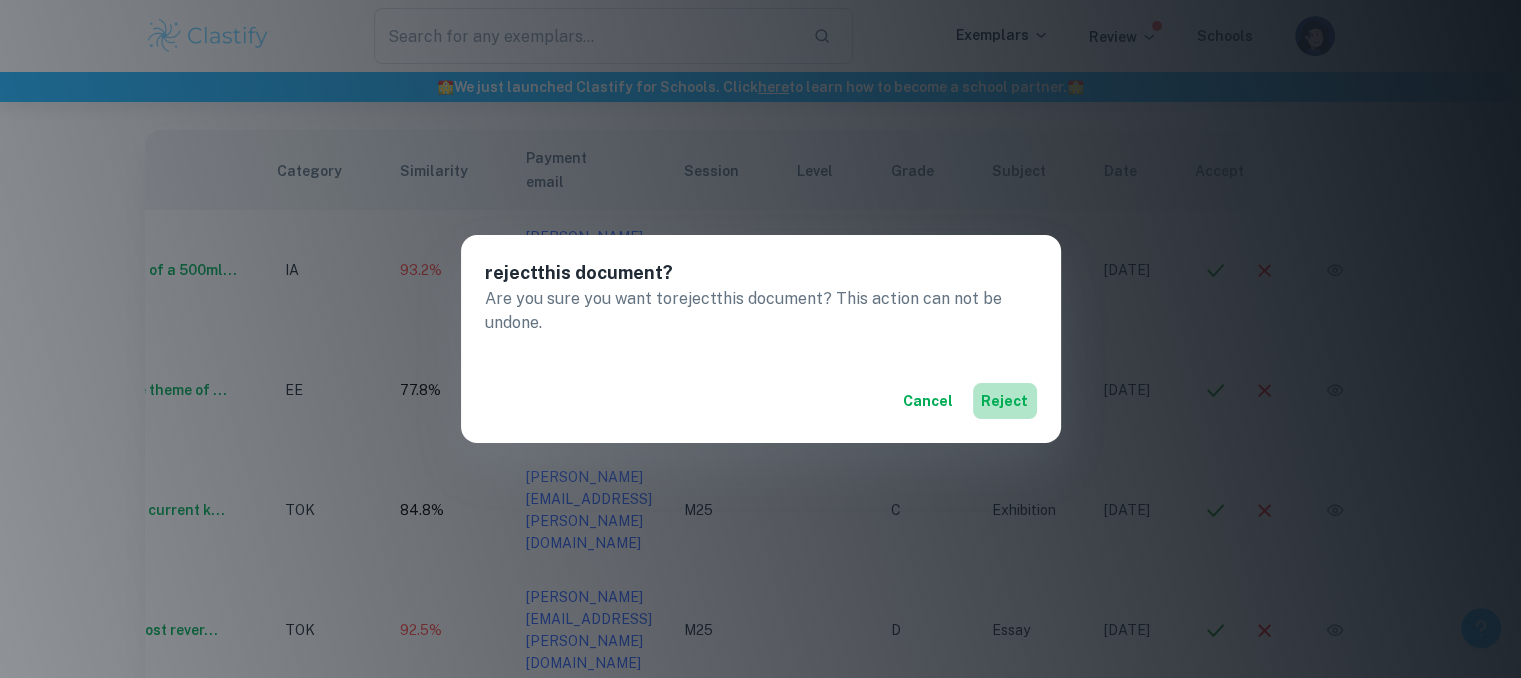click on "reject" at bounding box center (1005, 401) 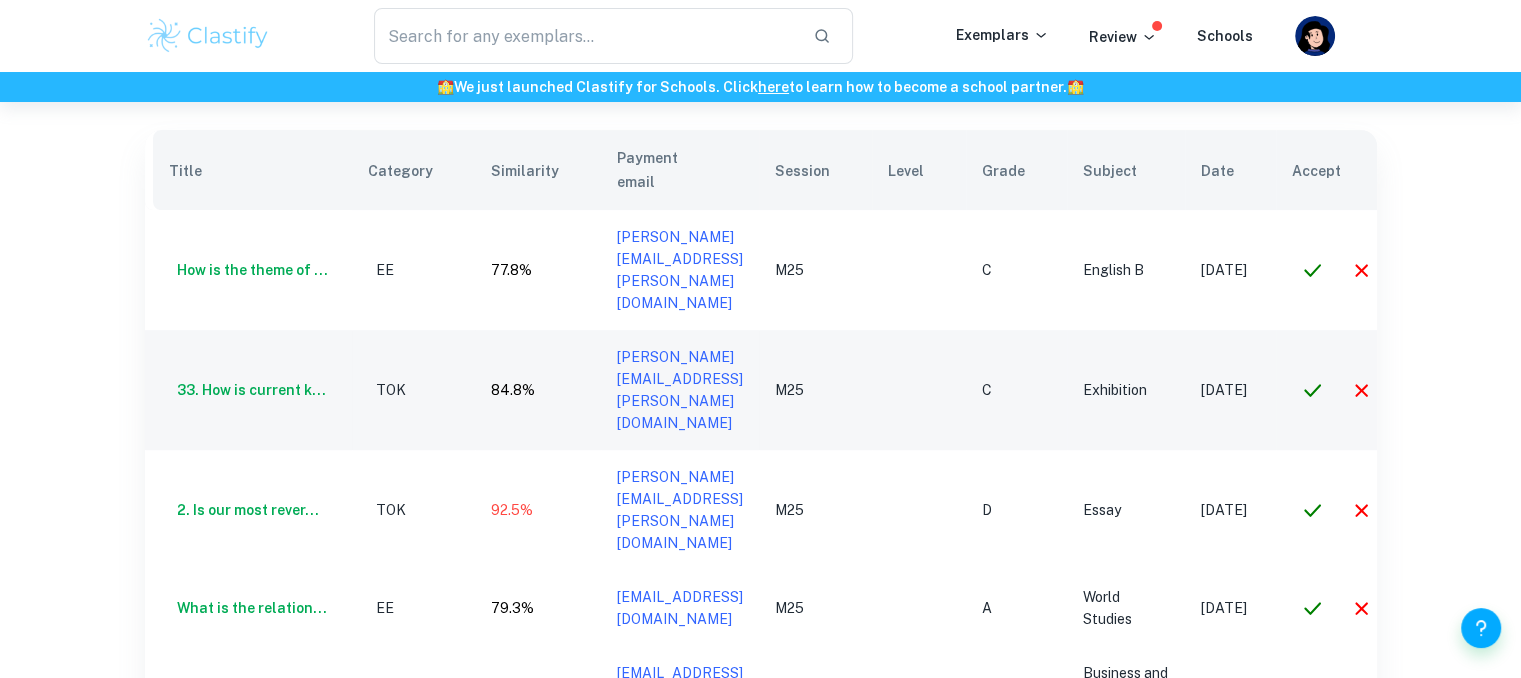 scroll, scrollTop: 0, scrollLeft: 129, axis: horizontal 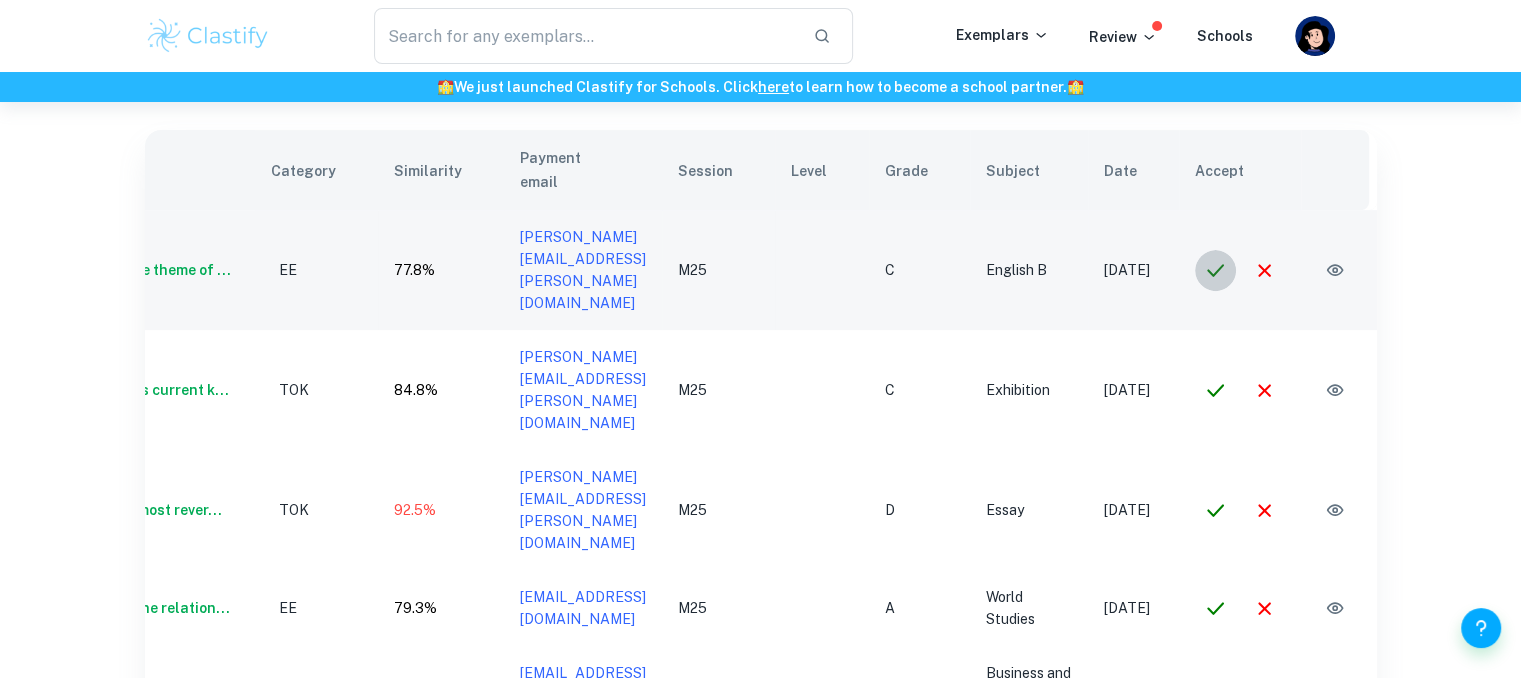 click 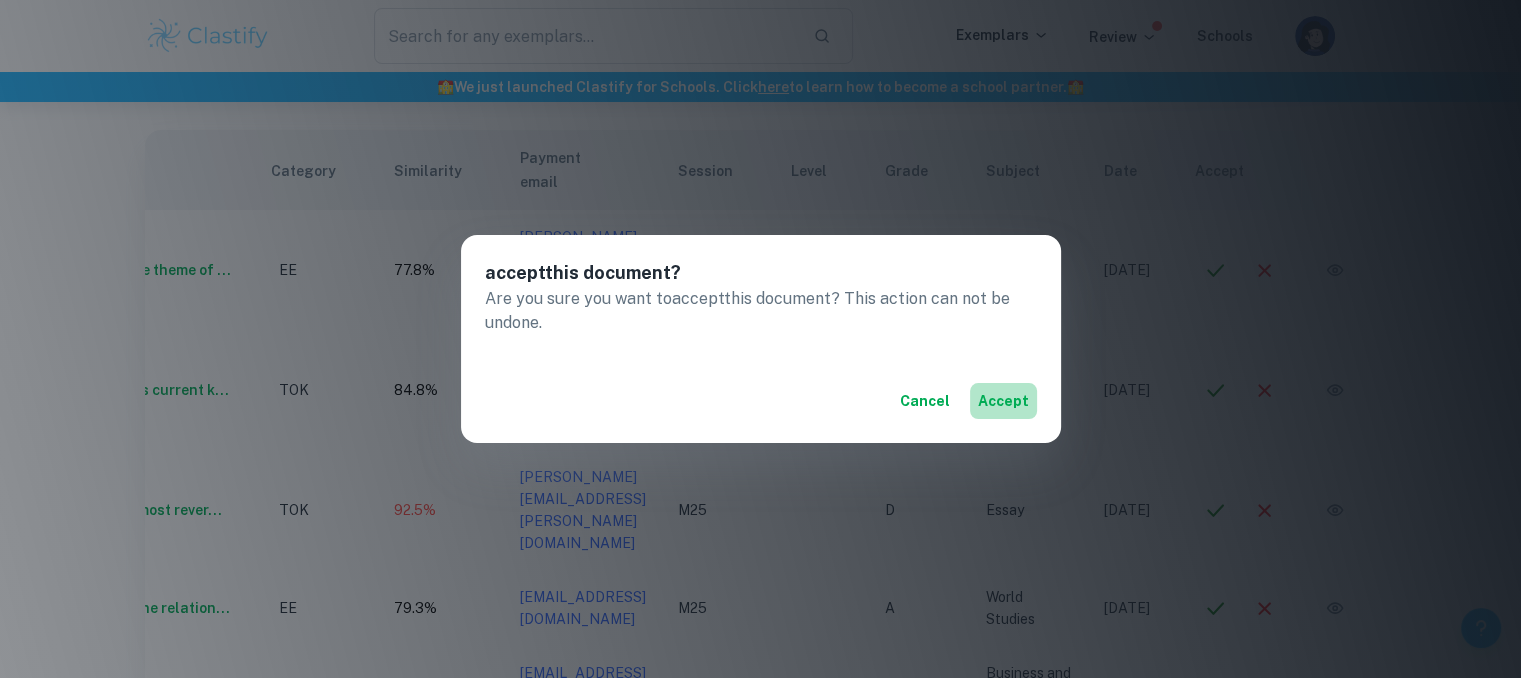 click on "accept" at bounding box center (1003, 401) 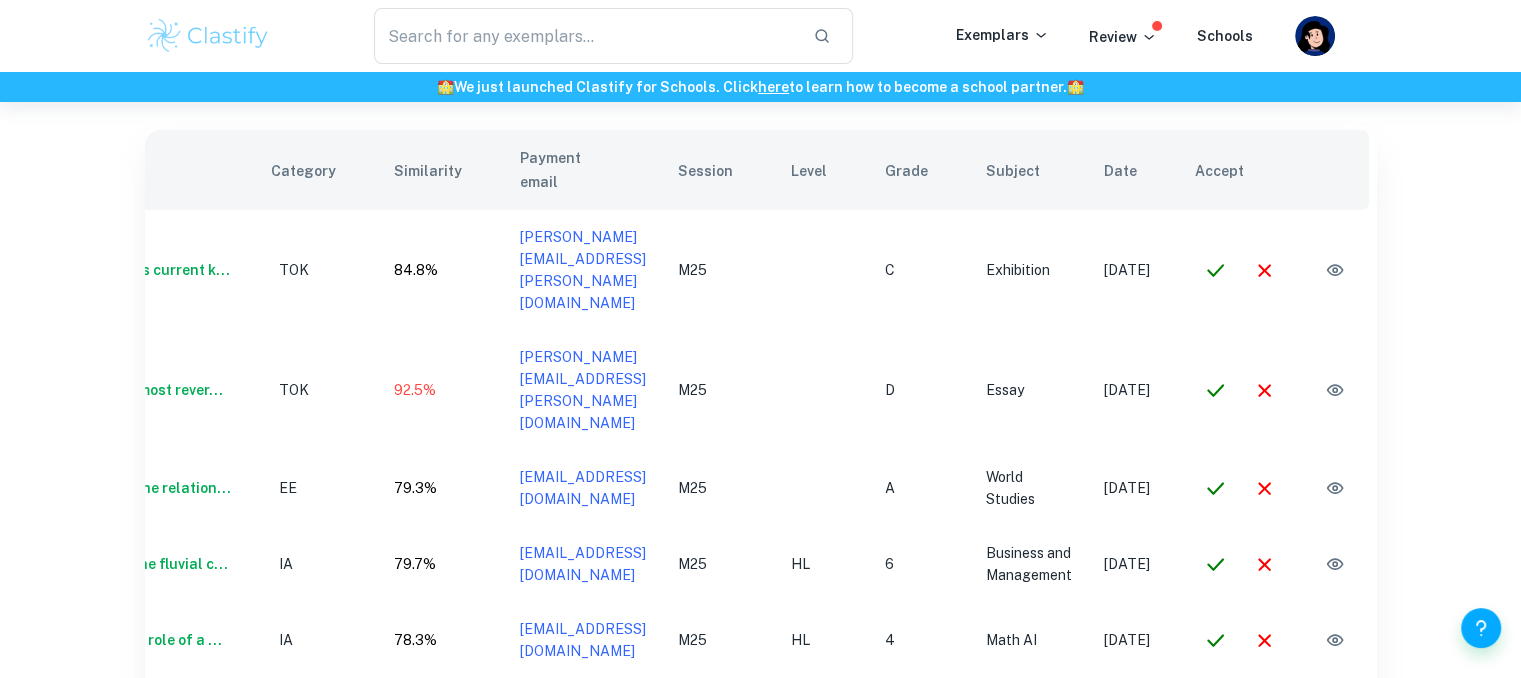scroll, scrollTop: 0, scrollLeft: 128, axis: horizontal 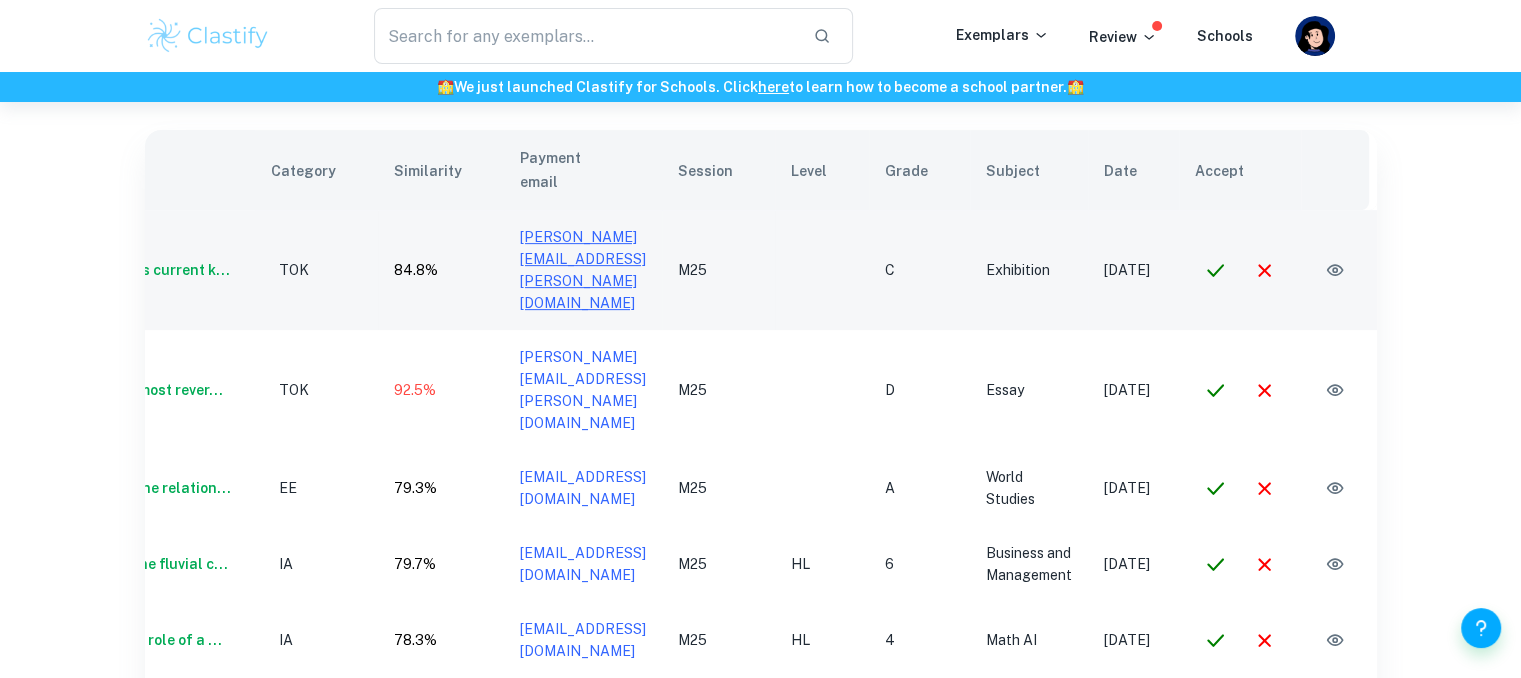 click on "amelia.bronisz@gmail.com" at bounding box center [583, 270] 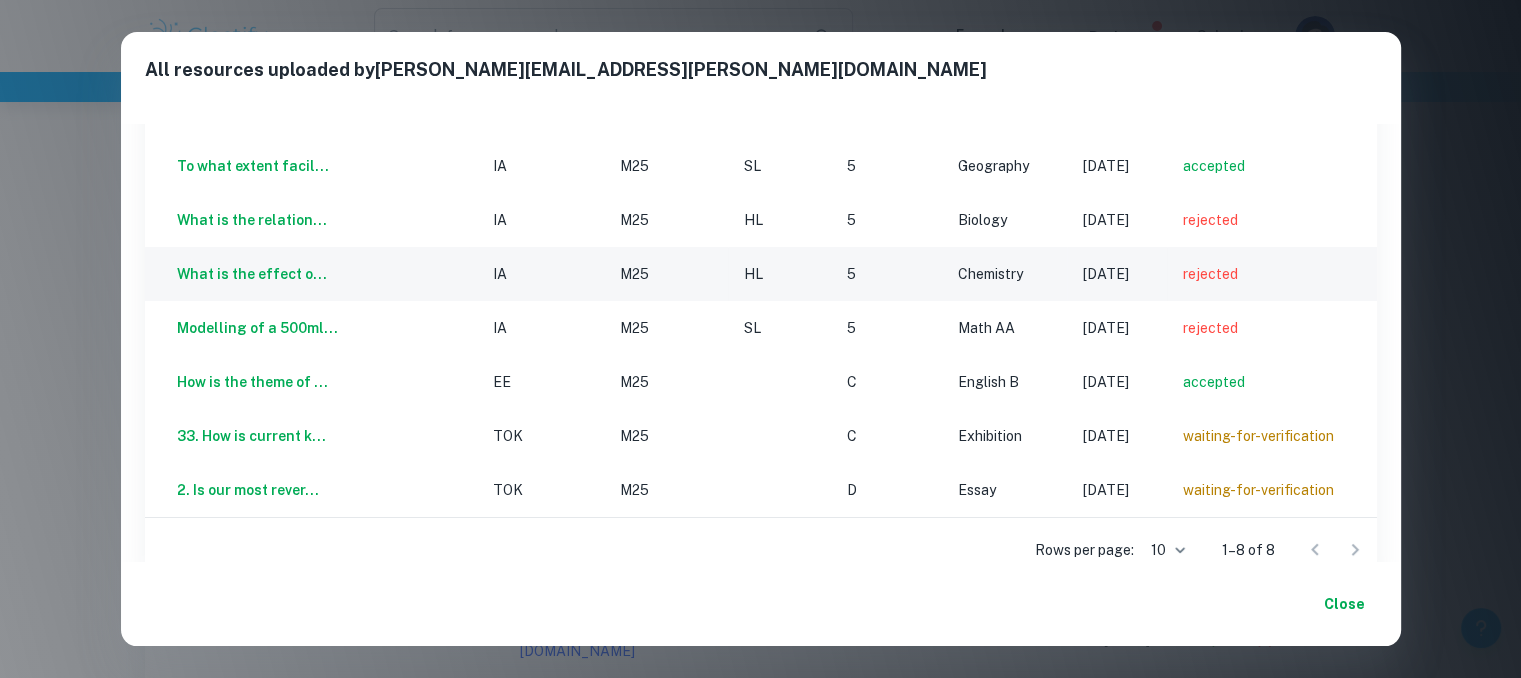 scroll, scrollTop: 140, scrollLeft: 0, axis: vertical 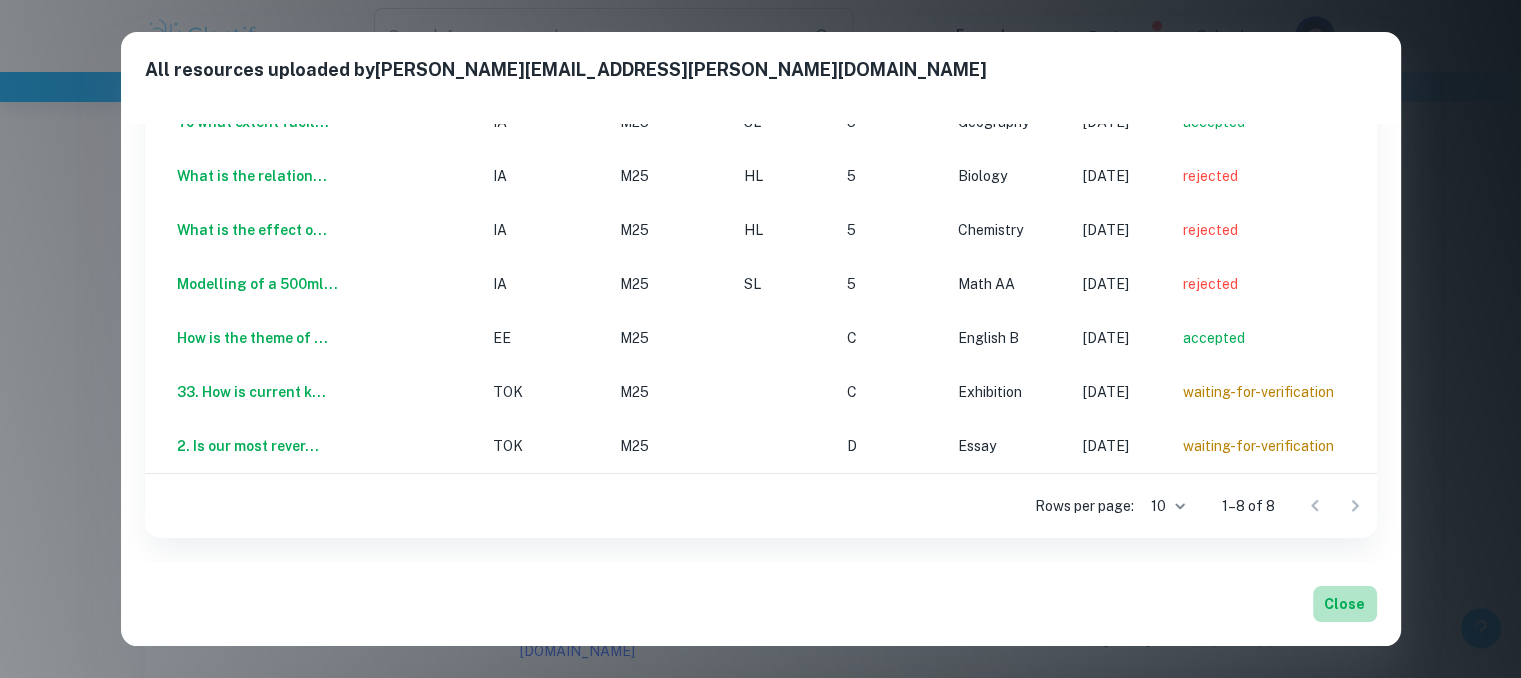 click on "Close" at bounding box center (1345, 604) 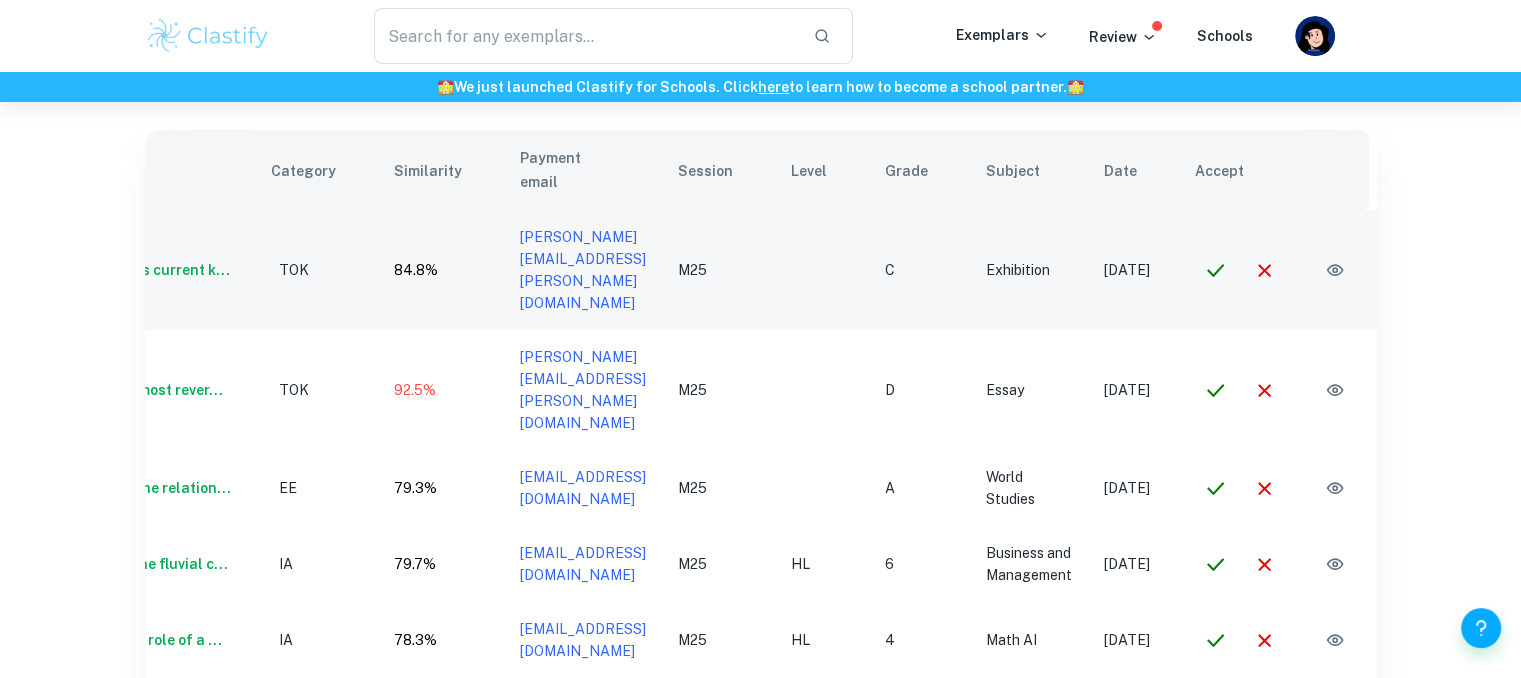 click 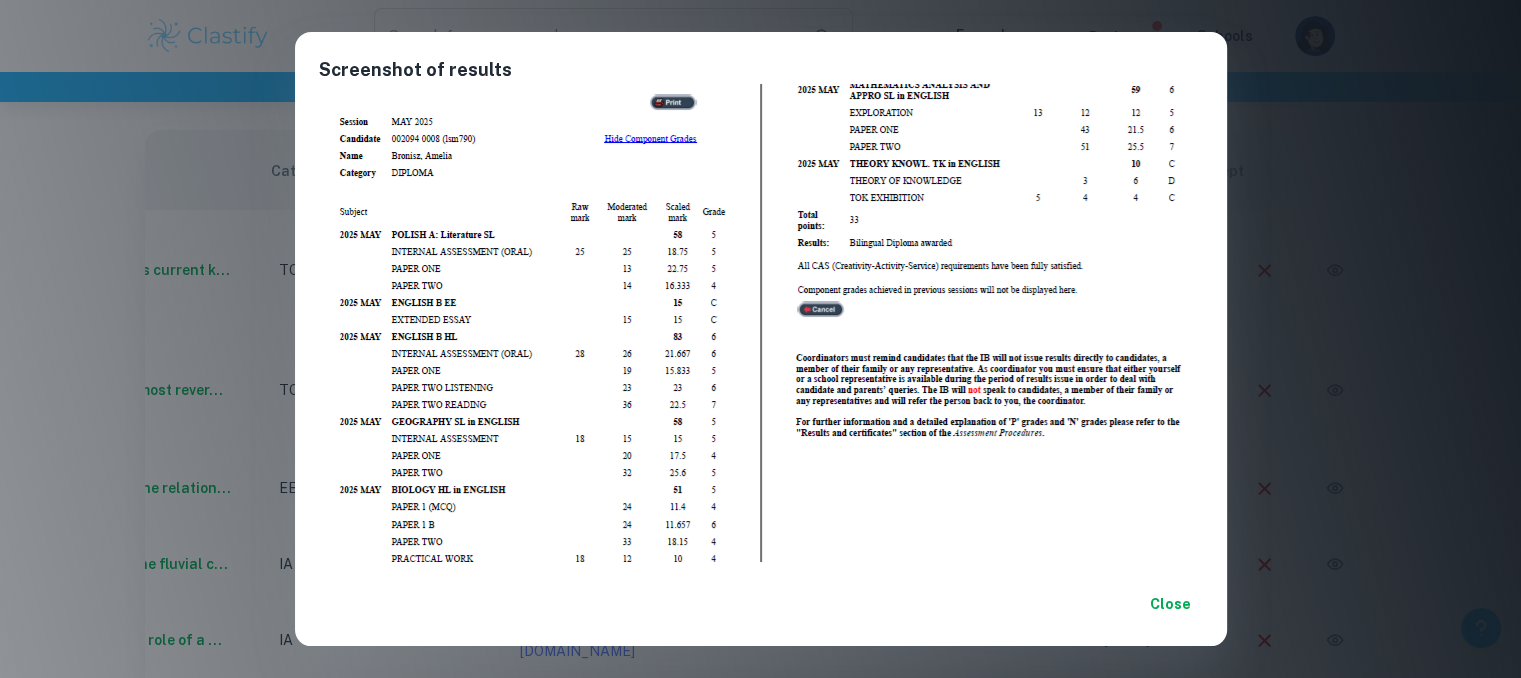 scroll, scrollTop: 71, scrollLeft: 0, axis: vertical 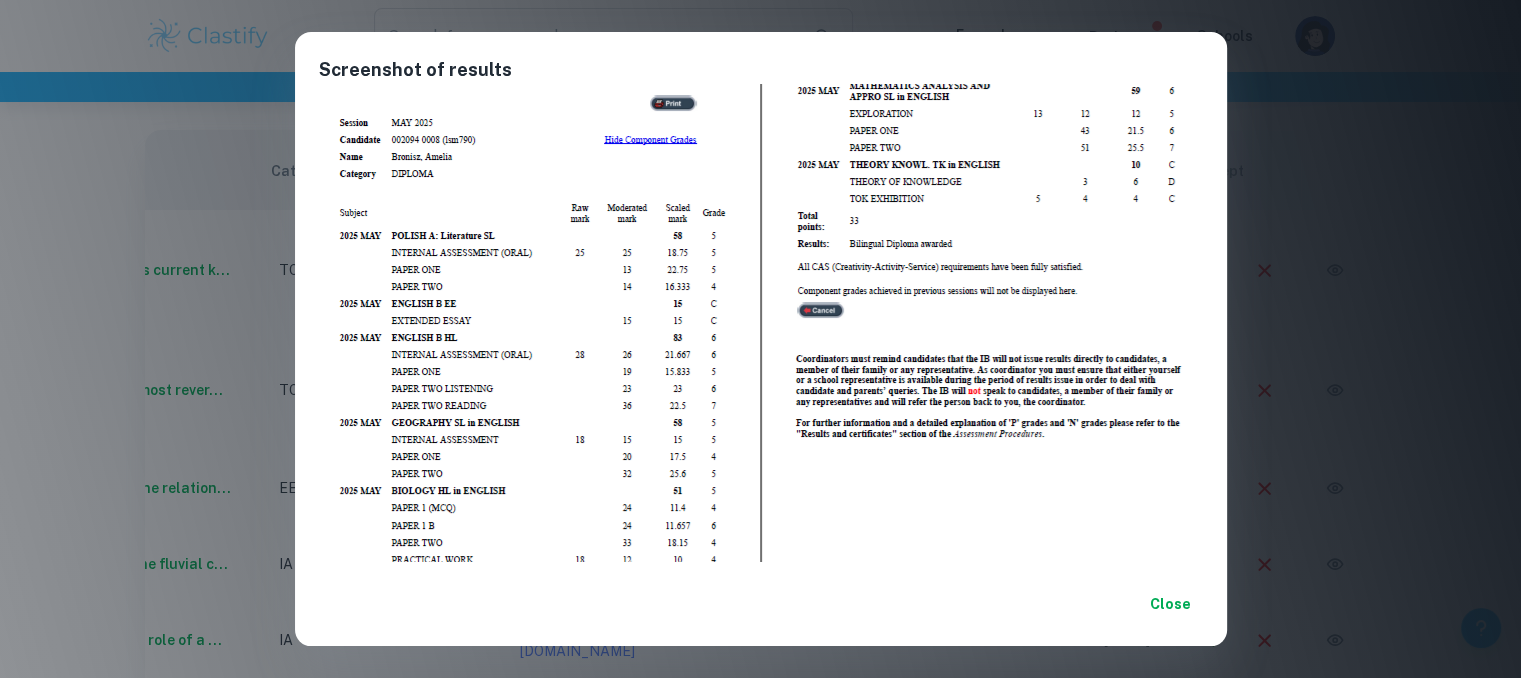 click on "Close" at bounding box center [1171, 604] 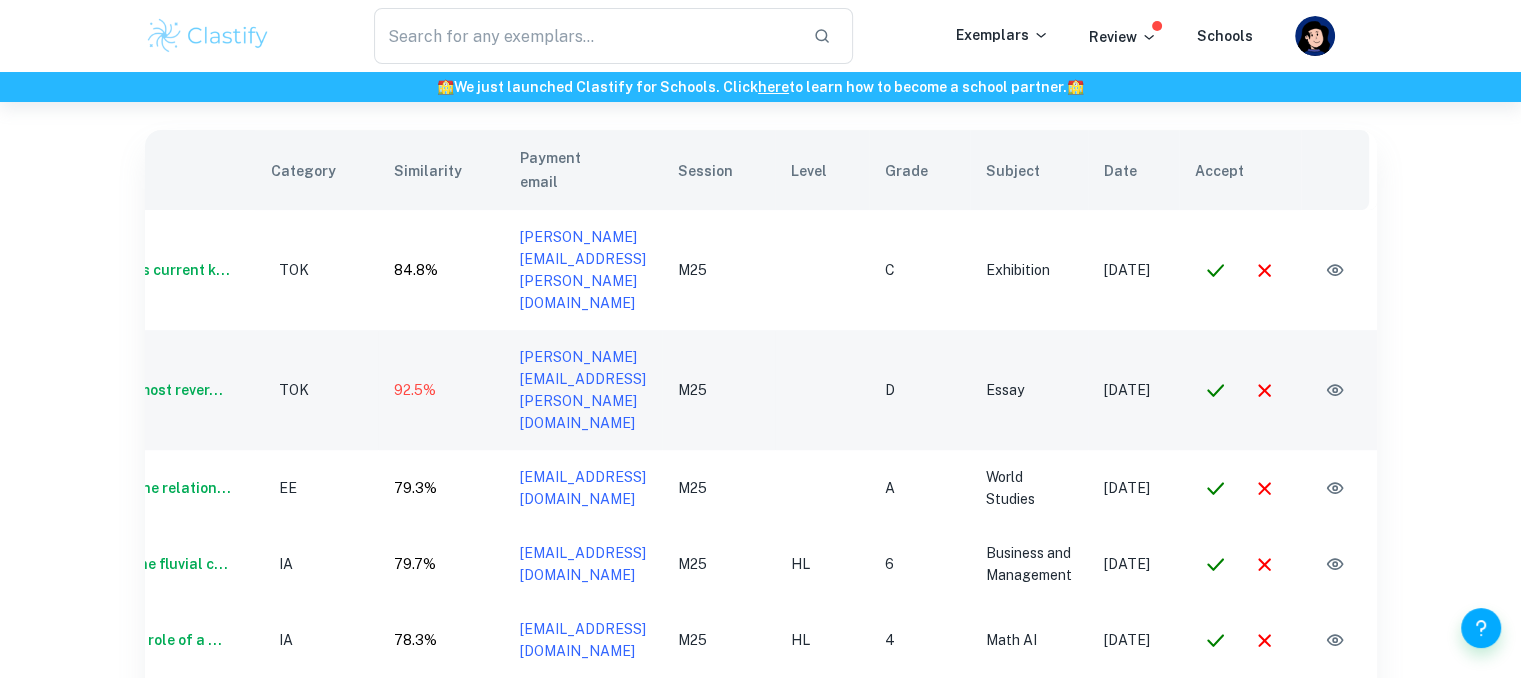 scroll, scrollTop: 0, scrollLeft: 0, axis: both 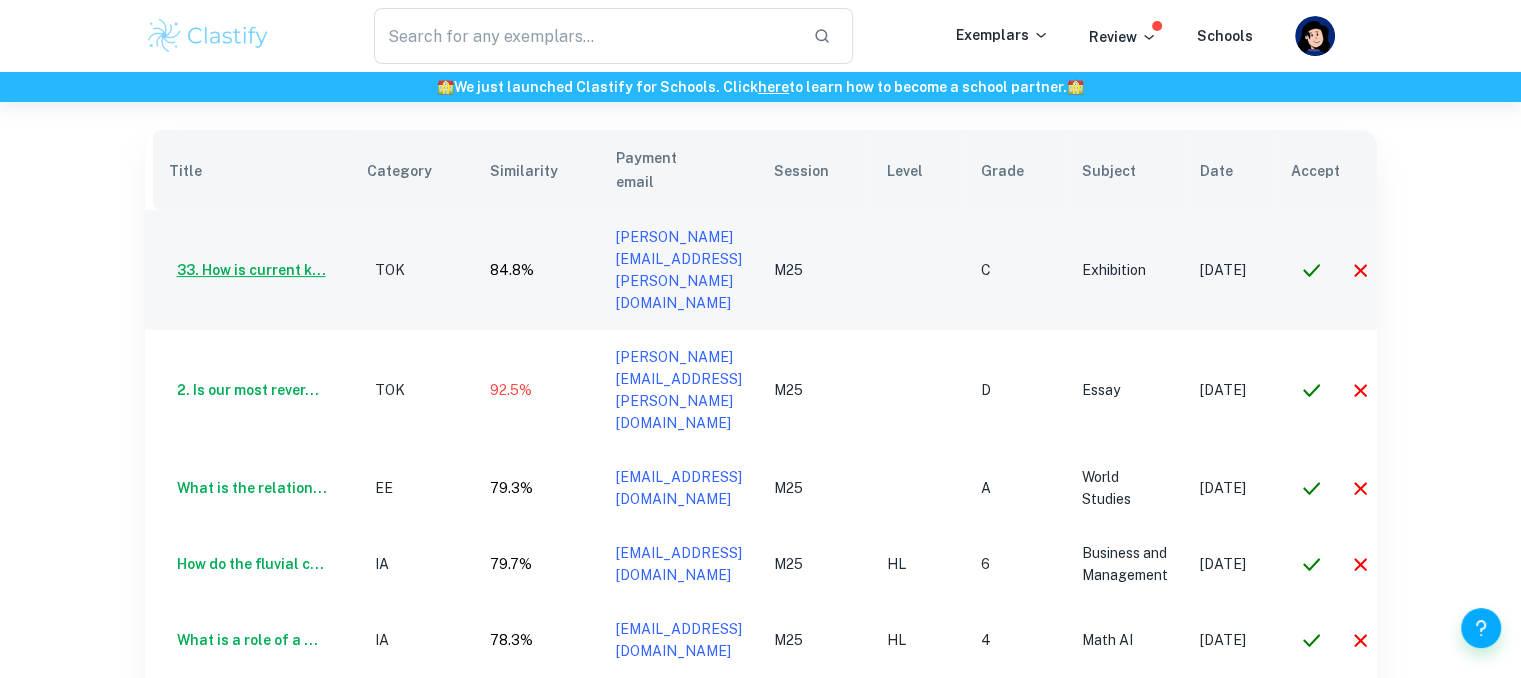 click on "33. How is current k..." at bounding box center [247, 270] 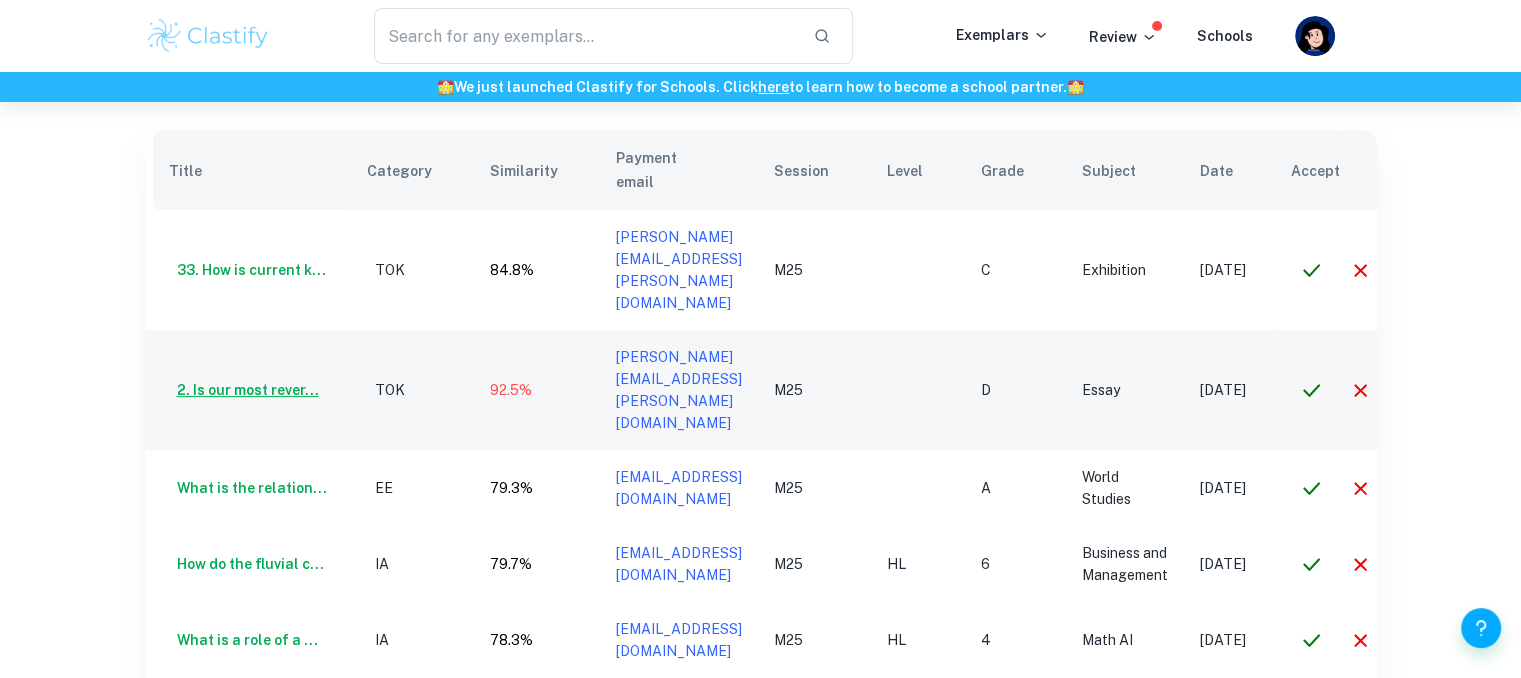 click on "2. Is our most rever..." at bounding box center (244, 390) 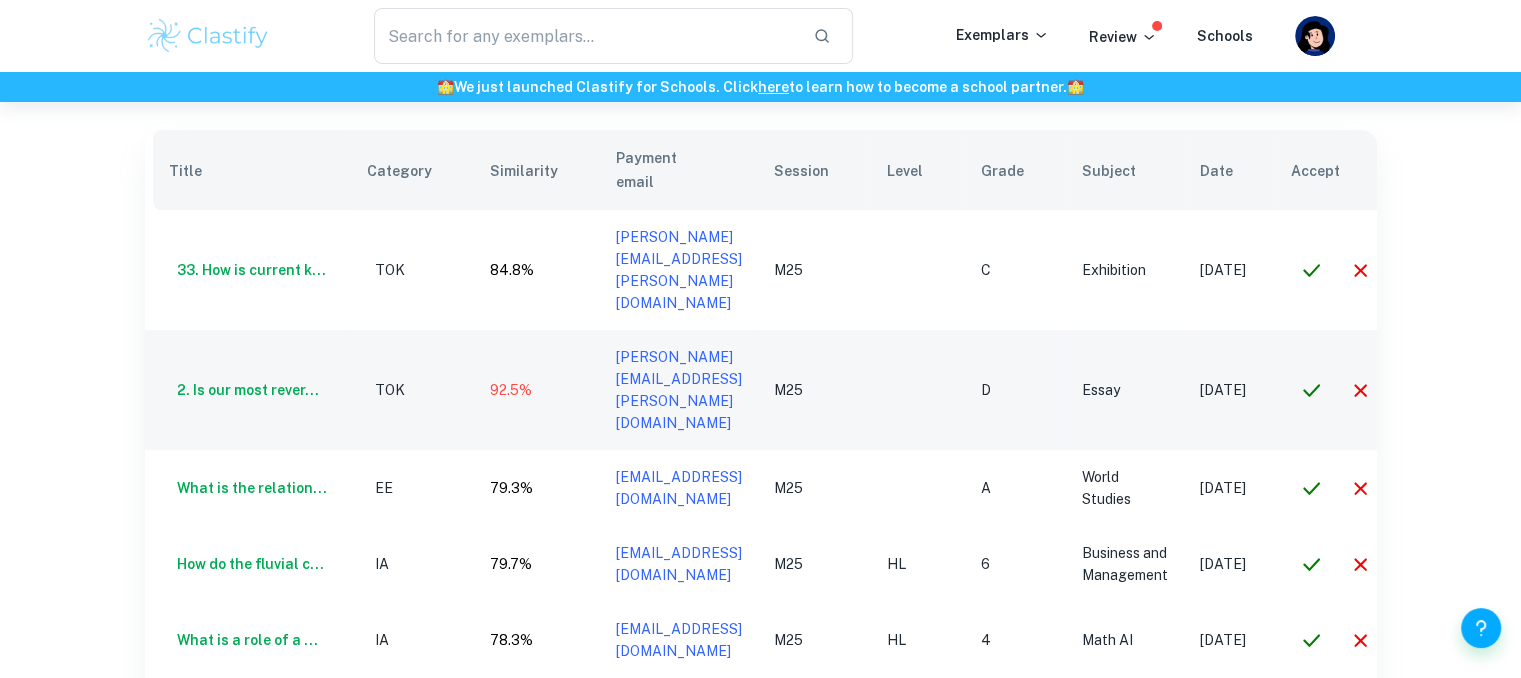 scroll, scrollTop: 0, scrollLeft: 127, axis: horizontal 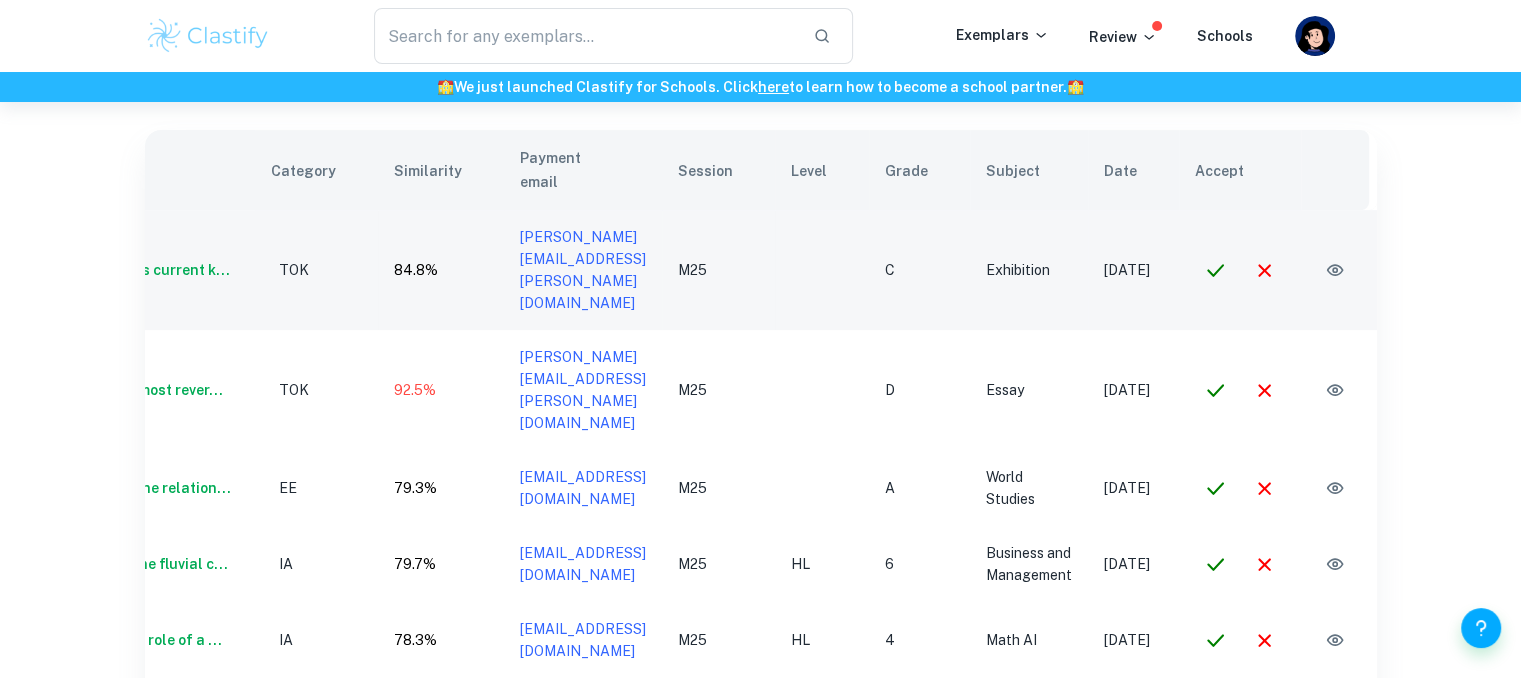 click 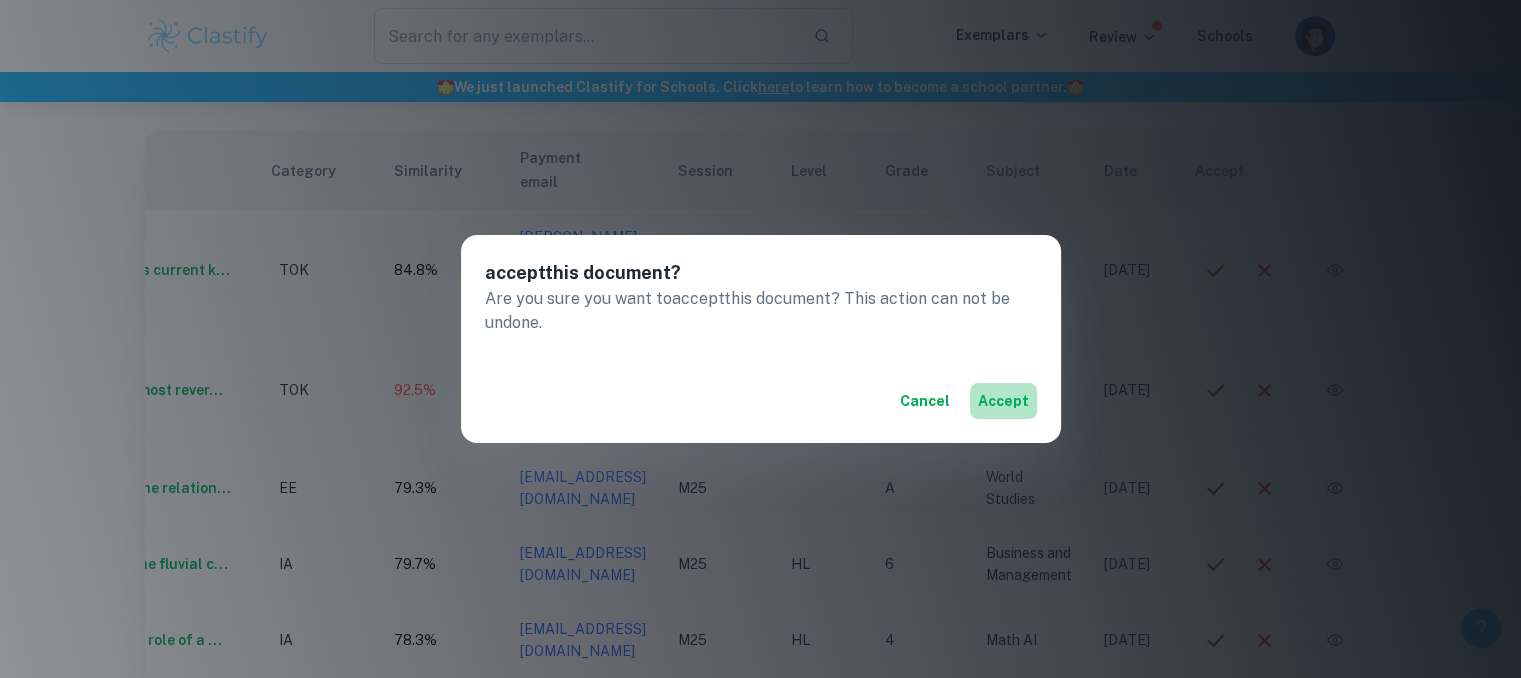 click on "accept" at bounding box center [1003, 401] 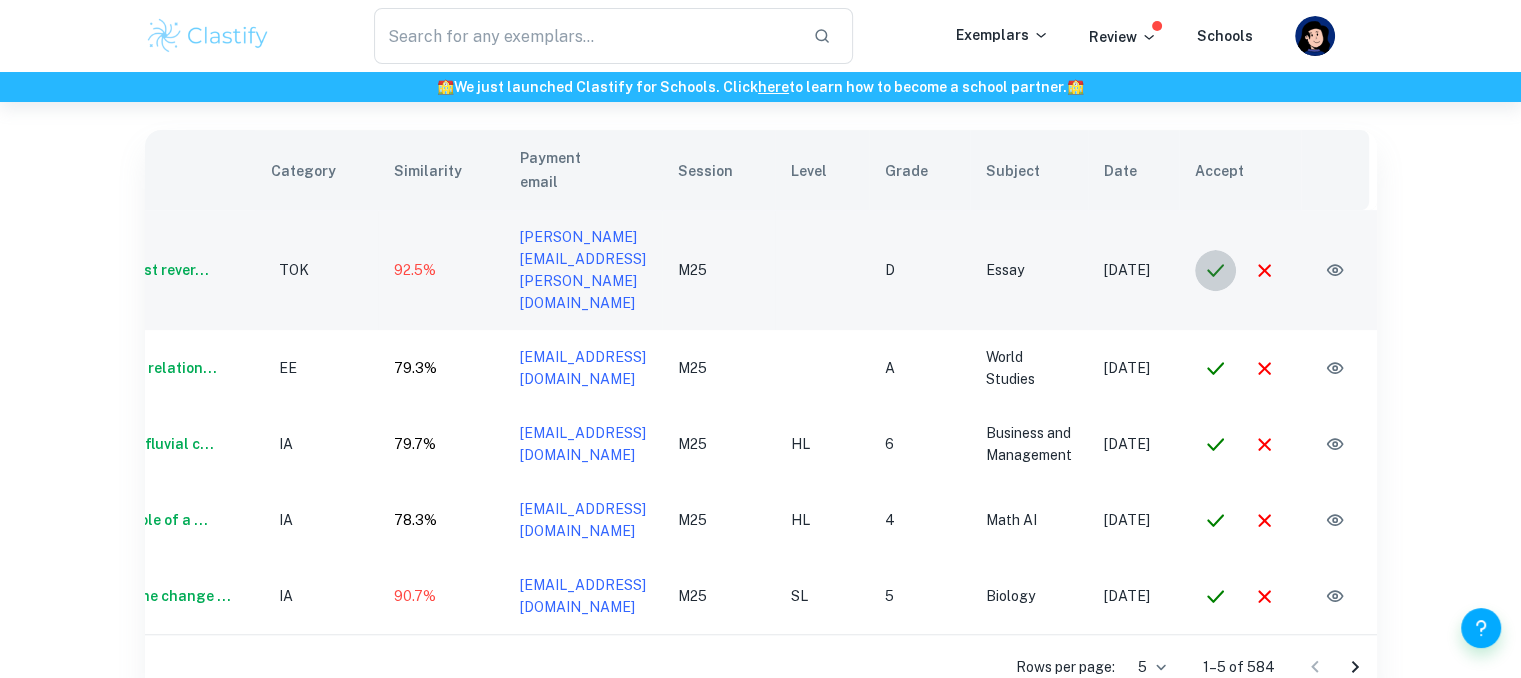 click 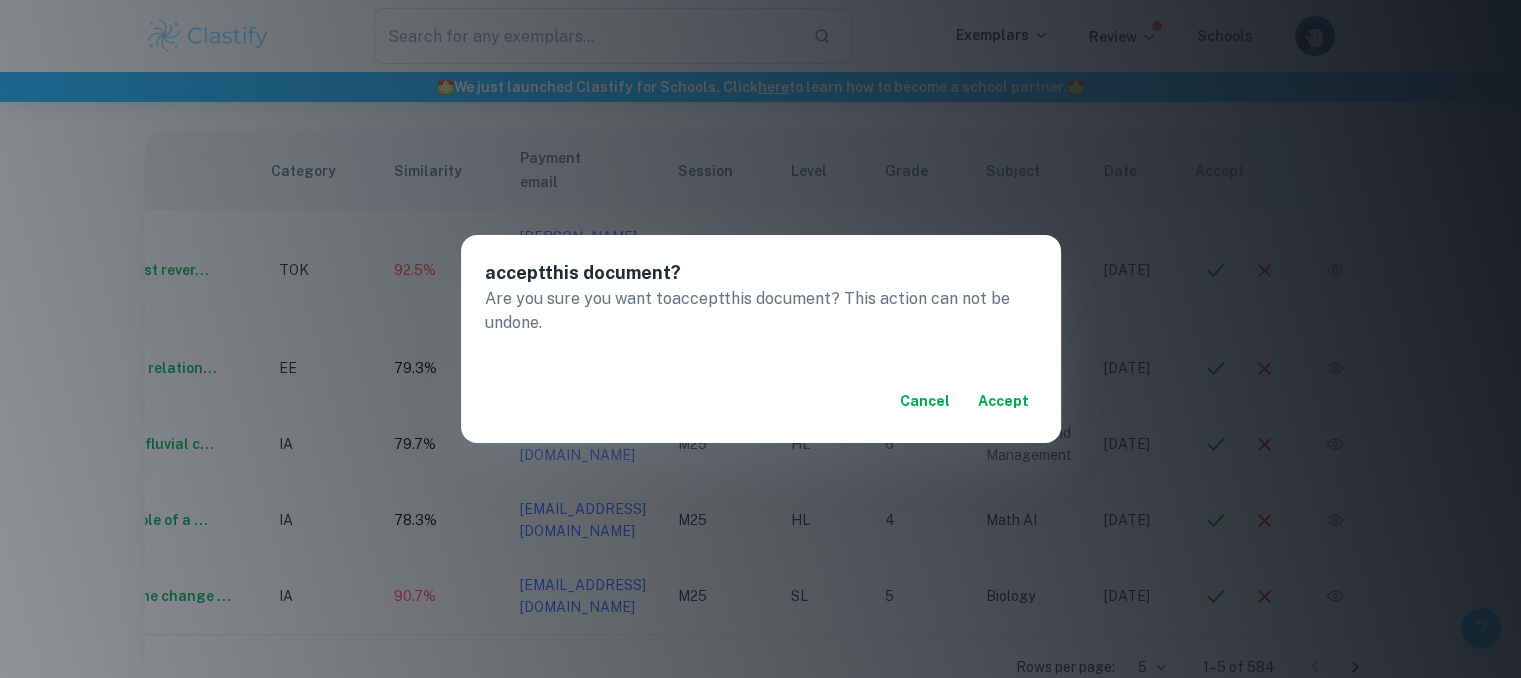 click on "accept" at bounding box center (1003, 401) 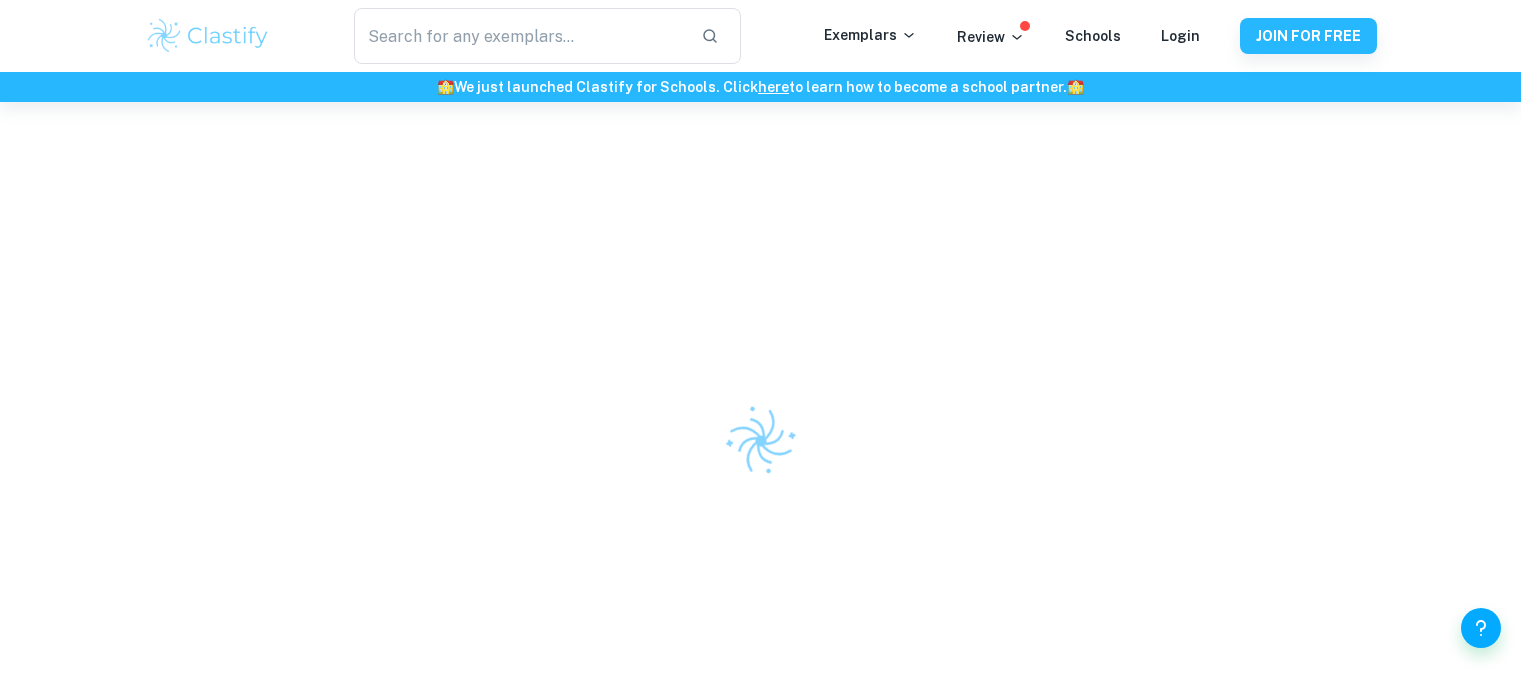 scroll, scrollTop: 0, scrollLeft: 0, axis: both 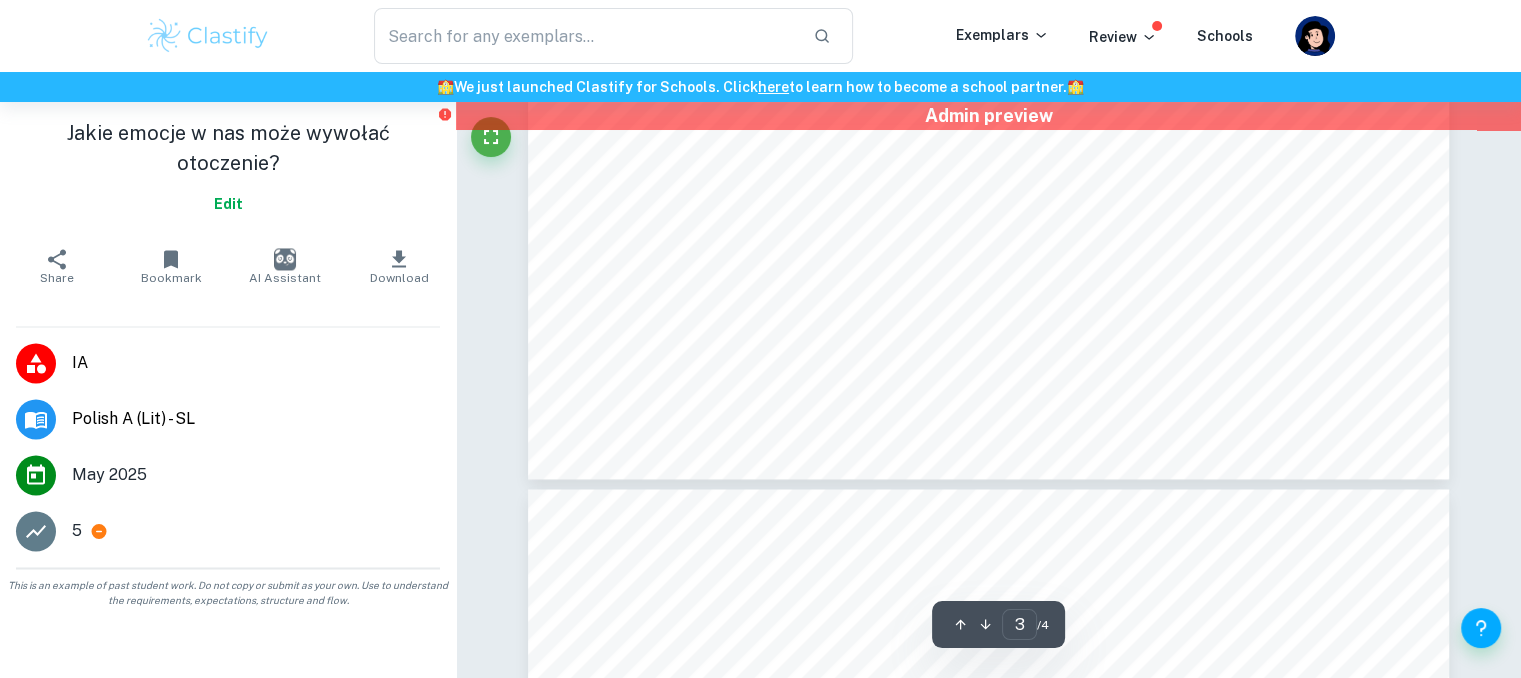 type on "4" 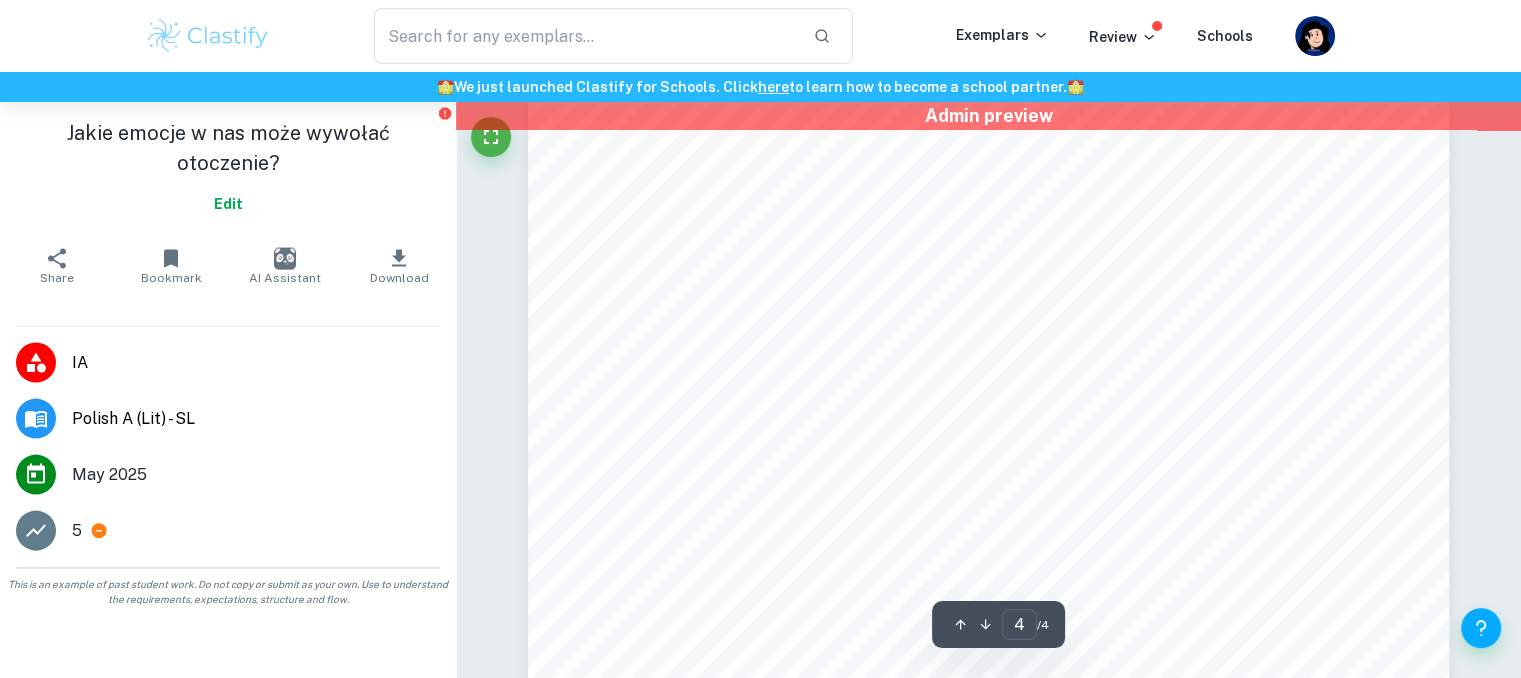 scroll, scrollTop: 4262, scrollLeft: 0, axis: vertical 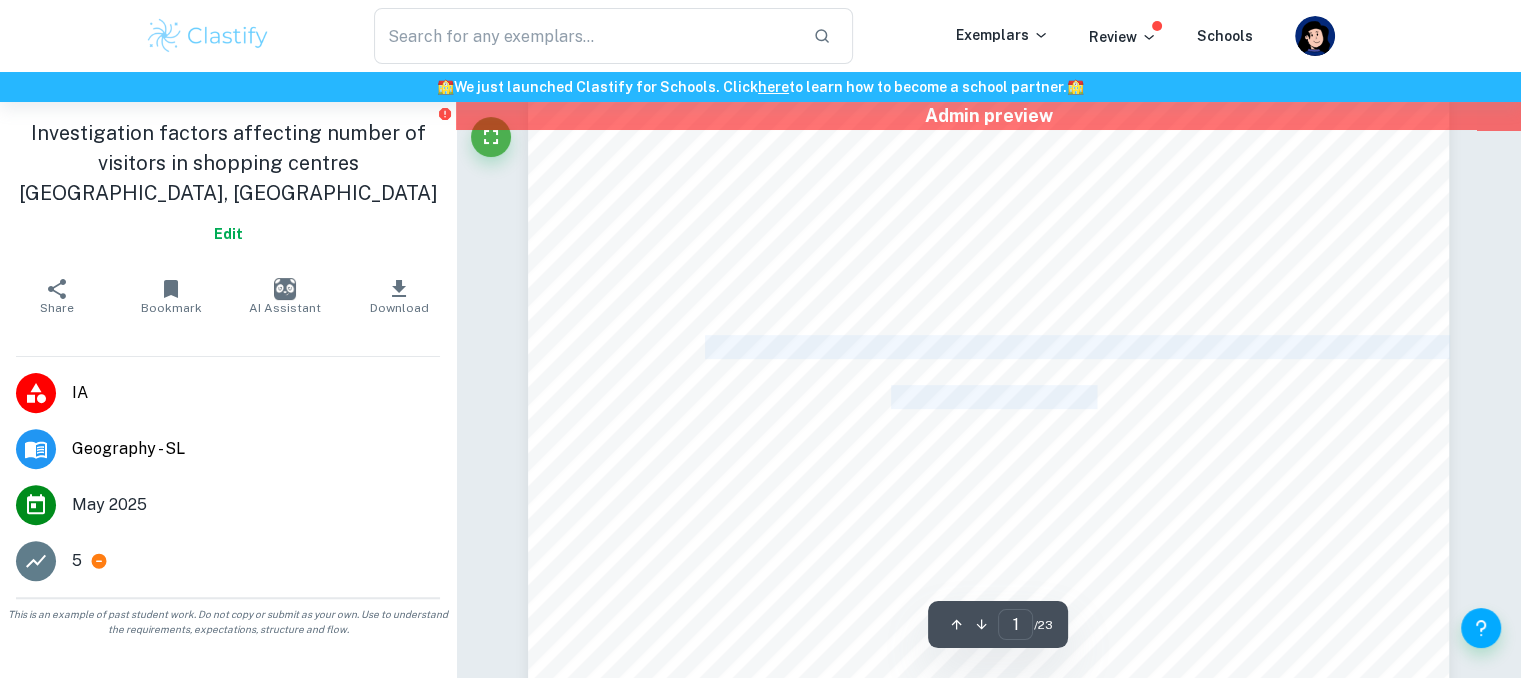 drag, startPoint x: 705, startPoint y: 349, endPoint x: 1094, endPoint y: 401, distance: 392.46017 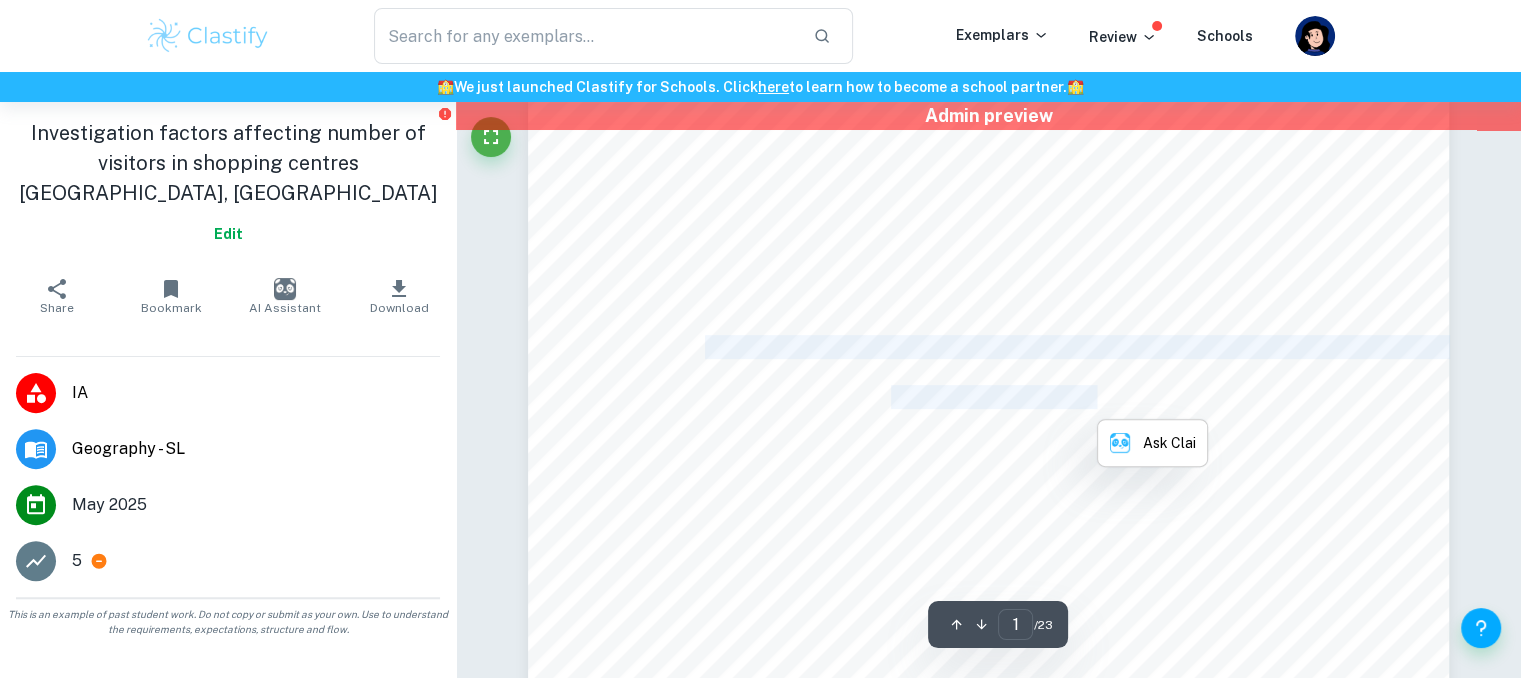 copy on "To what extent facilities available in shopping centres ([GEOGRAPHIC_DATA], [GEOGRAPHIC_DATA]) affects their popularity?" 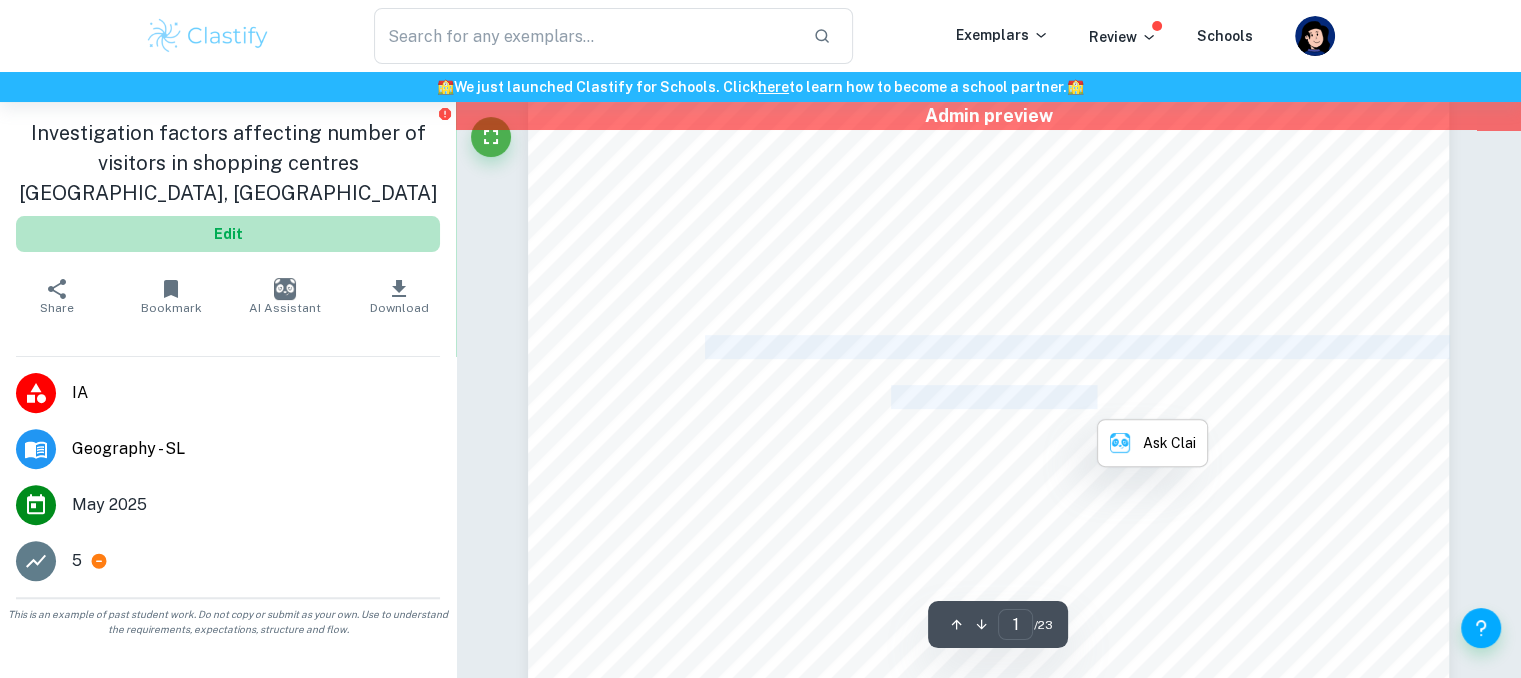 click on "Edit" at bounding box center [228, 234] 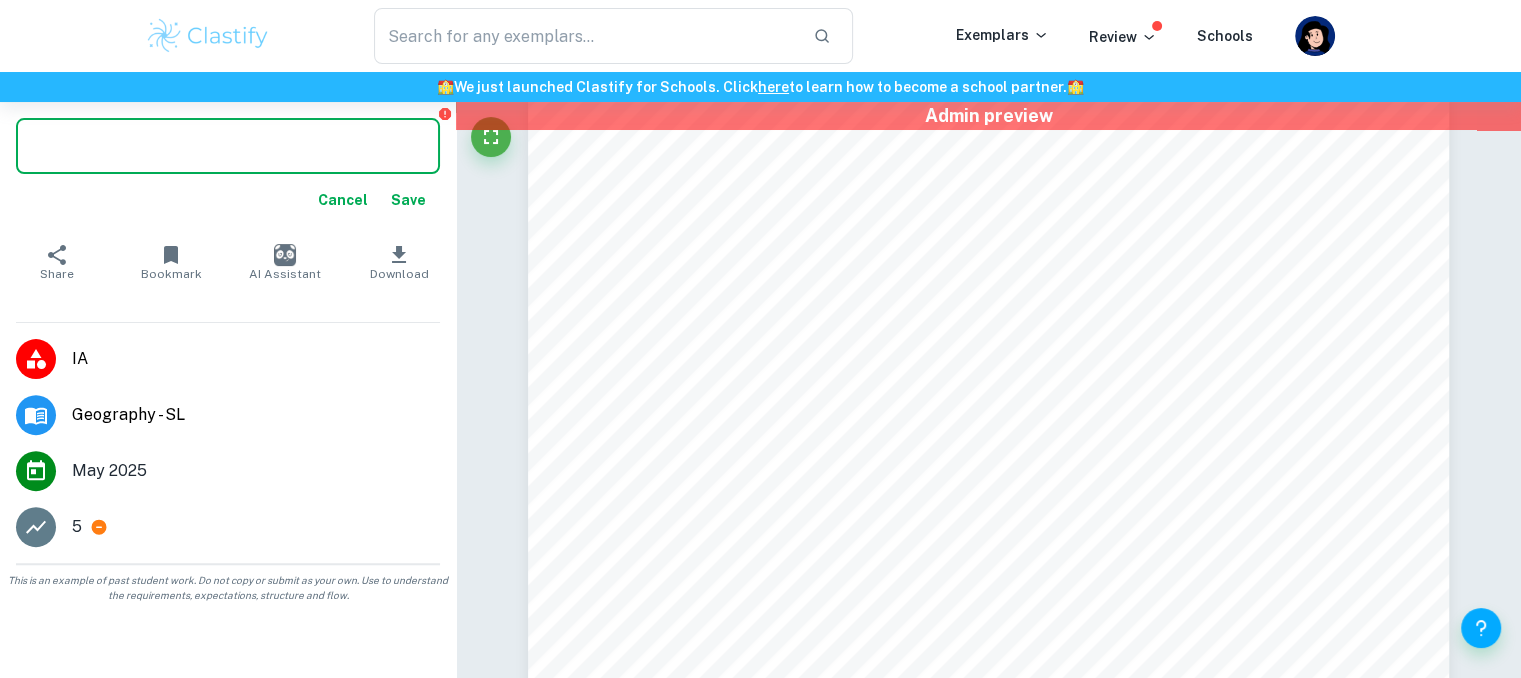 click at bounding box center [228, 146] 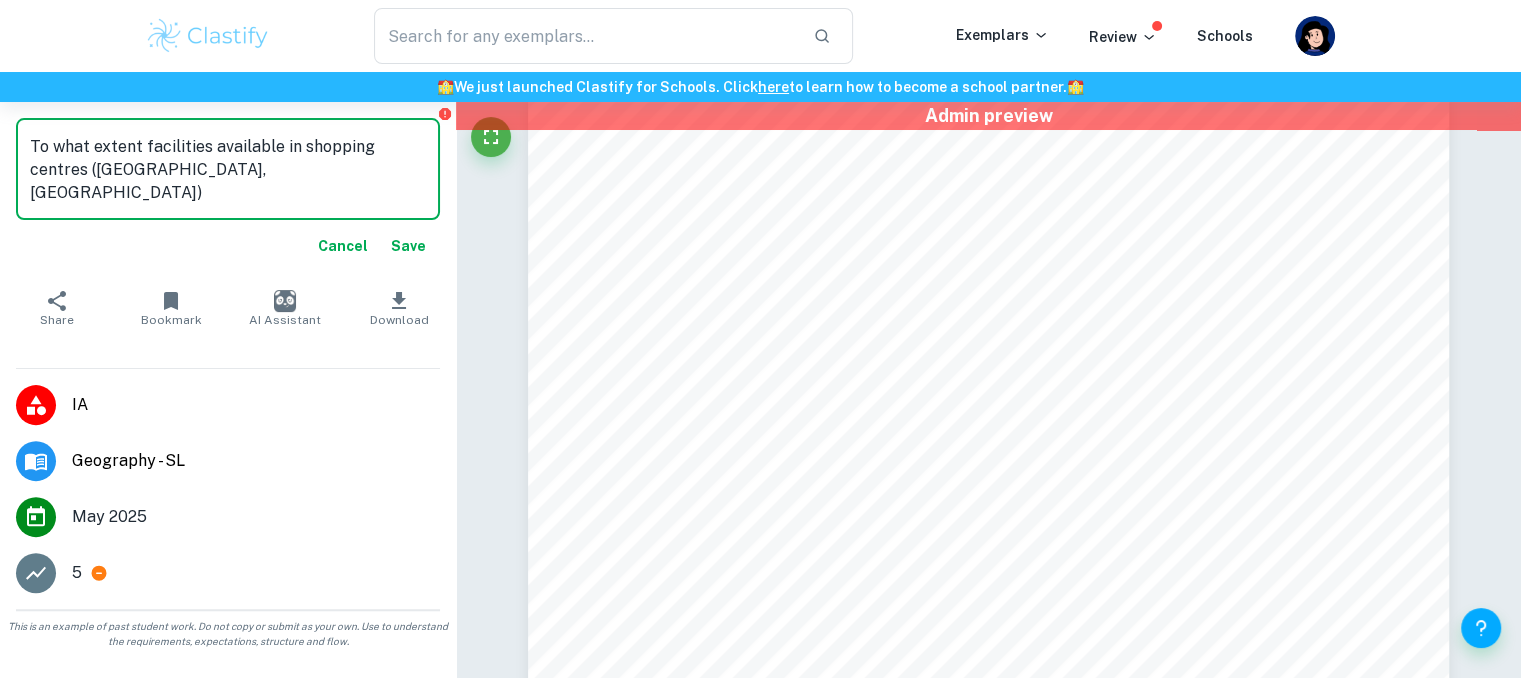 type on "To what extent facilities available in shopping centres ([GEOGRAPHIC_DATA], [GEOGRAPHIC_DATA])
affects their popularity?" 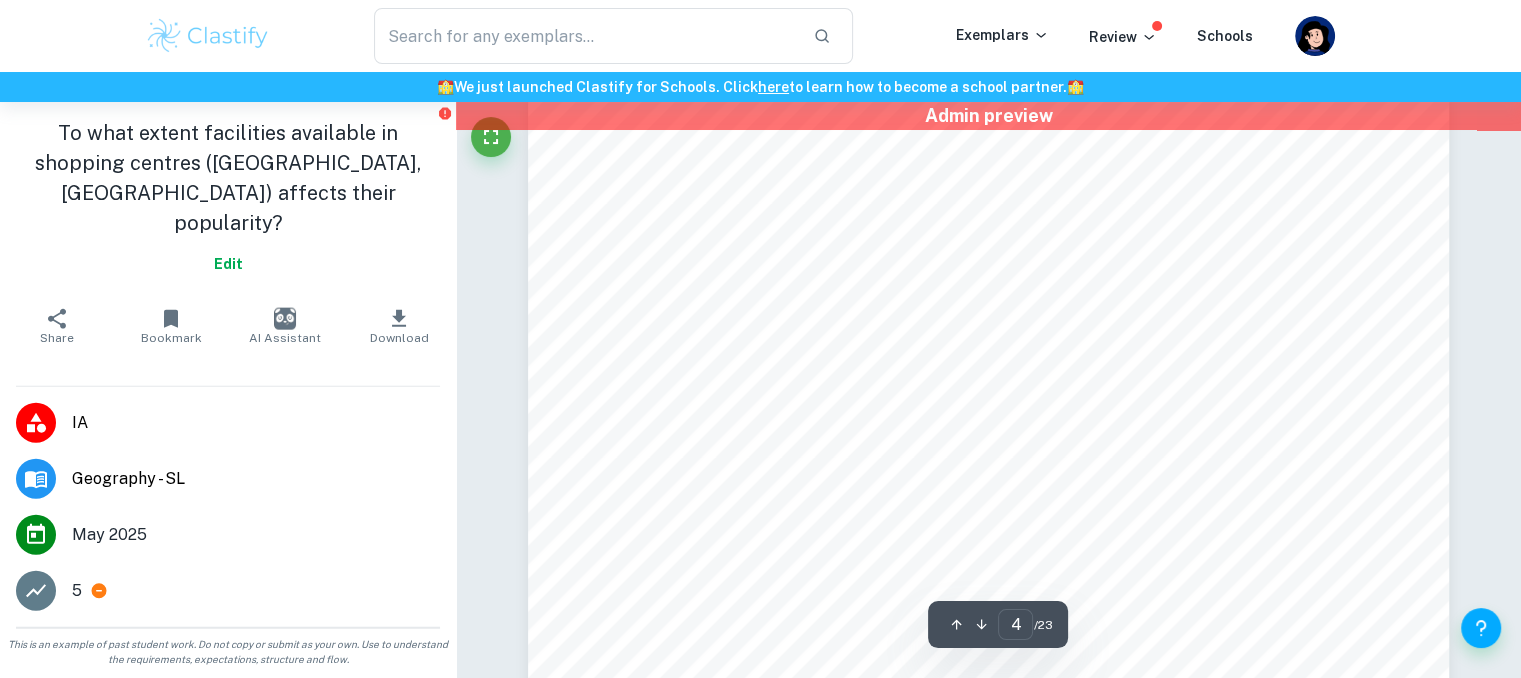 type on "5" 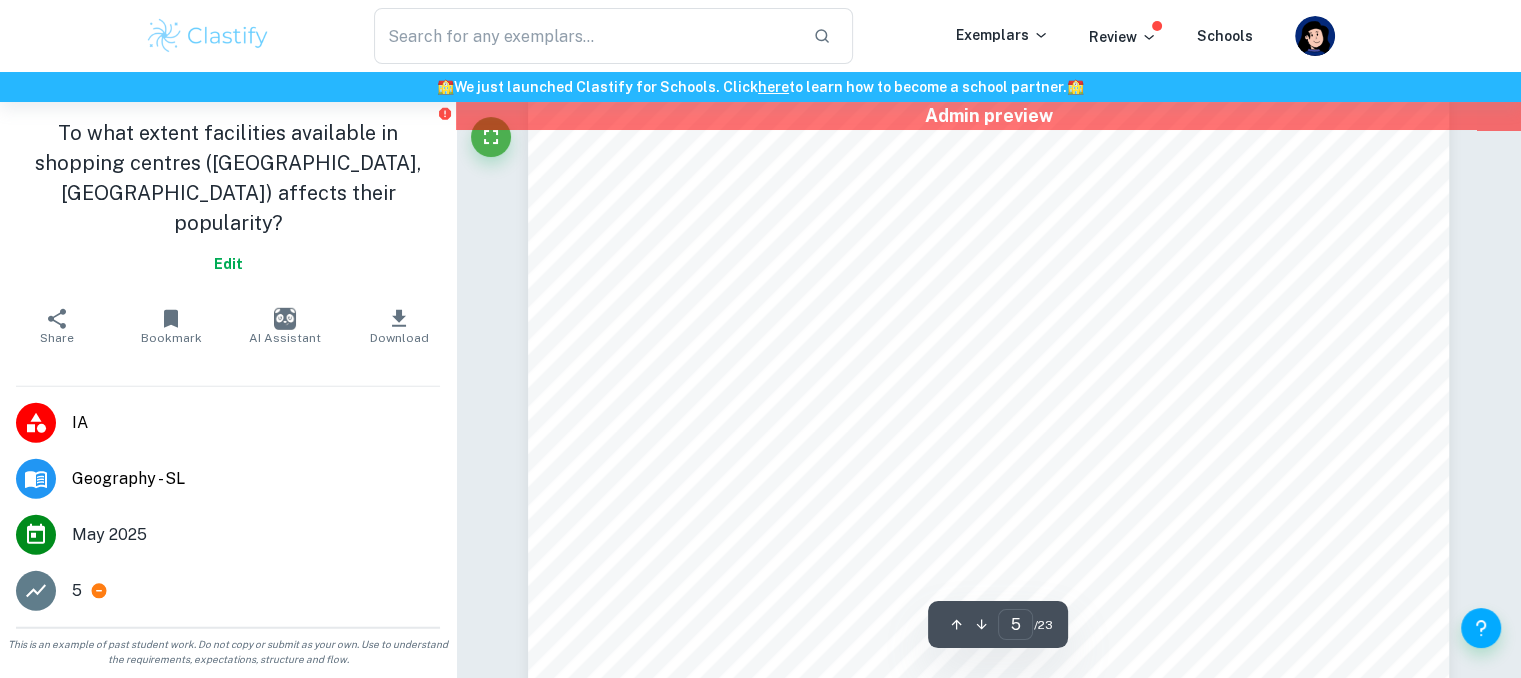 scroll, scrollTop: 5944, scrollLeft: 0, axis: vertical 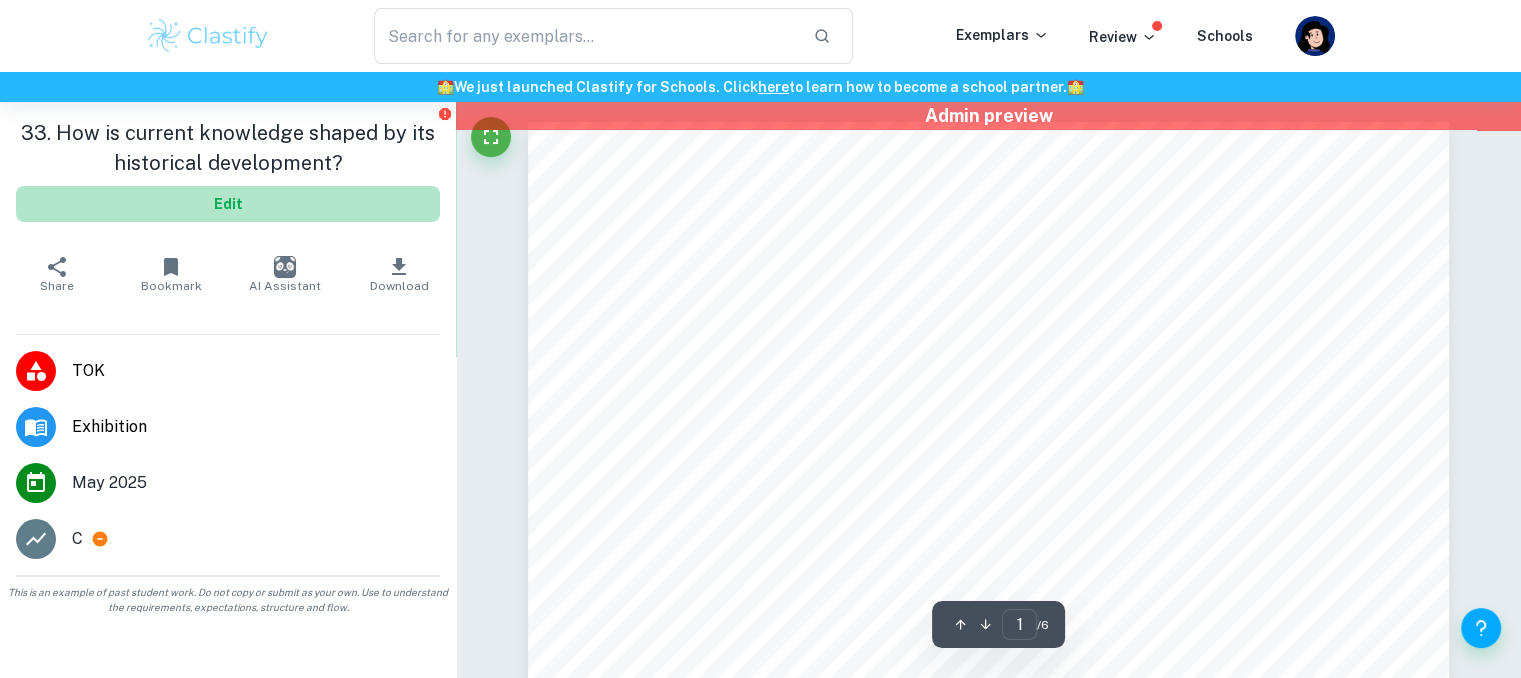 click on "Edit" at bounding box center [228, 204] 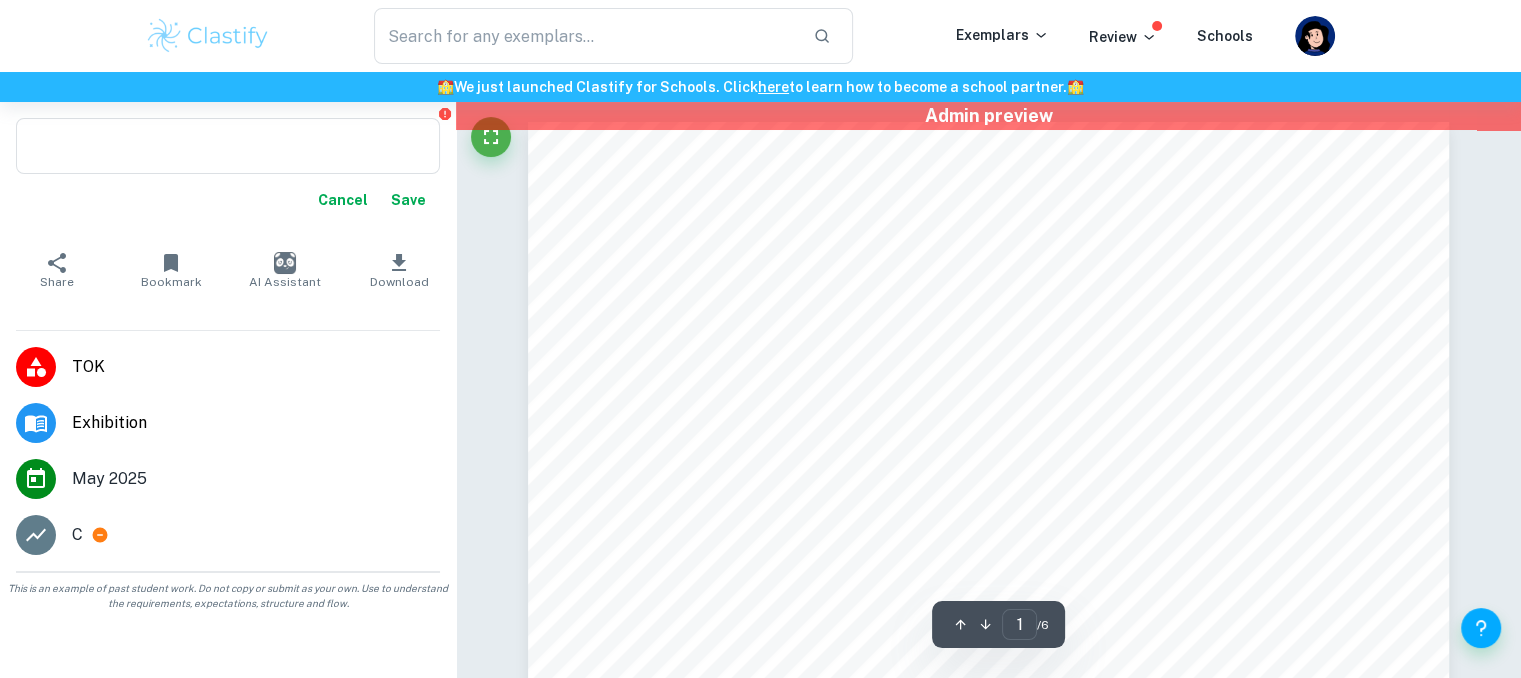click on "Cancel" at bounding box center (343, 200) 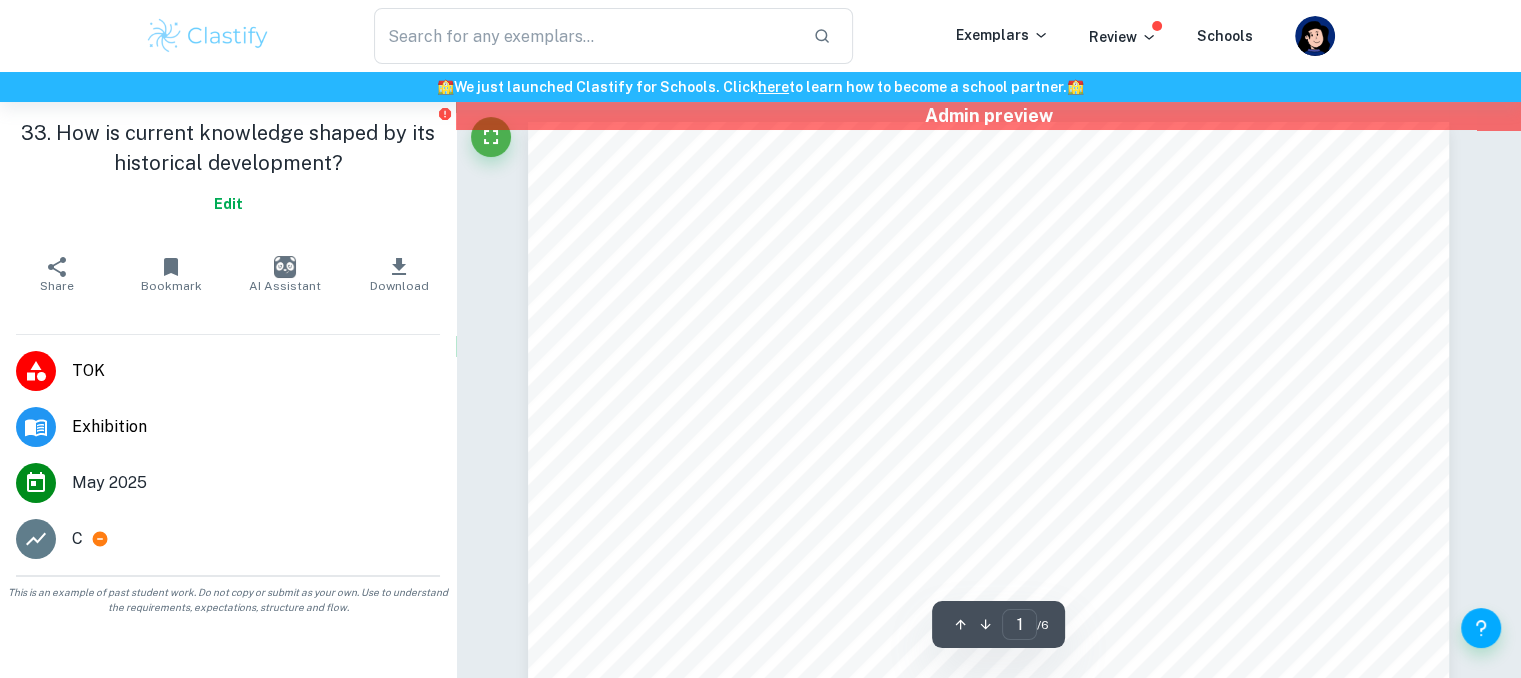 click on "Edit" at bounding box center (228, 204) 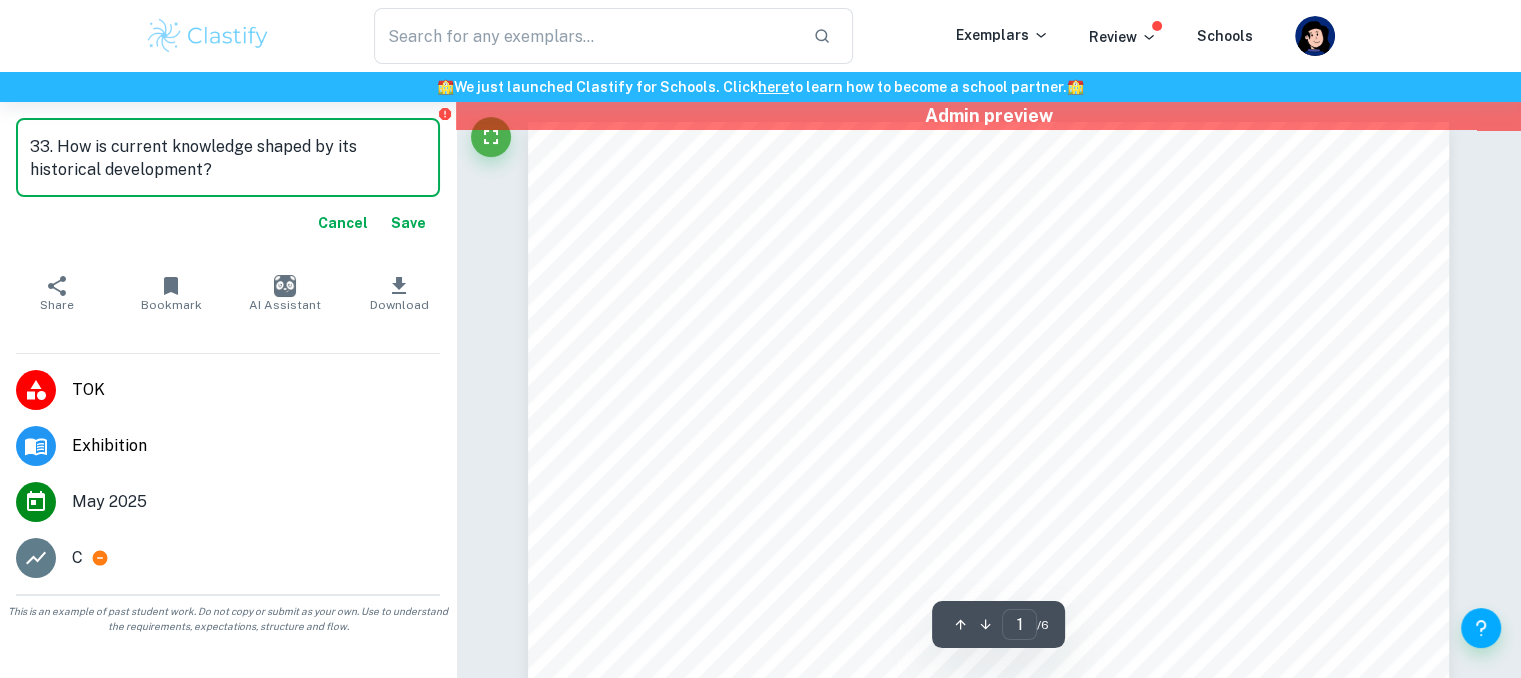 drag, startPoint x: 56, startPoint y: 148, endPoint x: 0, endPoint y: 148, distance: 56 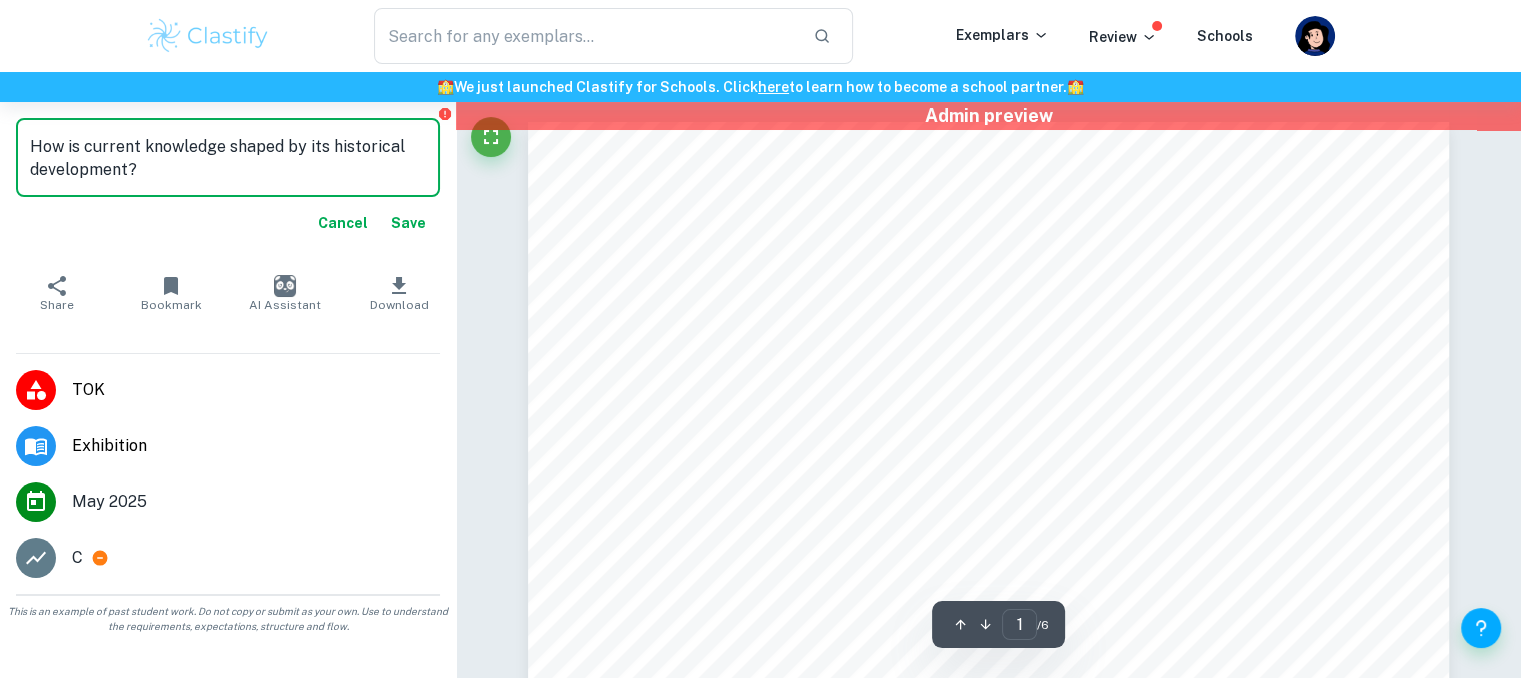 type on "How is current knowledge shaped by its historical development?" 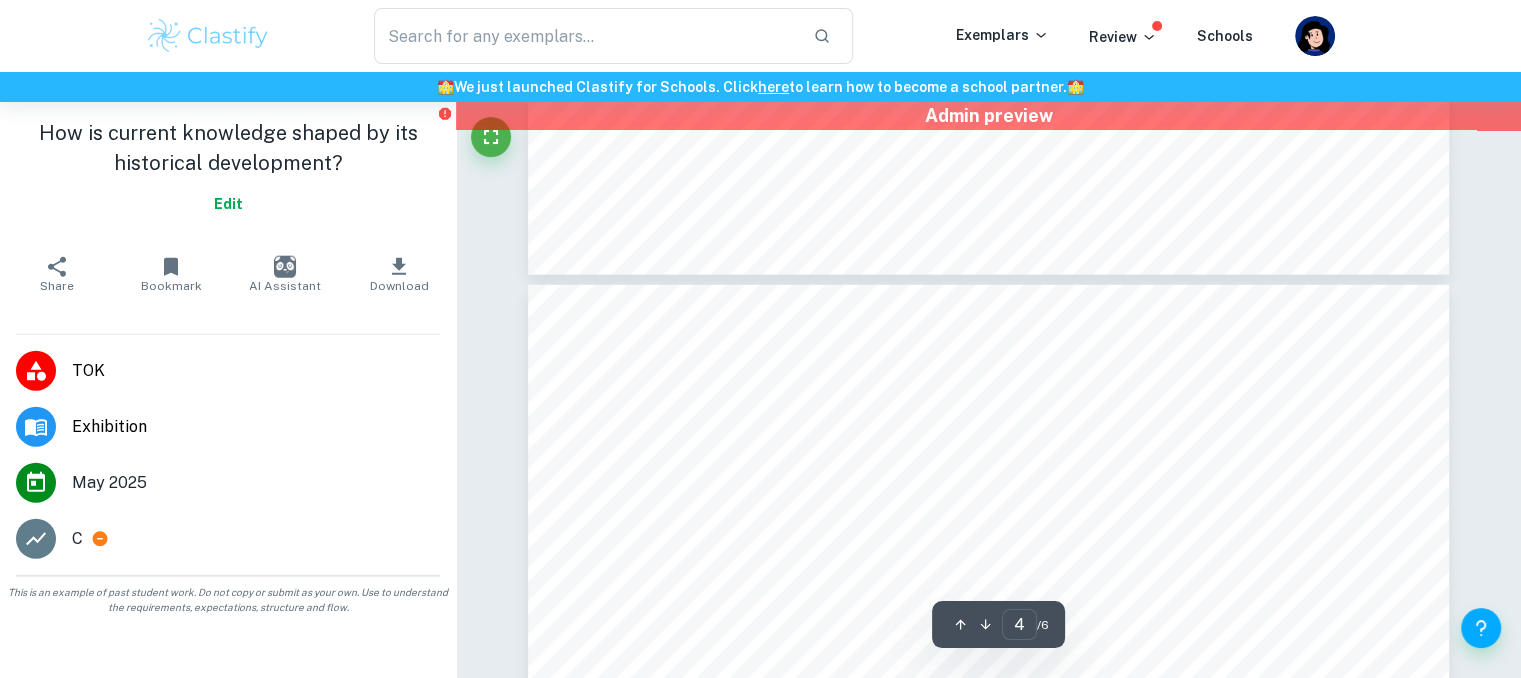 type on "5" 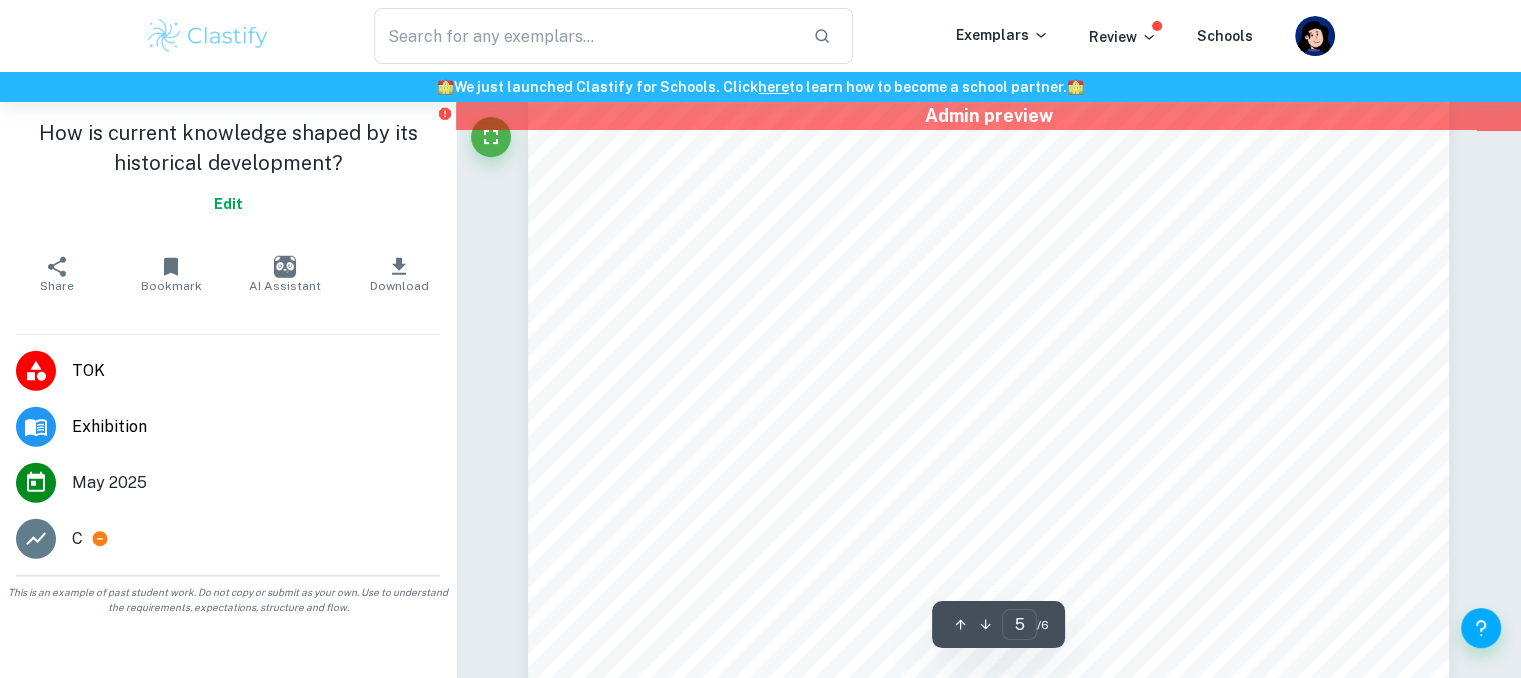 scroll, scrollTop: 5568, scrollLeft: 0, axis: vertical 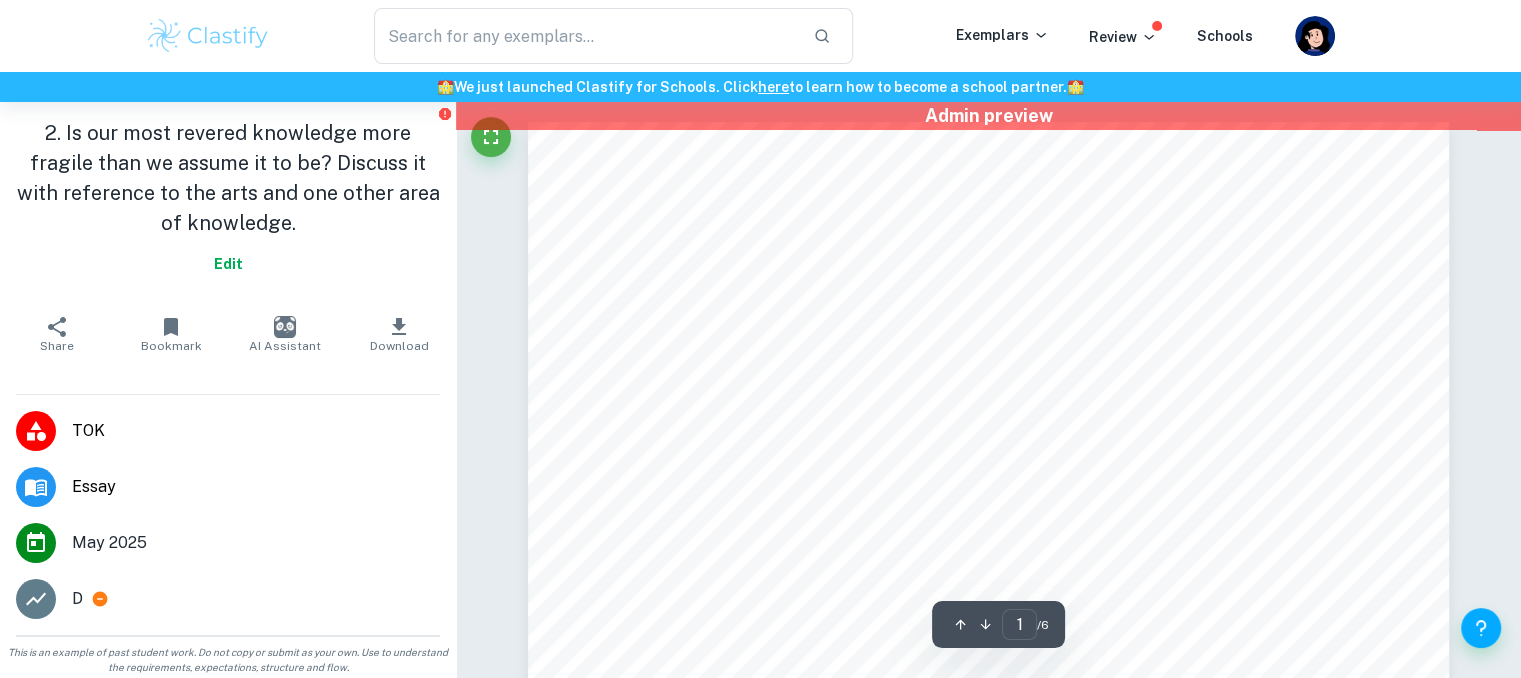 click on "2. Is our most revered knowledge more fragile than we assume it to be? Discuss it with reference to the arts and one other area of knowledge. Edit" at bounding box center [228, 204] 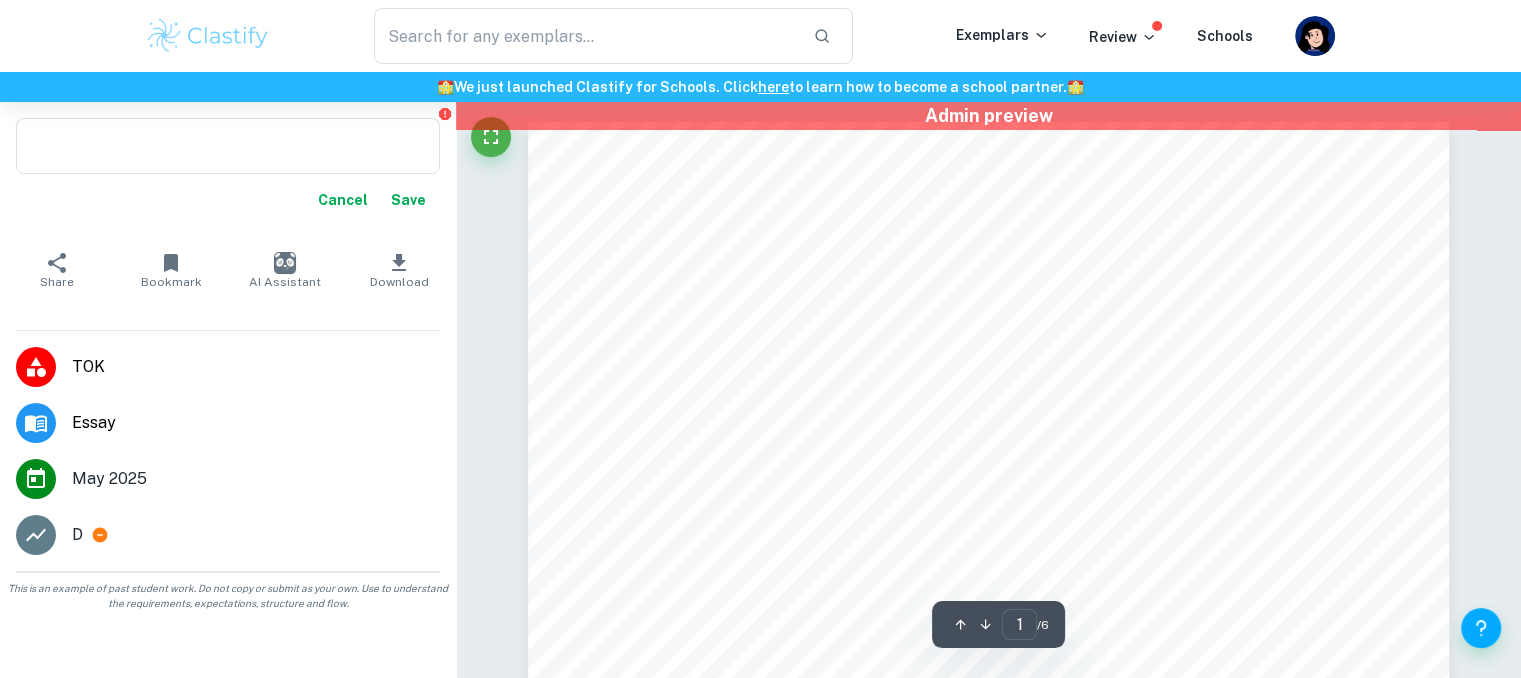 click on "Cancel" at bounding box center (343, 200) 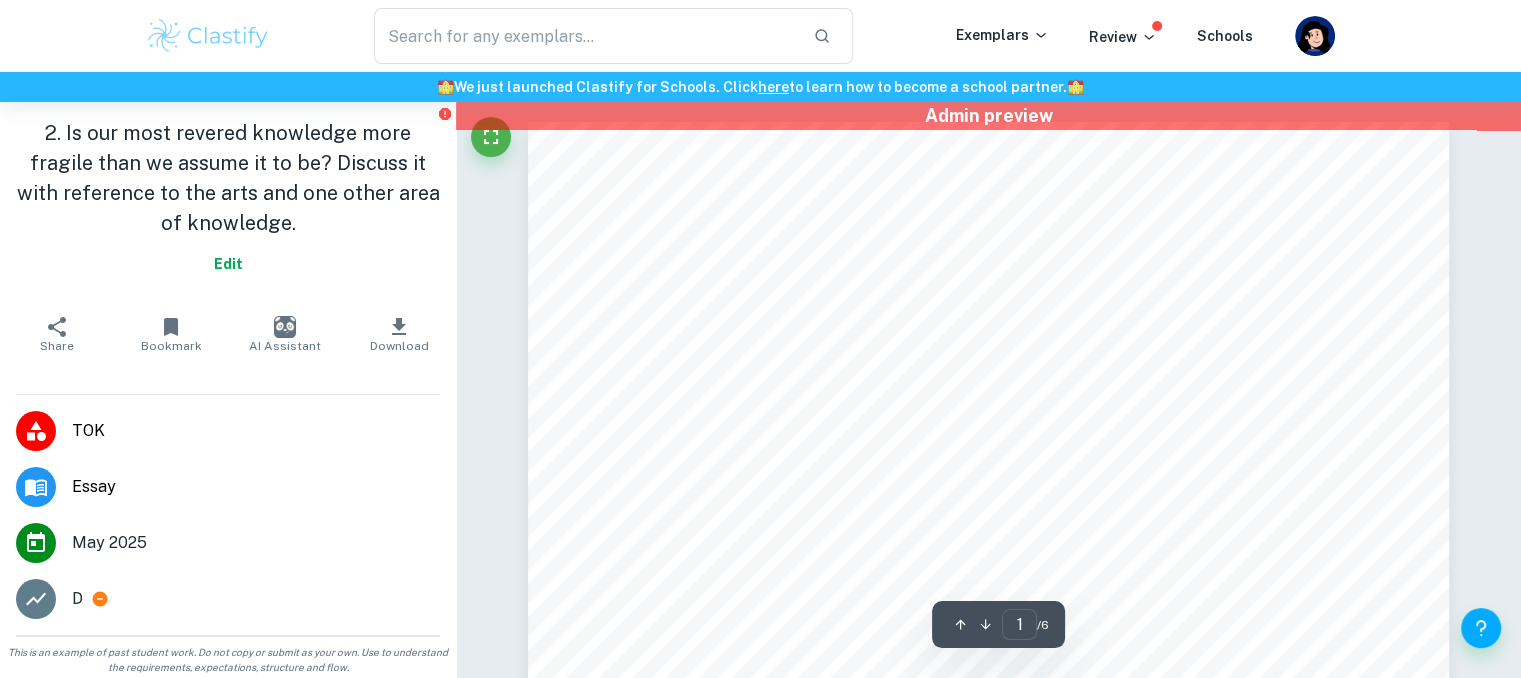 click on "Edit" at bounding box center (228, 264) 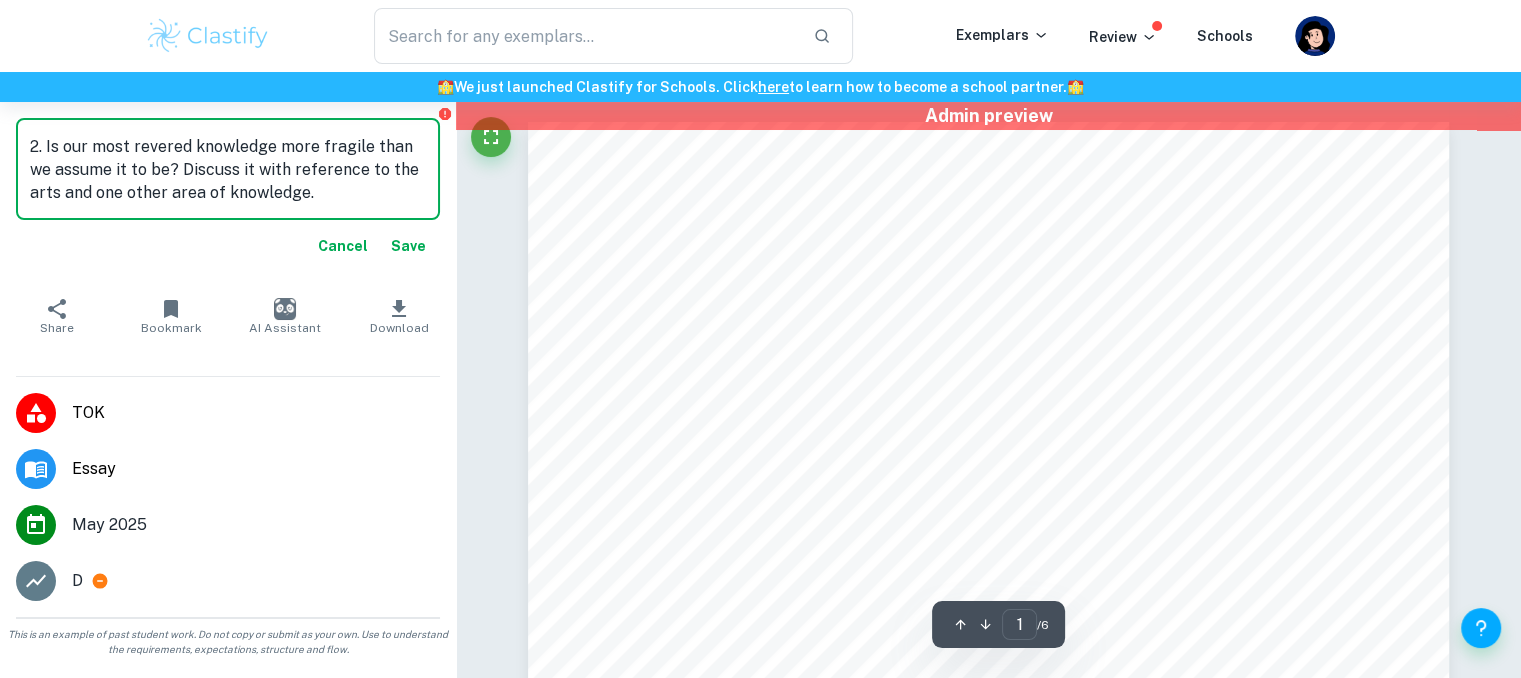 drag, startPoint x: 44, startPoint y: 139, endPoint x: 10, endPoint y: 139, distance: 34 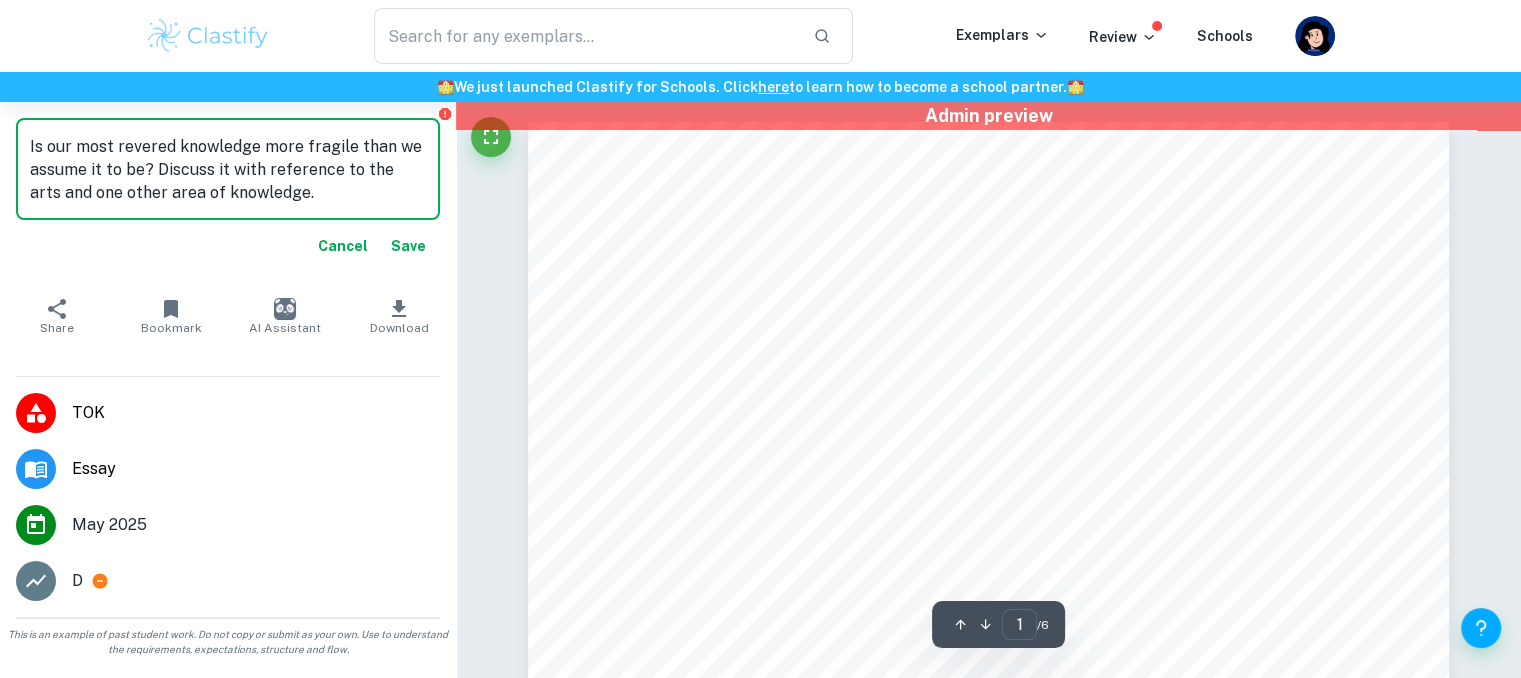 type on "Is our most revered knowledge more fragile than we assume it to be? Discuss it with reference to the arts and one other area of knowledge." 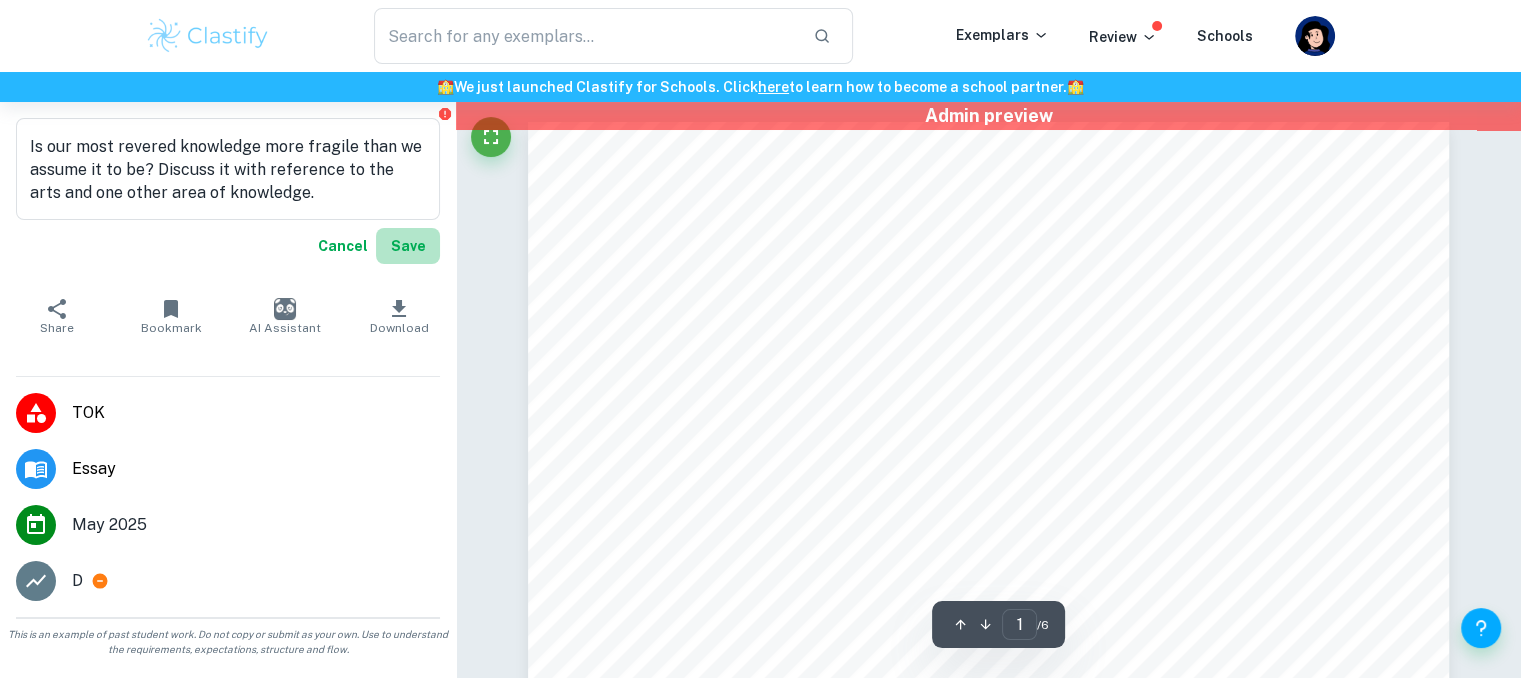click on "Save" at bounding box center (408, 246) 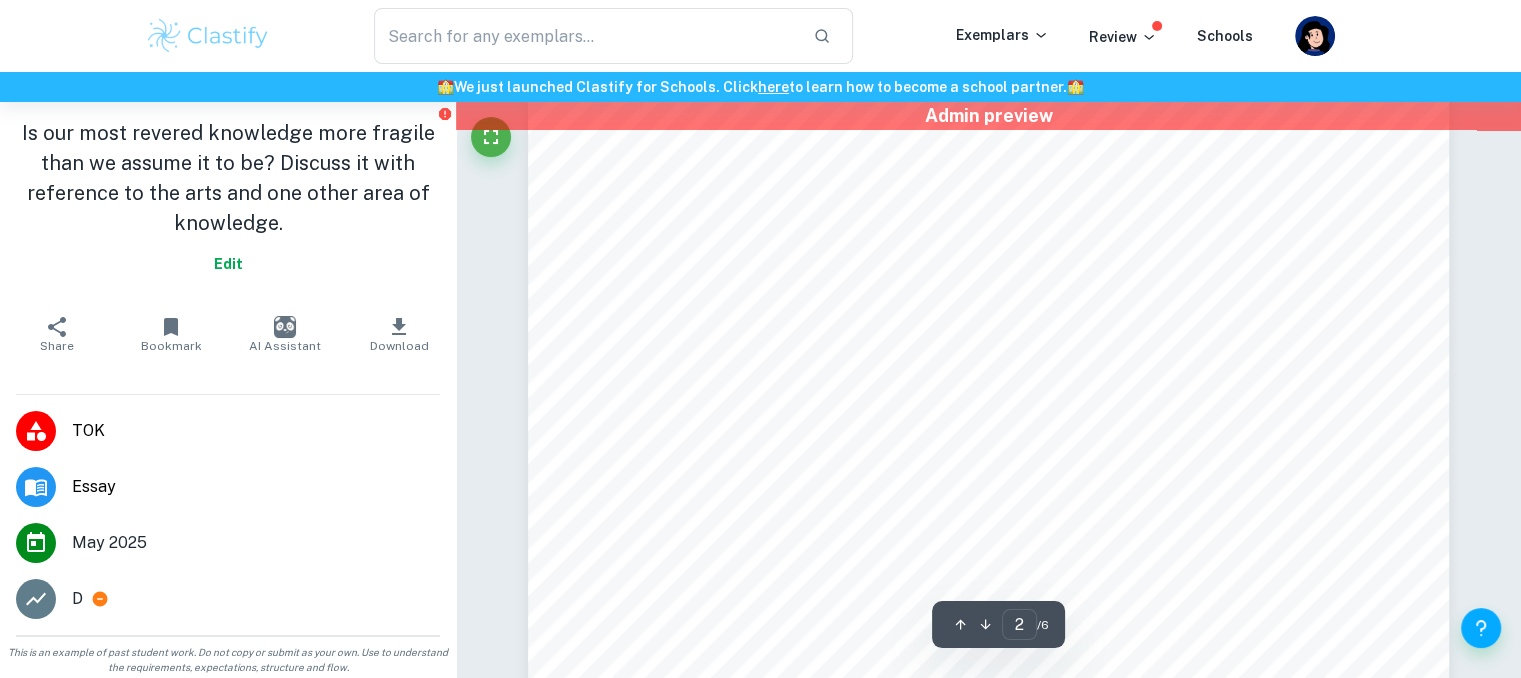 type on "3" 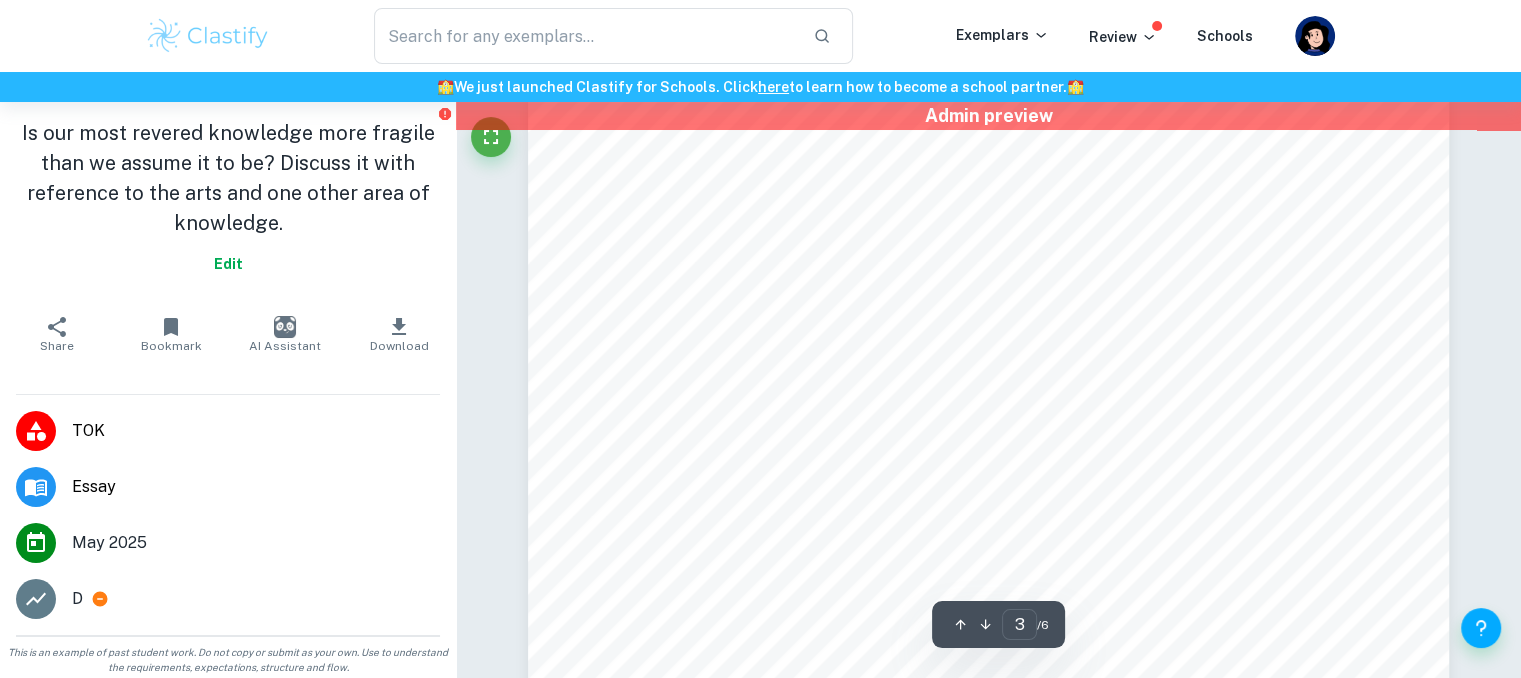 scroll, scrollTop: 3076, scrollLeft: 0, axis: vertical 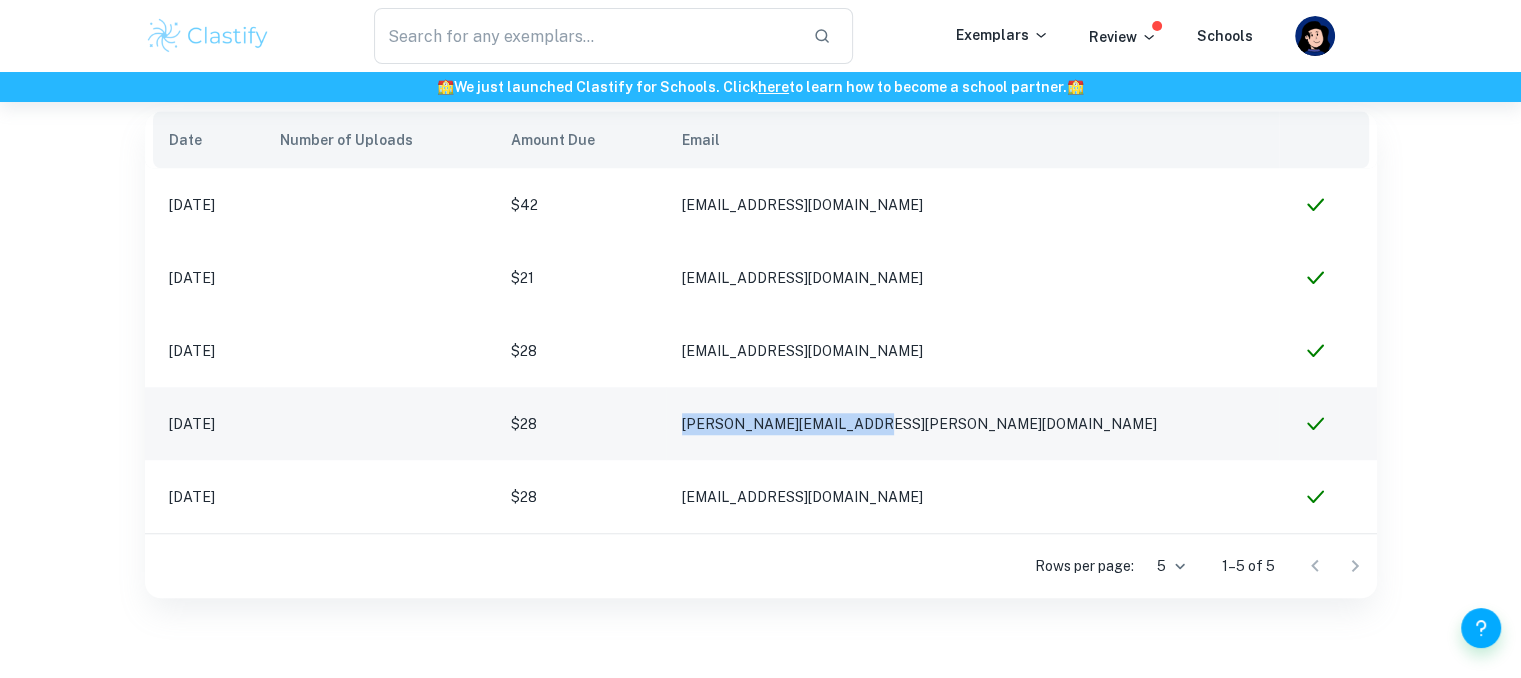 drag, startPoint x: 1098, startPoint y: 423, endPoint x: 813, endPoint y: 428, distance: 285.04385 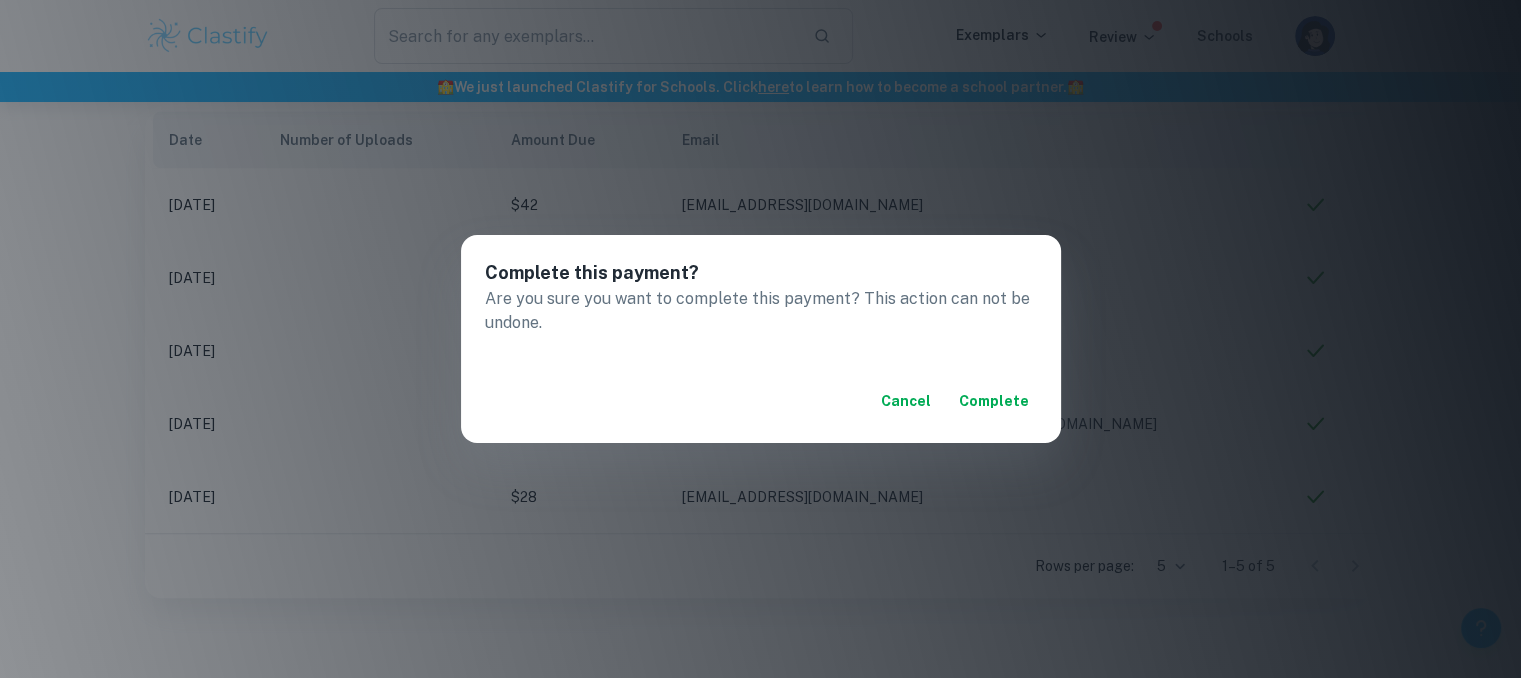 click on "Complete" at bounding box center (994, 401) 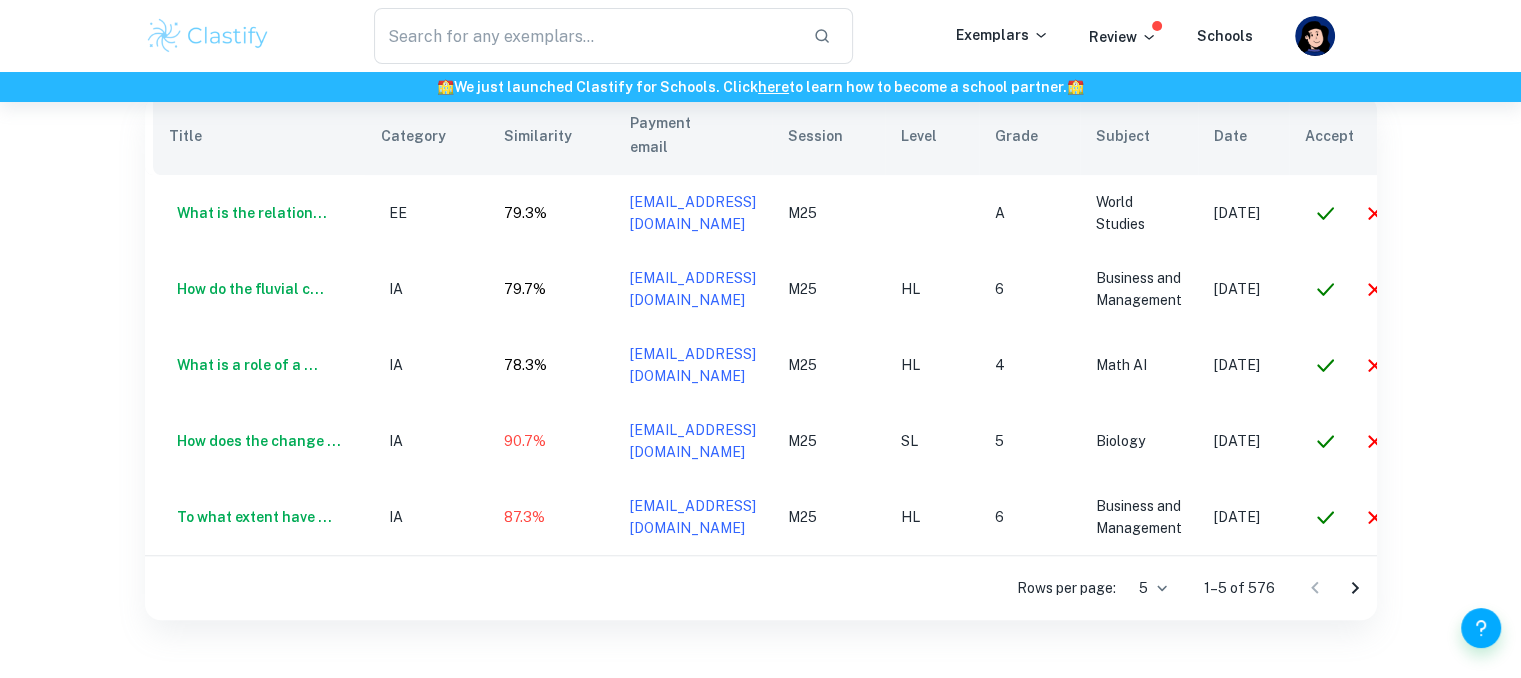 scroll, scrollTop: 728, scrollLeft: 0, axis: vertical 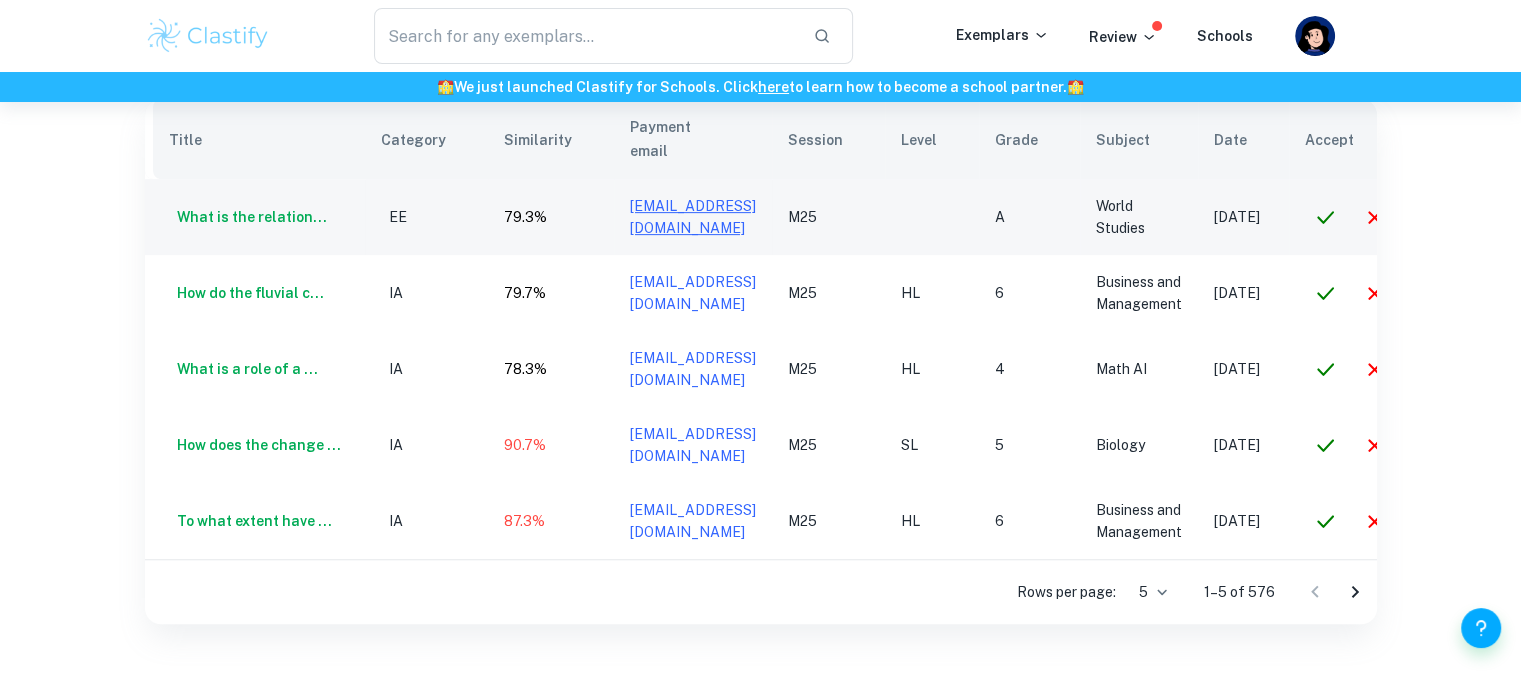 click on "seanwookang@gmail.com" at bounding box center [693, 217] 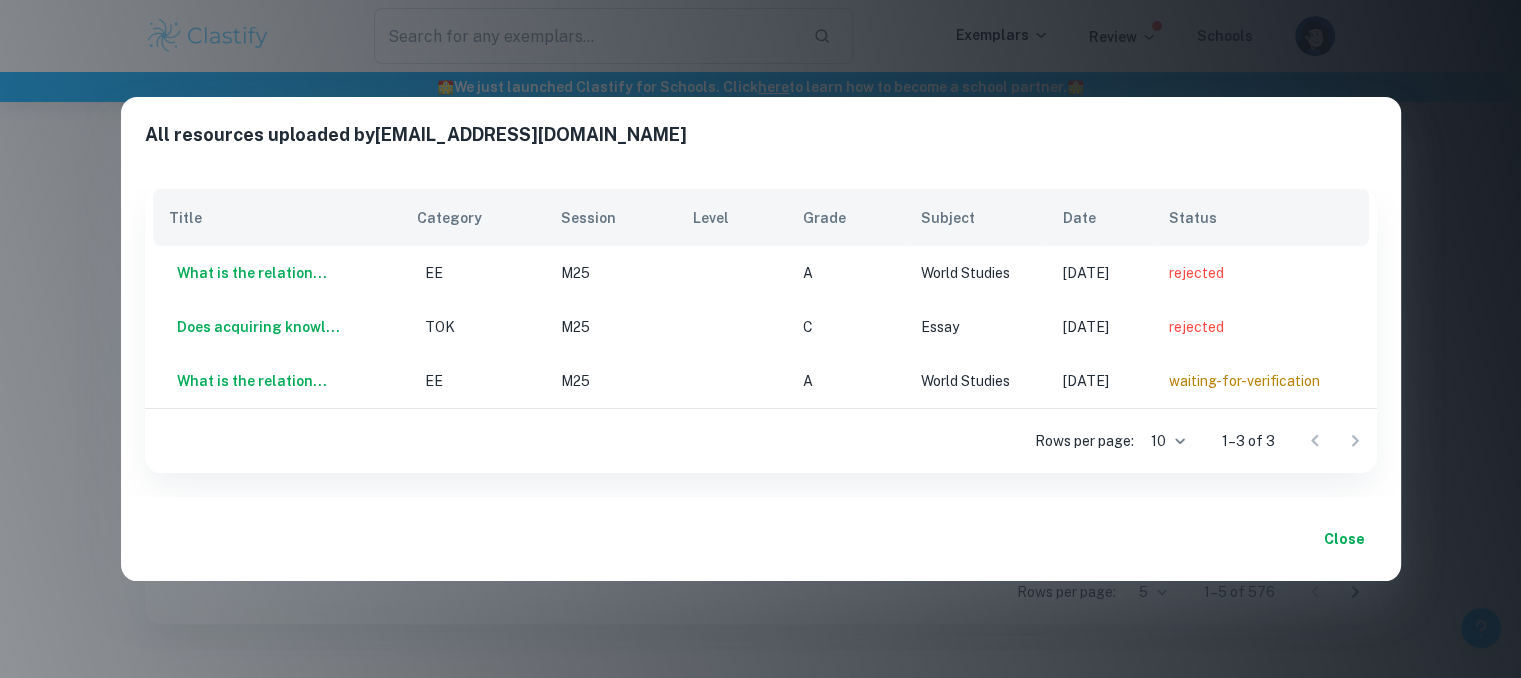 click on "Close" at bounding box center (1345, 539) 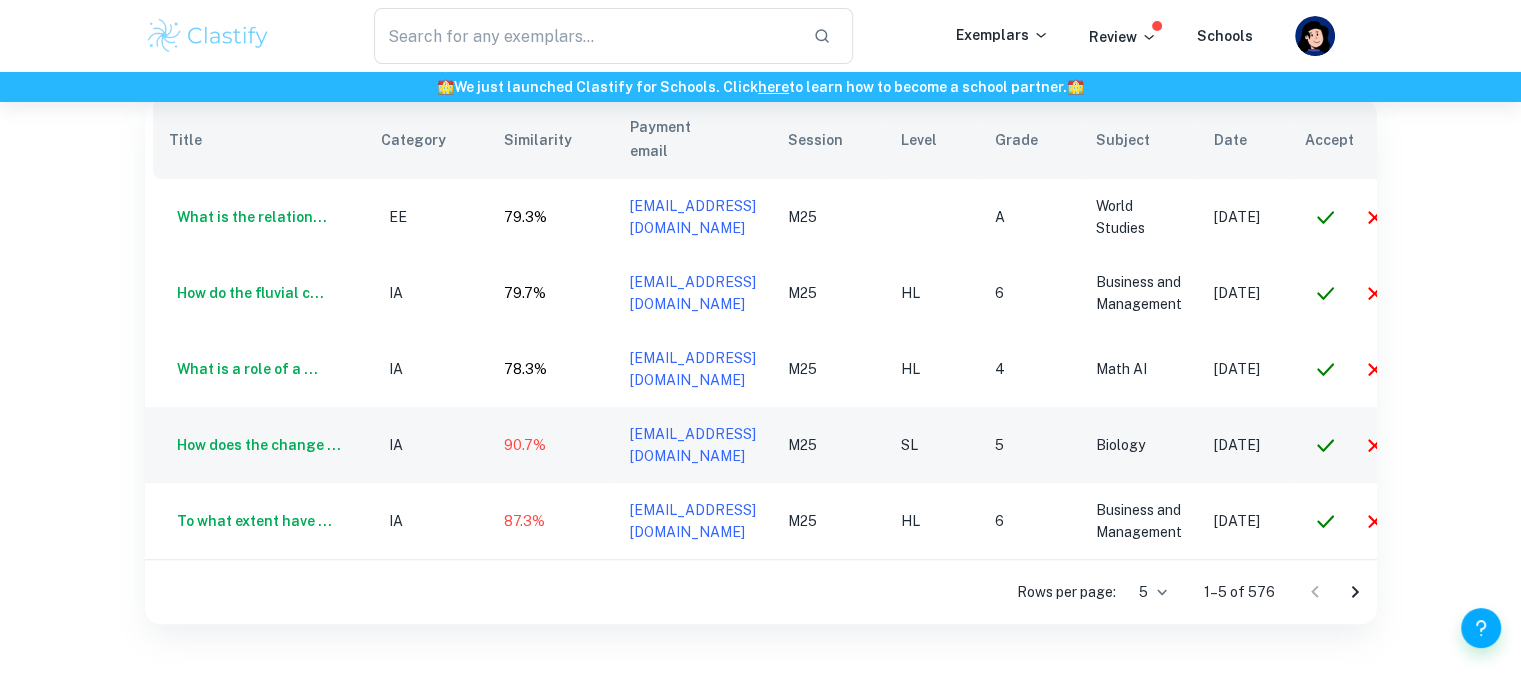 scroll, scrollTop: 0, scrollLeft: 135, axis: horizontal 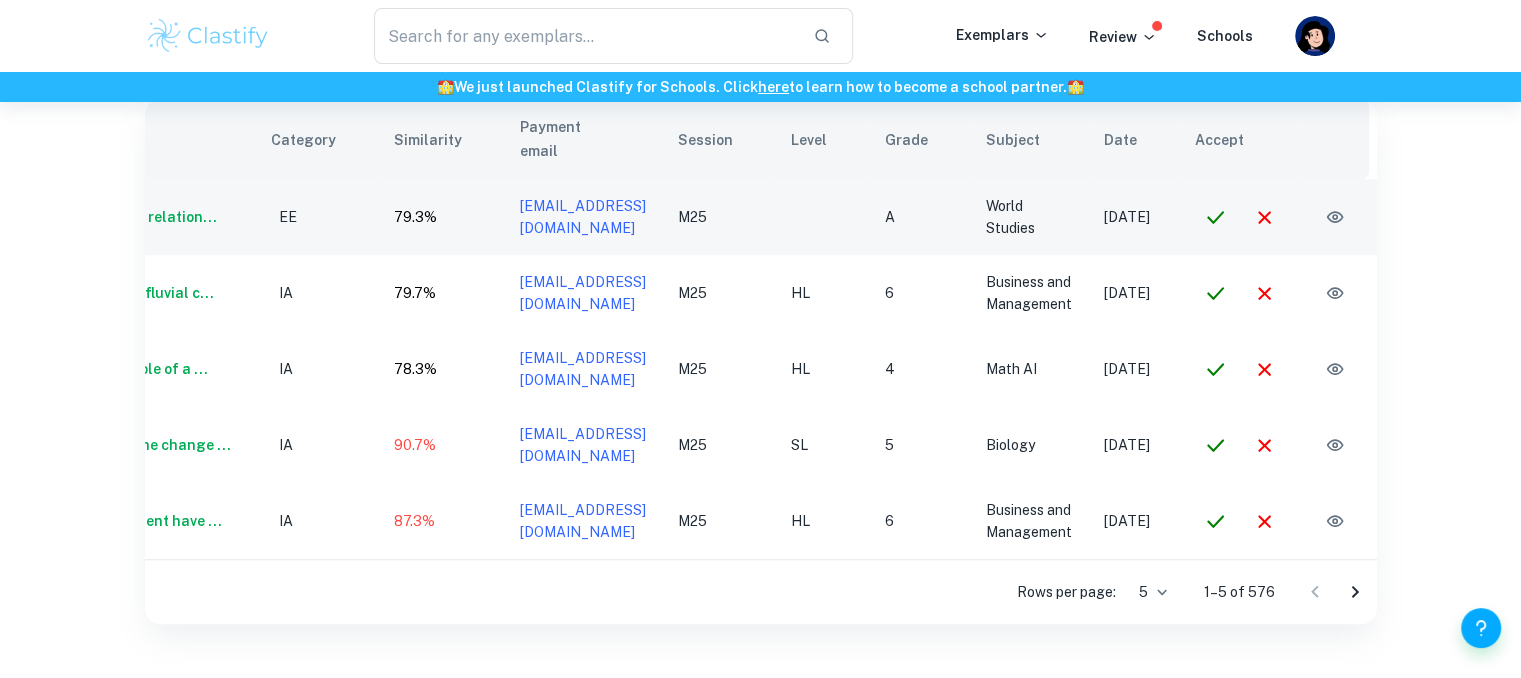 click 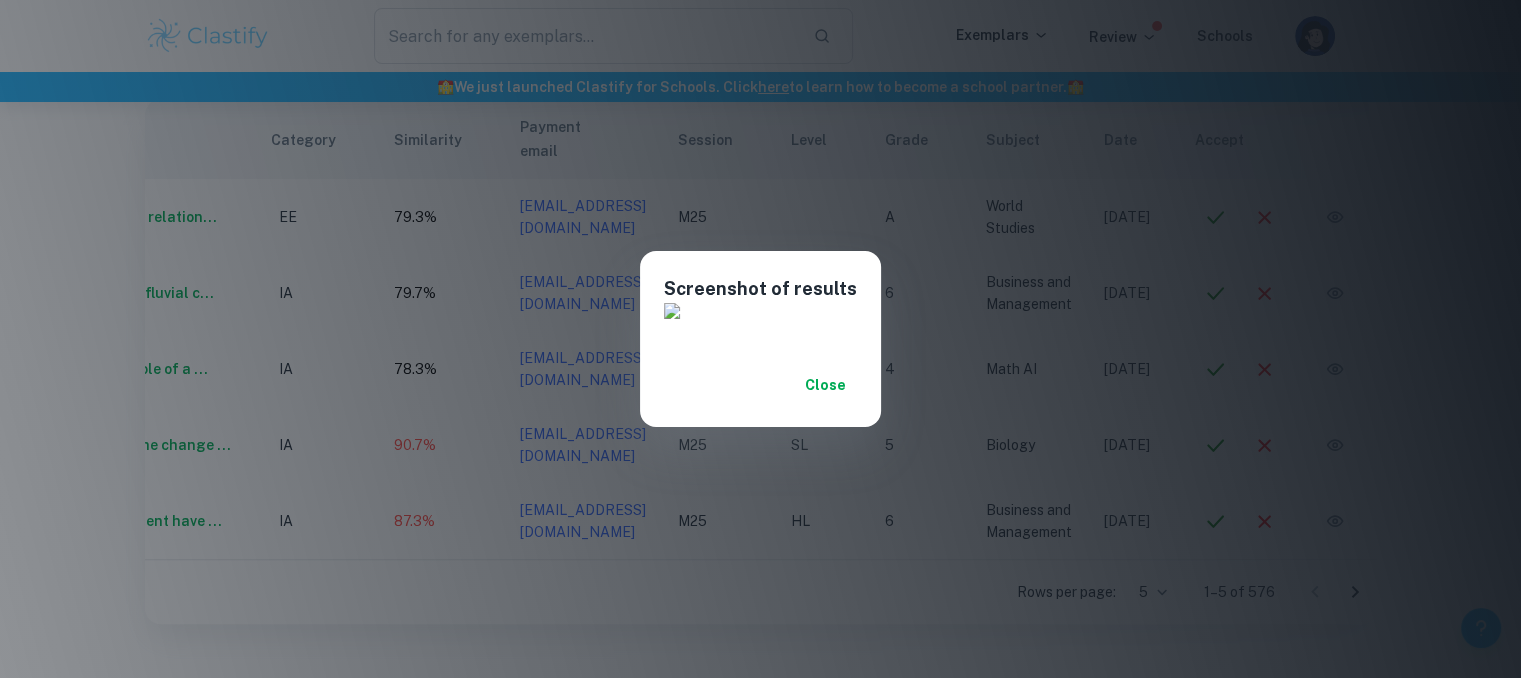 click on "Close" at bounding box center (825, 385) 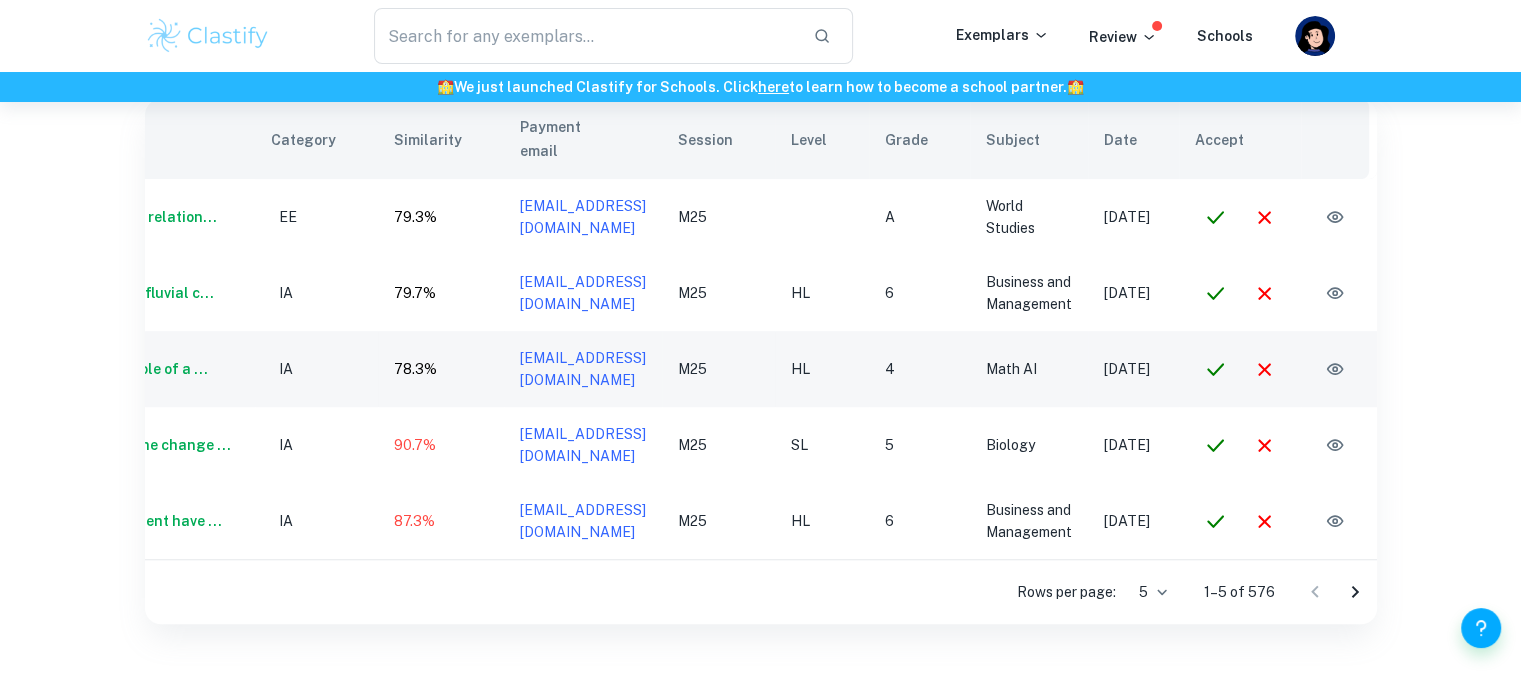 scroll, scrollTop: 0, scrollLeft: 0, axis: both 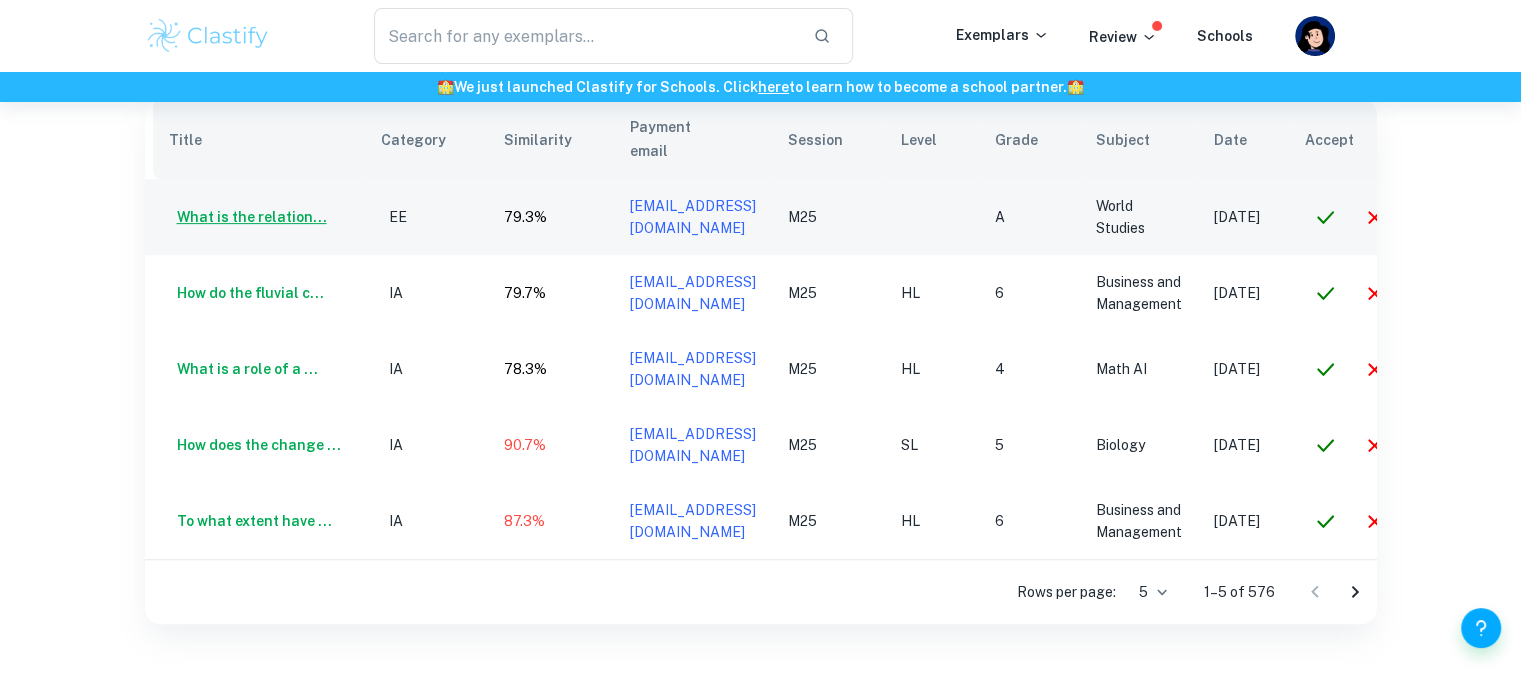 click on "What is the relation..." at bounding box center [248, 217] 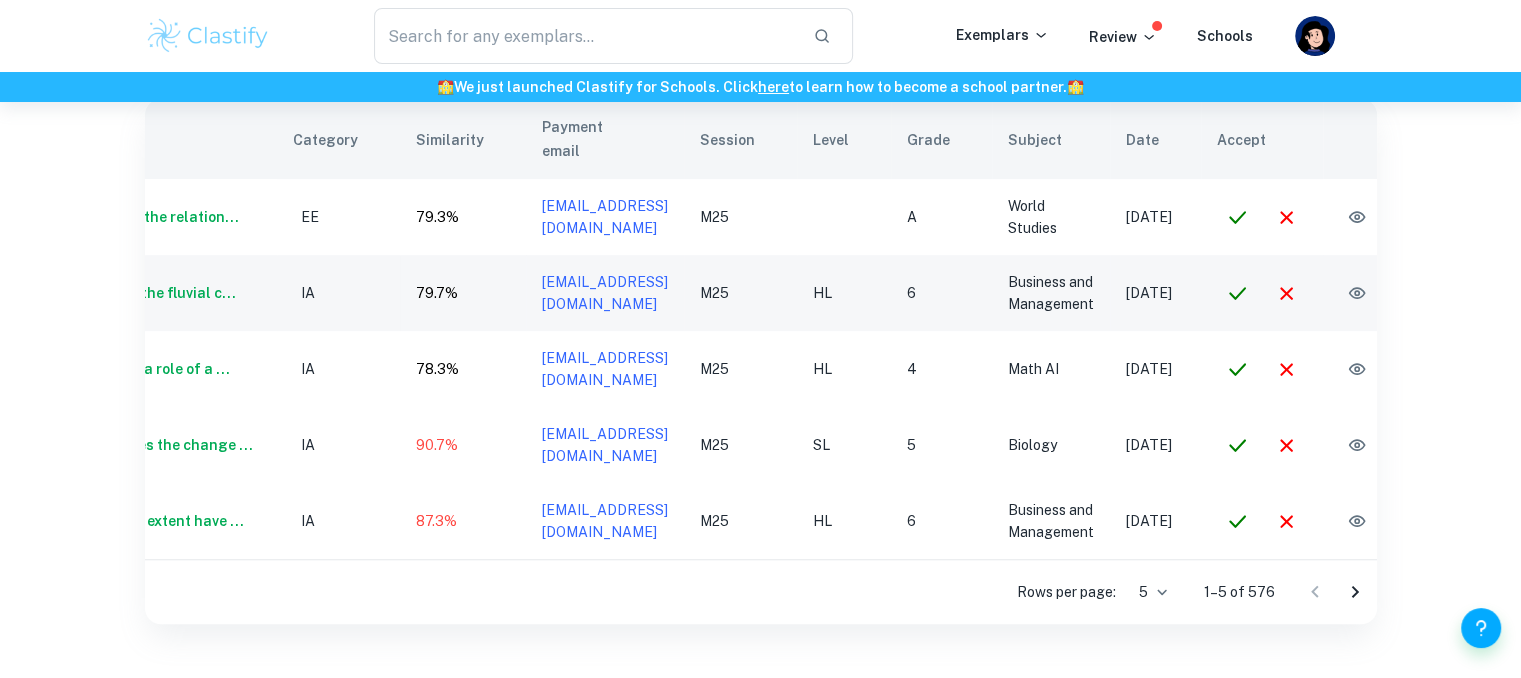 scroll, scrollTop: 0, scrollLeft: 90, axis: horizontal 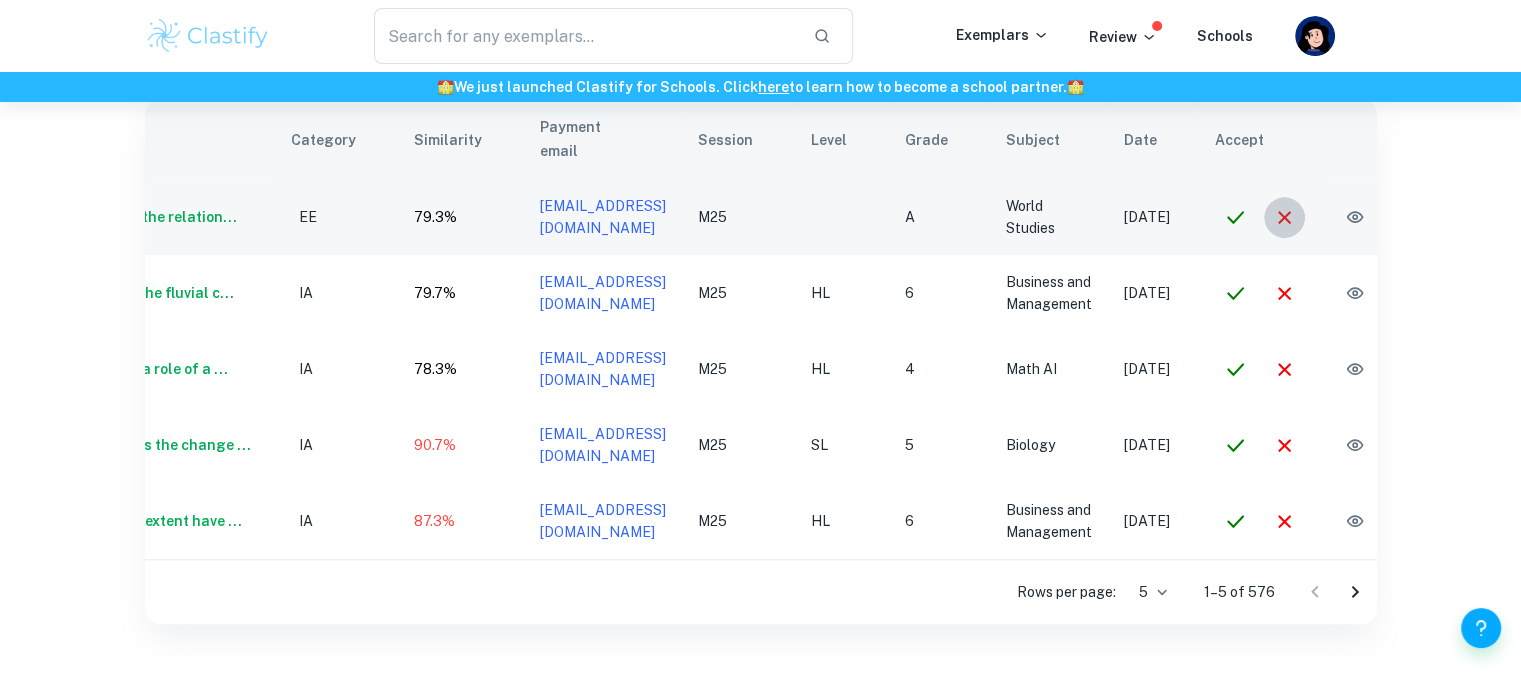click 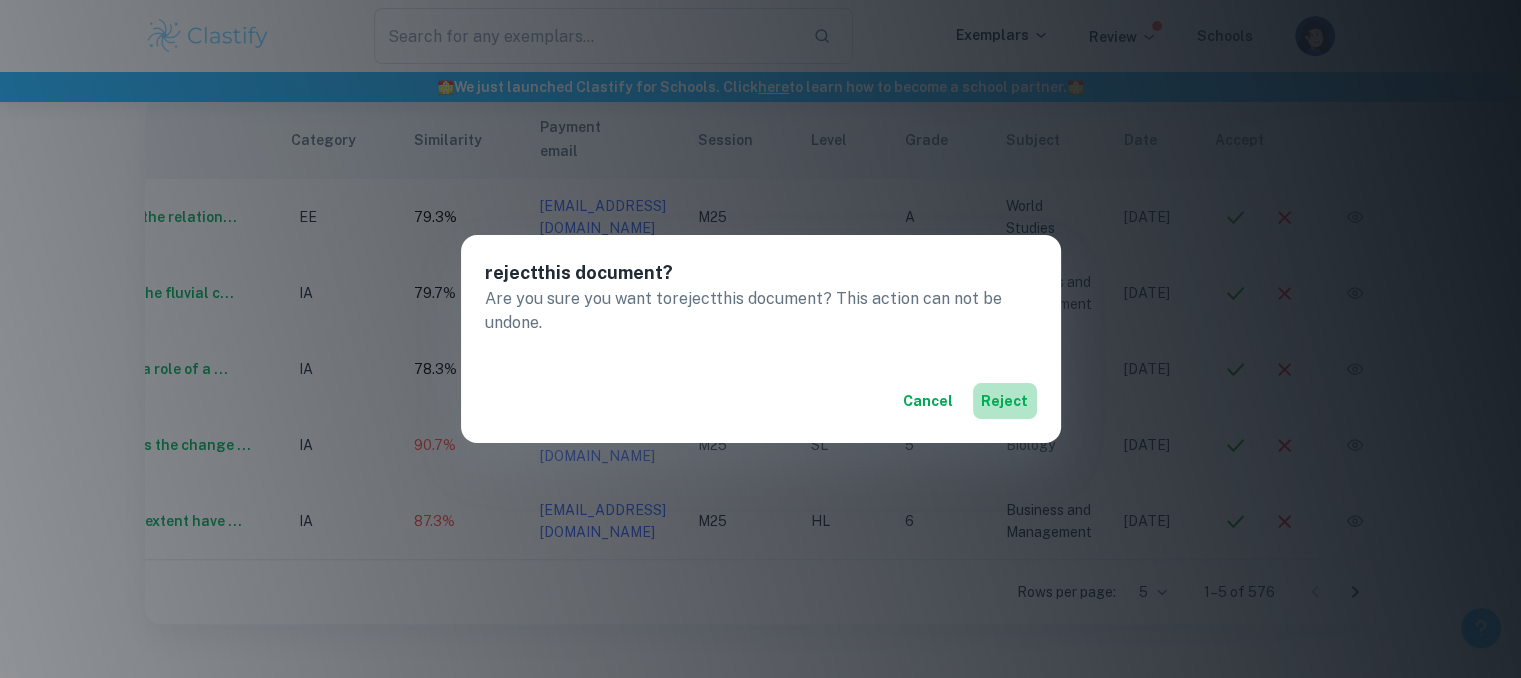 click on "reject" at bounding box center [1005, 401] 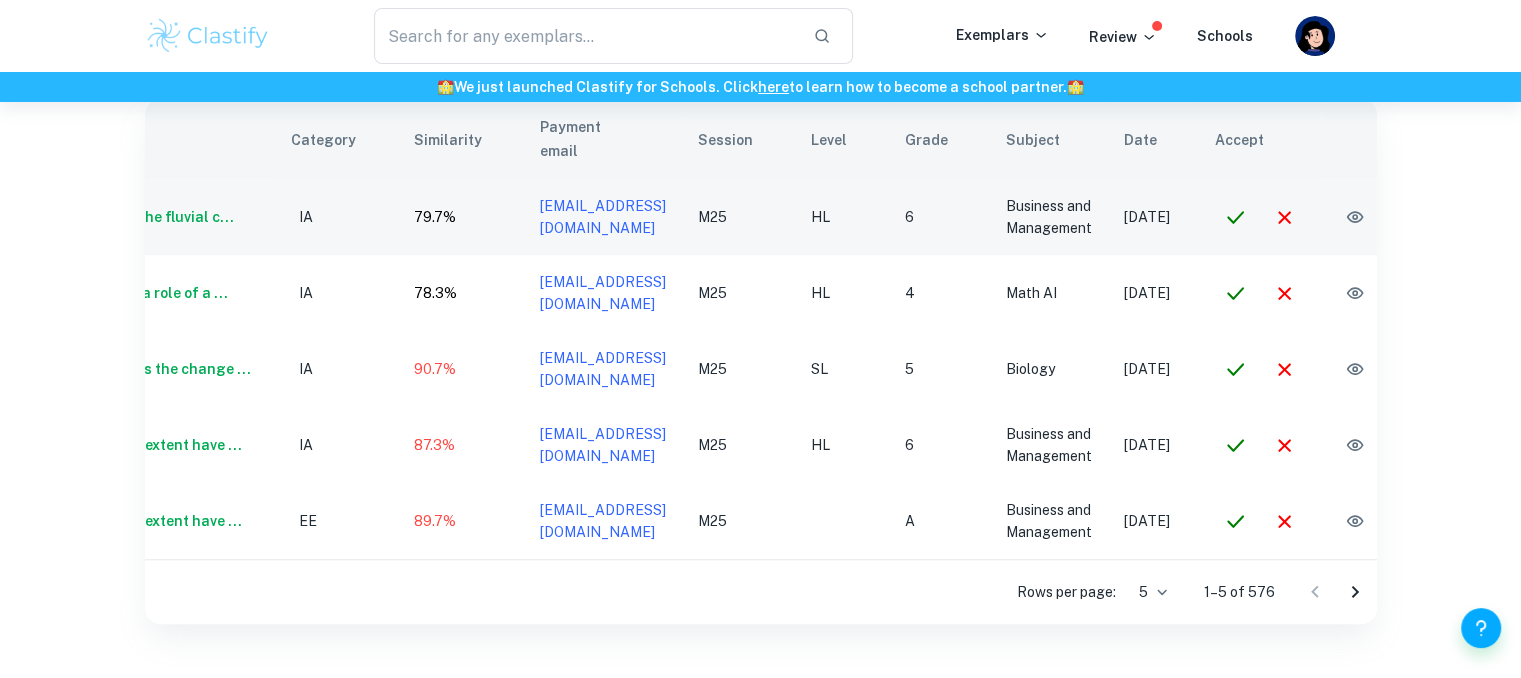 click on "[EMAIL_ADDRESS][DOMAIN_NAME]" at bounding box center [603, 217] 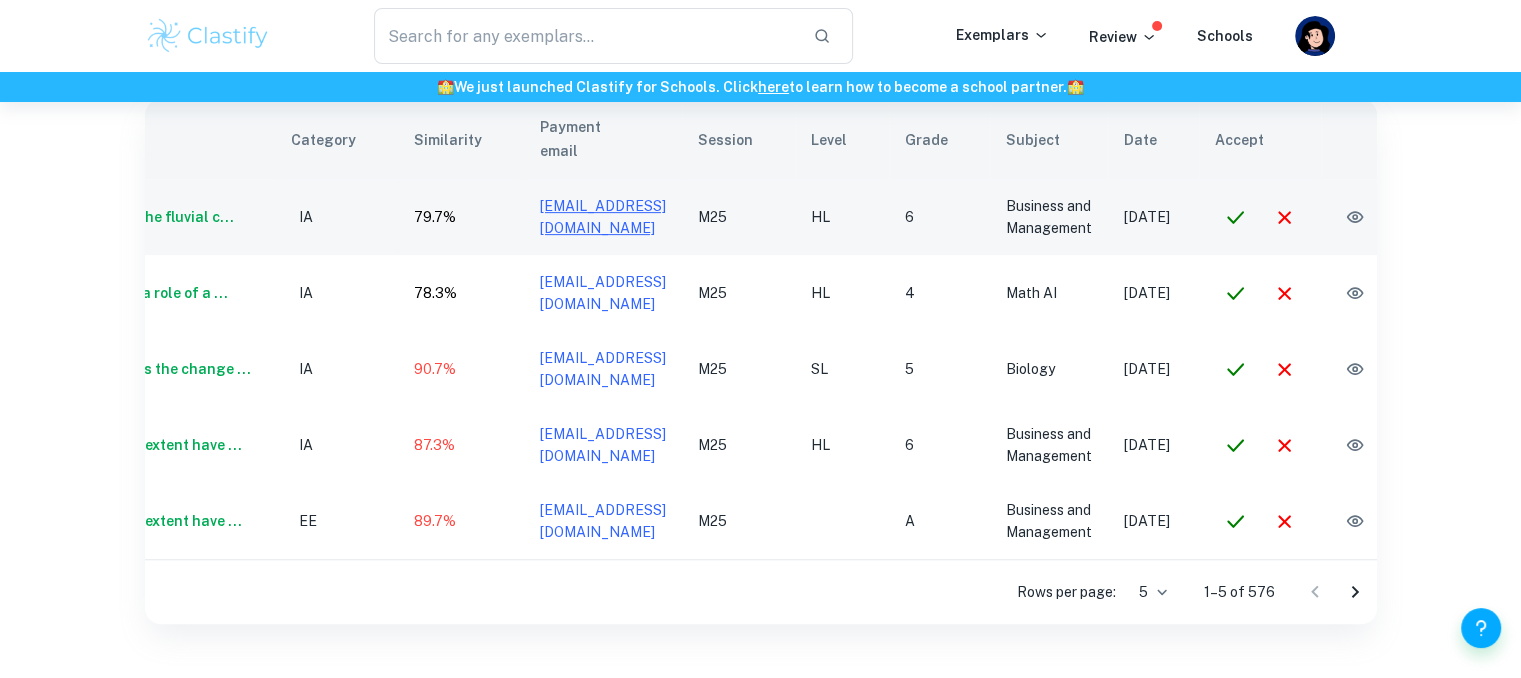 click on "[EMAIL_ADDRESS][DOMAIN_NAME]" at bounding box center (603, 217) 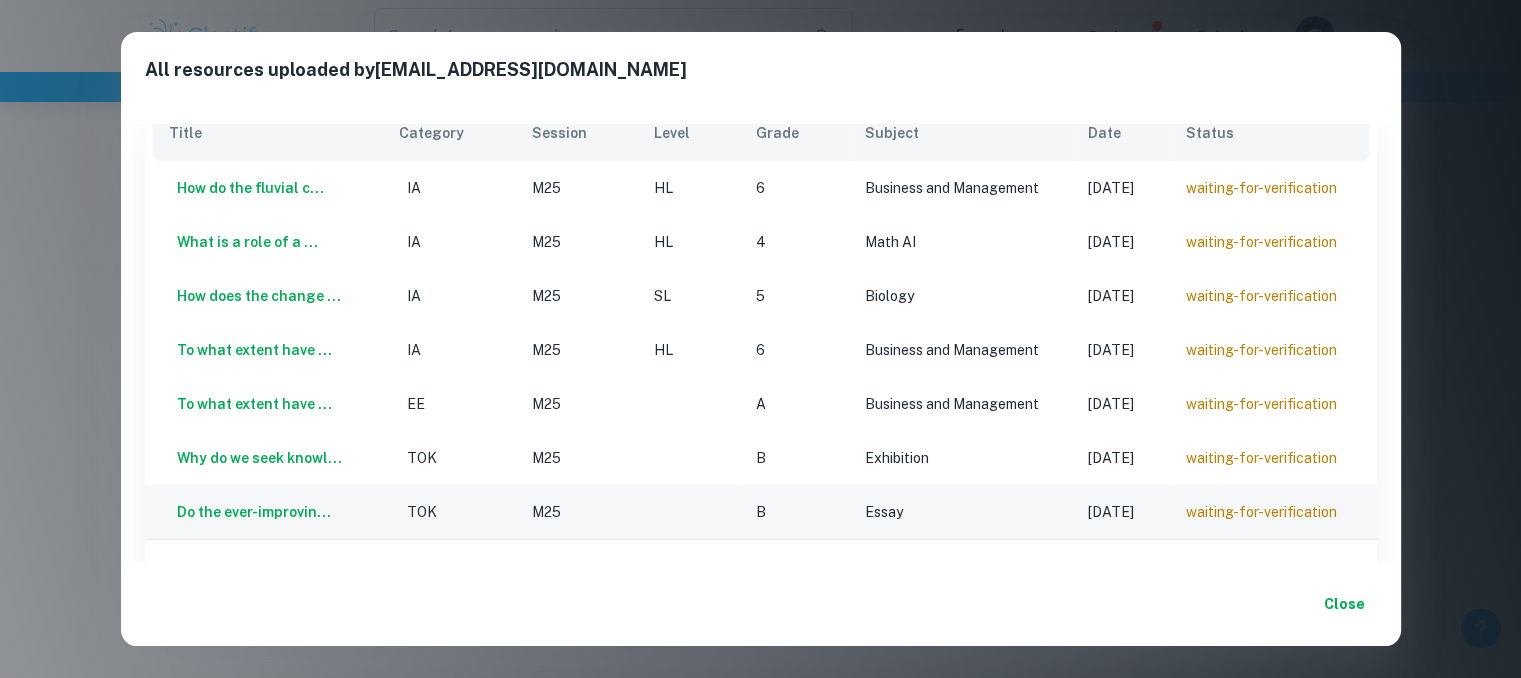 scroll, scrollTop: 20, scrollLeft: 0, axis: vertical 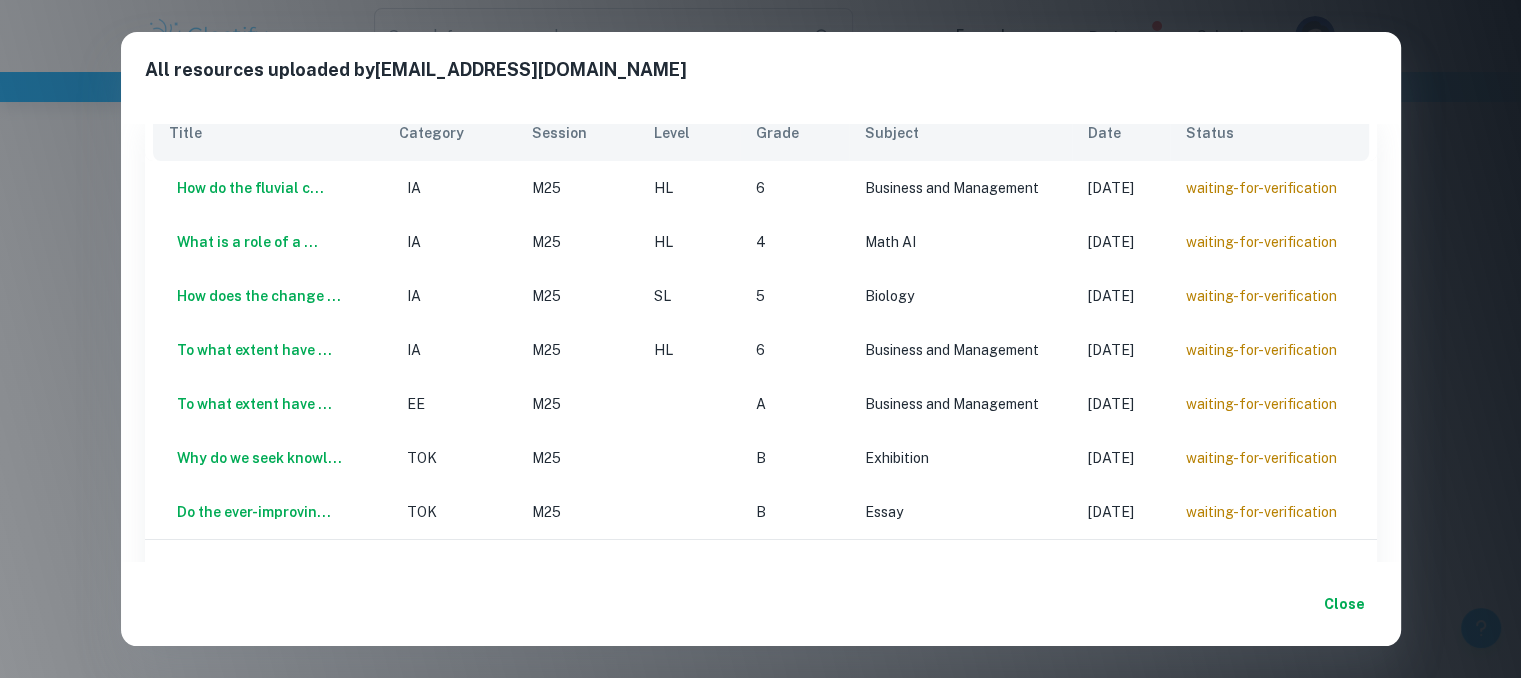 click on "Close" at bounding box center (1345, 604) 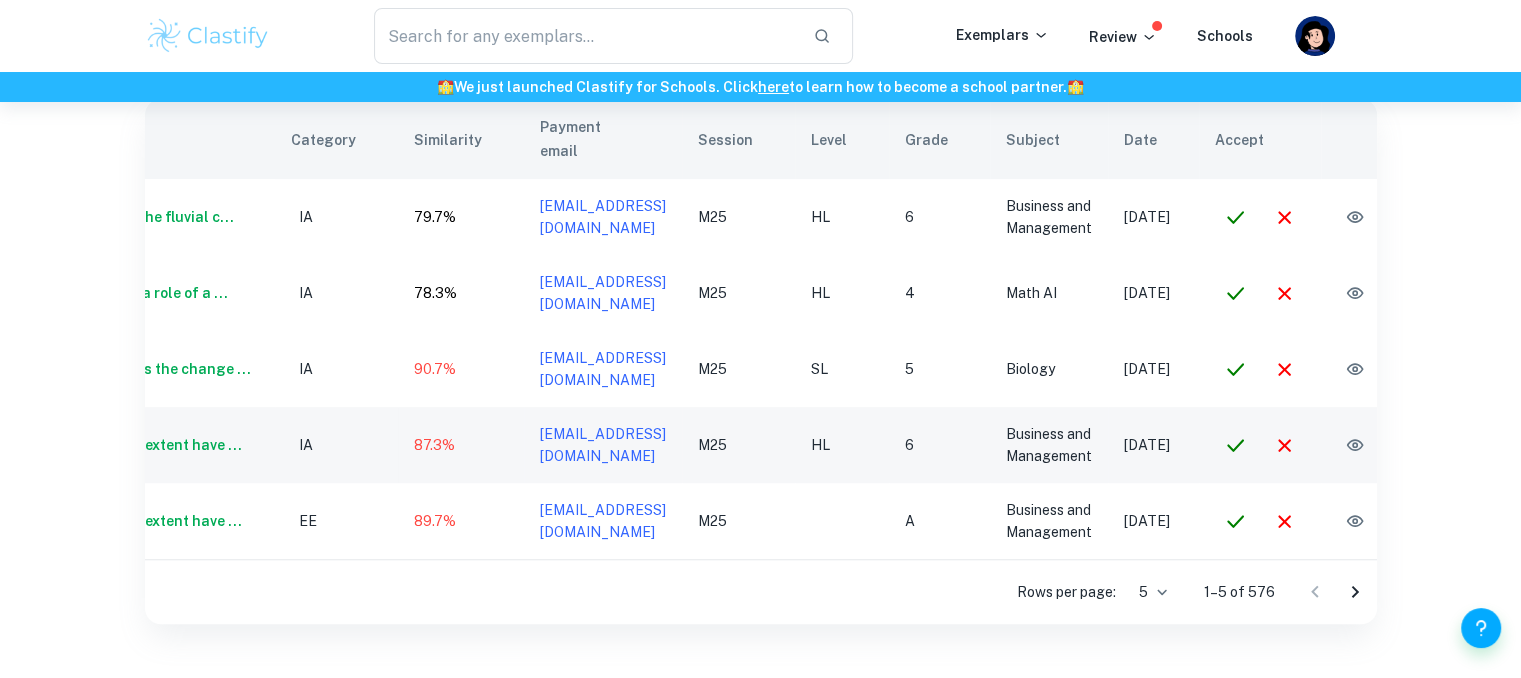scroll, scrollTop: 0, scrollLeft: 92, axis: horizontal 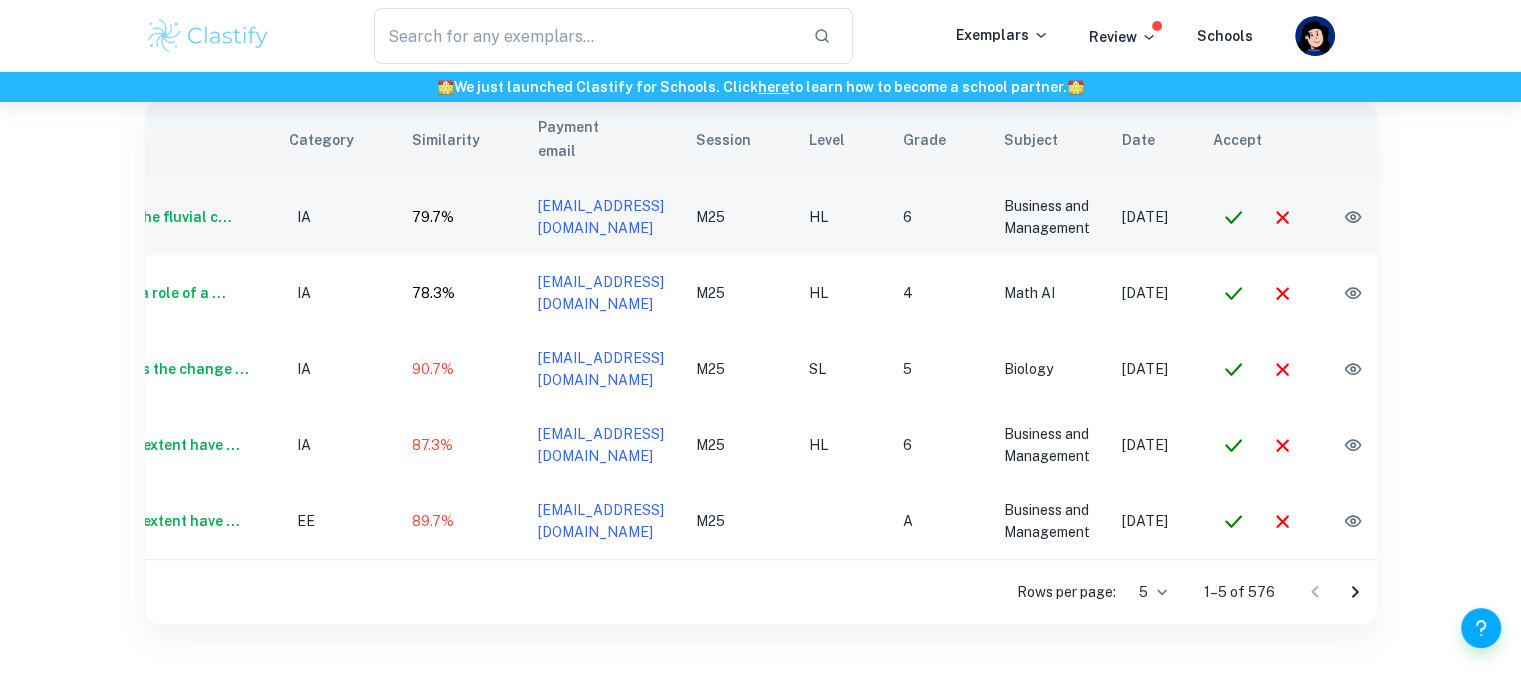 click 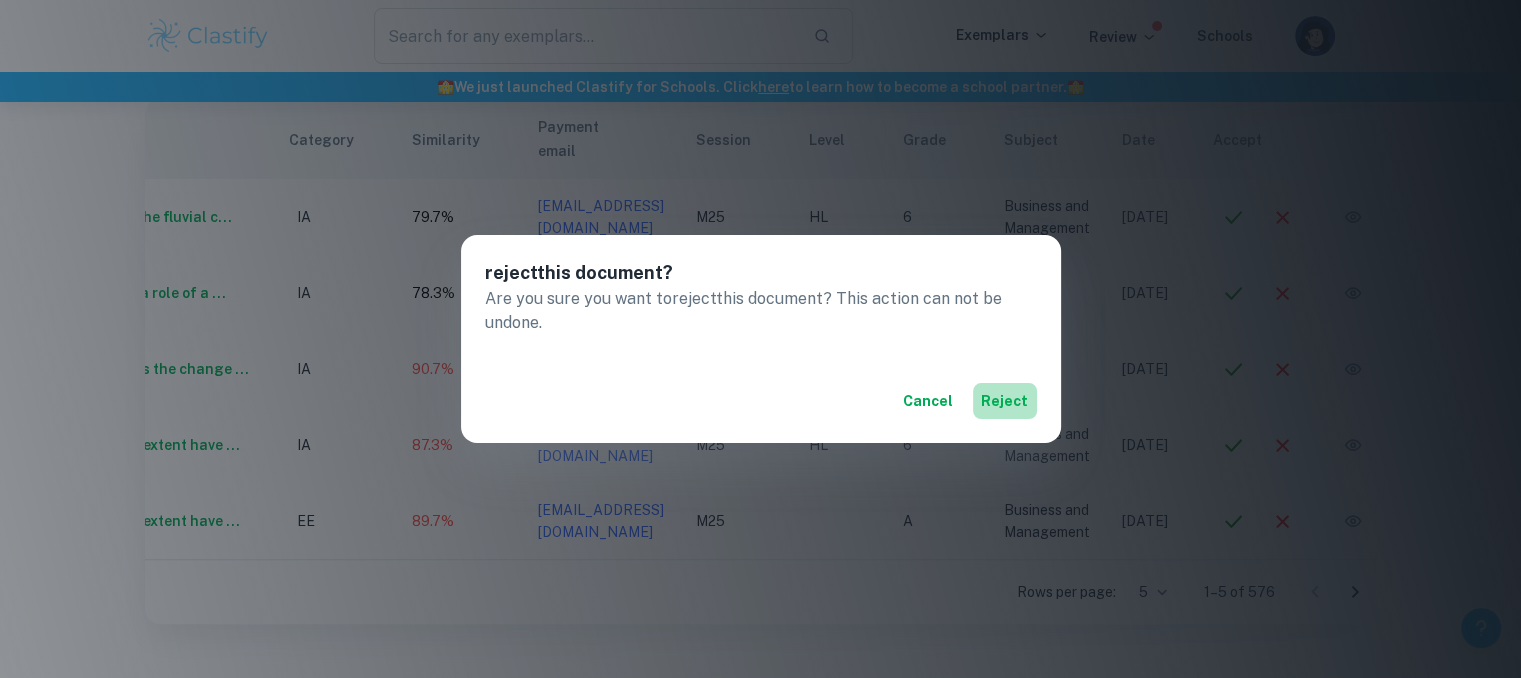 click on "reject" at bounding box center [1005, 401] 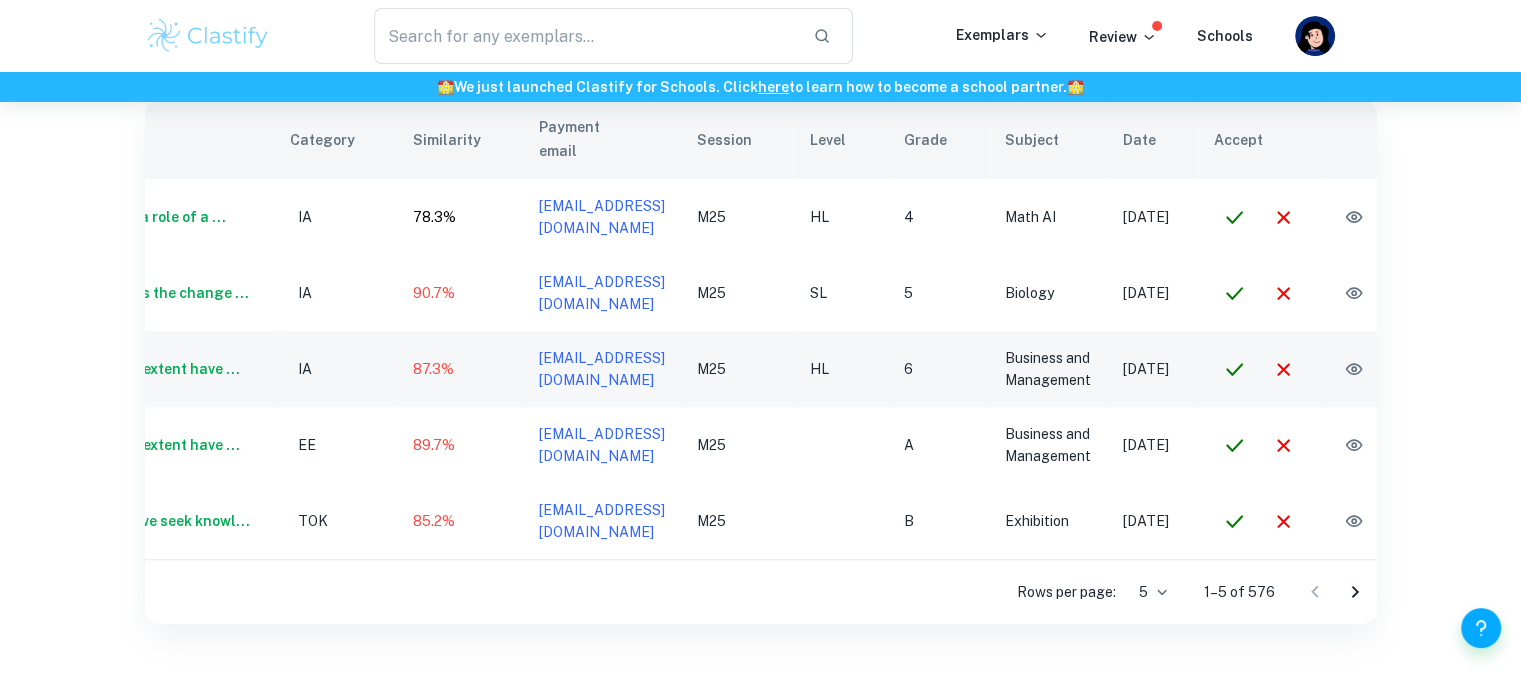 click 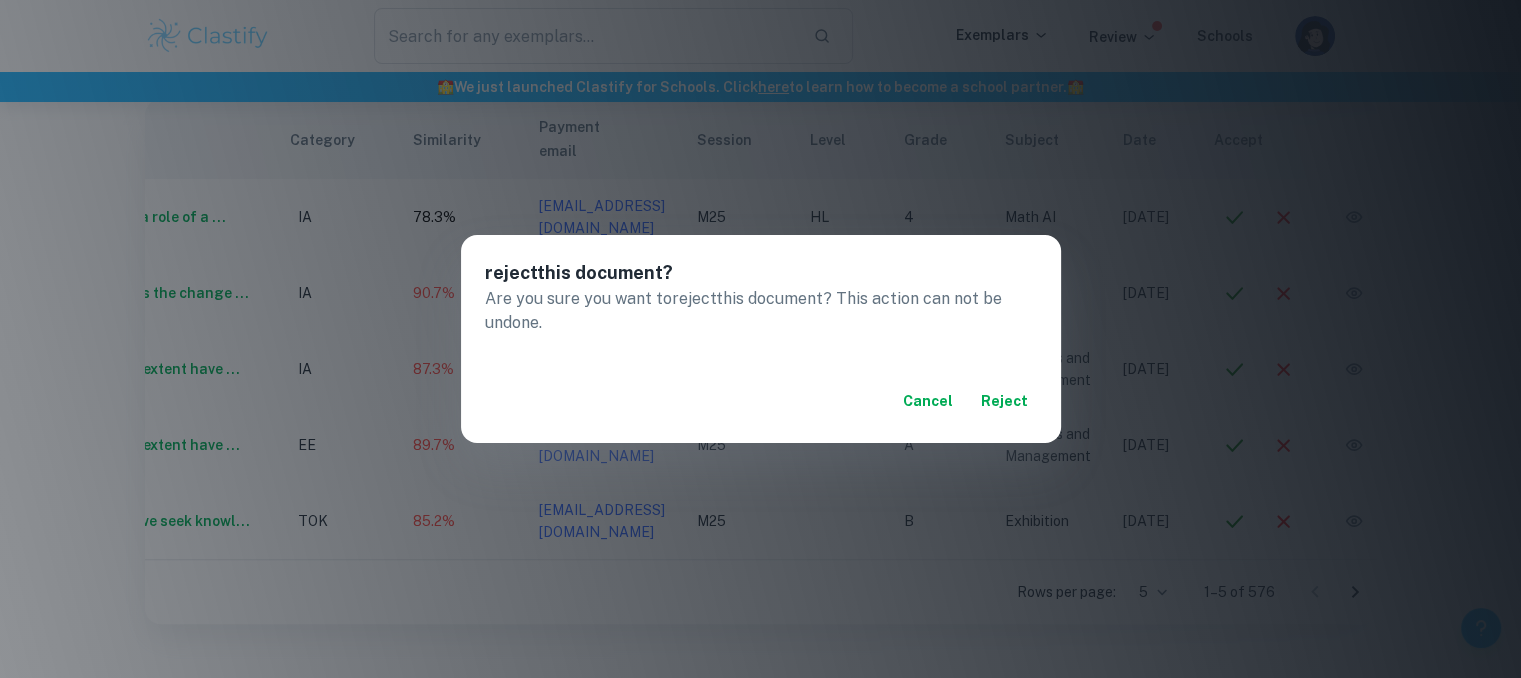 click on "reject" at bounding box center (1005, 401) 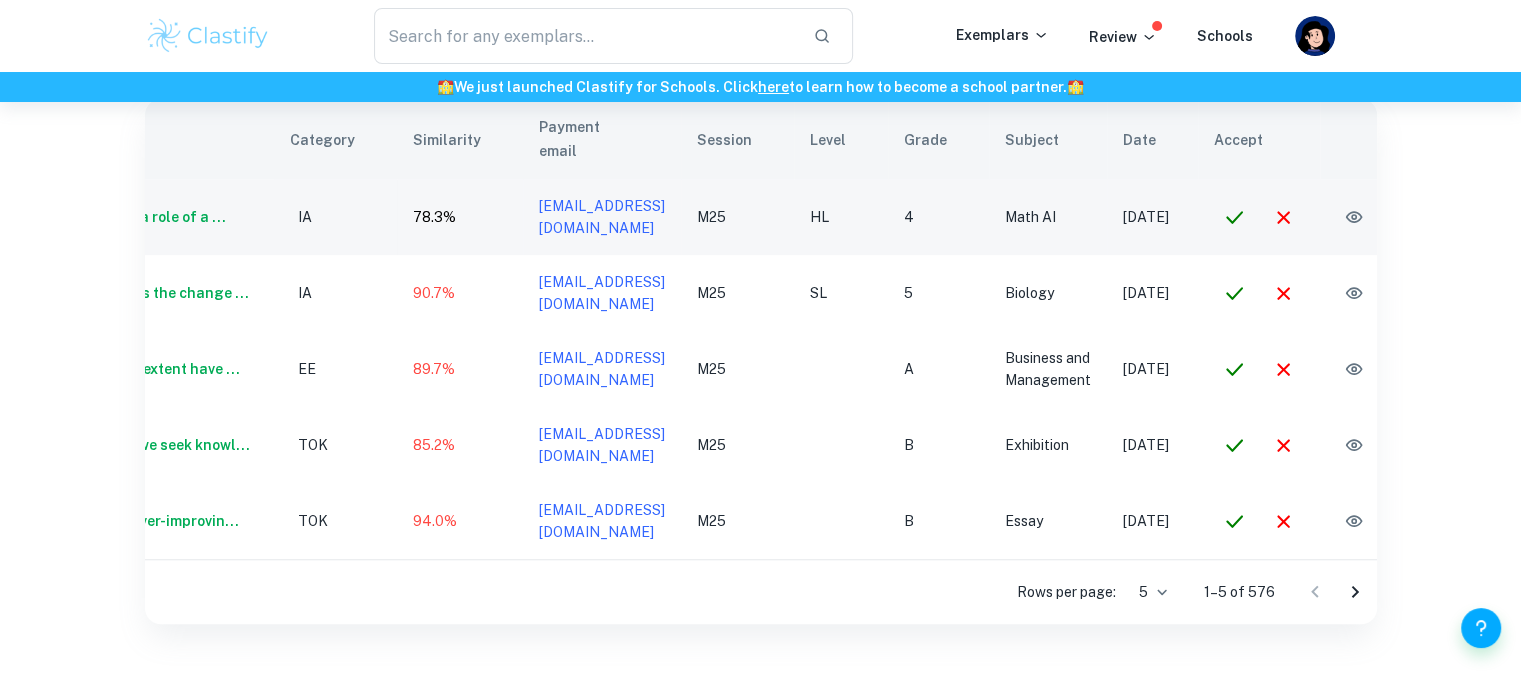 click 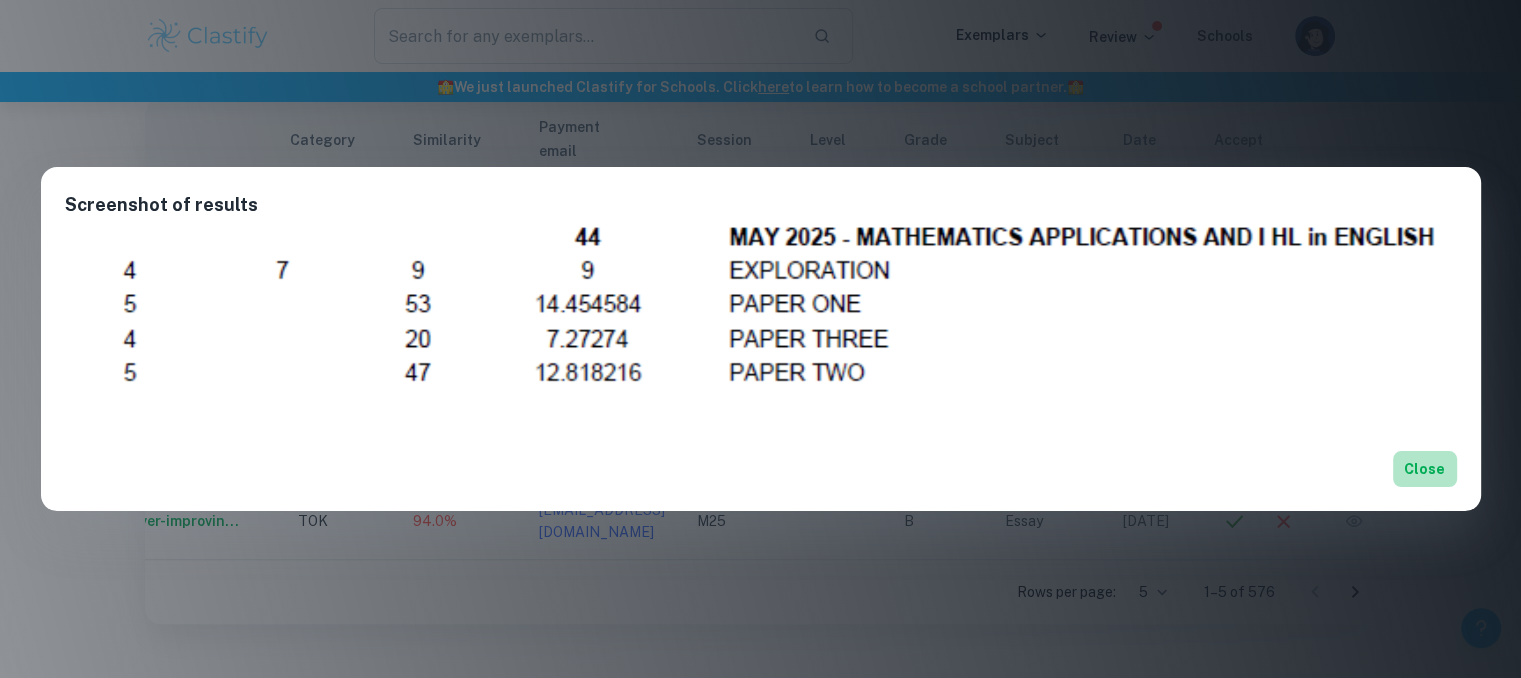 click on "Close" at bounding box center (1425, 469) 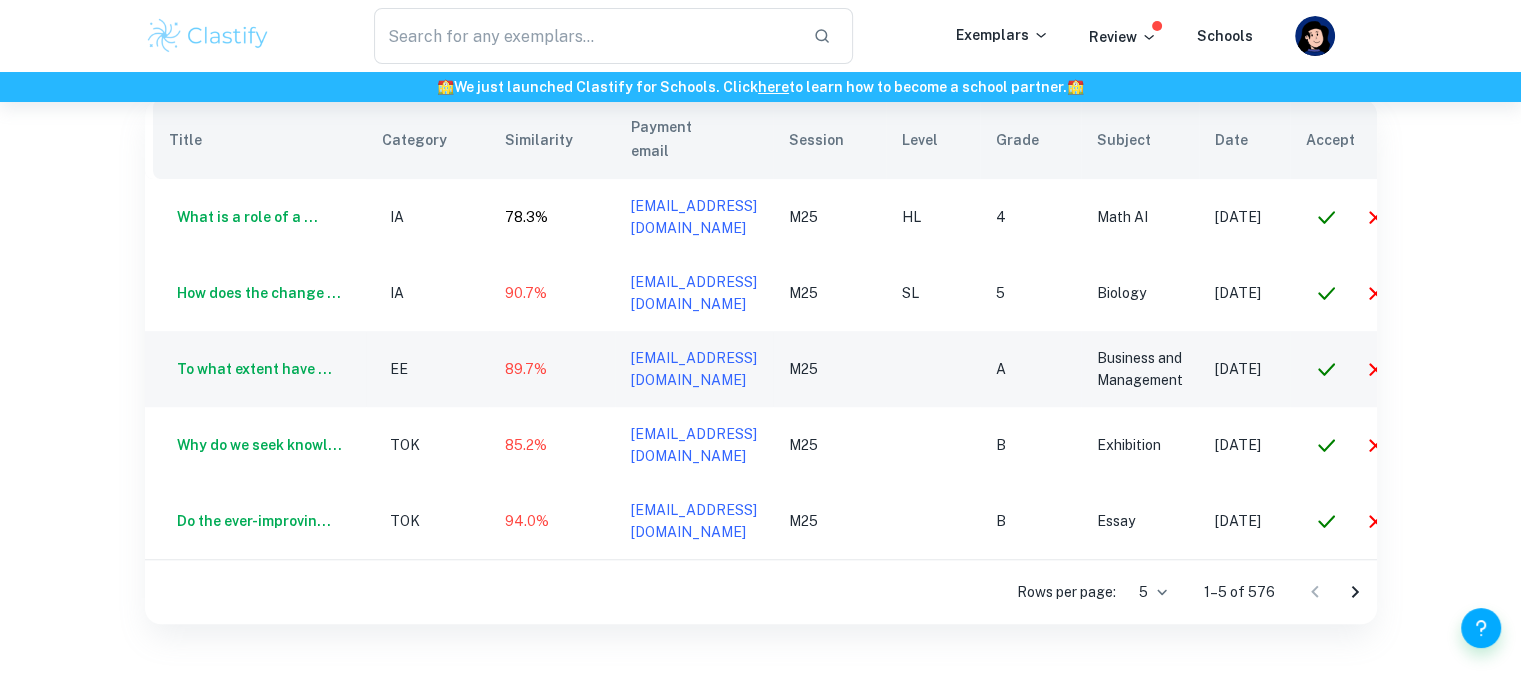 scroll, scrollTop: 0, scrollLeft: 0, axis: both 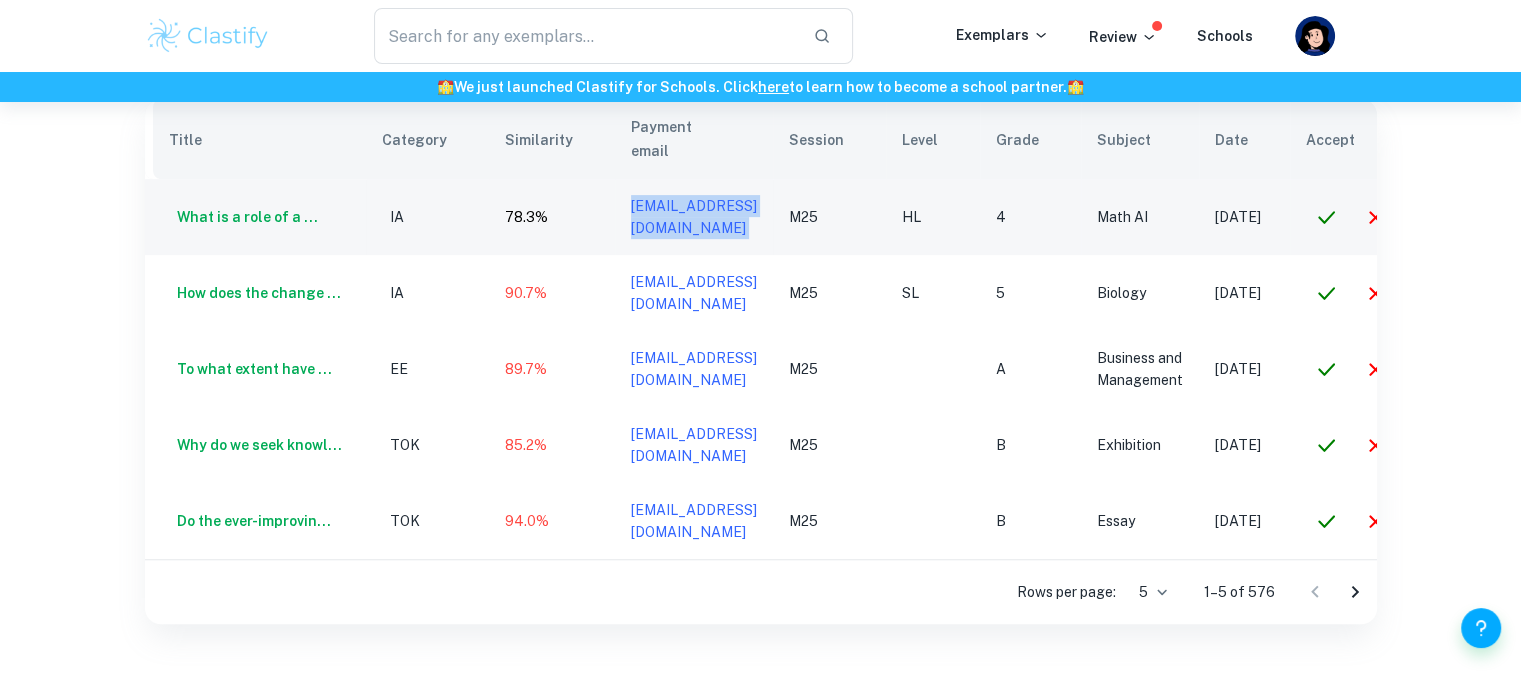 drag, startPoint x: 764, startPoint y: 190, endPoint x: 568, endPoint y: 214, distance: 197.46393 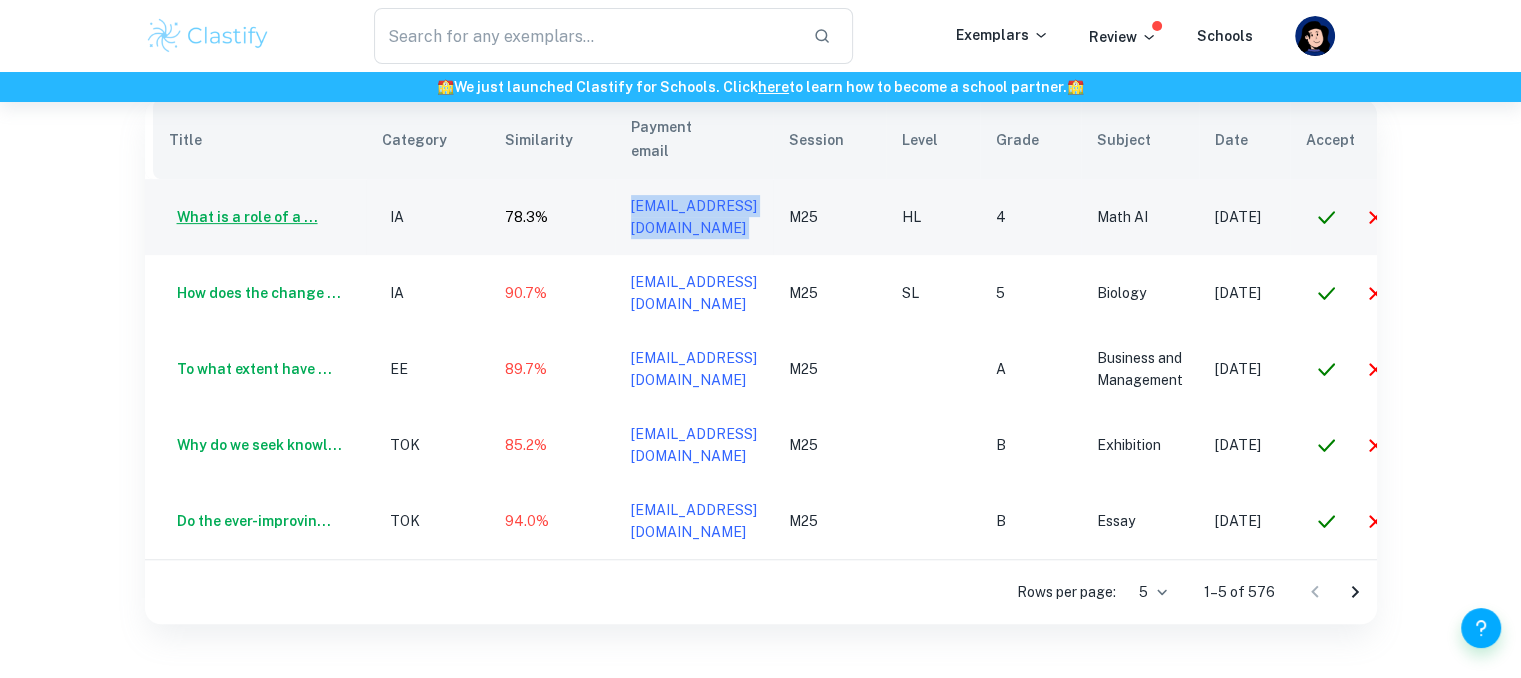 click on "What is a role of a ..." at bounding box center [243, 217] 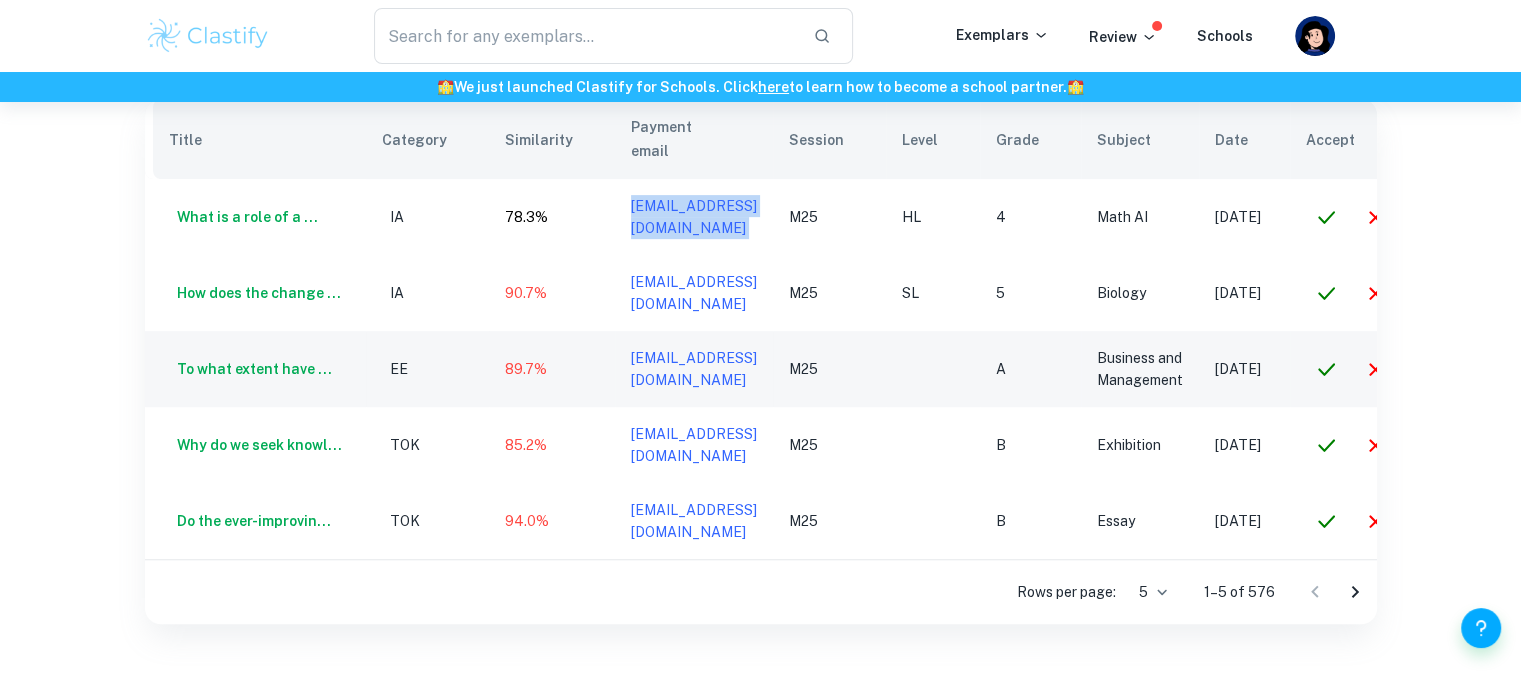 scroll, scrollTop: 0, scrollLeft: 96, axis: horizontal 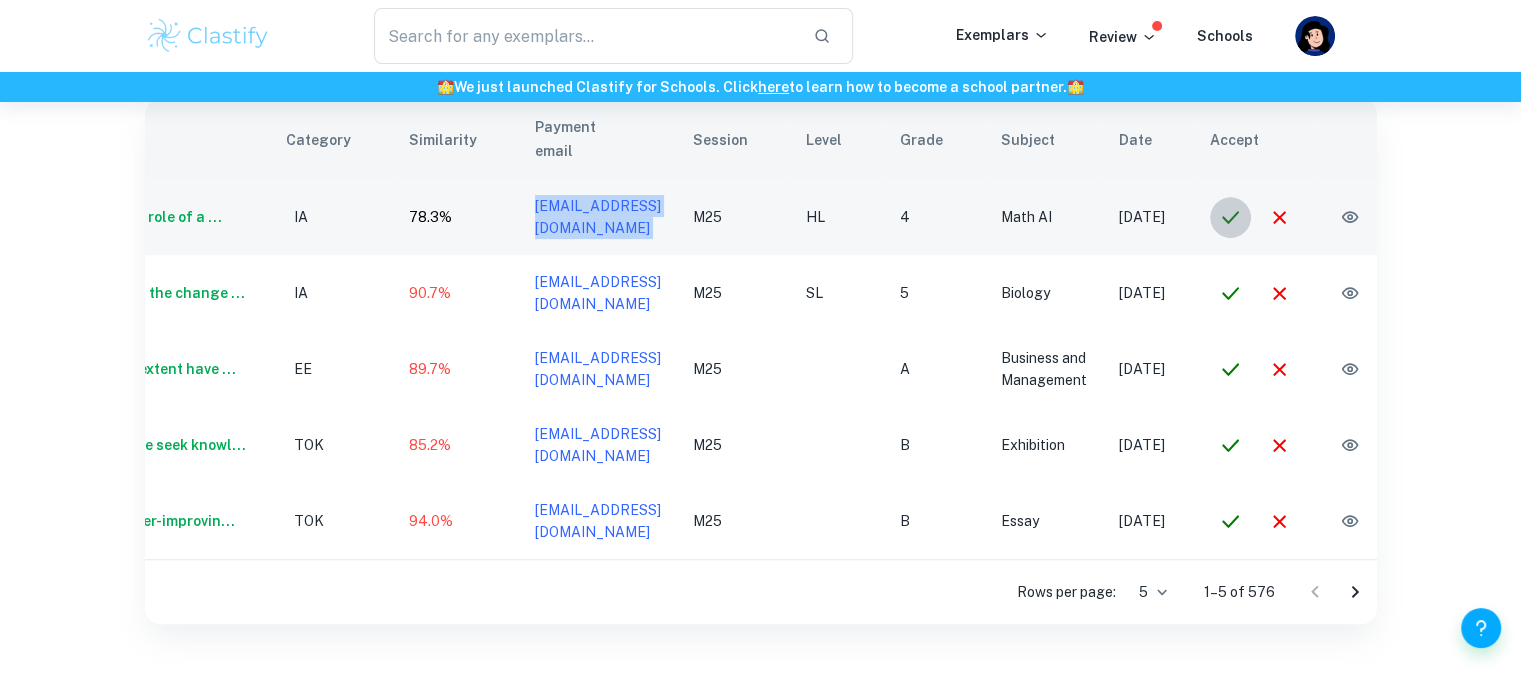 click 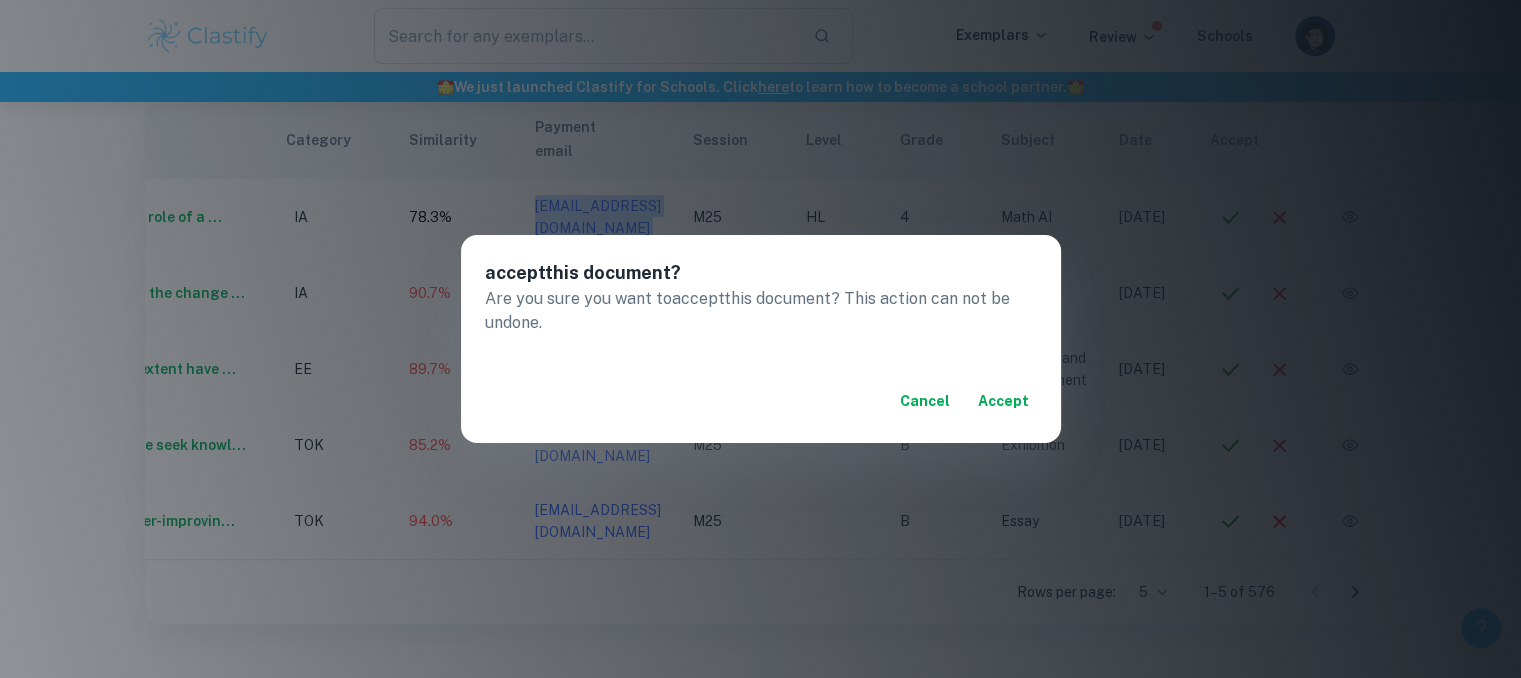 click on "accept" at bounding box center (1003, 401) 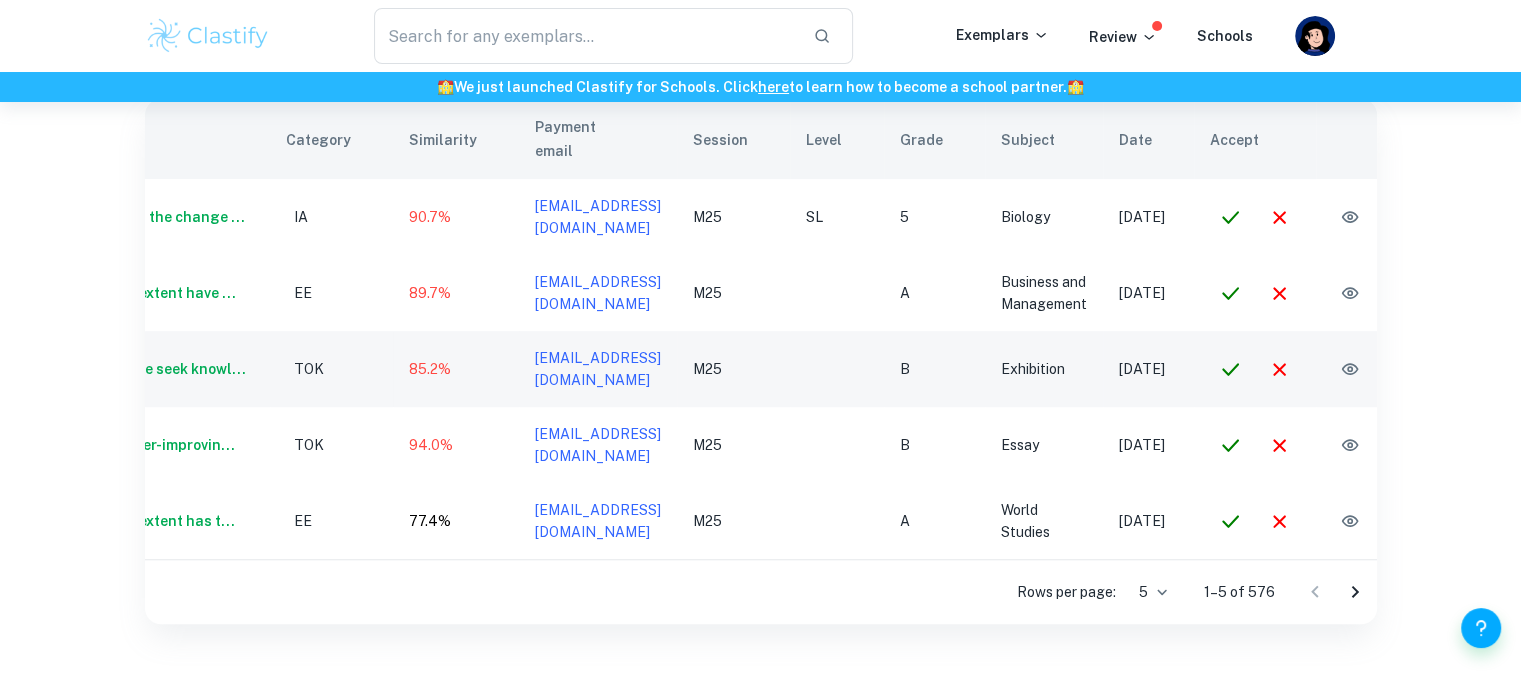 scroll, scrollTop: 0, scrollLeft: 133, axis: horizontal 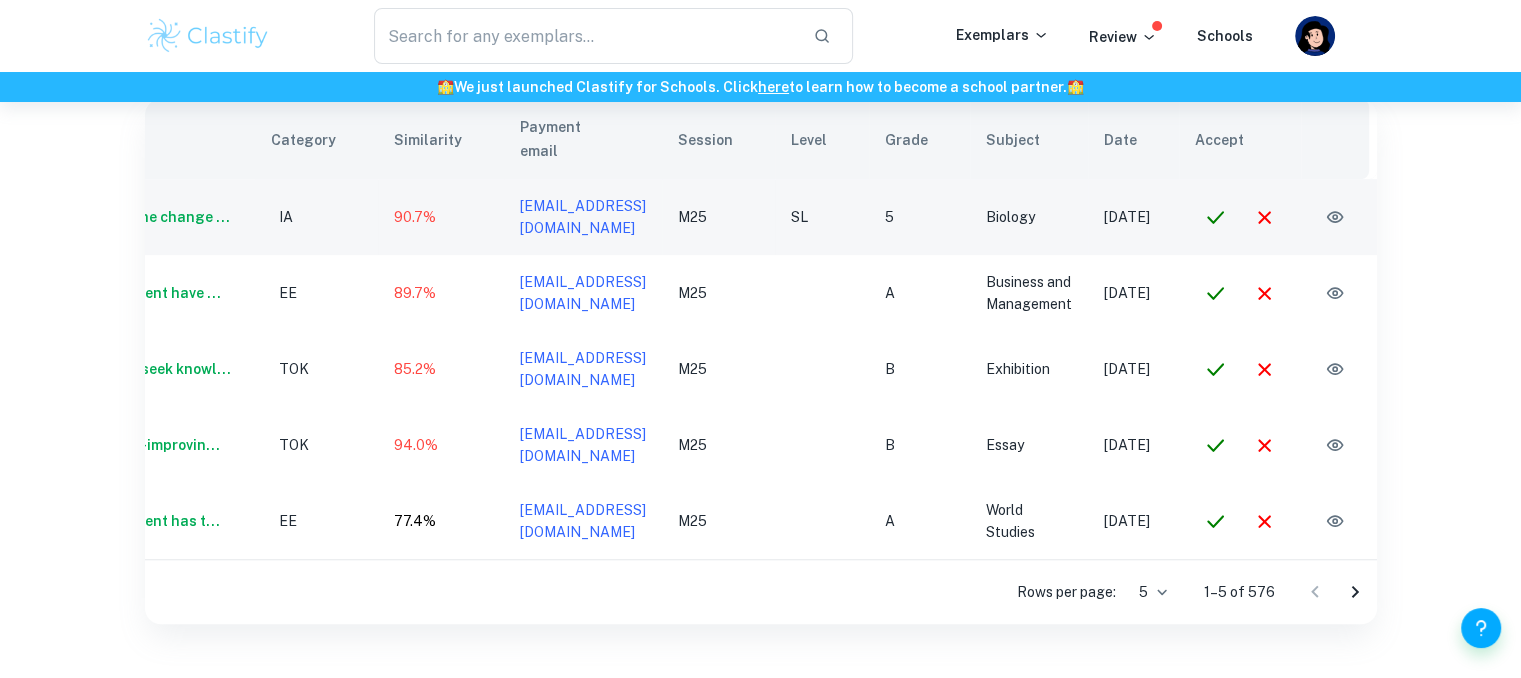 click at bounding box center [1339, 217] 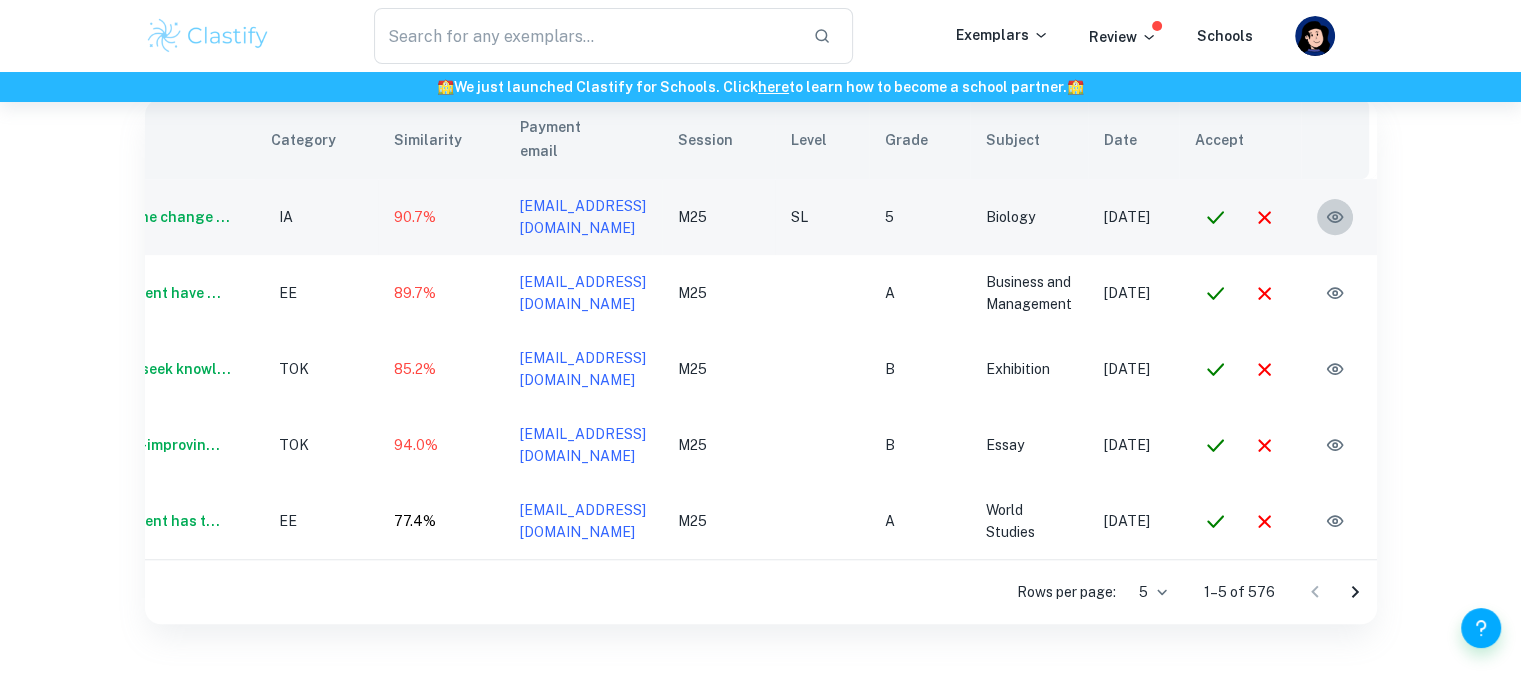 click at bounding box center (1335, 217) 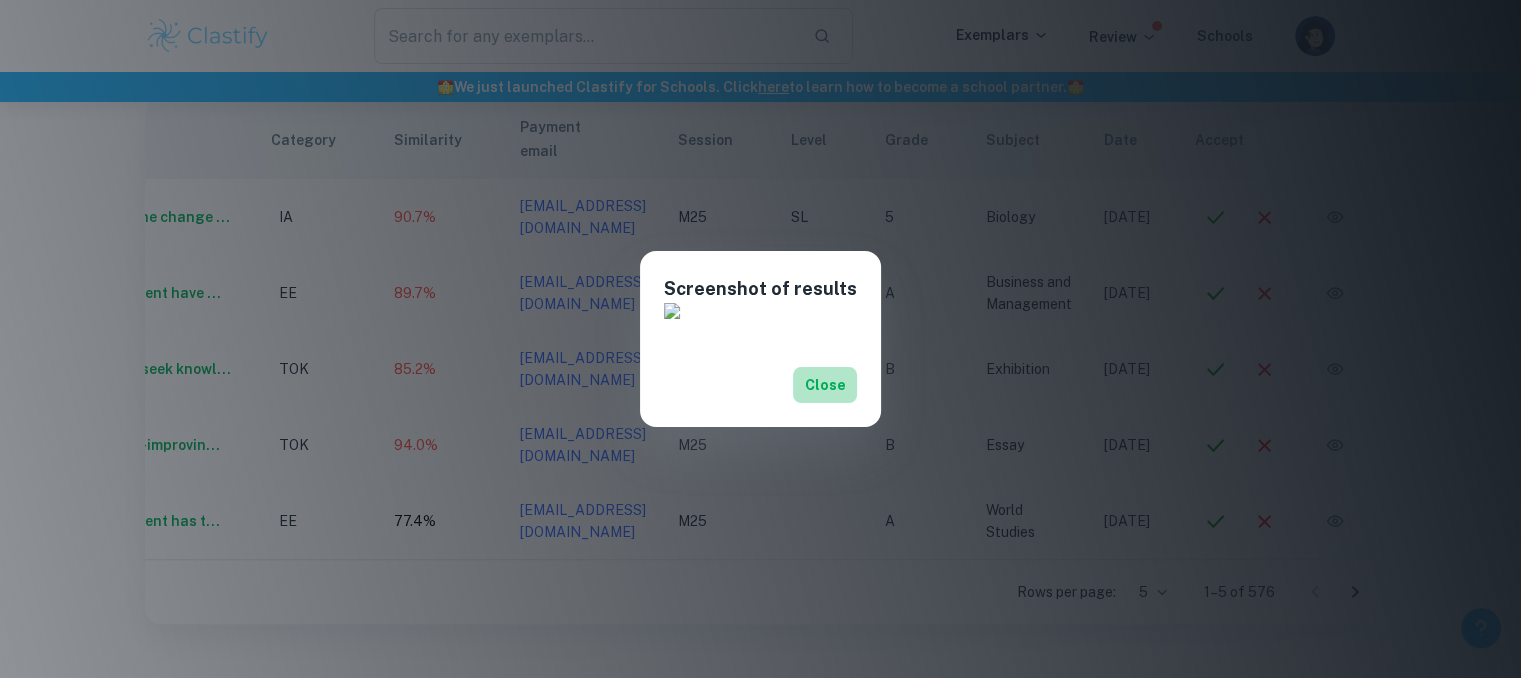 click on "Close" at bounding box center [825, 385] 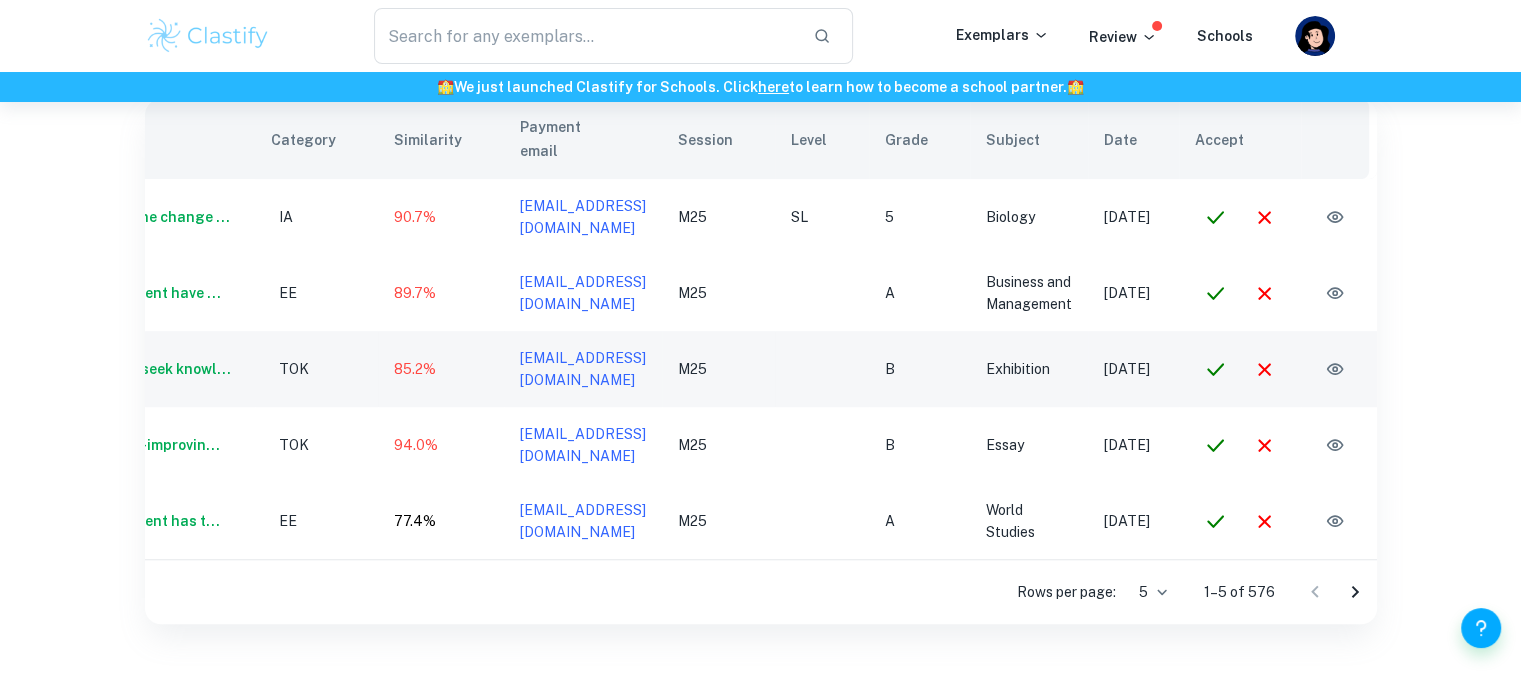 scroll, scrollTop: 0, scrollLeft: 0, axis: both 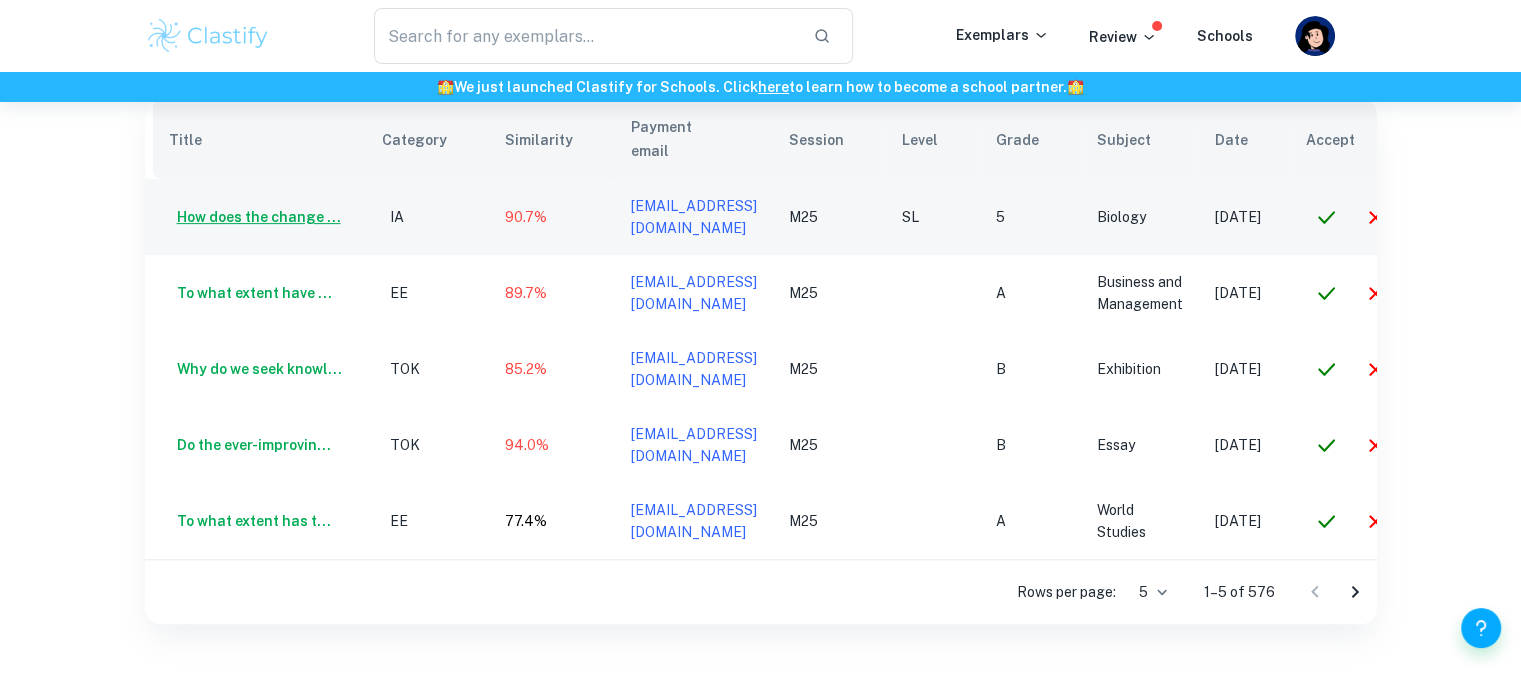 click on "How does the change ..." at bounding box center (255, 217) 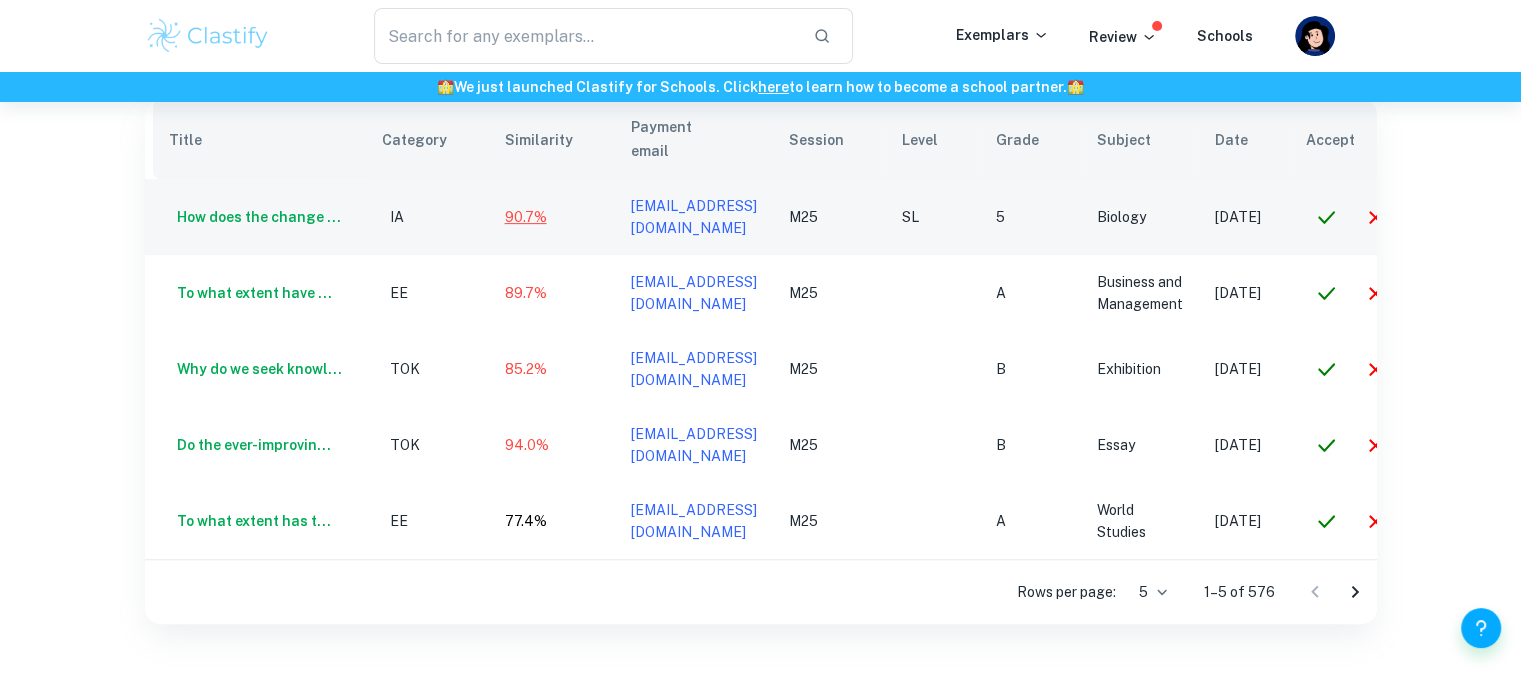 click on "90.7%" at bounding box center (526, 217) 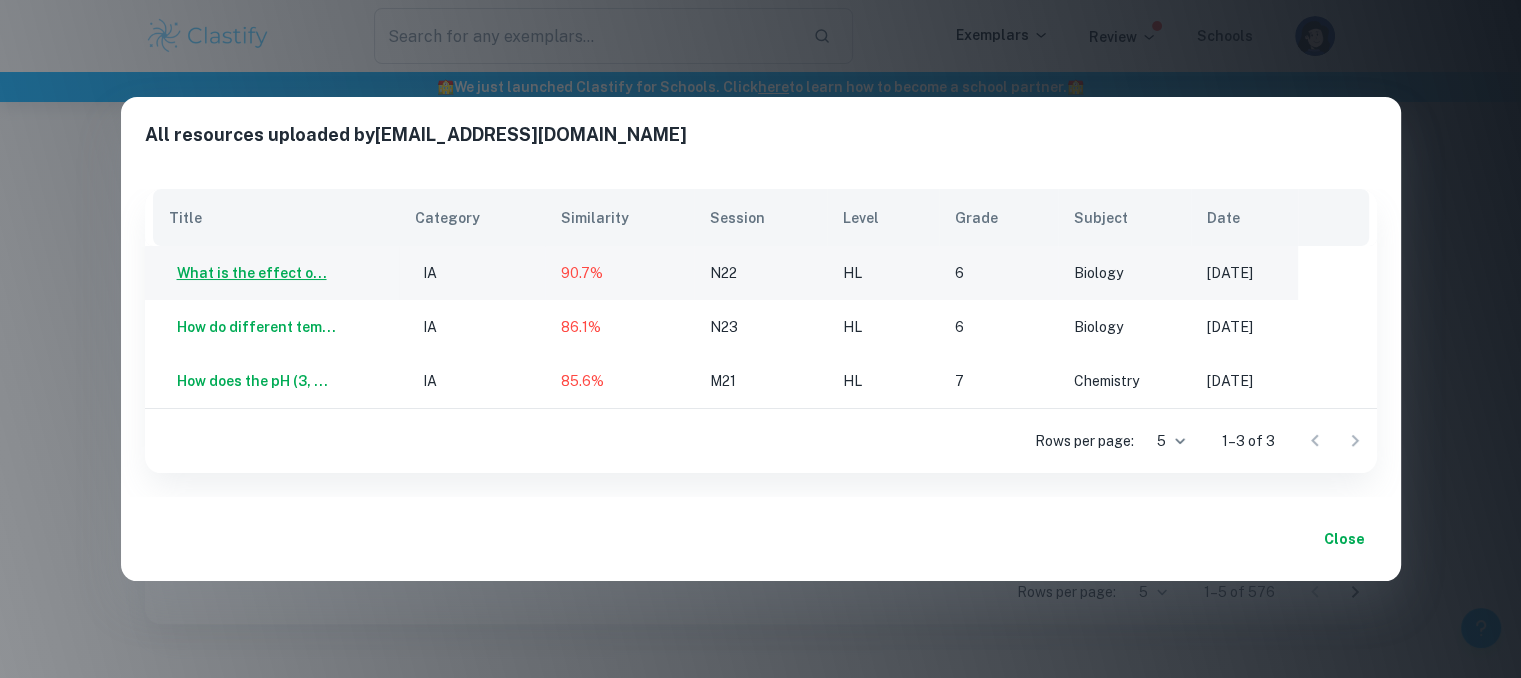 click on "What is the effect o..." at bounding box center [248, 273] 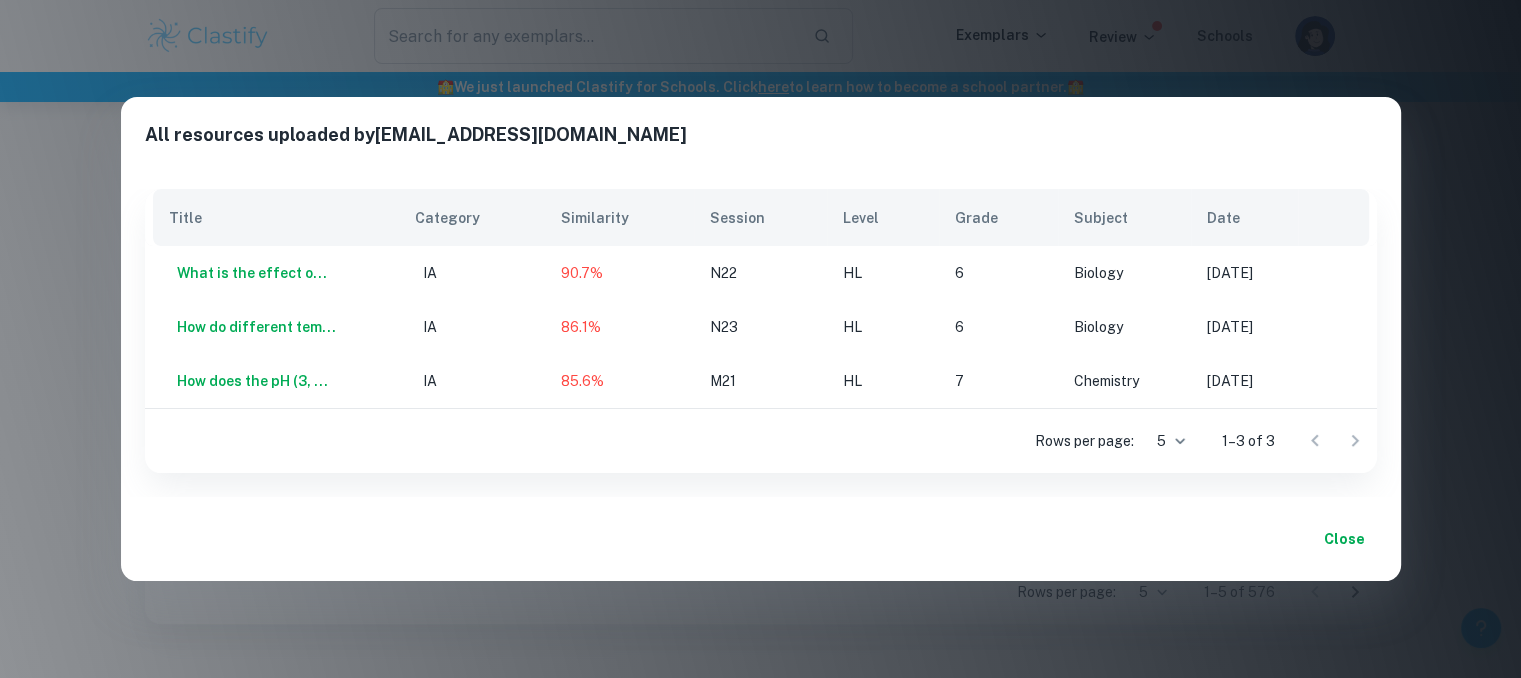 click on "Close" at bounding box center (1345, 539) 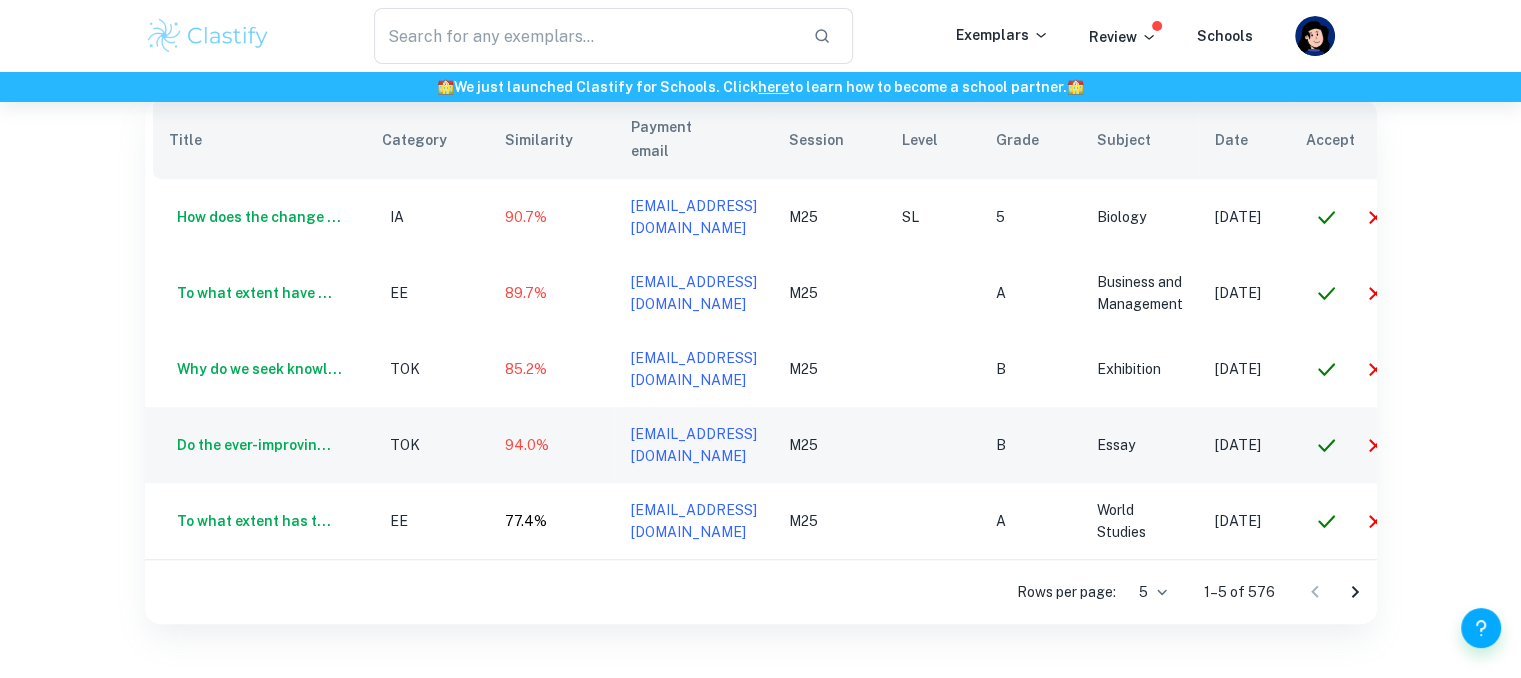 scroll, scrollTop: 0, scrollLeft: 108, axis: horizontal 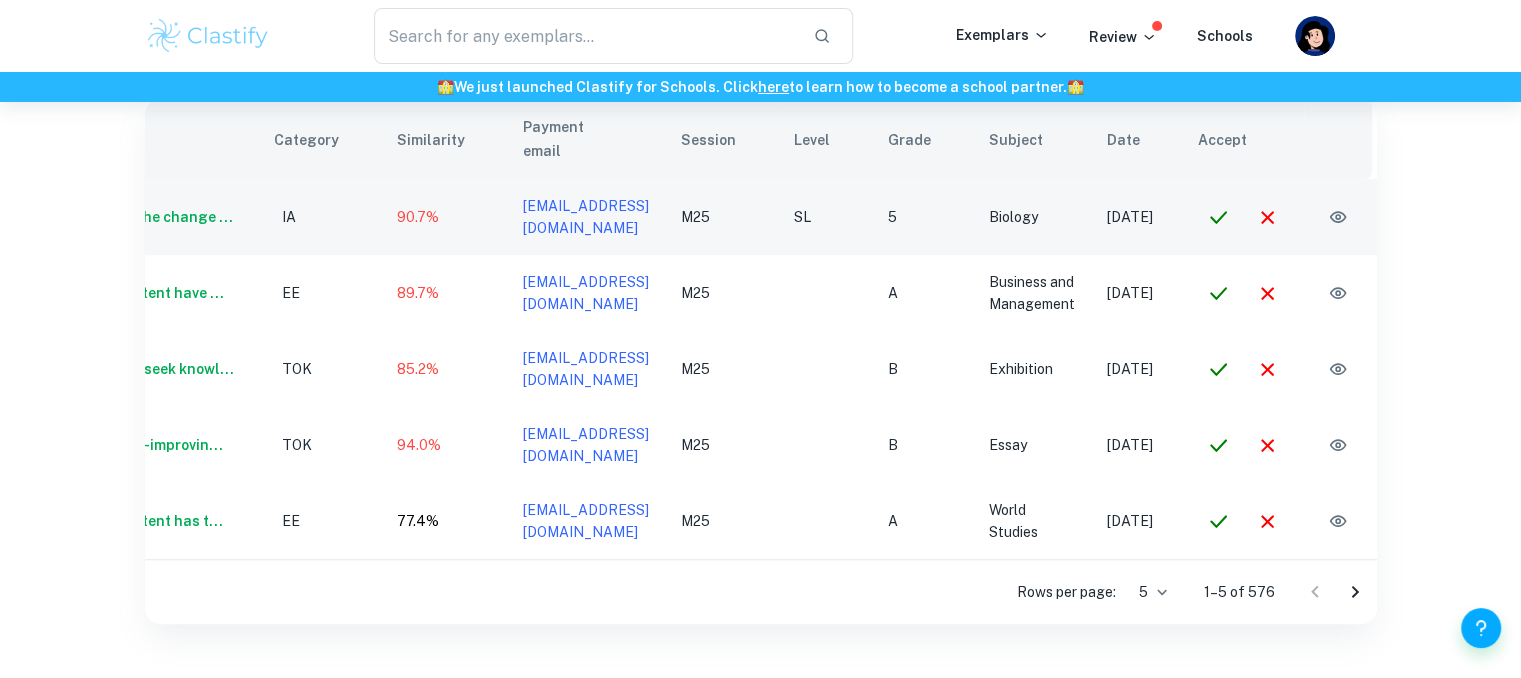 click 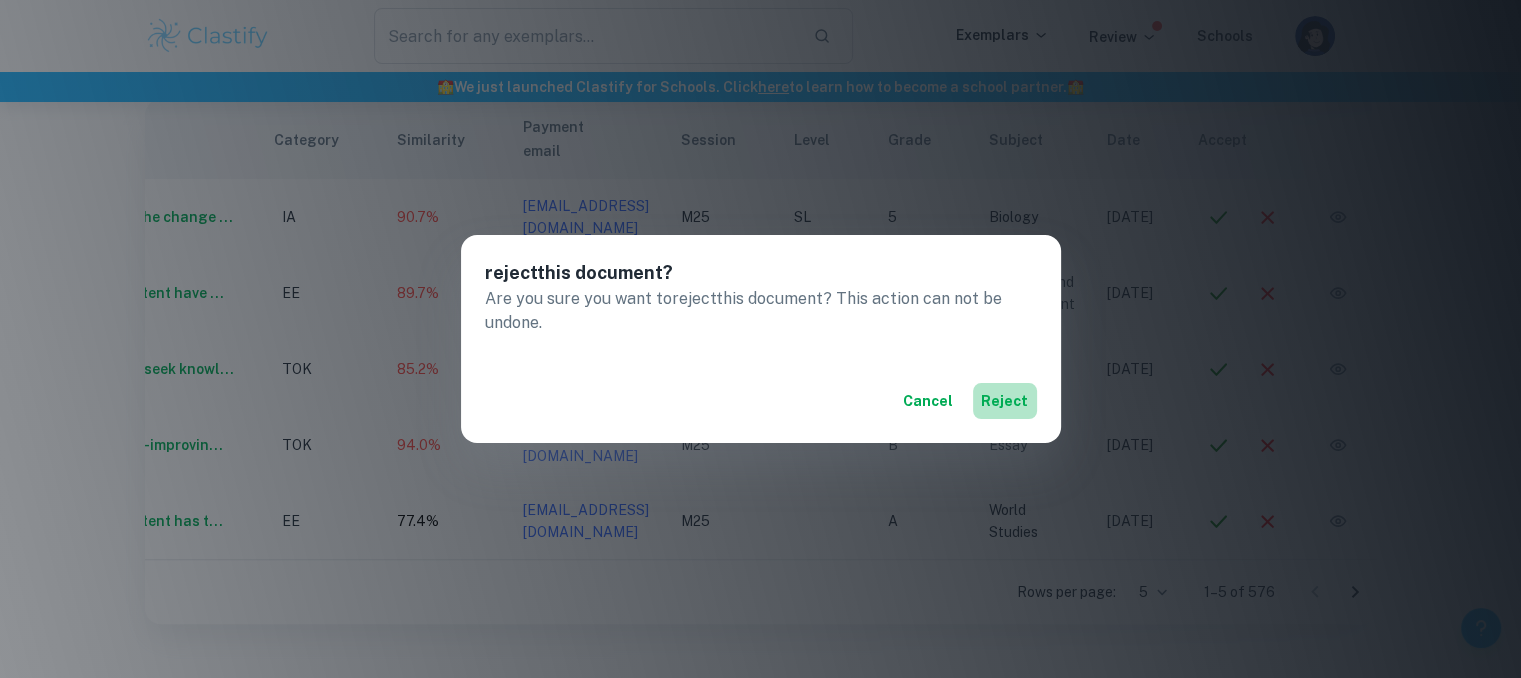 click on "reject" at bounding box center (1005, 401) 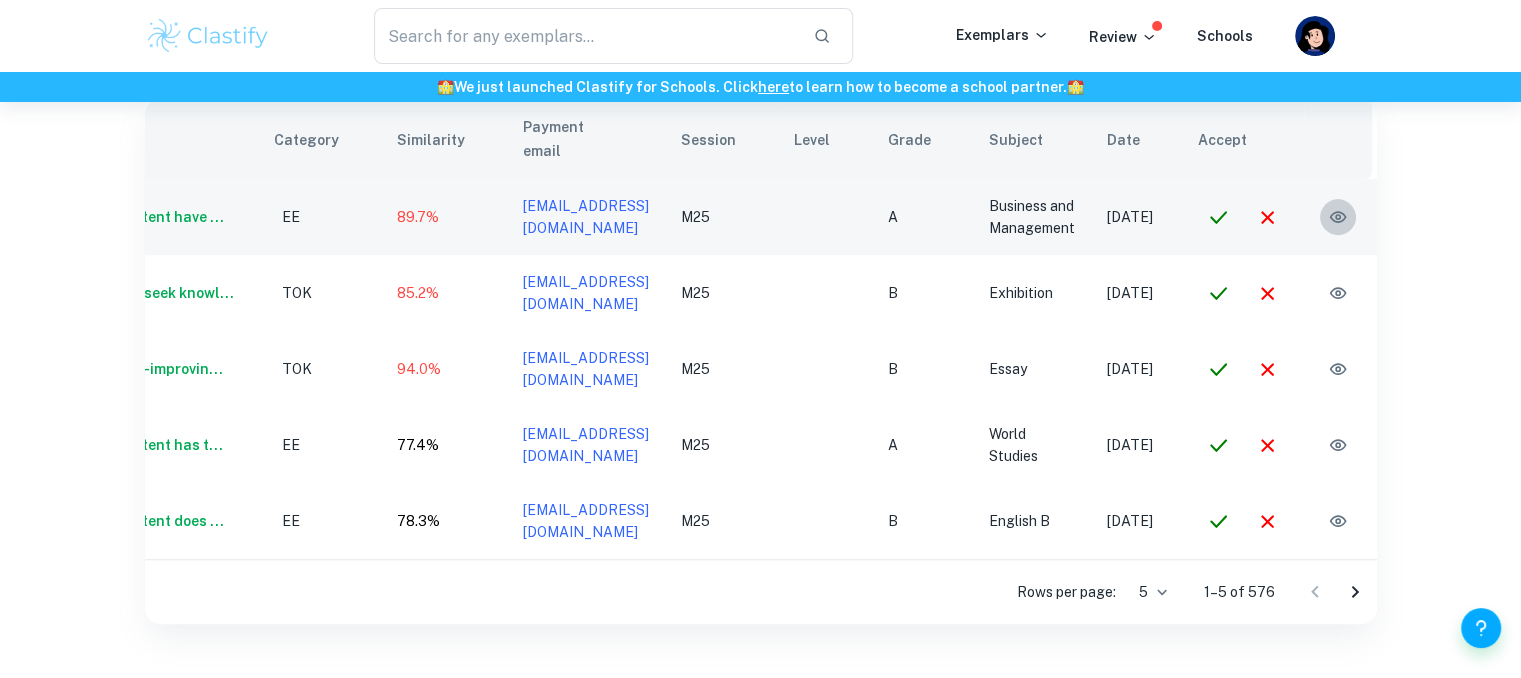 click 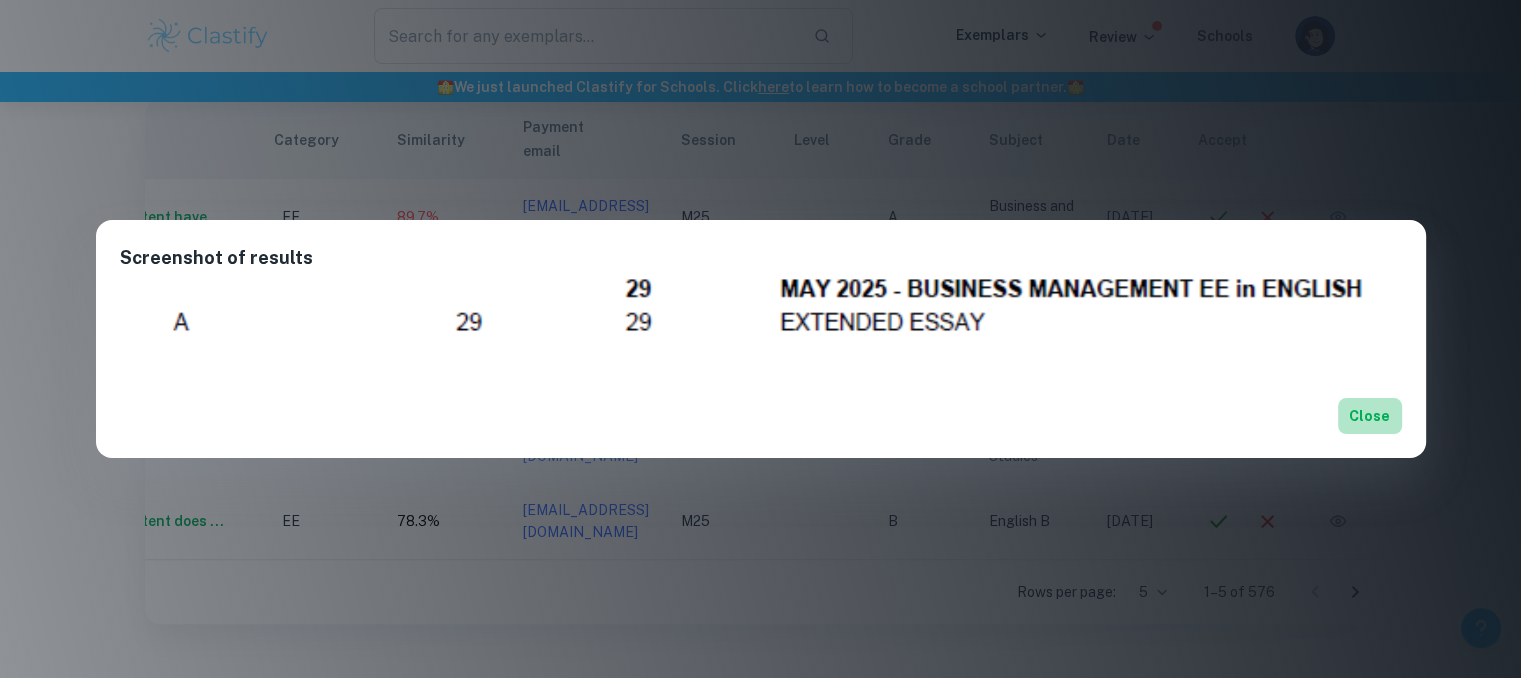 click on "Close" at bounding box center [1370, 416] 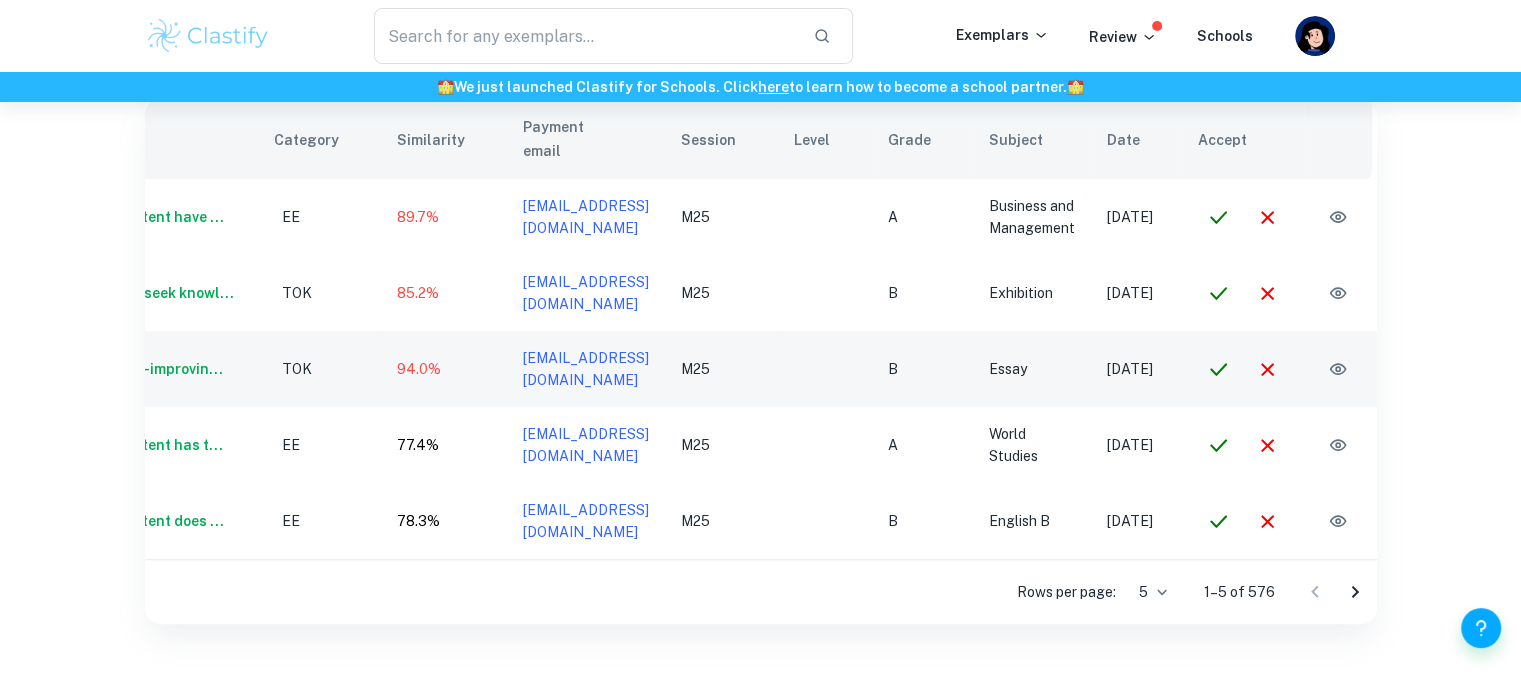 scroll, scrollTop: 0, scrollLeft: 0, axis: both 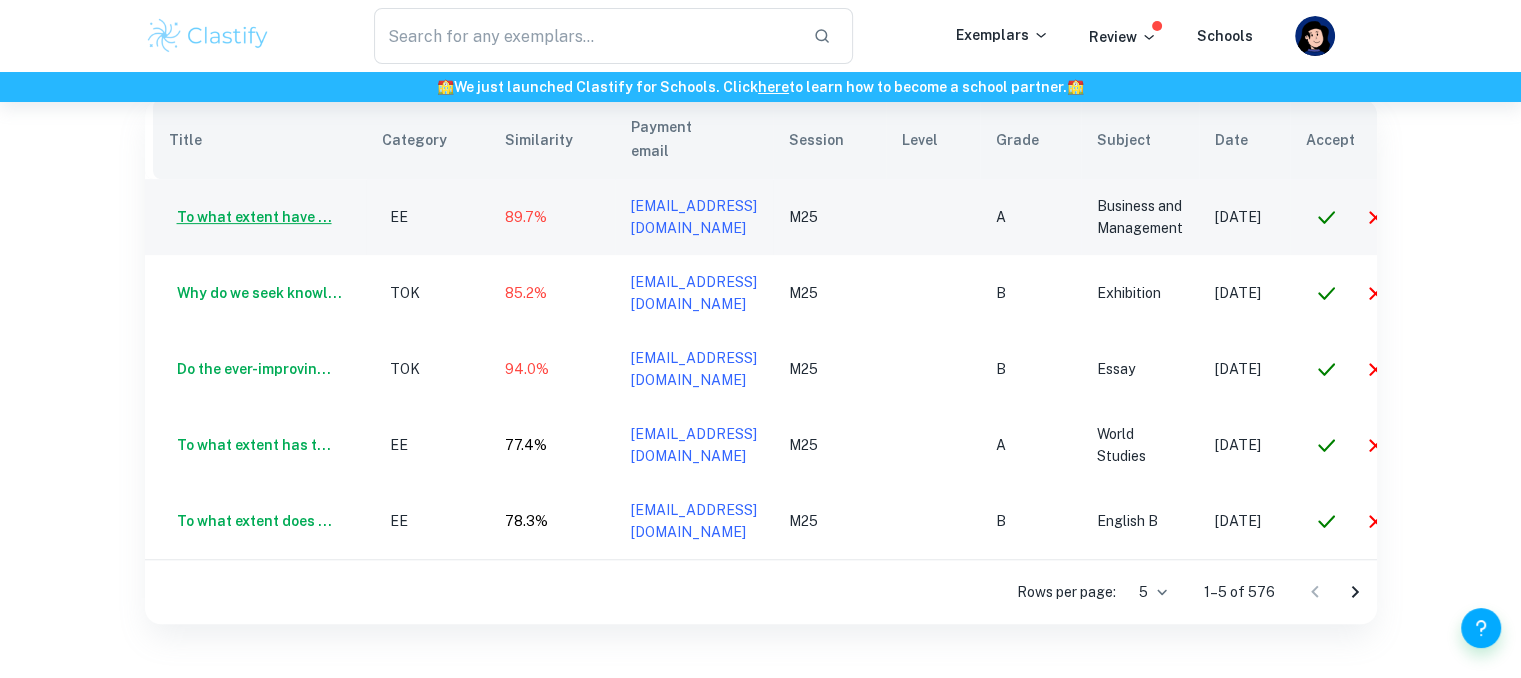 click on "To what extent have ..." at bounding box center [250, 217] 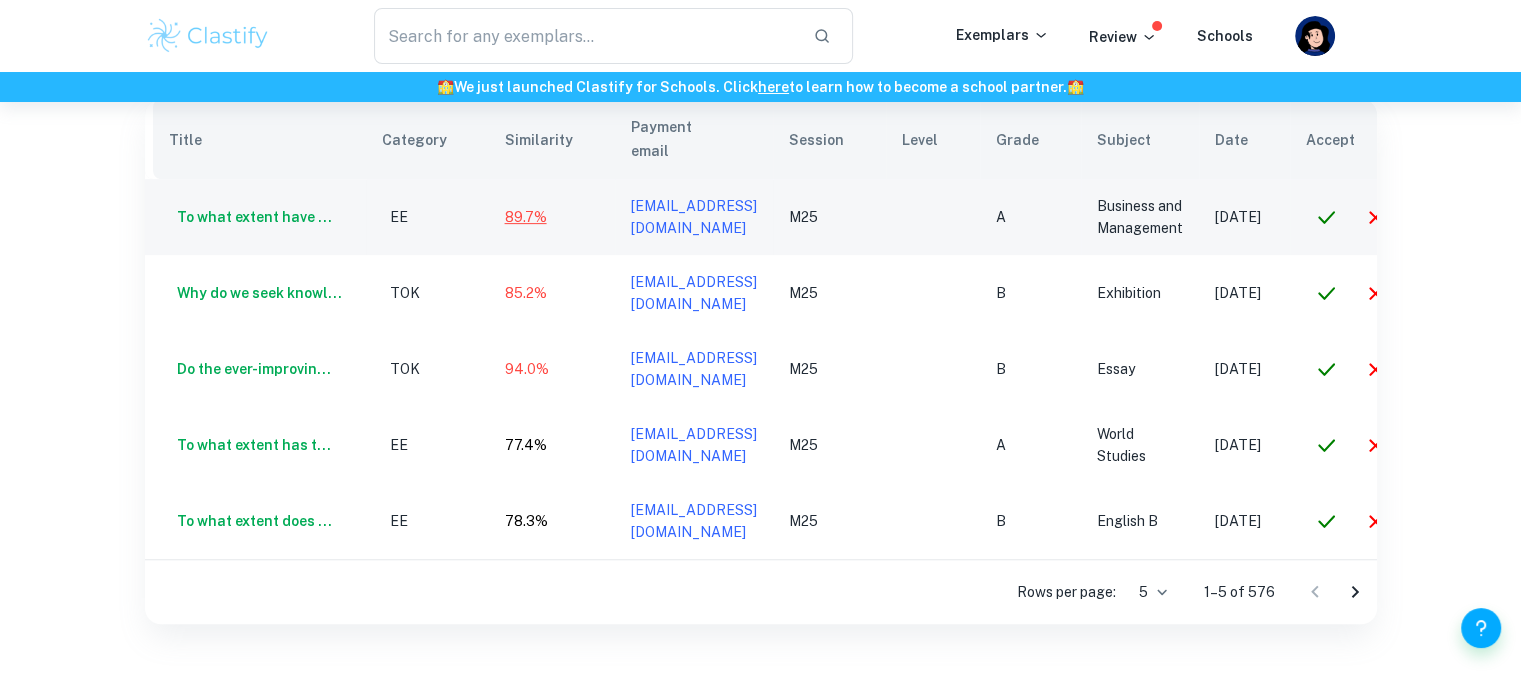 click on "89.7%" at bounding box center [526, 217] 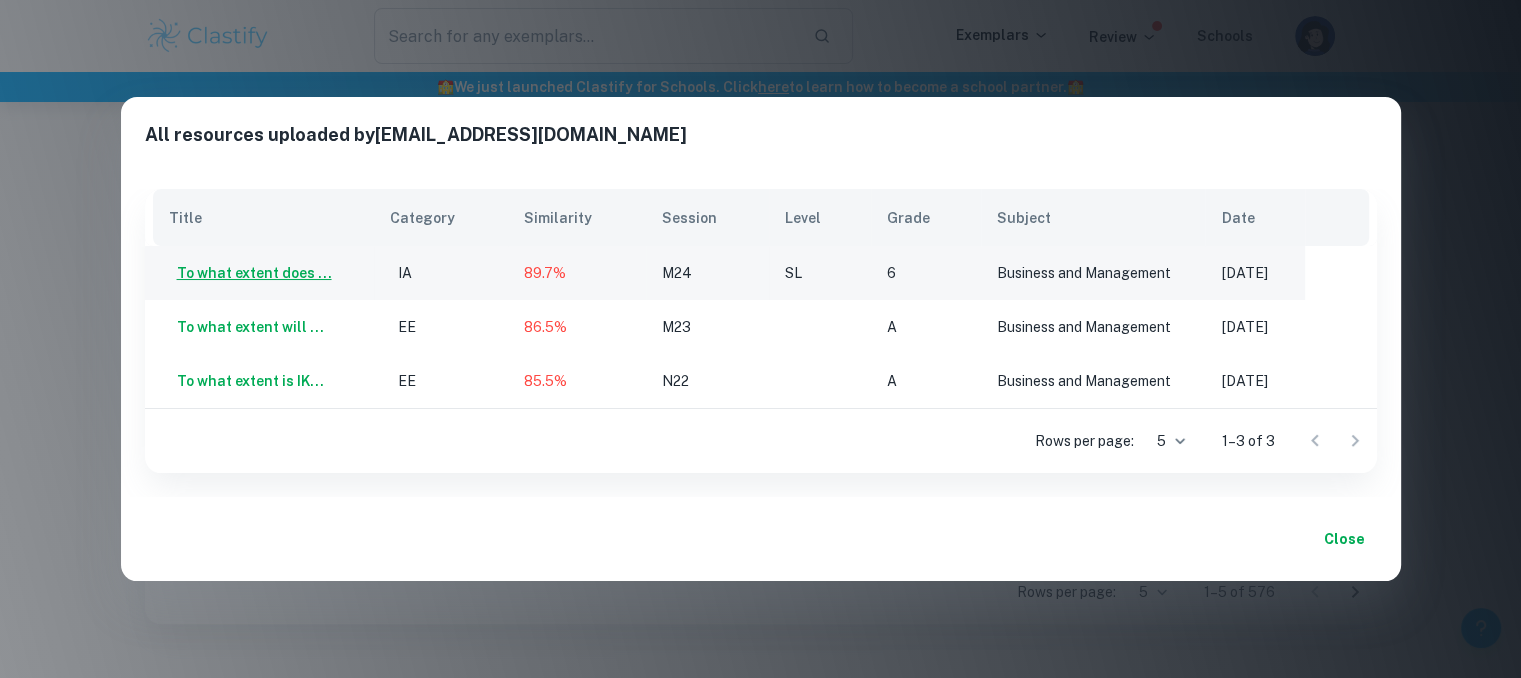 click on "To what extent does ..." at bounding box center [250, 273] 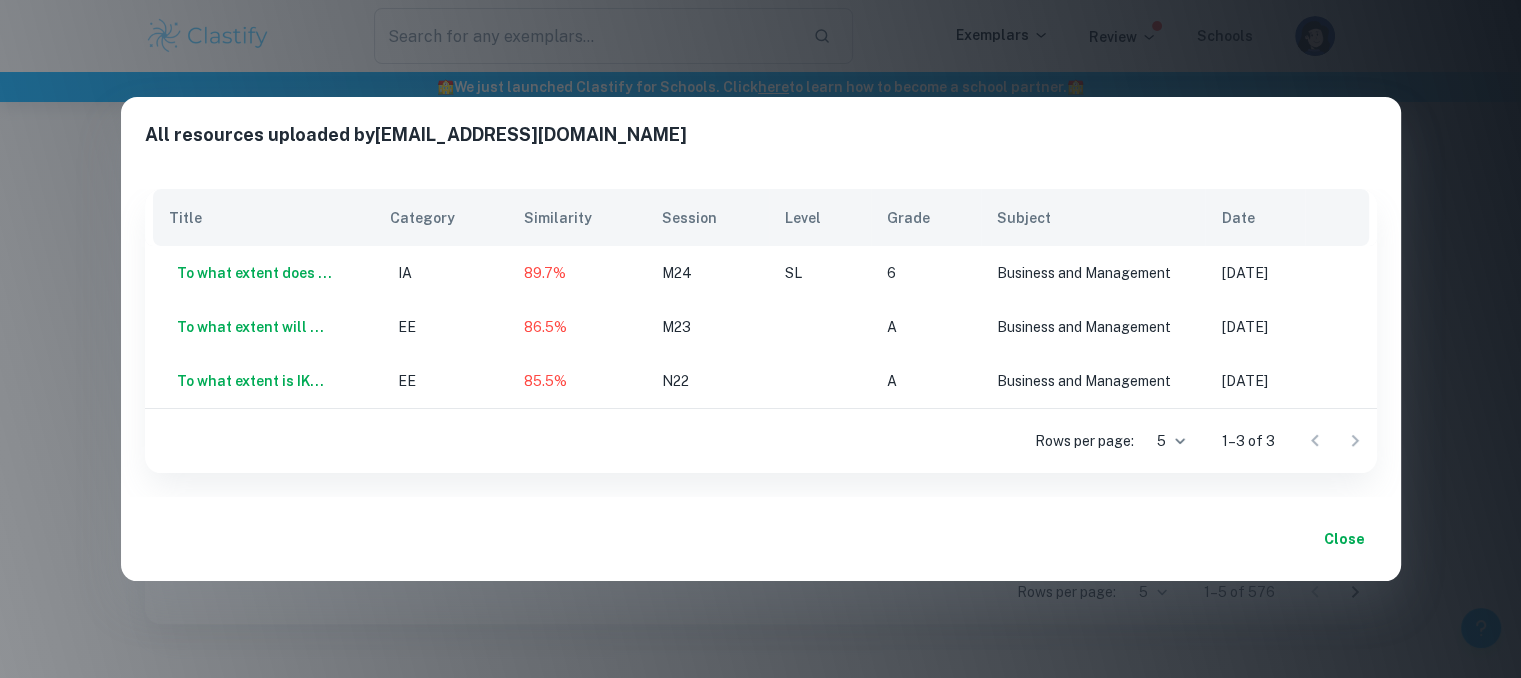 click on "Close" at bounding box center (1345, 539) 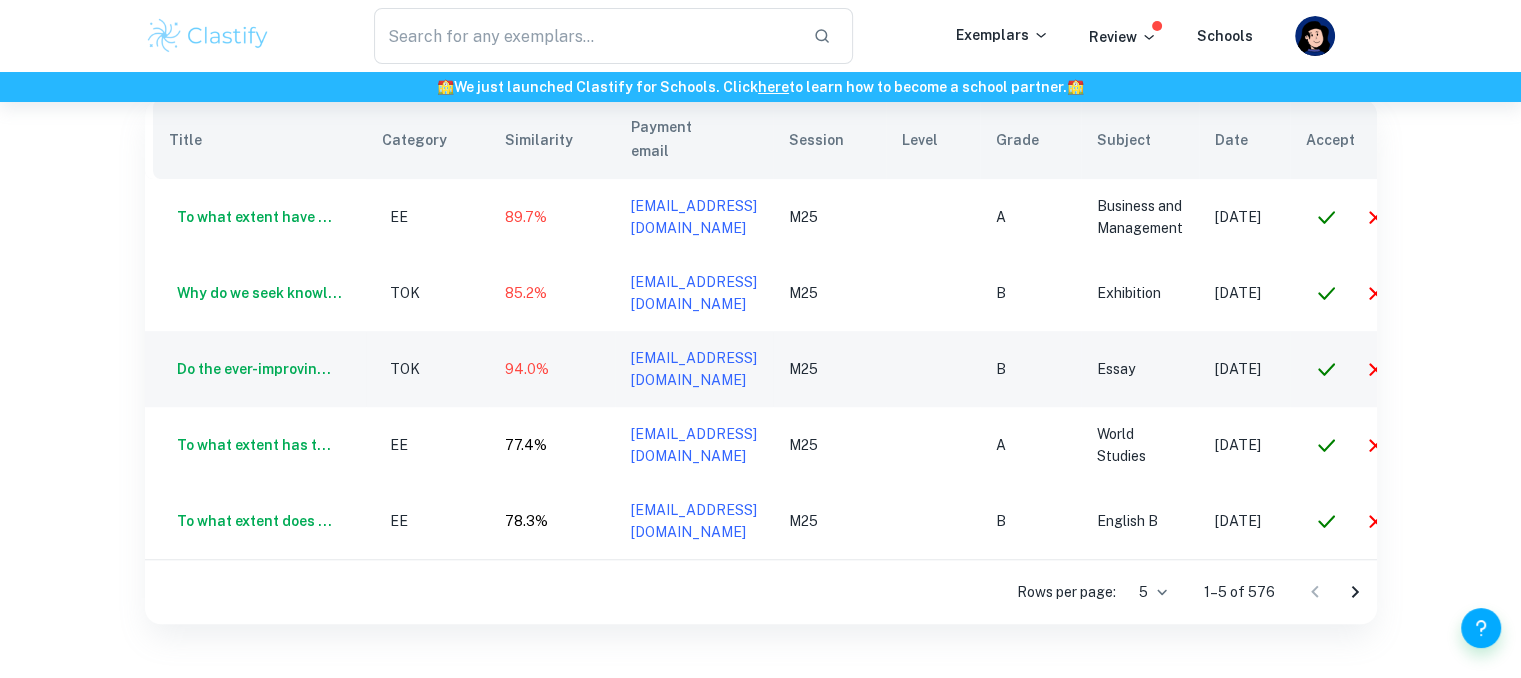 scroll, scrollTop: 0, scrollLeft: 116, axis: horizontal 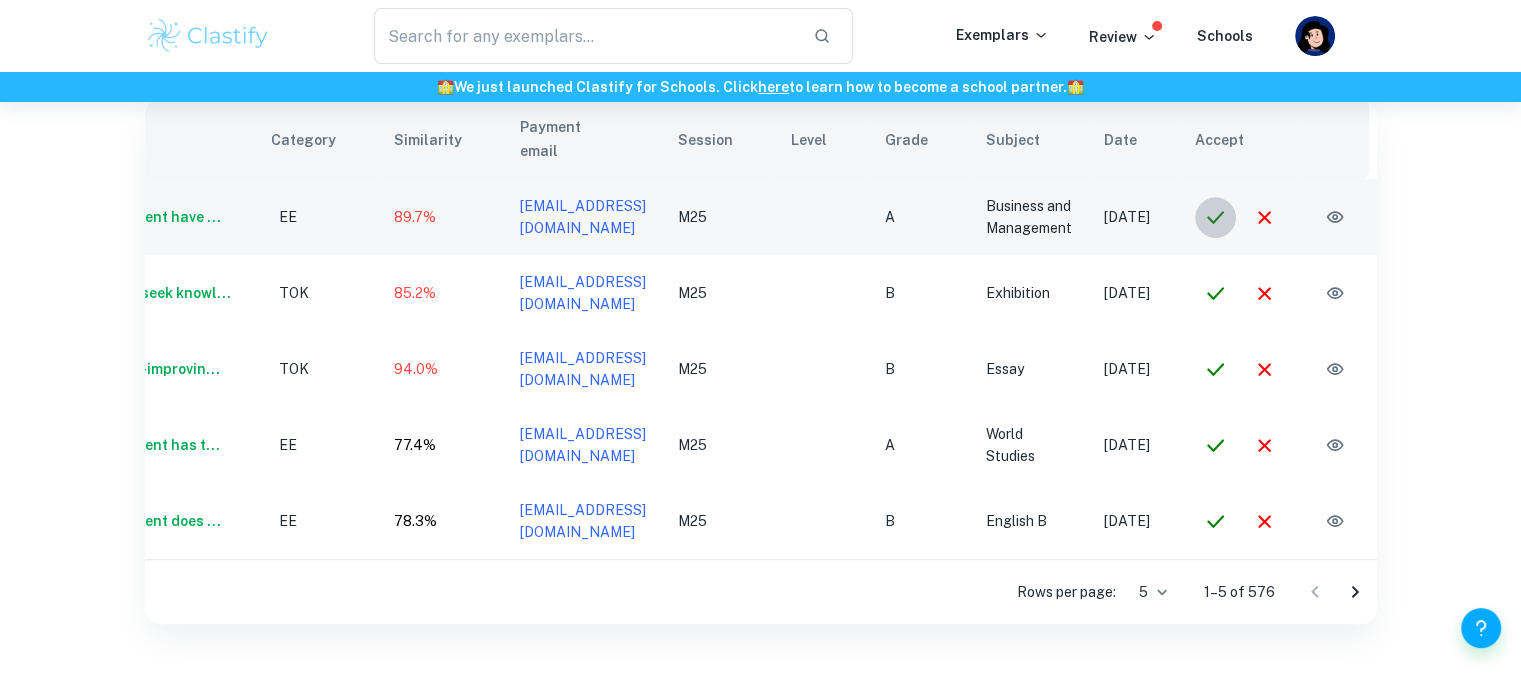 click 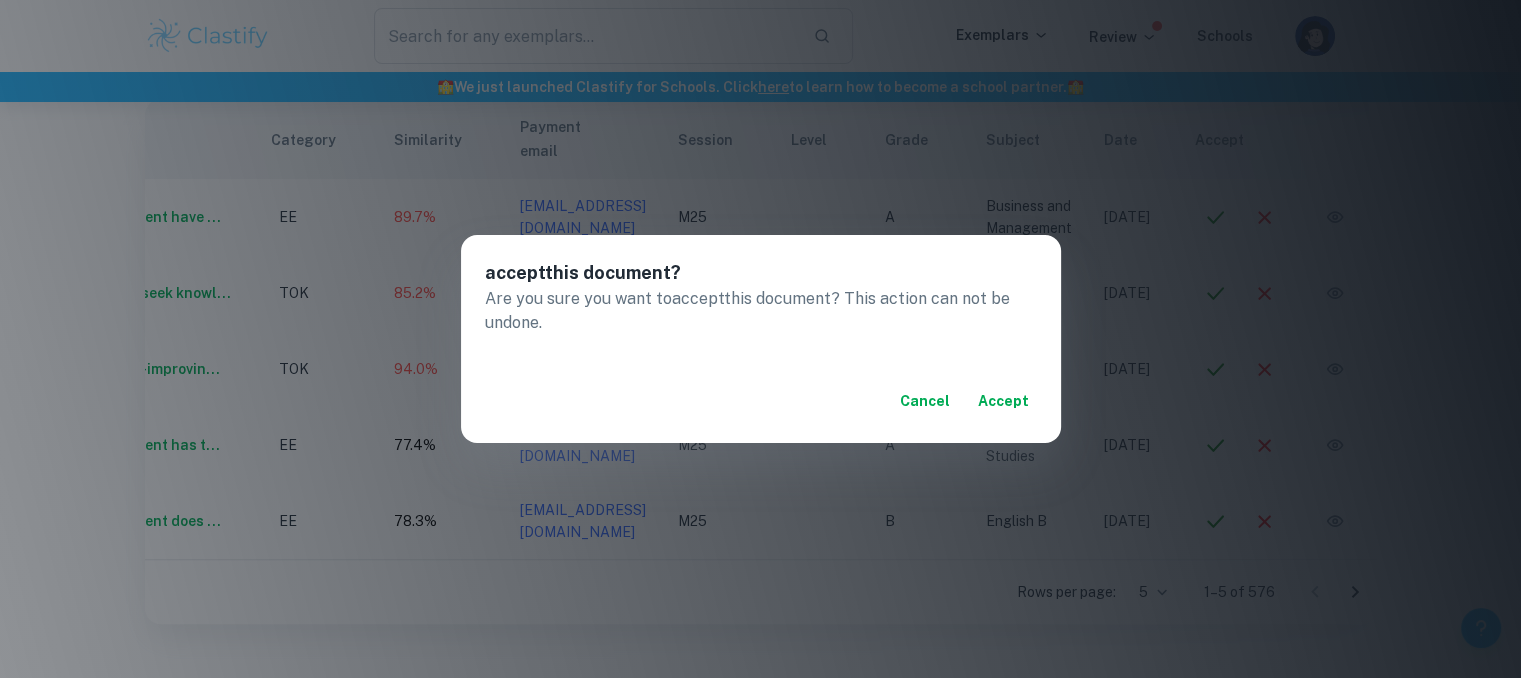 click on "accept" at bounding box center [1003, 401] 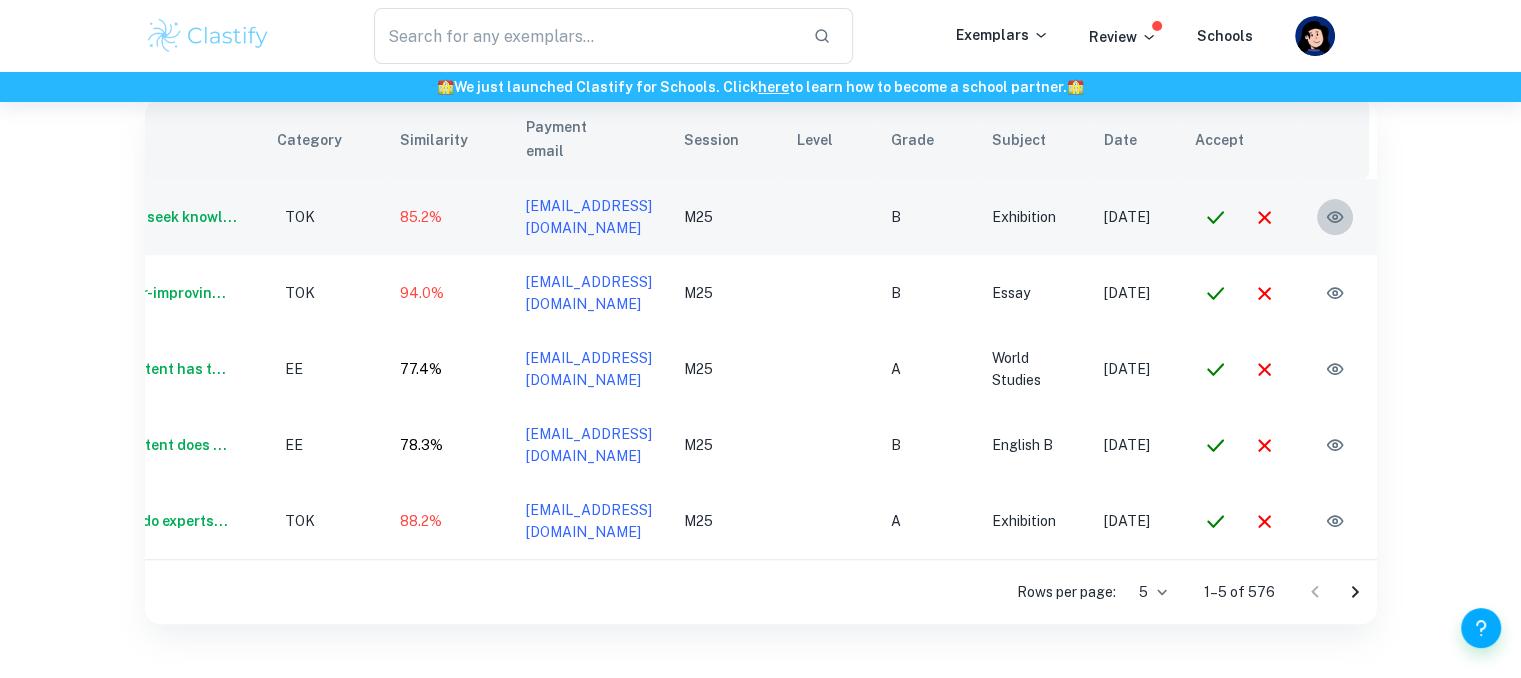 click 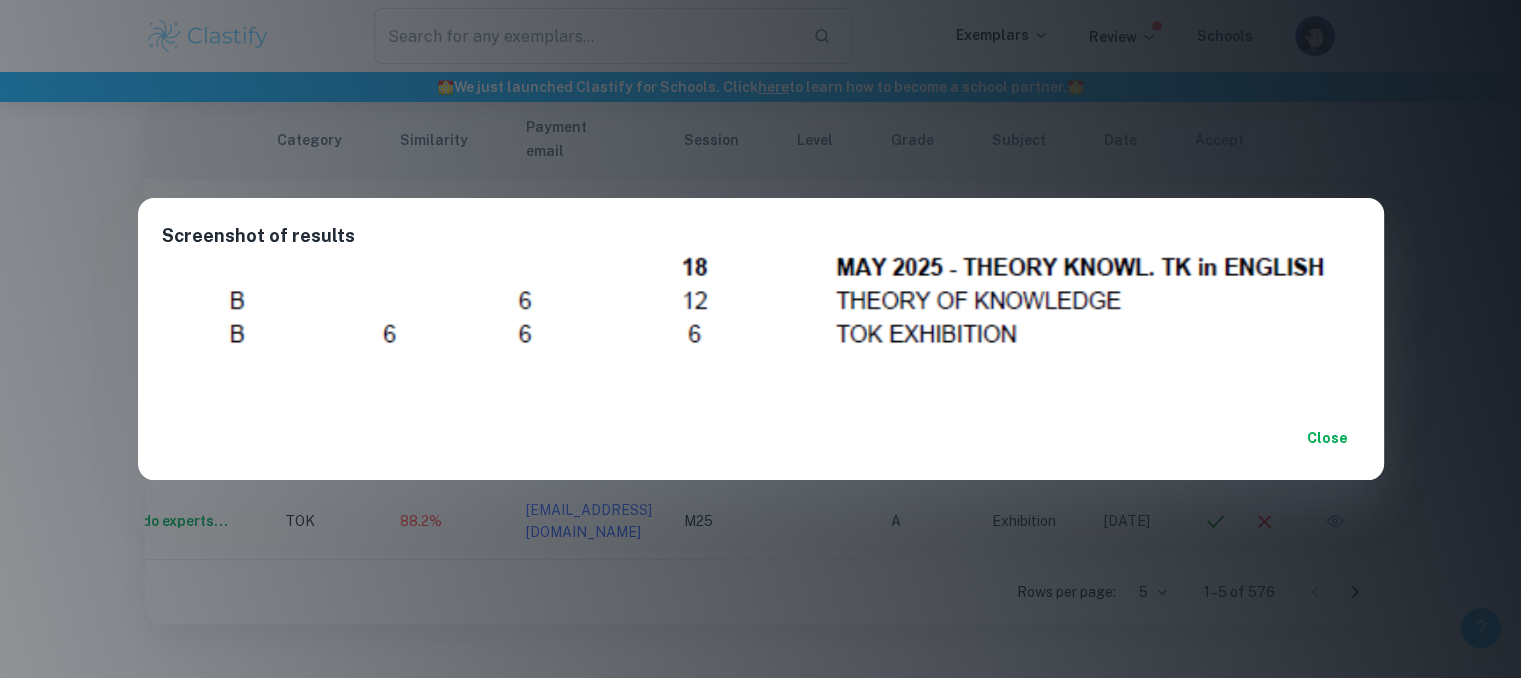click on "Close" at bounding box center [1328, 438] 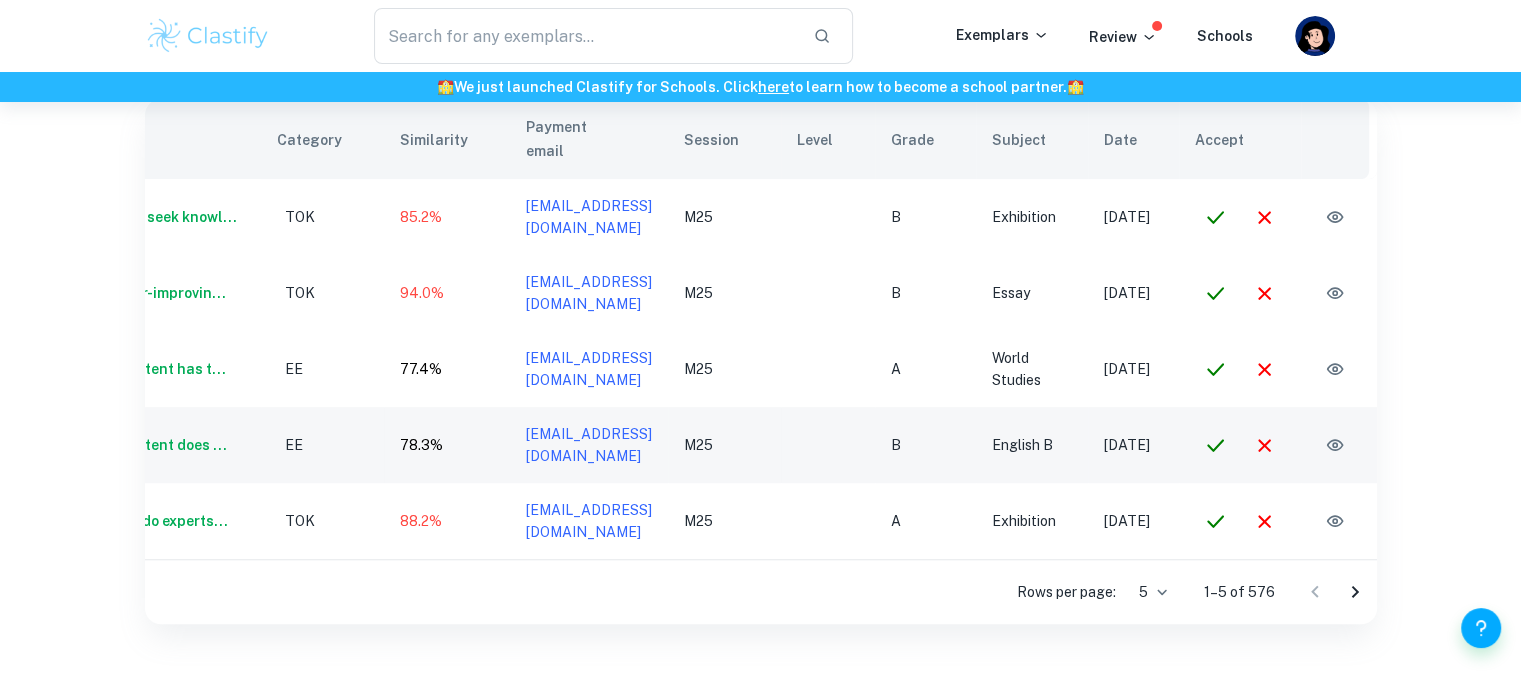 scroll, scrollTop: 0, scrollLeft: 0, axis: both 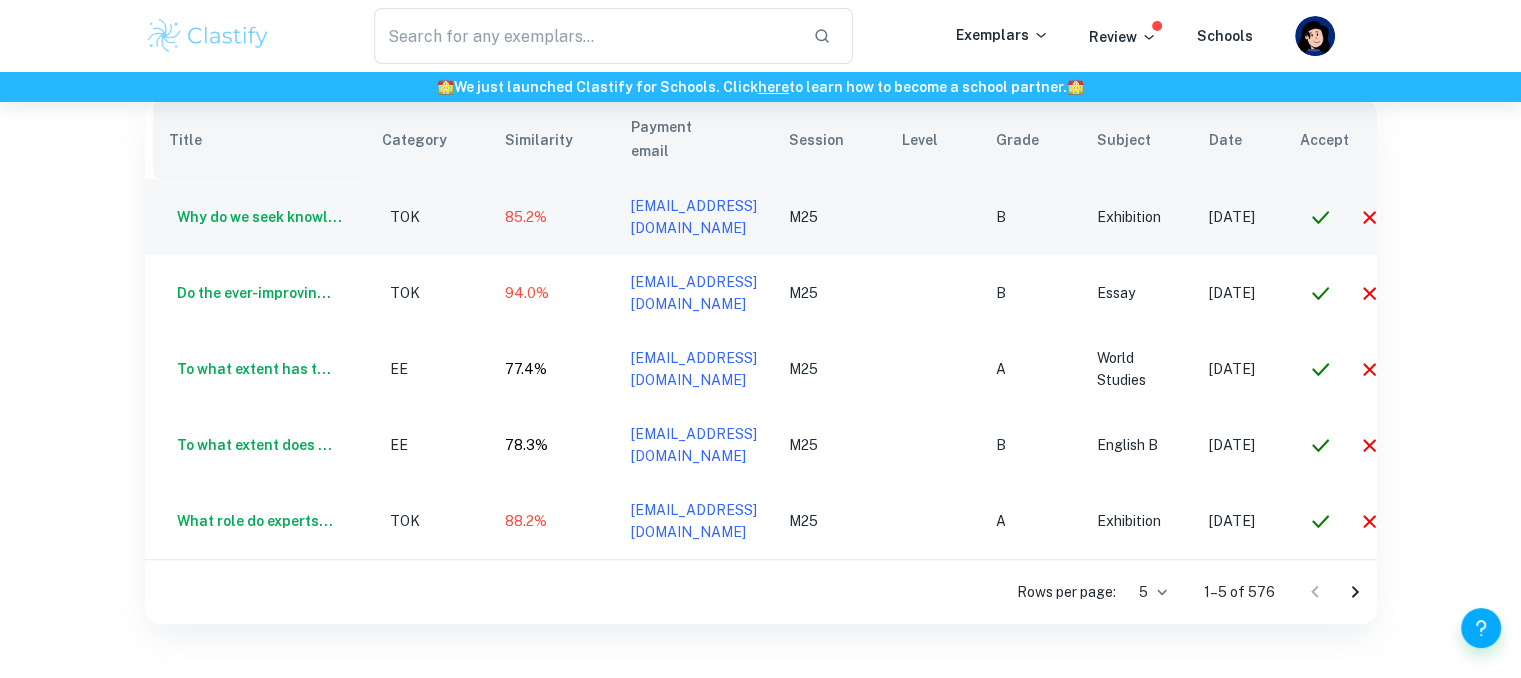 click 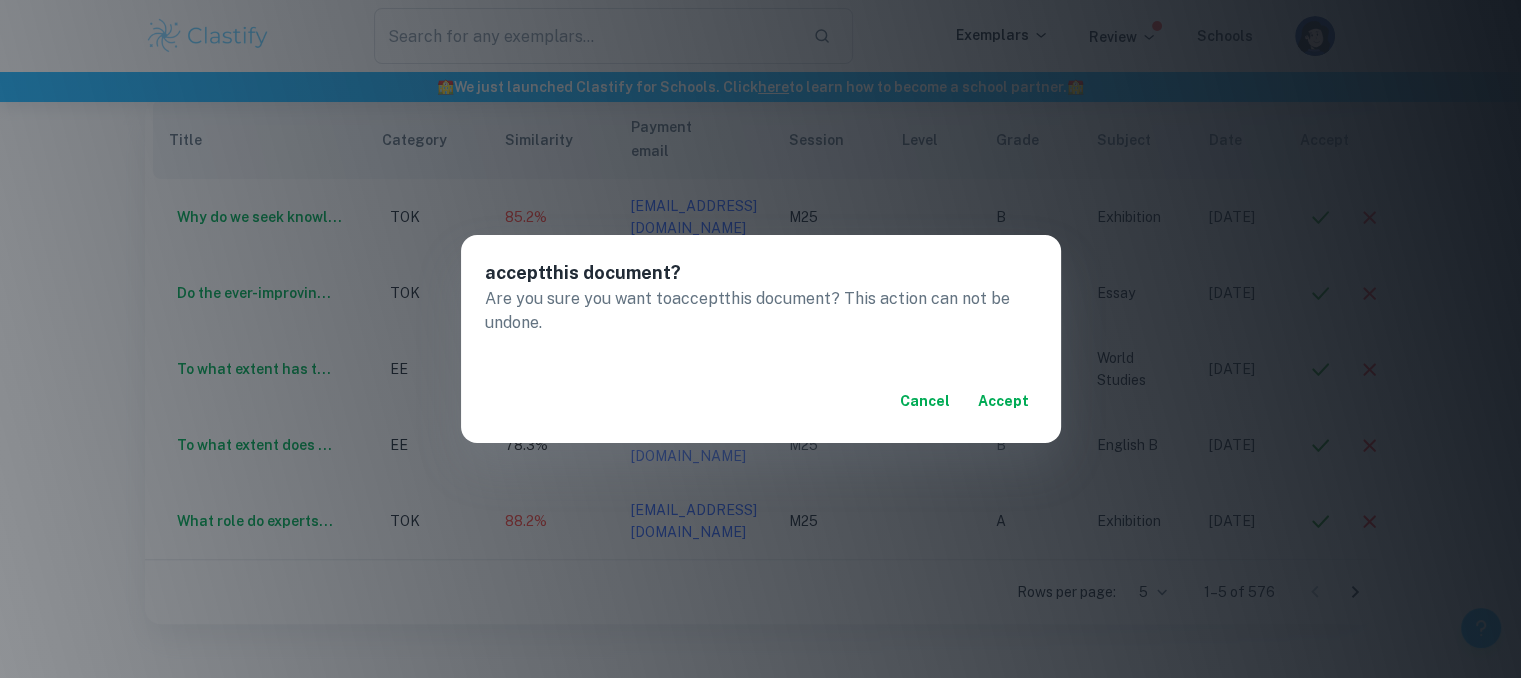 click on "accept" at bounding box center [1003, 401] 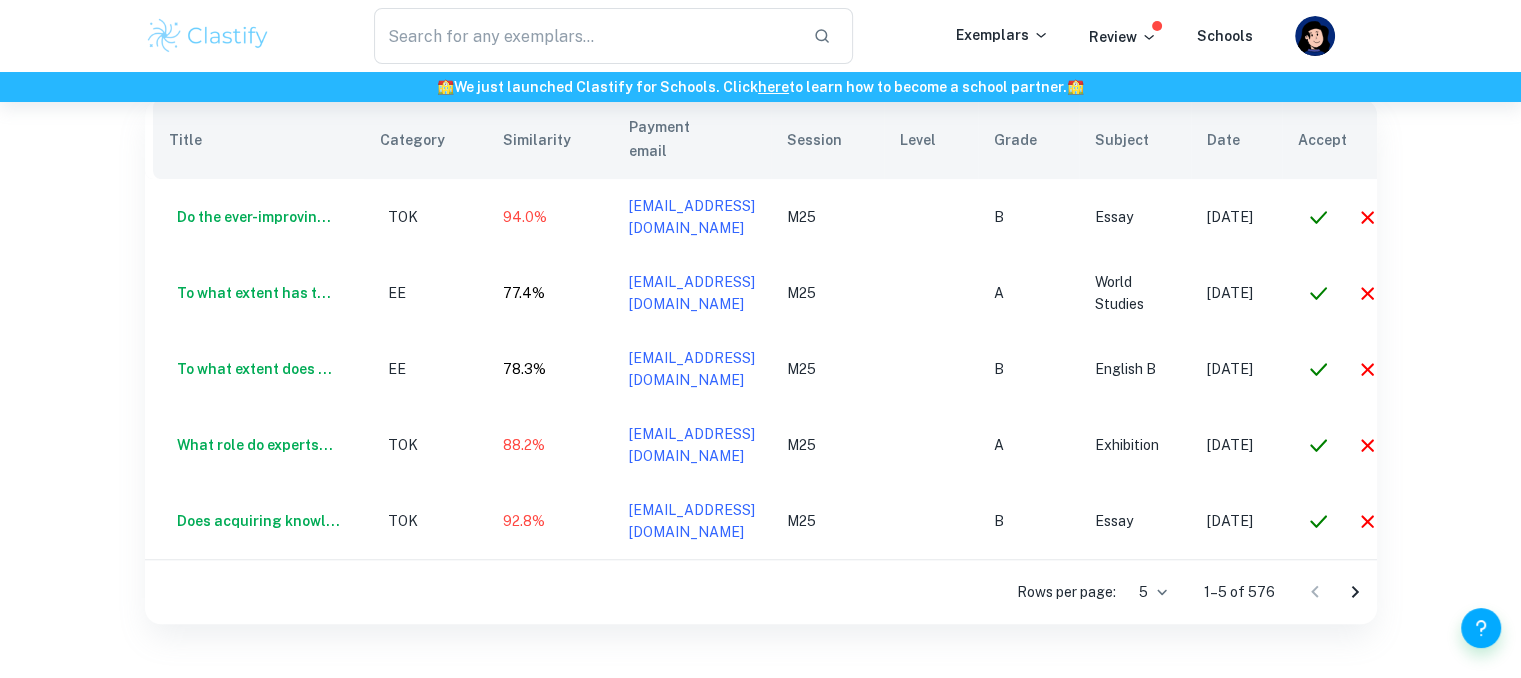 scroll, scrollTop: 0, scrollLeft: 80, axis: horizontal 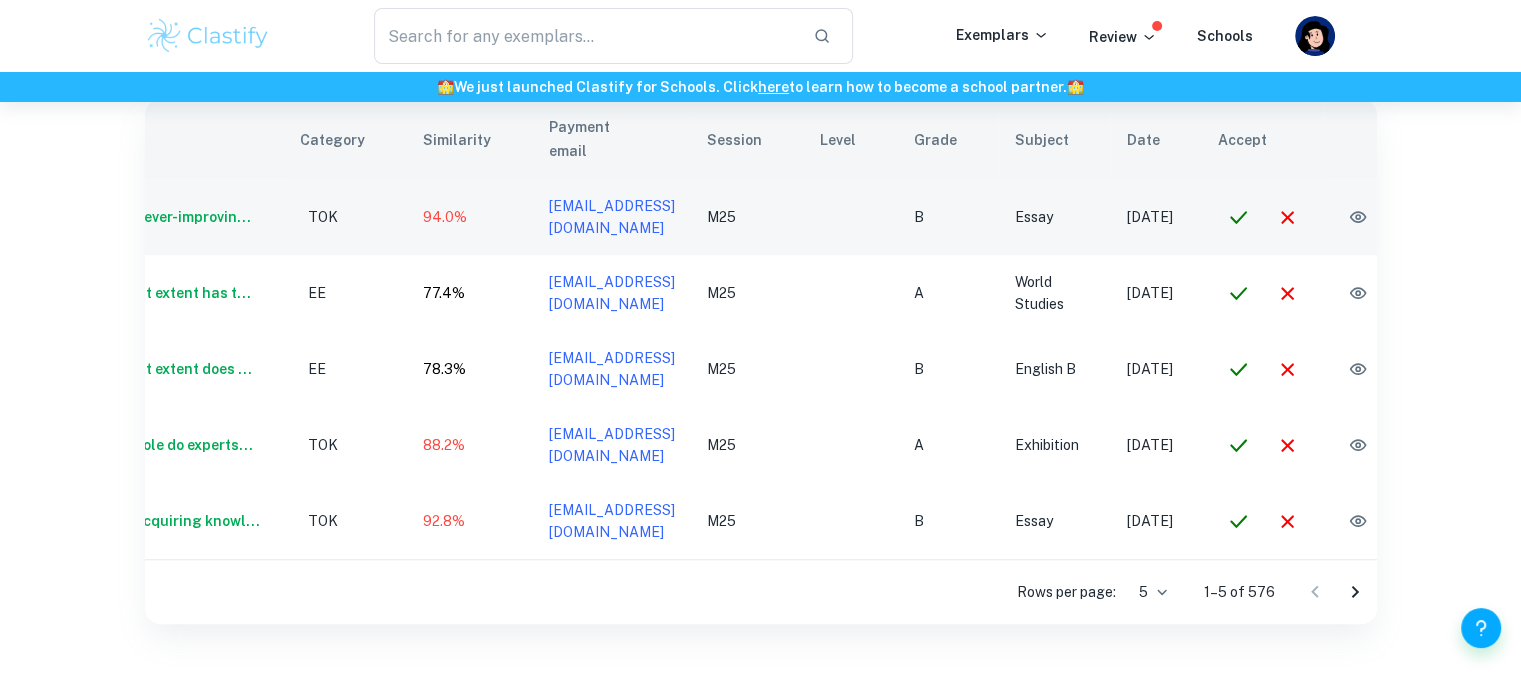 click 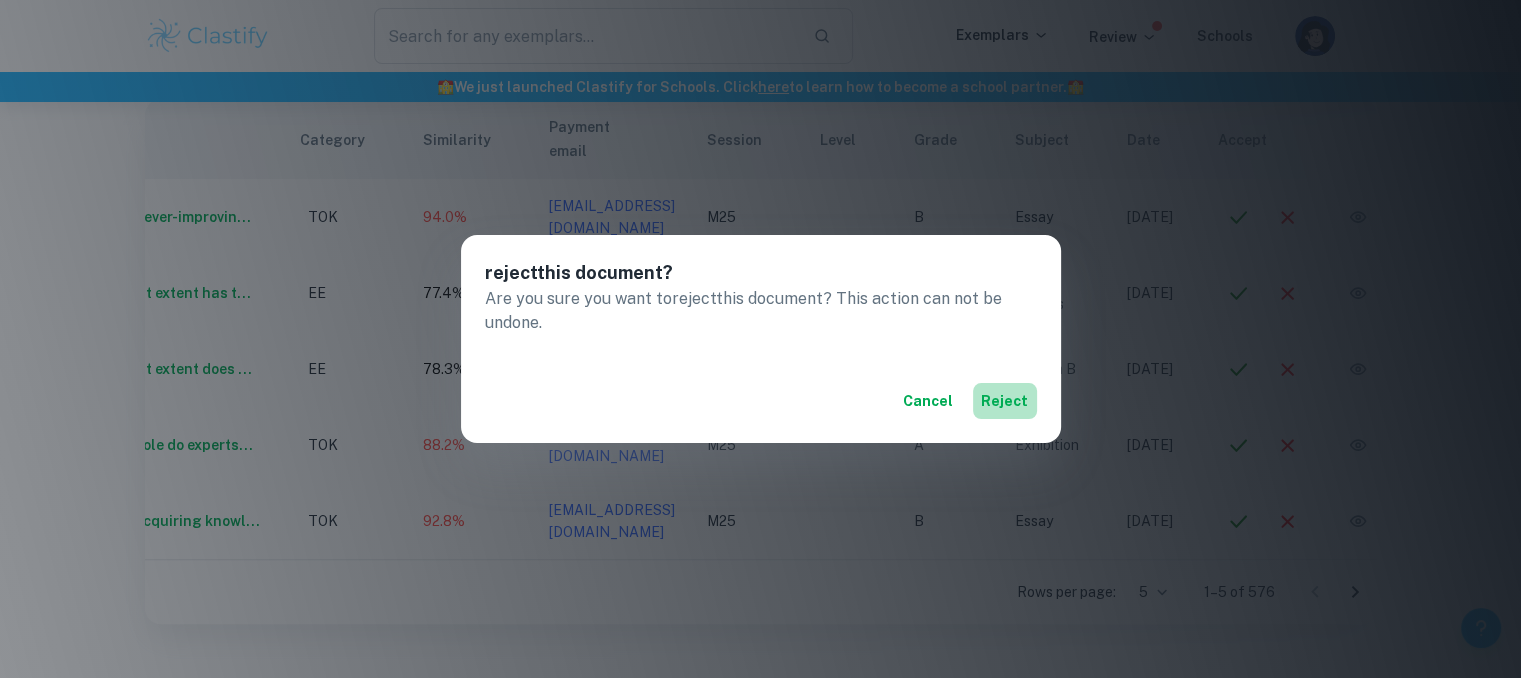 click on "reject" at bounding box center [1005, 401] 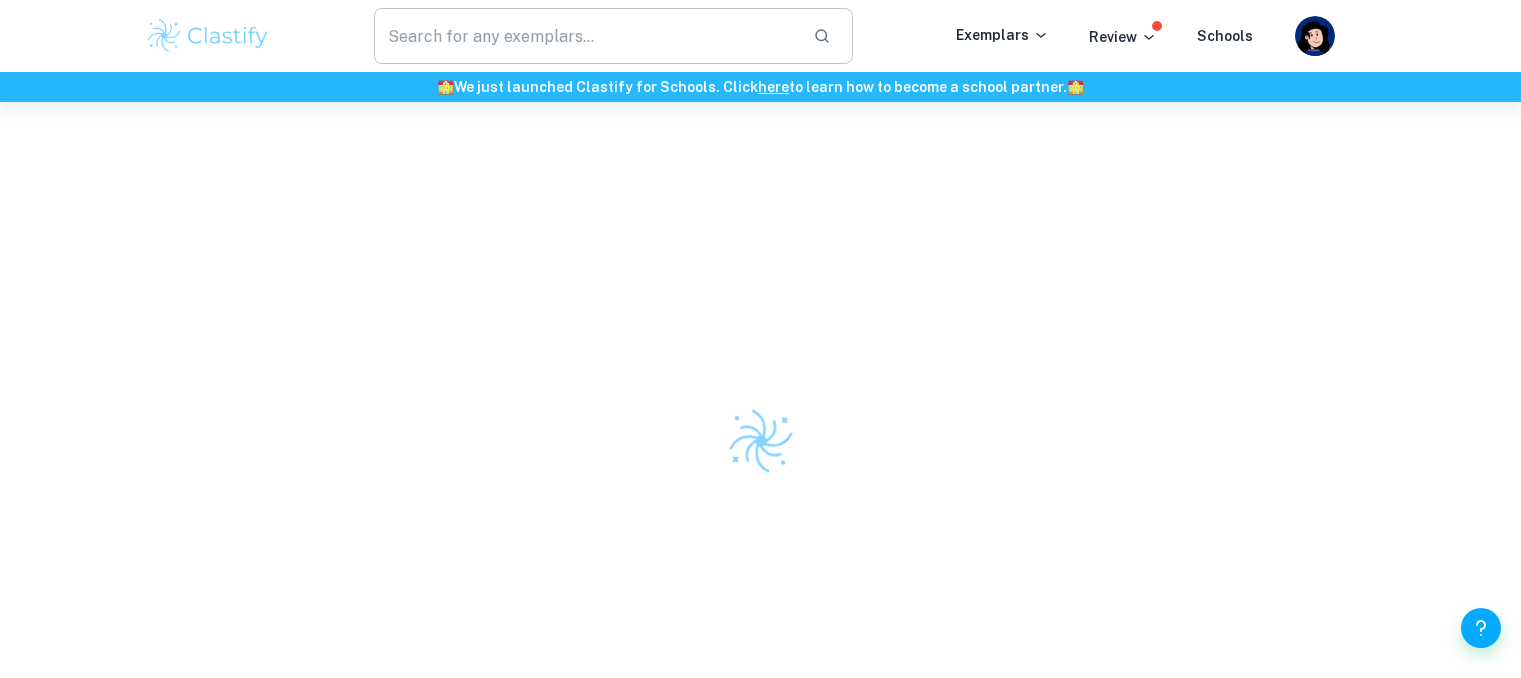 scroll, scrollTop: 0, scrollLeft: 0, axis: both 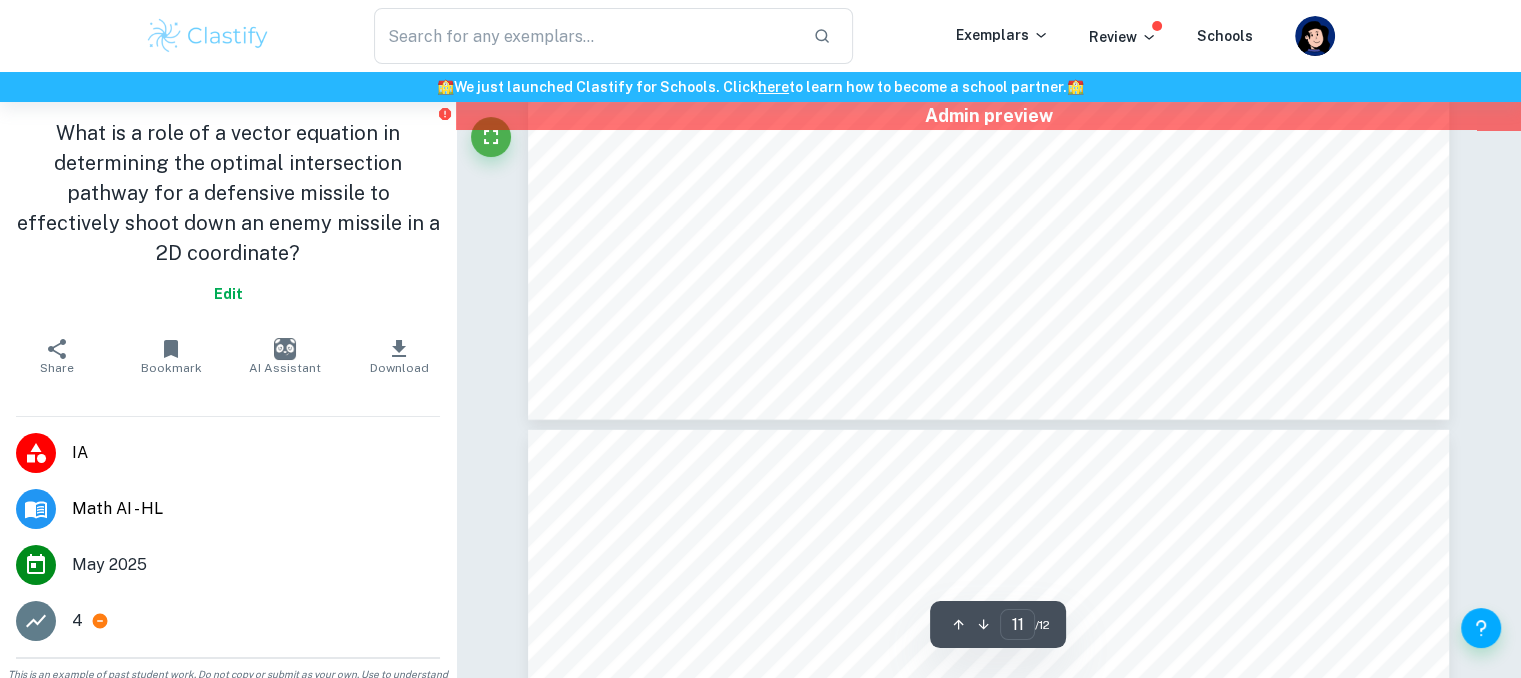 type on "12" 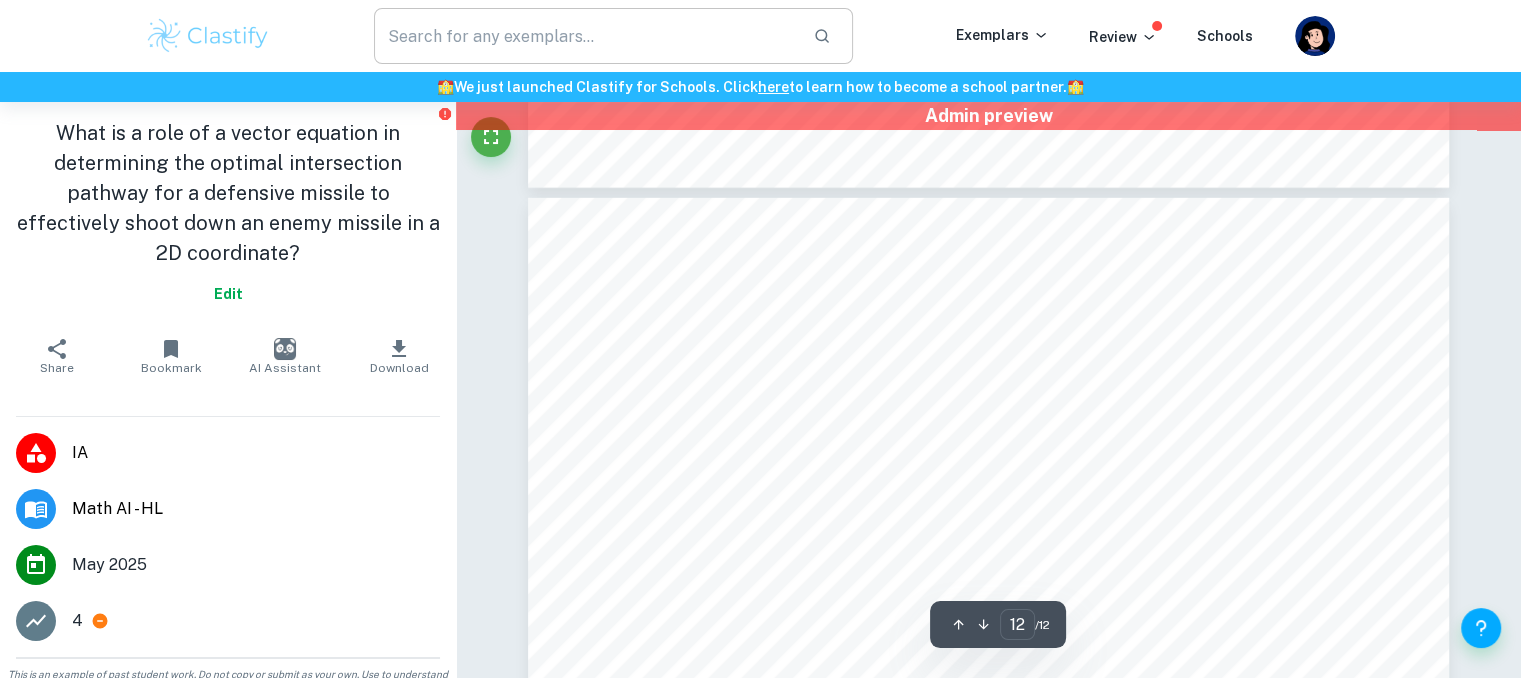 scroll, scrollTop: 13136, scrollLeft: 0, axis: vertical 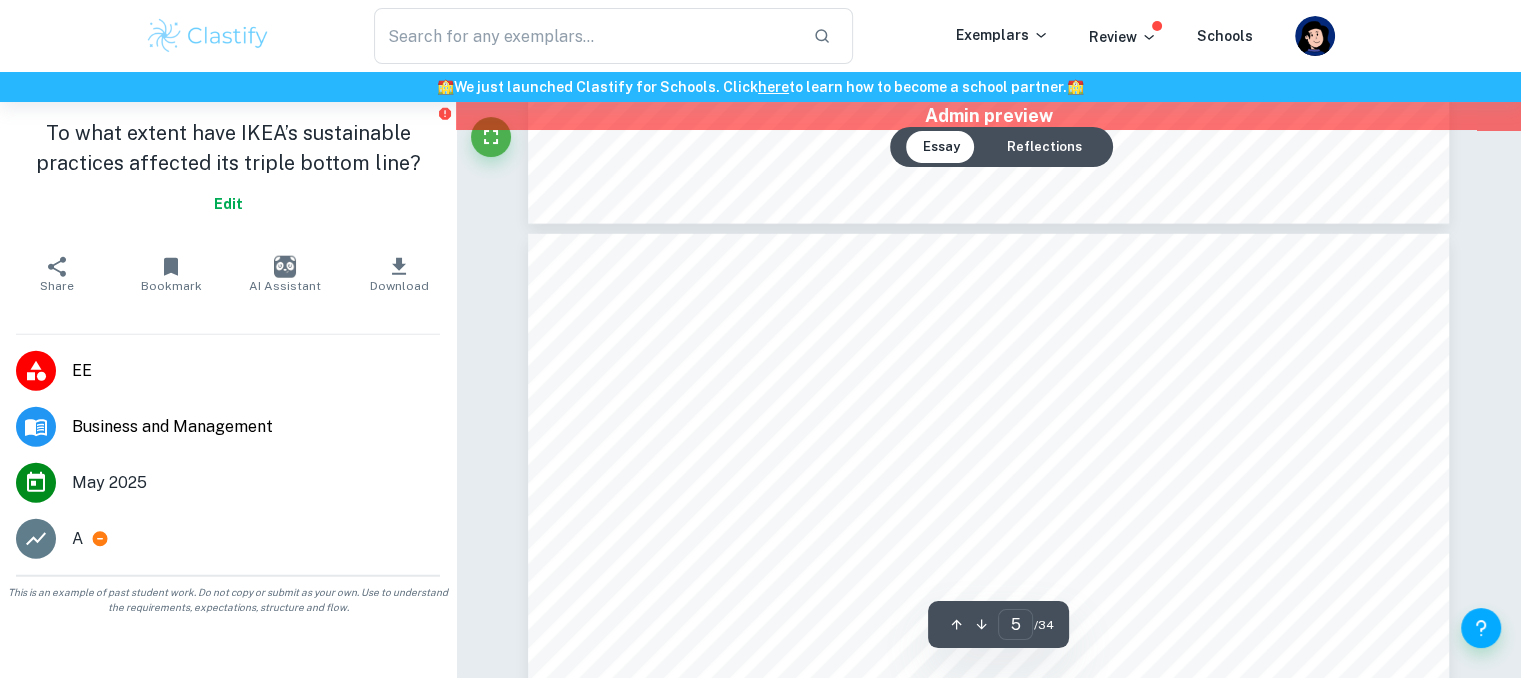 click on "Reflections" at bounding box center [1043, 147] 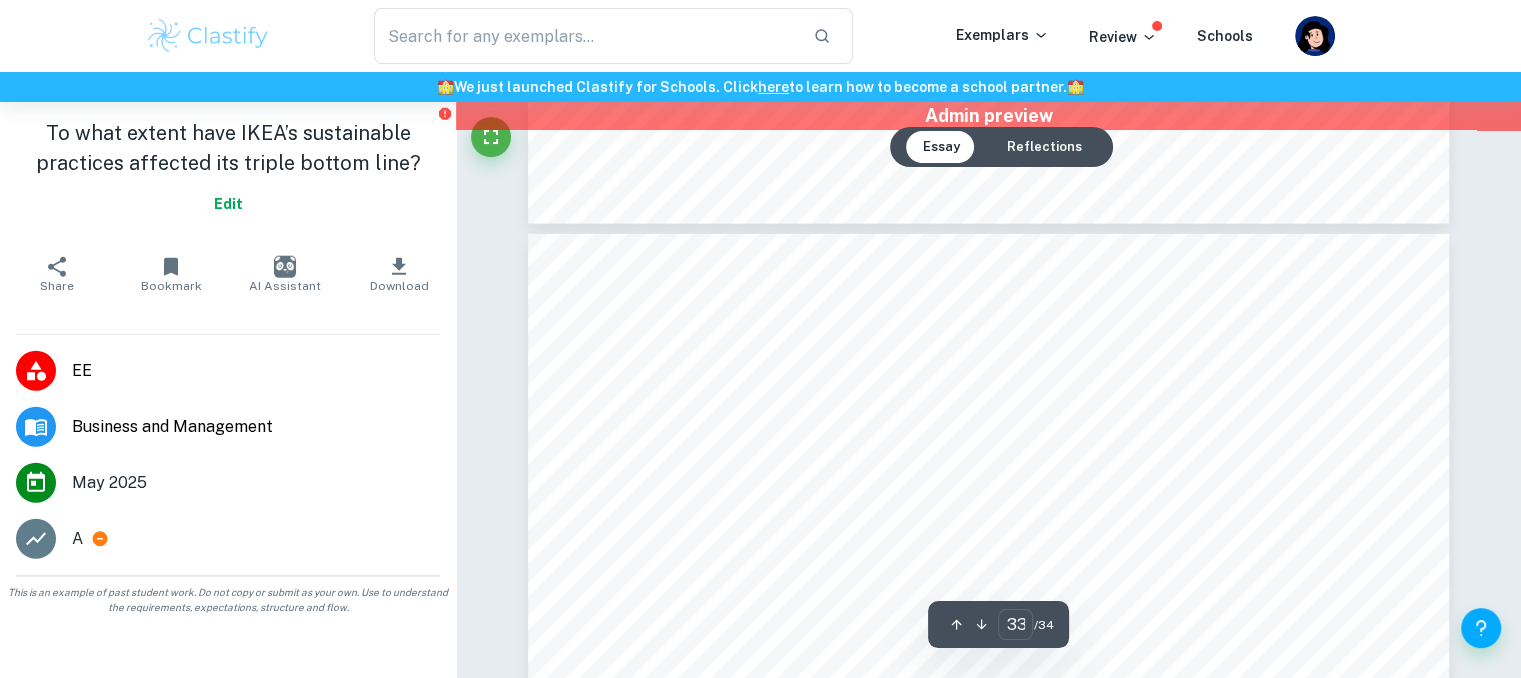 type on "34" 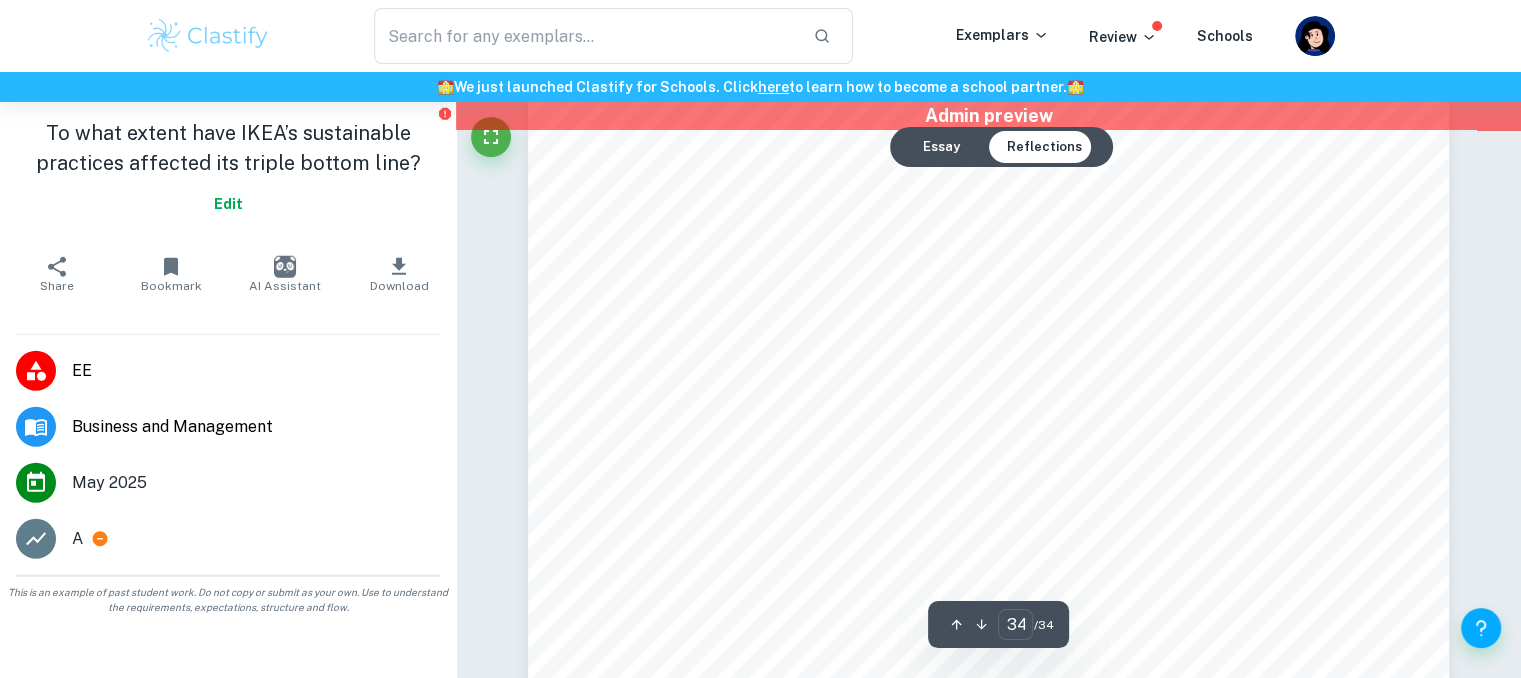 scroll, scrollTop: 43364, scrollLeft: 0, axis: vertical 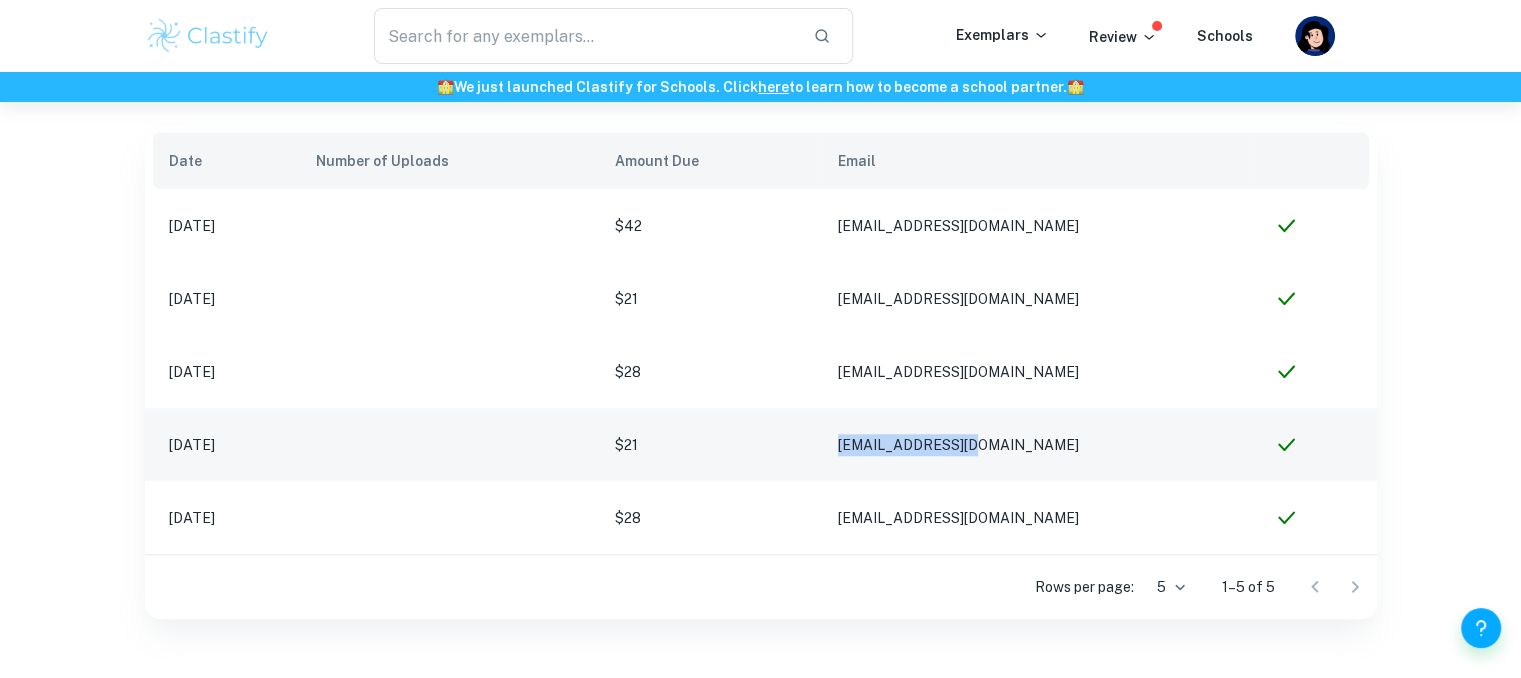 drag, startPoint x: 1064, startPoint y: 427, endPoint x: 871, endPoint y: 439, distance: 193.3727 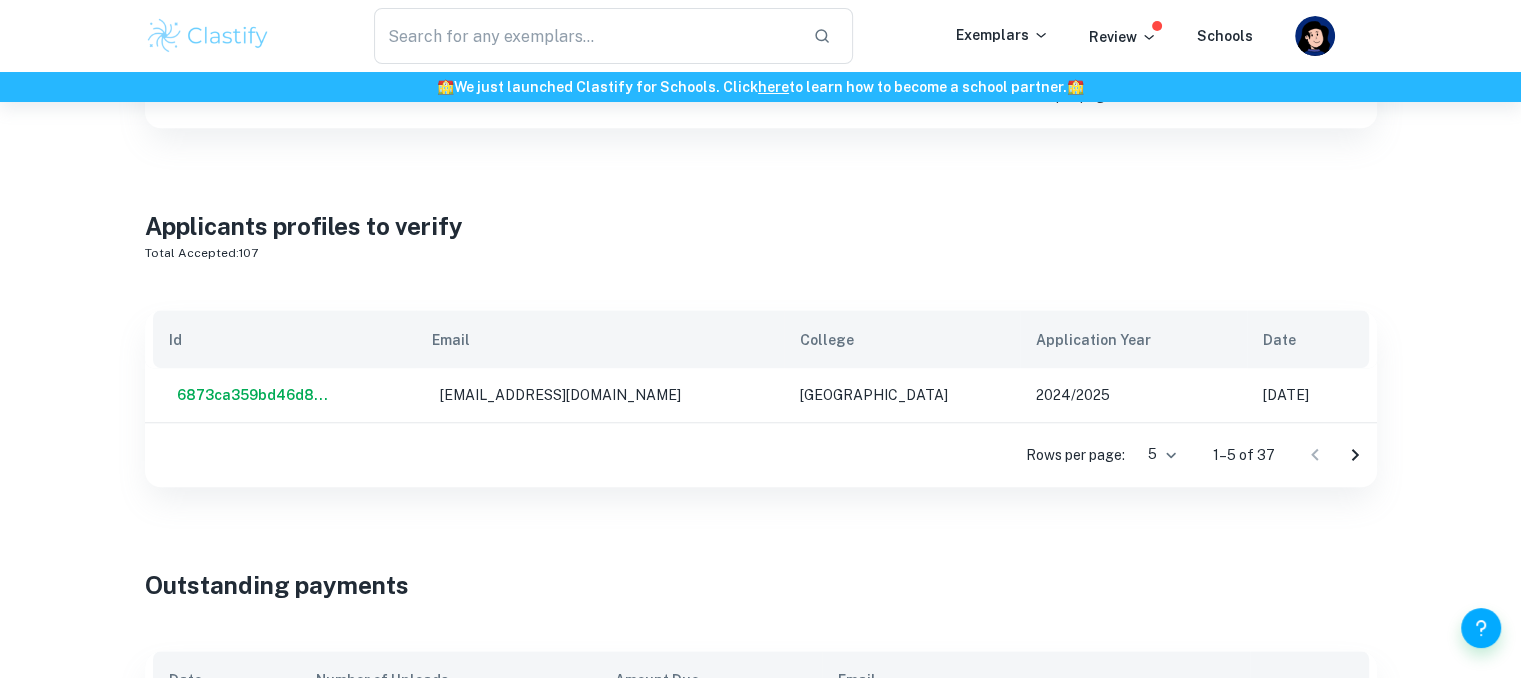 scroll, scrollTop: 1172, scrollLeft: 0, axis: vertical 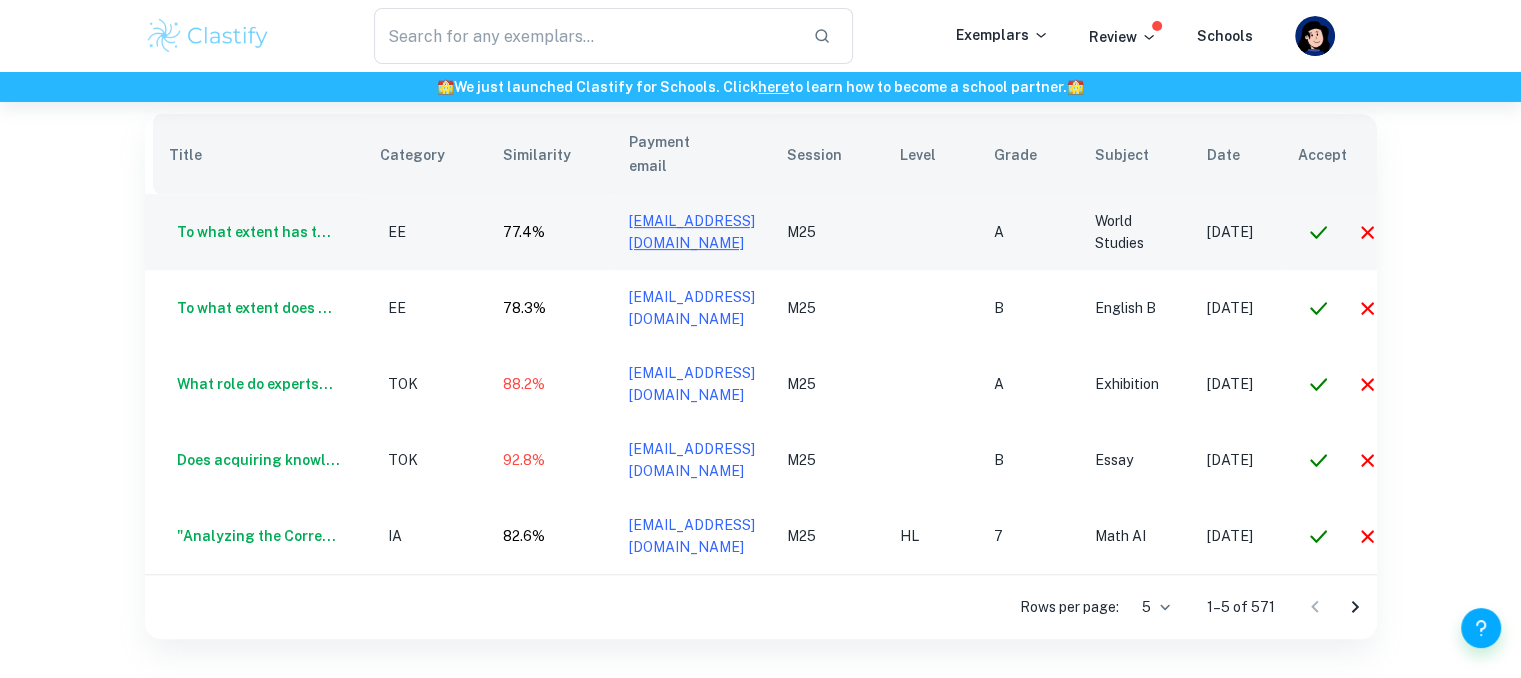 click on "[EMAIL_ADDRESS][DOMAIN_NAME]" at bounding box center (692, 232) 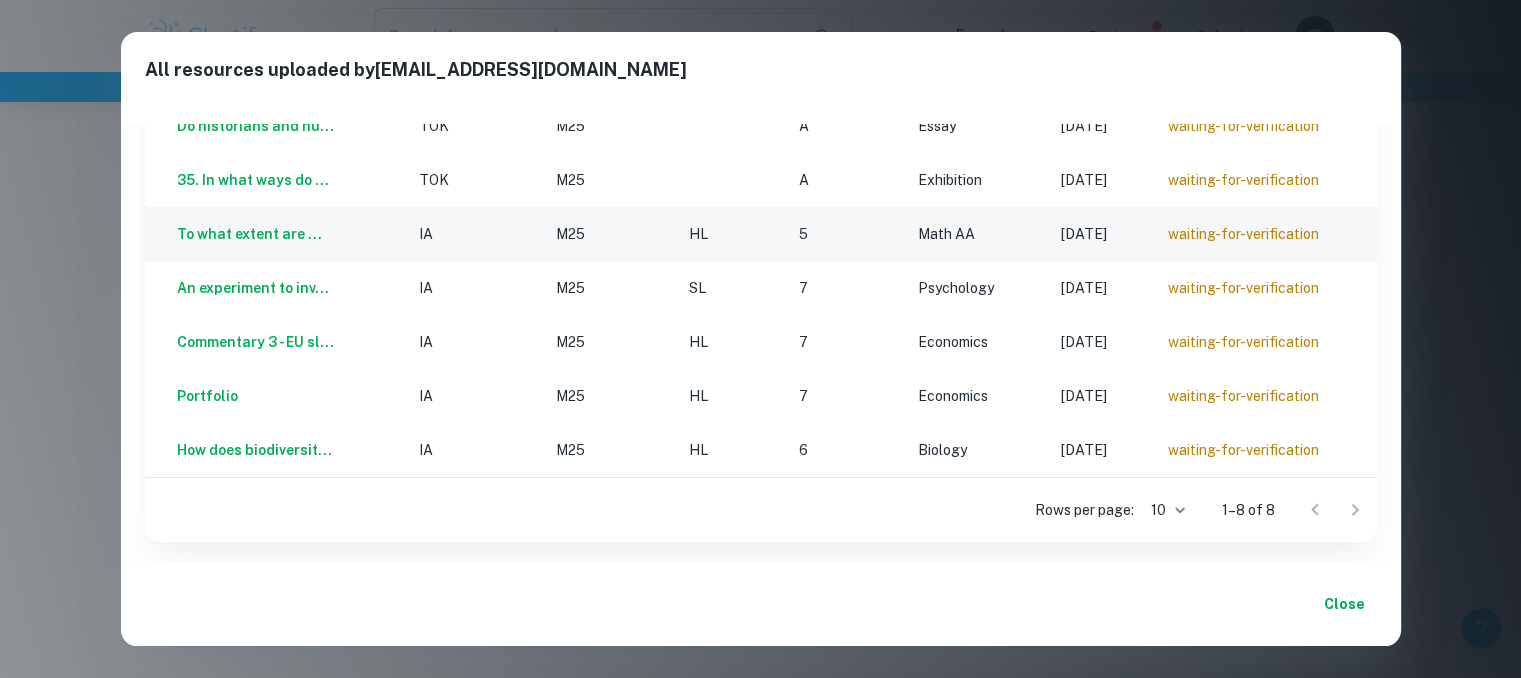 scroll, scrollTop: 140, scrollLeft: 0, axis: vertical 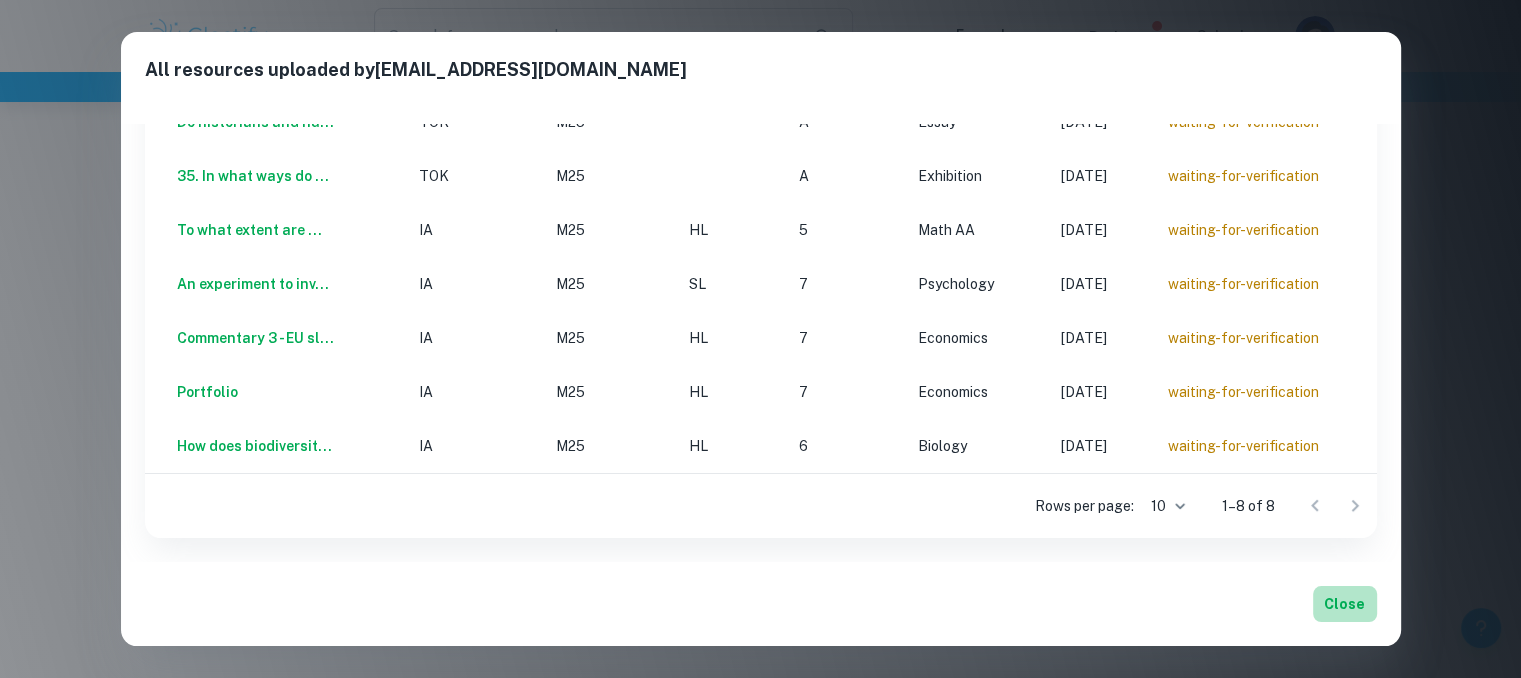 click on "Close" at bounding box center [1345, 604] 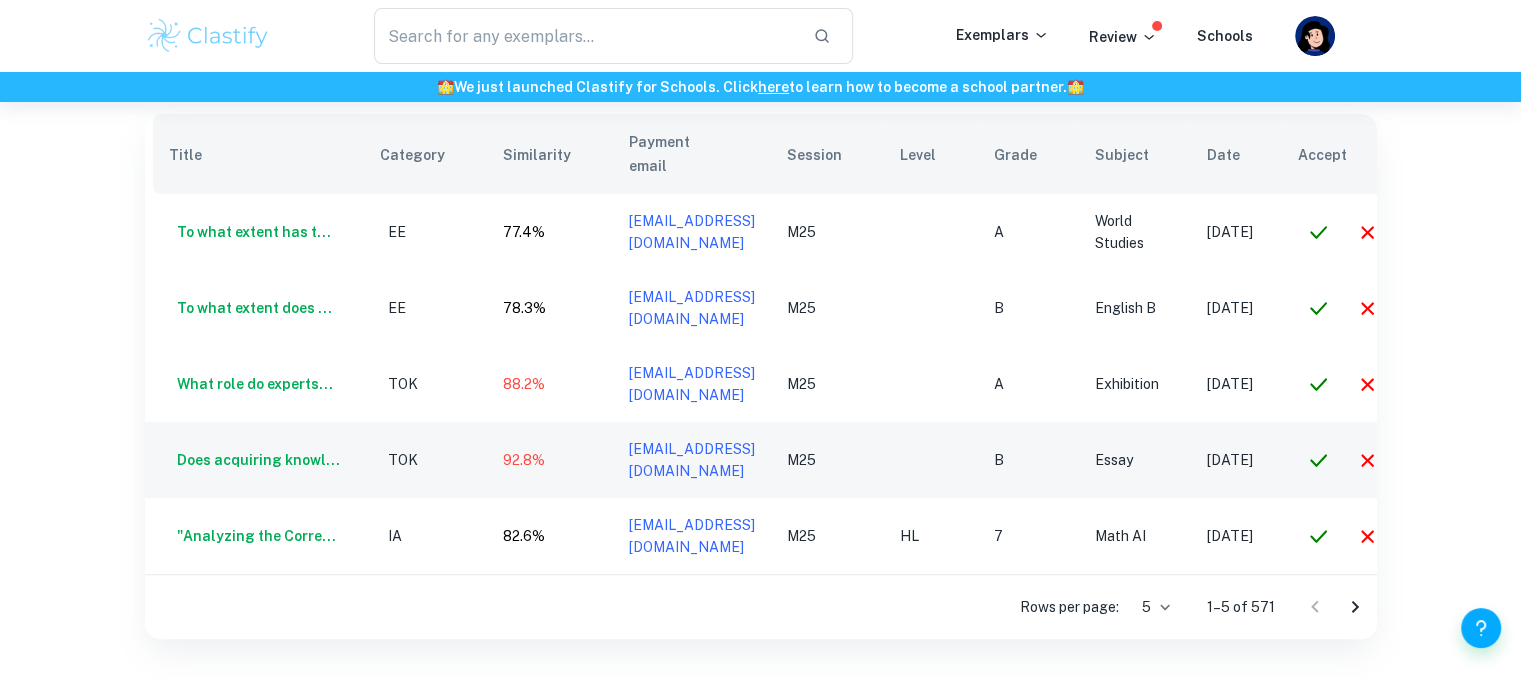 scroll, scrollTop: 0, scrollLeft: 119, axis: horizontal 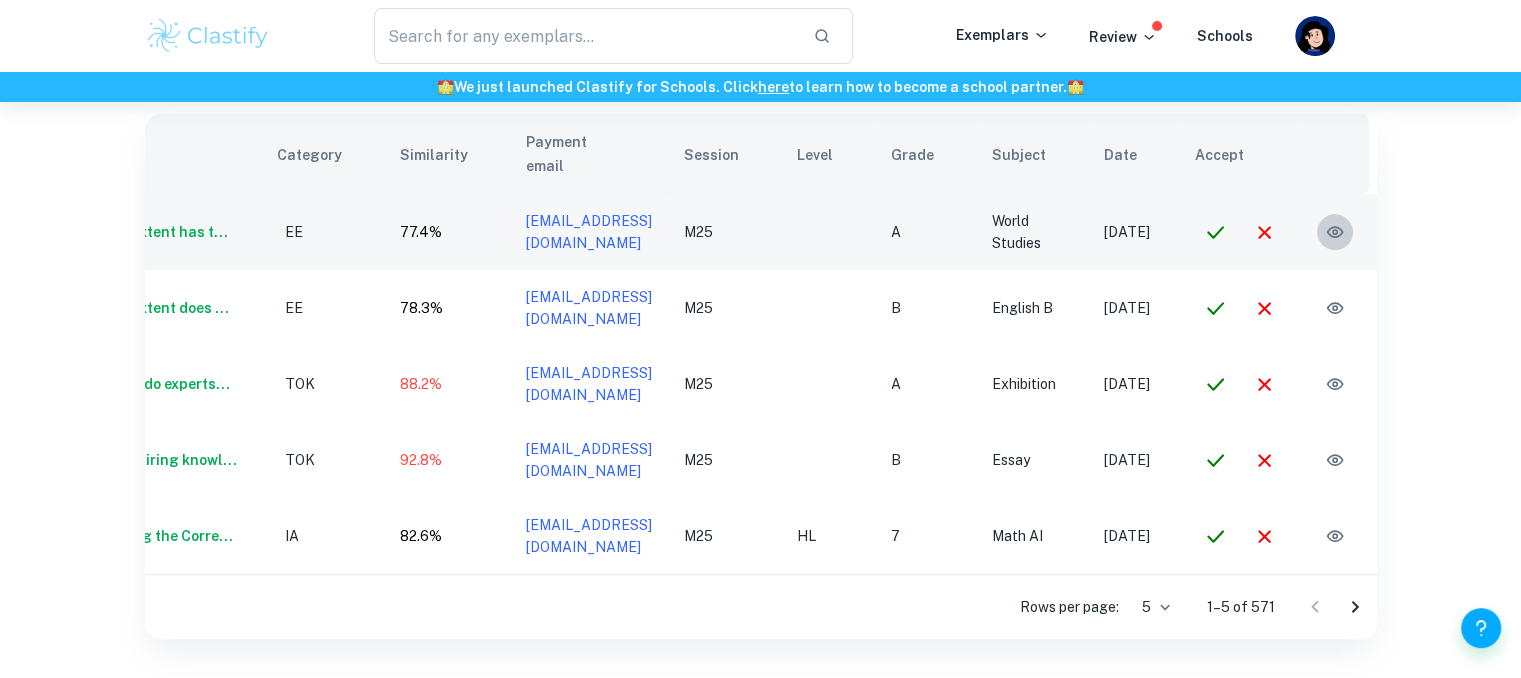 click 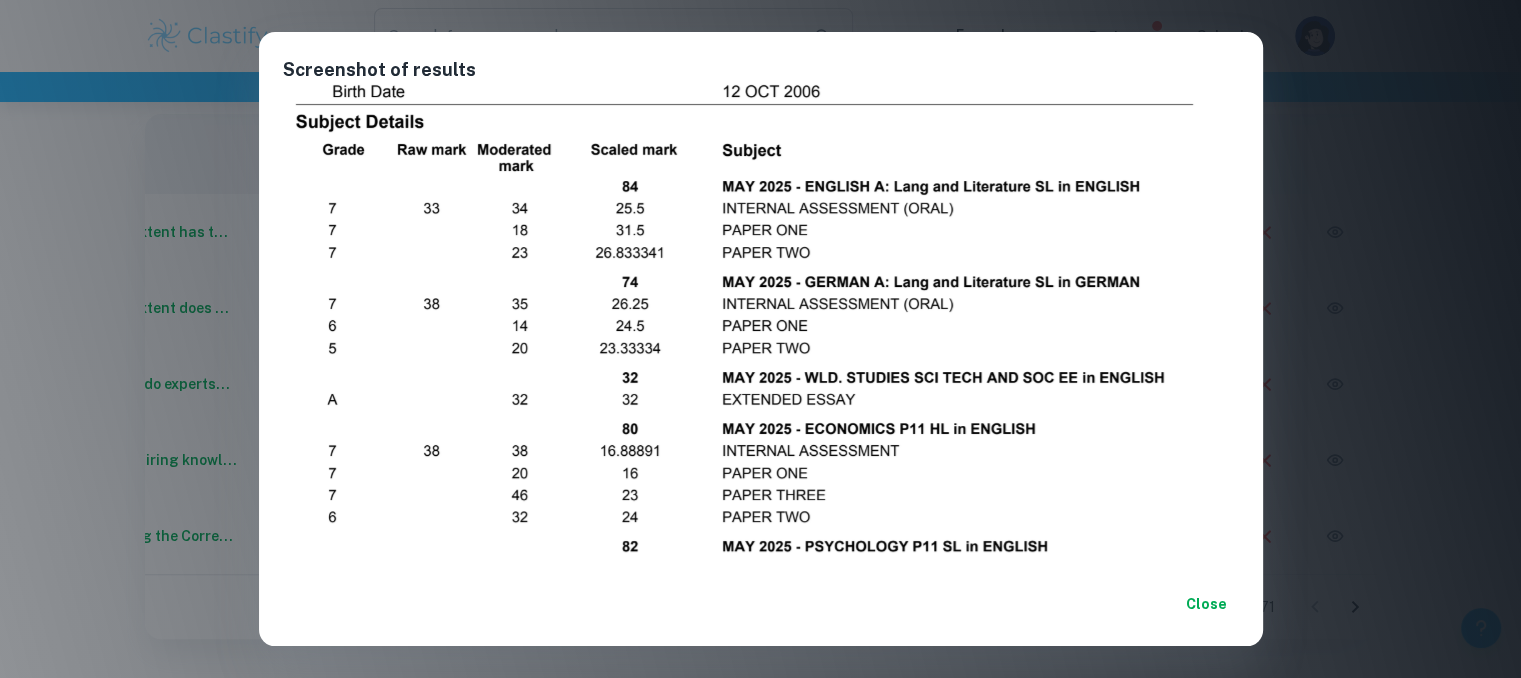 scroll, scrollTop: 251, scrollLeft: 0, axis: vertical 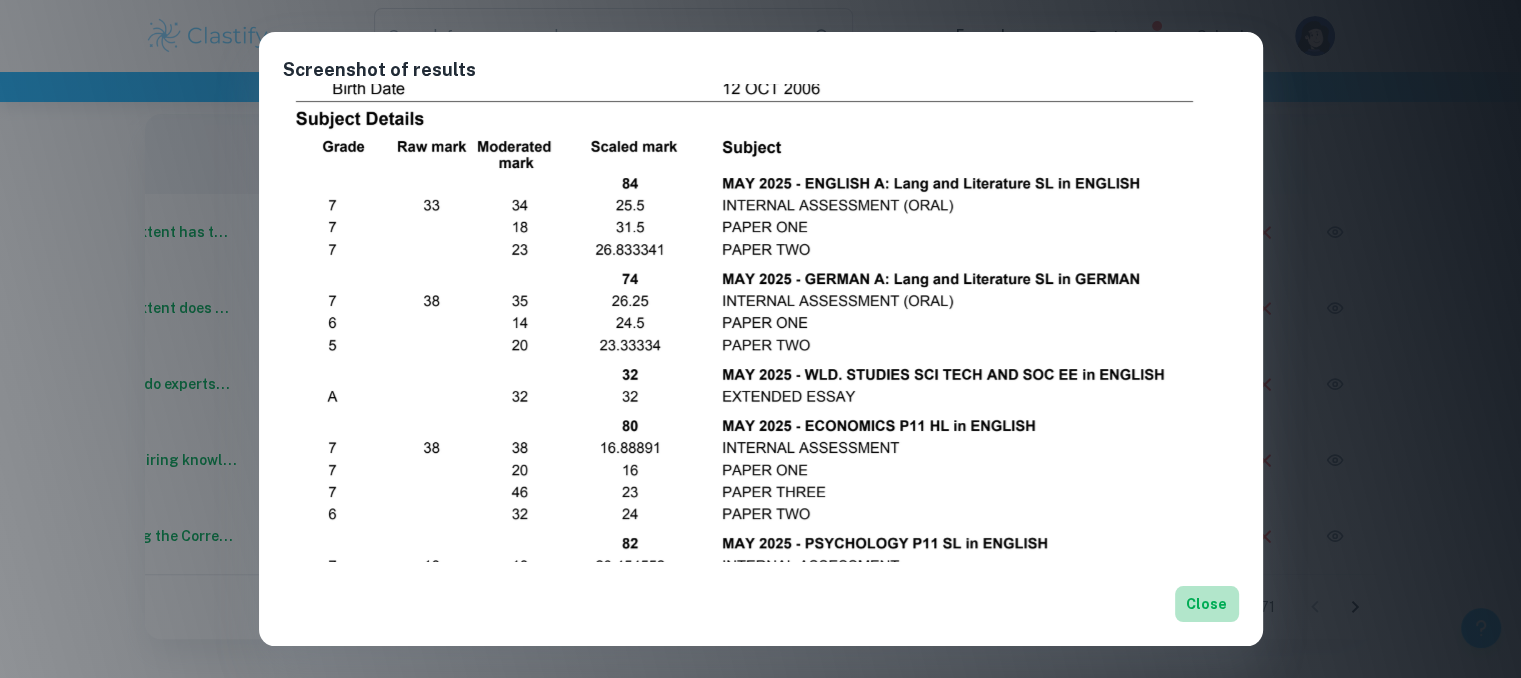 click on "Close" at bounding box center (1207, 604) 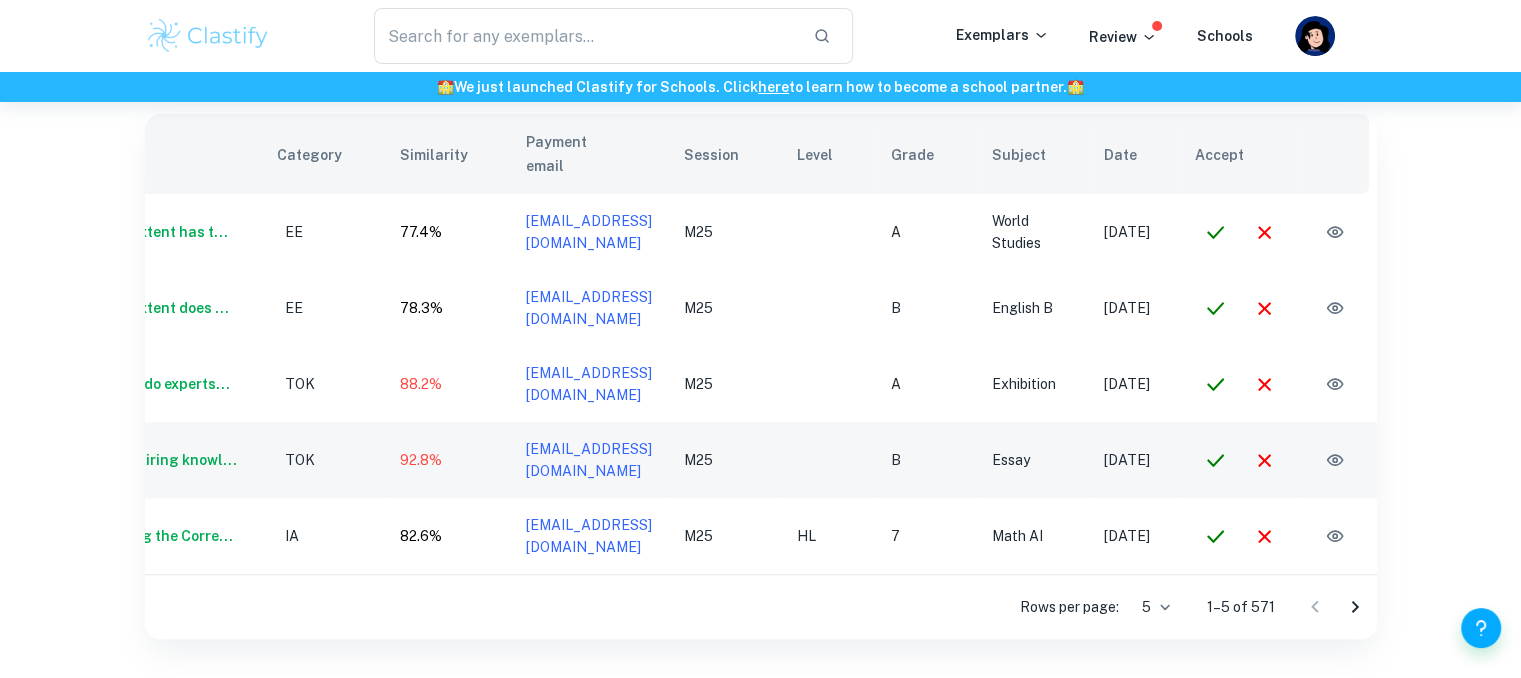 scroll, scrollTop: 0, scrollLeft: 0, axis: both 